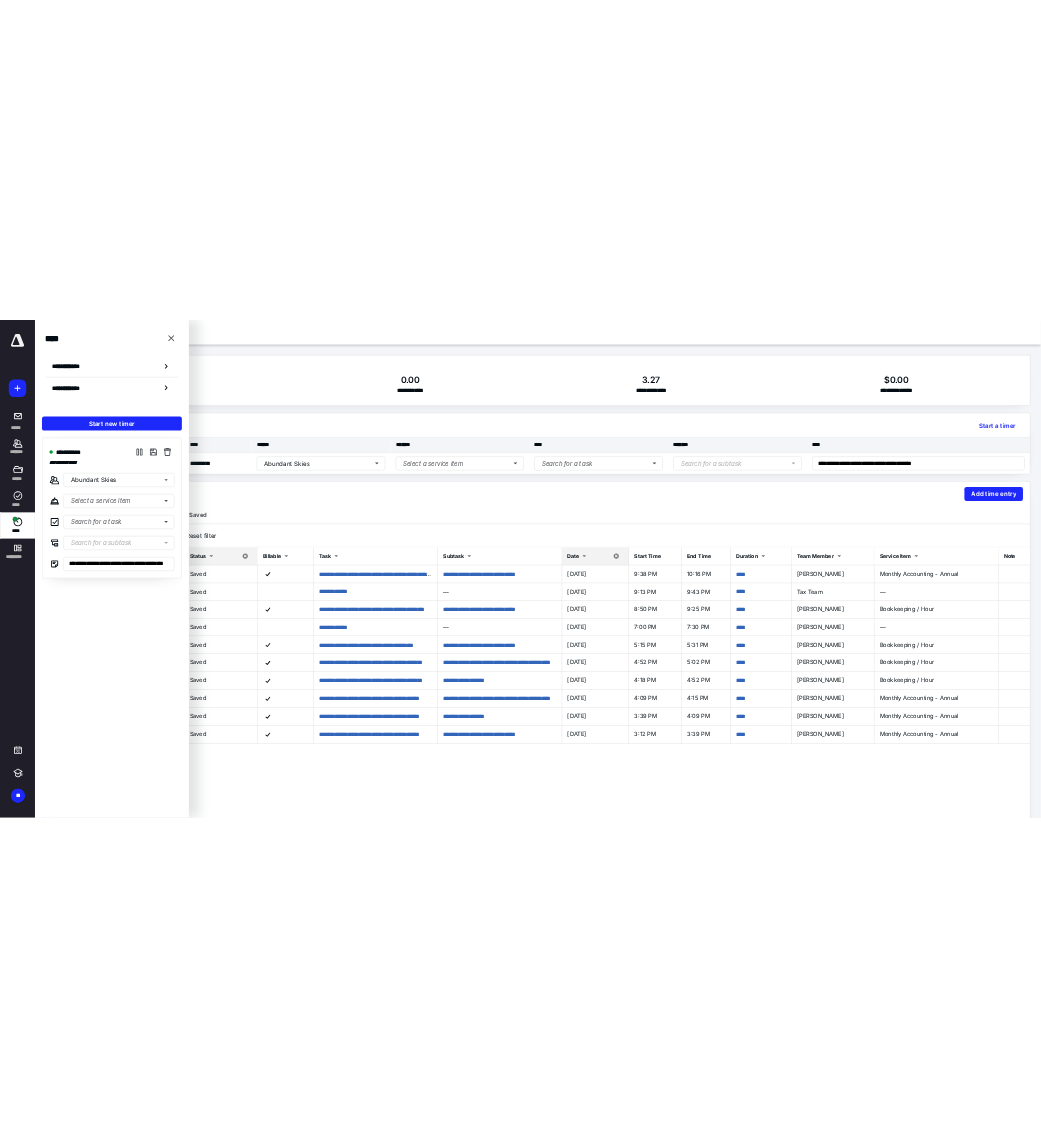 scroll, scrollTop: 0, scrollLeft: 0, axis: both 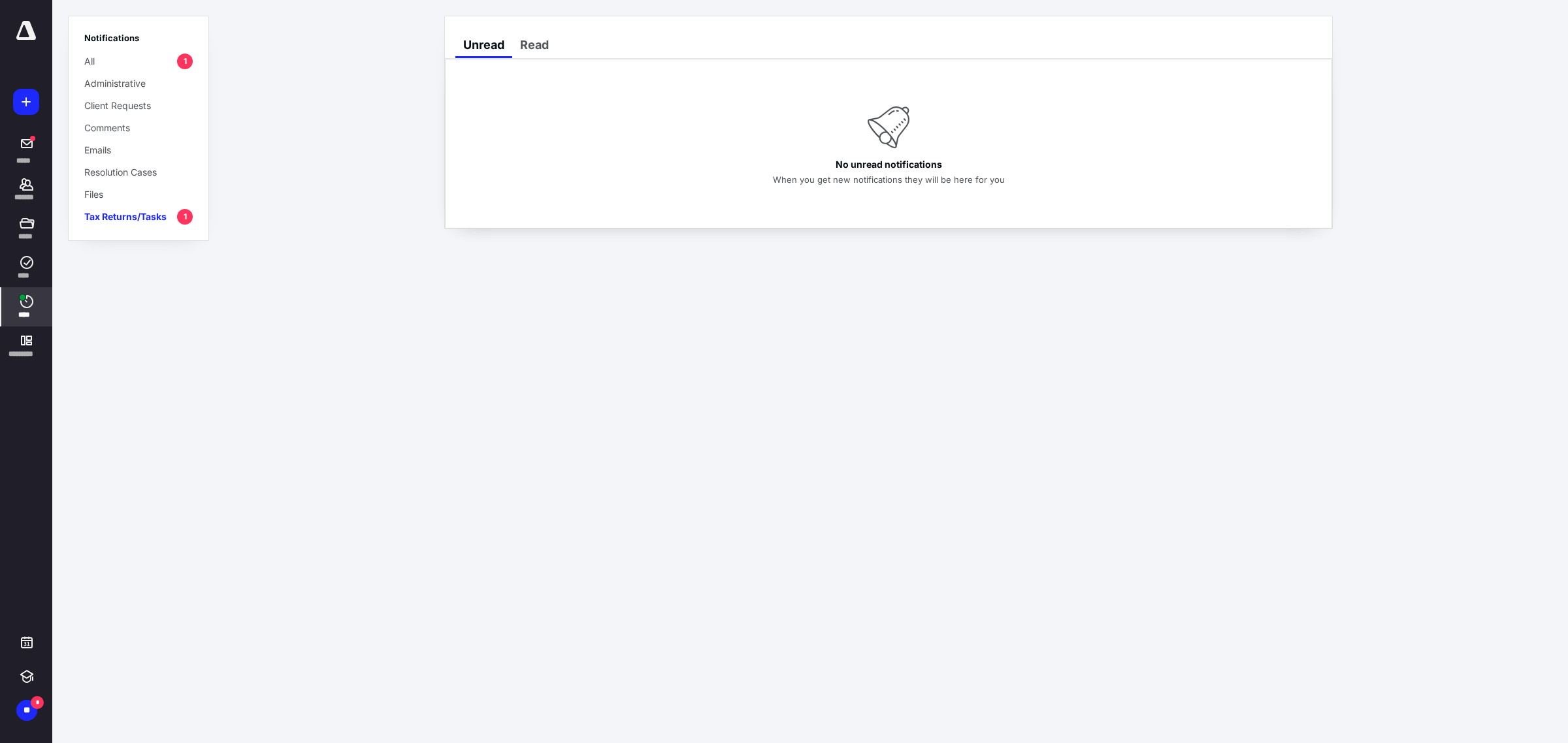click 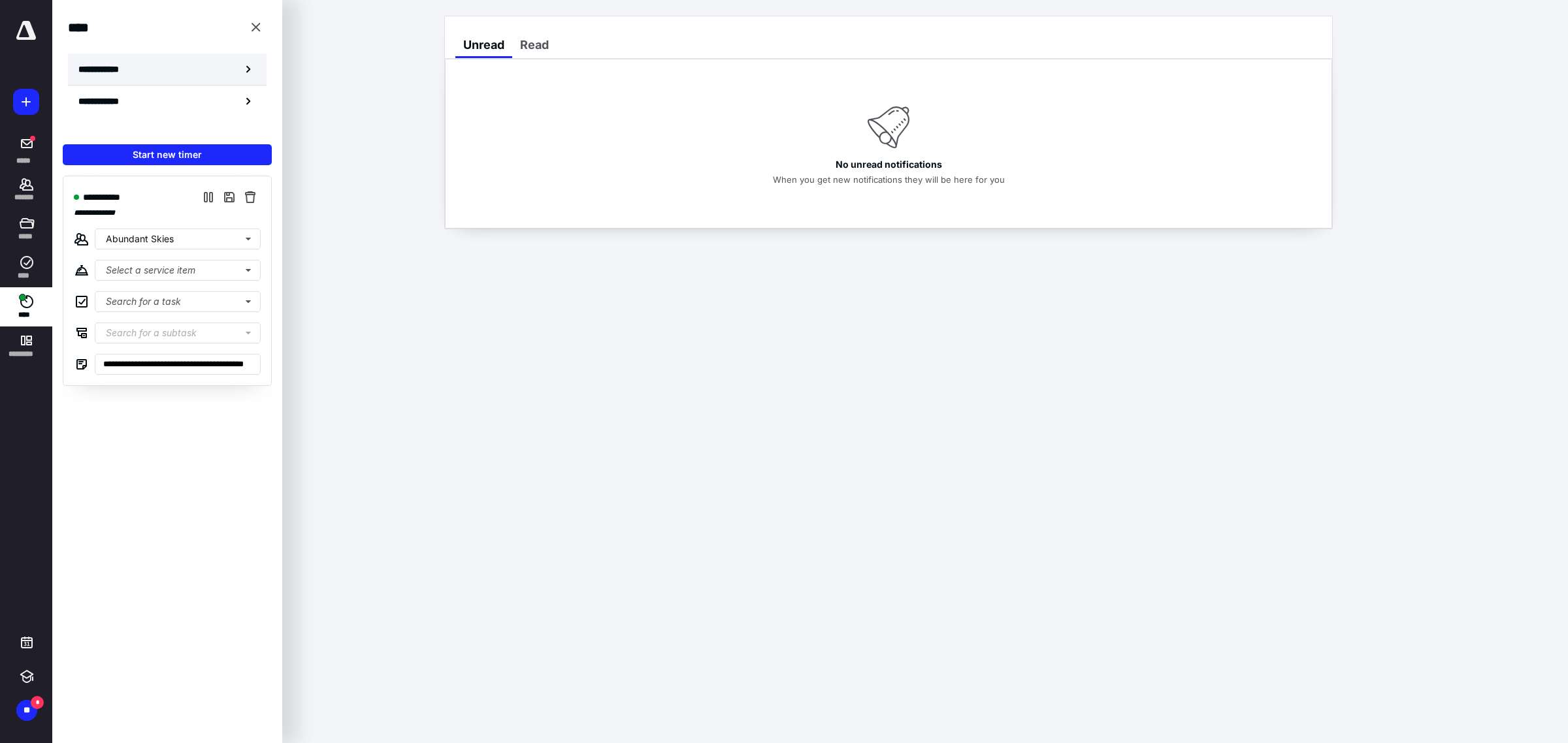 click on "**********" at bounding box center (167, 69) 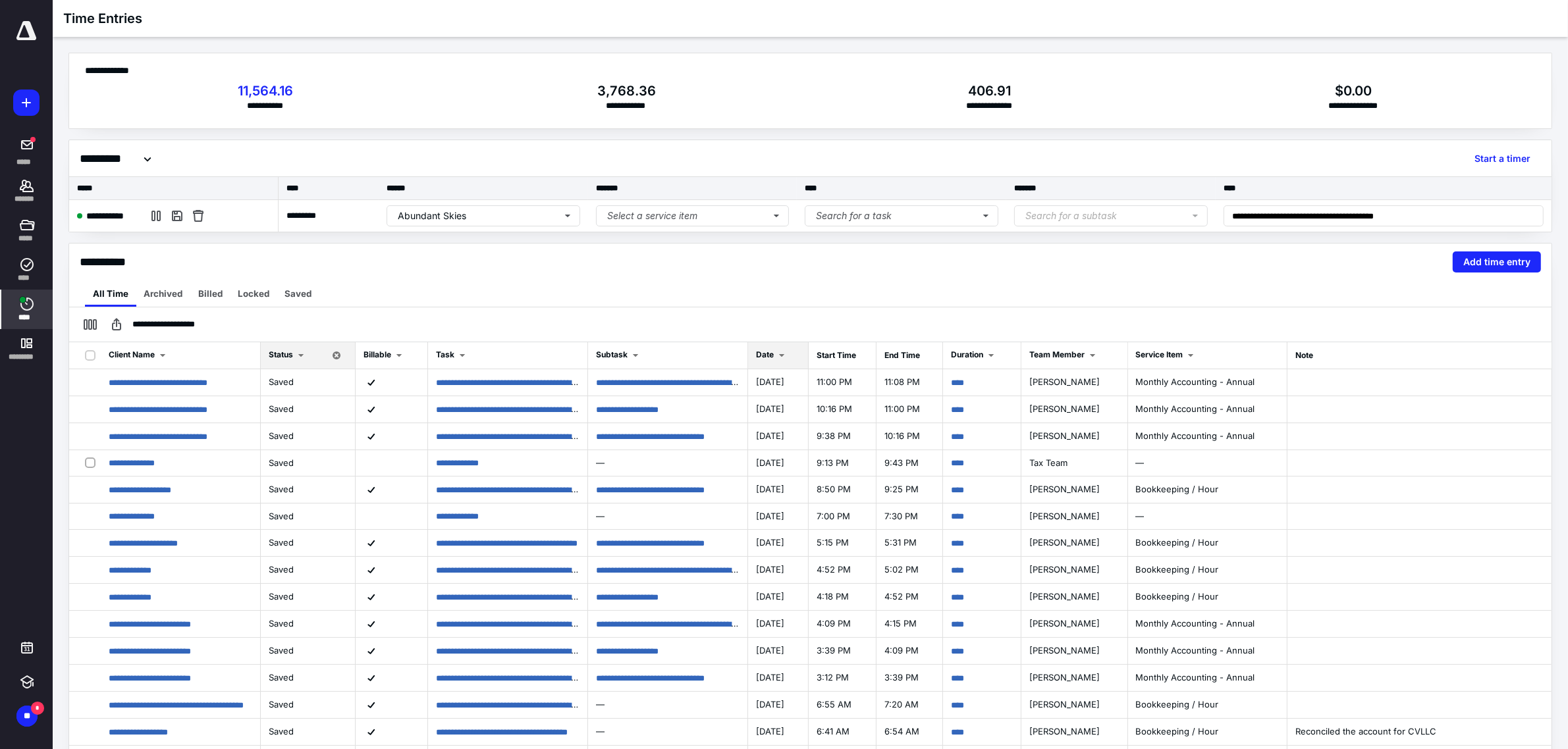 click at bounding box center [782, 355] 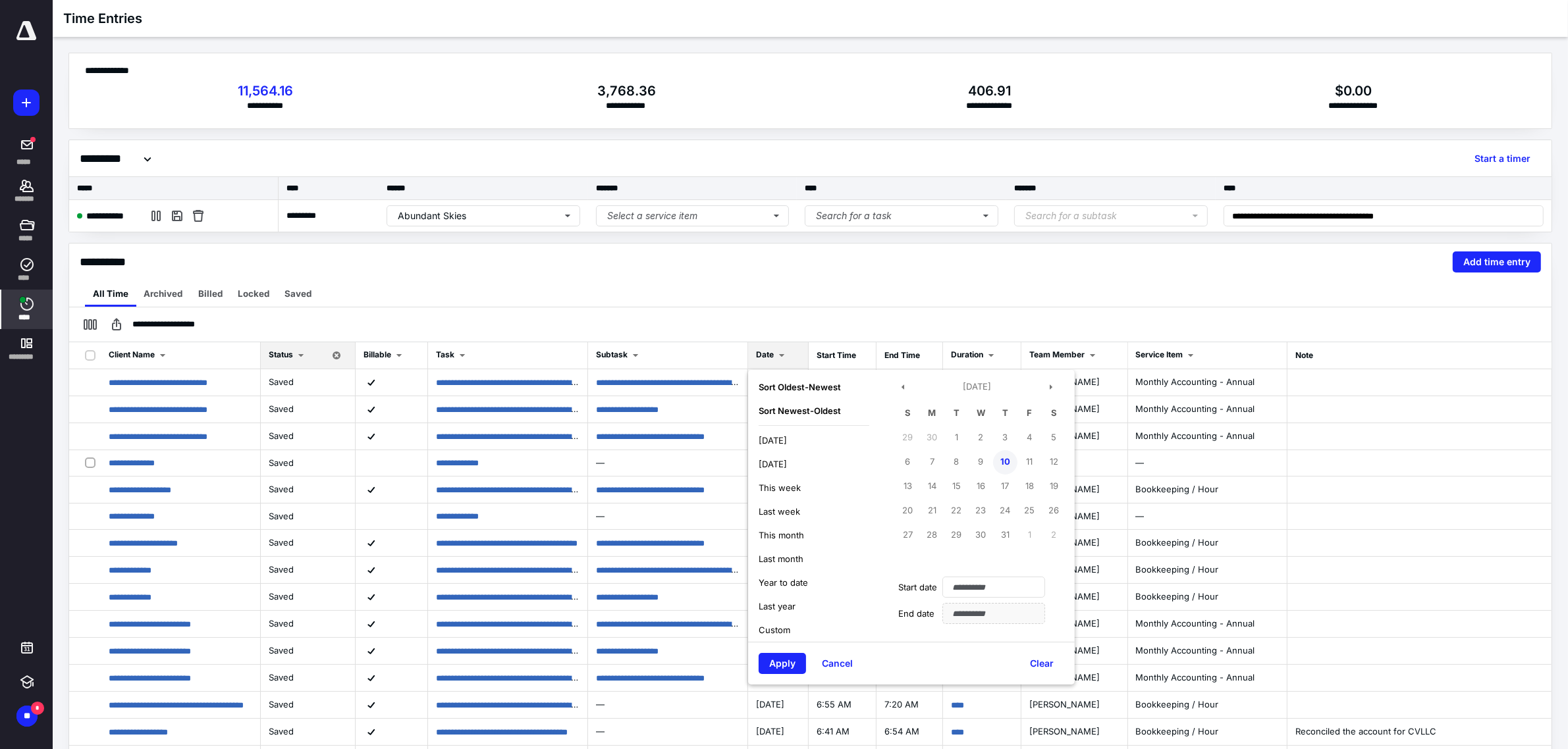 click on "10" at bounding box center [1005, 462] 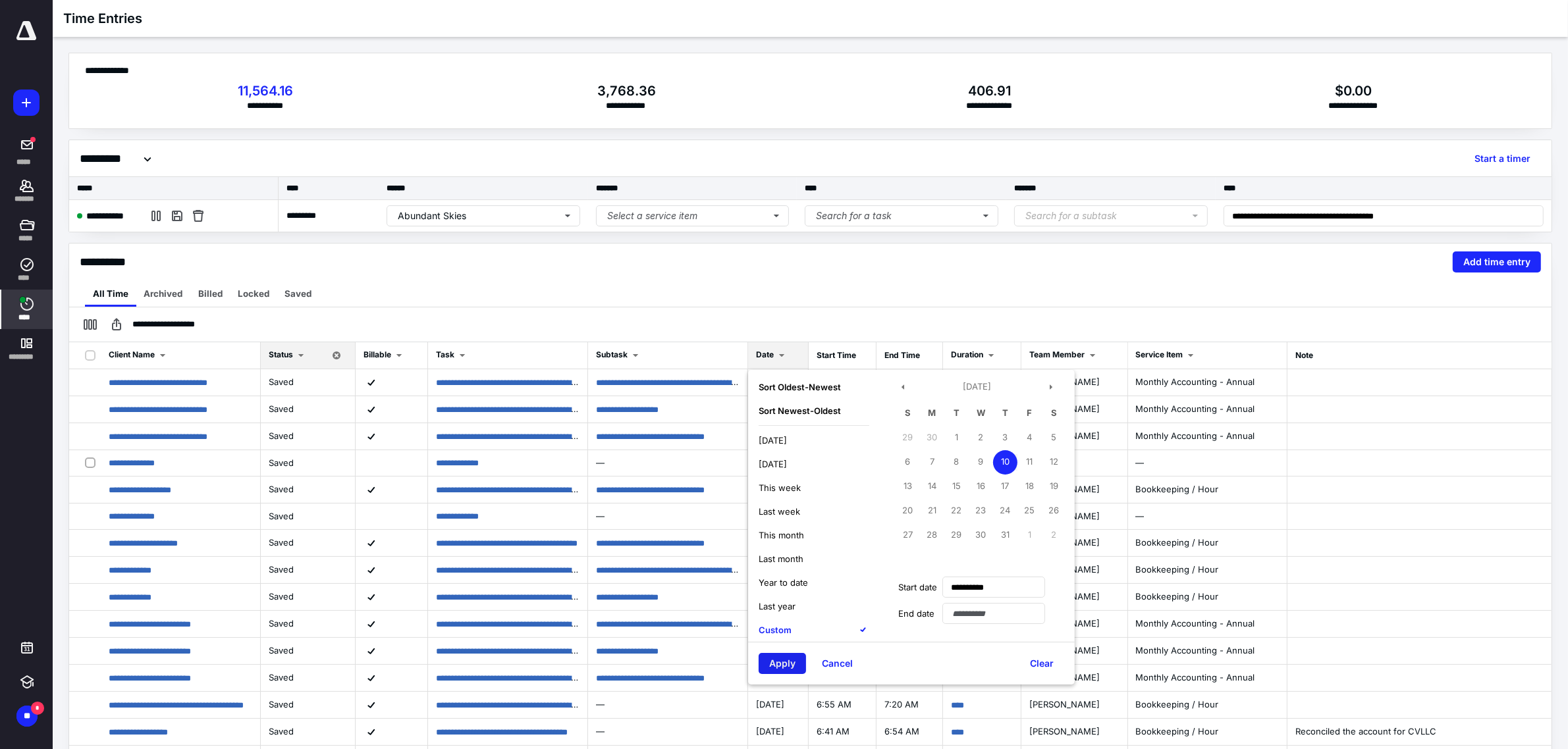 click on "Apply" at bounding box center (782, 663) 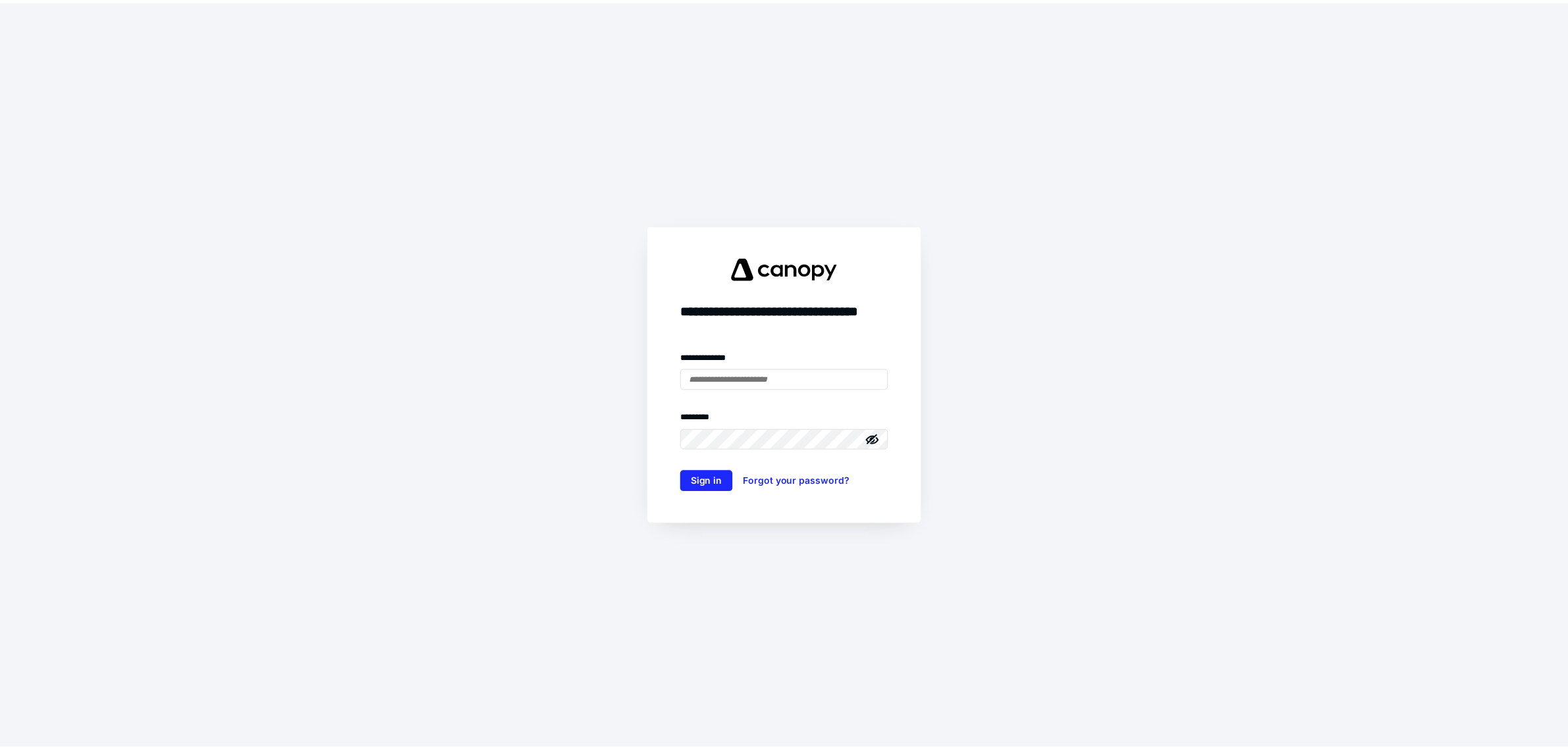 scroll, scrollTop: 0, scrollLeft: 0, axis: both 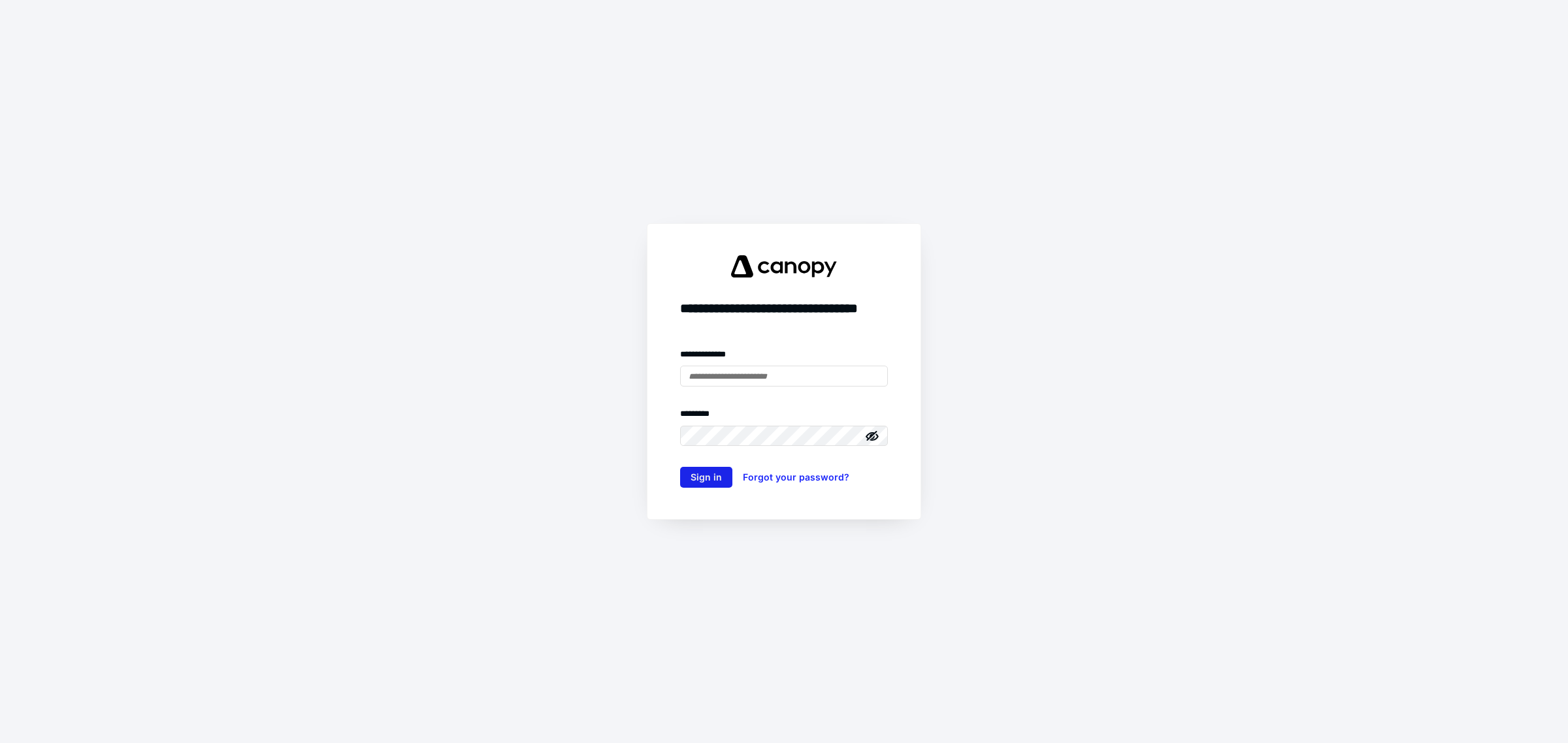 type on "**********" 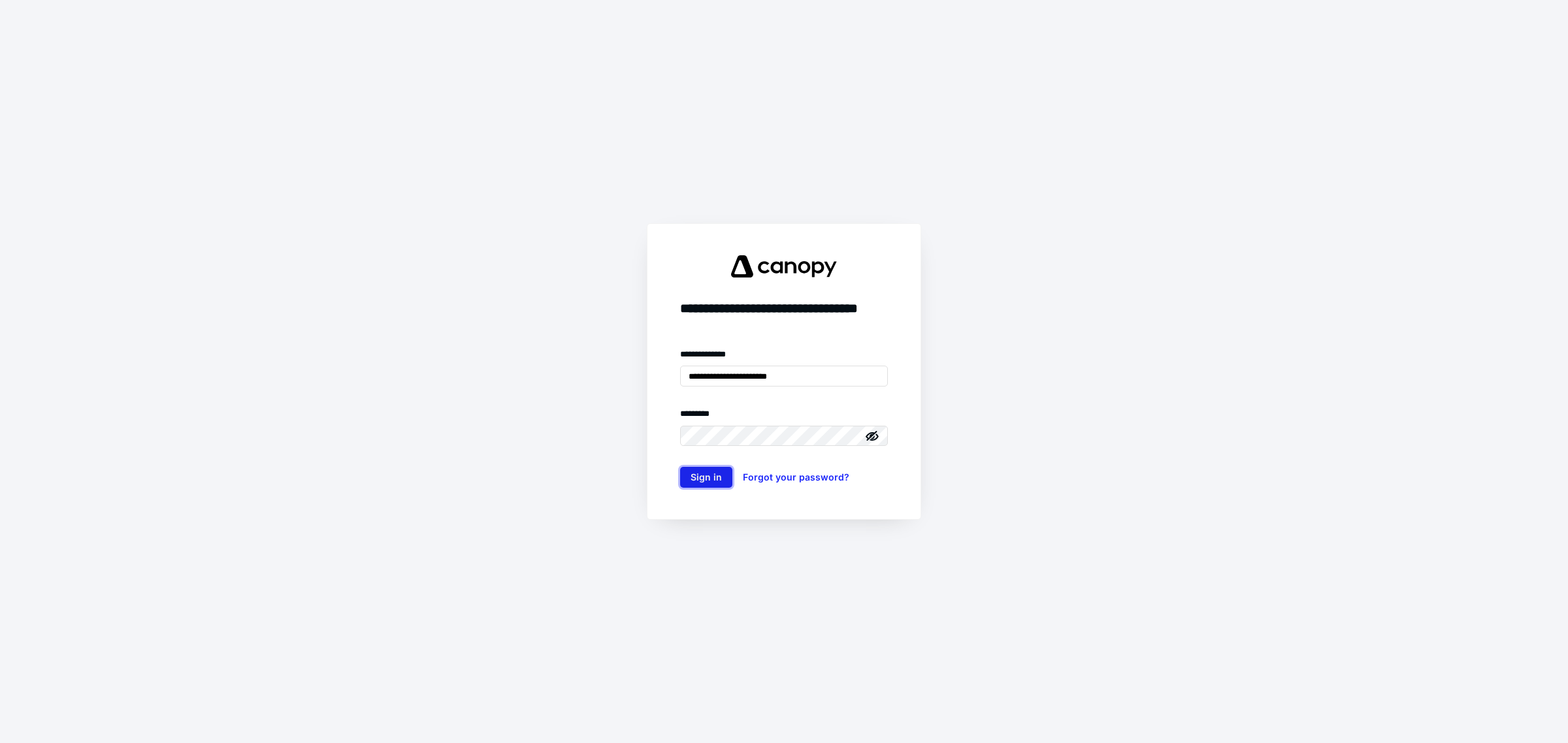 click on "Sign in" at bounding box center (706, 477) 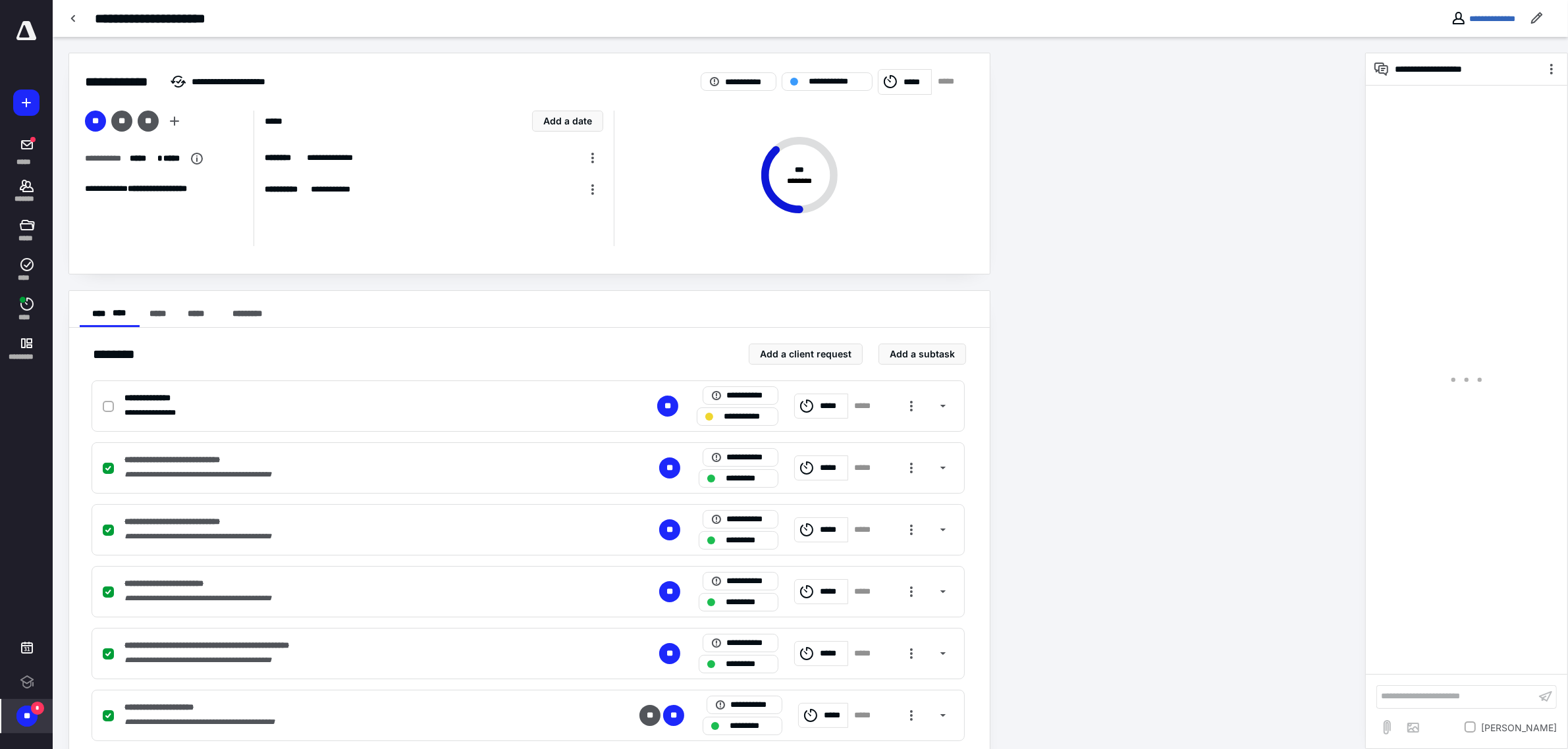 click on "**" at bounding box center [27, 716] 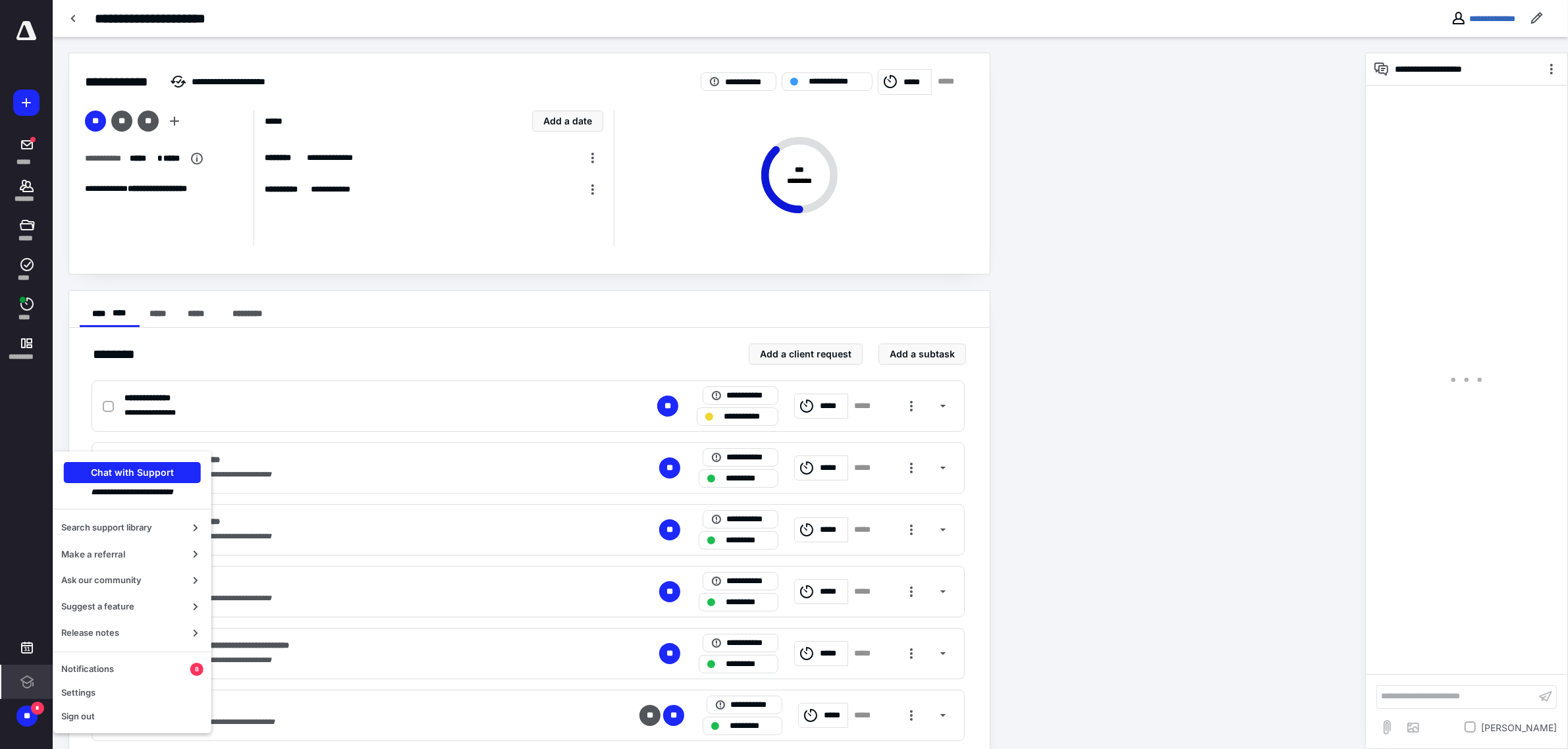 scroll, scrollTop: 0, scrollLeft: 0, axis: both 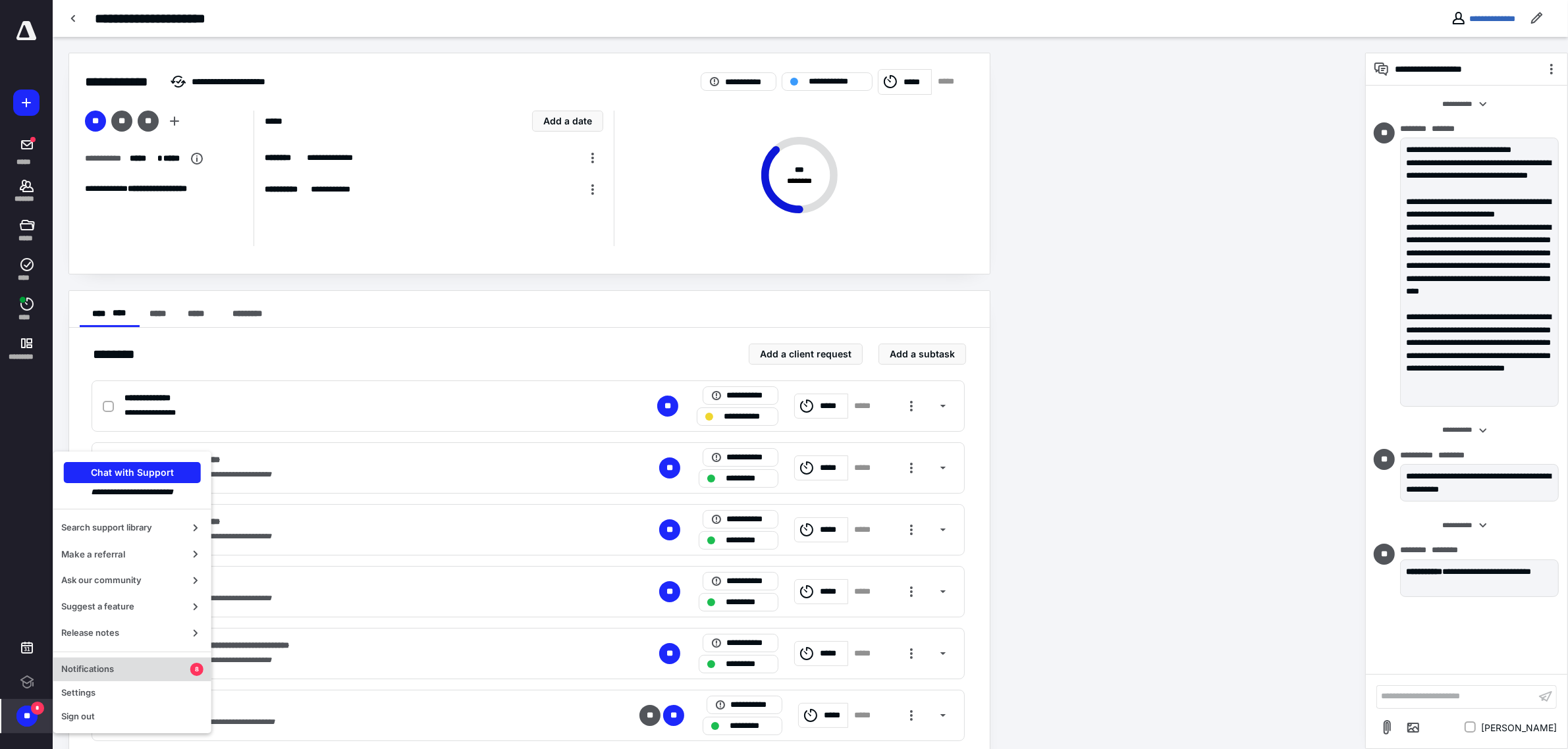 click on "Notifications 8" at bounding box center (132, 669) 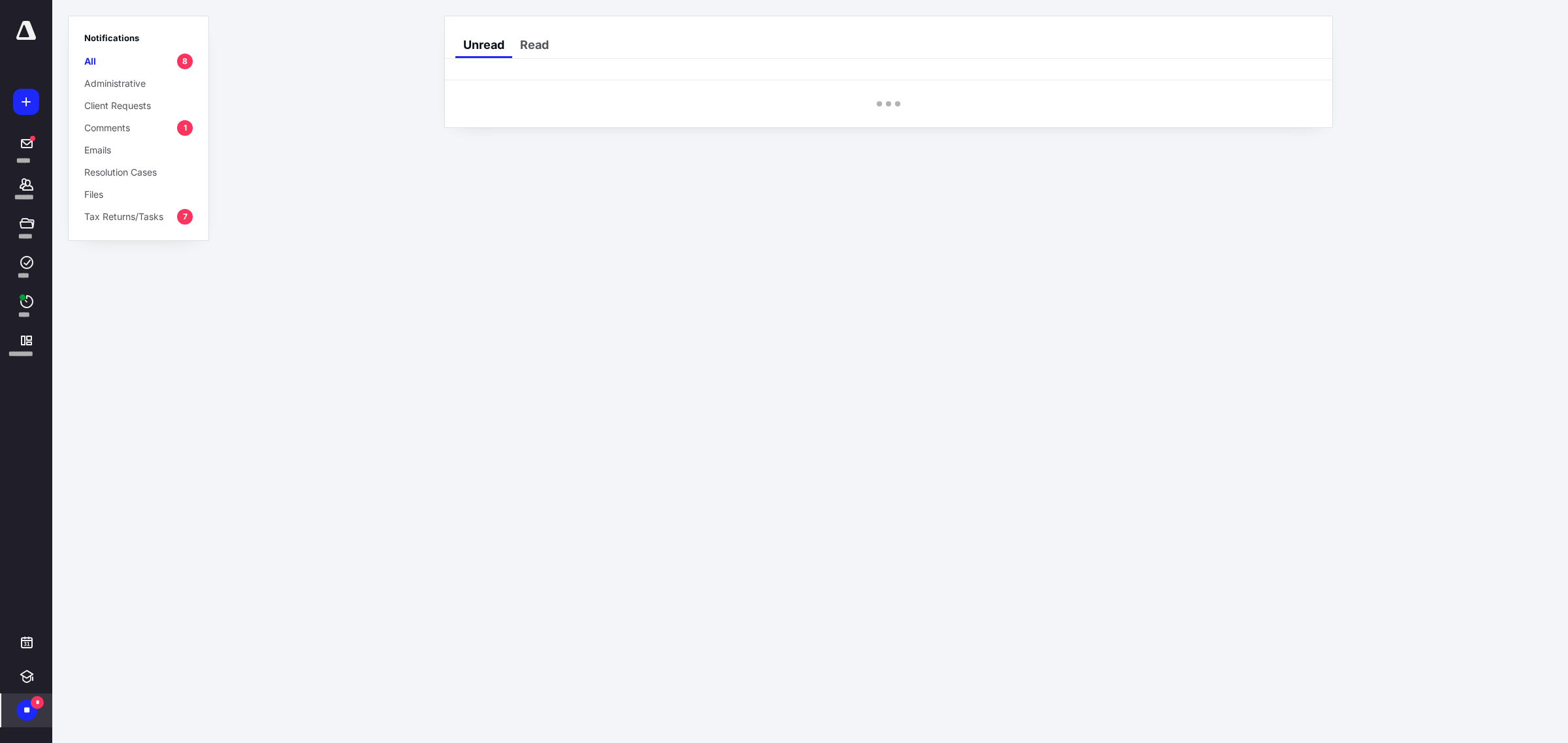 click on "Comments 1" at bounding box center (139, 127) 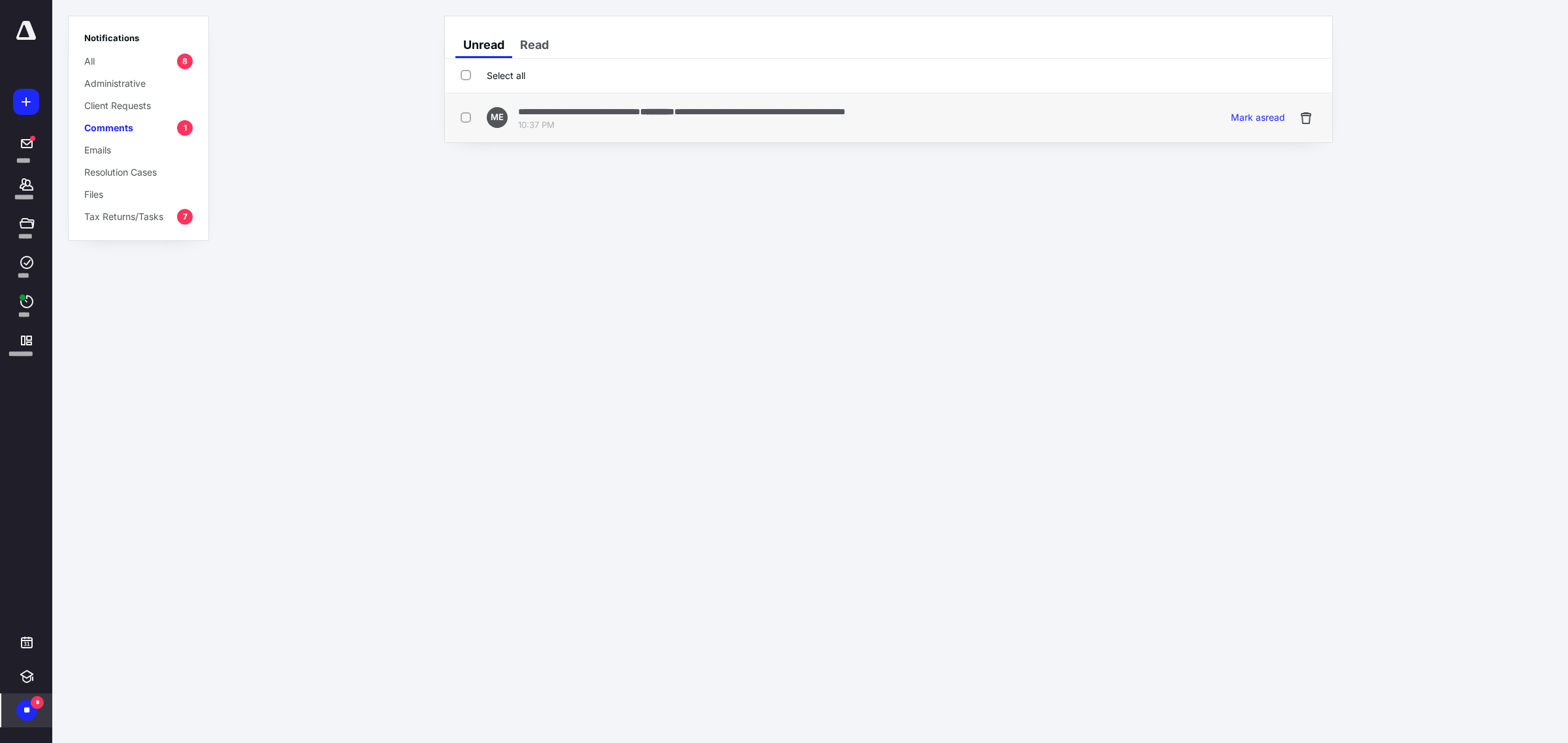 click on "**********" at bounding box center [760, 112] 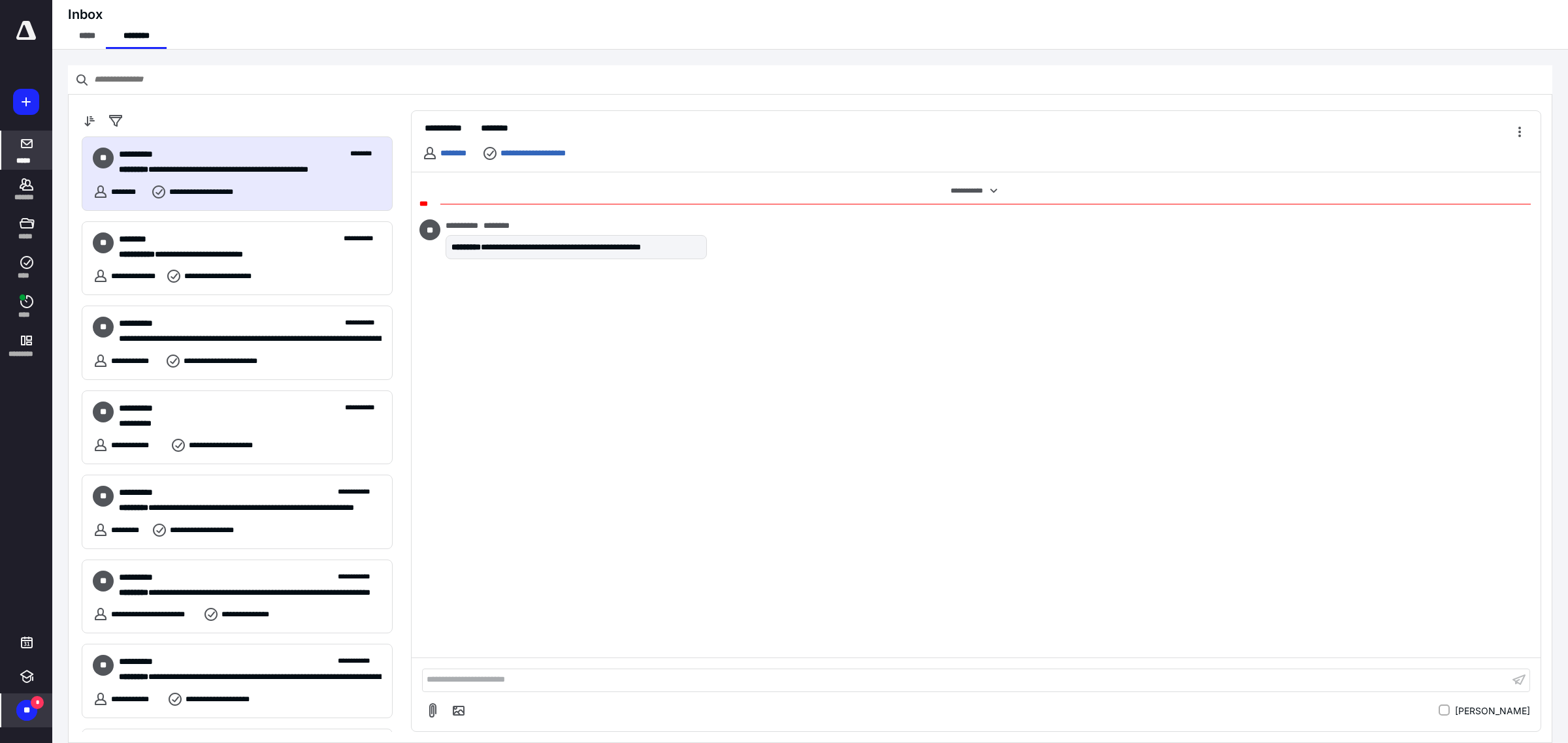 click on "**********" at bounding box center [244, 170] 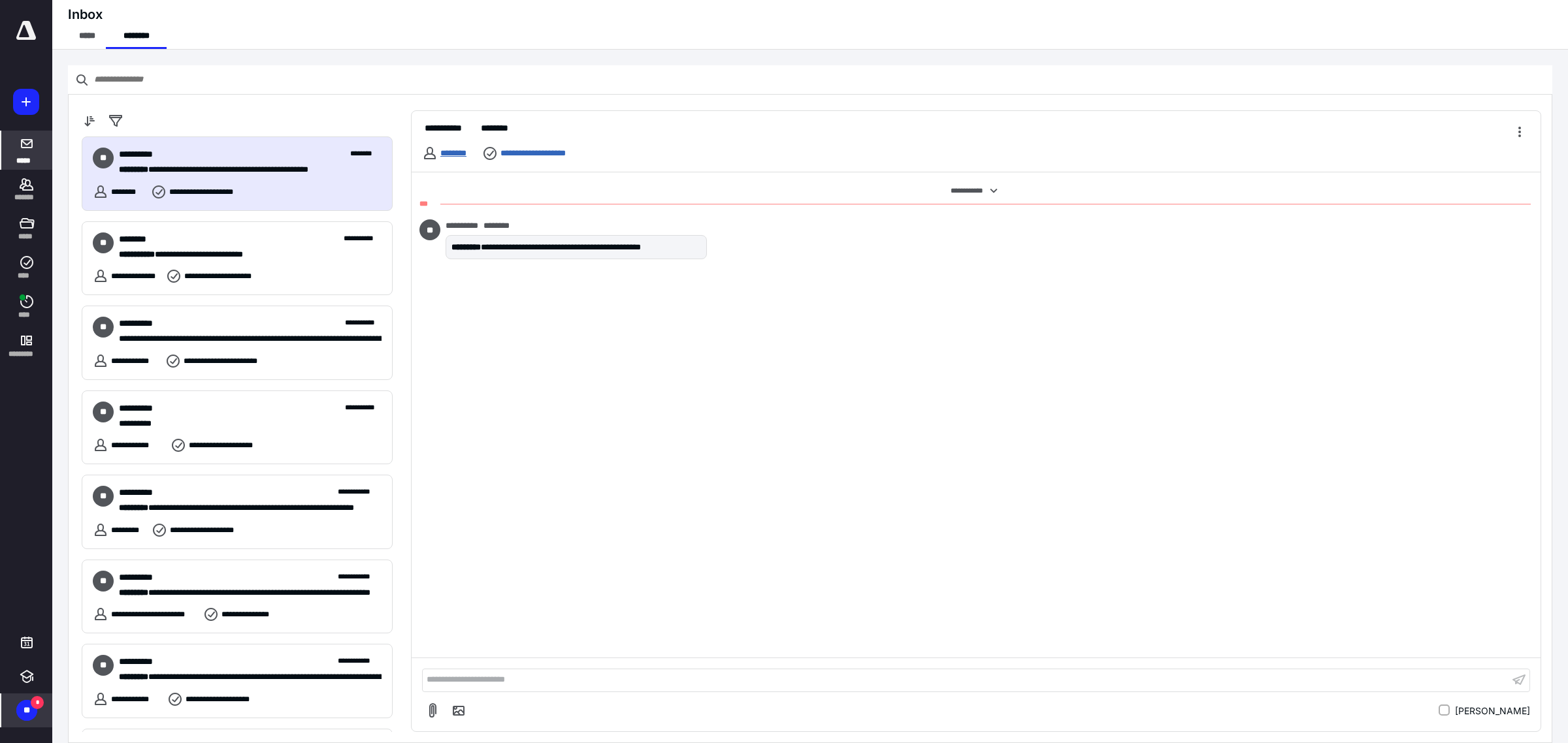 click on "********" at bounding box center [453, 153] 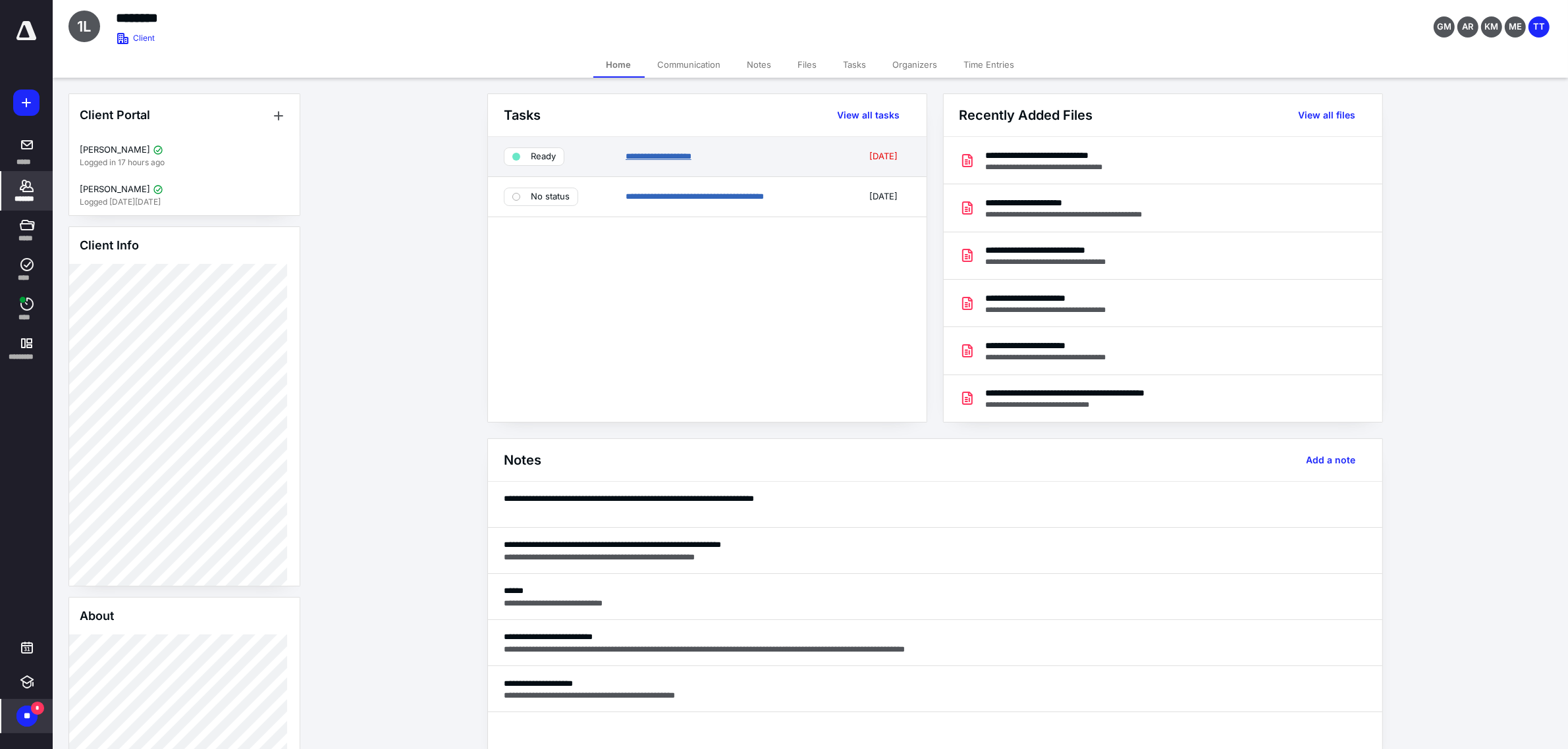 click on "**********" at bounding box center (659, 156) 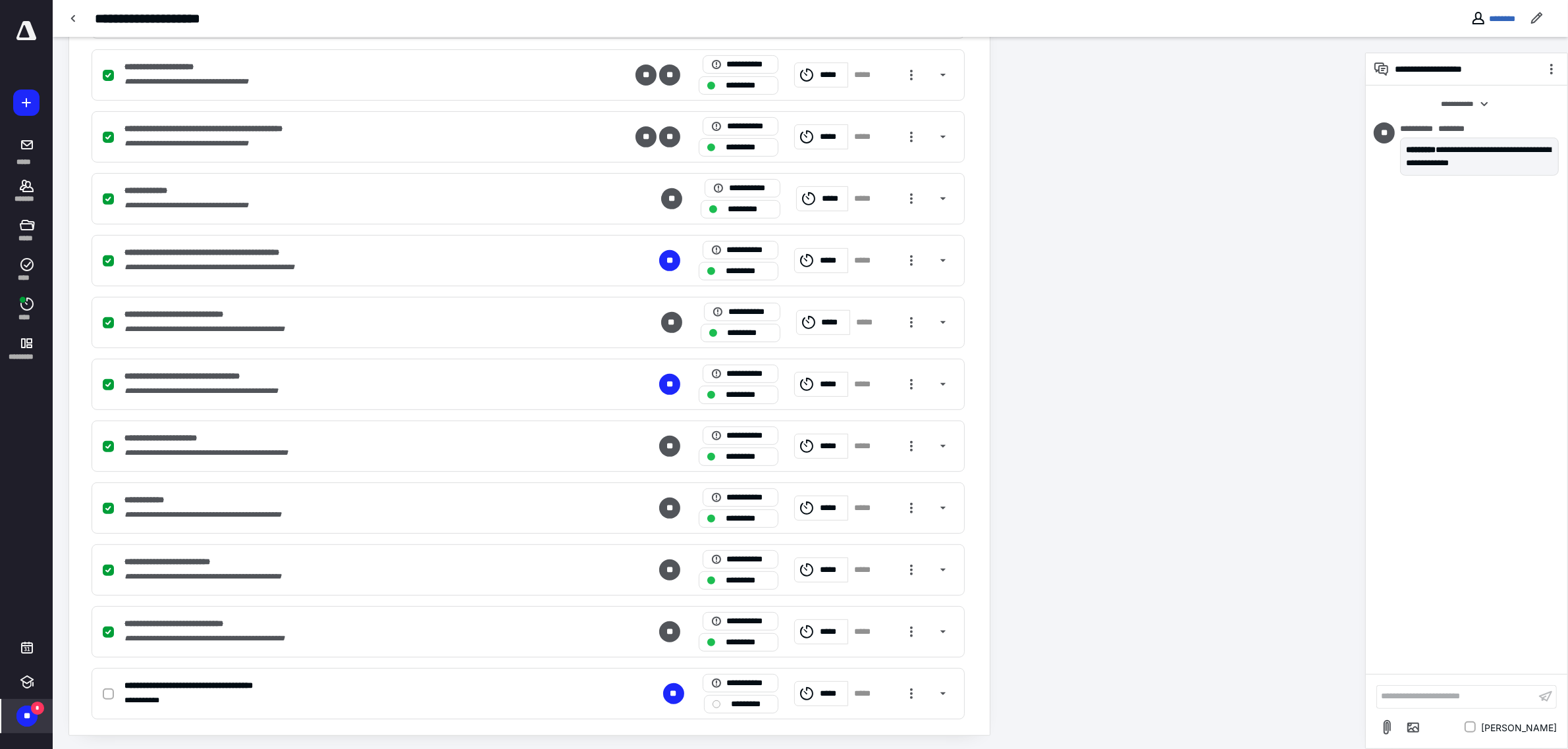 scroll, scrollTop: 647, scrollLeft: 0, axis: vertical 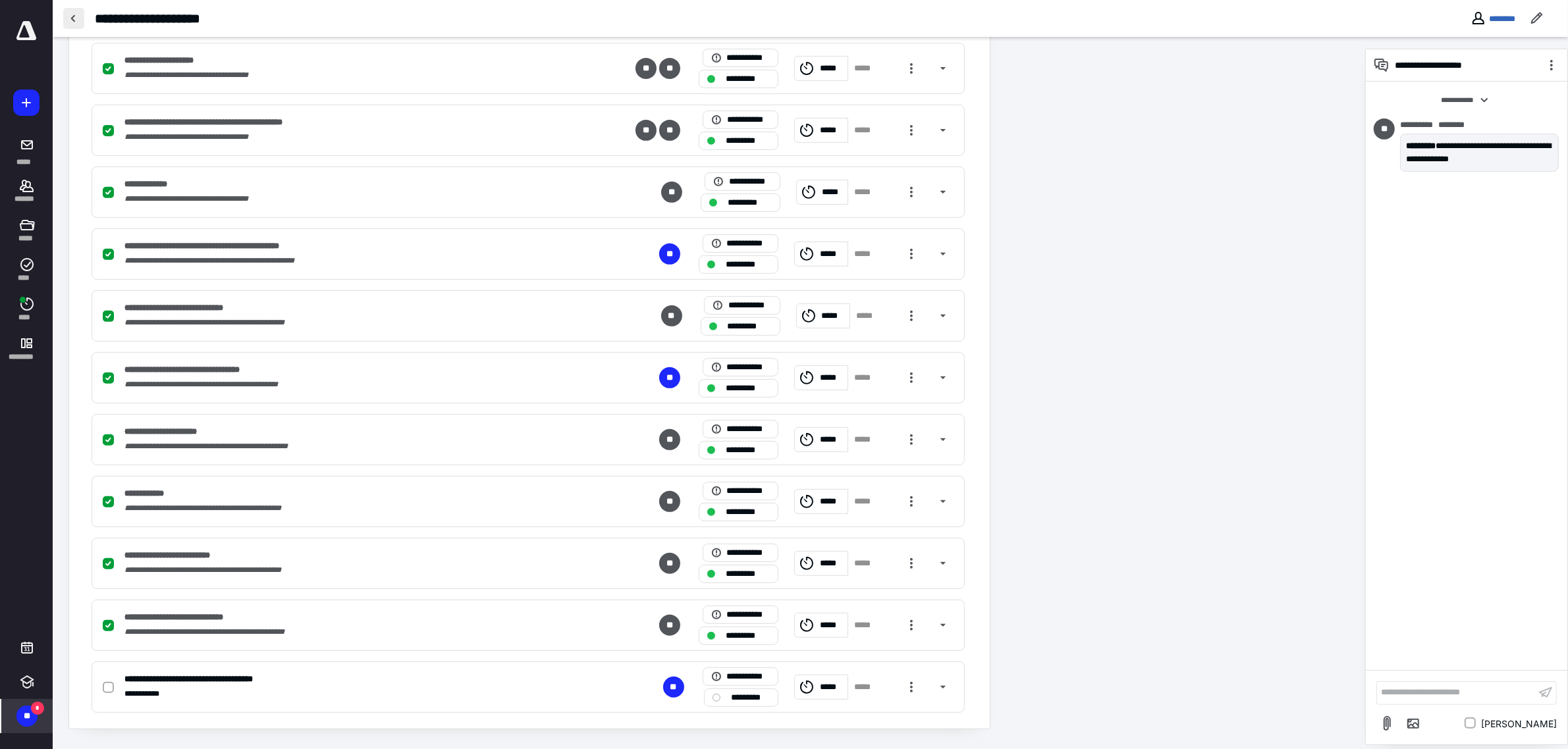 click at bounding box center [74, 18] 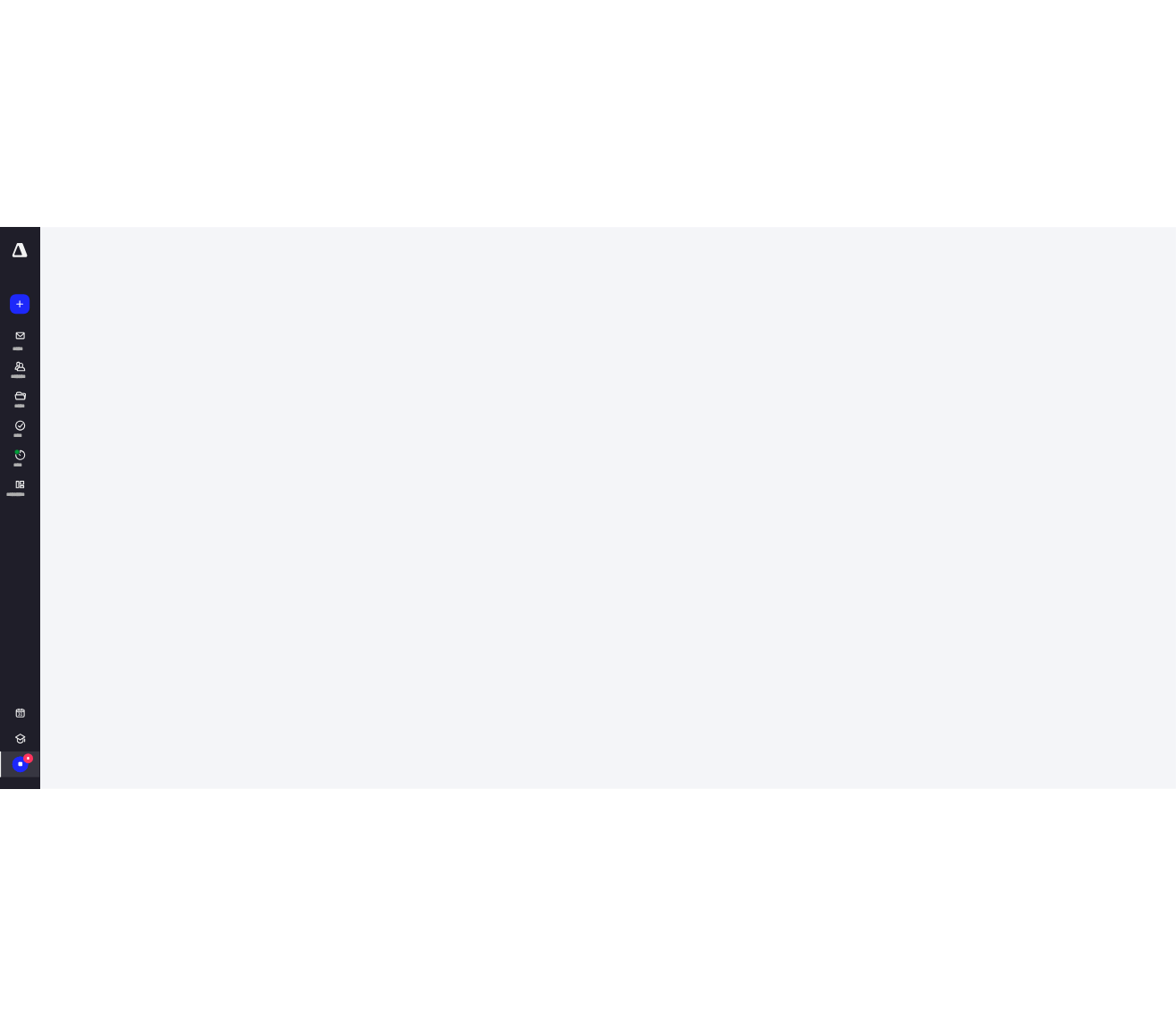 scroll, scrollTop: 0, scrollLeft: 0, axis: both 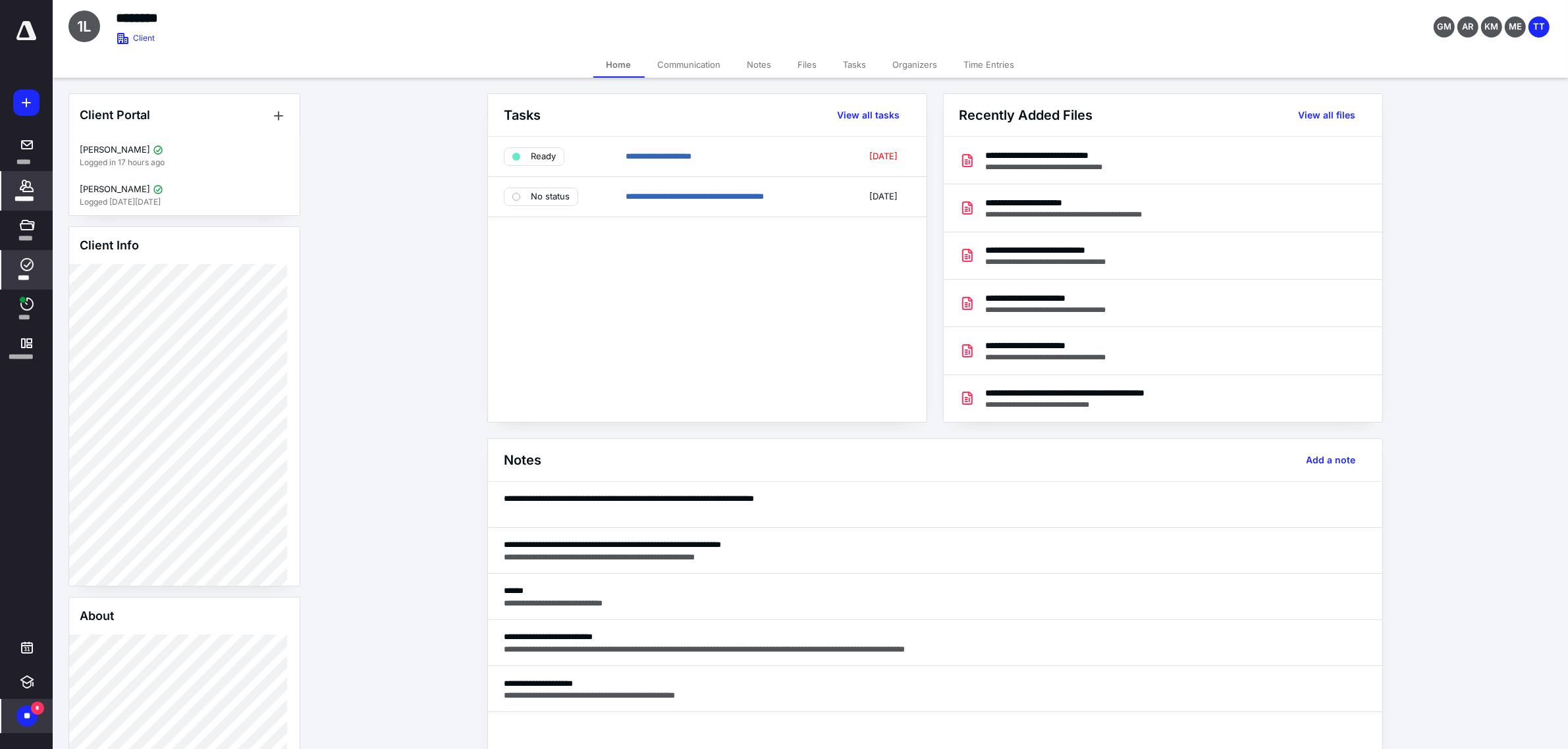 click 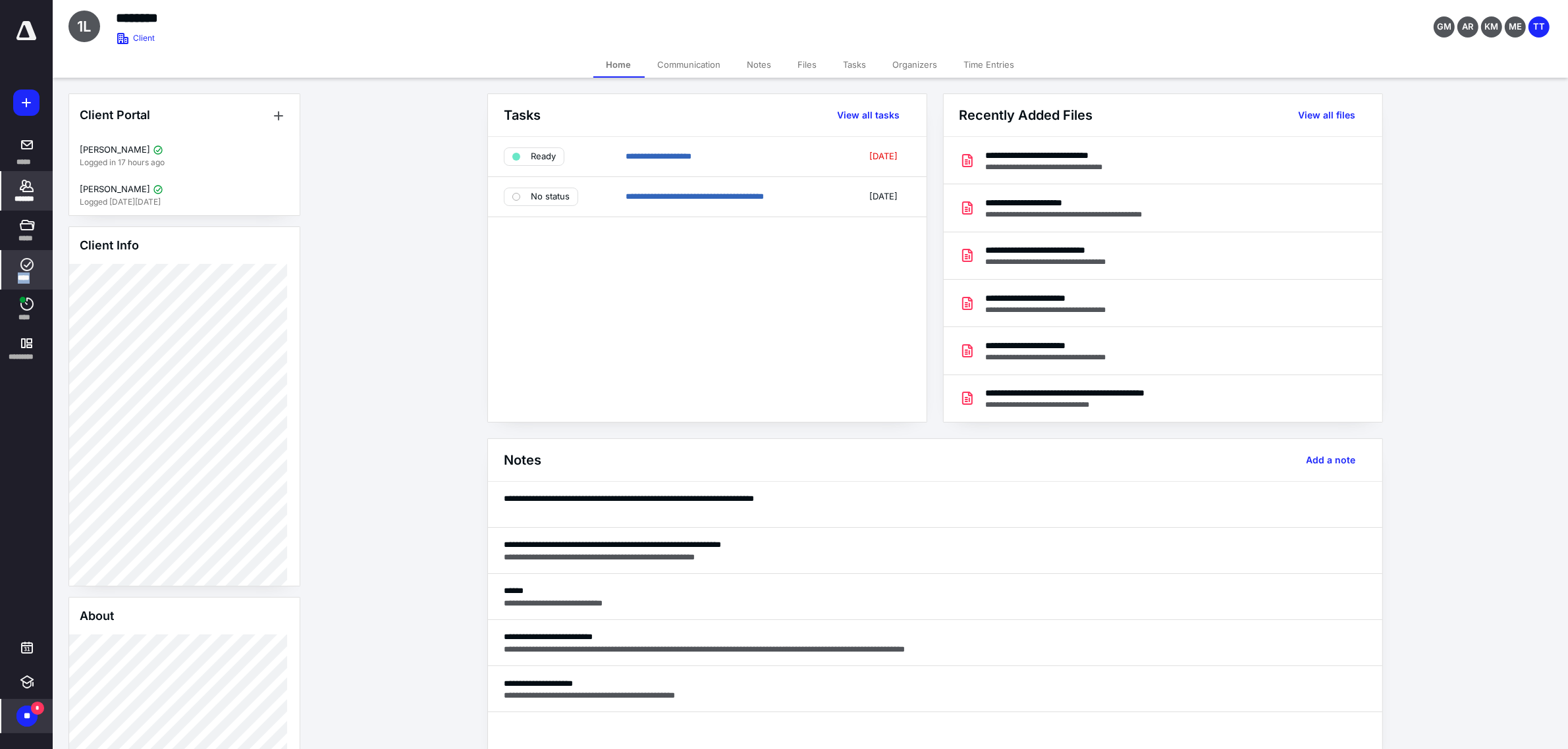 click 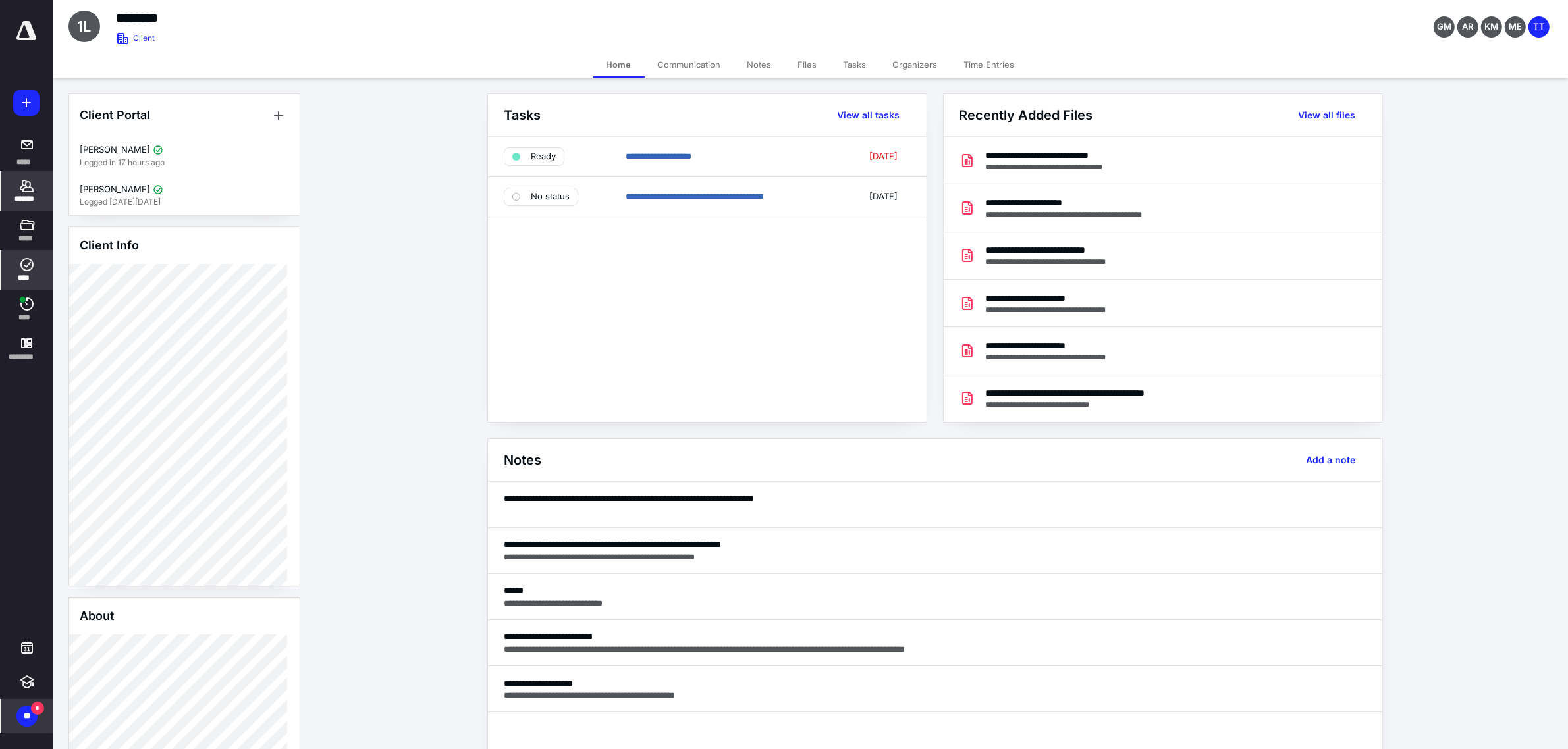 click 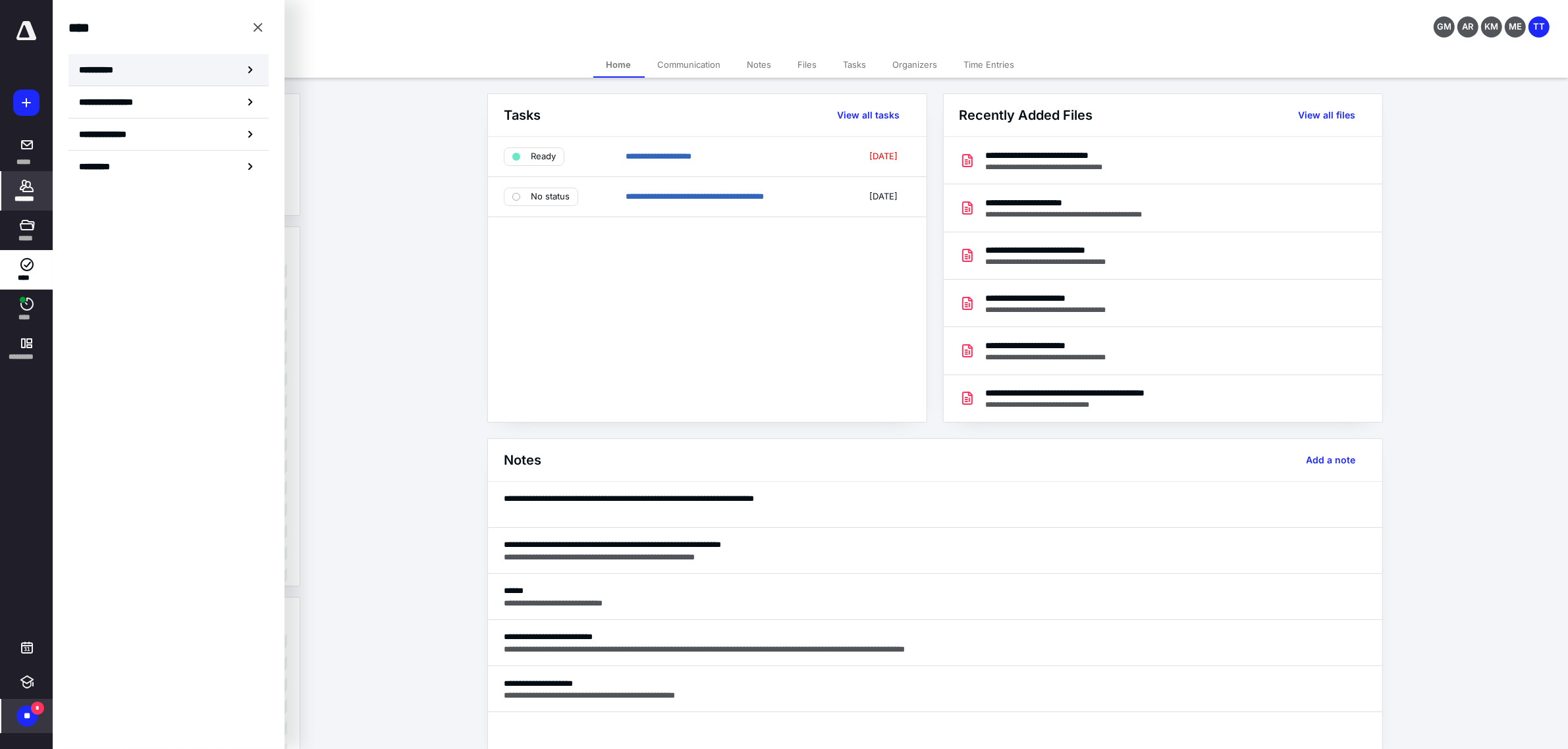 click on "**********" at bounding box center [169, 70] 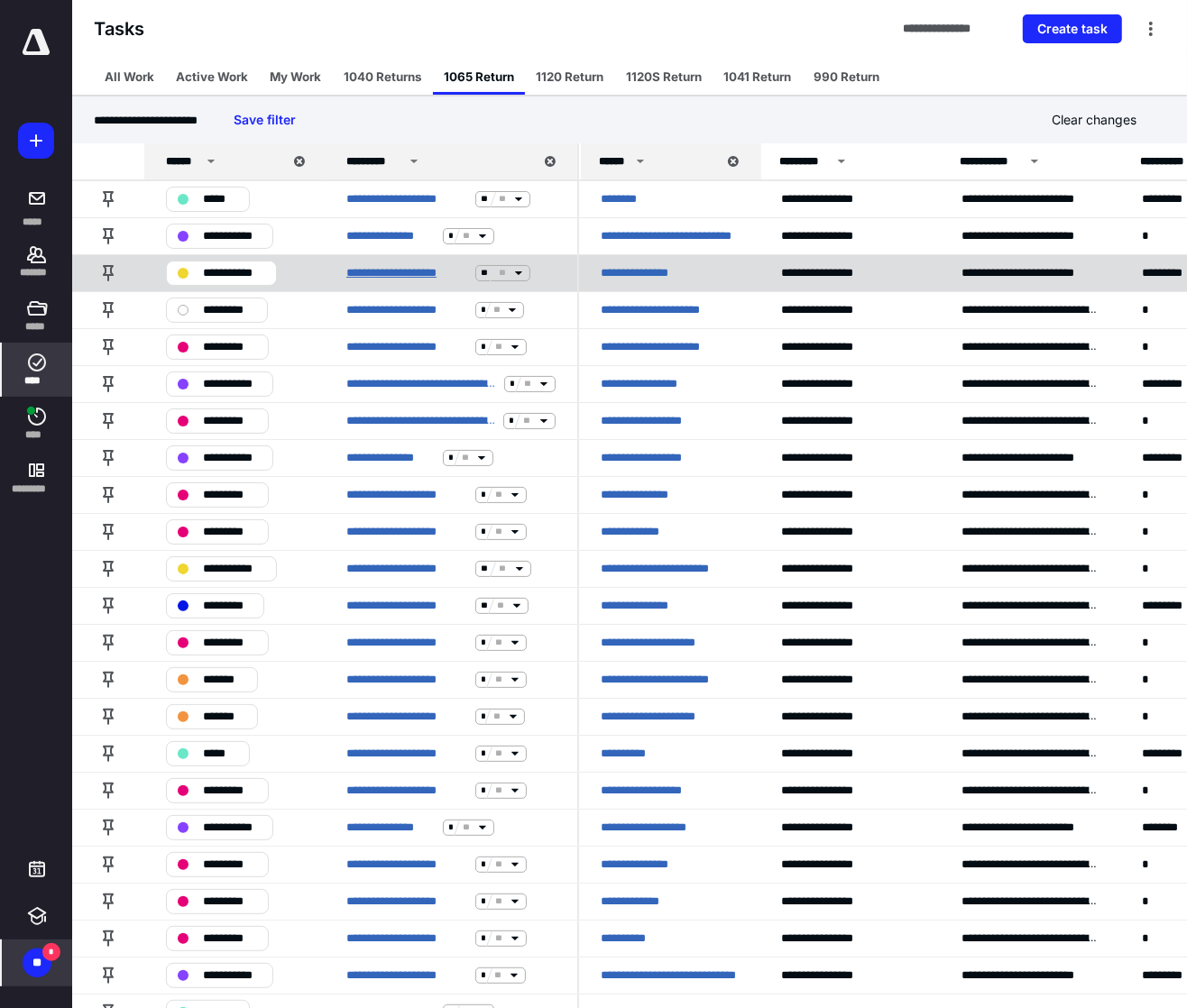click on "**********" at bounding box center (407, 273) 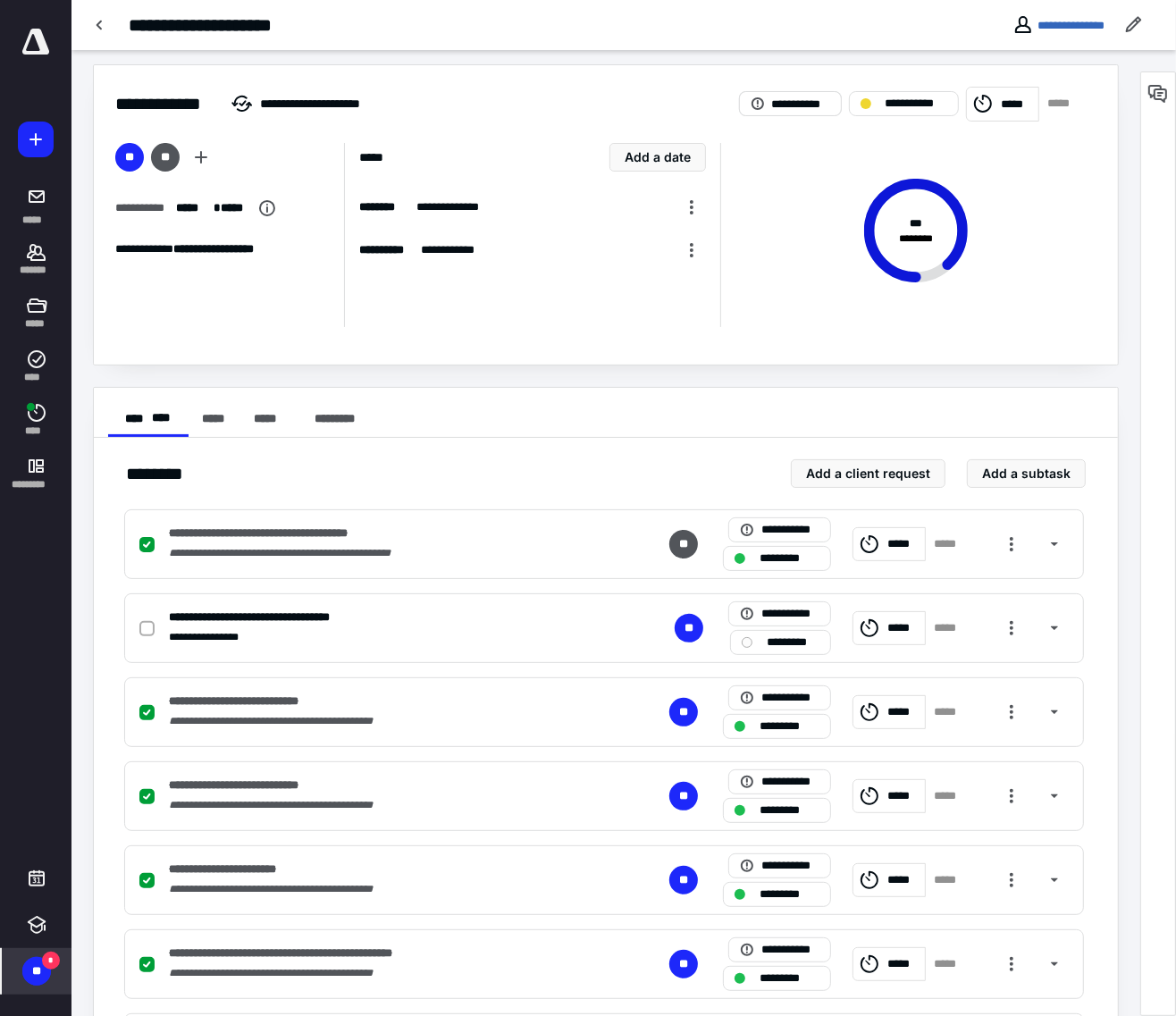 scroll, scrollTop: 0, scrollLeft: 0, axis: both 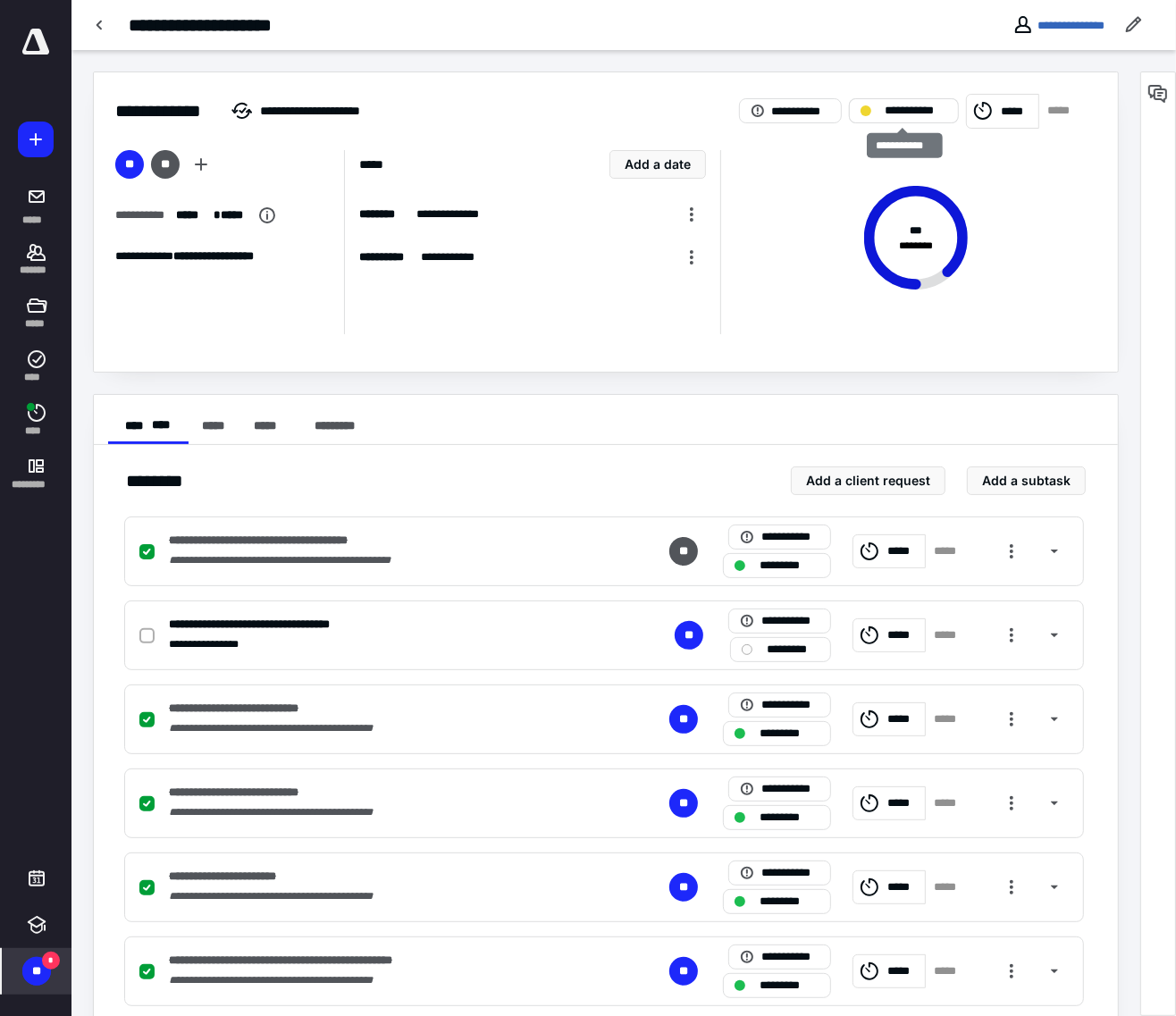 click on "**********" at bounding box center (903, 111) 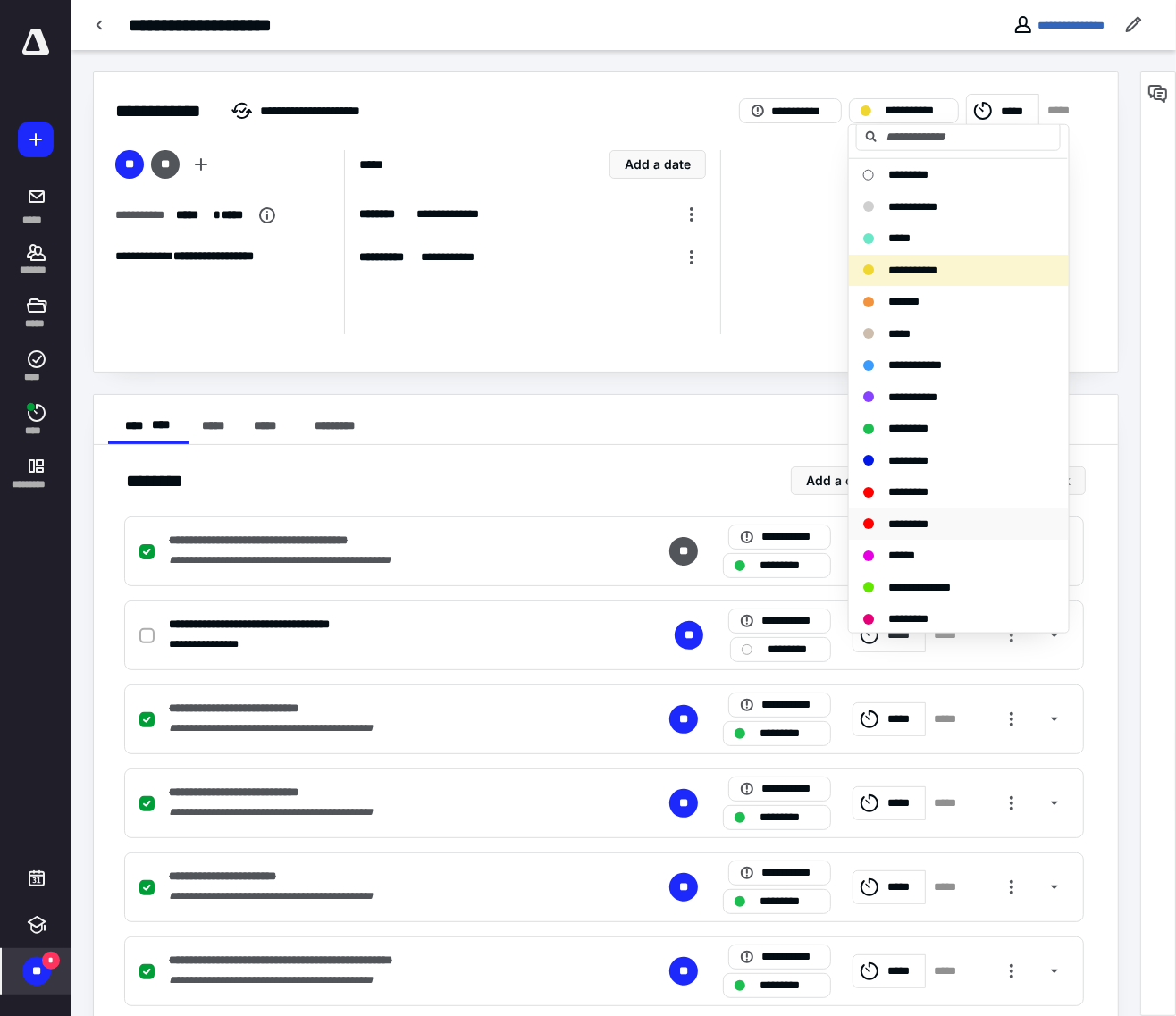 scroll, scrollTop: 12, scrollLeft: 0, axis: vertical 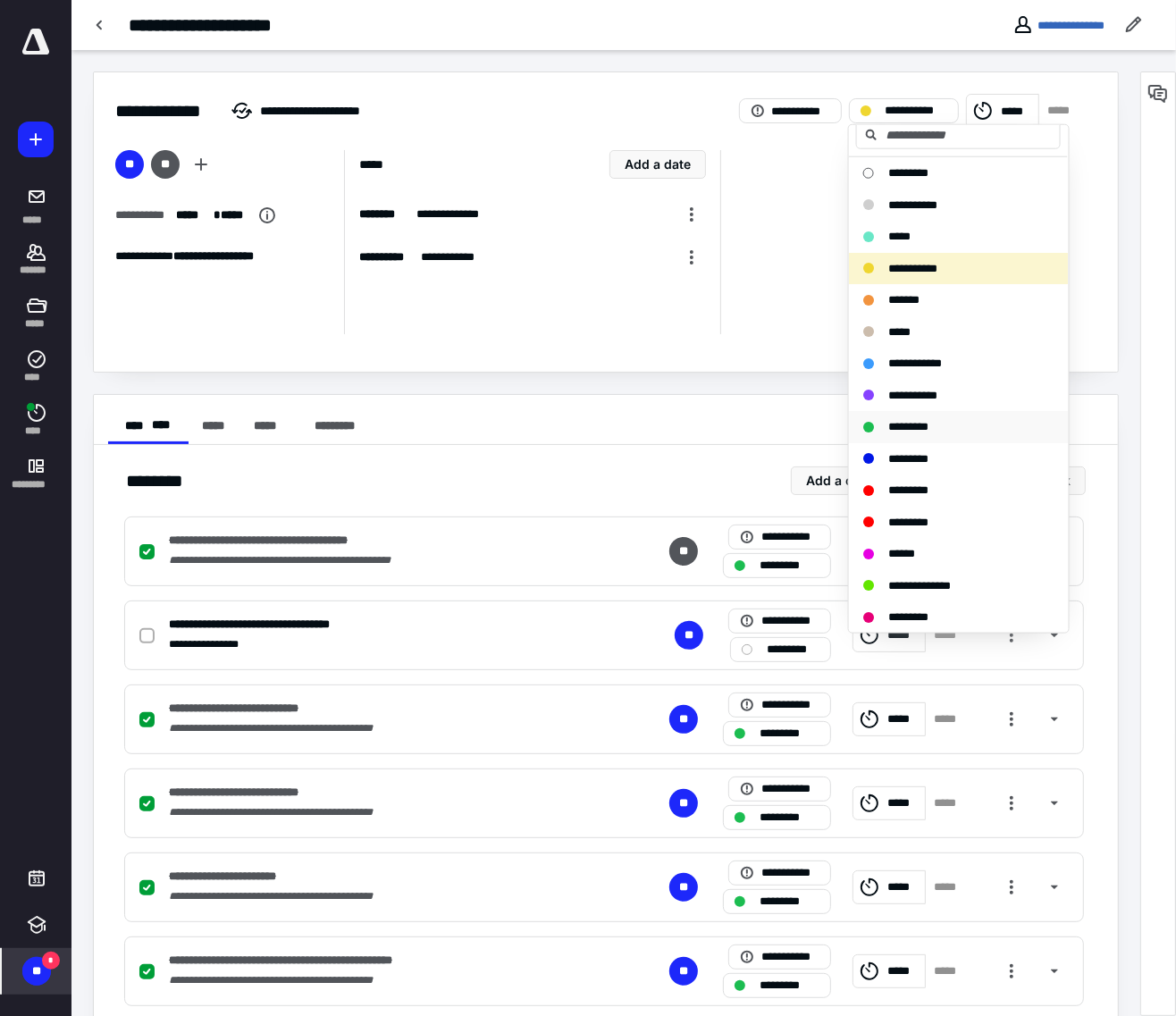click on "*********" at bounding box center [908, 426] 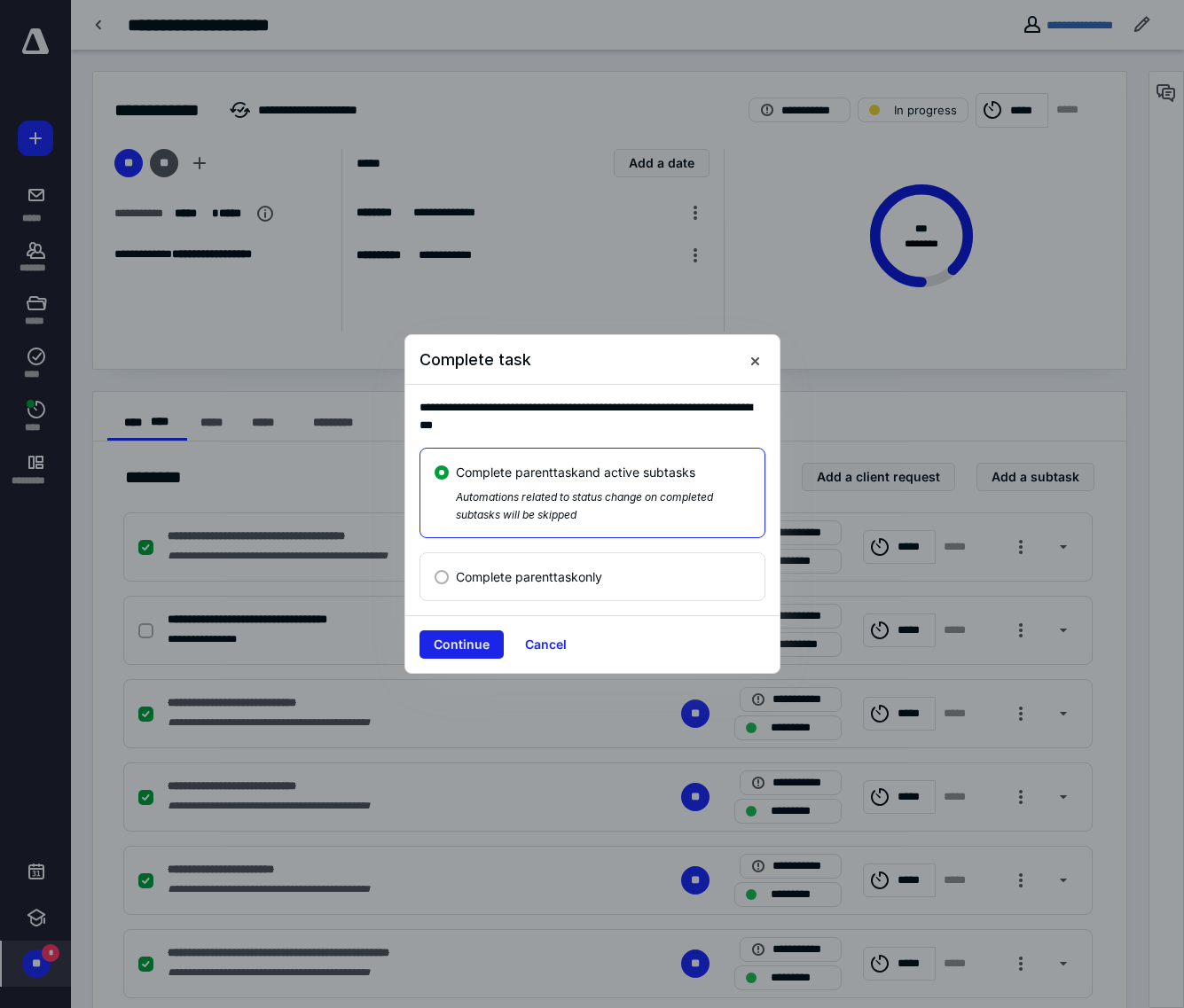 click on "Continue" at bounding box center [461, 645] 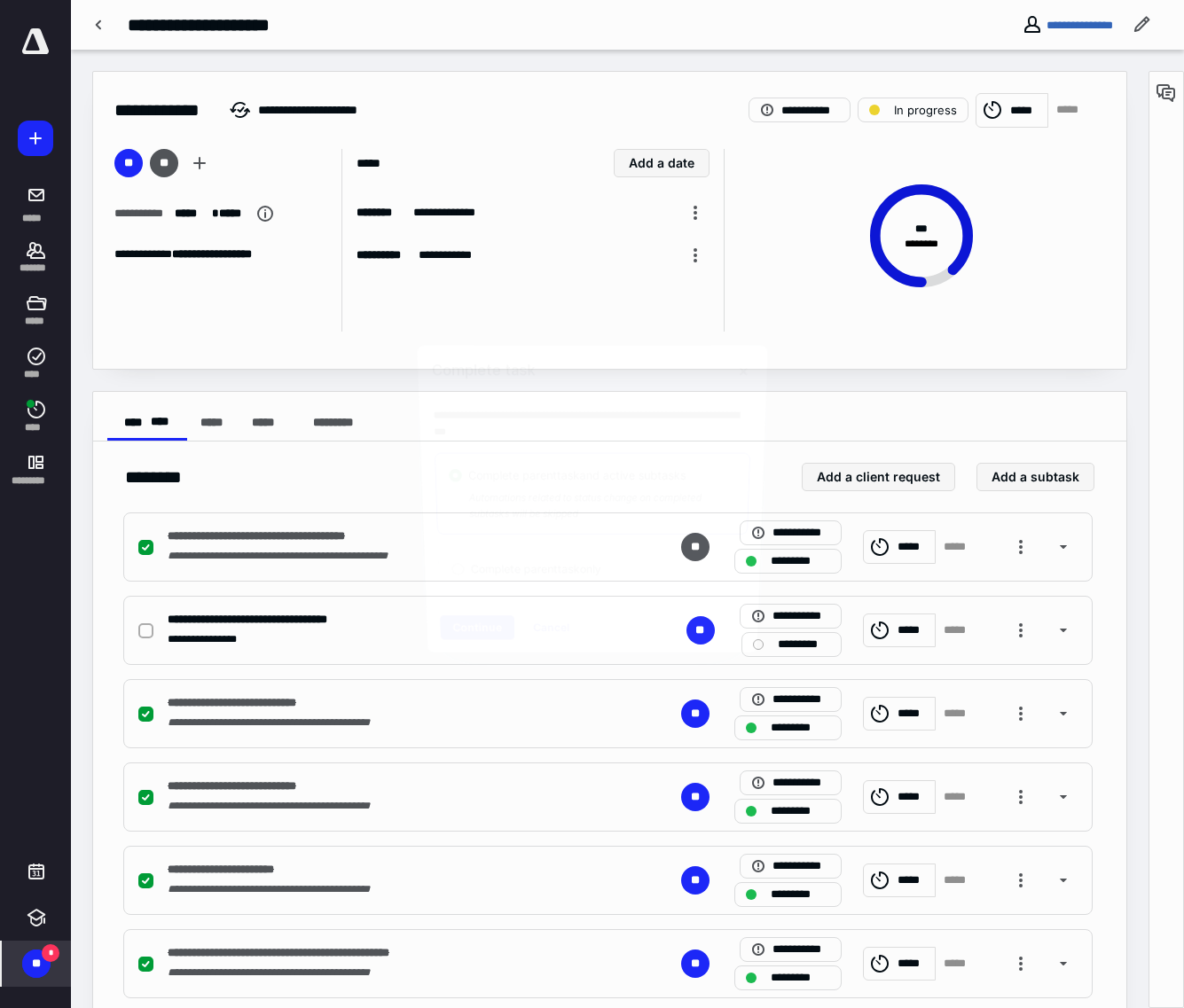 checkbox on "true" 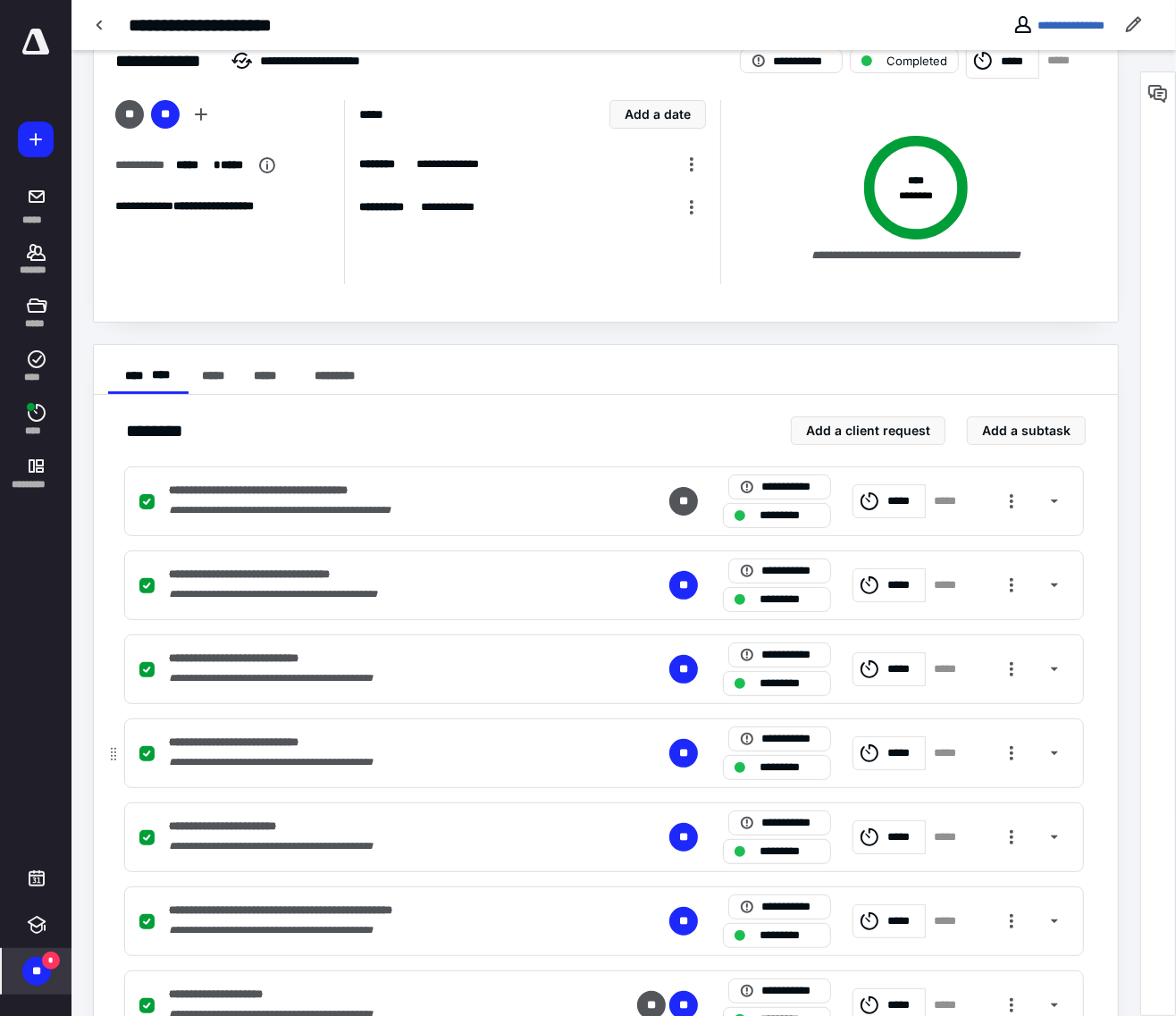 scroll, scrollTop: 0, scrollLeft: 0, axis: both 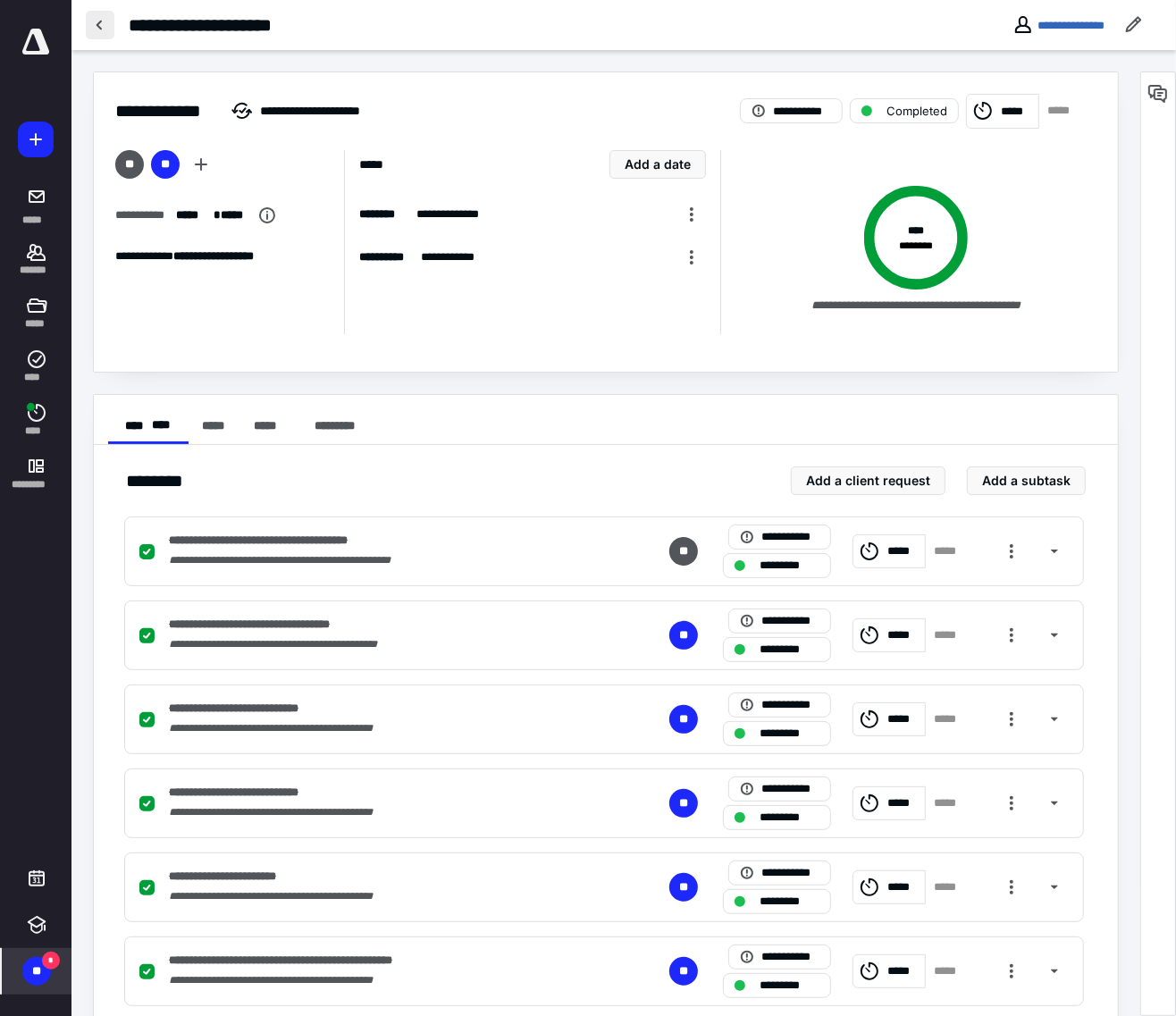 click at bounding box center [100, 25] 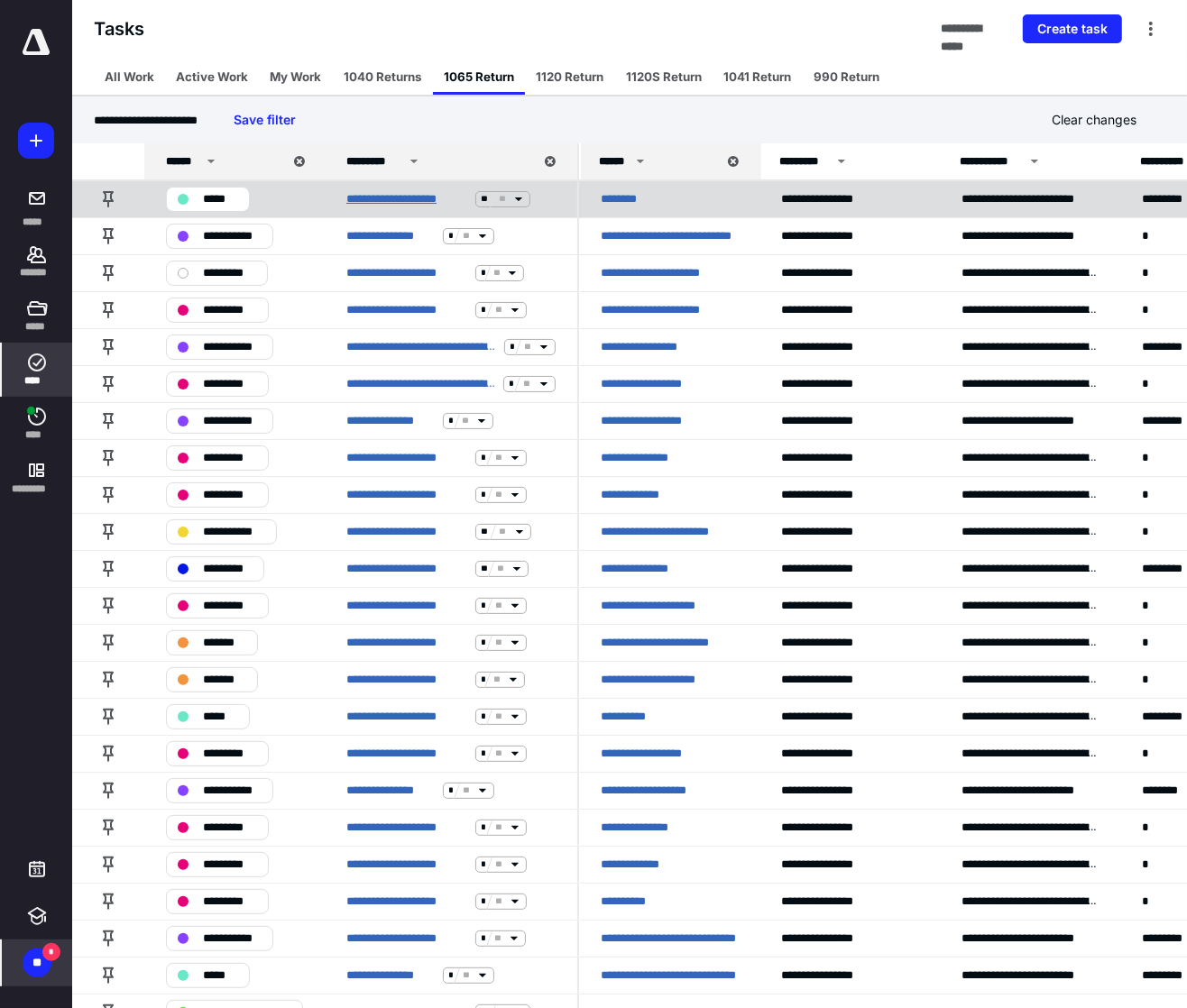 click on "**********" at bounding box center [407, 199] 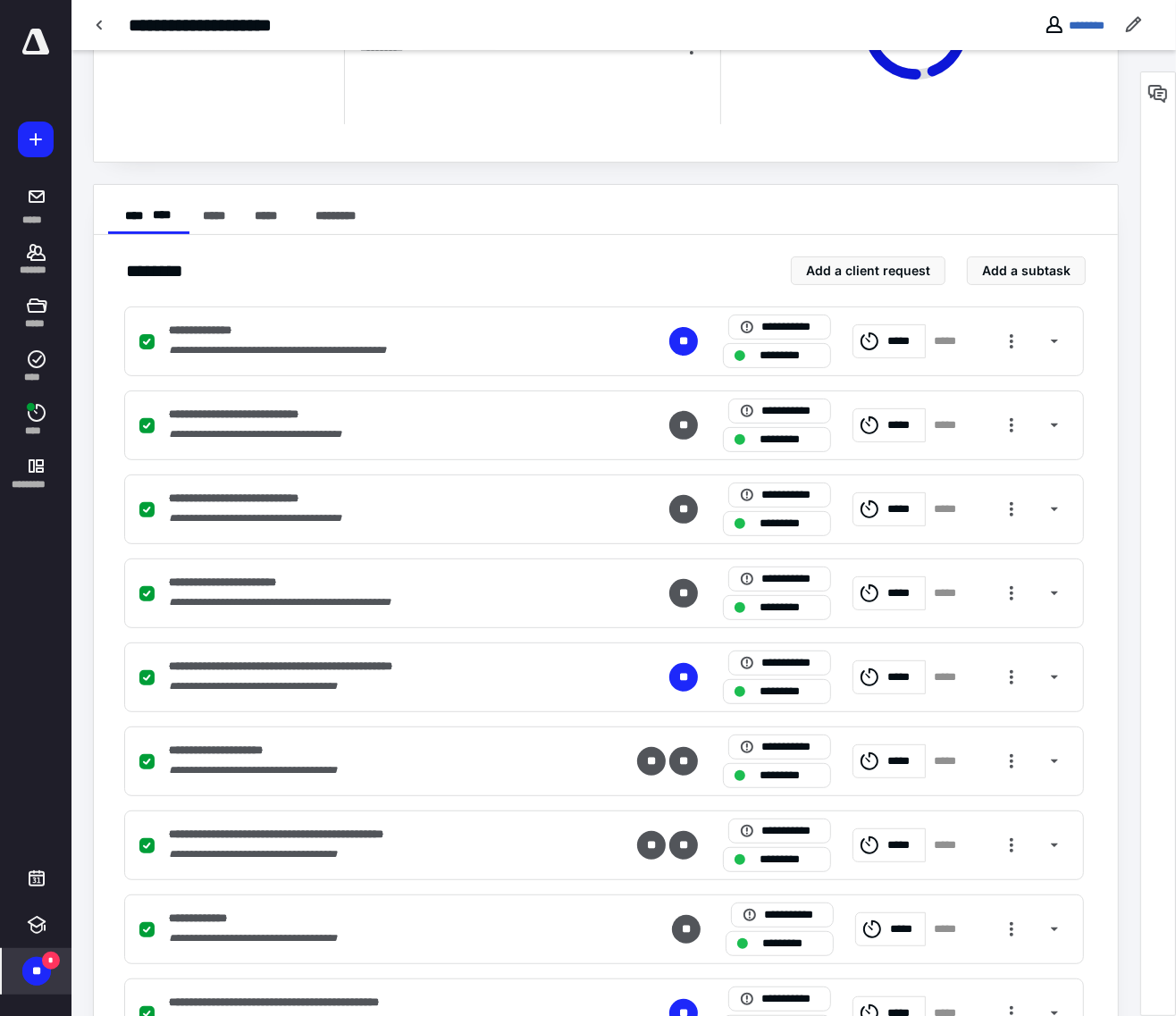 scroll, scrollTop: 0, scrollLeft: 0, axis: both 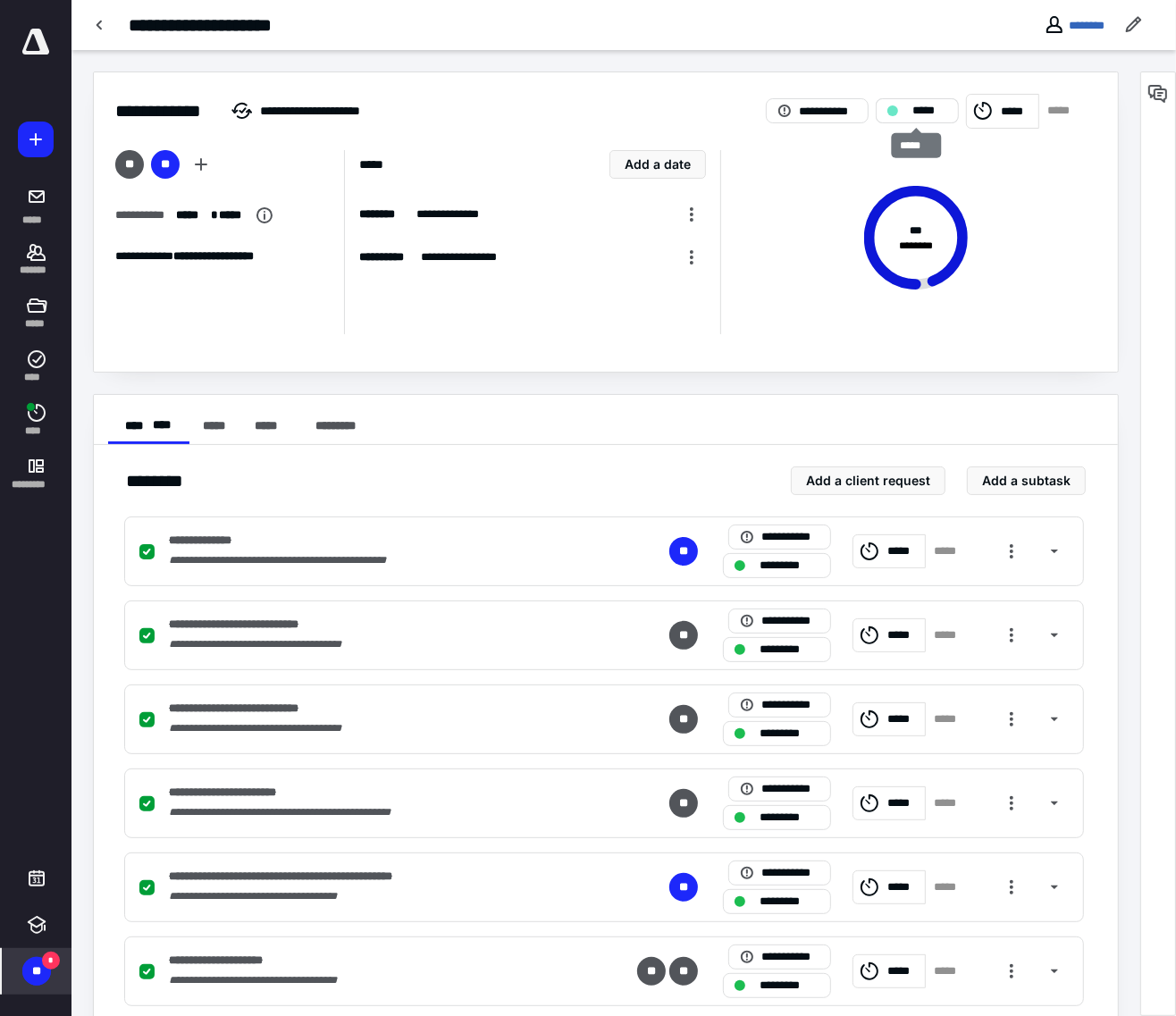 click on "*****" at bounding box center [929, 111] 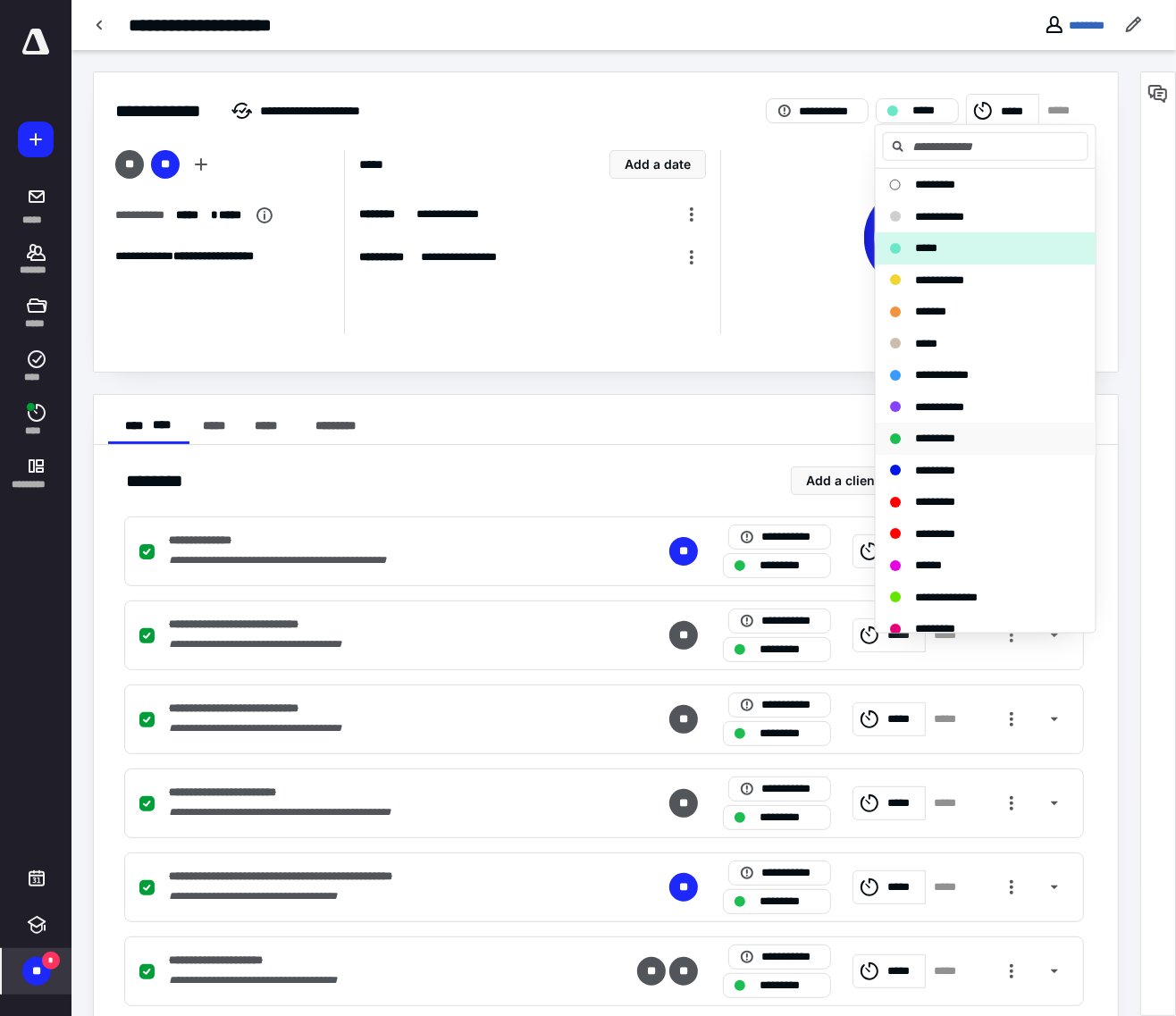 click on "*********" at bounding box center (935, 438) 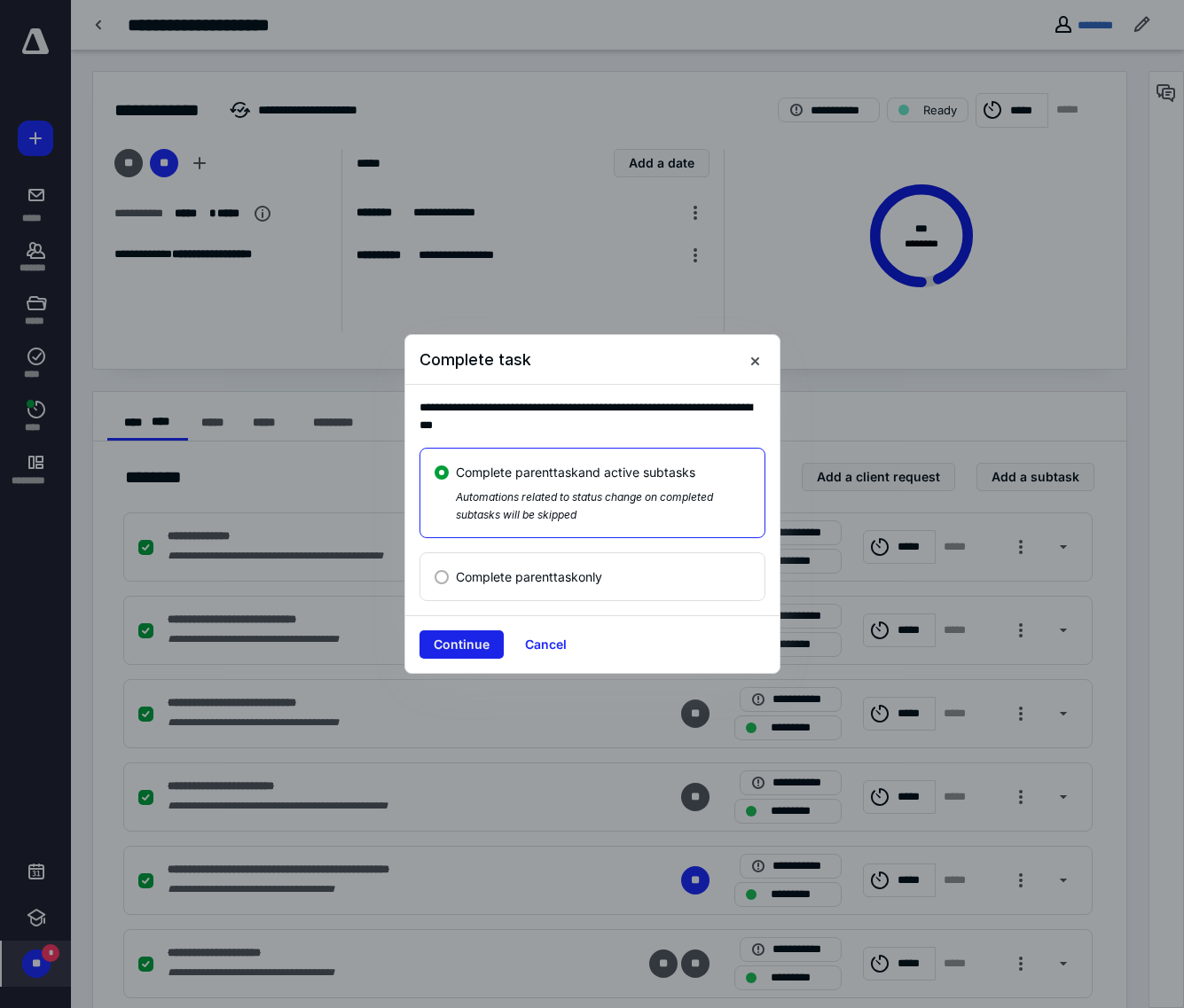 click on "Continue" at bounding box center (461, 645) 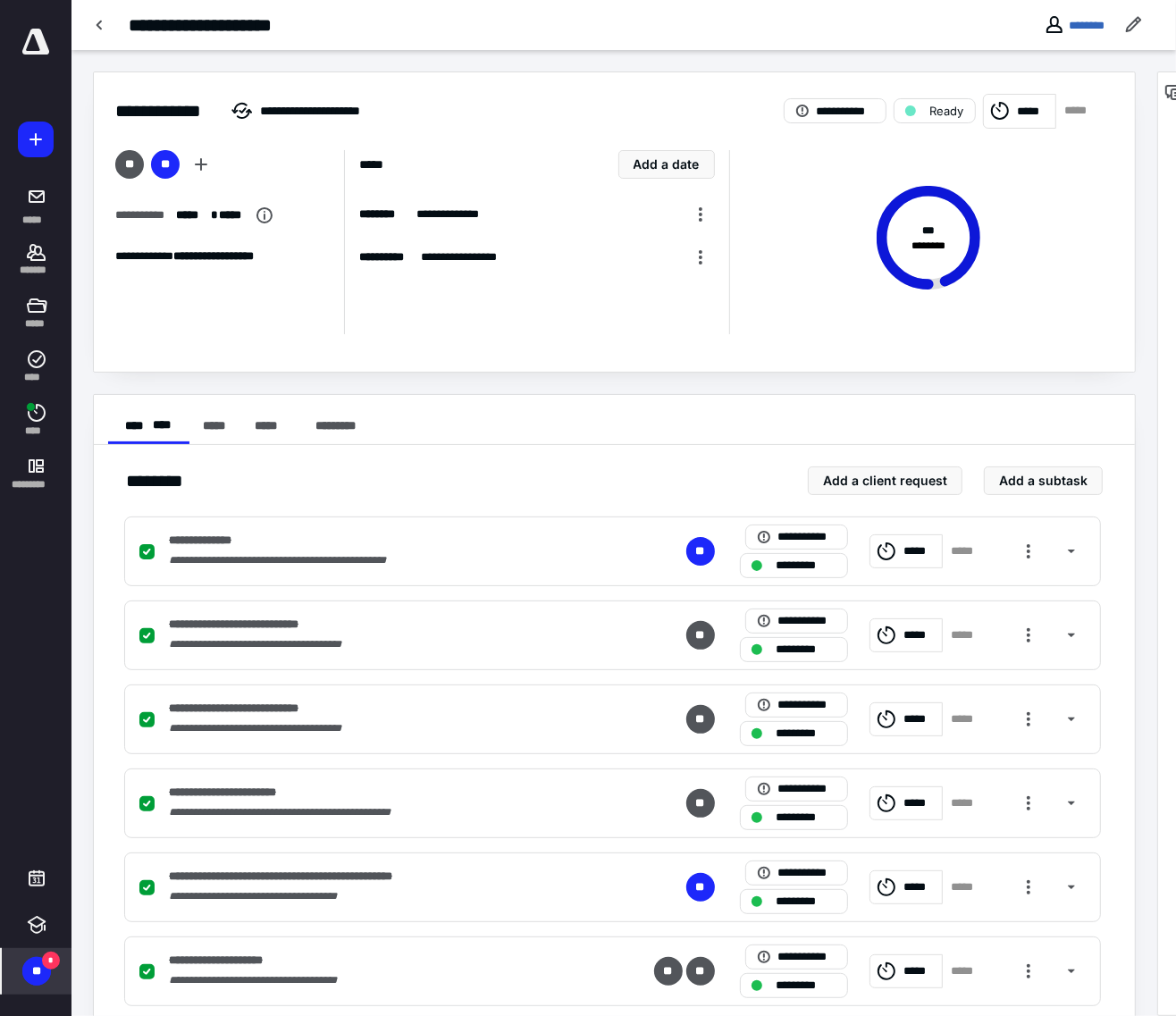 checkbox on "true" 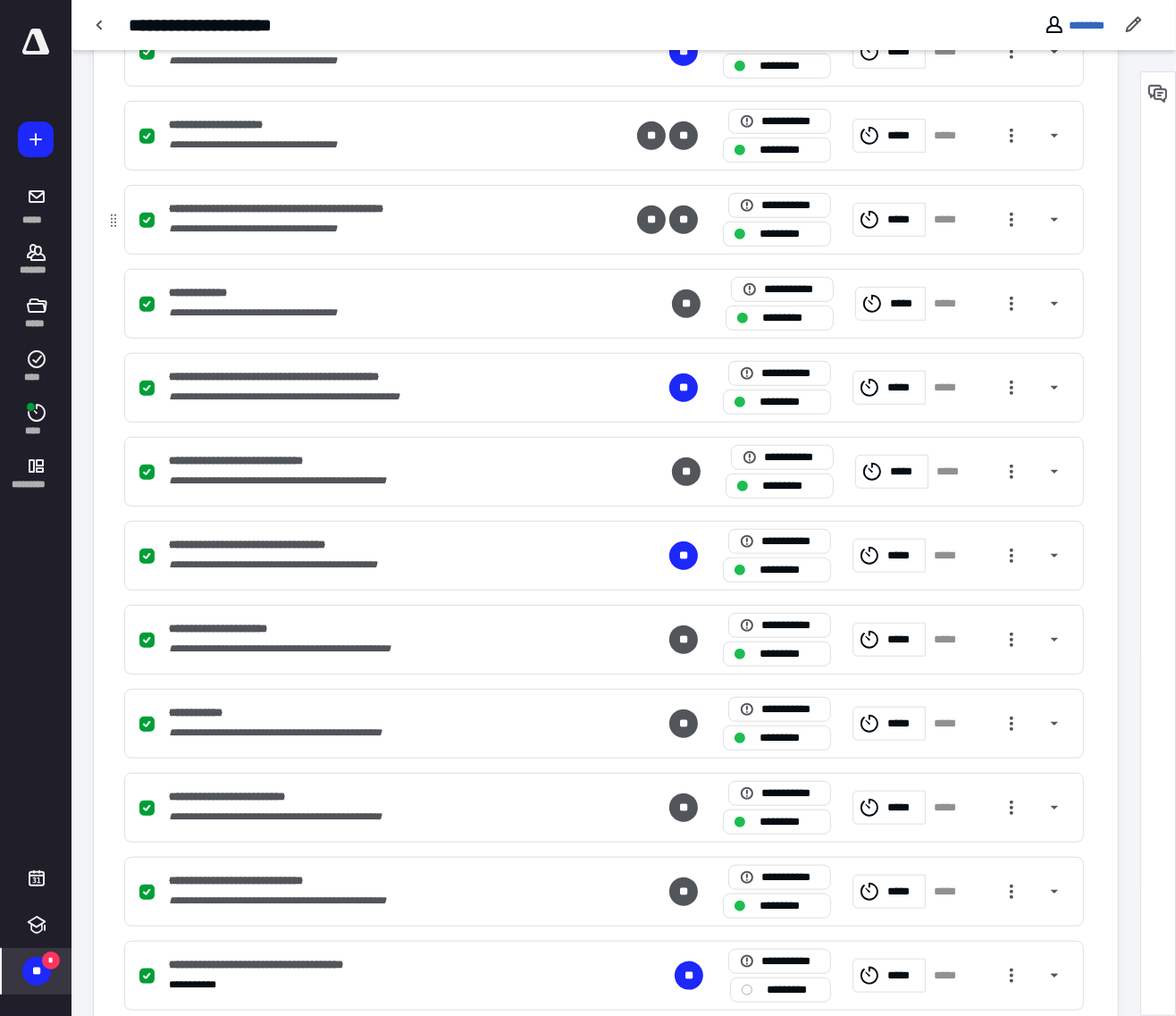 scroll, scrollTop: 880, scrollLeft: 0, axis: vertical 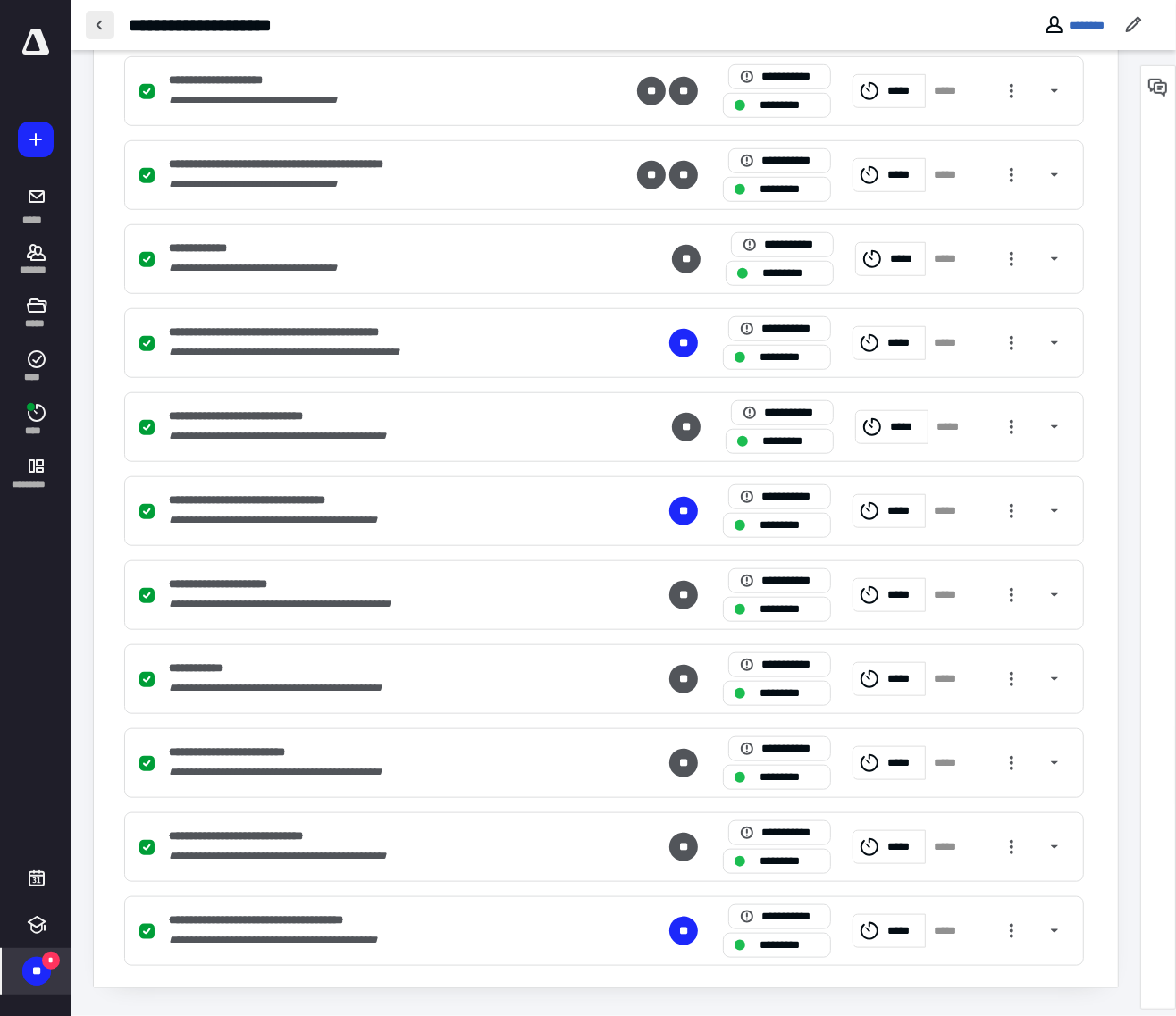 click at bounding box center [100, 25] 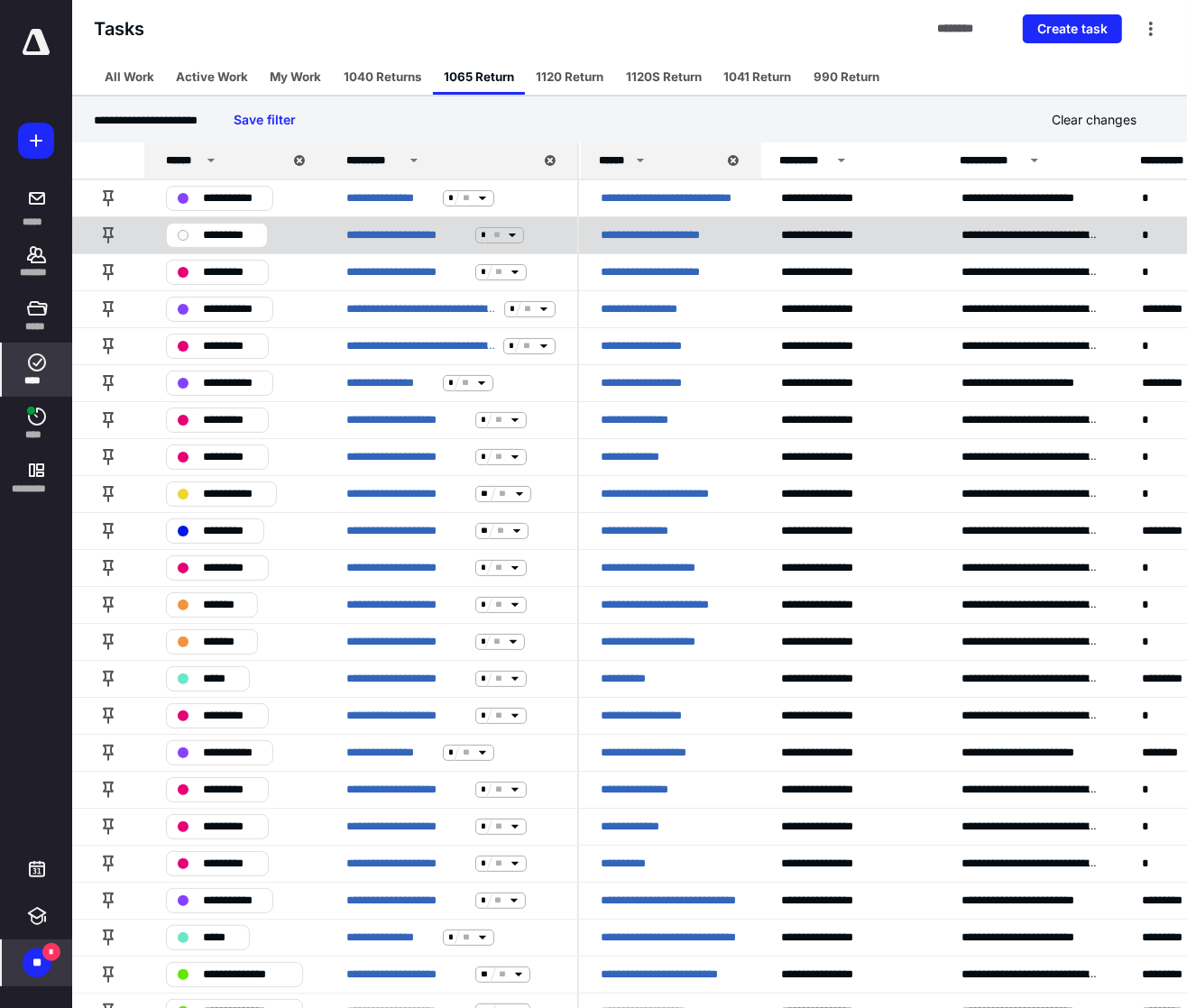 scroll, scrollTop: 0, scrollLeft: 0, axis: both 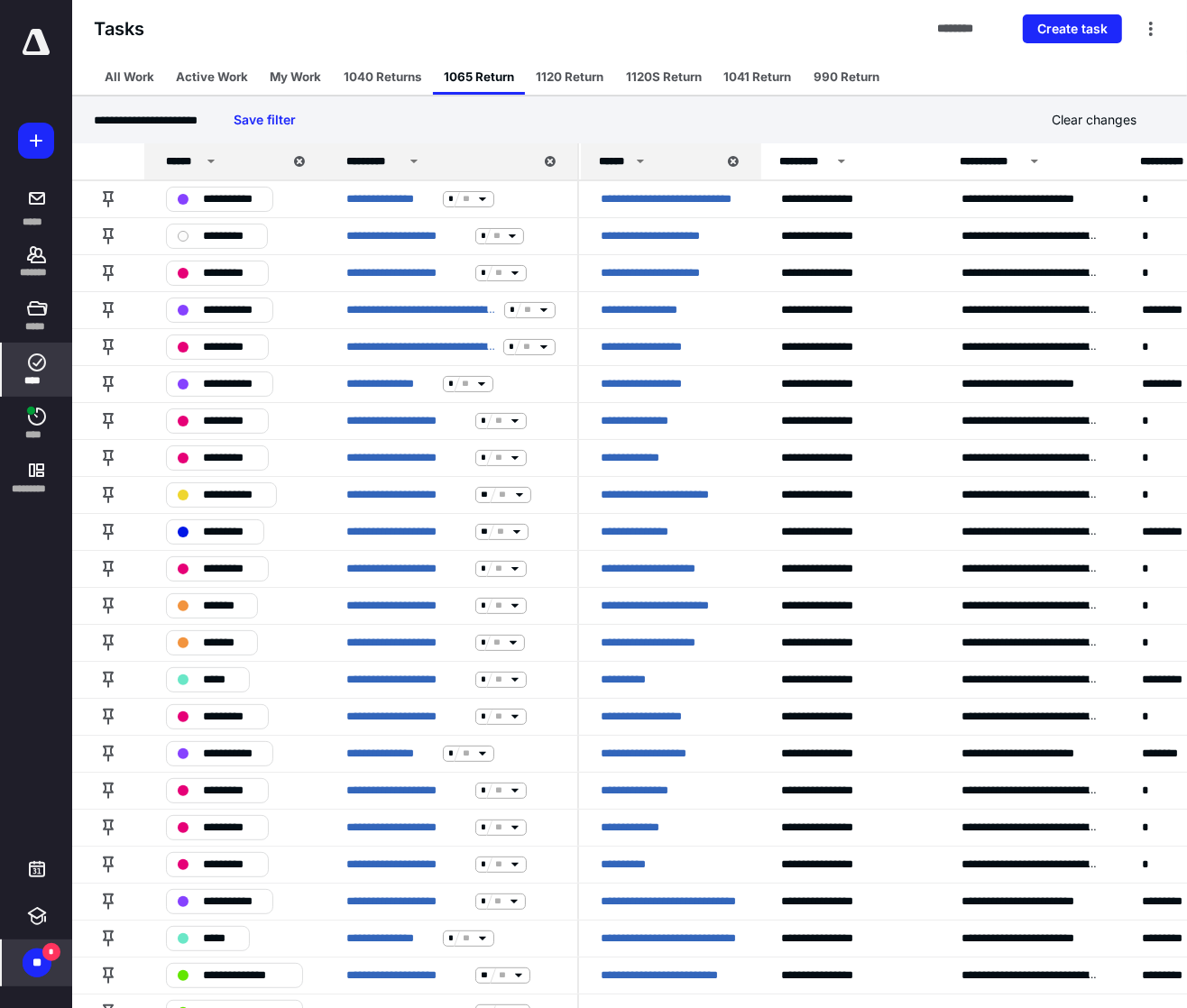 click 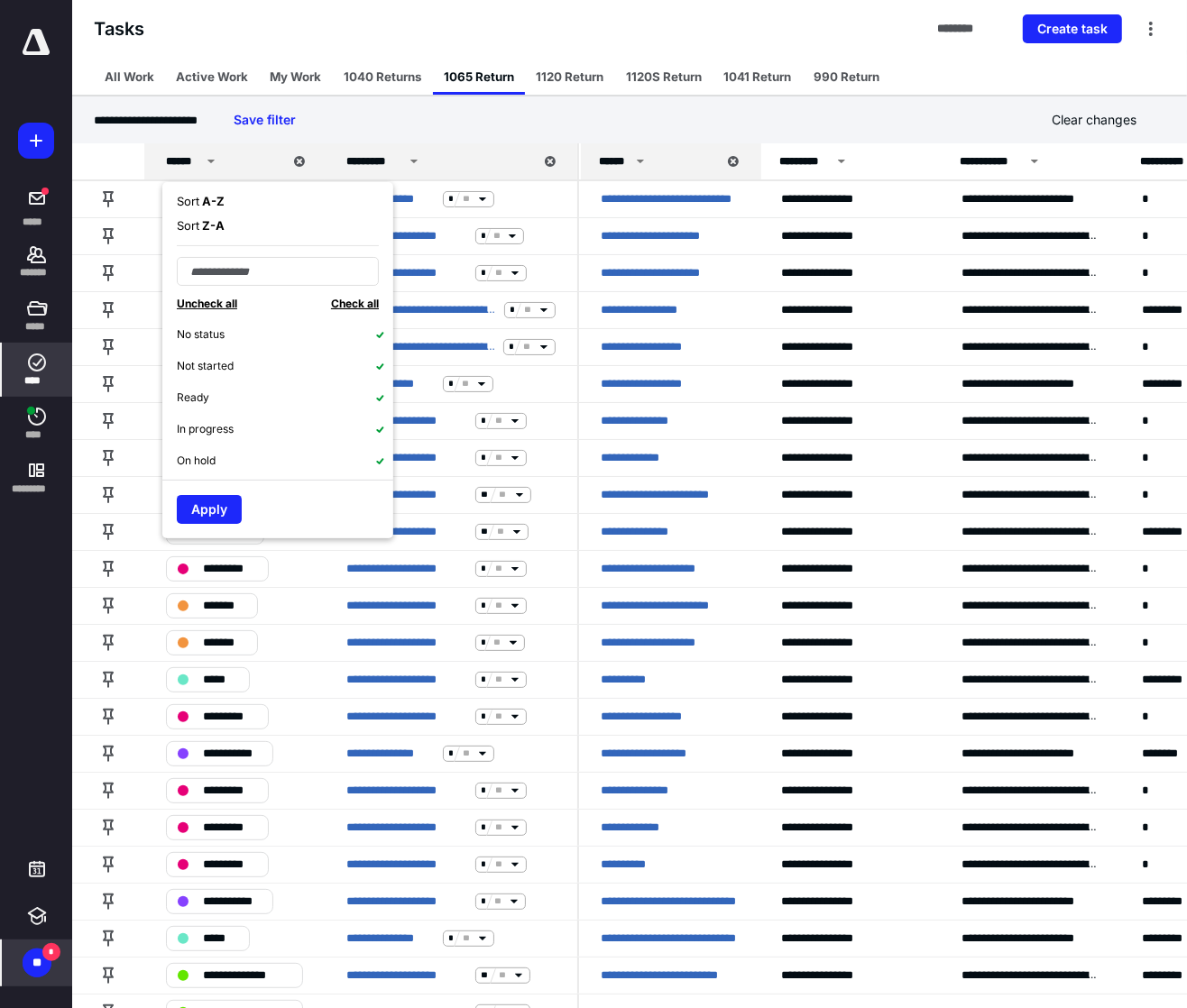 click on "Check all" at bounding box center (354, 303) 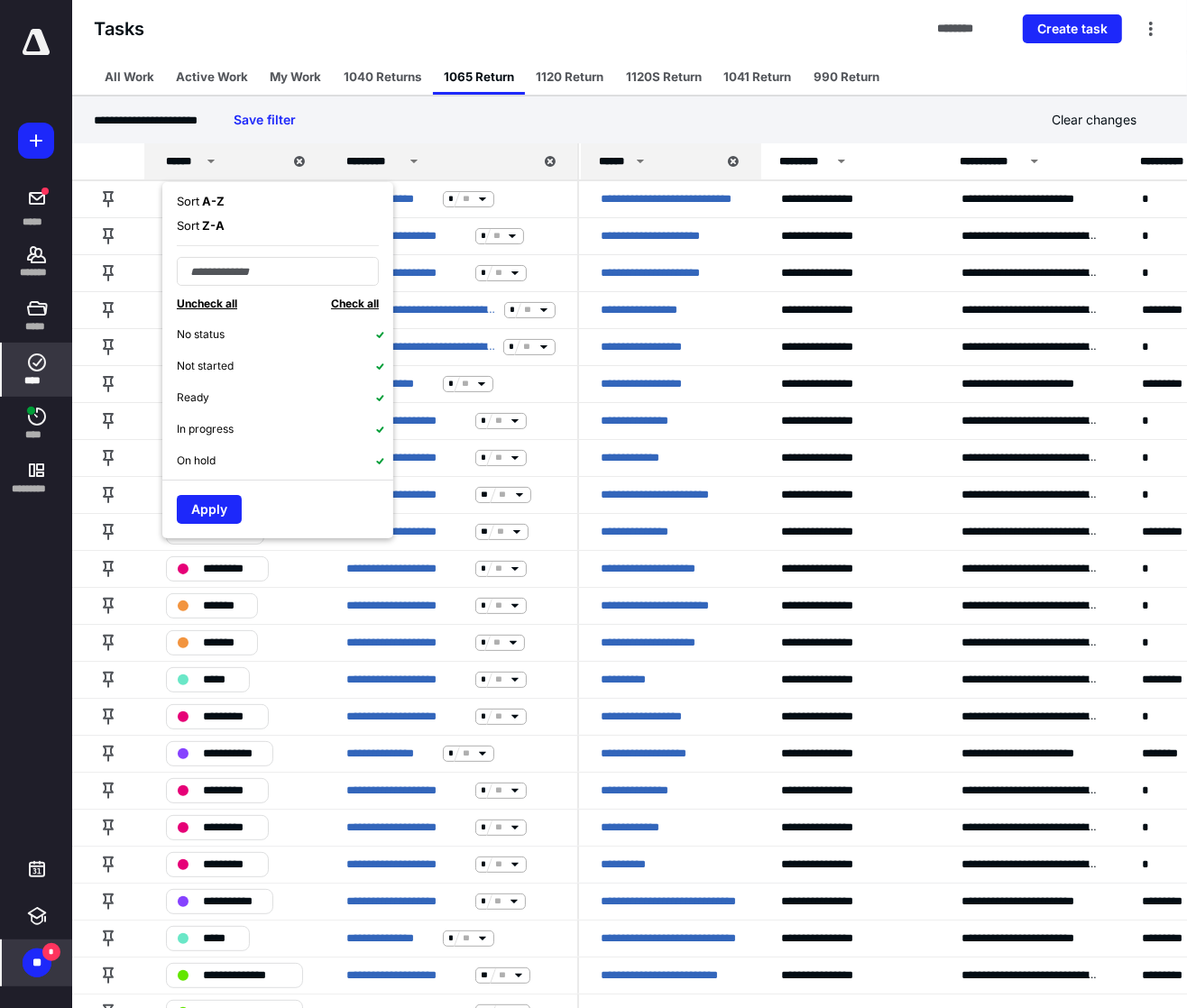 click on "Uncheck all" at bounding box center (207, 303) 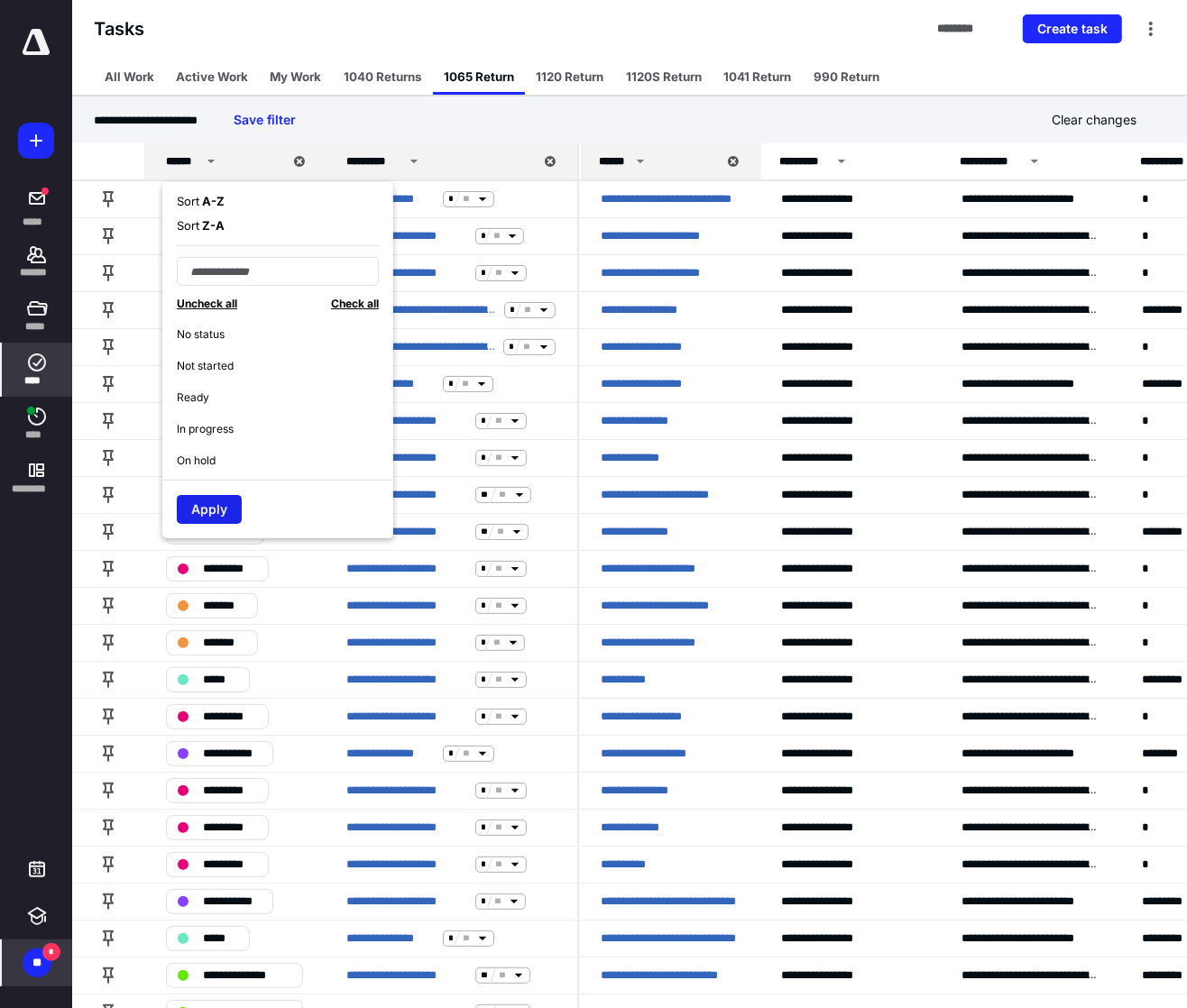 click on "Apply" at bounding box center [209, 509] 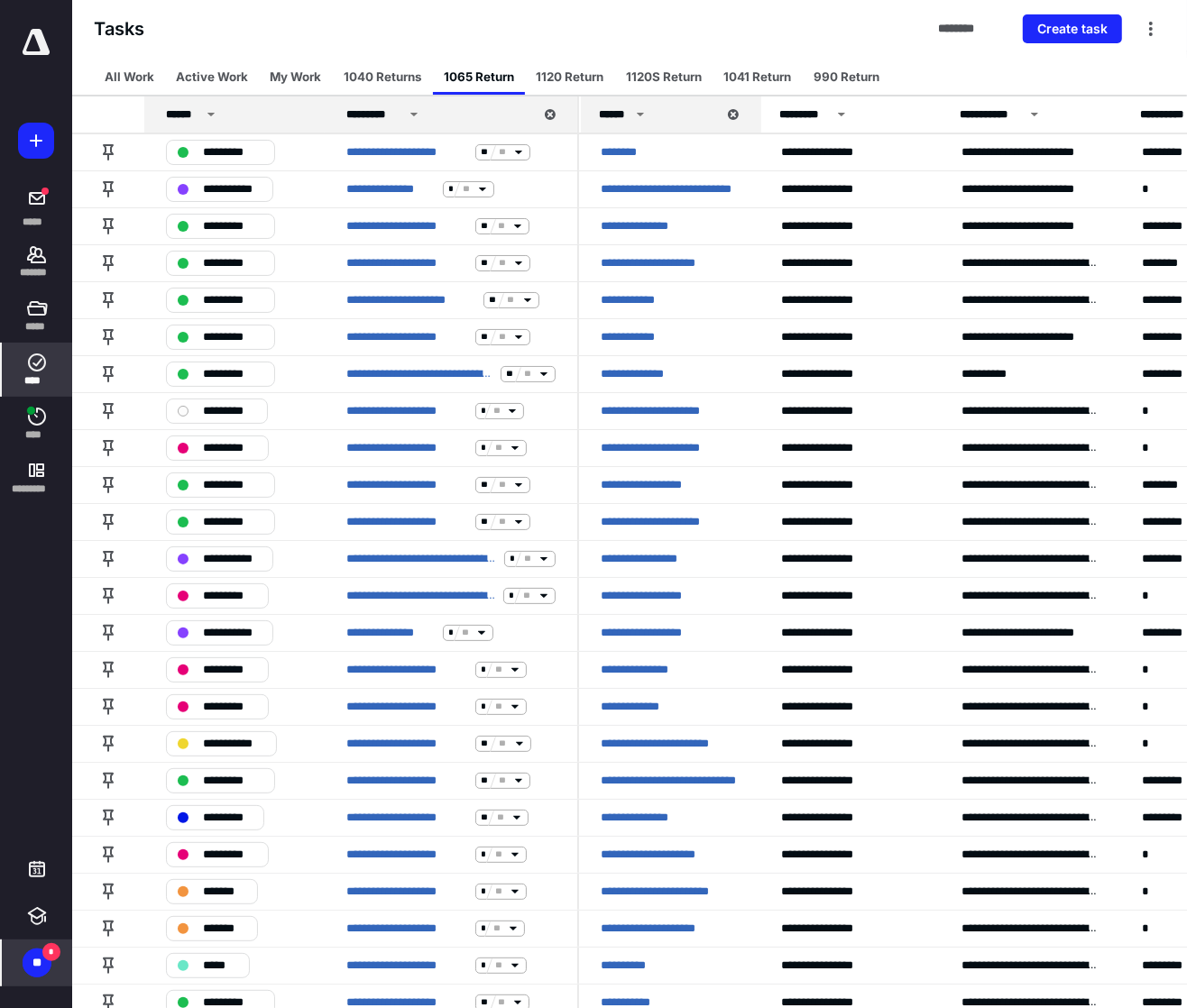 click on "******" at bounding box center [183, 115] 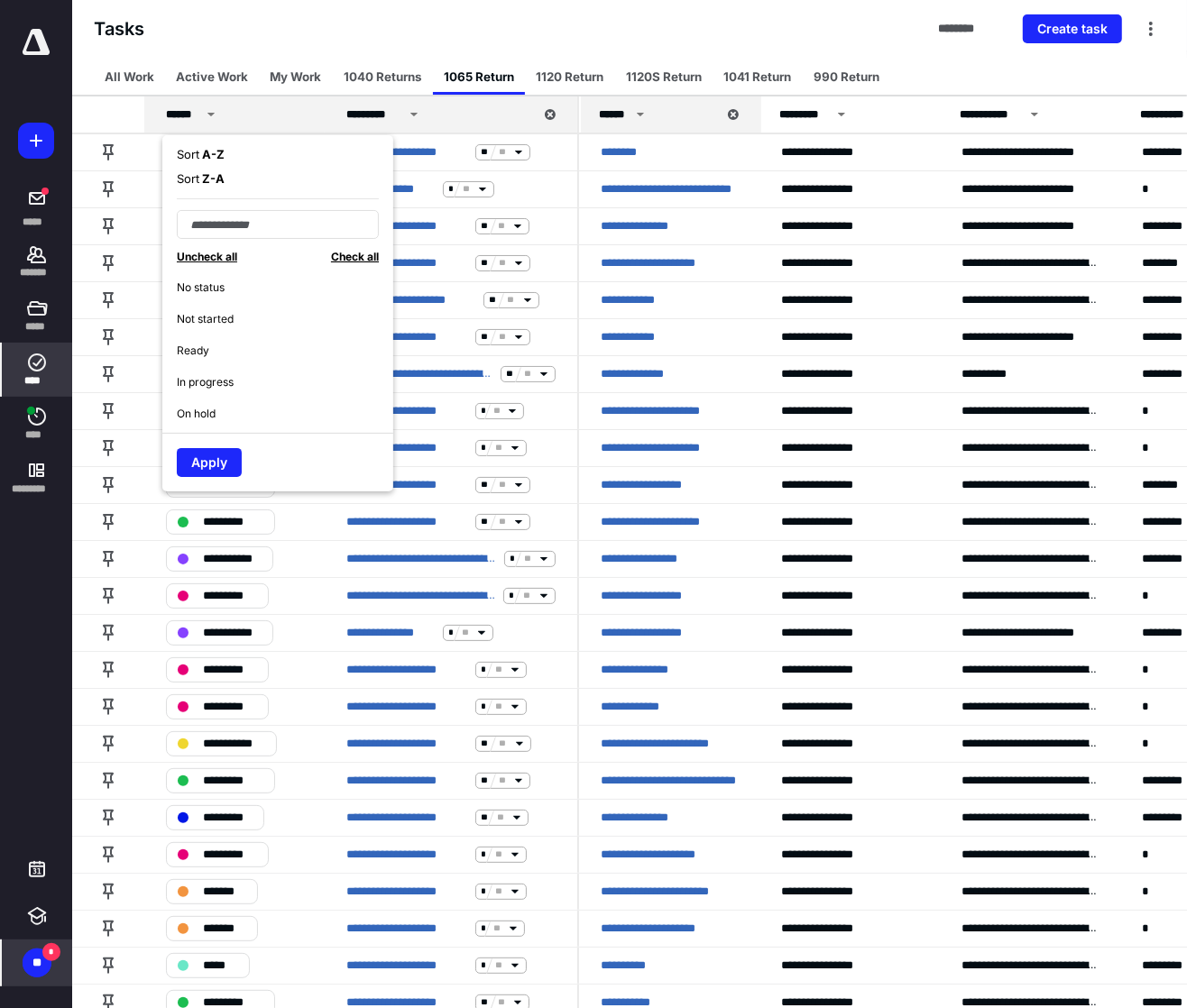 click on "Check all" at bounding box center [354, 256] 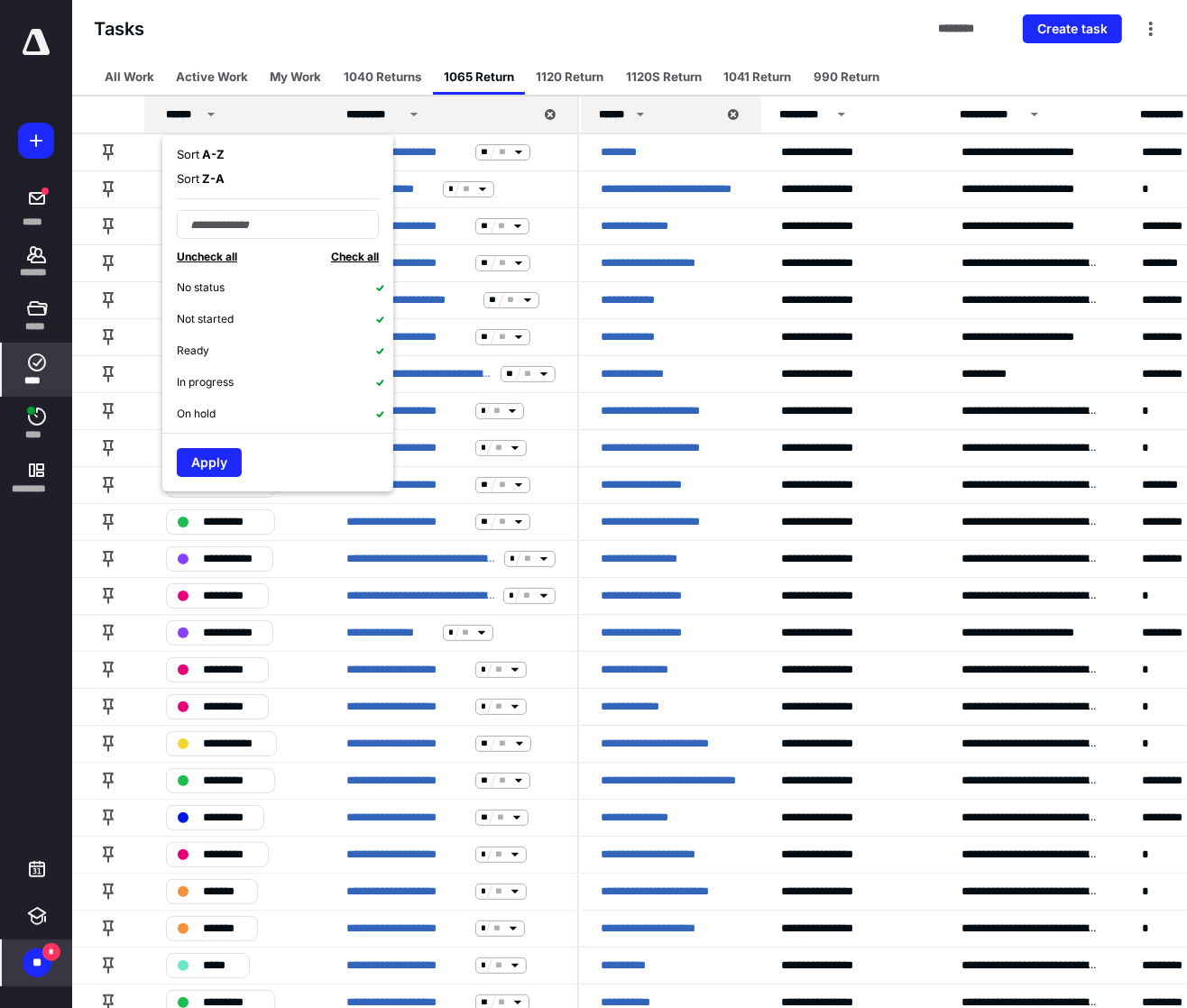 click on "Check all" at bounding box center [354, 256] 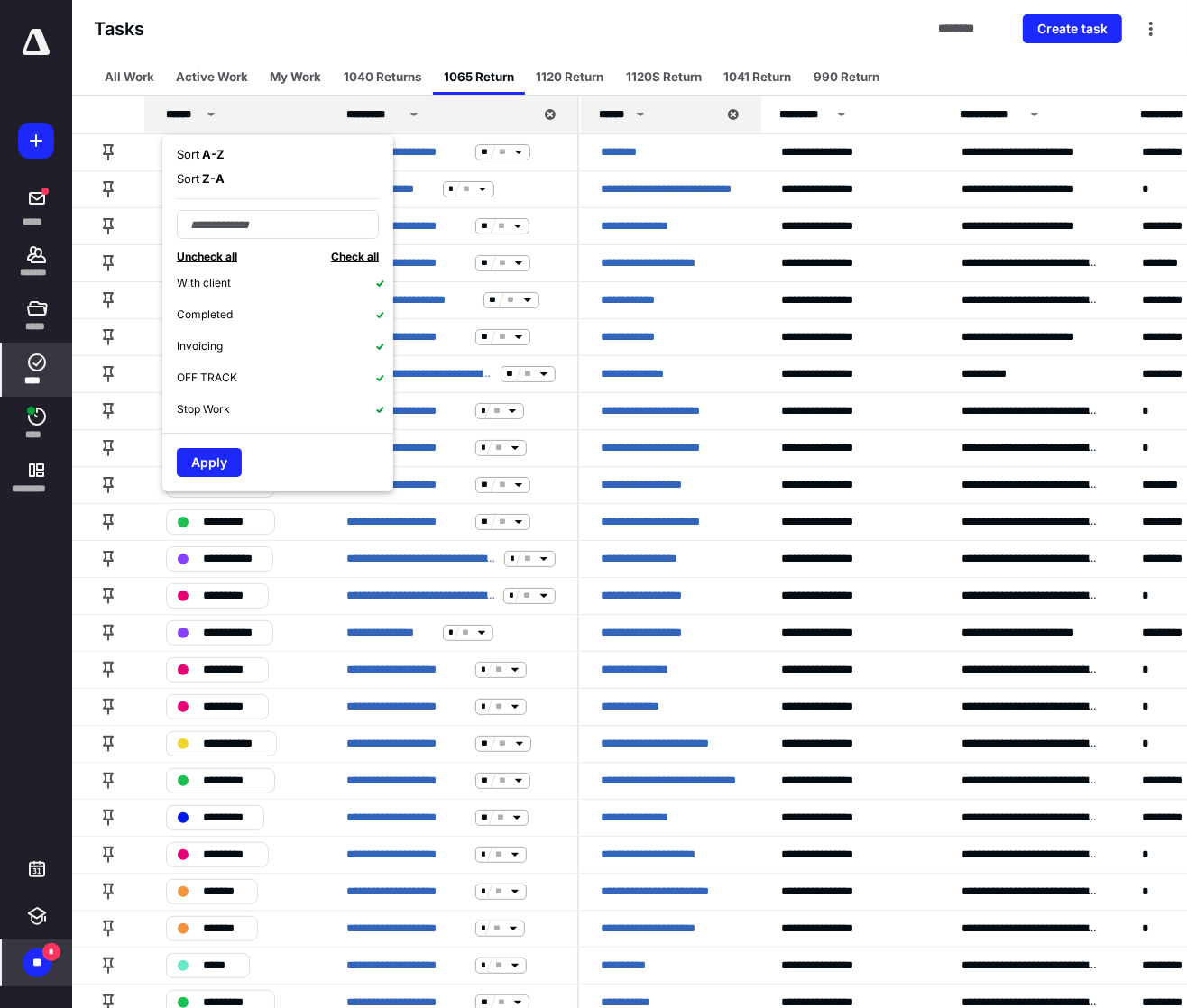 scroll, scrollTop: 0, scrollLeft: 0, axis: both 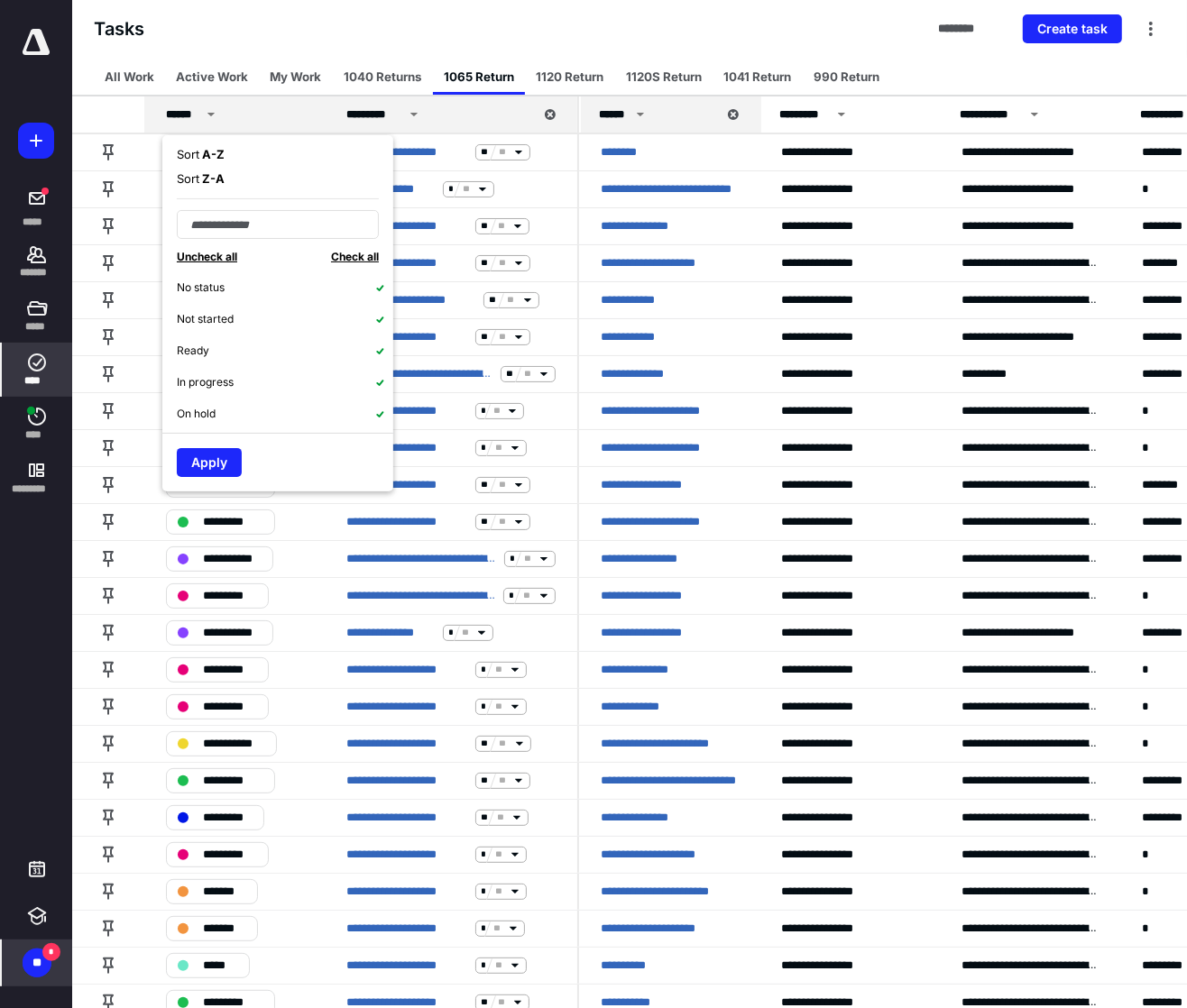 click on "Uncheck all" at bounding box center (207, 256) 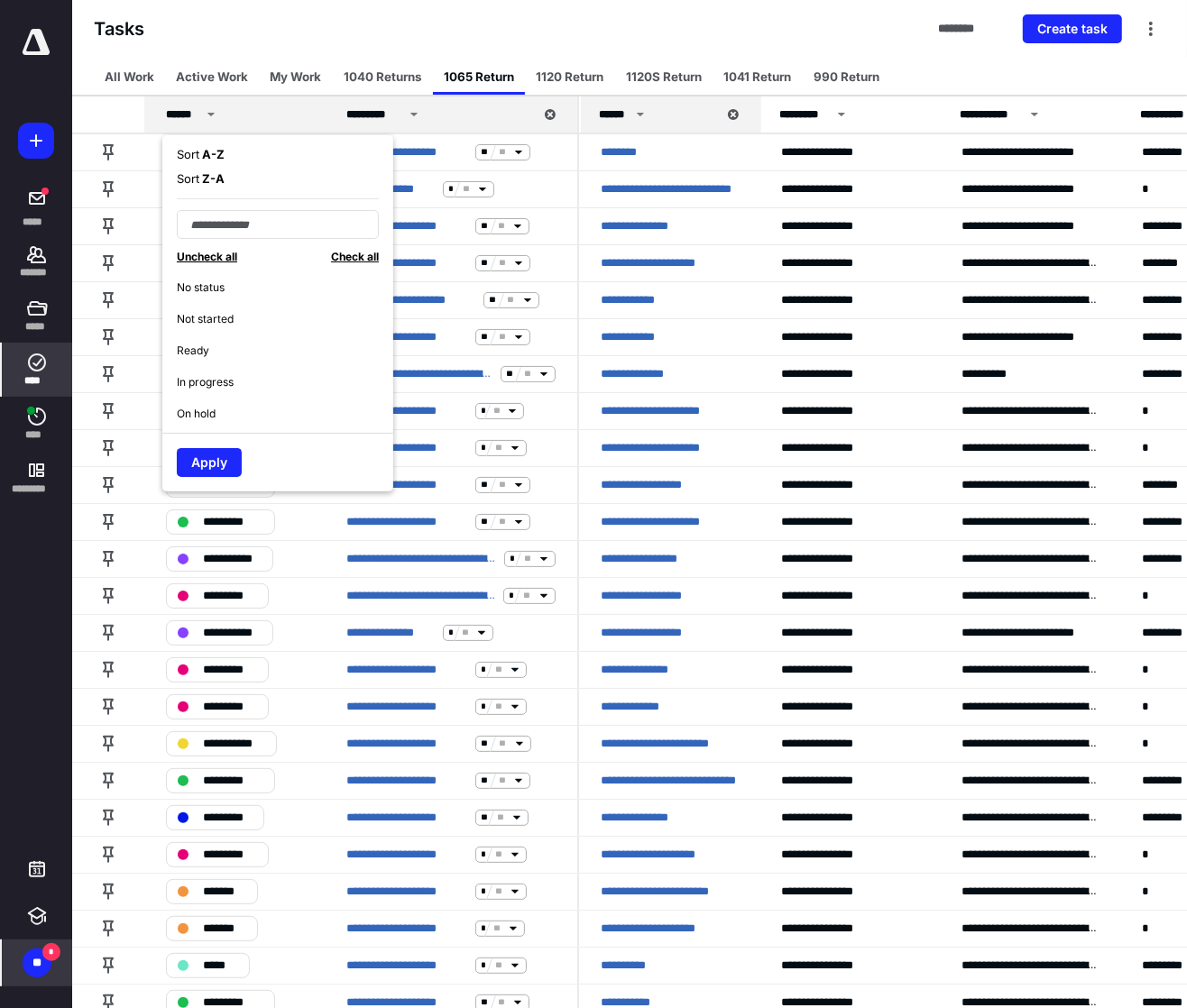 click on "Uncheck all" at bounding box center [207, 256] 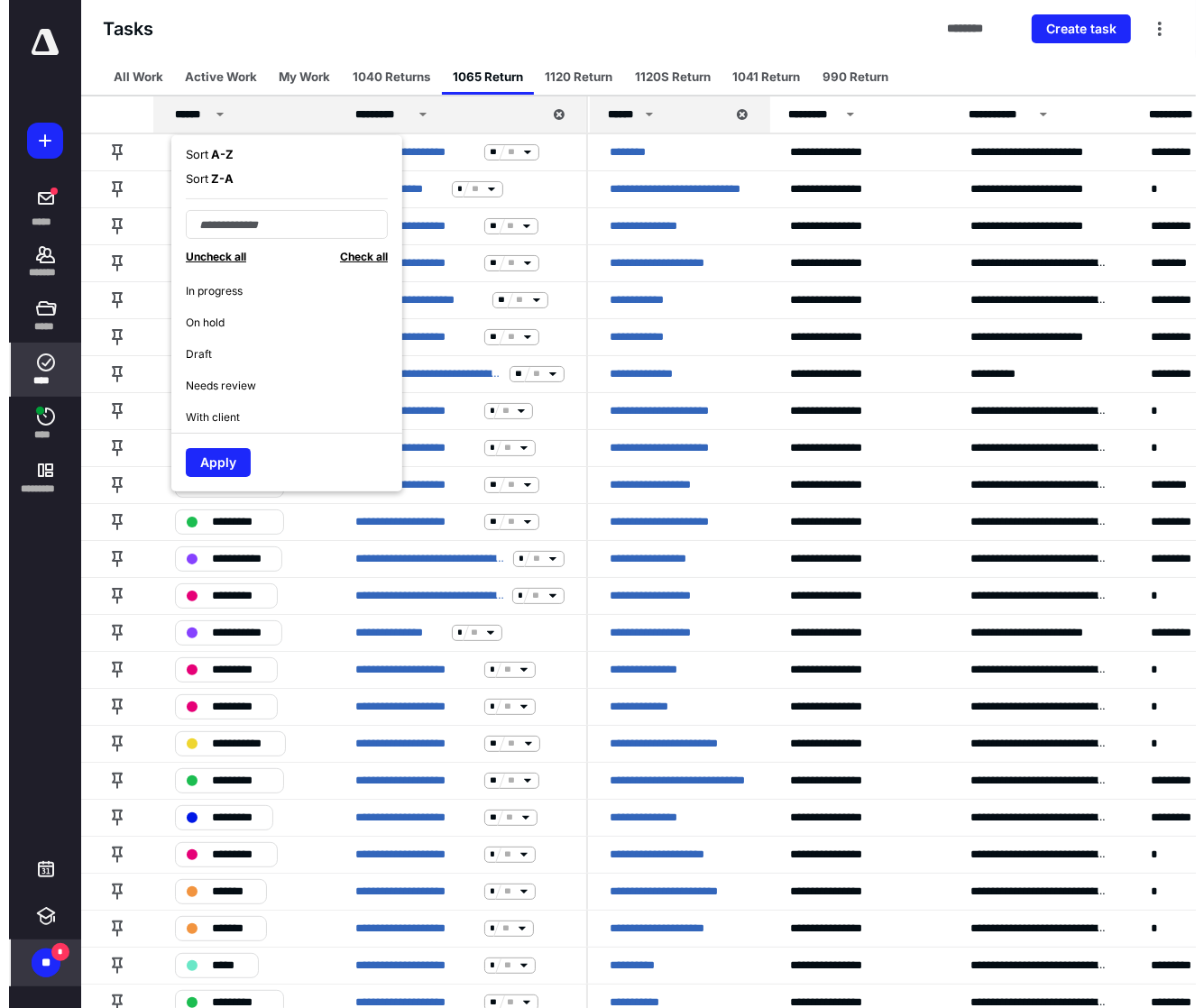 scroll, scrollTop: 225, scrollLeft: 0, axis: vertical 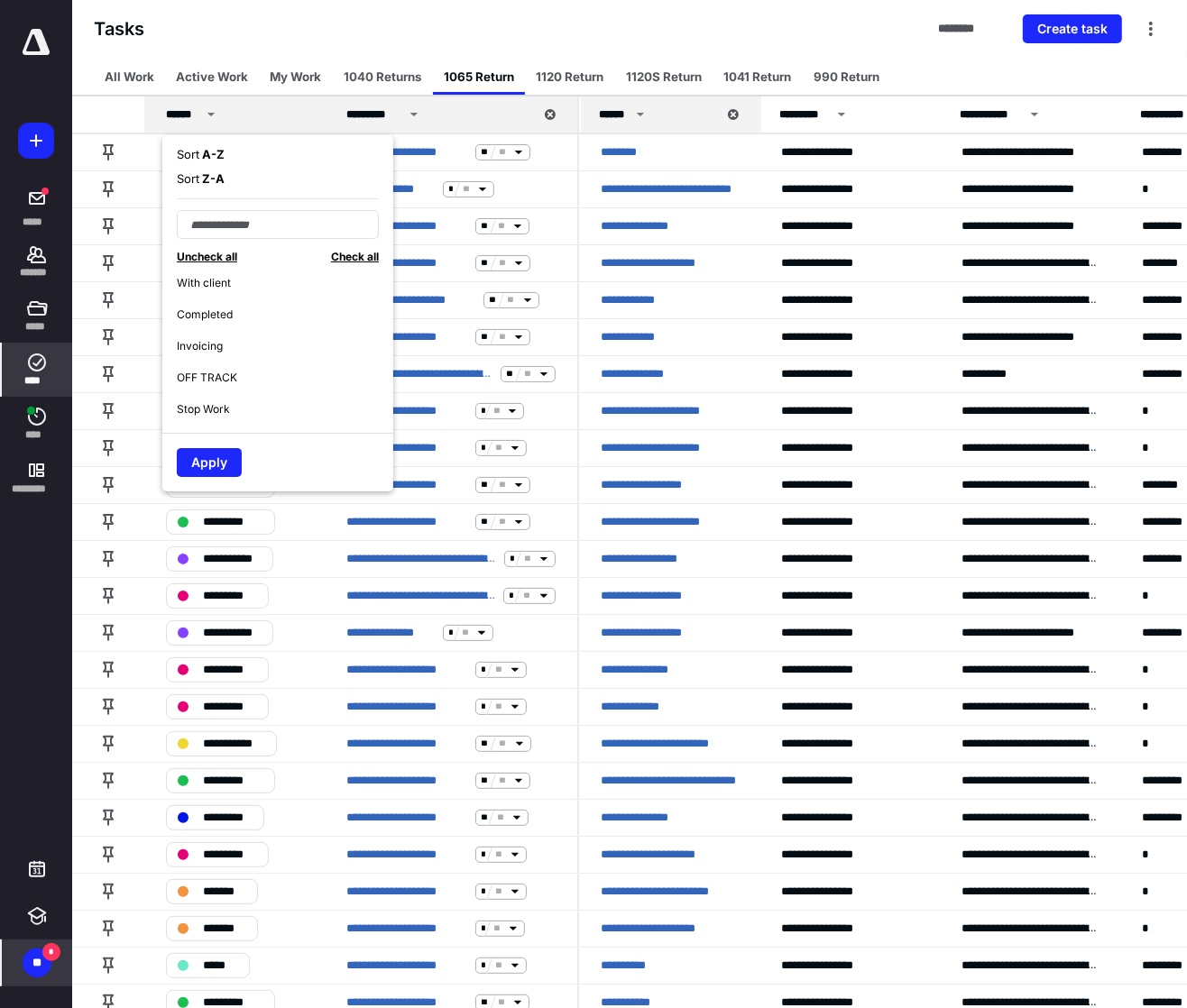 click on "Completed" at bounding box center (205, 315) 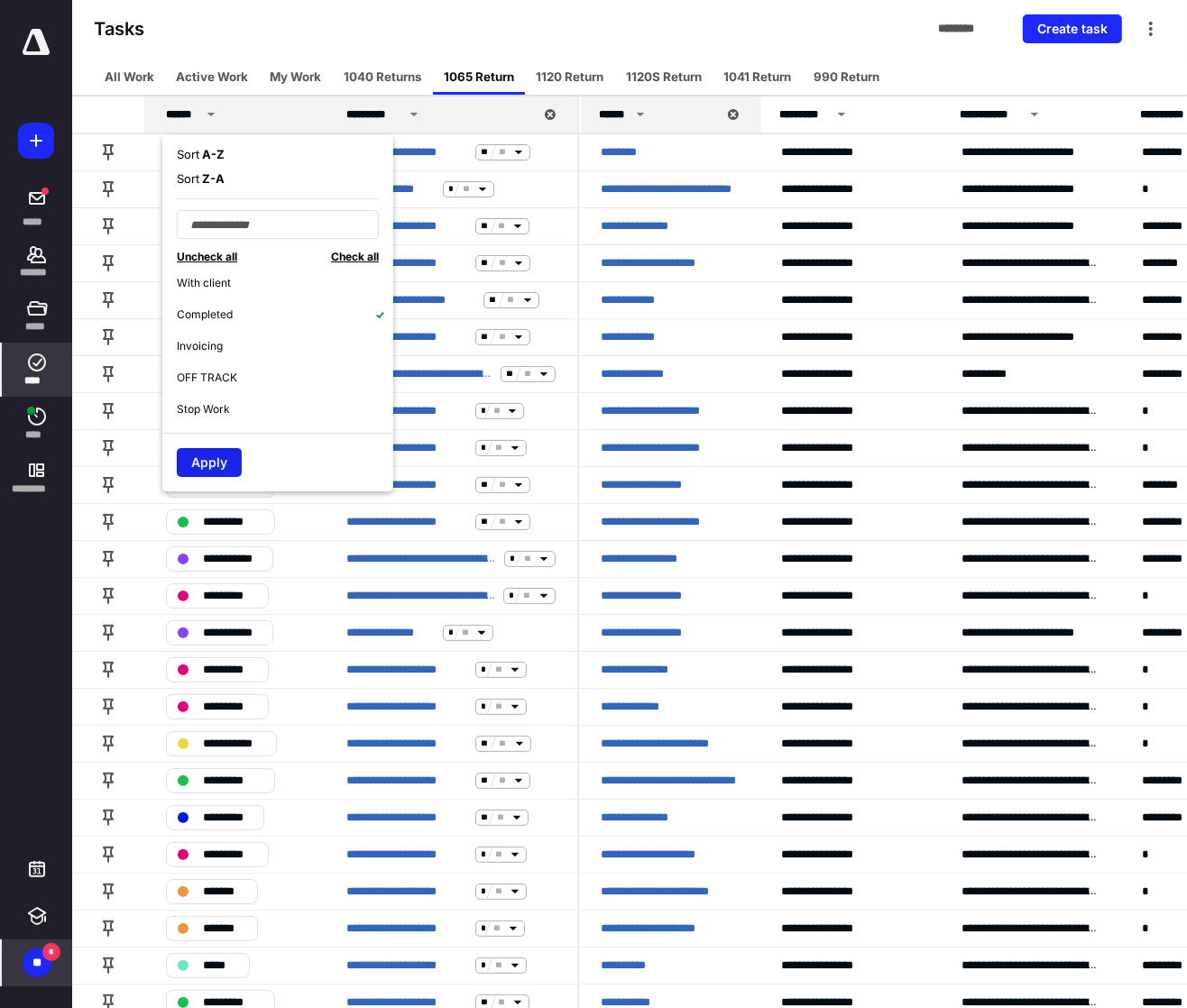 click on "Apply" at bounding box center (209, 463) 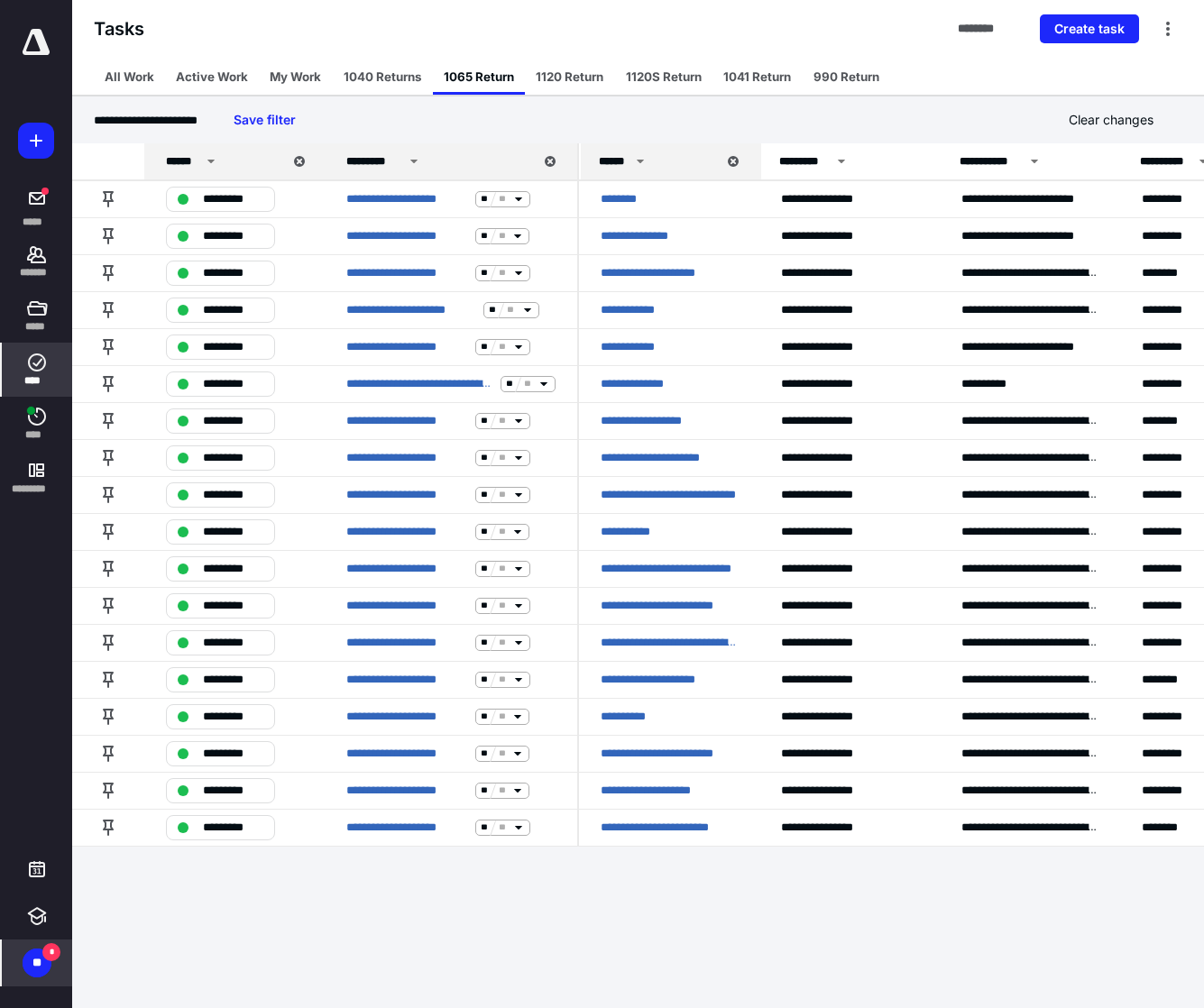 click 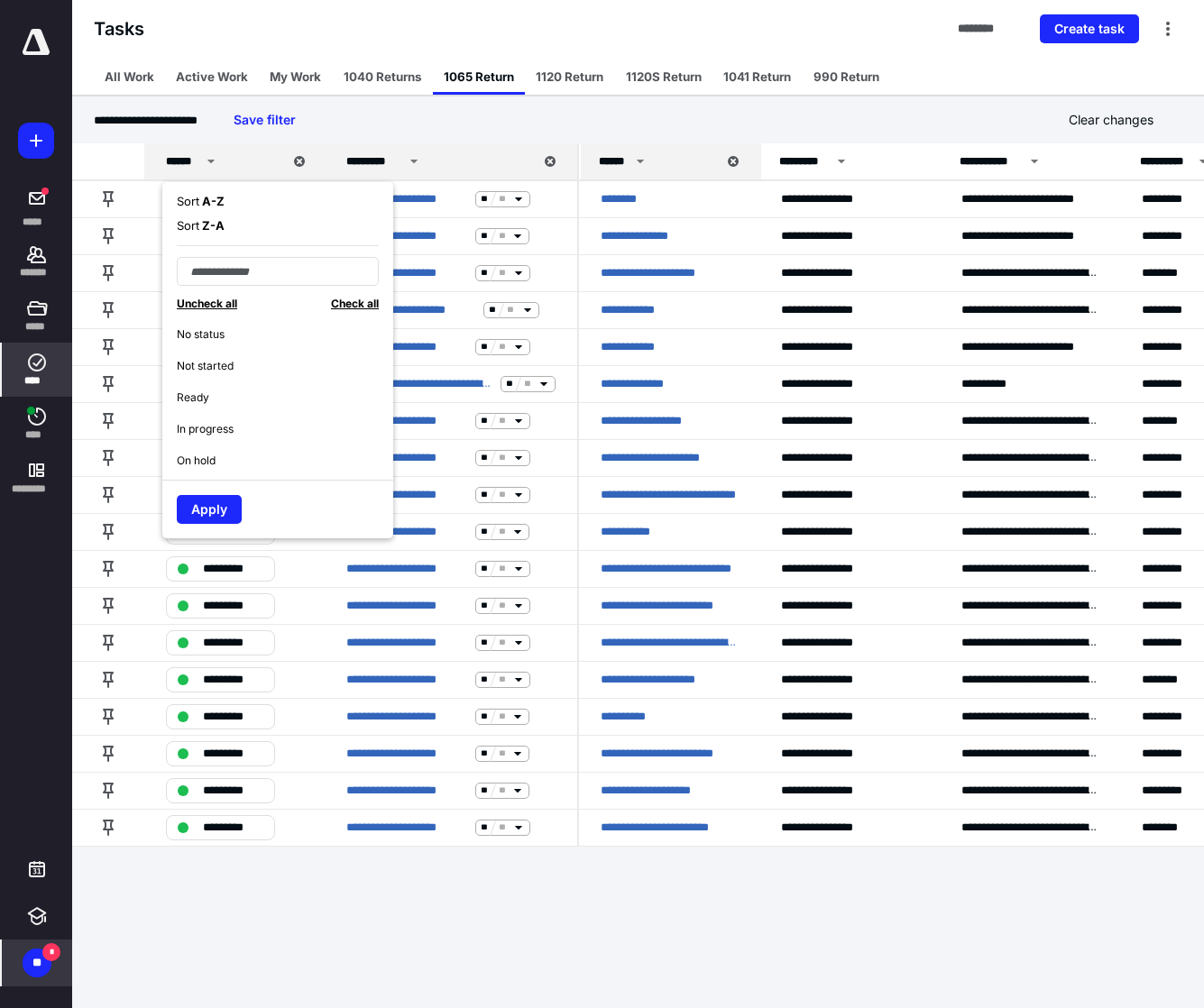 click on "Uncheck all Check all" at bounding box center [278, 304] 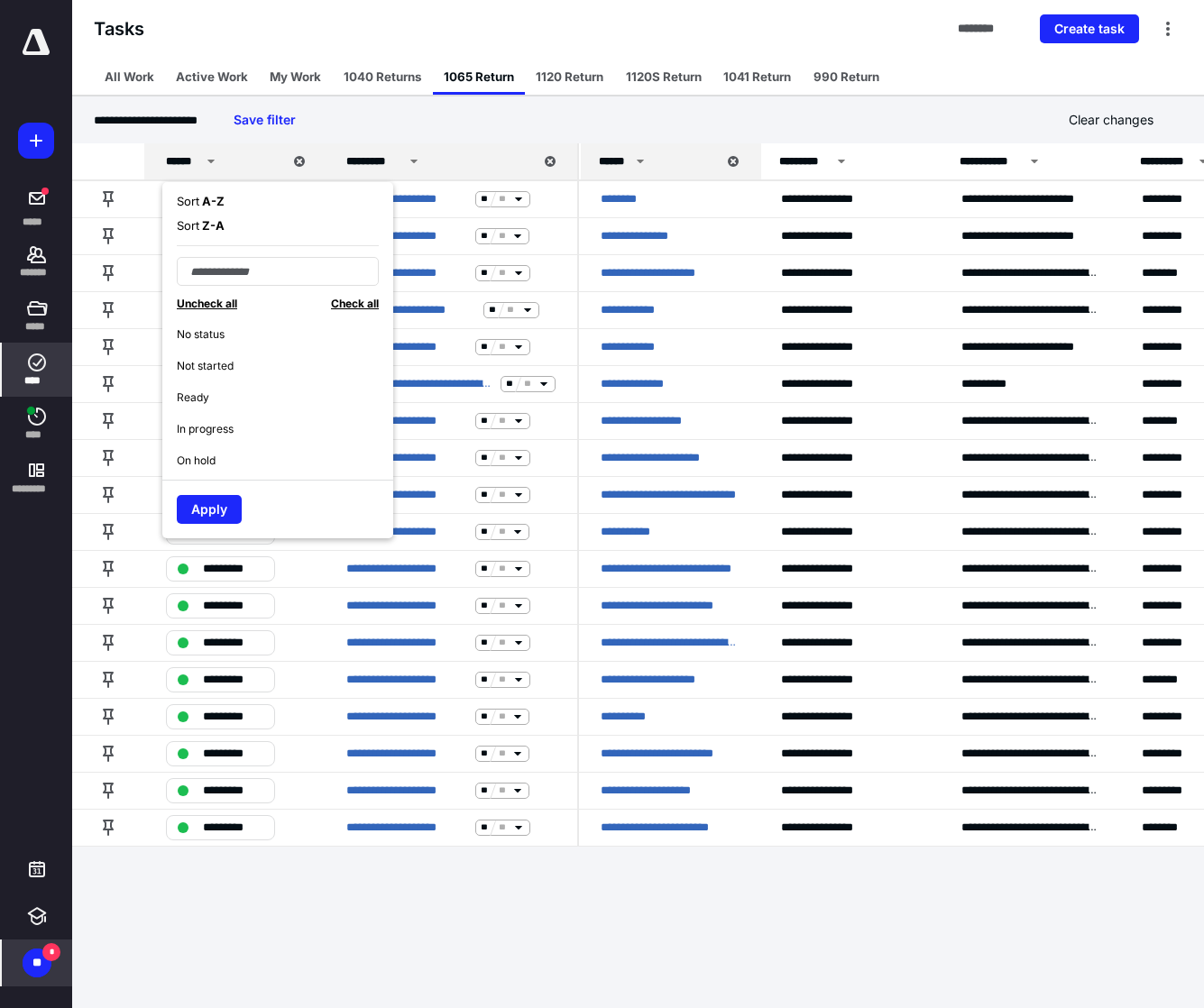 click on "Check all" at bounding box center [354, 303] 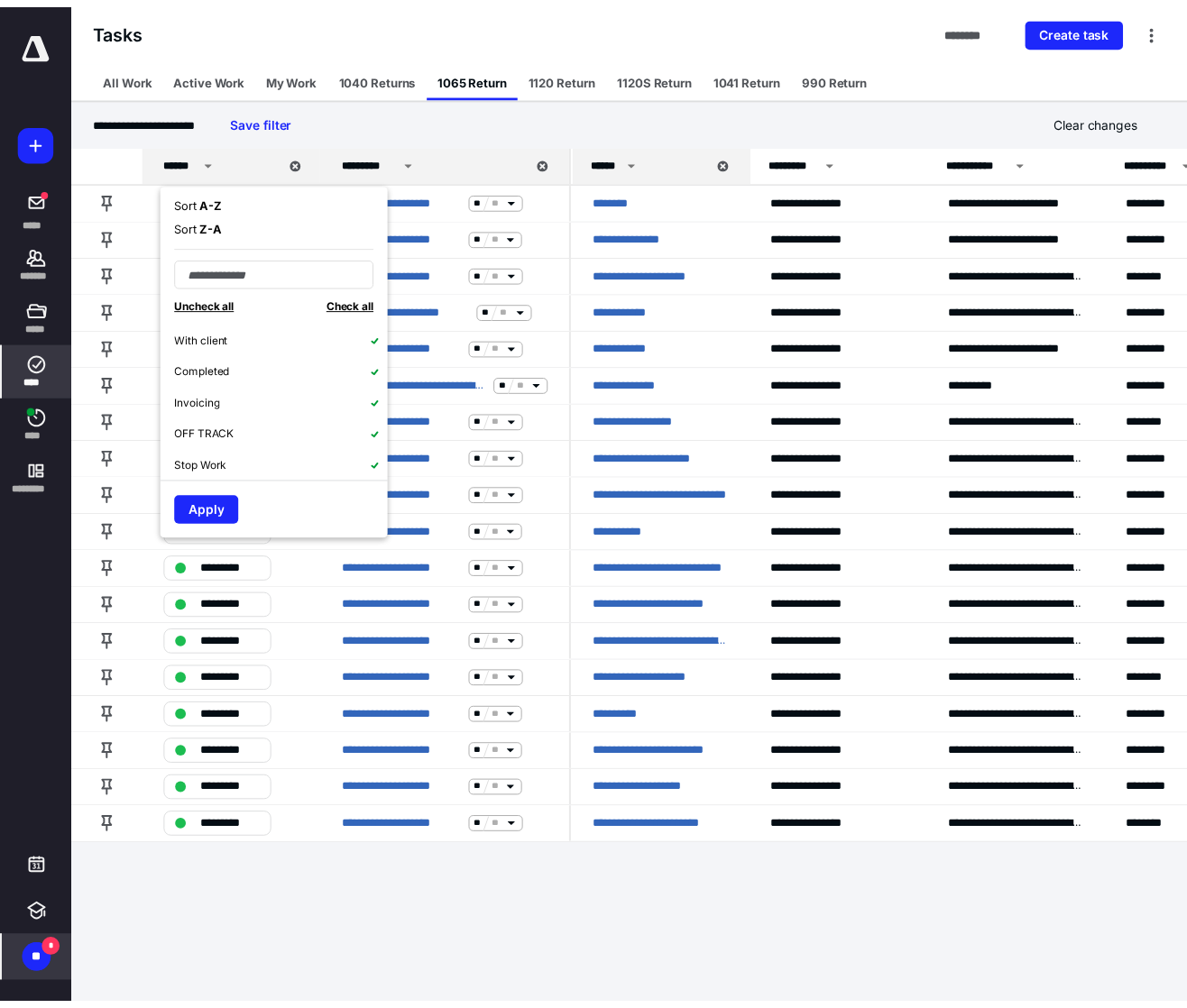 scroll, scrollTop: 225, scrollLeft: 0, axis: vertical 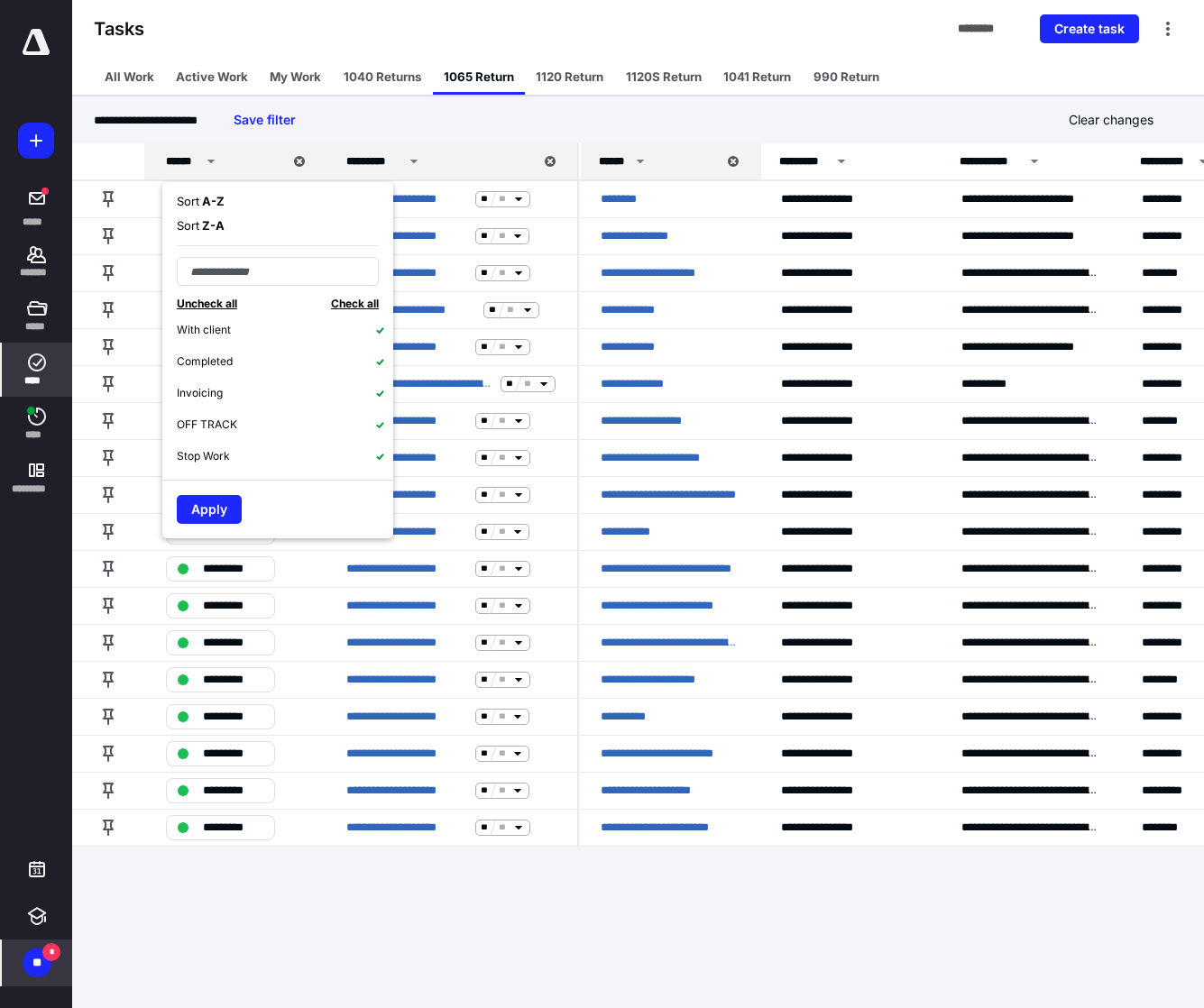 click on "Completed" at bounding box center [285, 361] 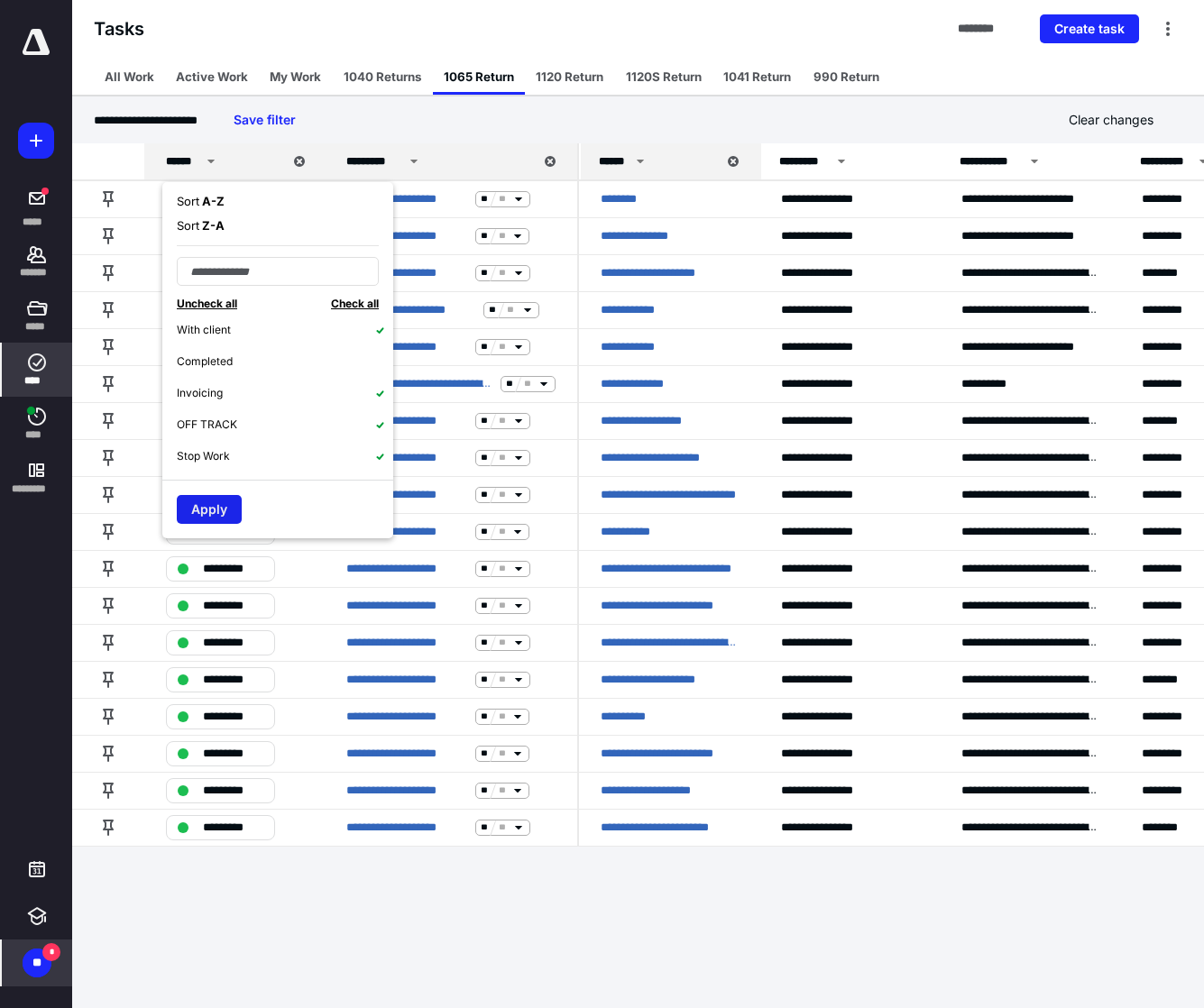 click on "Apply" at bounding box center (209, 509) 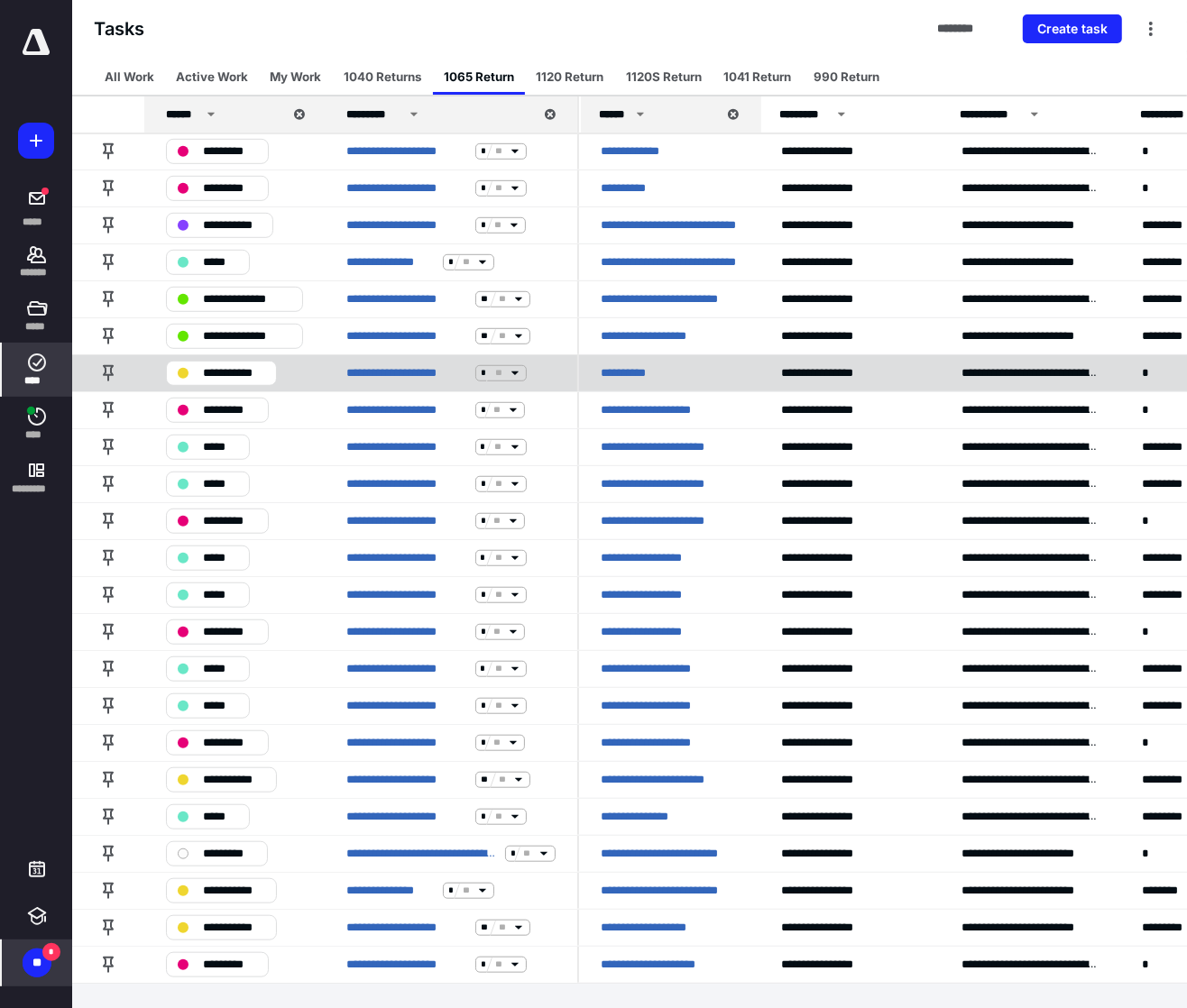 scroll, scrollTop: 681, scrollLeft: 0, axis: vertical 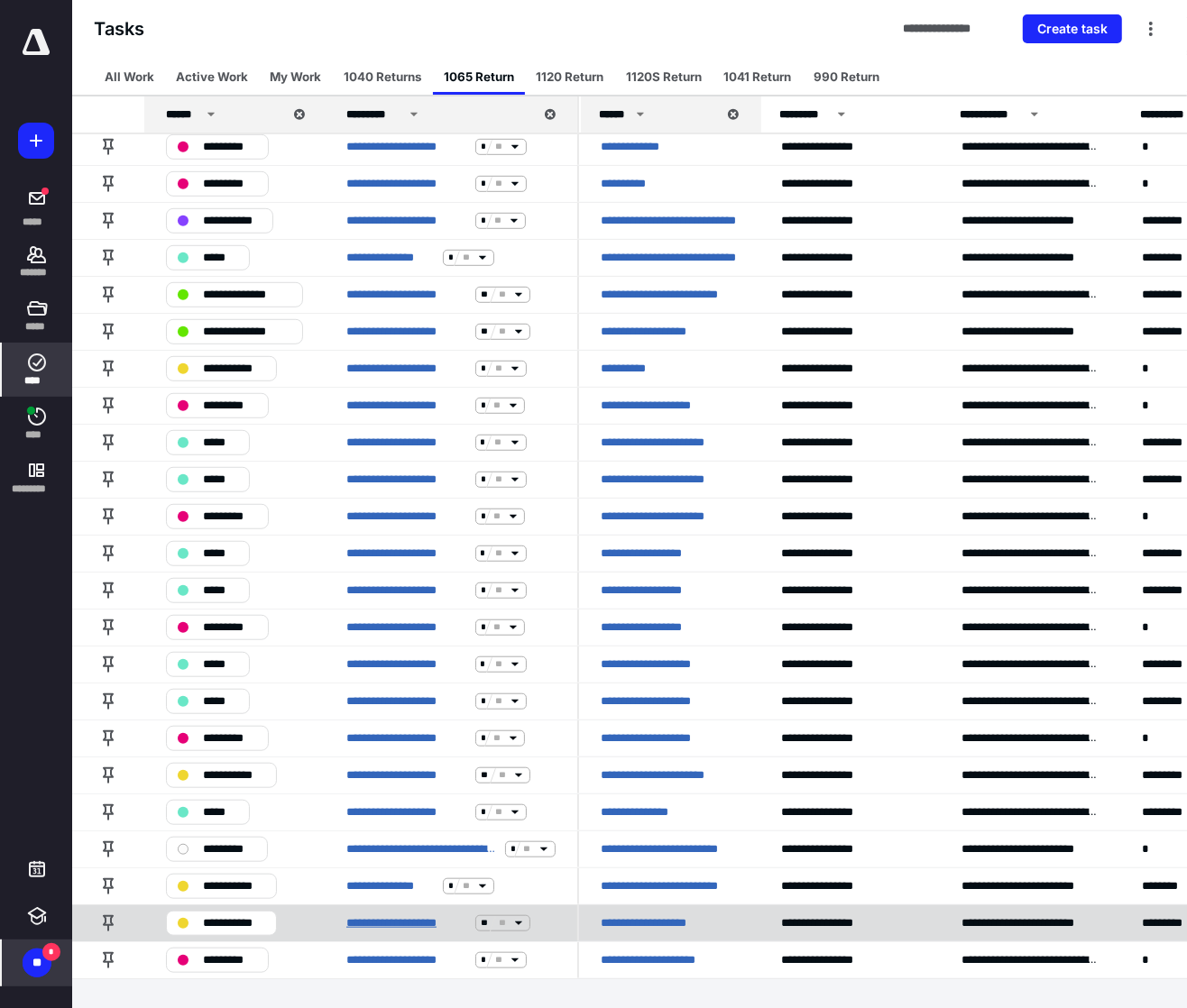 click on "**********" at bounding box center [407, 923] 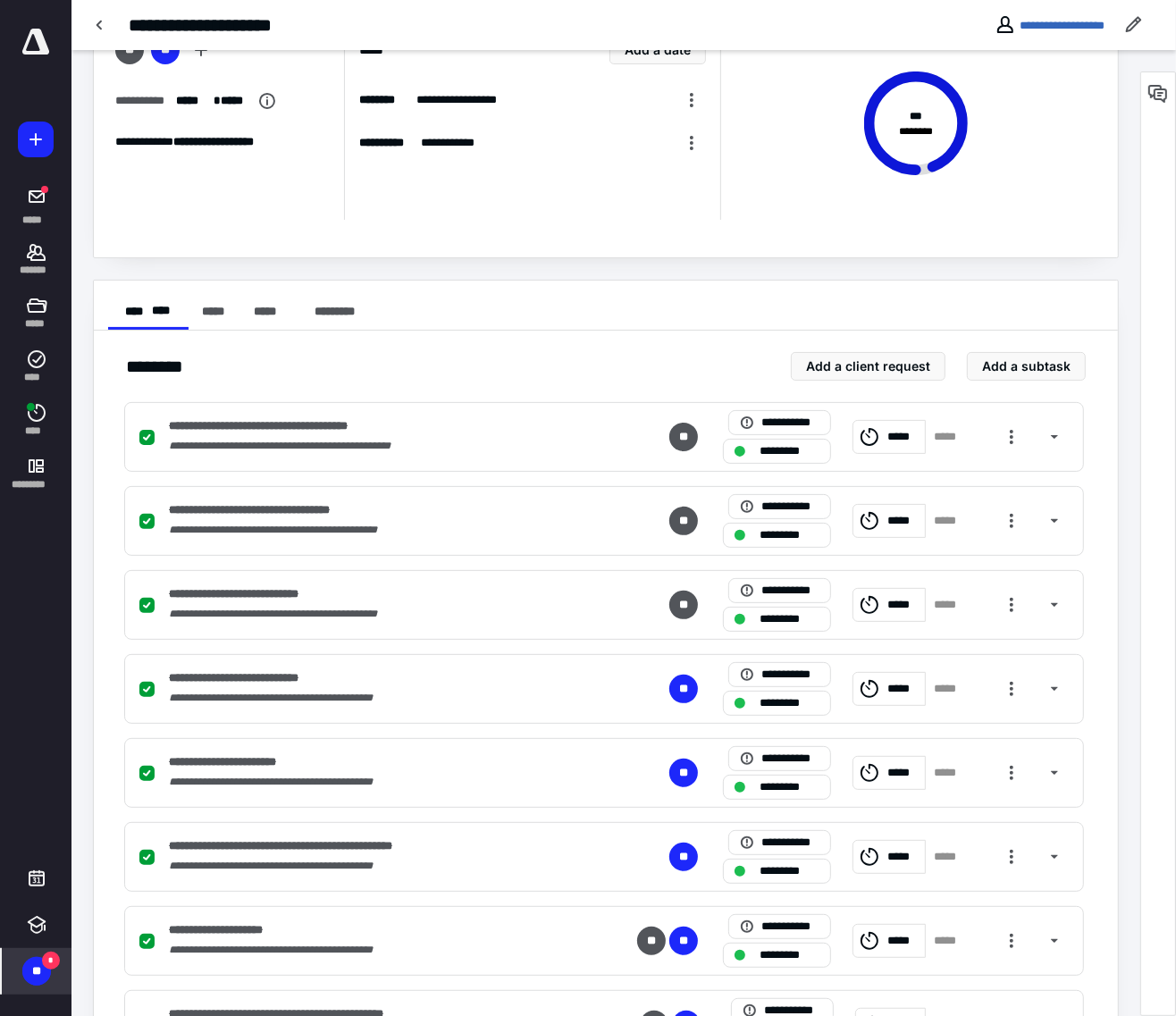scroll, scrollTop: 0, scrollLeft: 0, axis: both 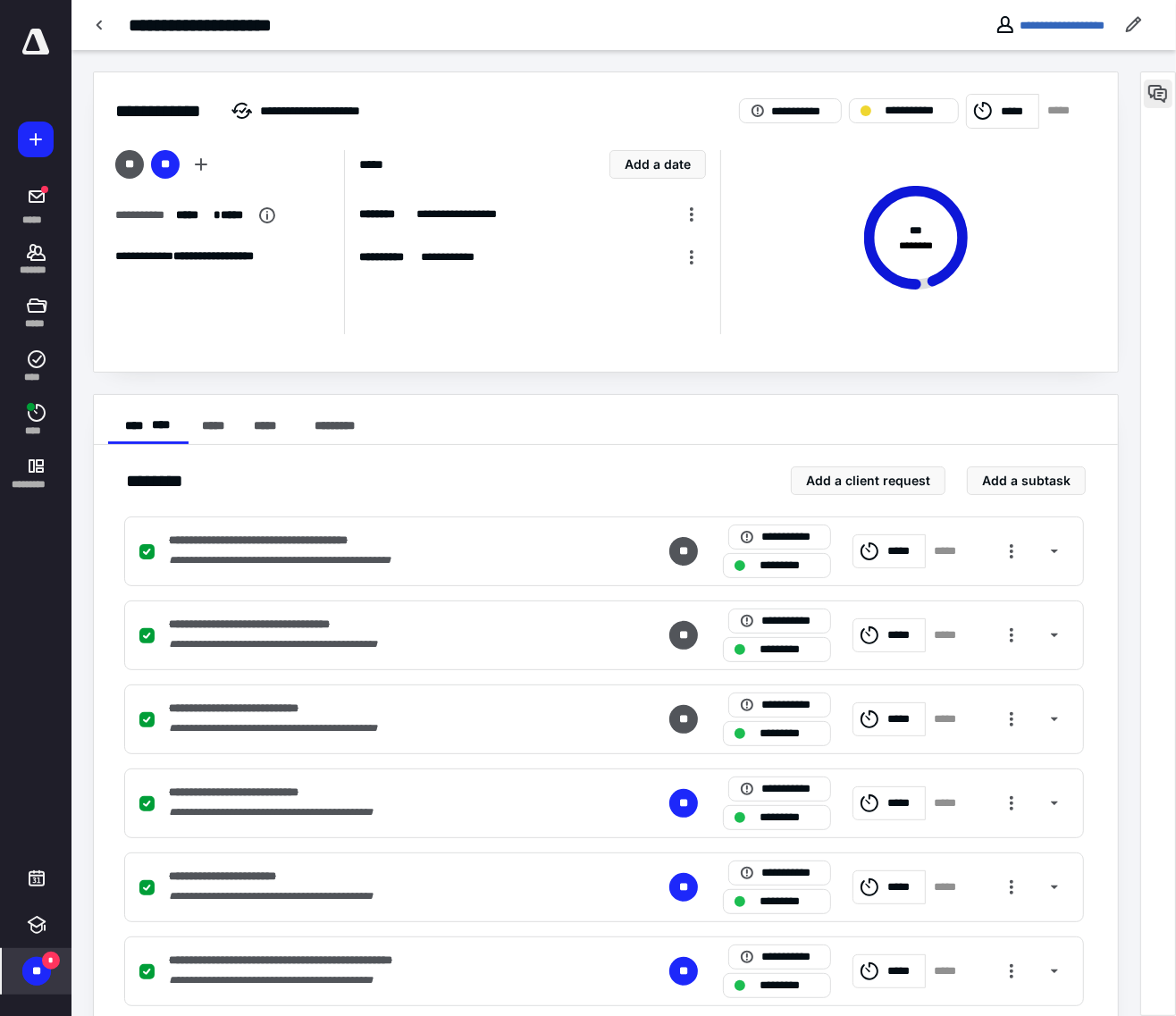 click at bounding box center [1158, 94] 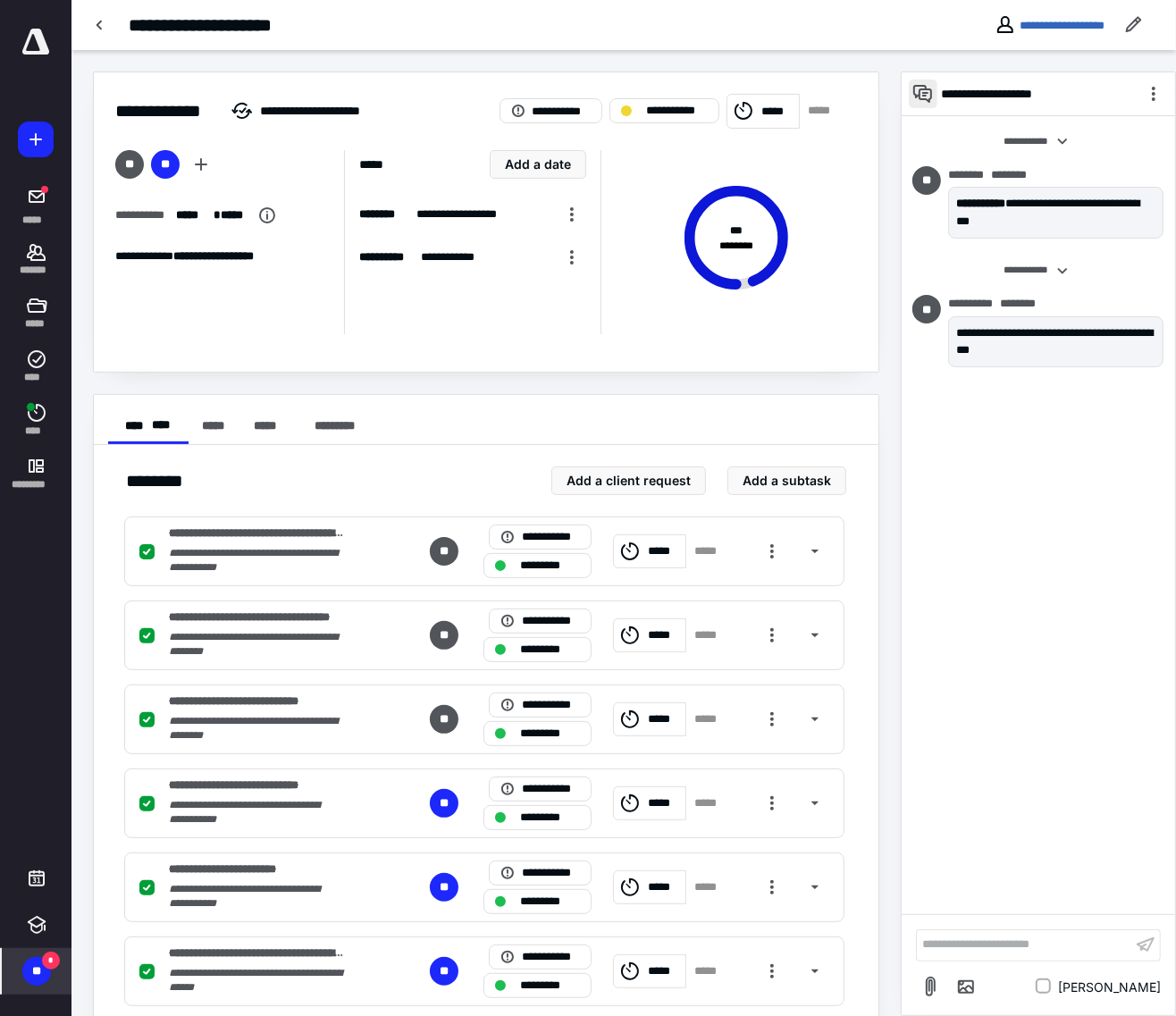 click at bounding box center [923, 94] 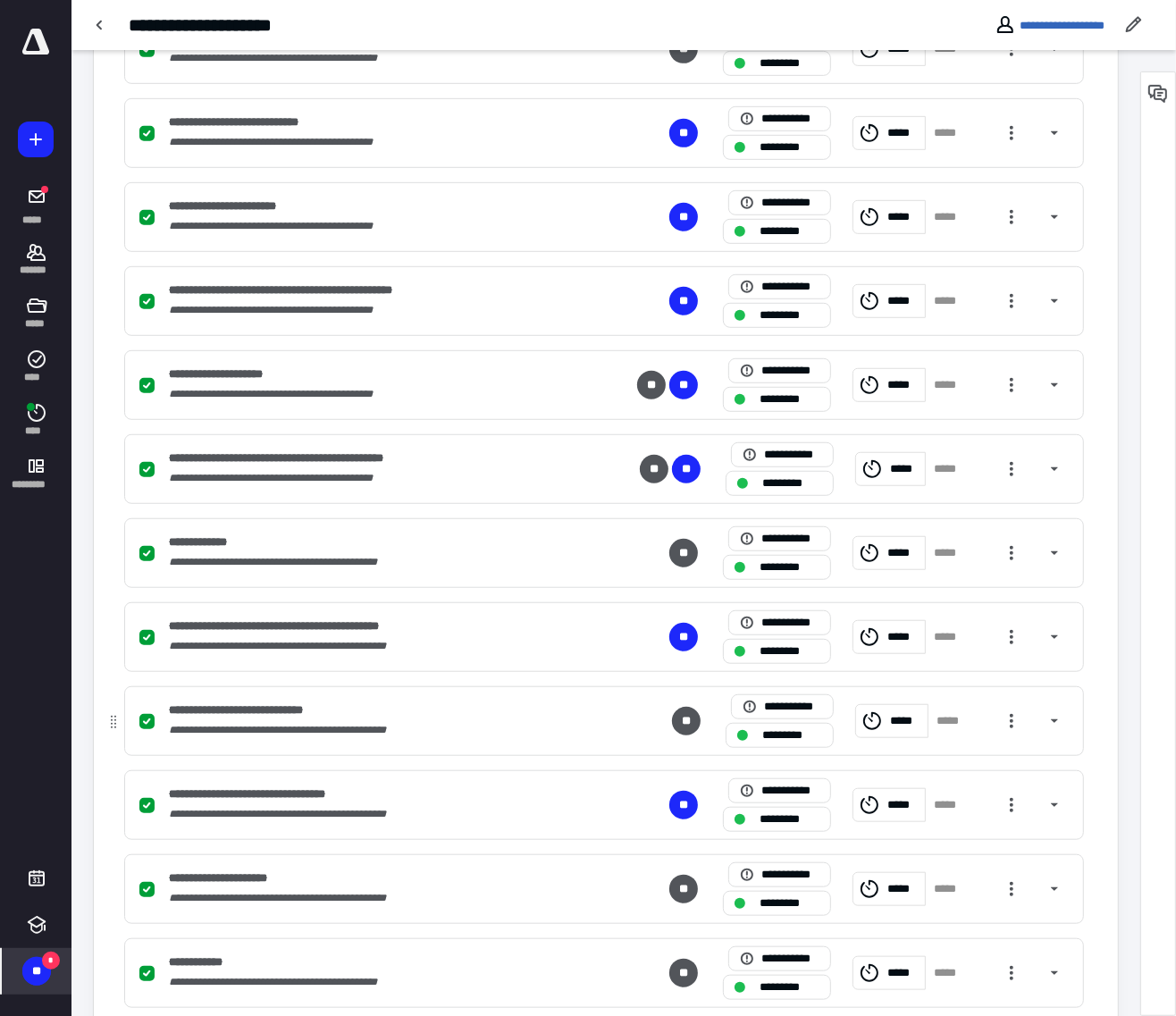 scroll, scrollTop: 963, scrollLeft: 0, axis: vertical 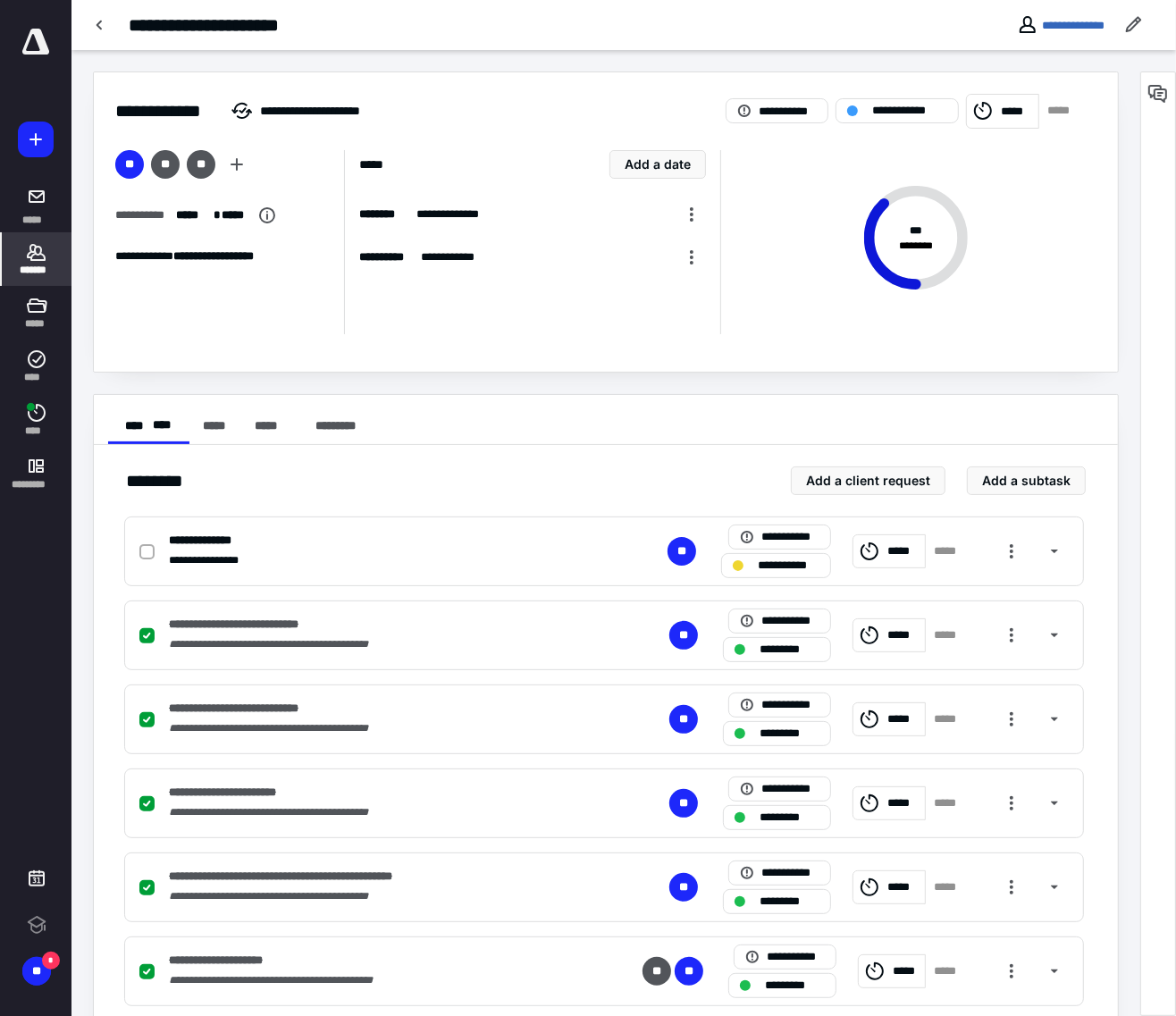 click on "*******" at bounding box center (37, 270) 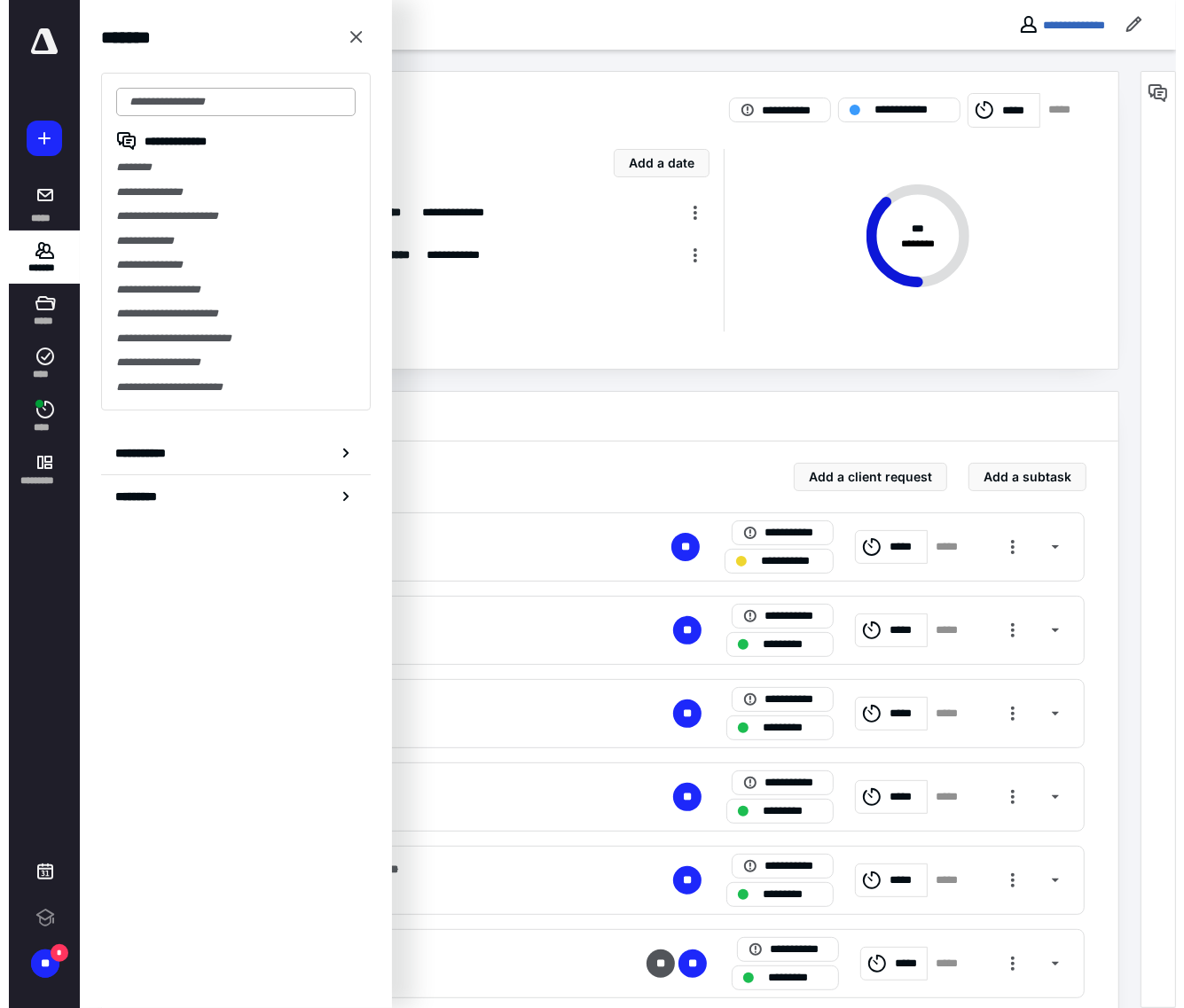 scroll, scrollTop: 0, scrollLeft: 0, axis: both 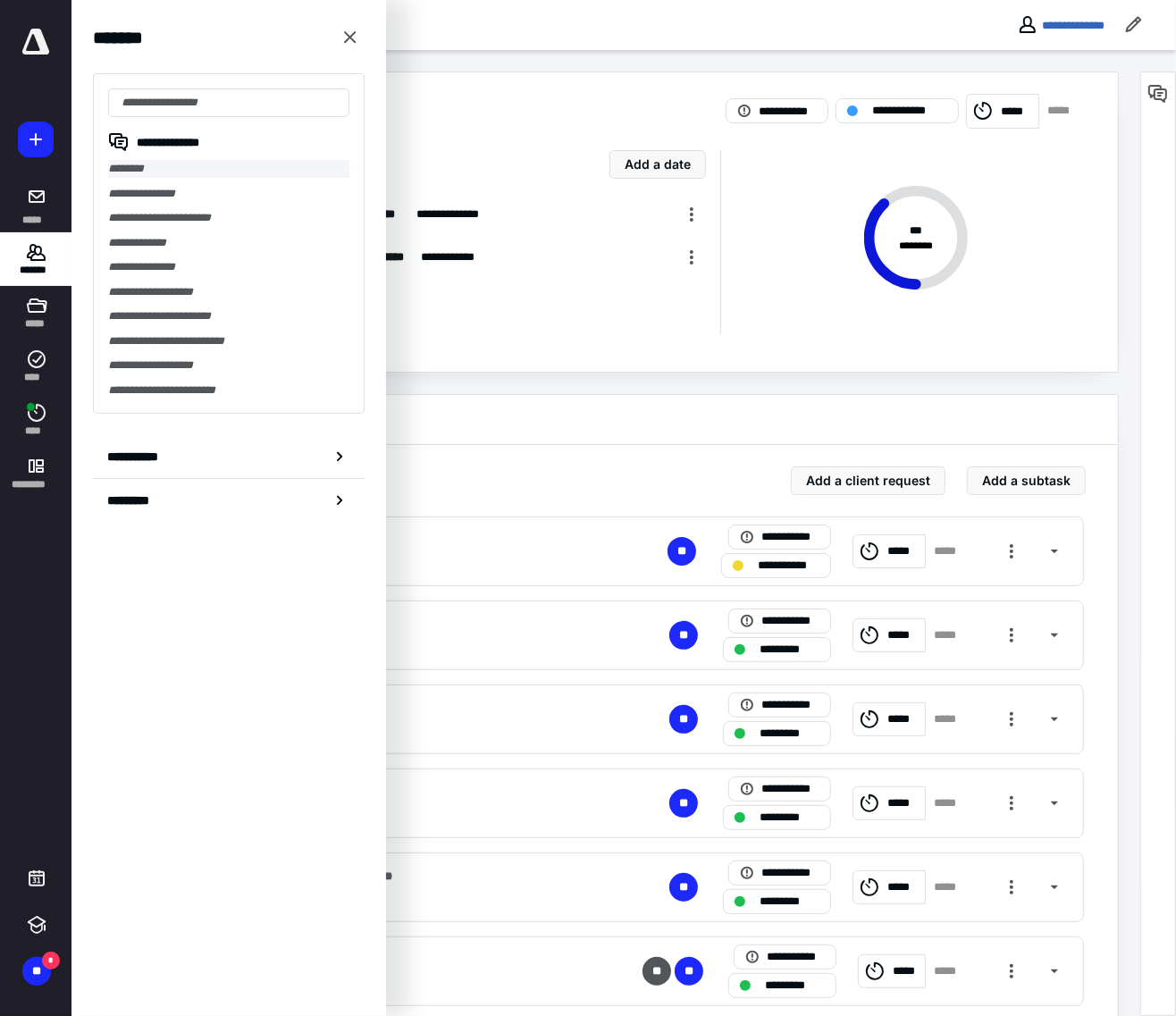 click on "********" at bounding box center [229, 169] 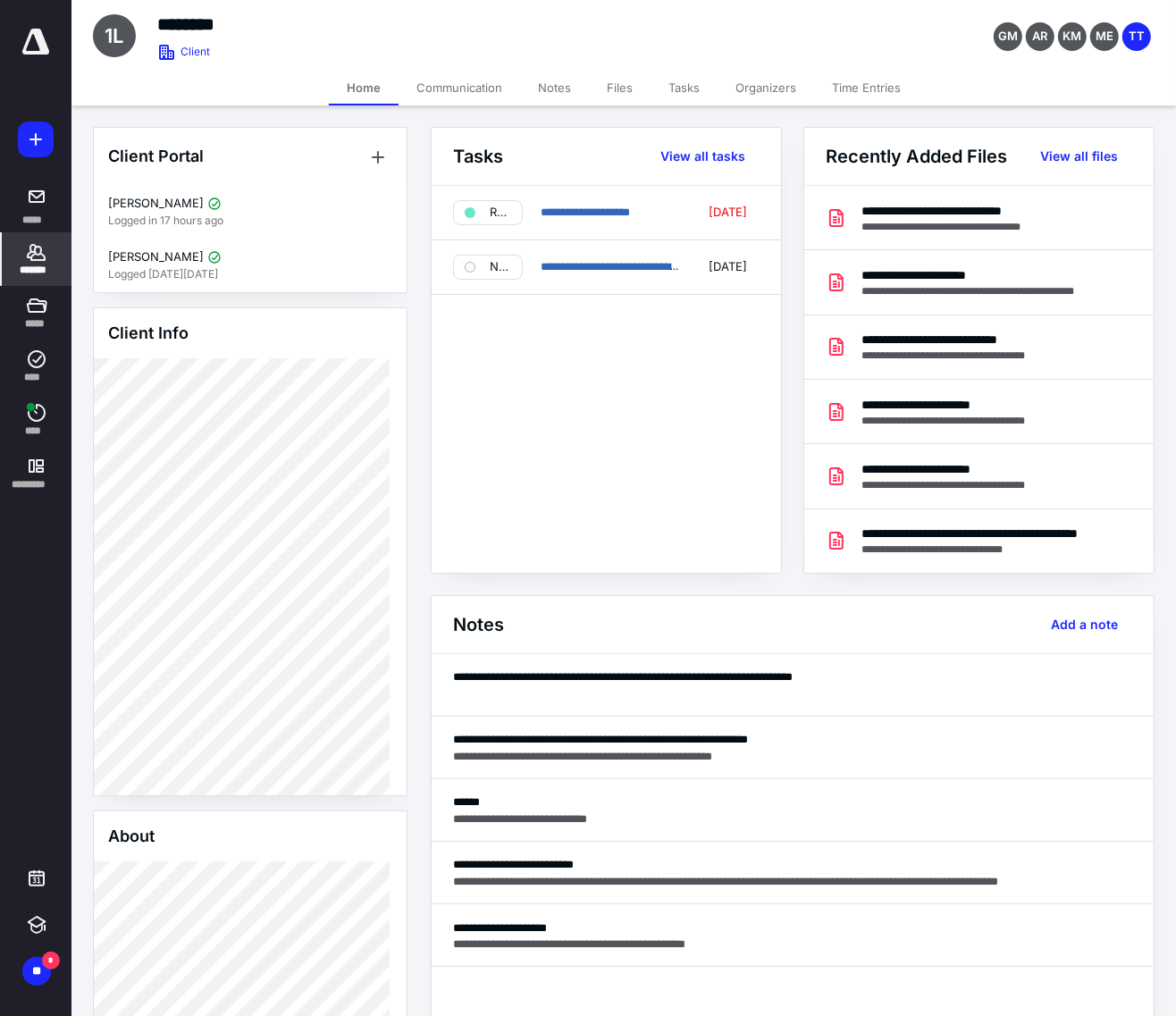 click on "Files" at bounding box center [619, 88] 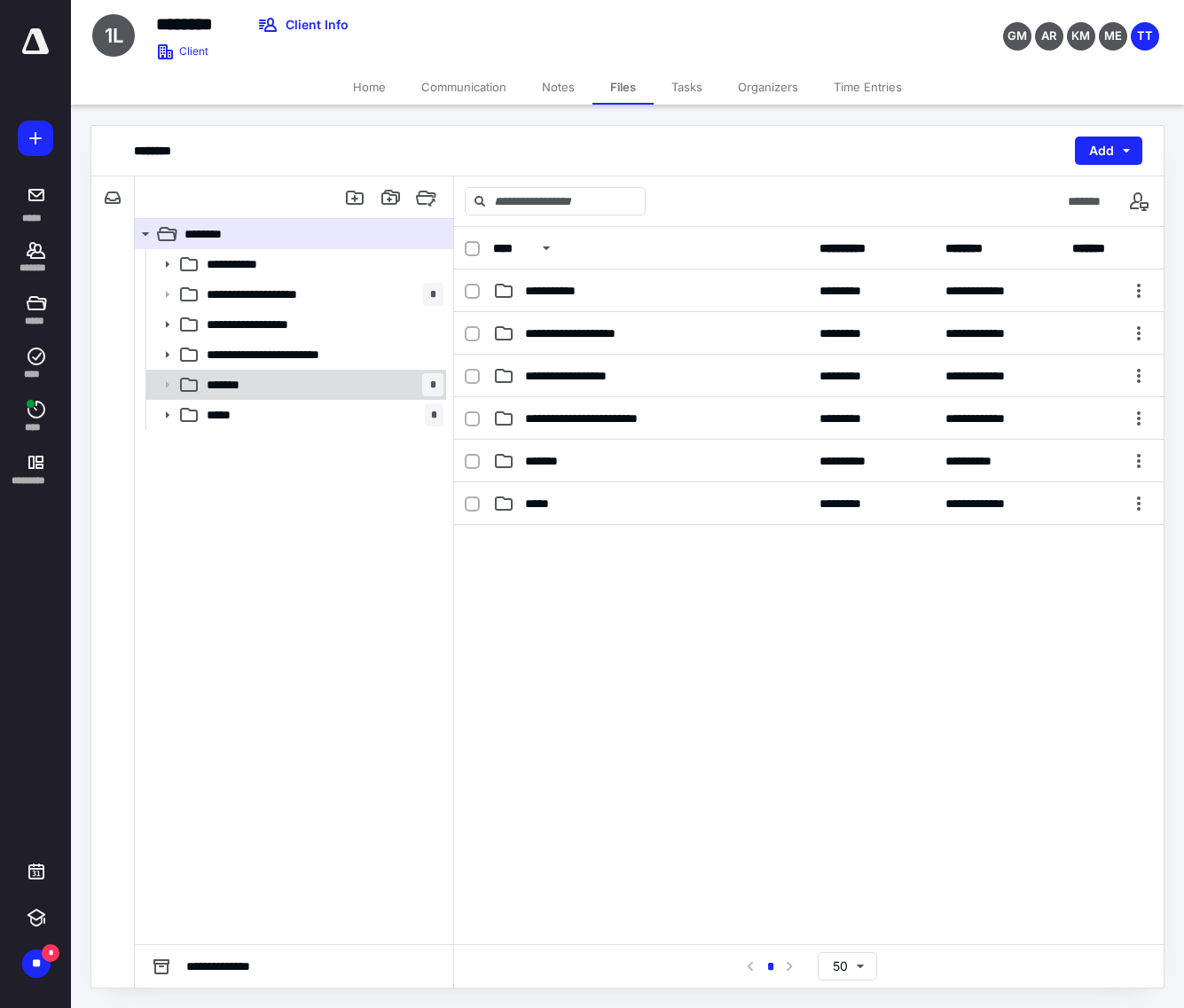 click 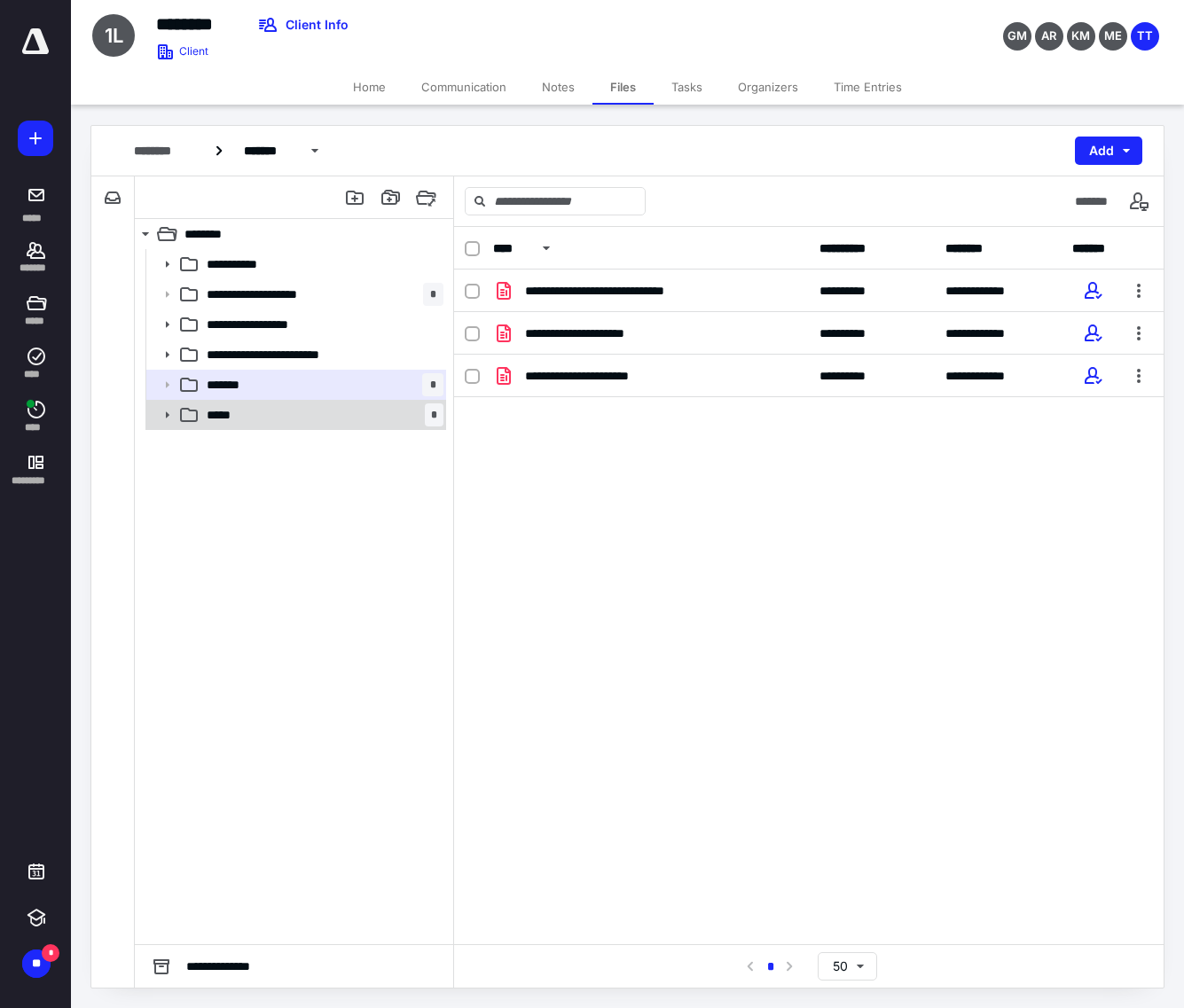 click on "***** *" at bounding box center (294, 415) 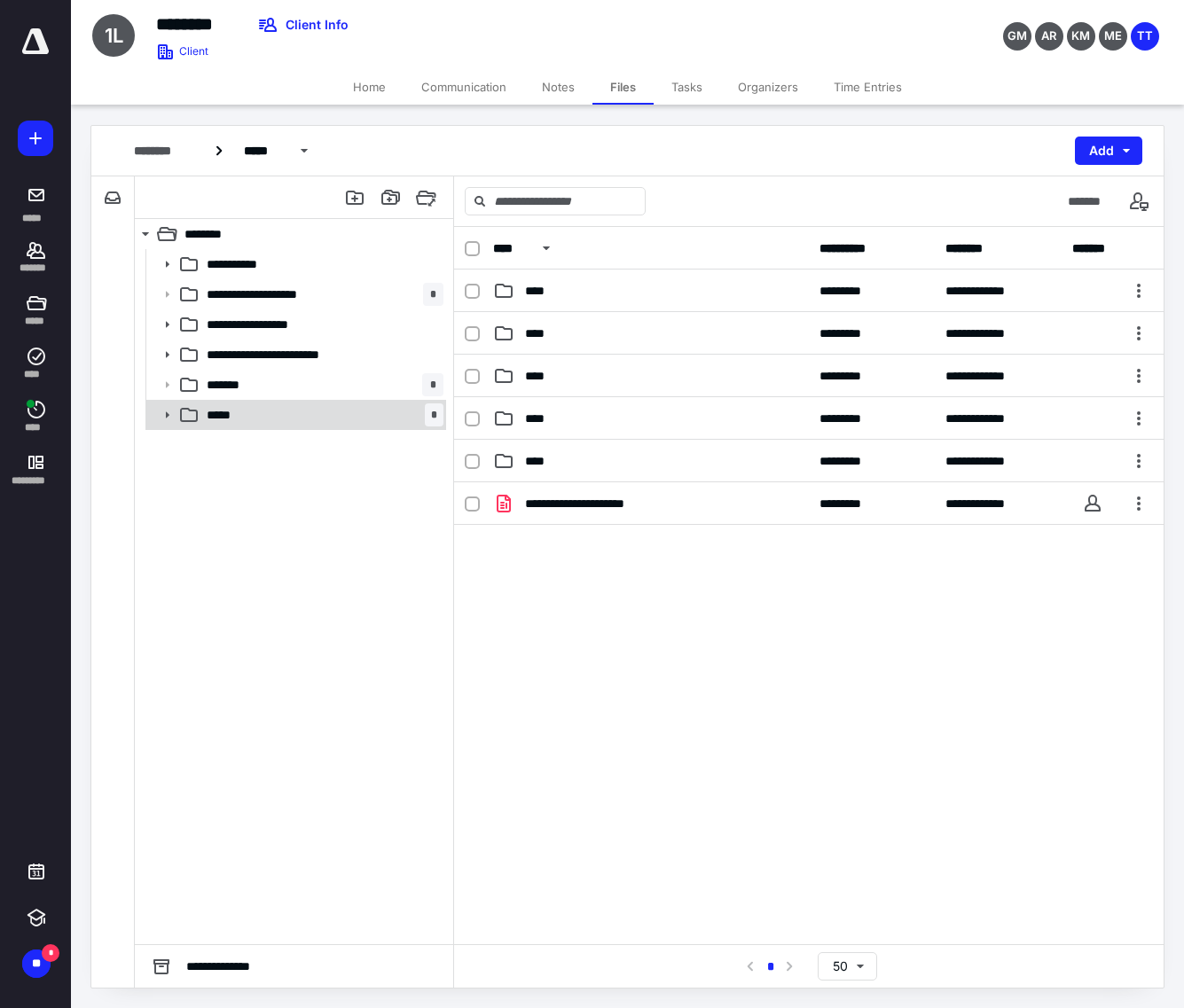 click 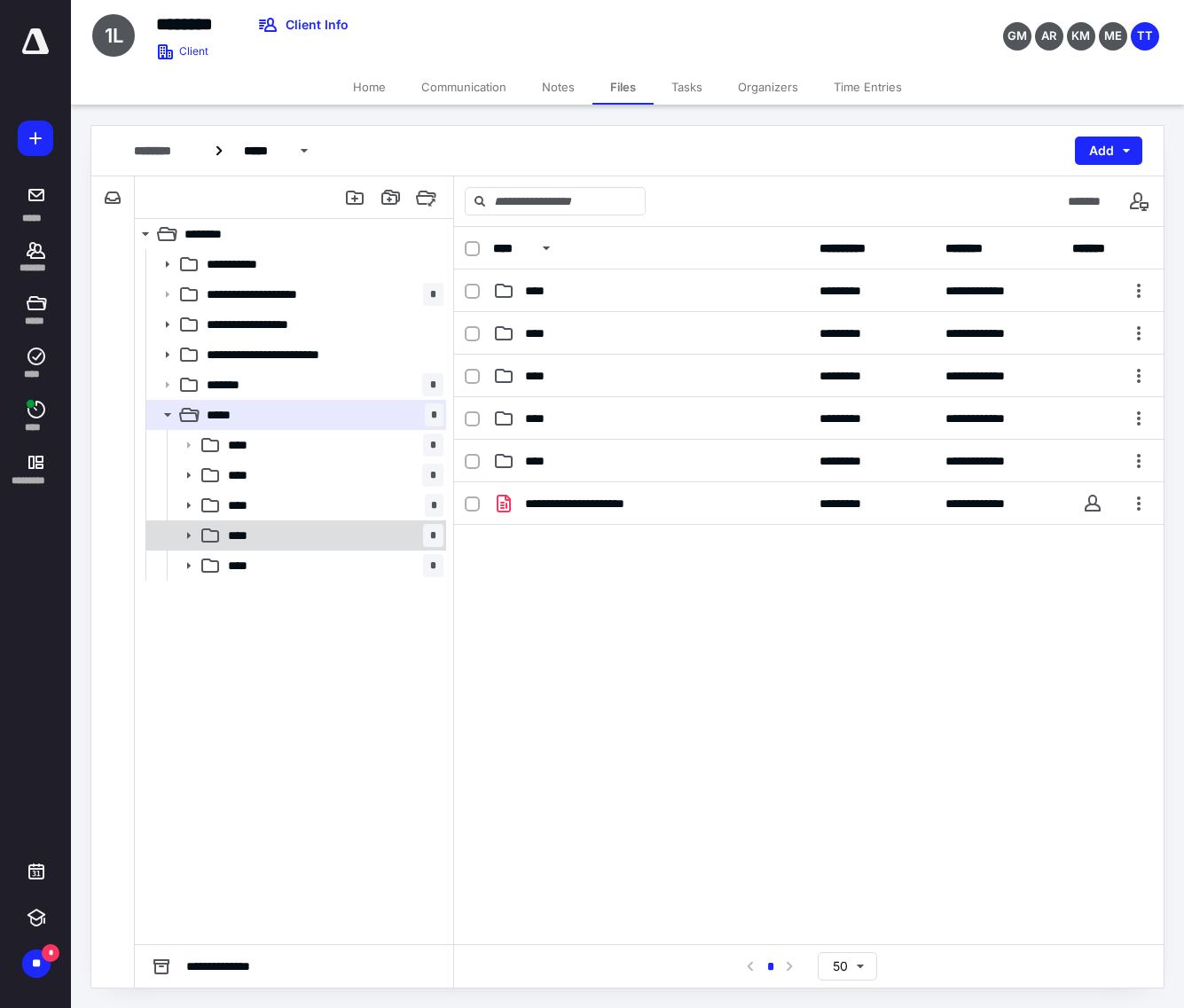 click on "**** *" at bounding box center [332, 535] 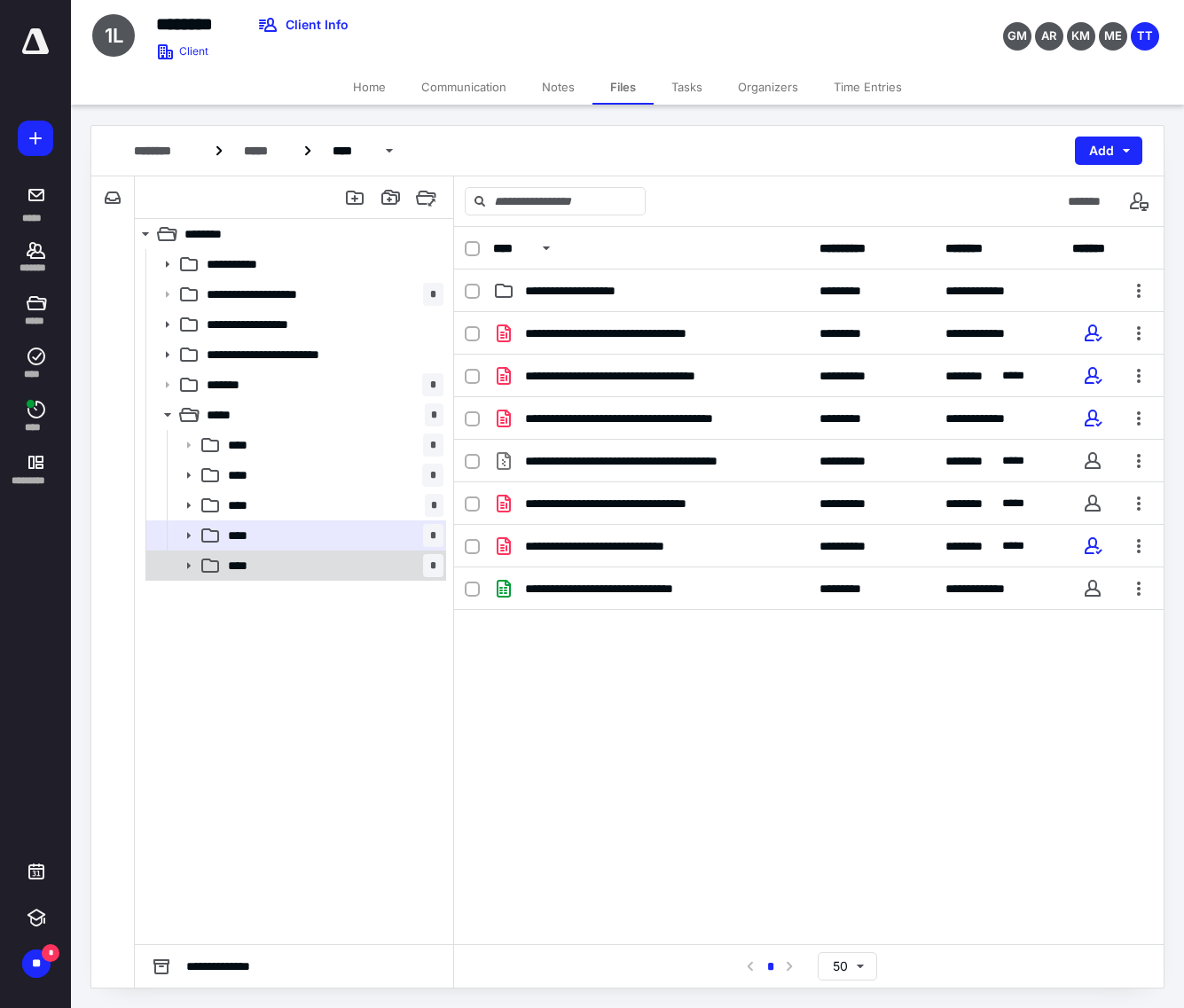 click 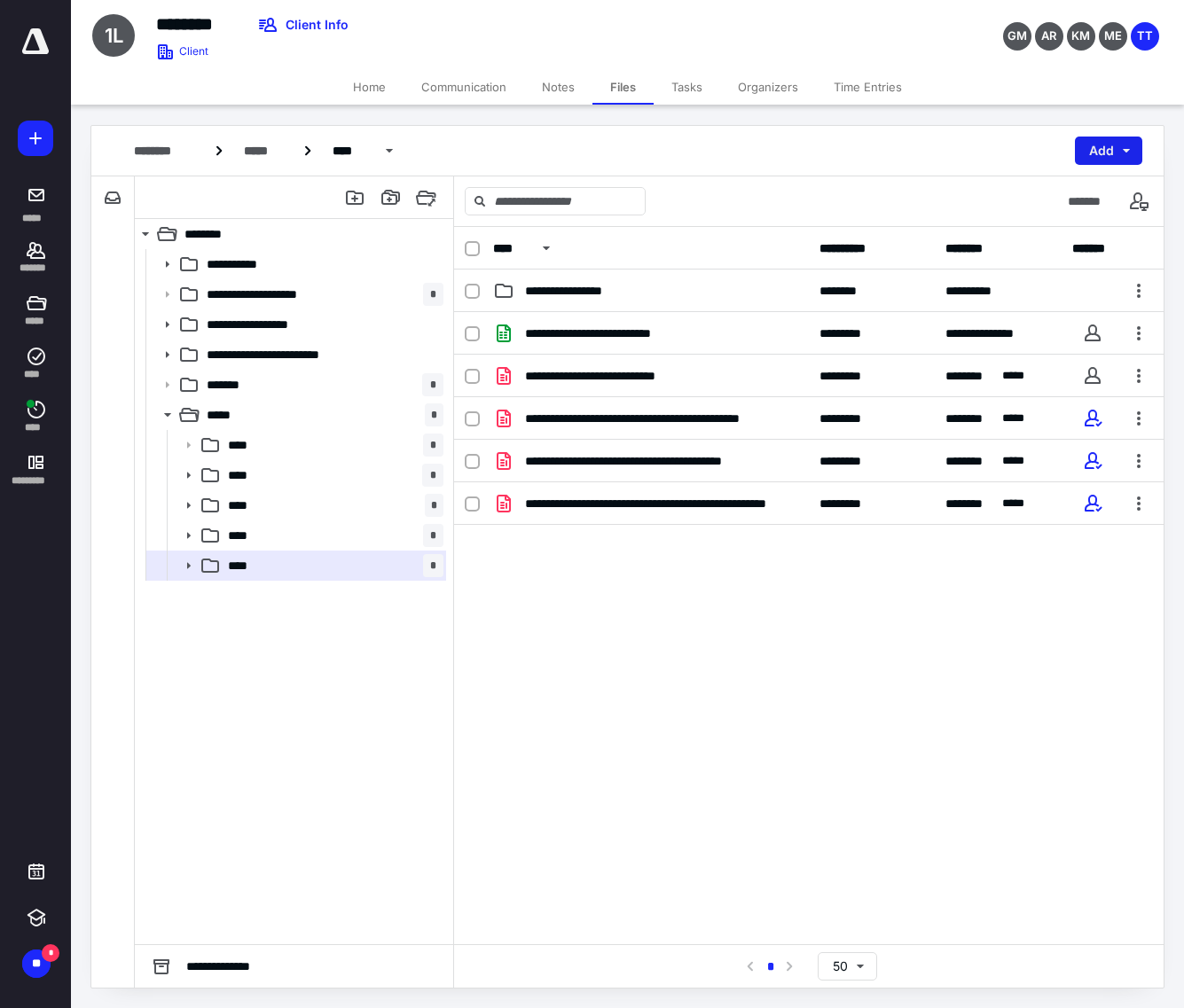 click on "Add" at bounding box center [1109, 151] 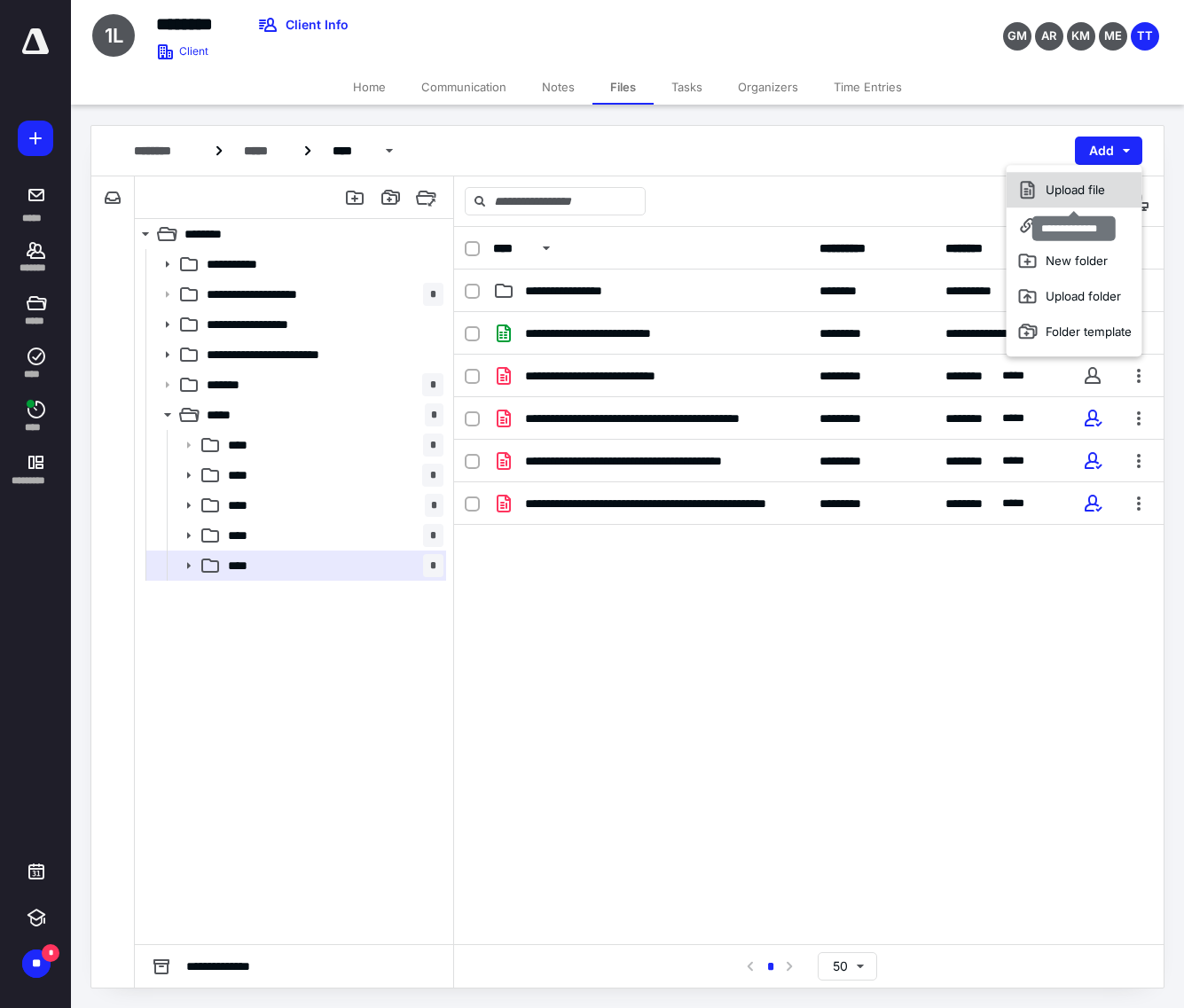 click on "Upload file" at bounding box center [1074, 190] 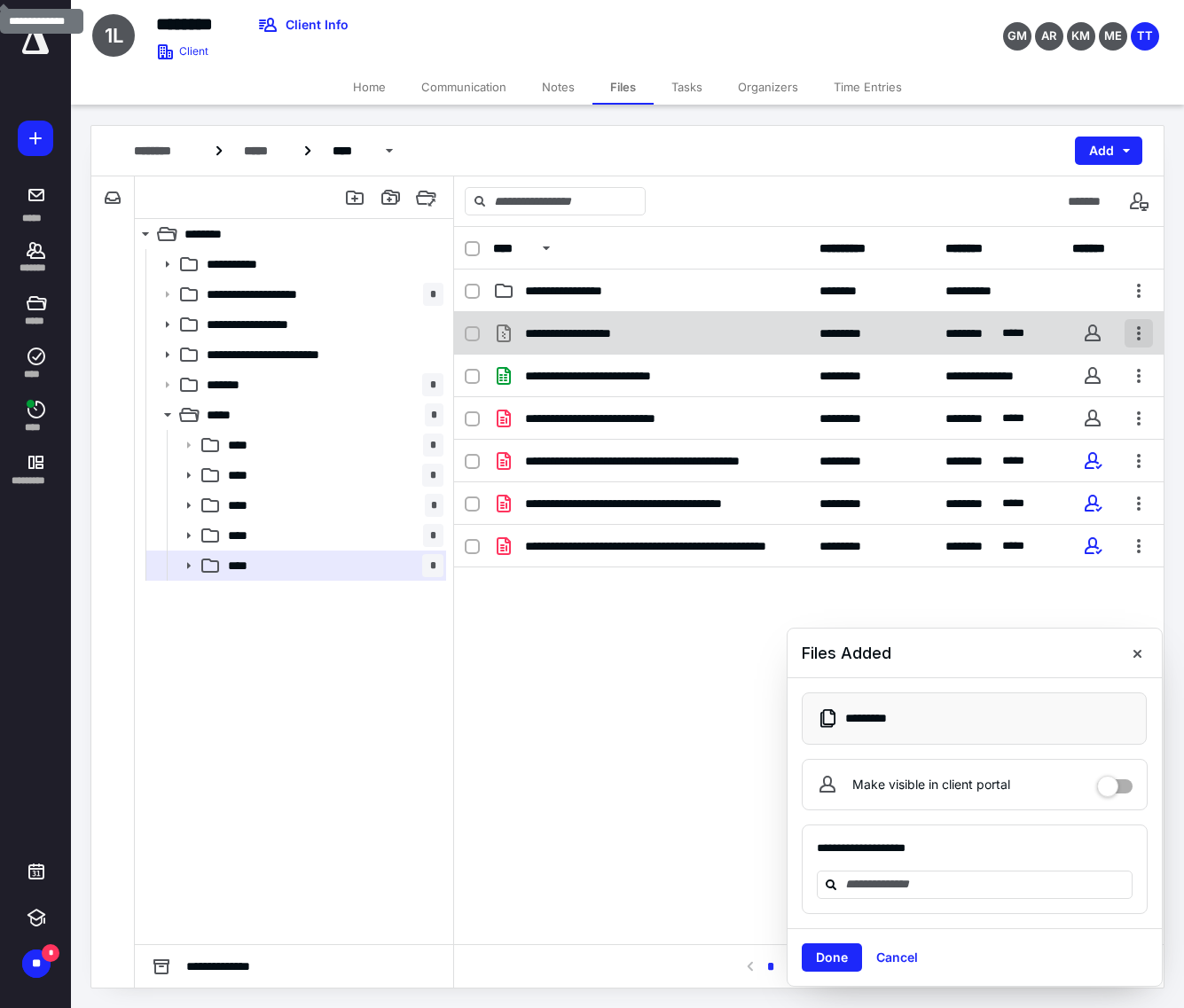 click at bounding box center [1139, 333] 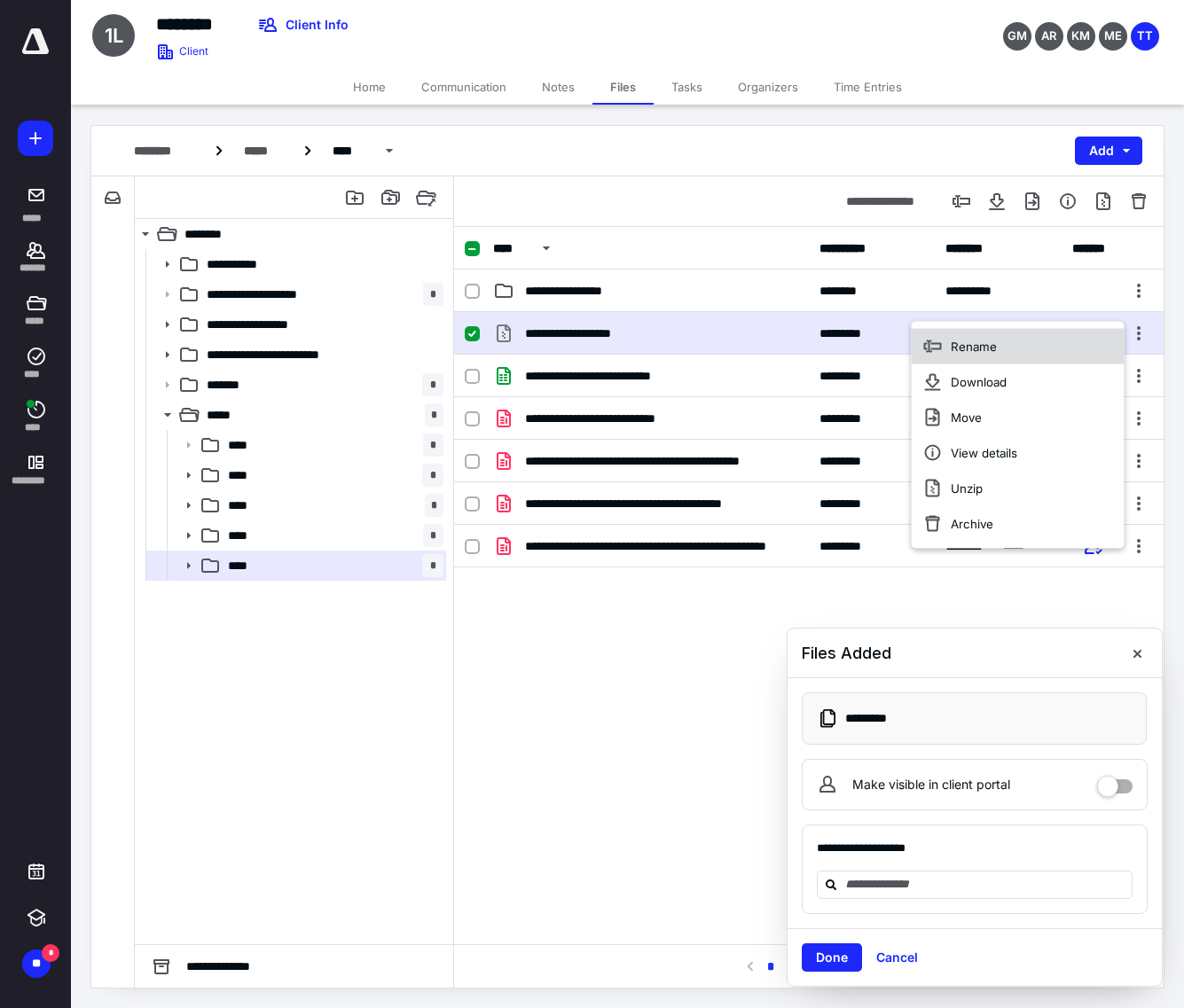 click on "Rename" at bounding box center [1018, 347] 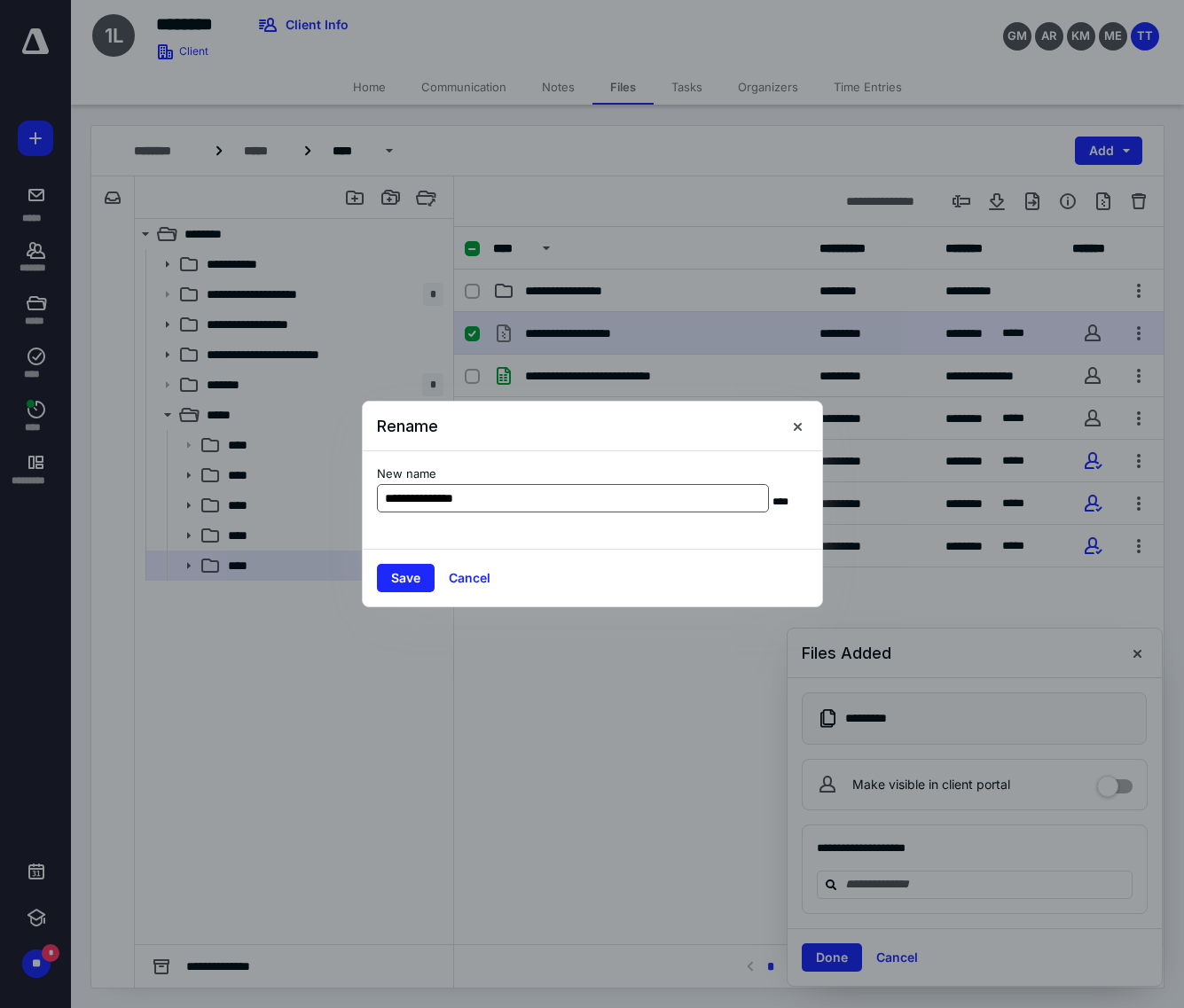 click on "**********" at bounding box center (573, 498) 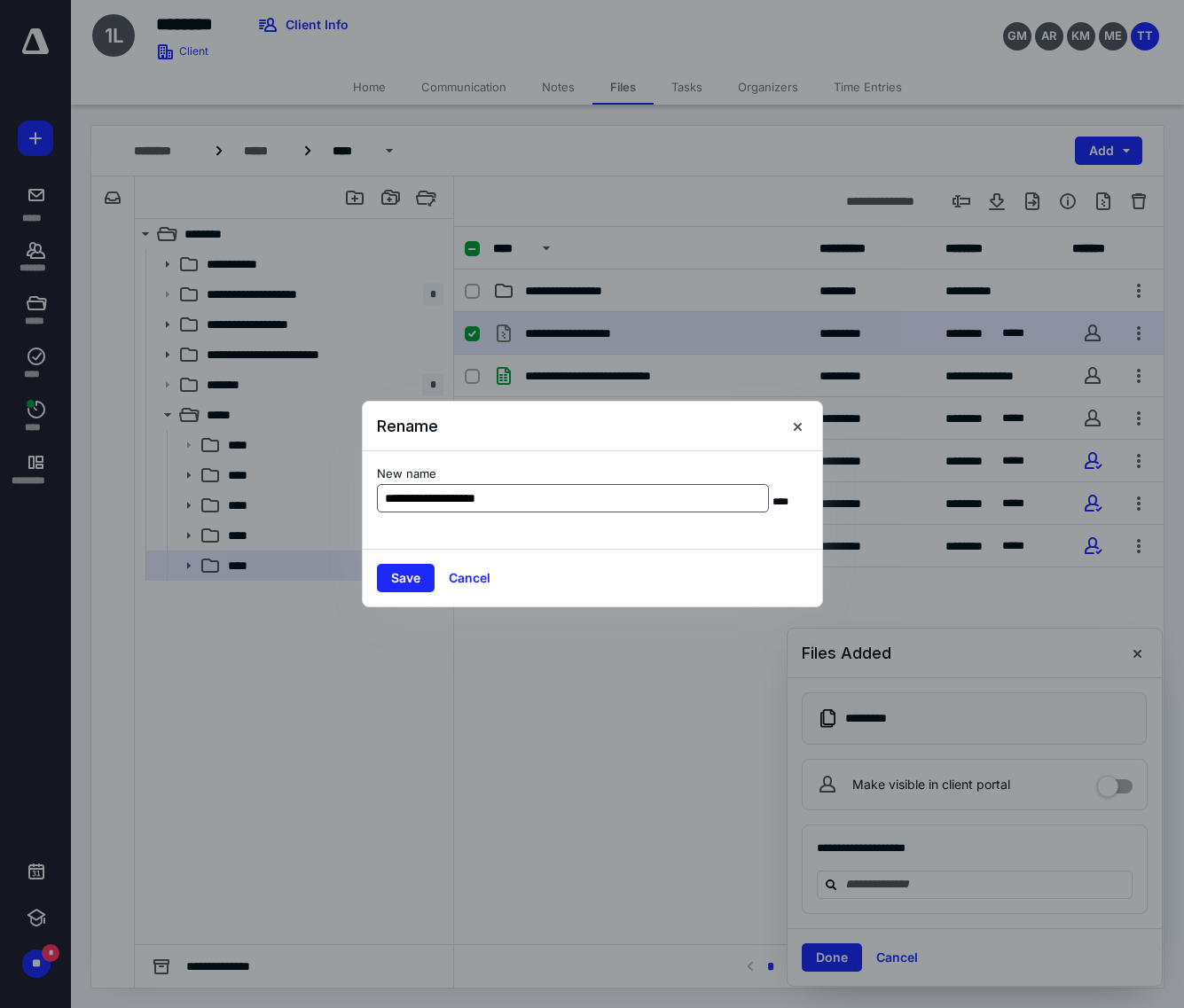 click on "**********" at bounding box center (573, 498) 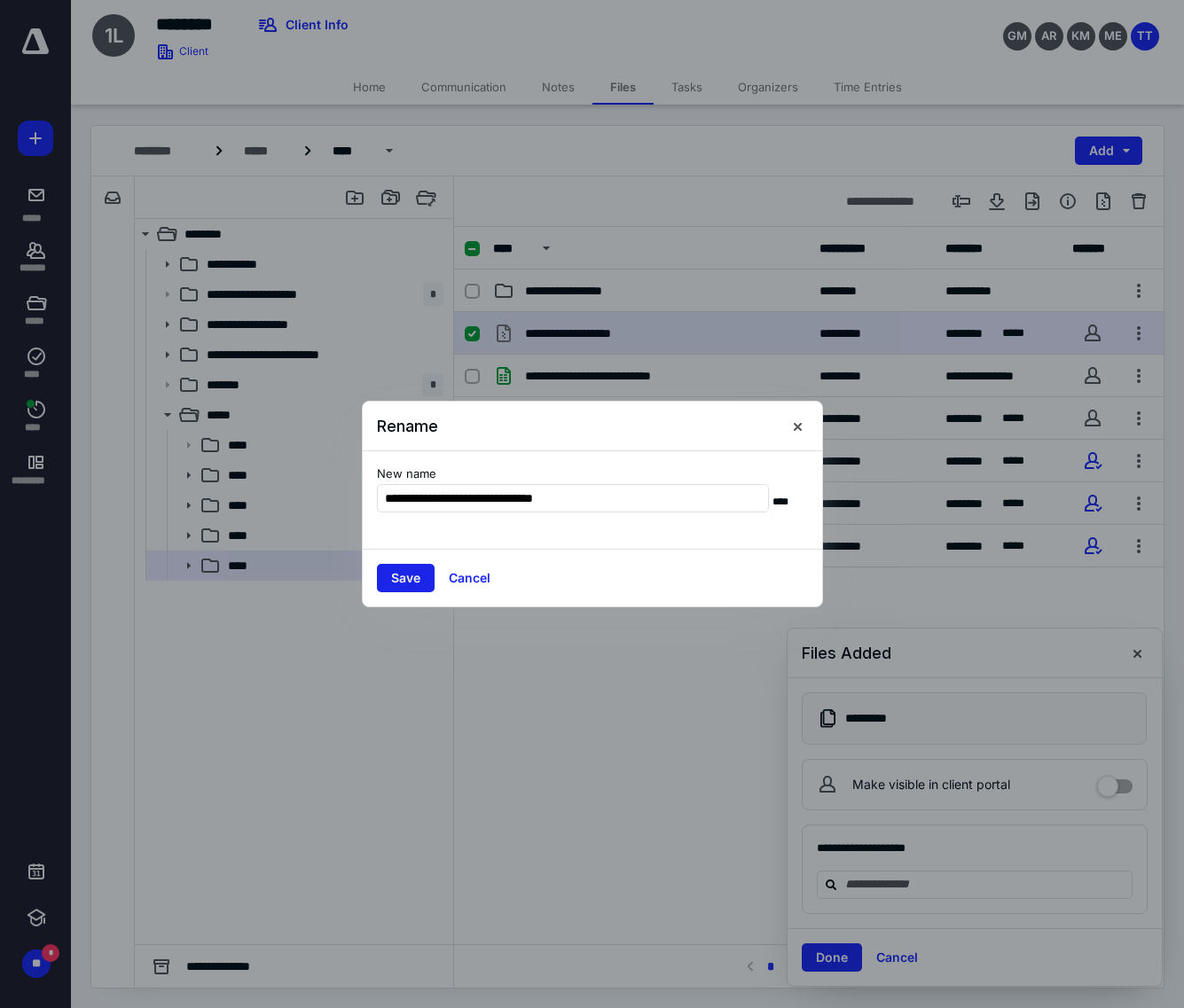 type on "**********" 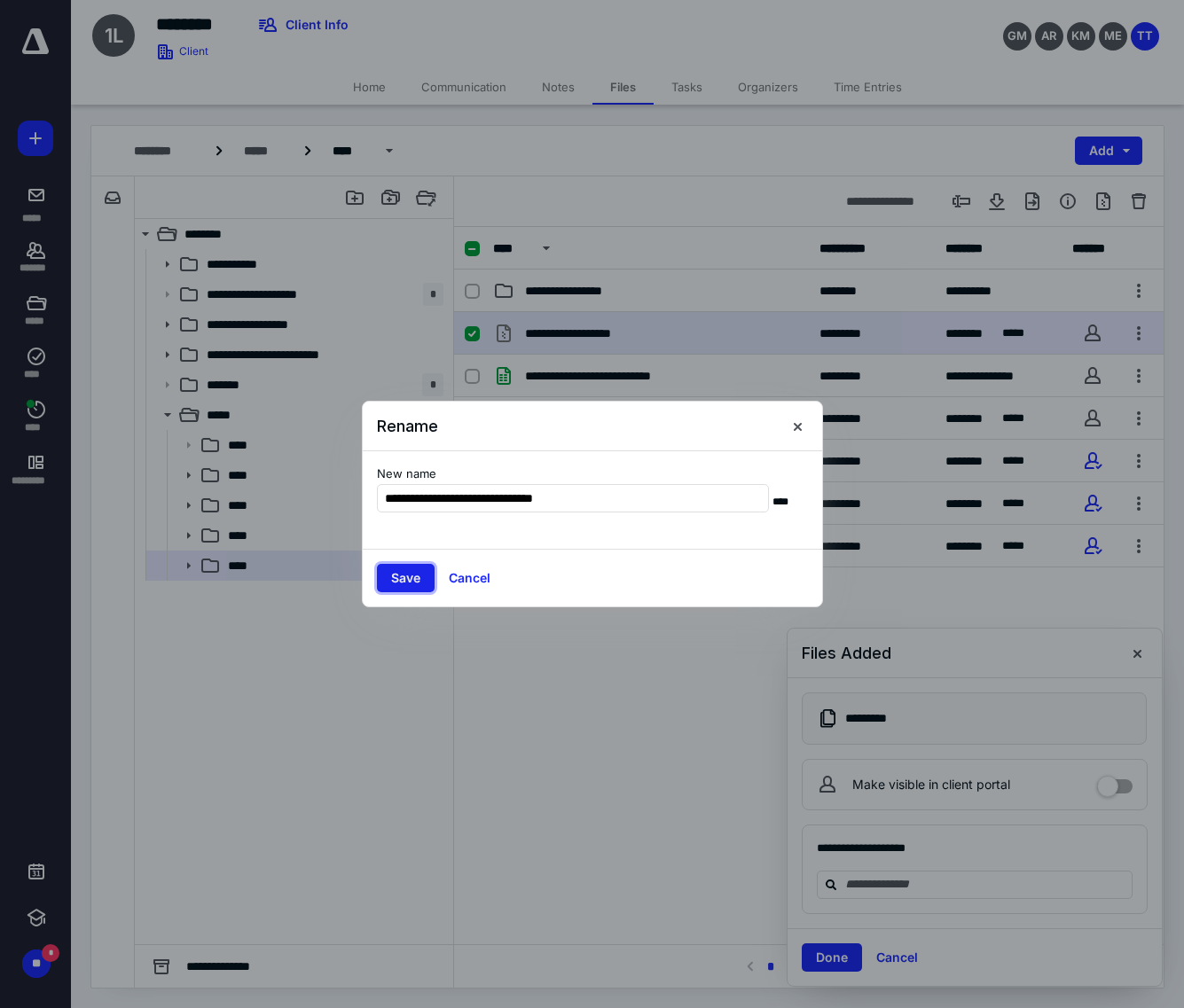 click on "Save" at bounding box center [405, 578] 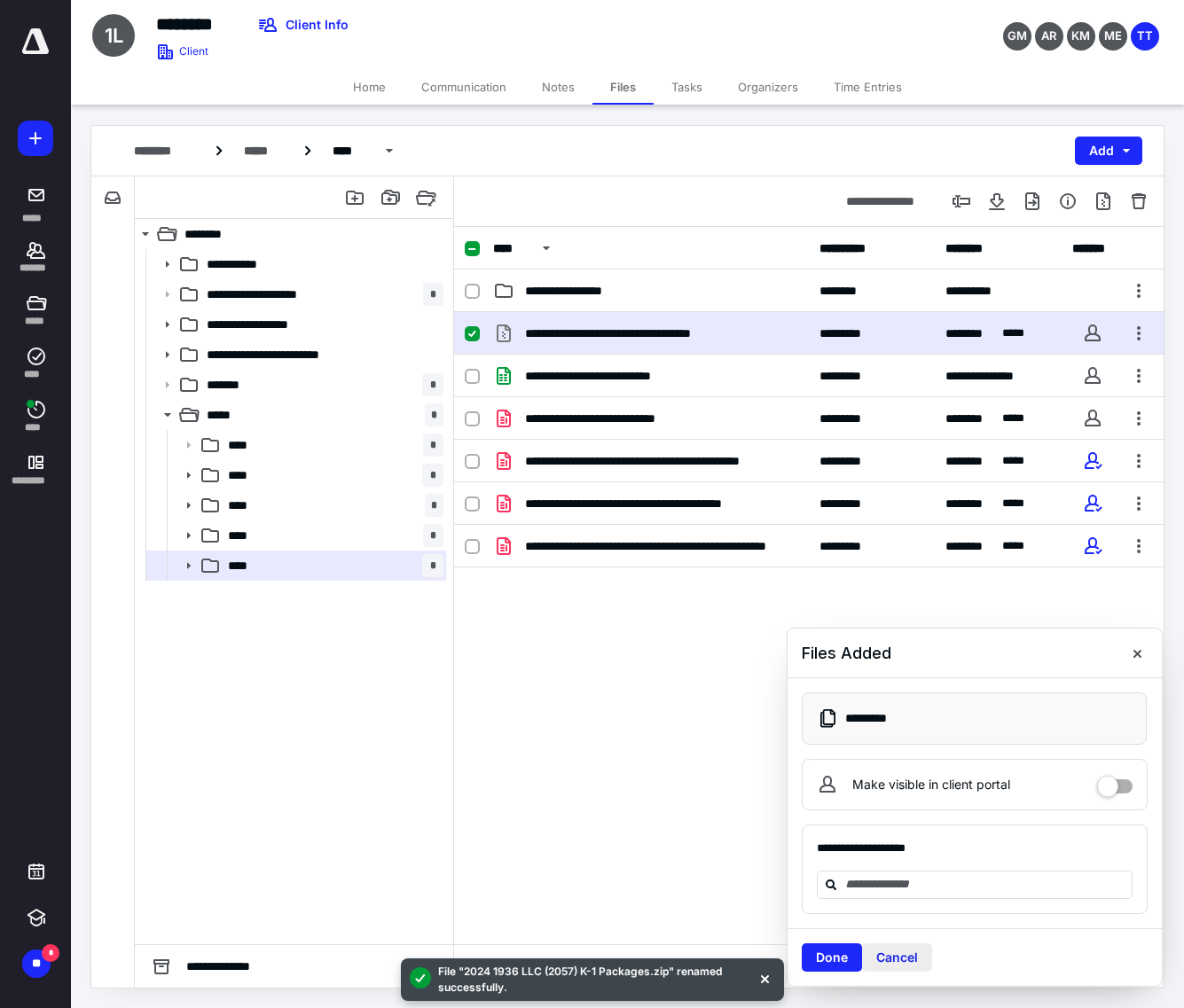 click on "Cancel" at bounding box center [897, 957] 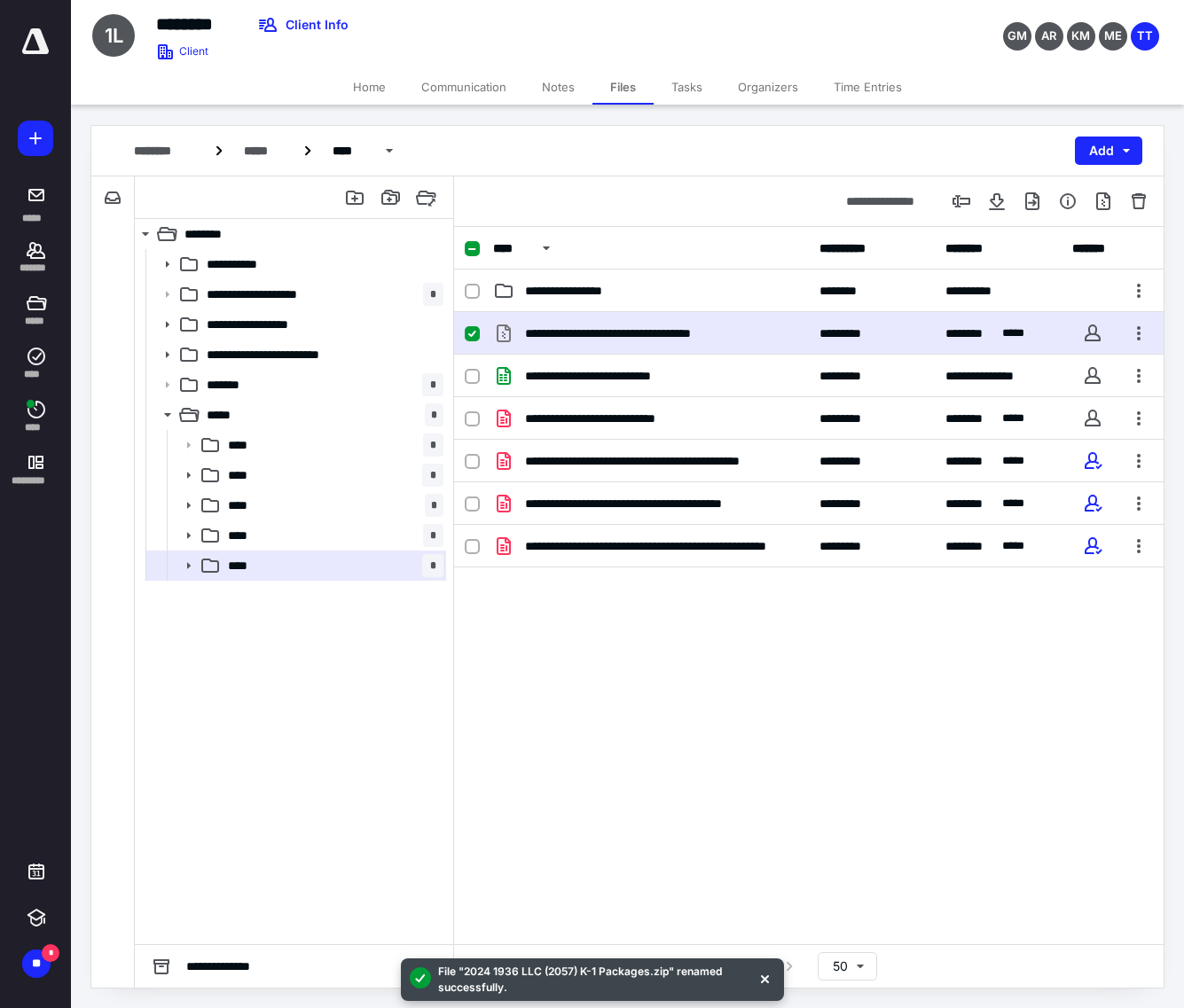 click on "**********" at bounding box center (809, 585) 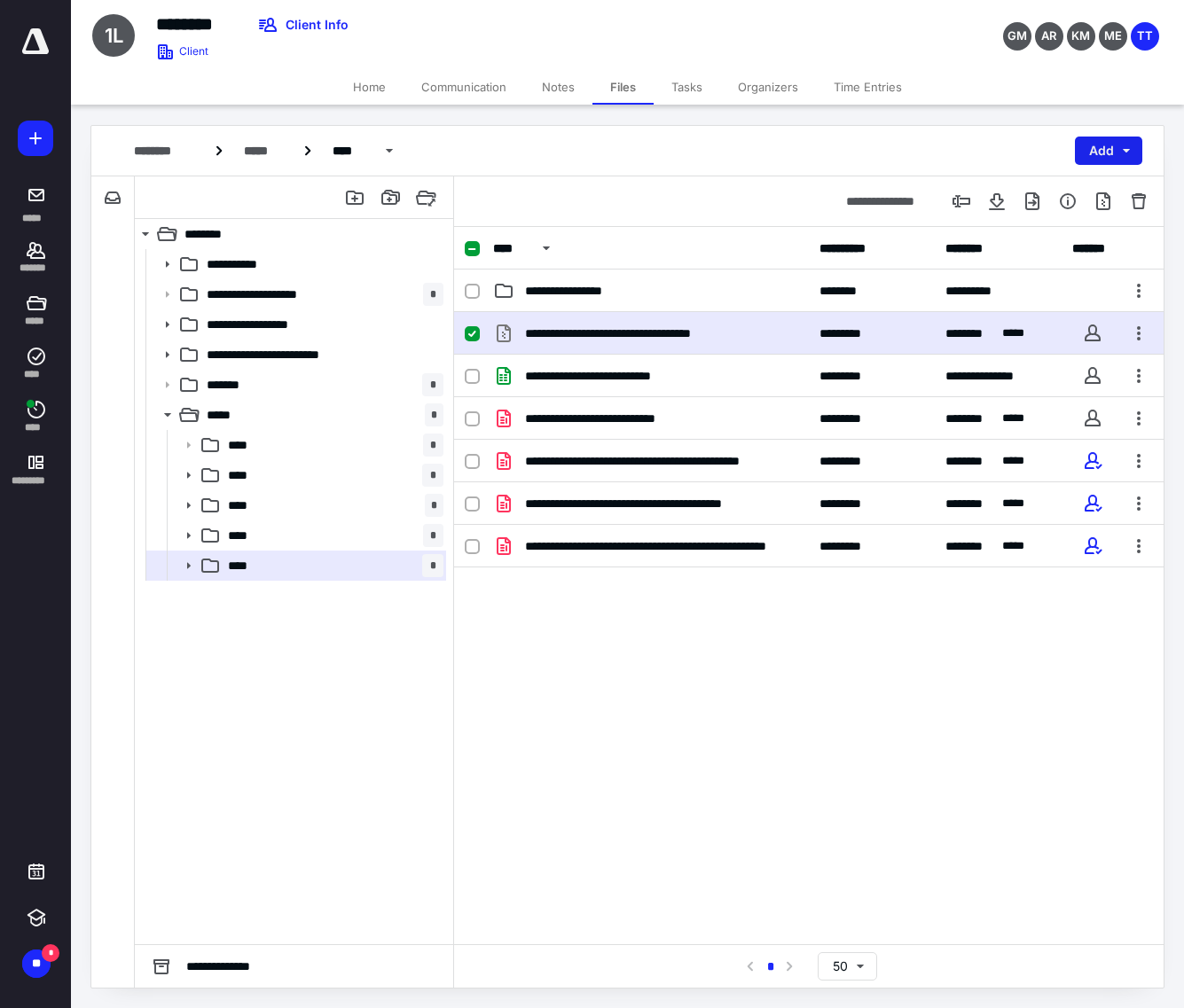 click on "Add" at bounding box center (1109, 151) 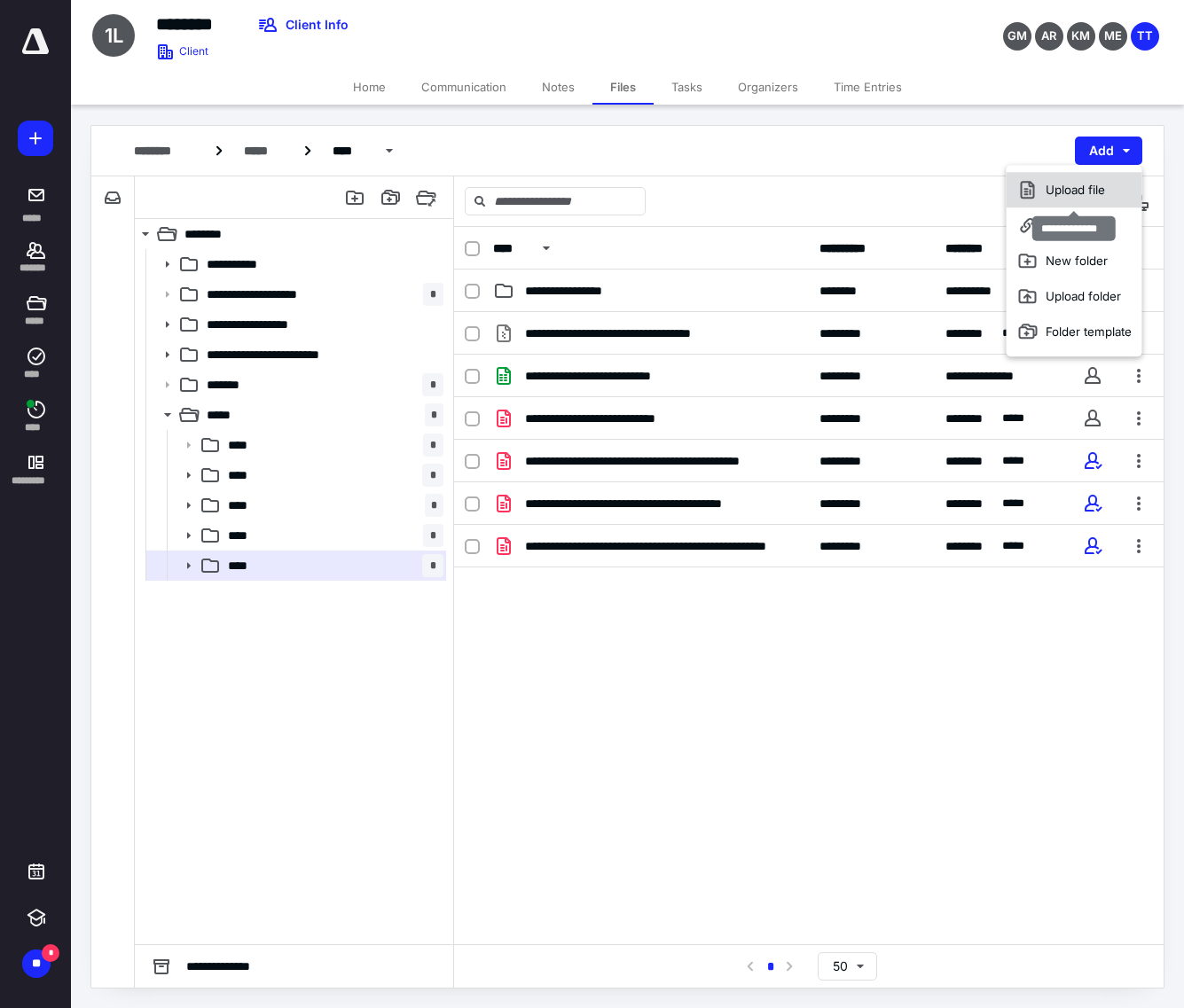 click on "Upload file" at bounding box center [1074, 190] 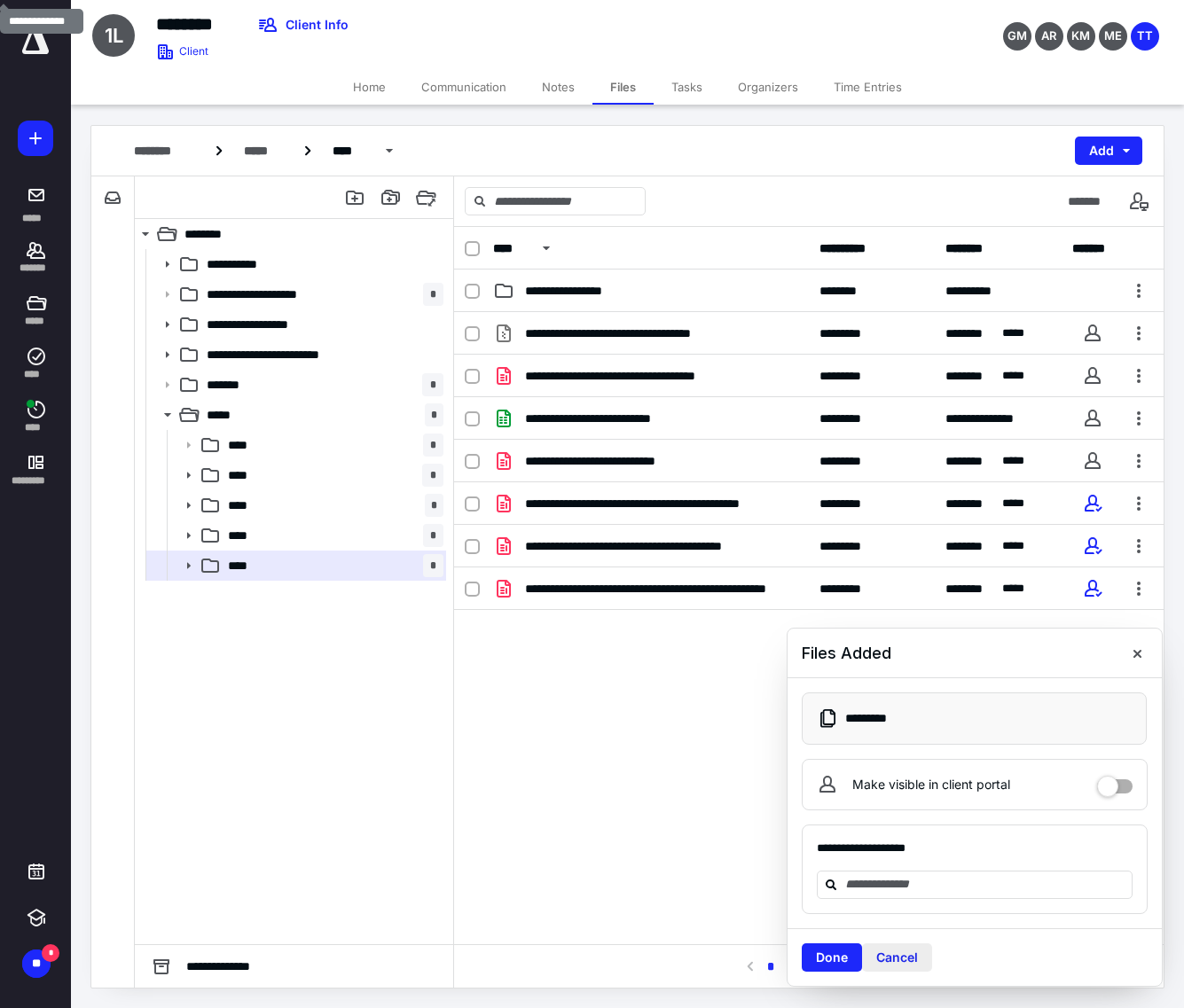 click on "Cancel" at bounding box center [897, 957] 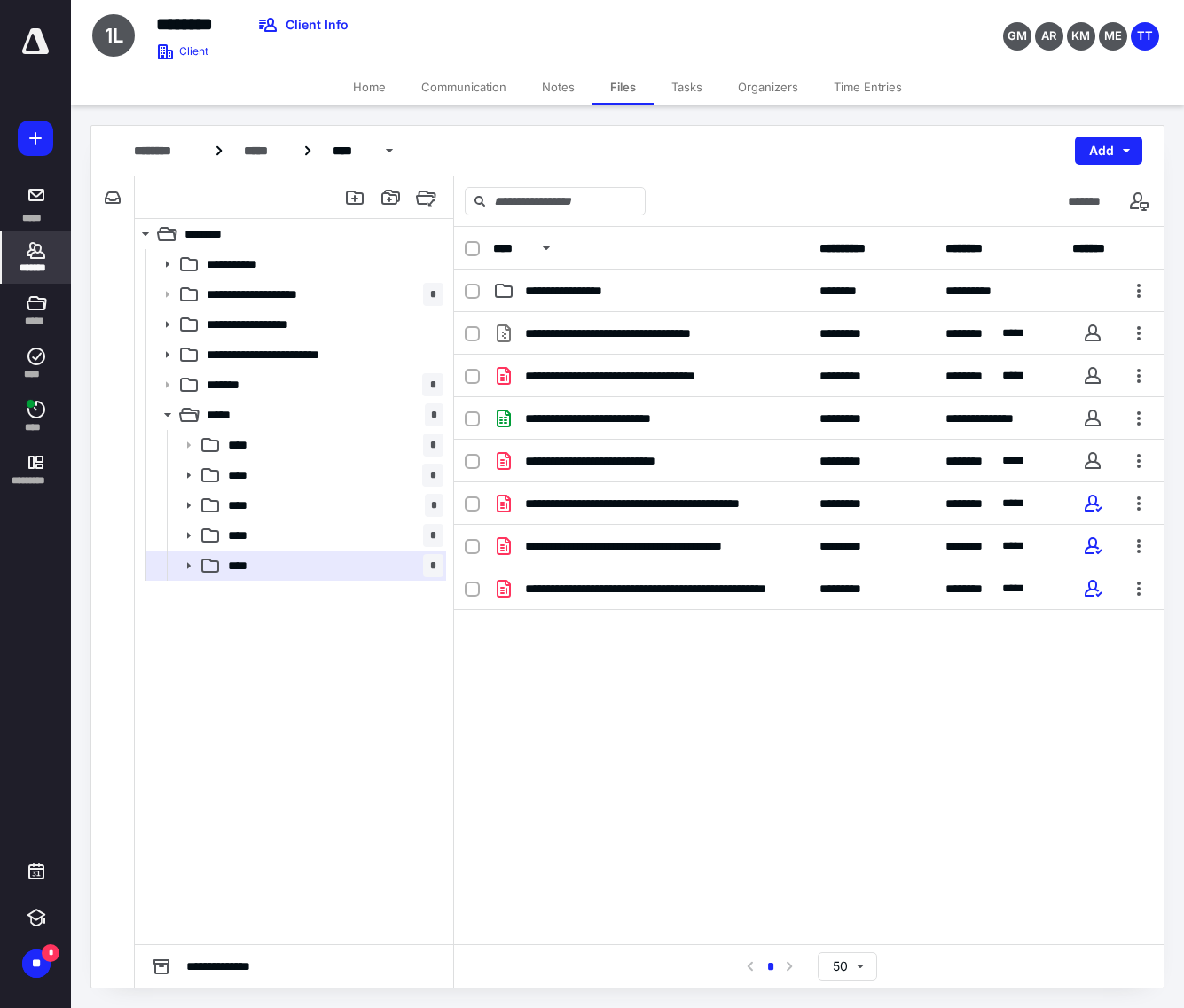 click on "*******" at bounding box center [36, 257] 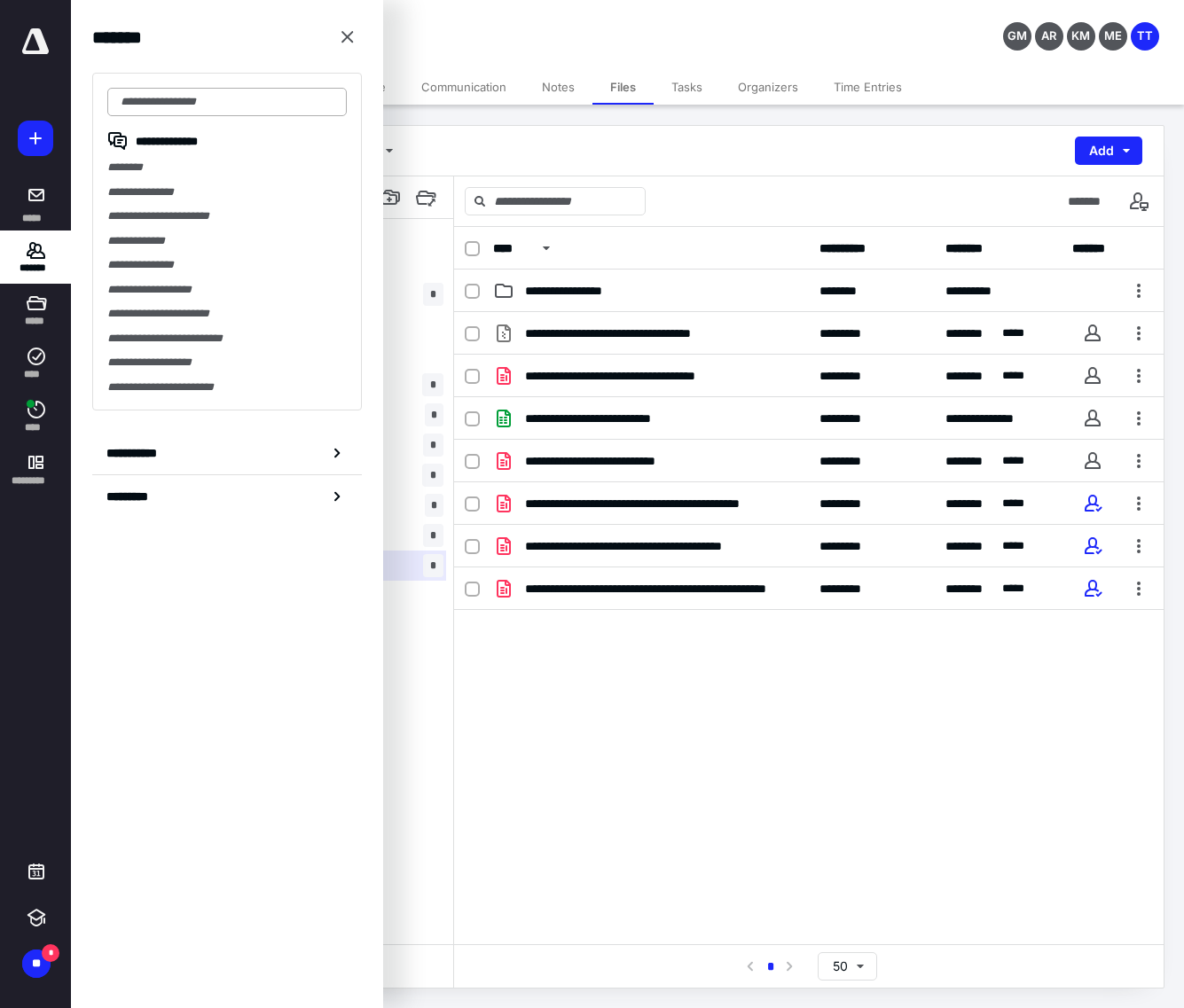 click at bounding box center (227, 102) 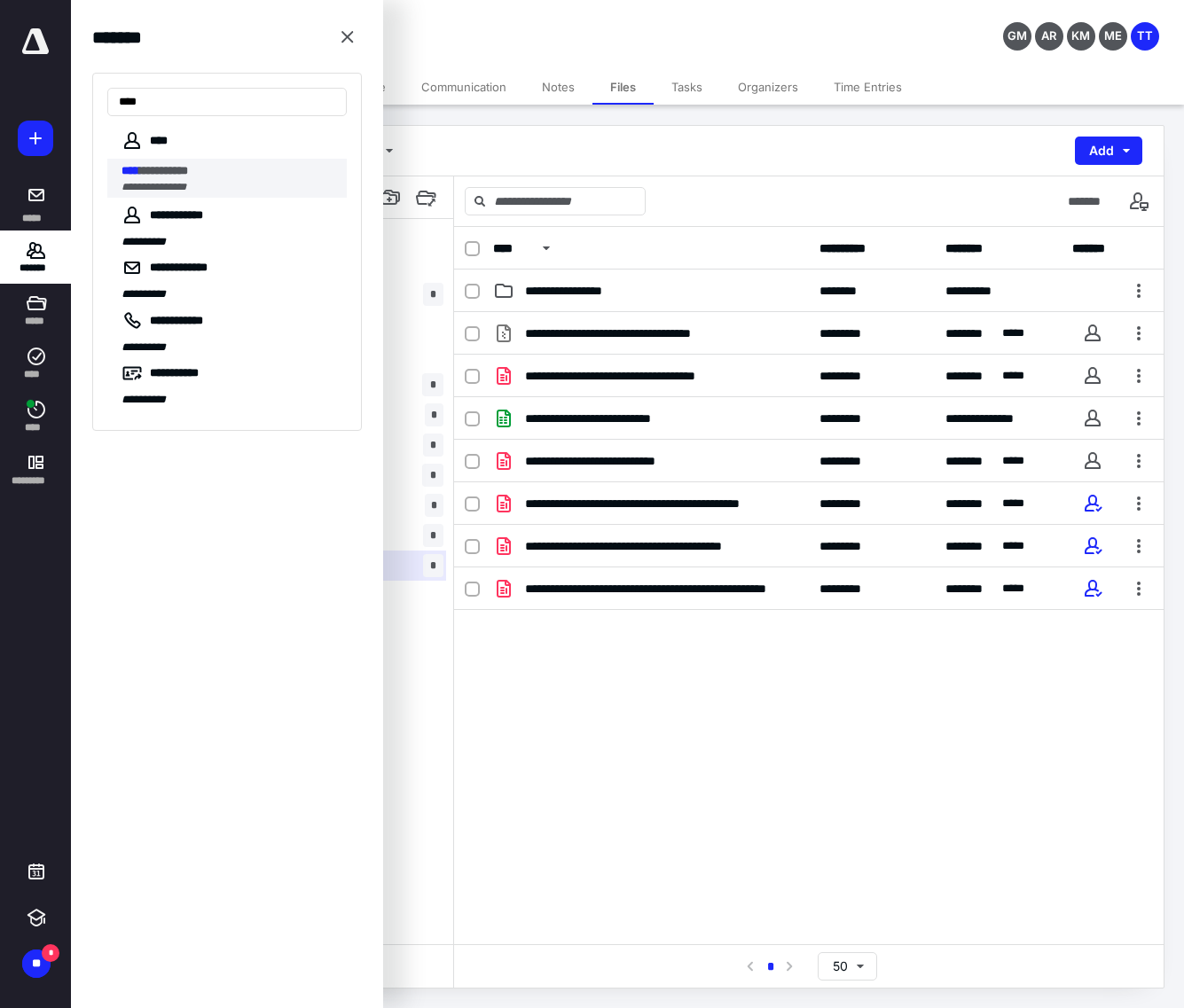 type on "****" 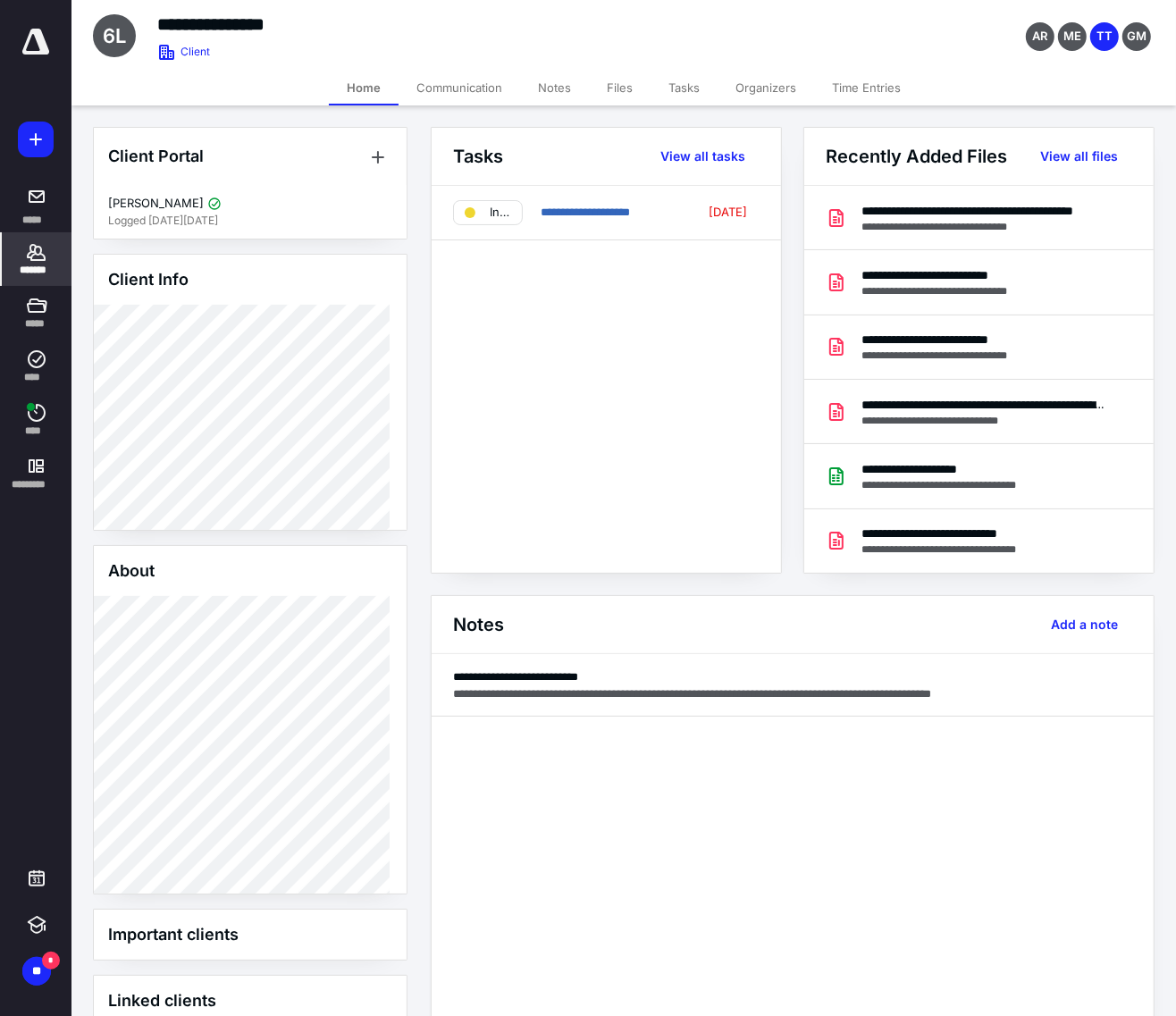 click on "Notes" at bounding box center [554, 88] 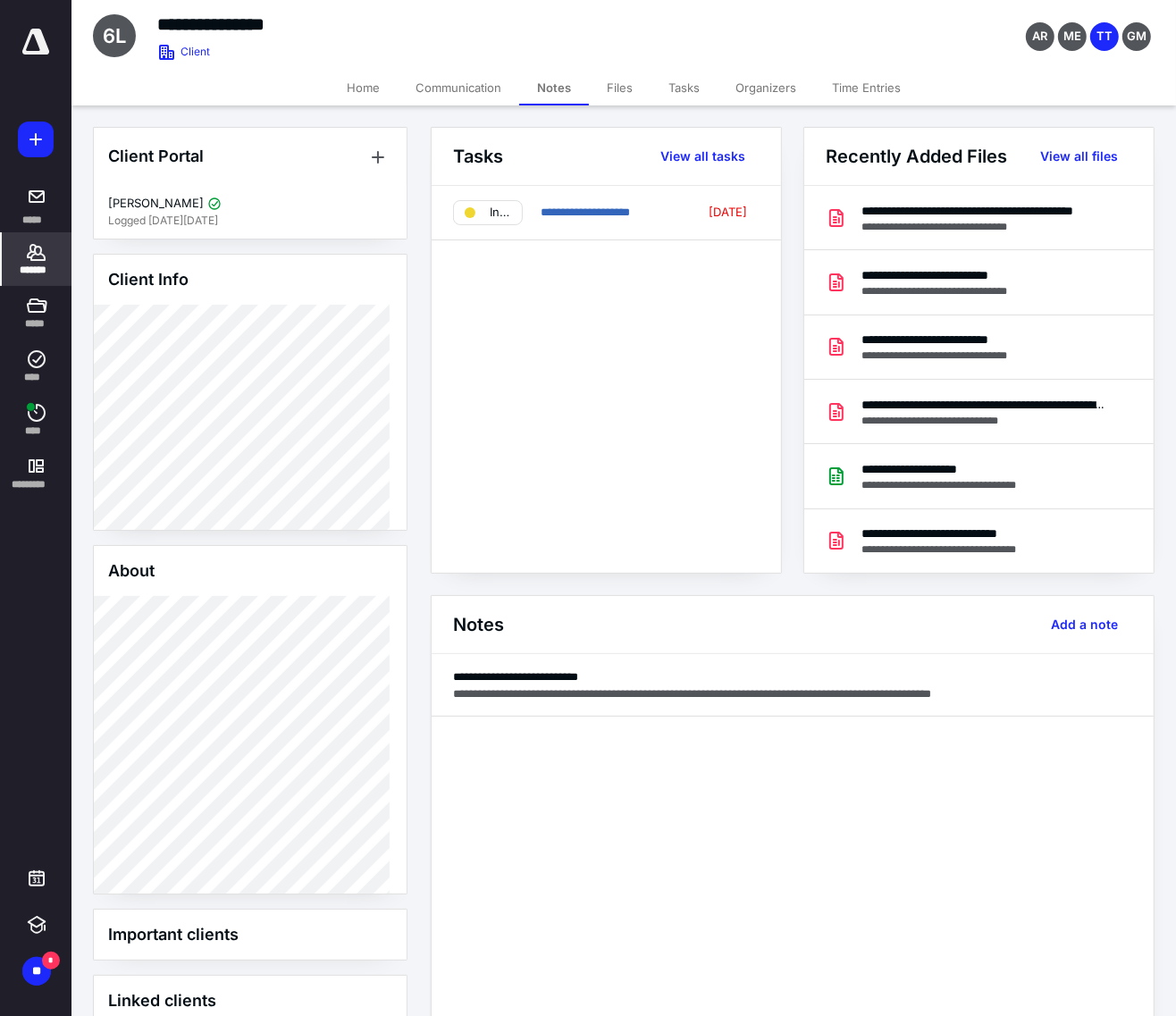 click on "Notes" at bounding box center [554, 88] 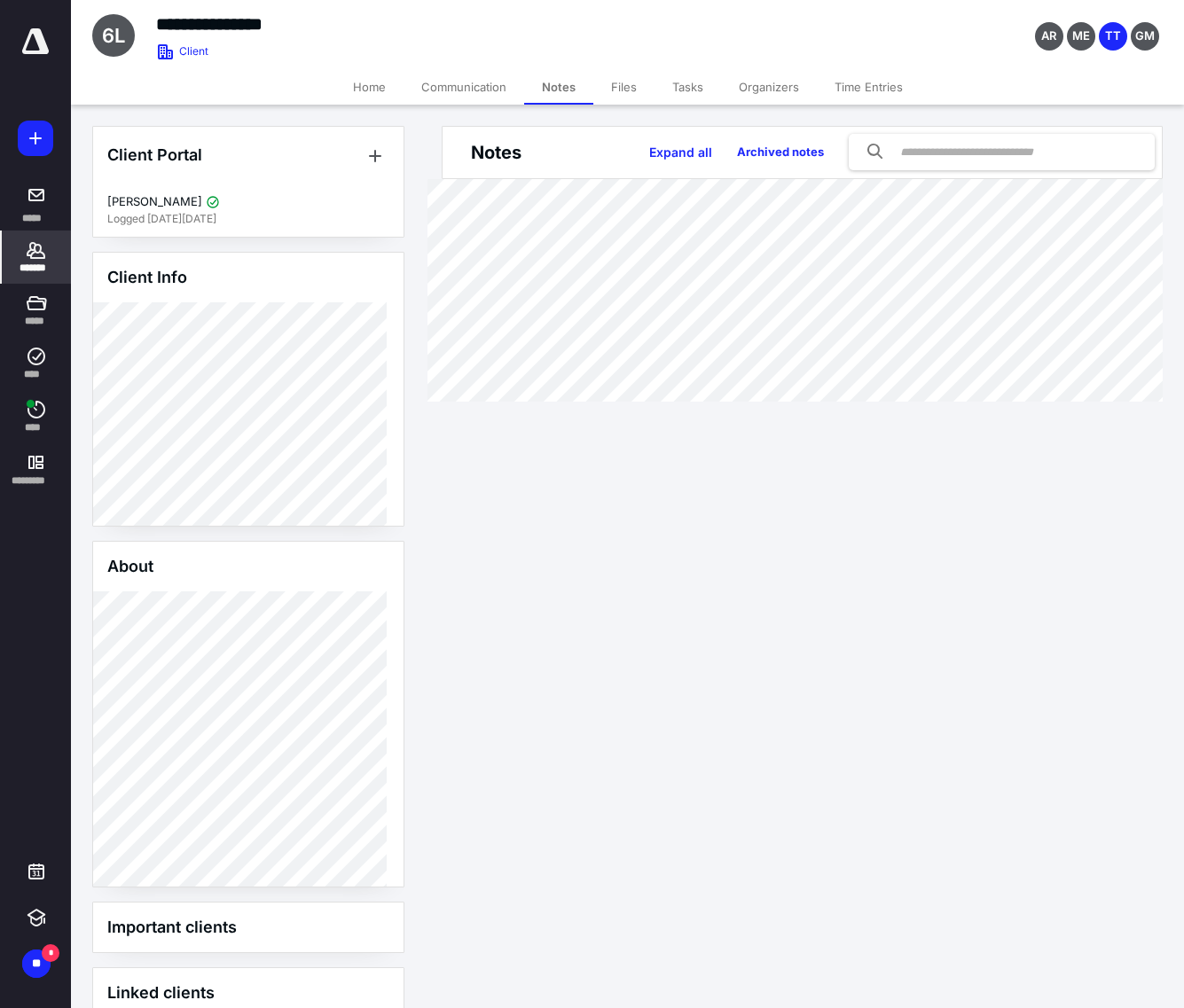 click on "Files" at bounding box center [623, 87] 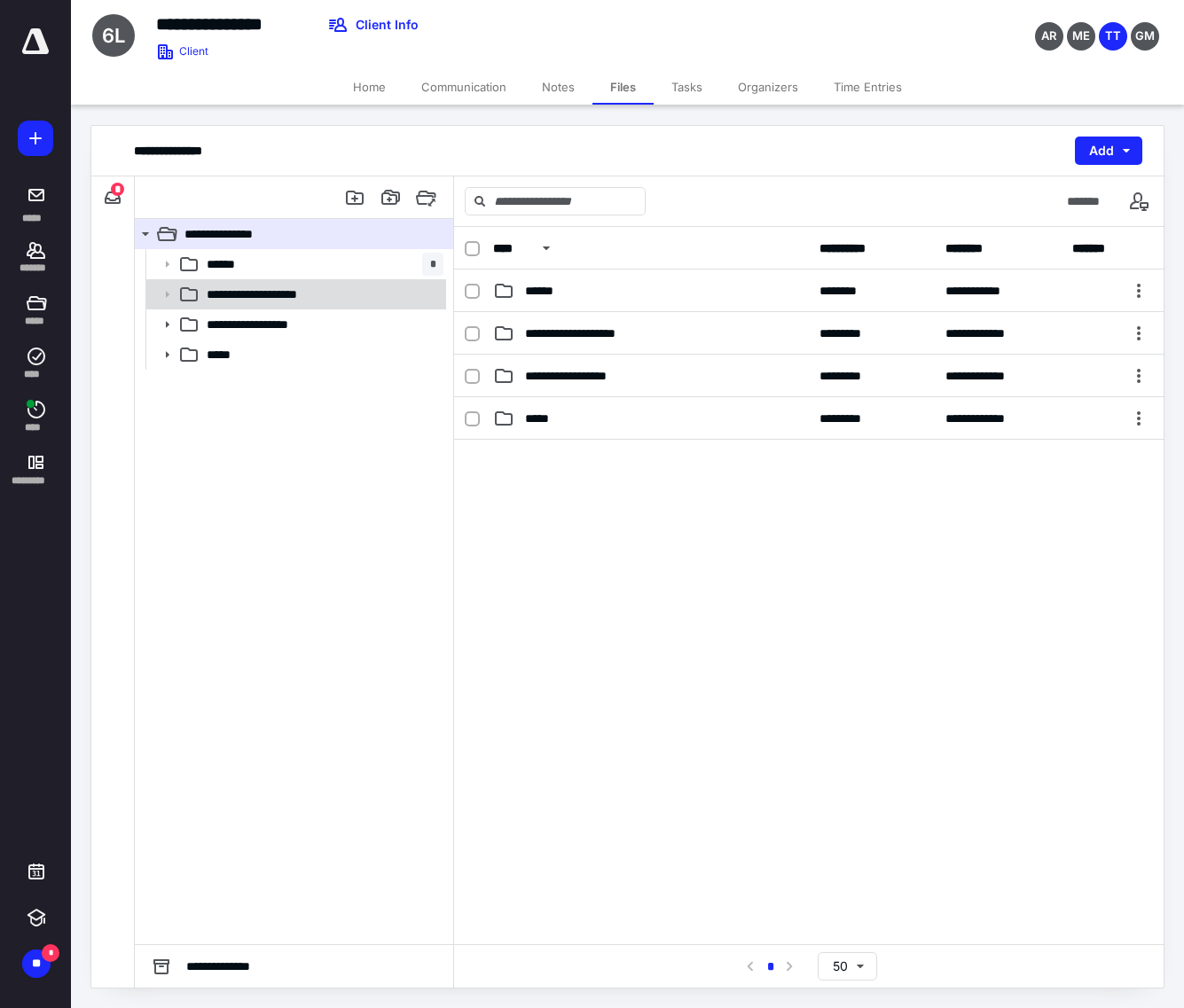 click 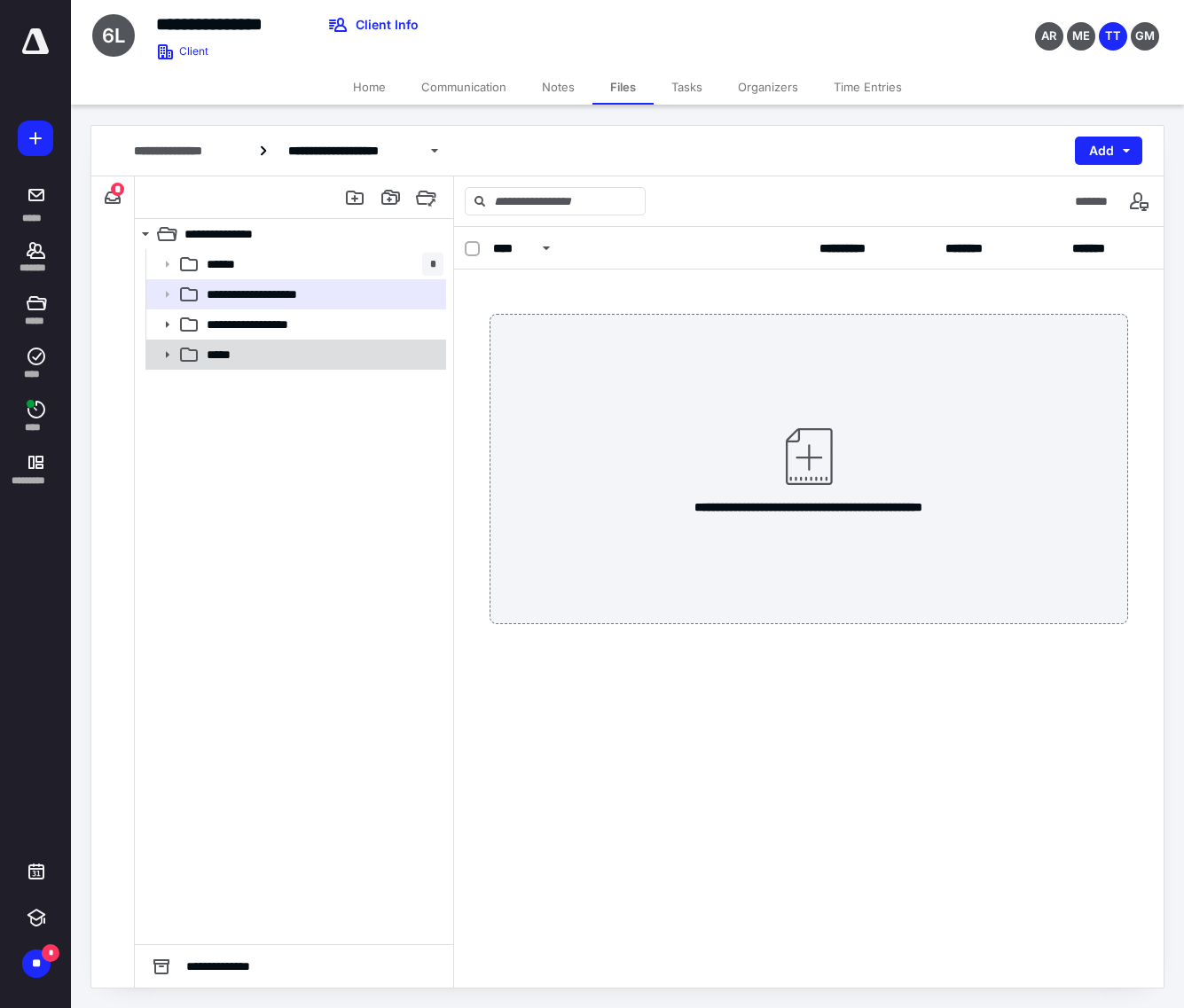 click 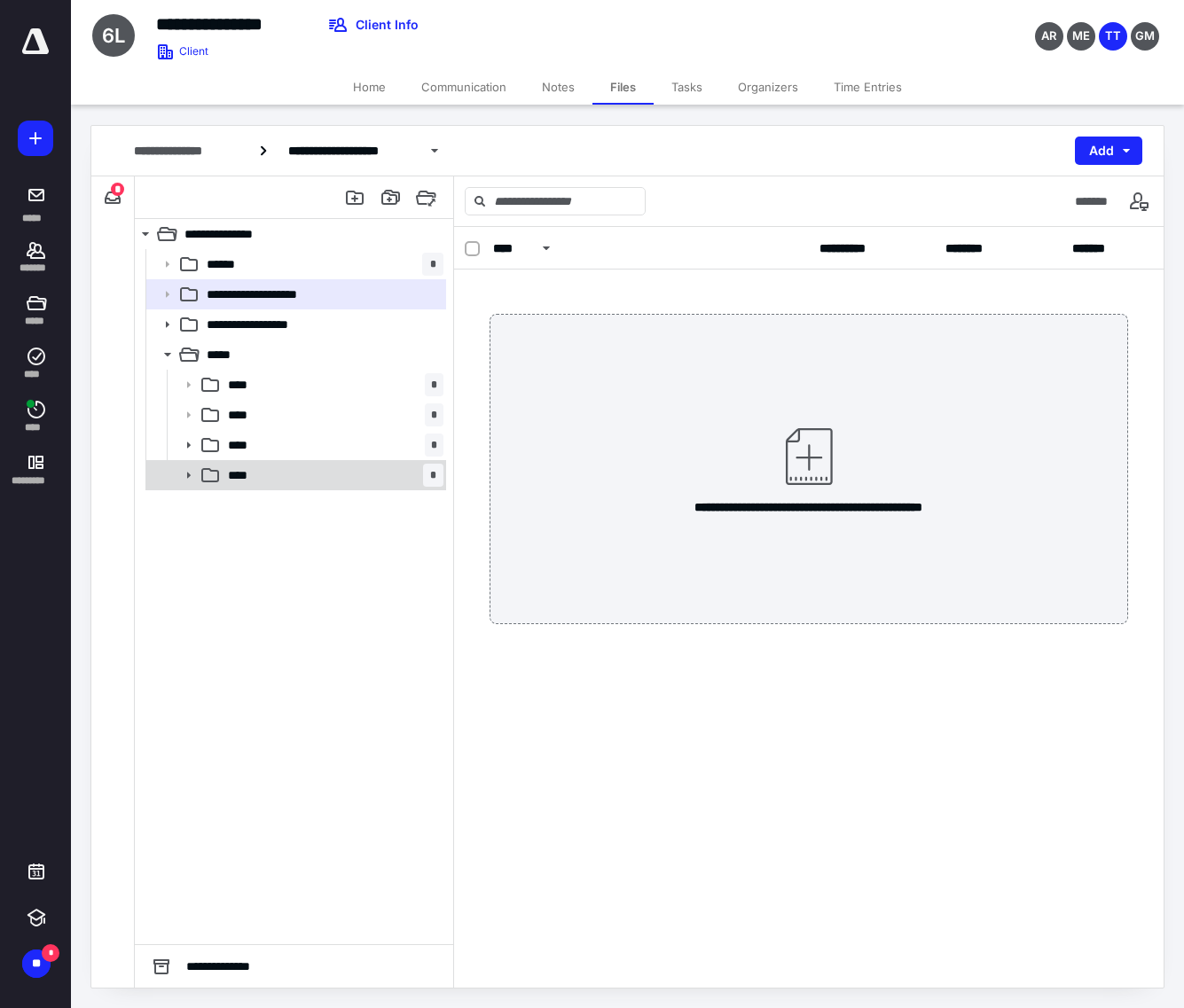 click on "****" at bounding box center (243, 475) 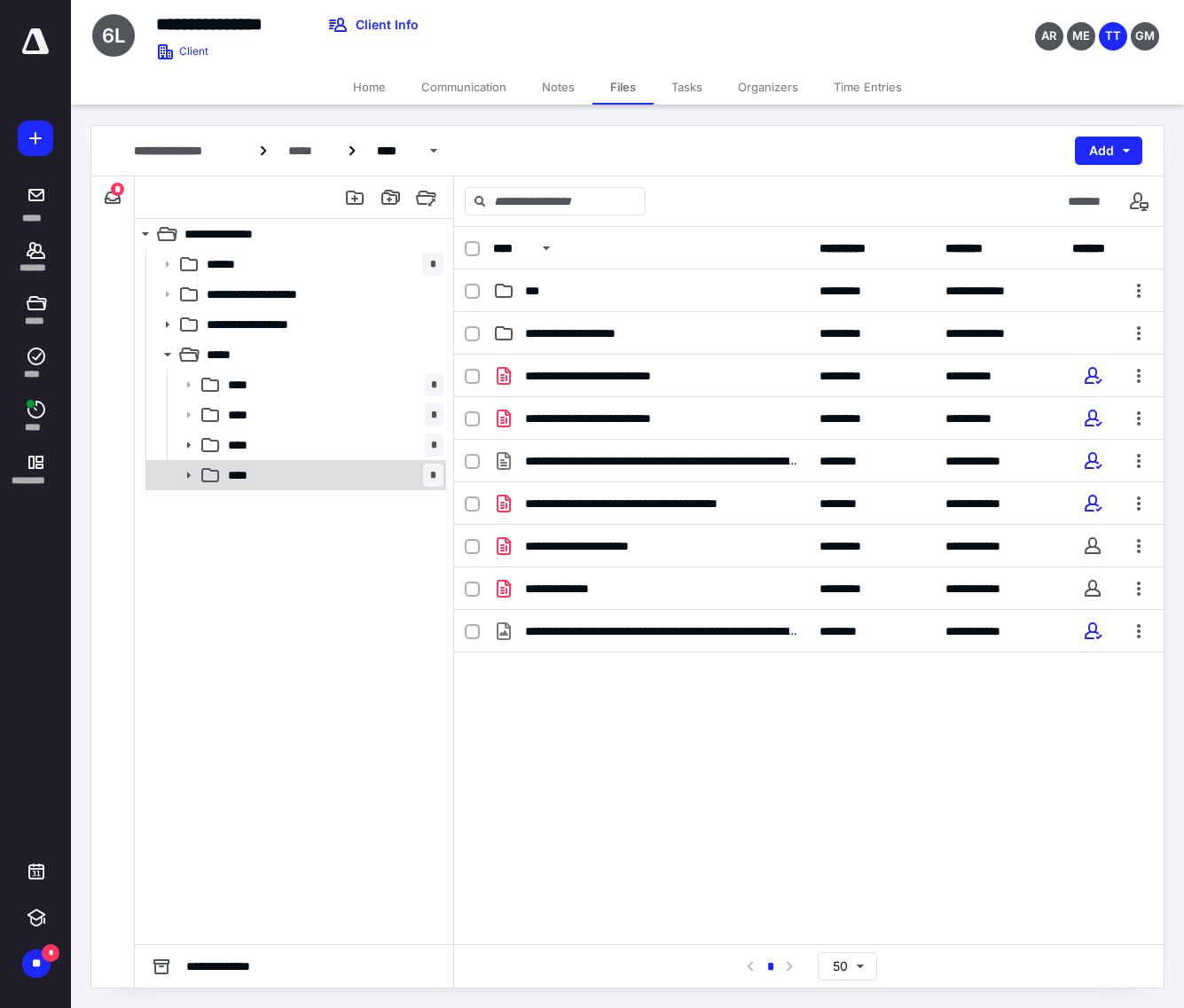 click at bounding box center [183, 475] 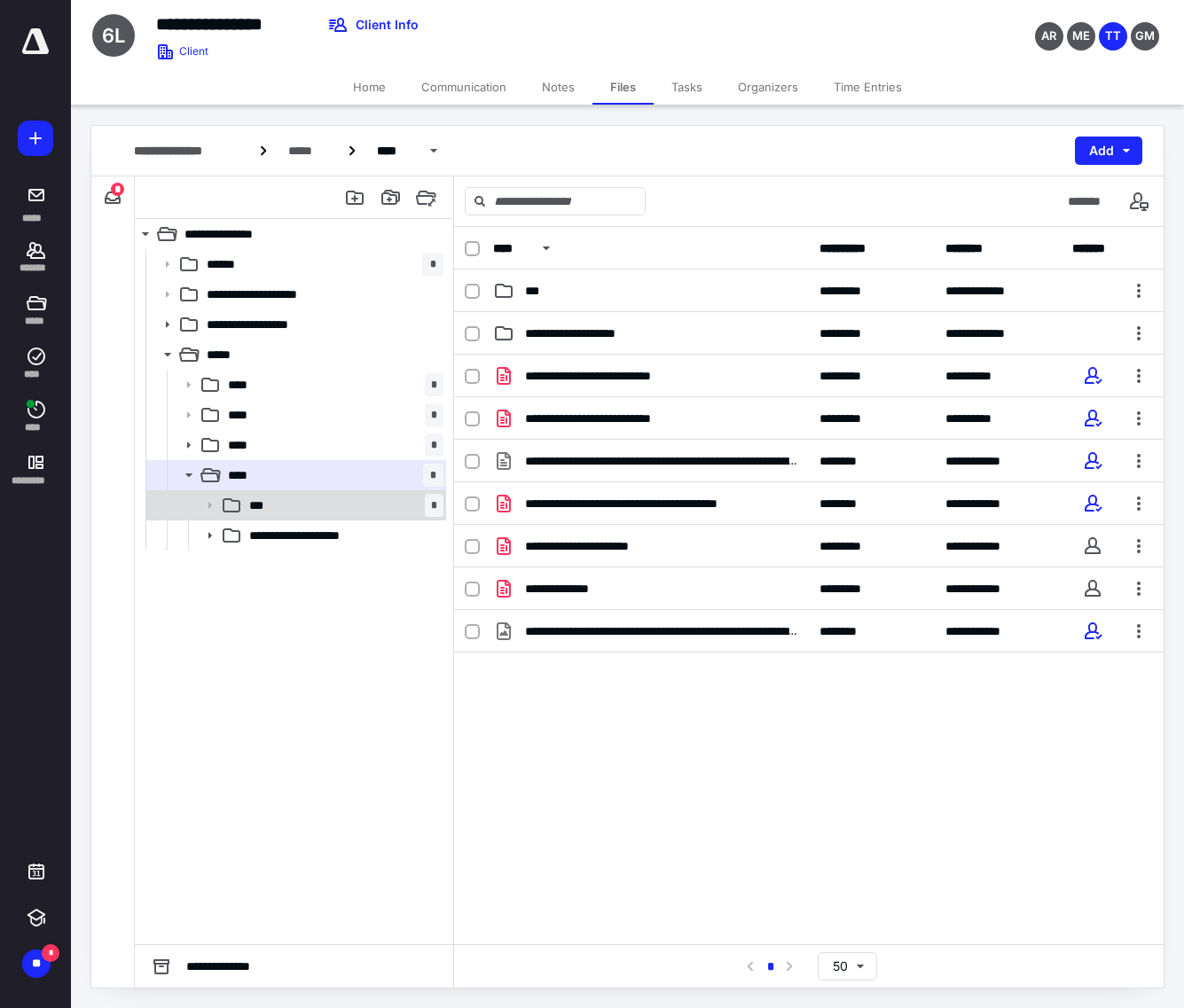 click on "***" at bounding box center [261, 505] 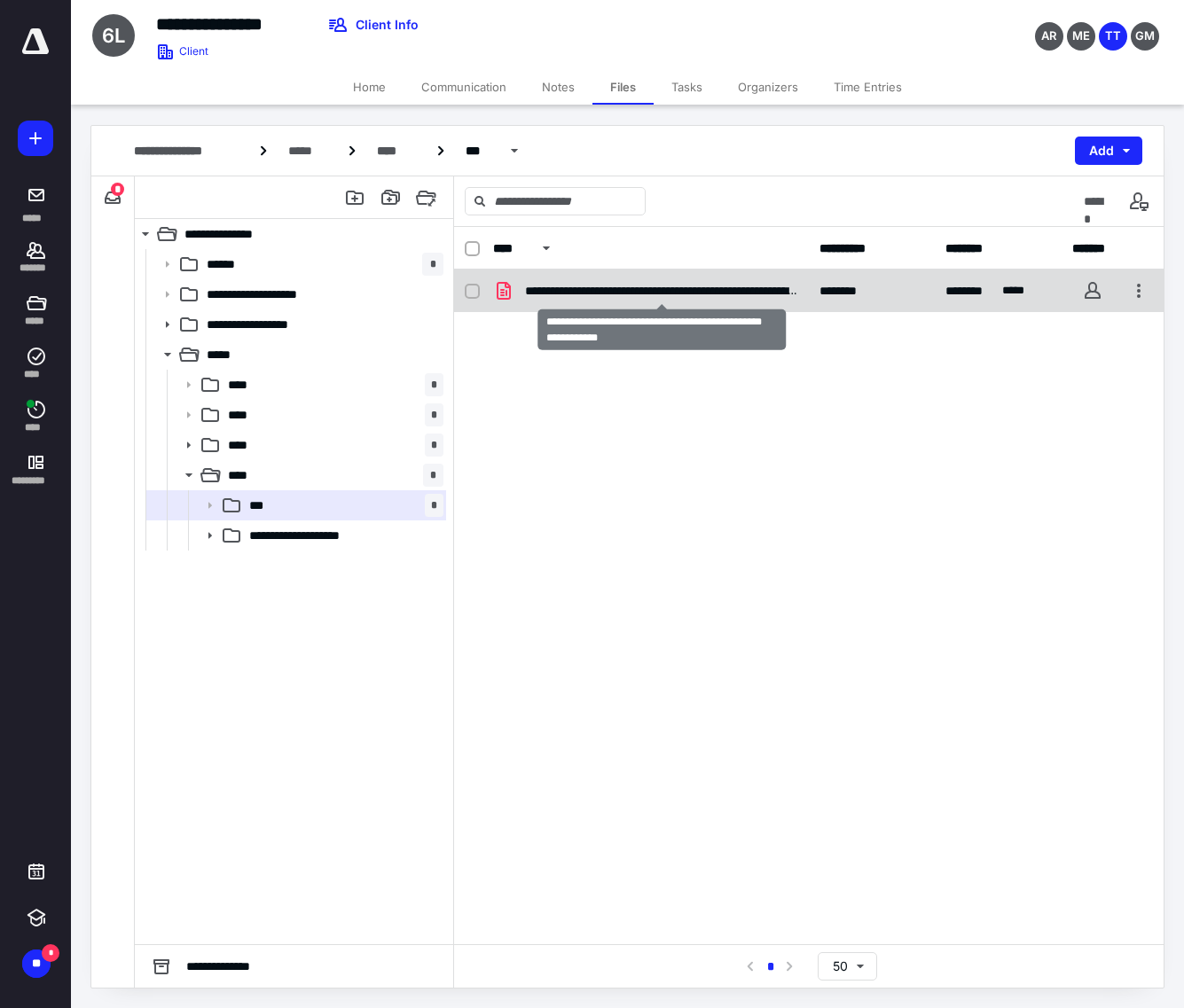 click on "**********" at bounding box center (662, 291) 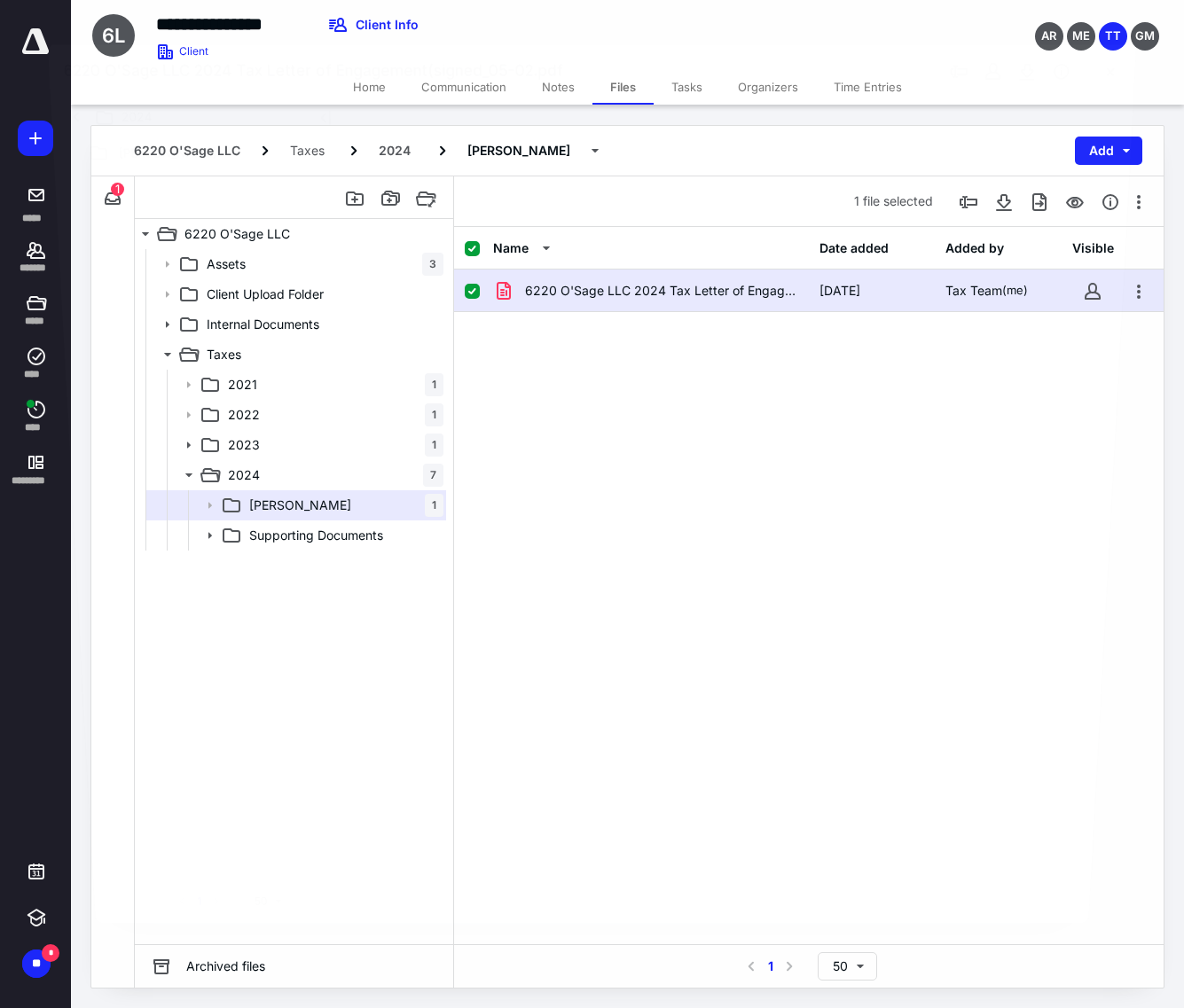 click at bounding box center (741, 507) 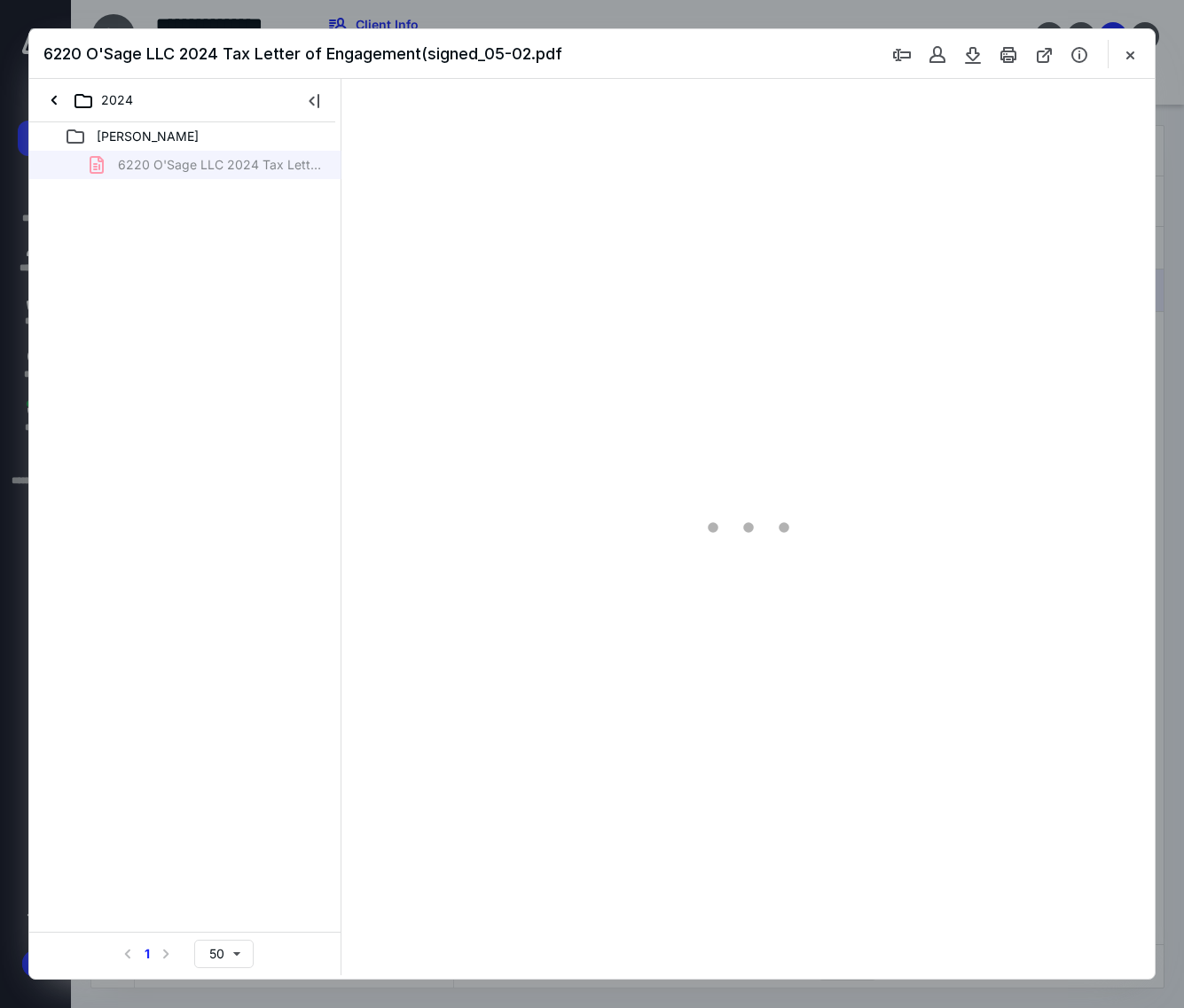 scroll, scrollTop: 0, scrollLeft: 0, axis: both 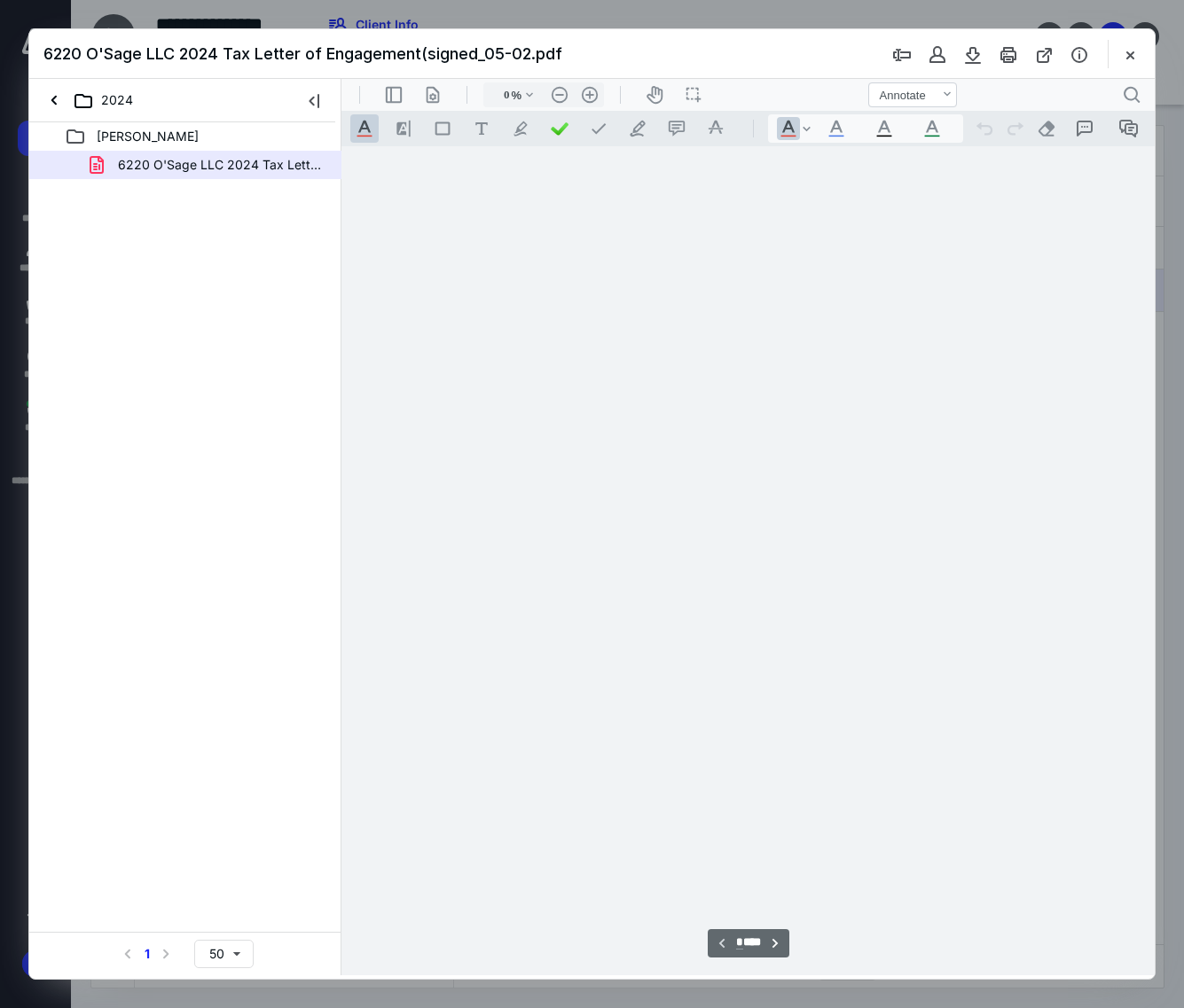 type on "117" 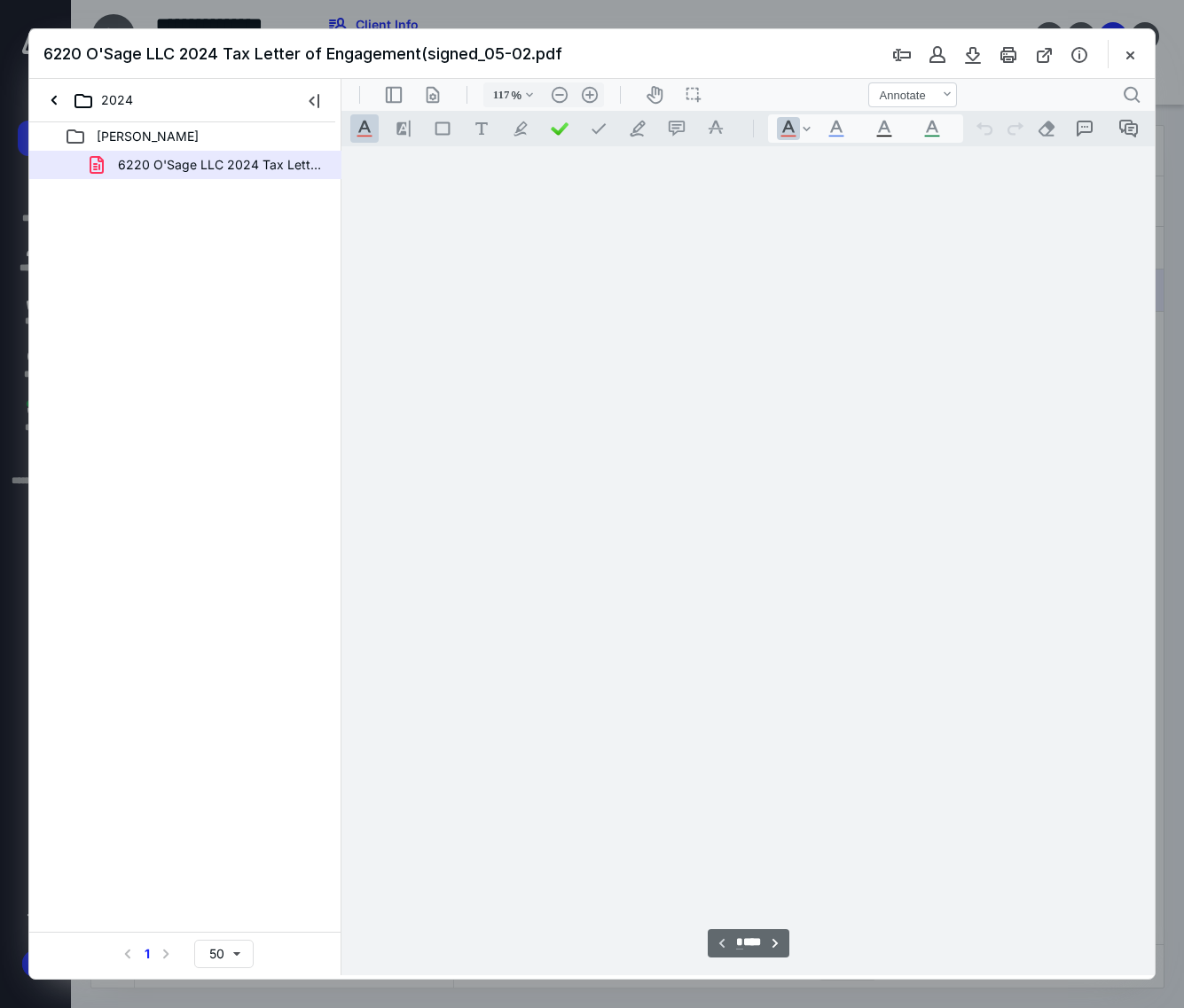 scroll, scrollTop: 72, scrollLeft: 0, axis: vertical 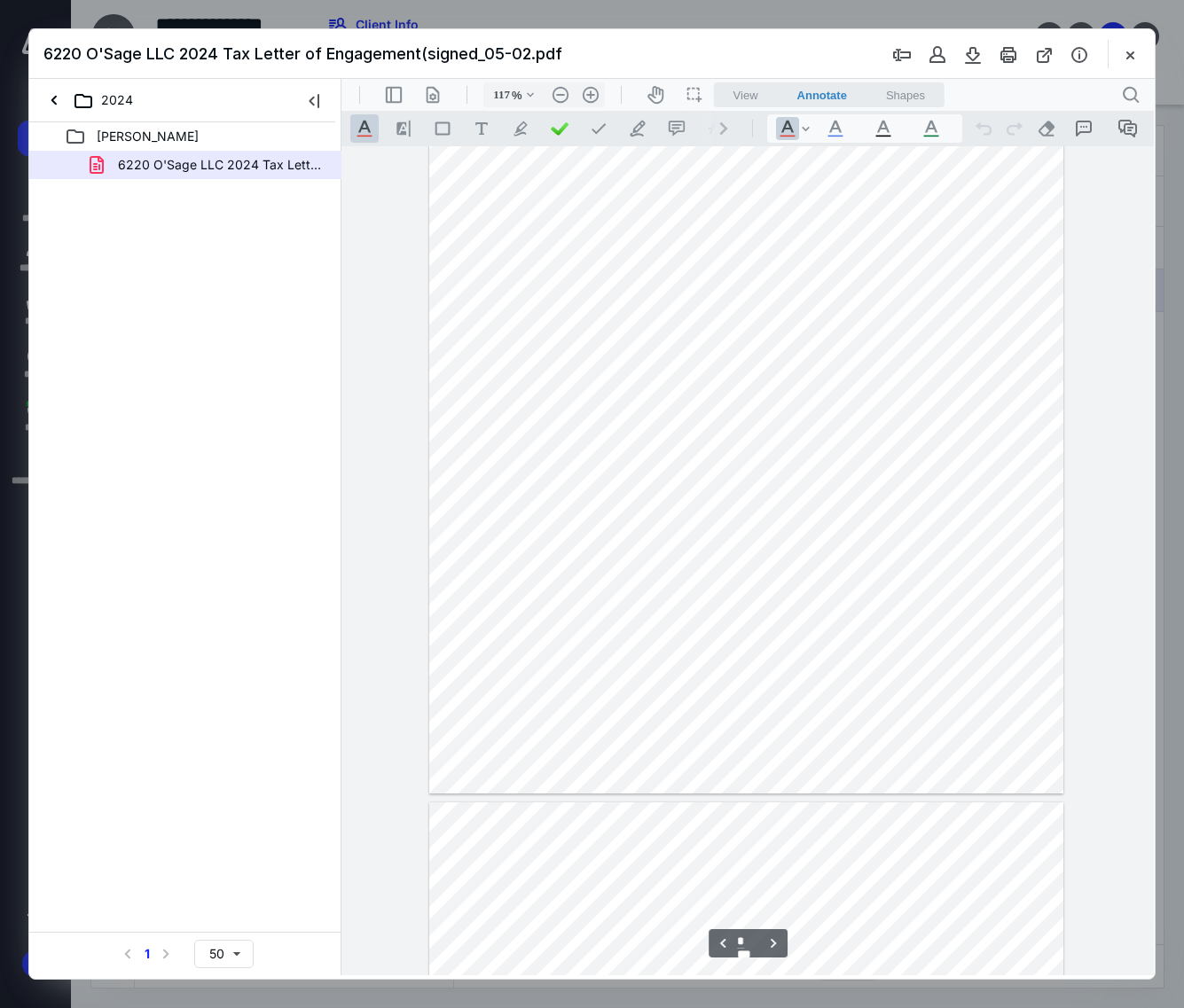 type on "*" 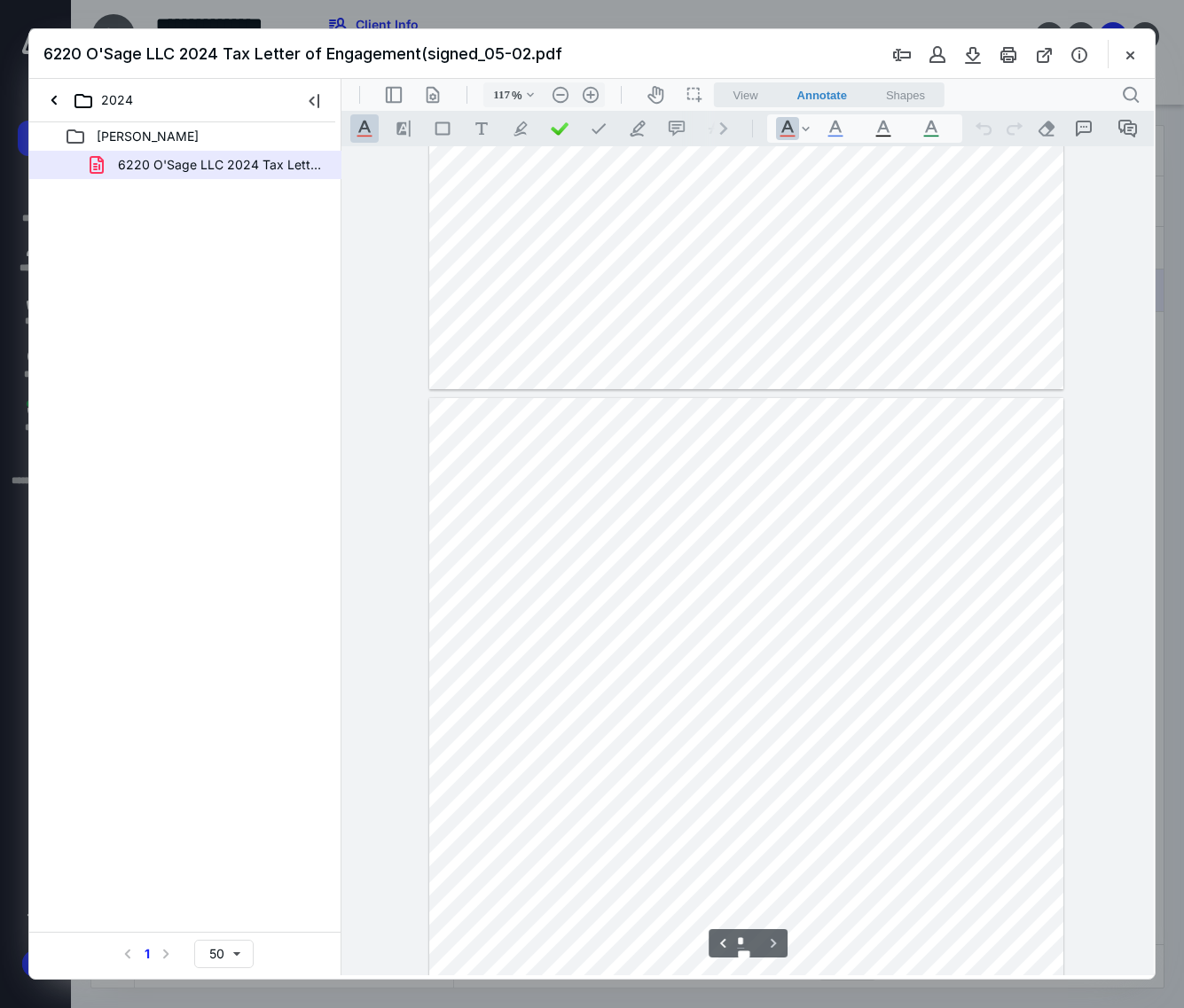 scroll, scrollTop: 4974, scrollLeft: 0, axis: vertical 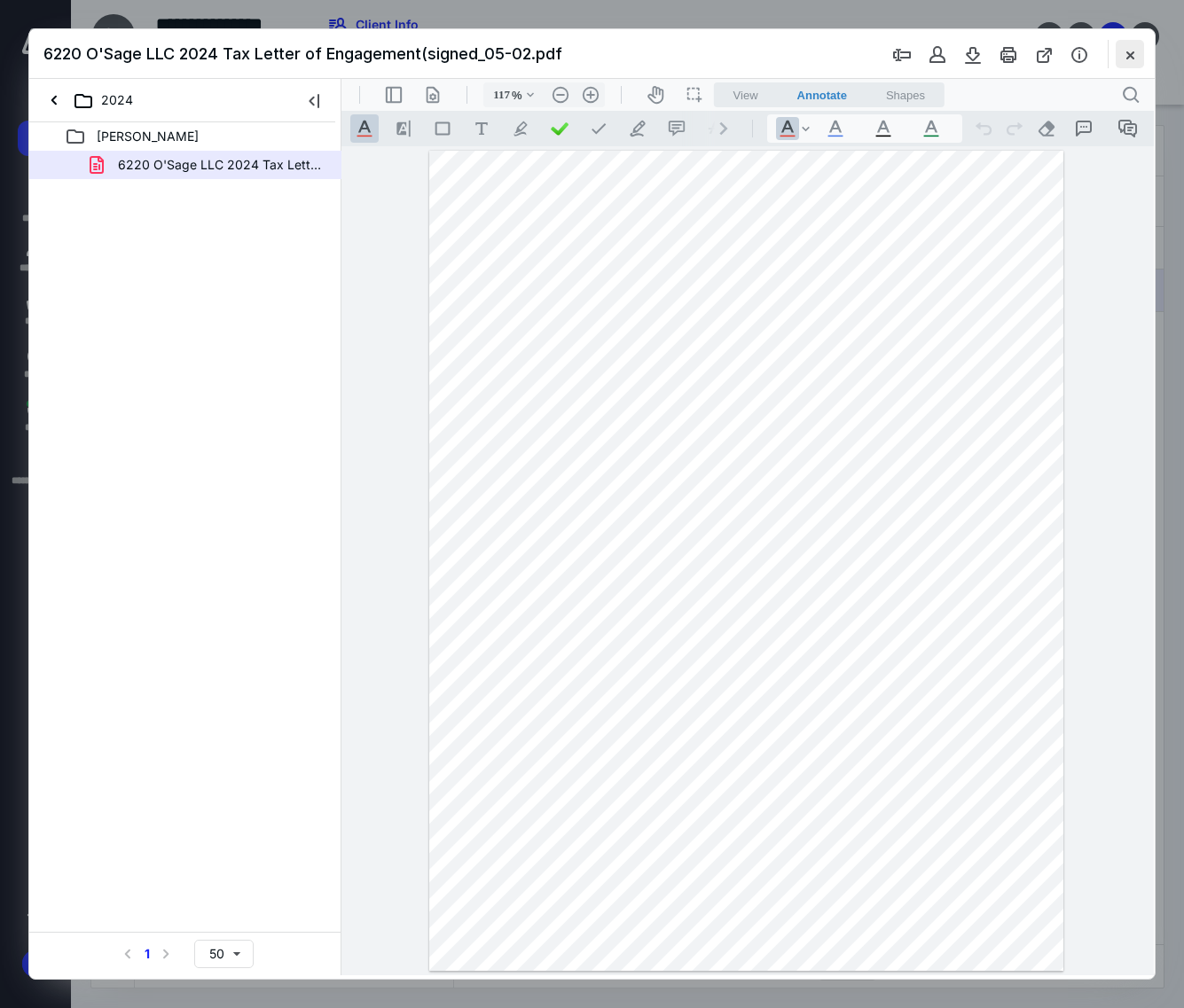 click at bounding box center [1130, 54] 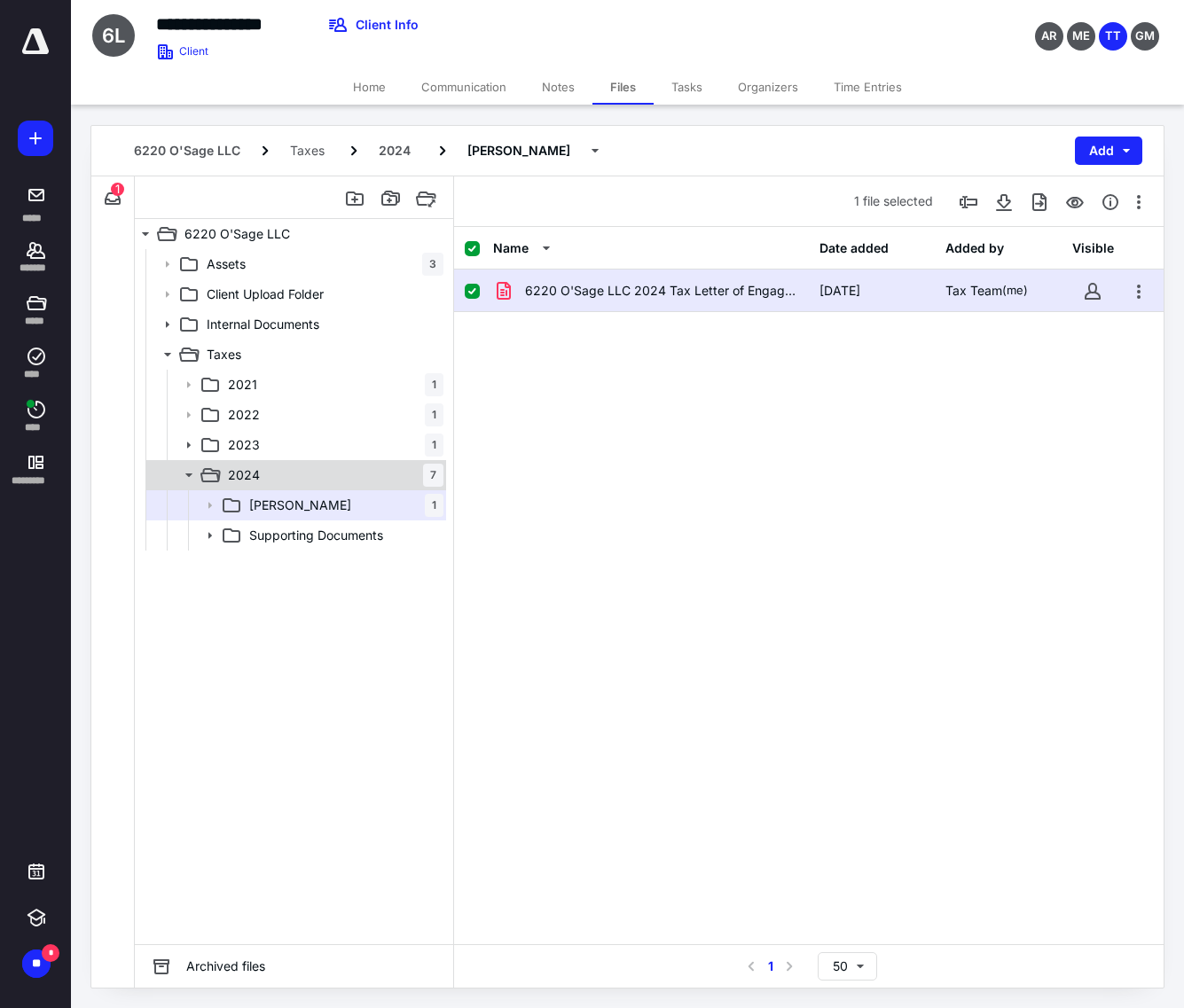 click on "2024 7" at bounding box center [332, 475] 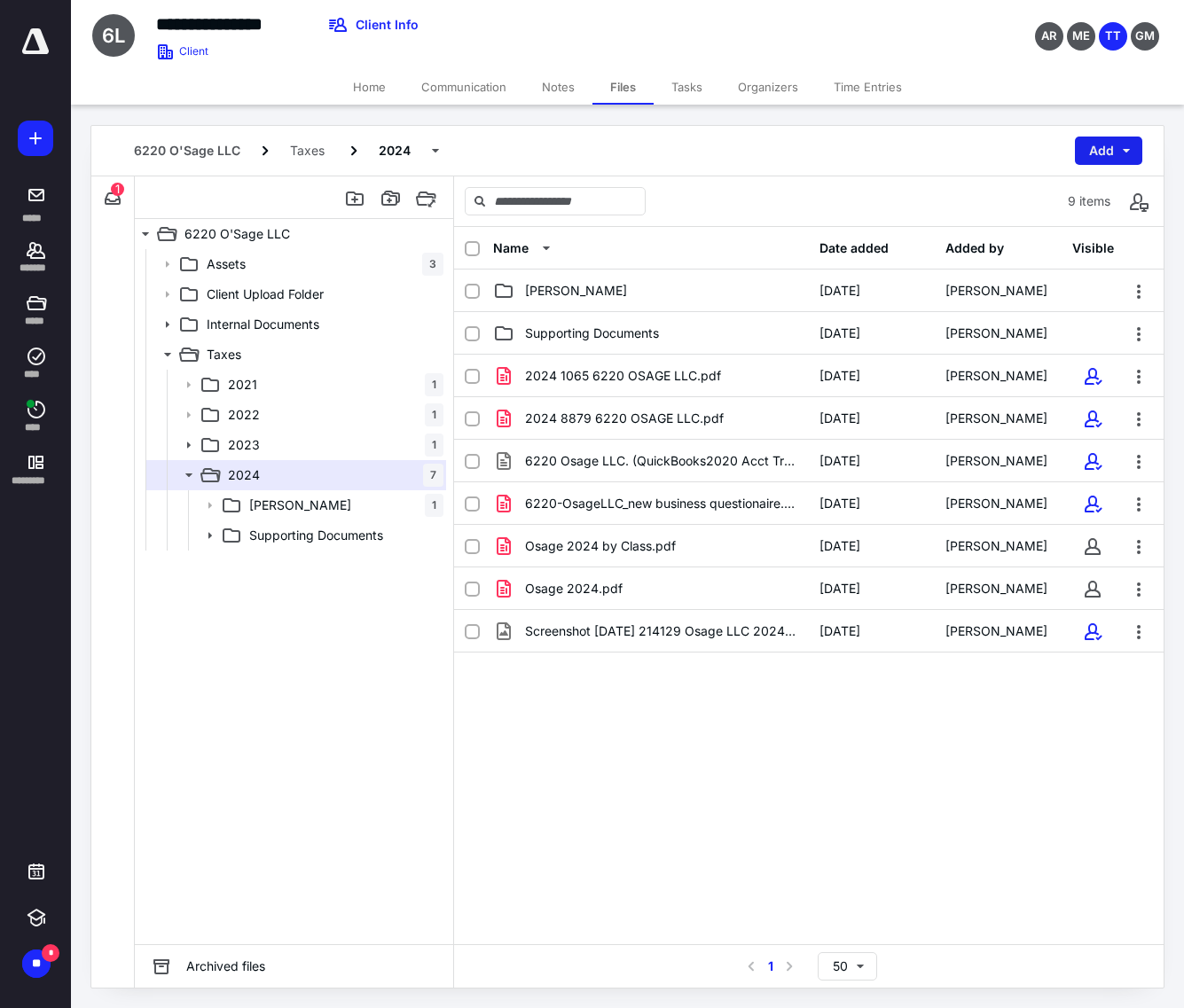 click on "Add" at bounding box center [1109, 151] 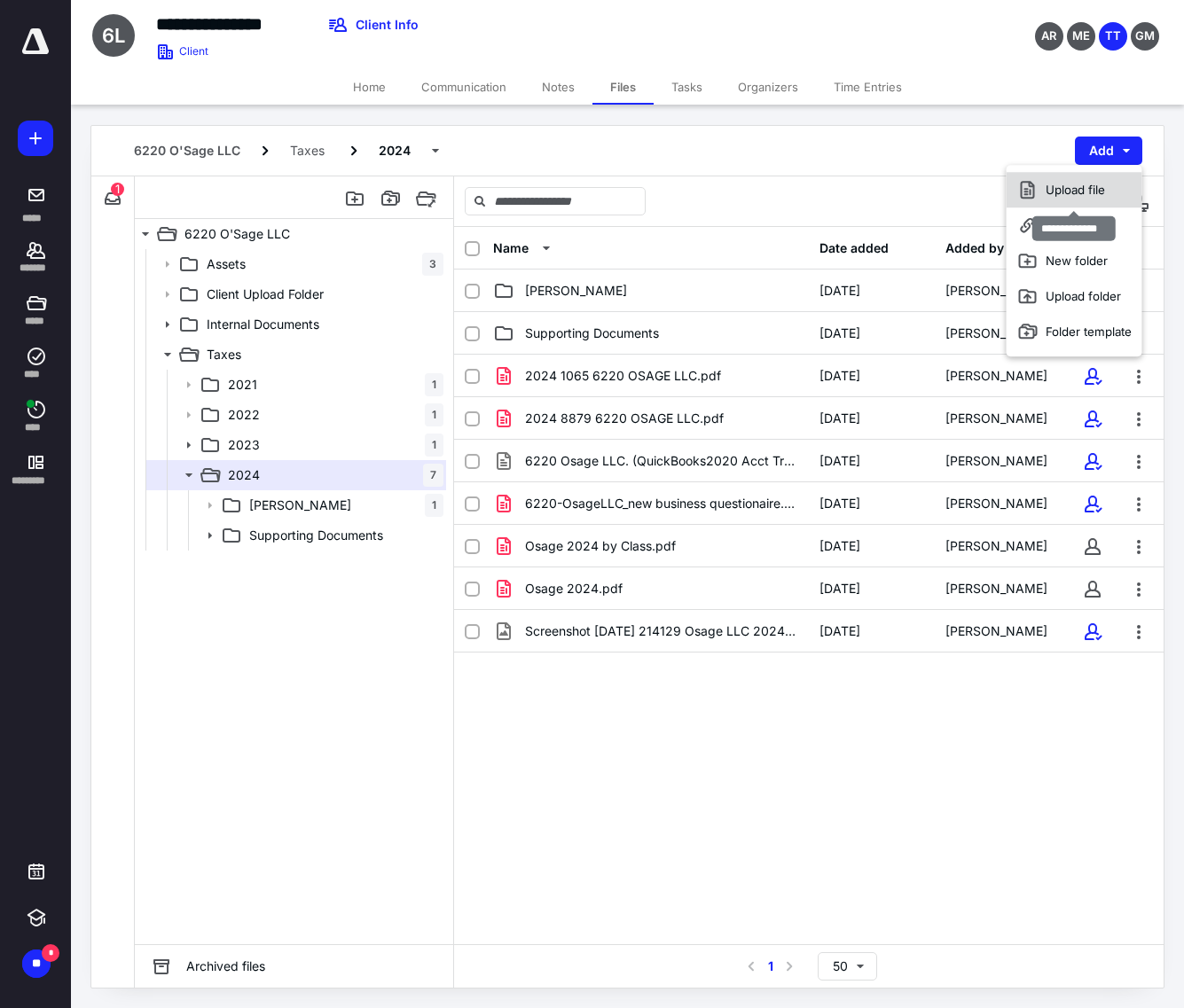 click on "Upload file" at bounding box center (1074, 190) 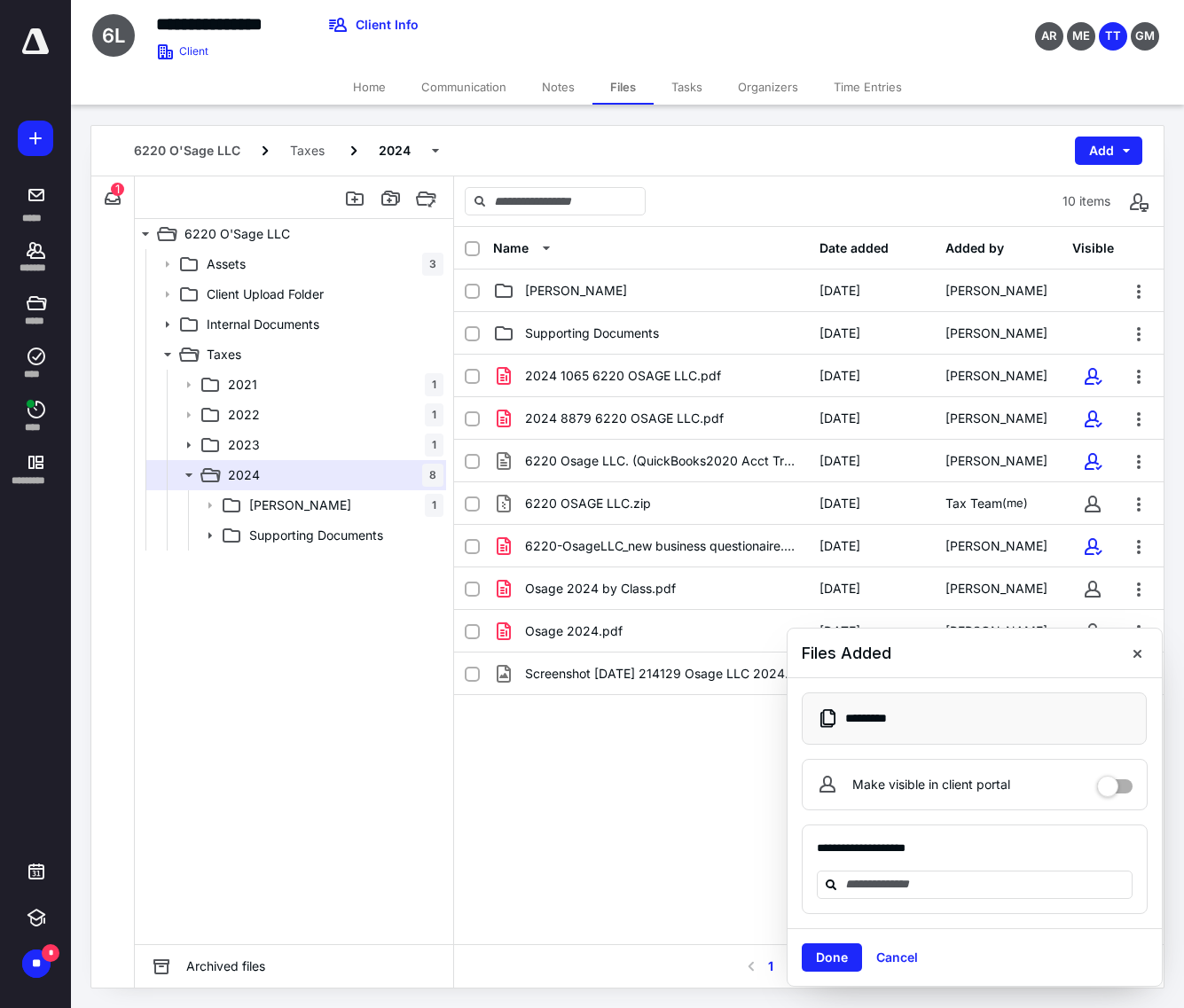 drag, startPoint x: 1141, startPoint y: 650, endPoint x: 1168, endPoint y: 692, distance: 49.929951 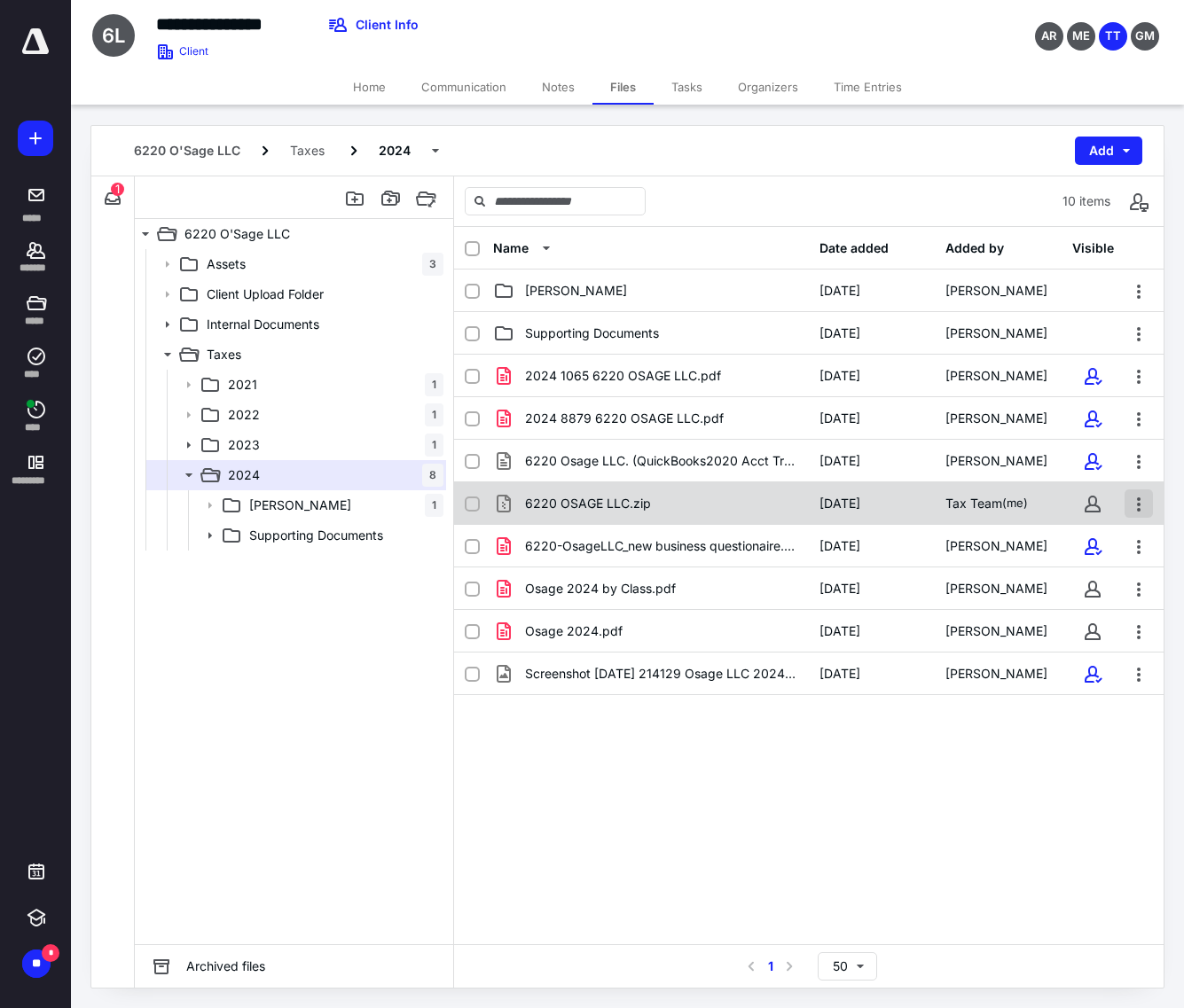 click at bounding box center (1139, 504) 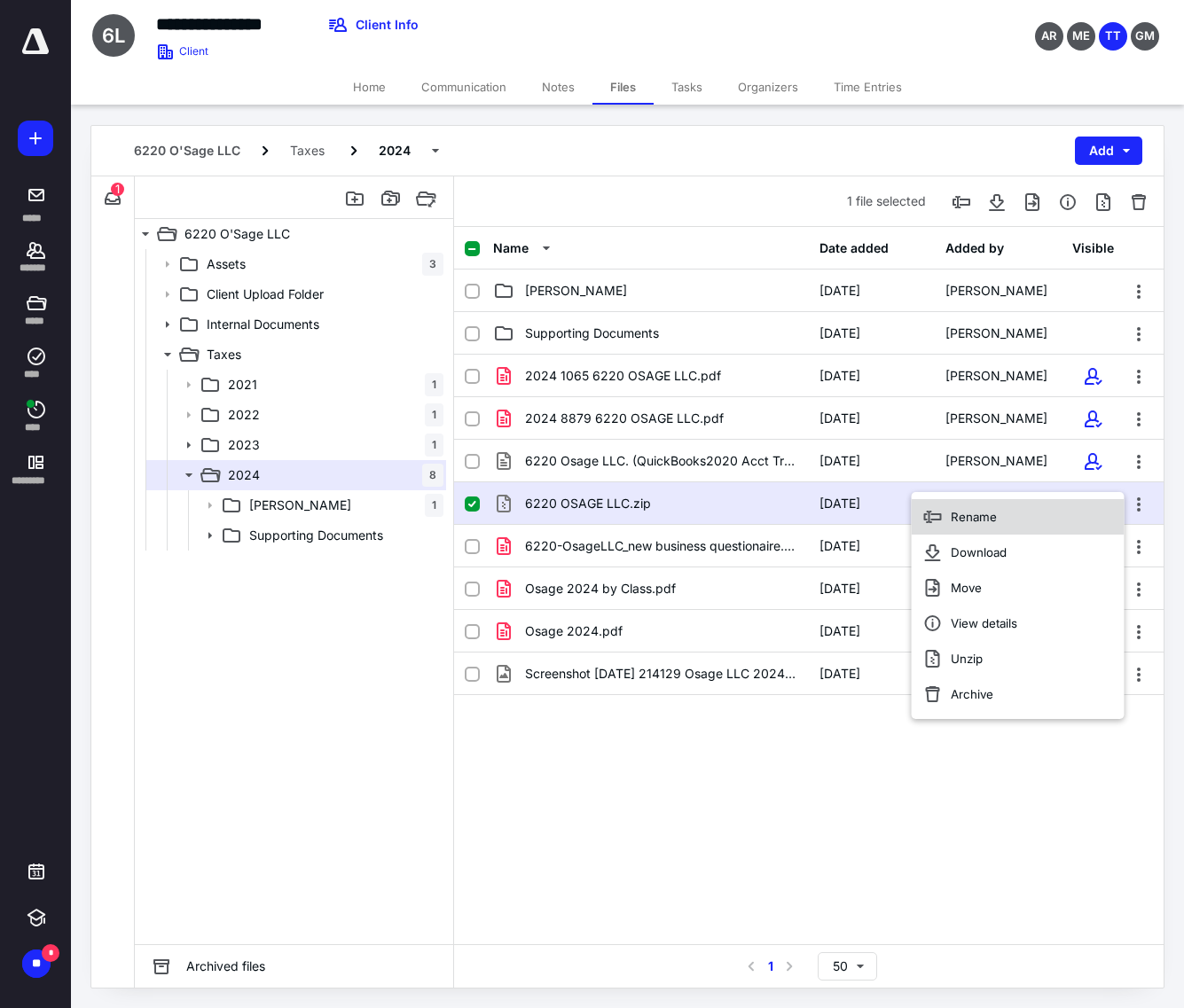 click on "Rename" at bounding box center [1018, 517] 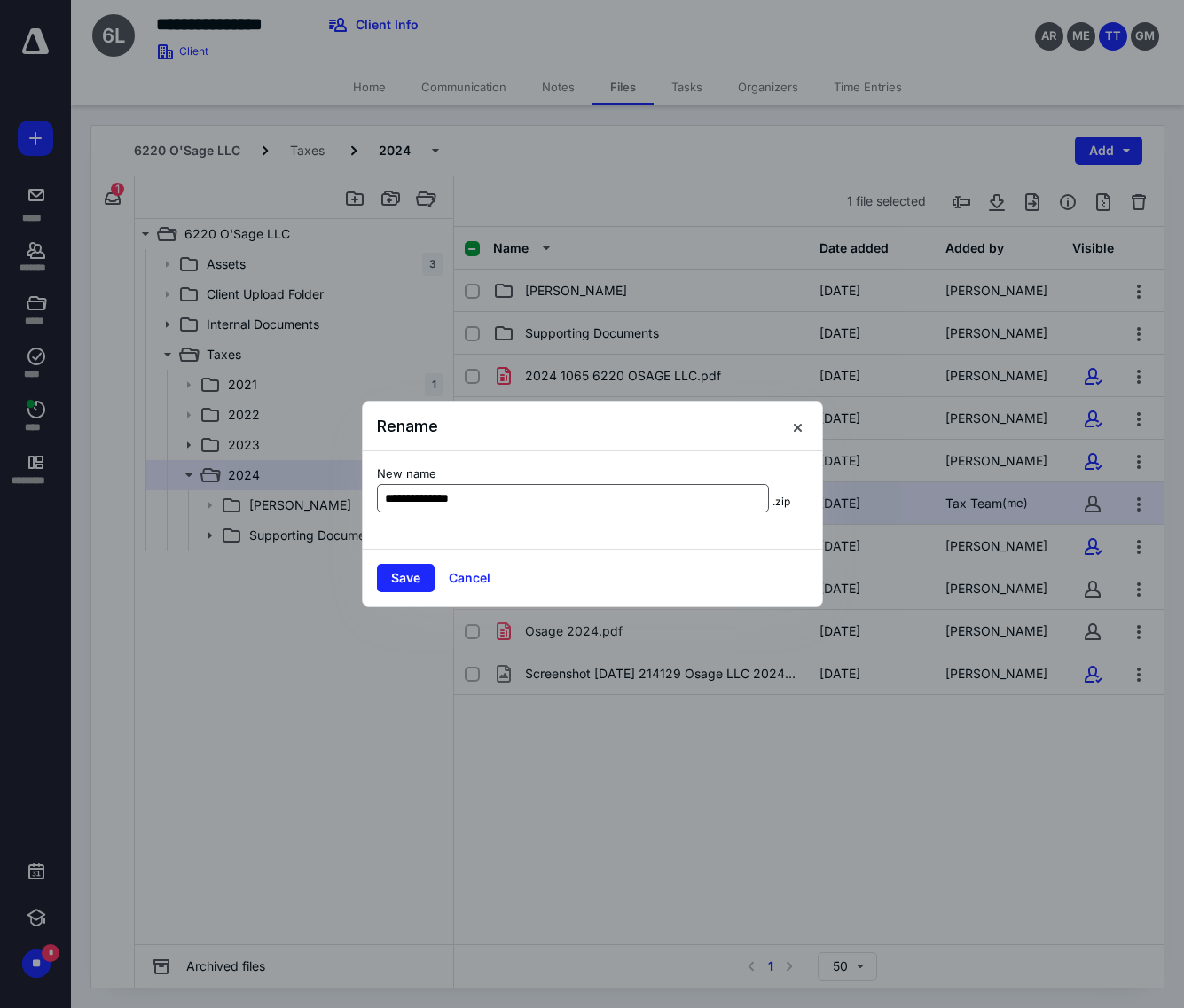 click on "**********" at bounding box center (573, 498) 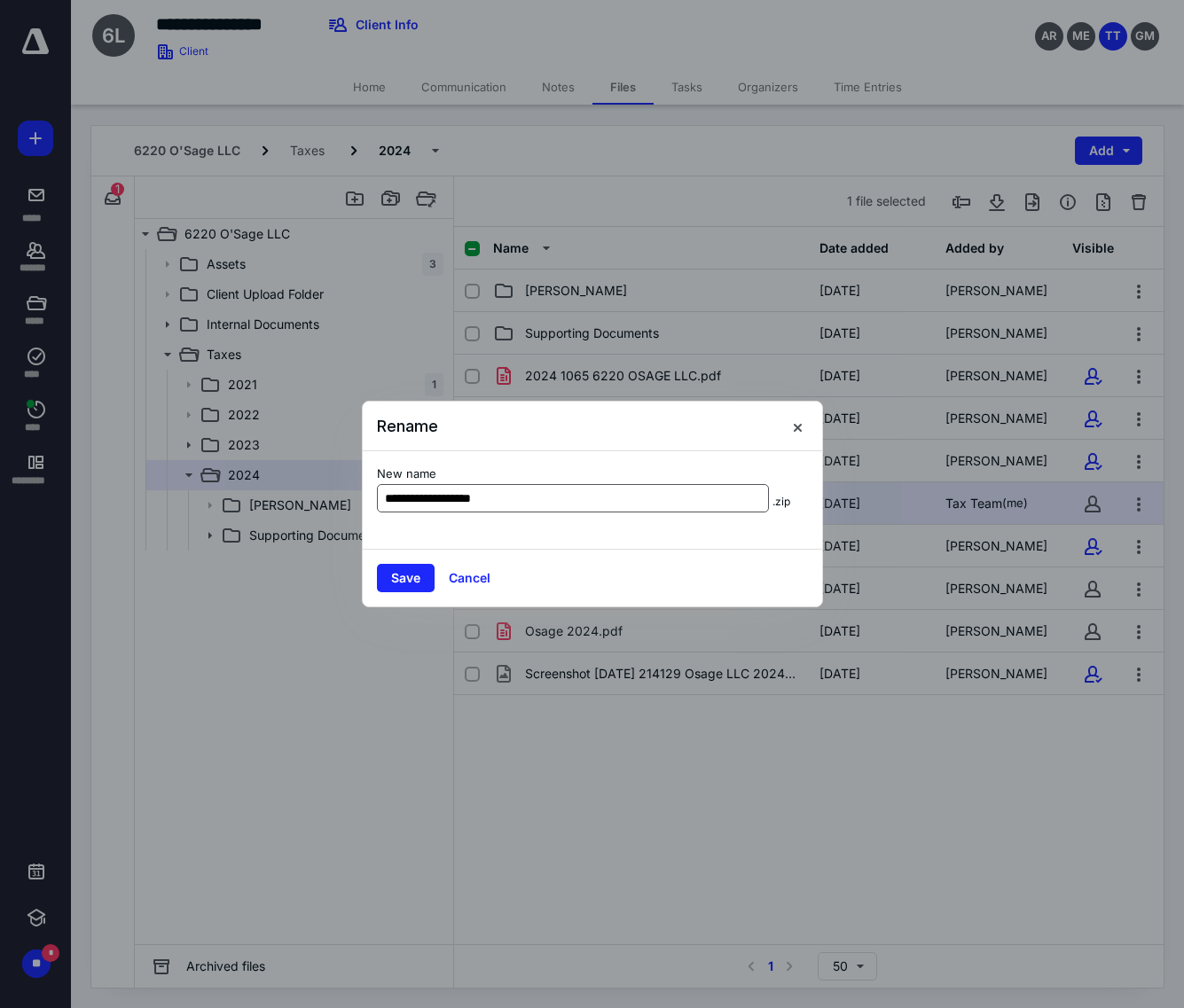 click on "**********" at bounding box center [573, 498] 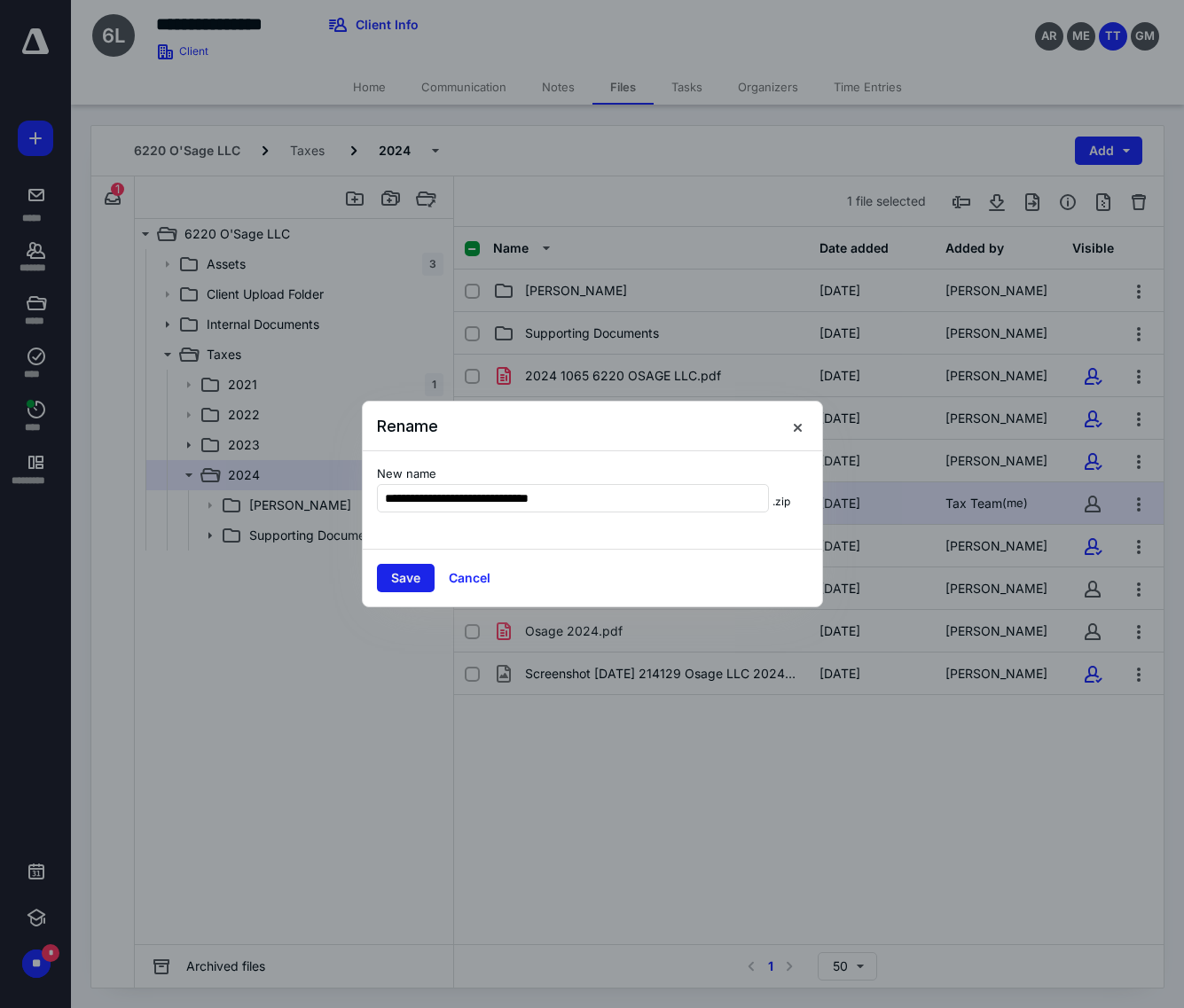 type on "**********" 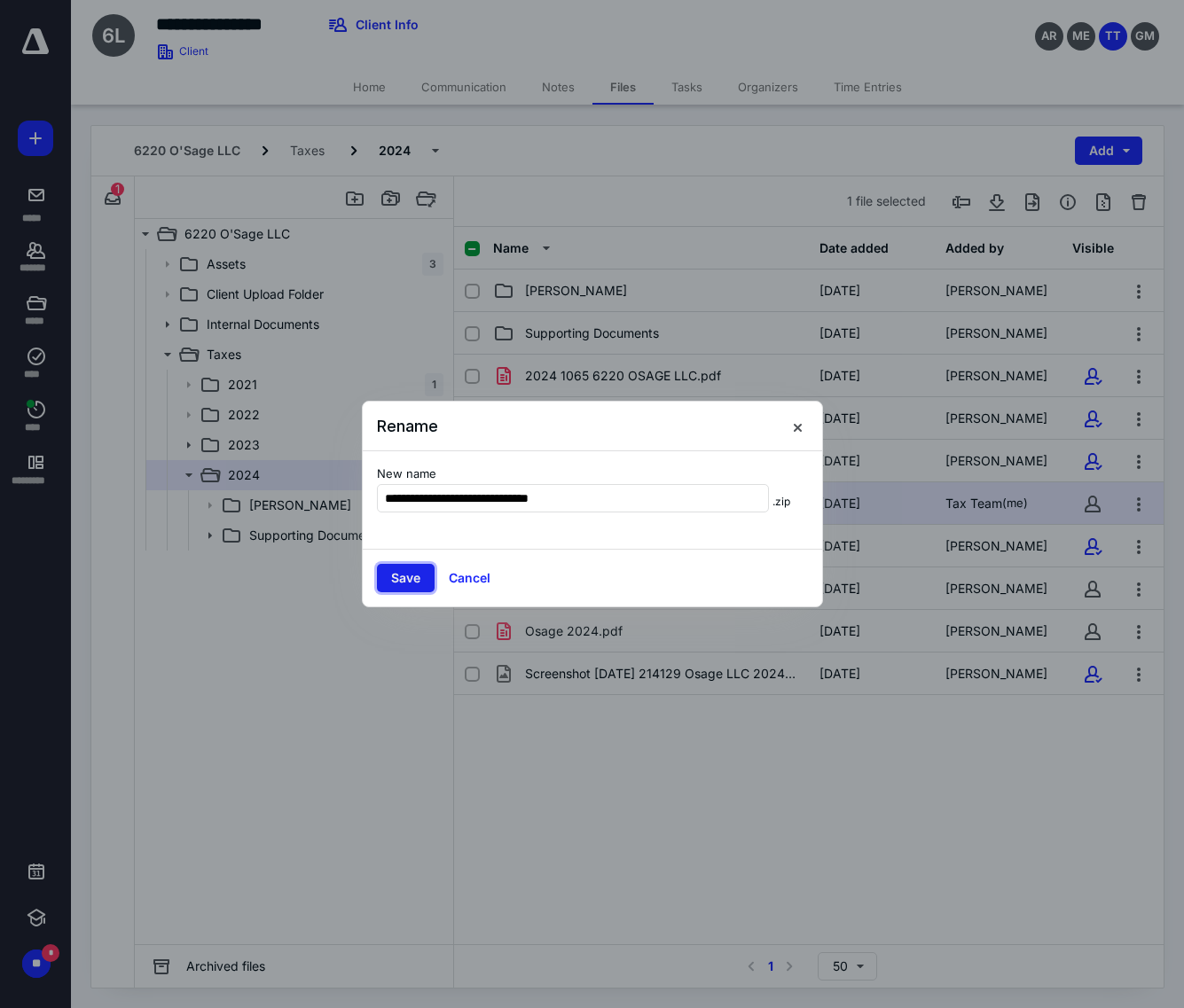 click on "Save" at bounding box center (405, 578) 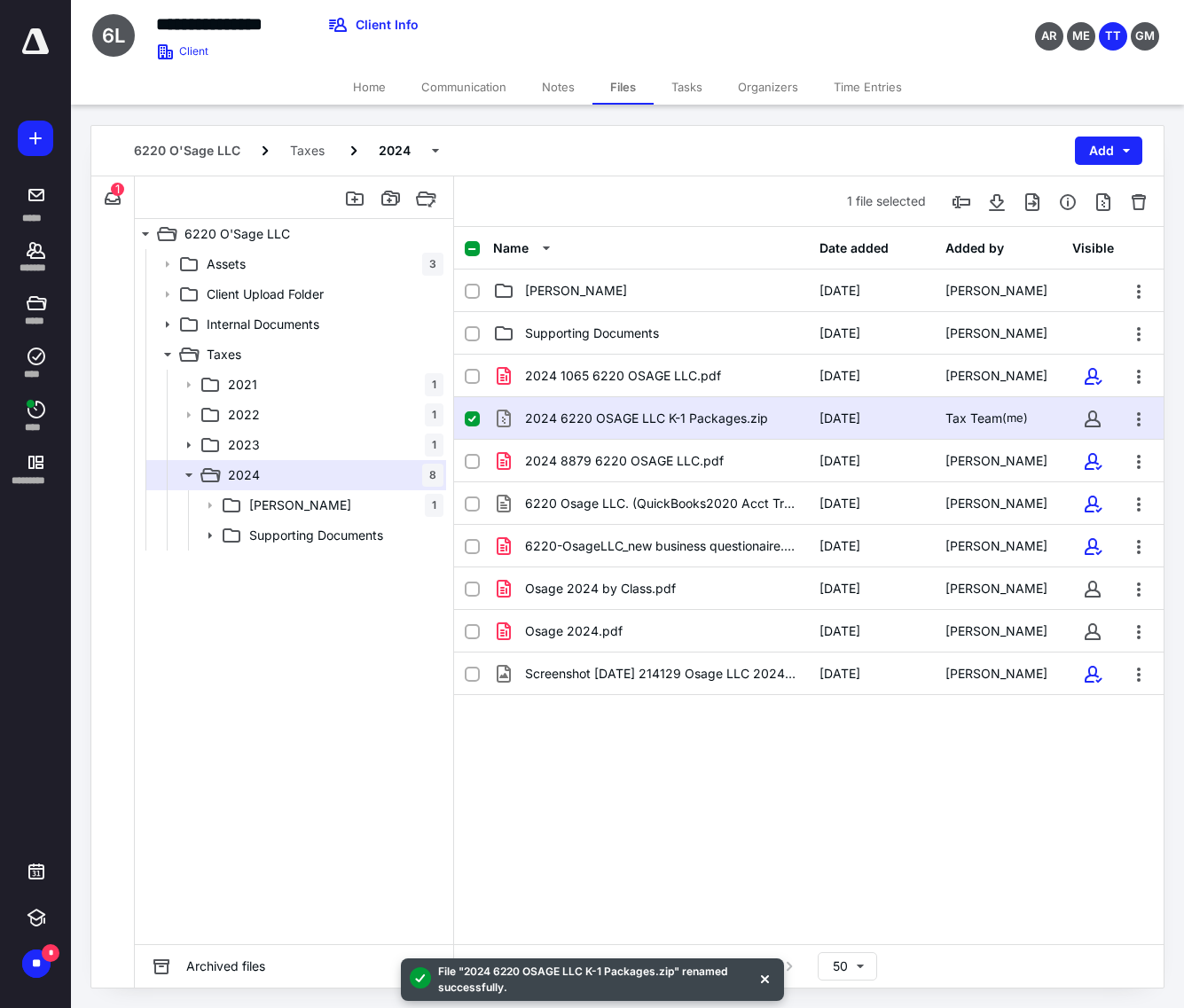 click on "Name Date added Added by Visible LOE 4/29/2025 Grace Marlowe Supporting Documents 4/29/2025 Grace Marlowe 2024 1065 6220 OSAGE LLC.pdf 6/20/2025 Mary Evans 2024 6220 OSAGE LLC K-1 Packages.zip 7/10/2025 Tax Team  (me) 2024 8879 6220 OSAGE LLC.pdf 6/20/2025 Mary Evans 6220 Osage LLC. (QuickBooks2020 Acct Transfer Apr 30,2025 .qbx 5/2/2025 Andrew Ruben 6220-OsageLLC_new business questionaire.pdf 5/2/2025 Andrew Ruben Osage 2024 by Class.pdf 5/15/2025 Sue Thompson Osage 2024.pdf 5/15/2025 Sue Thompson Screenshot 2025-04-30 214129 Osage LLC 2024 Tax Year Exten.jpg 5/2/2025 Andrew Ruben" at bounding box center [809, 585] 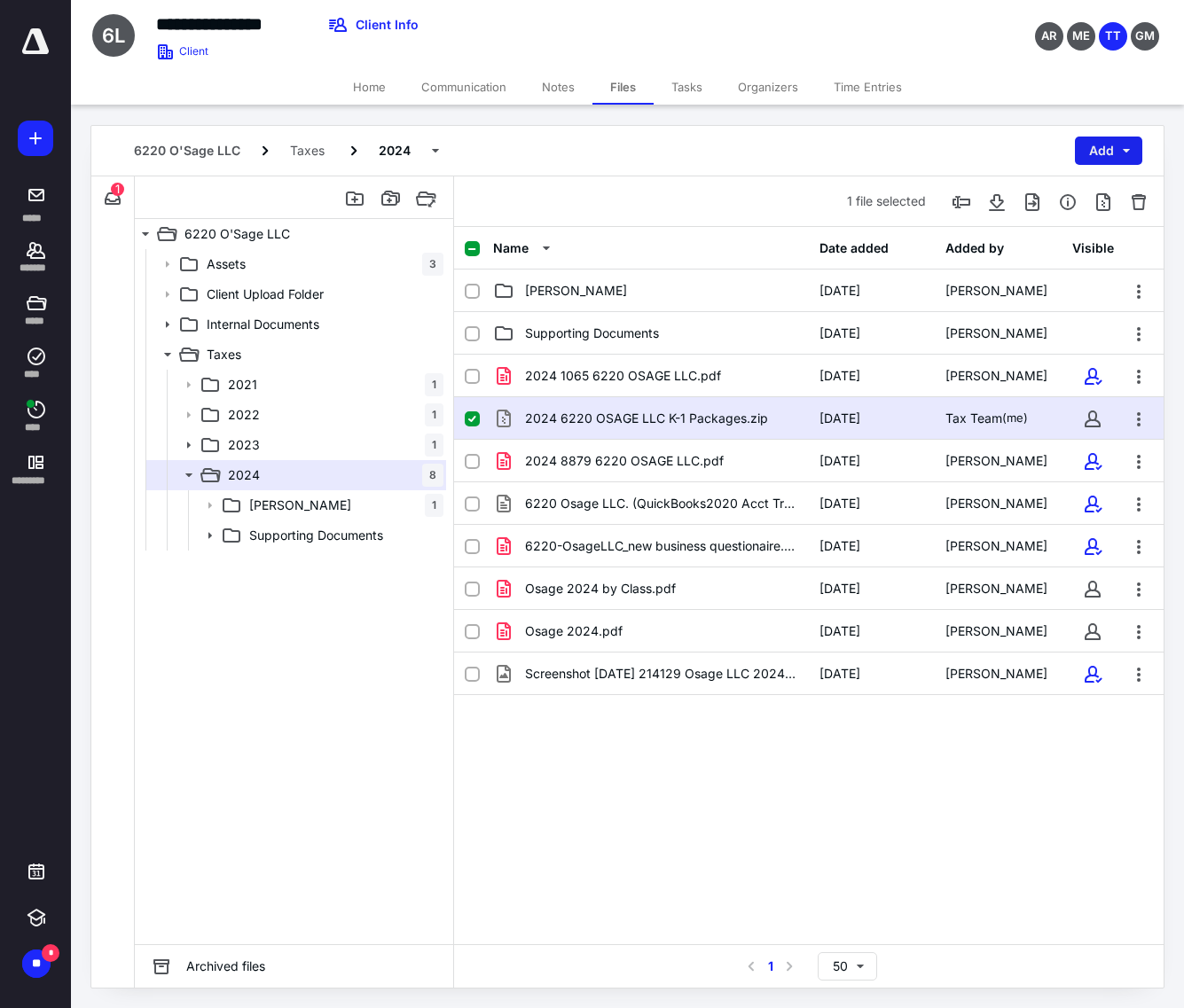 click on "Add" at bounding box center [1109, 151] 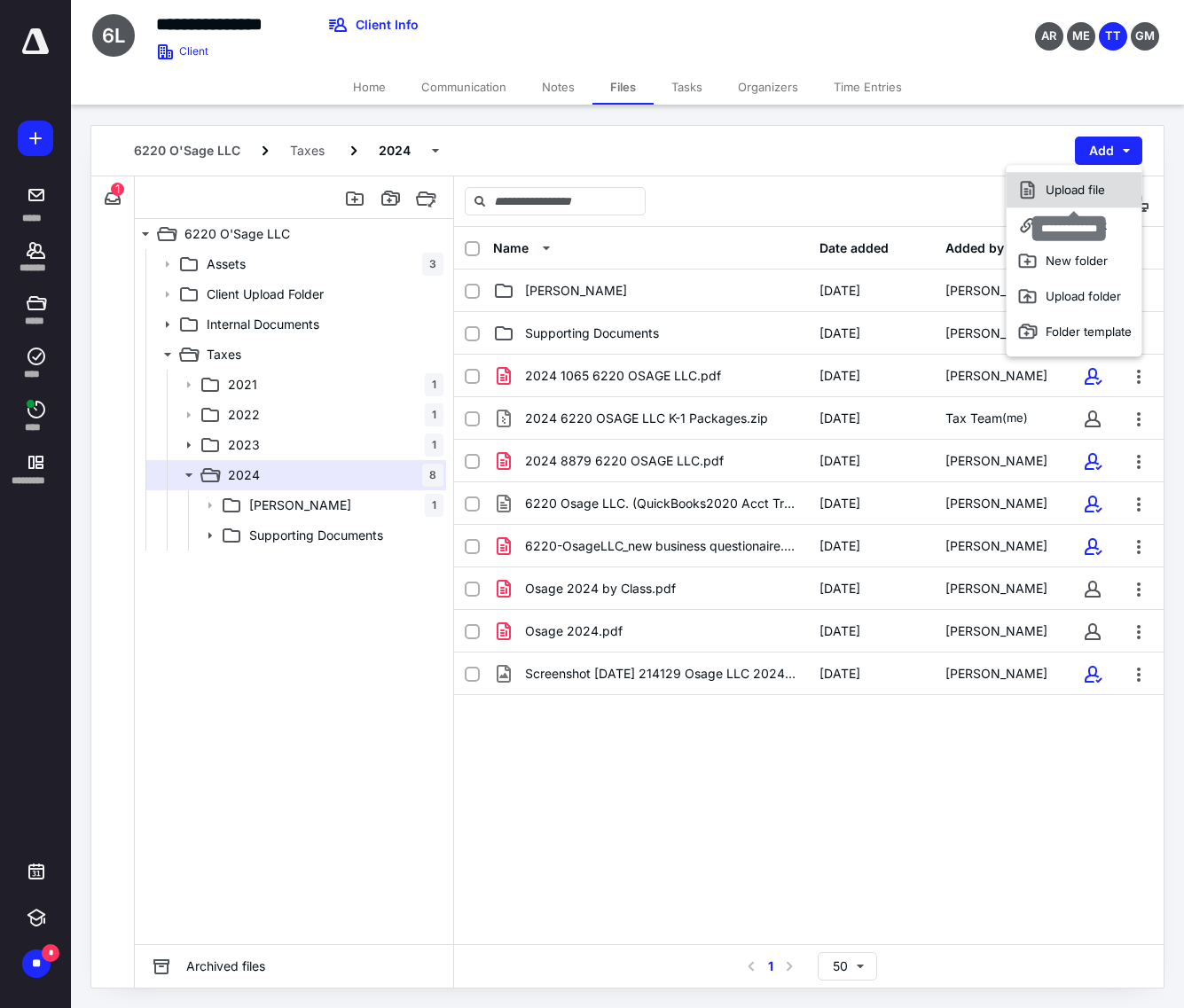 click on "Upload file" at bounding box center (1074, 190) 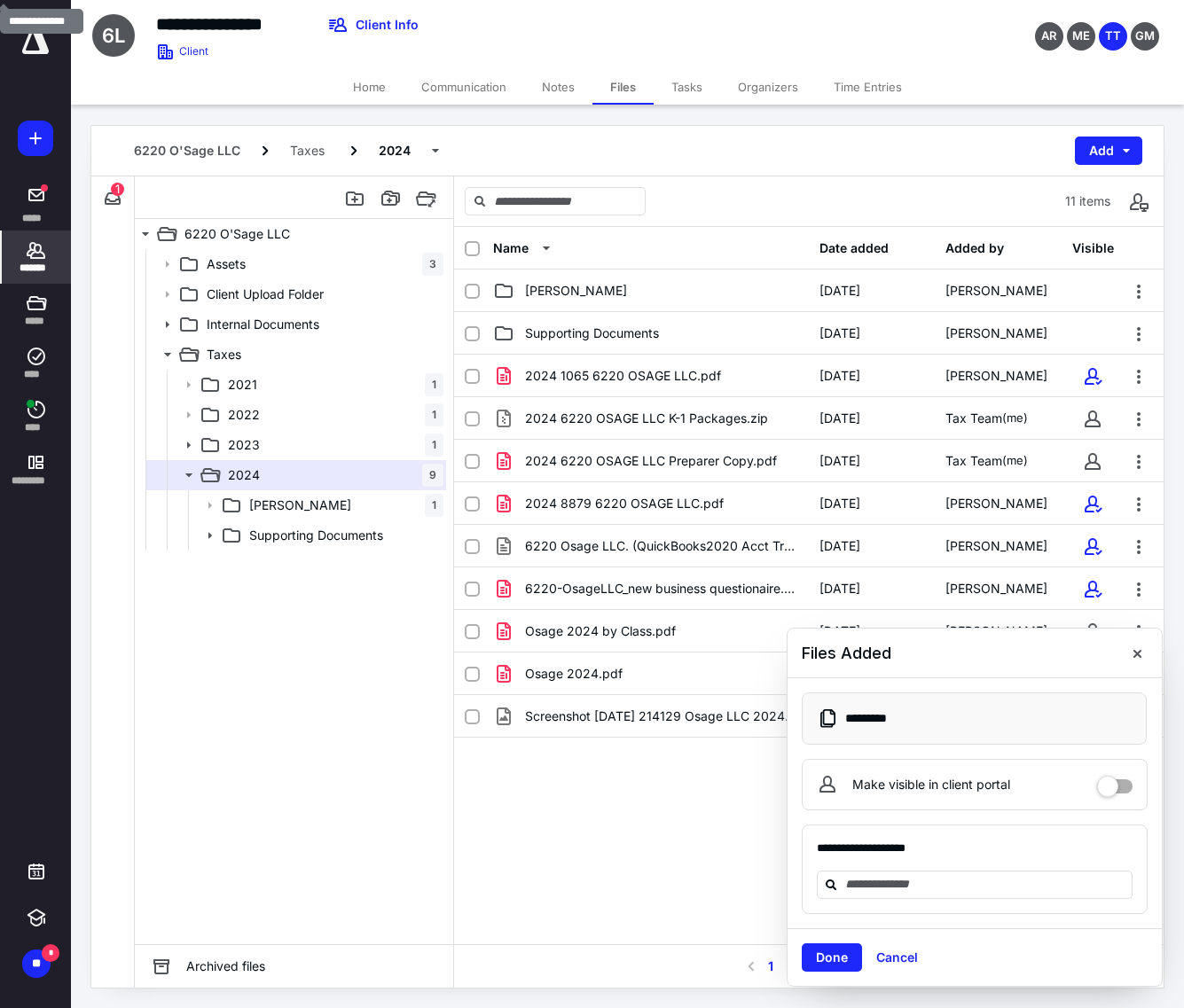click 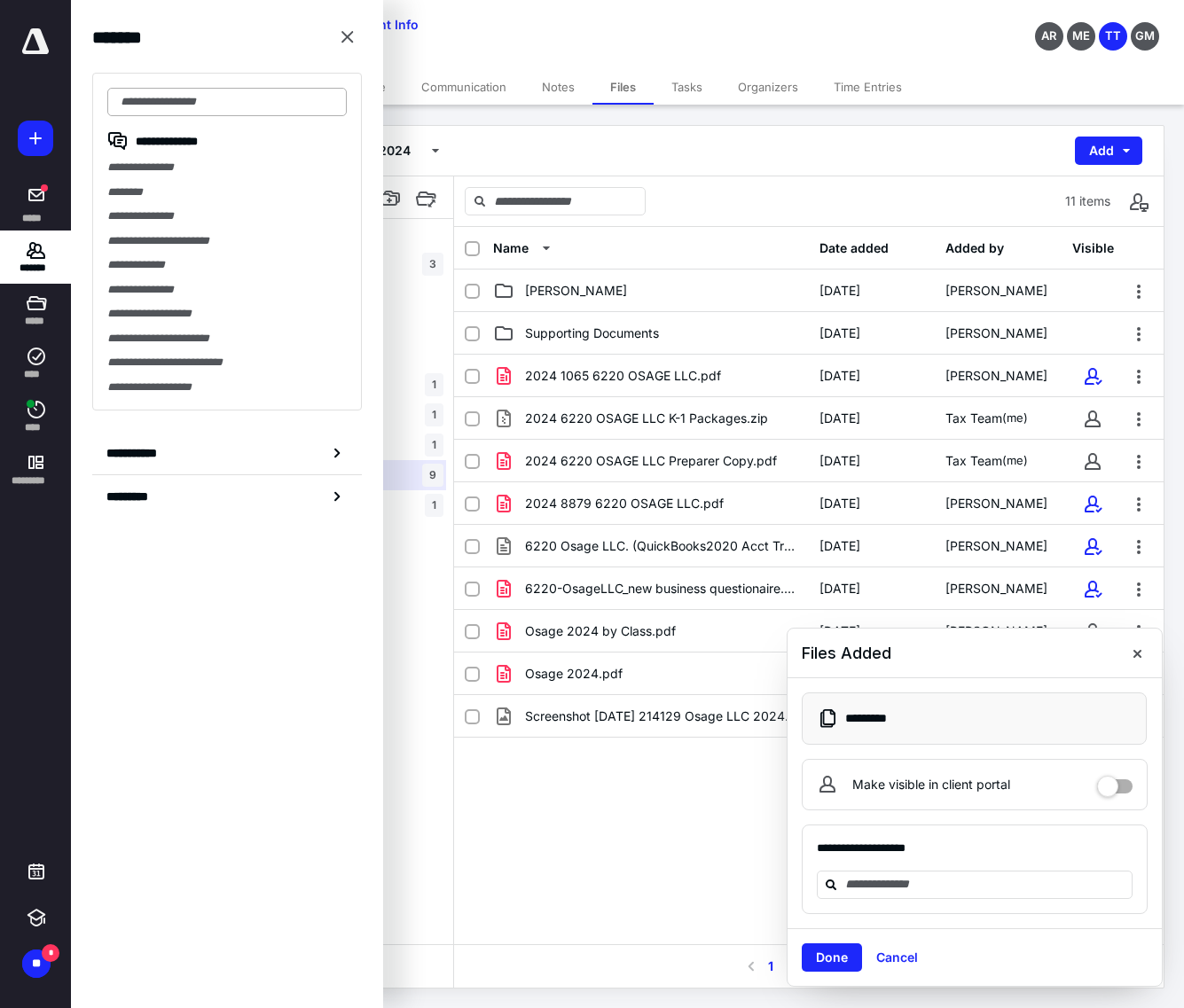 click at bounding box center (227, 102) 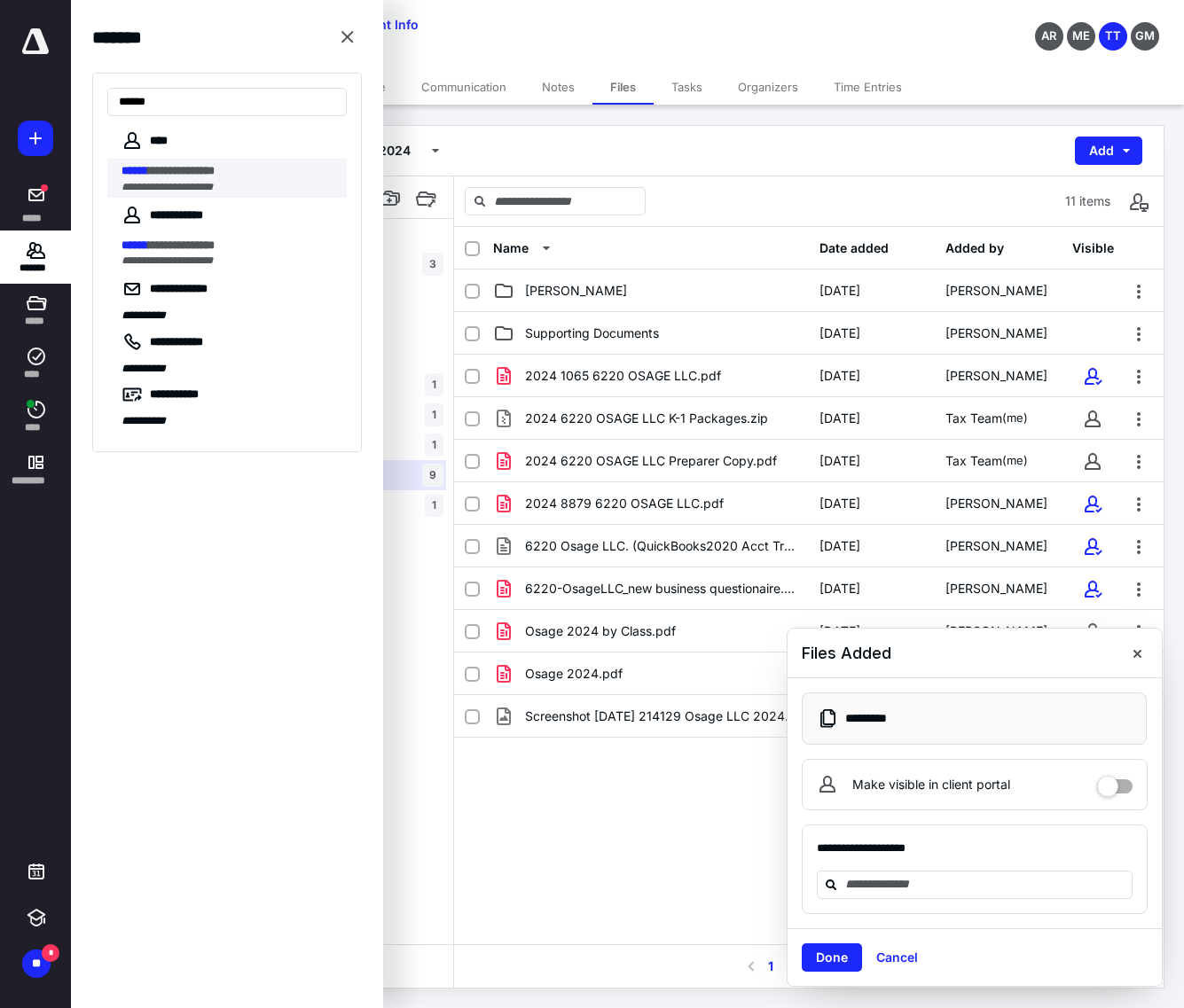 type on "******" 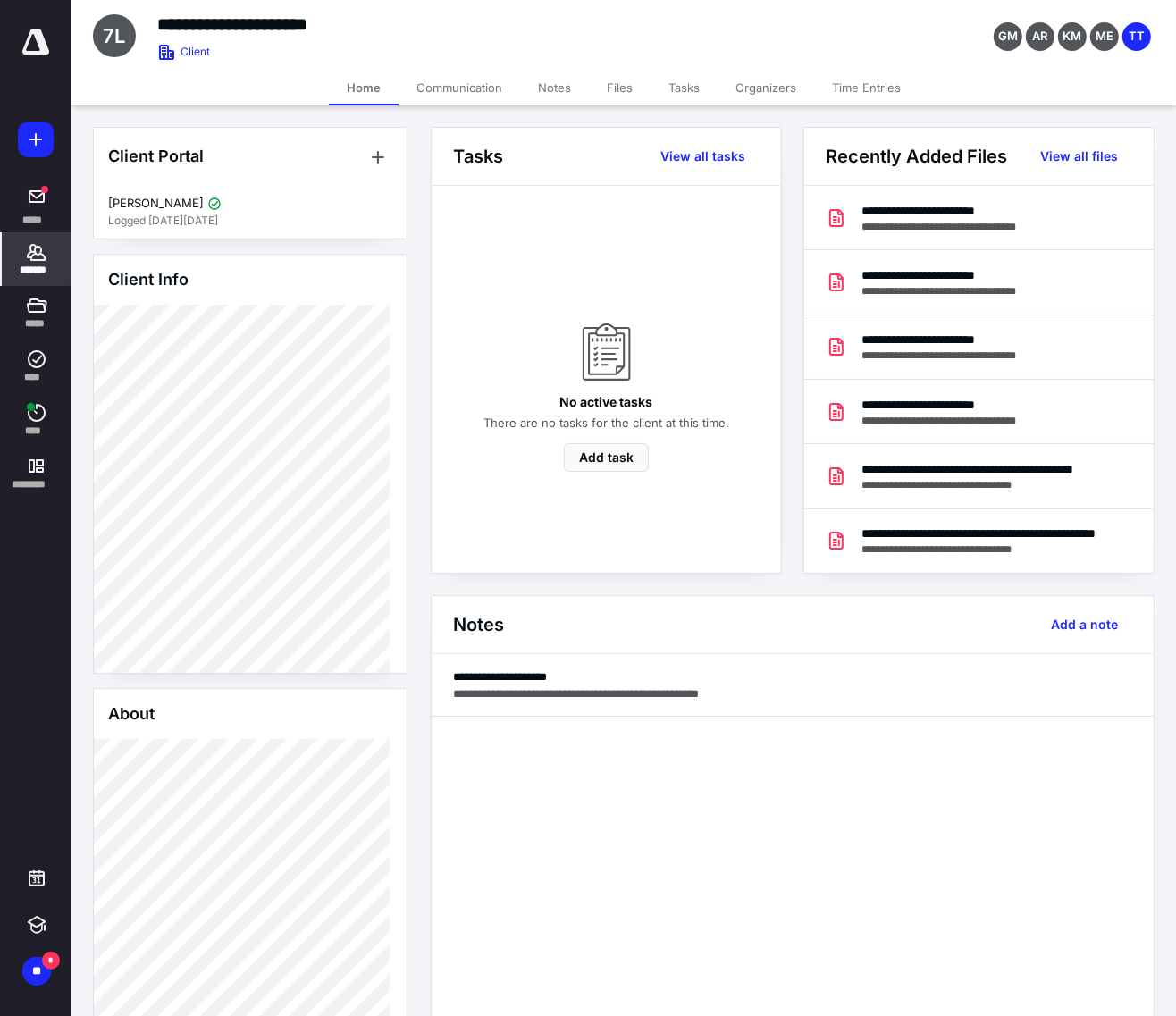 click on "Files" at bounding box center [619, 88] 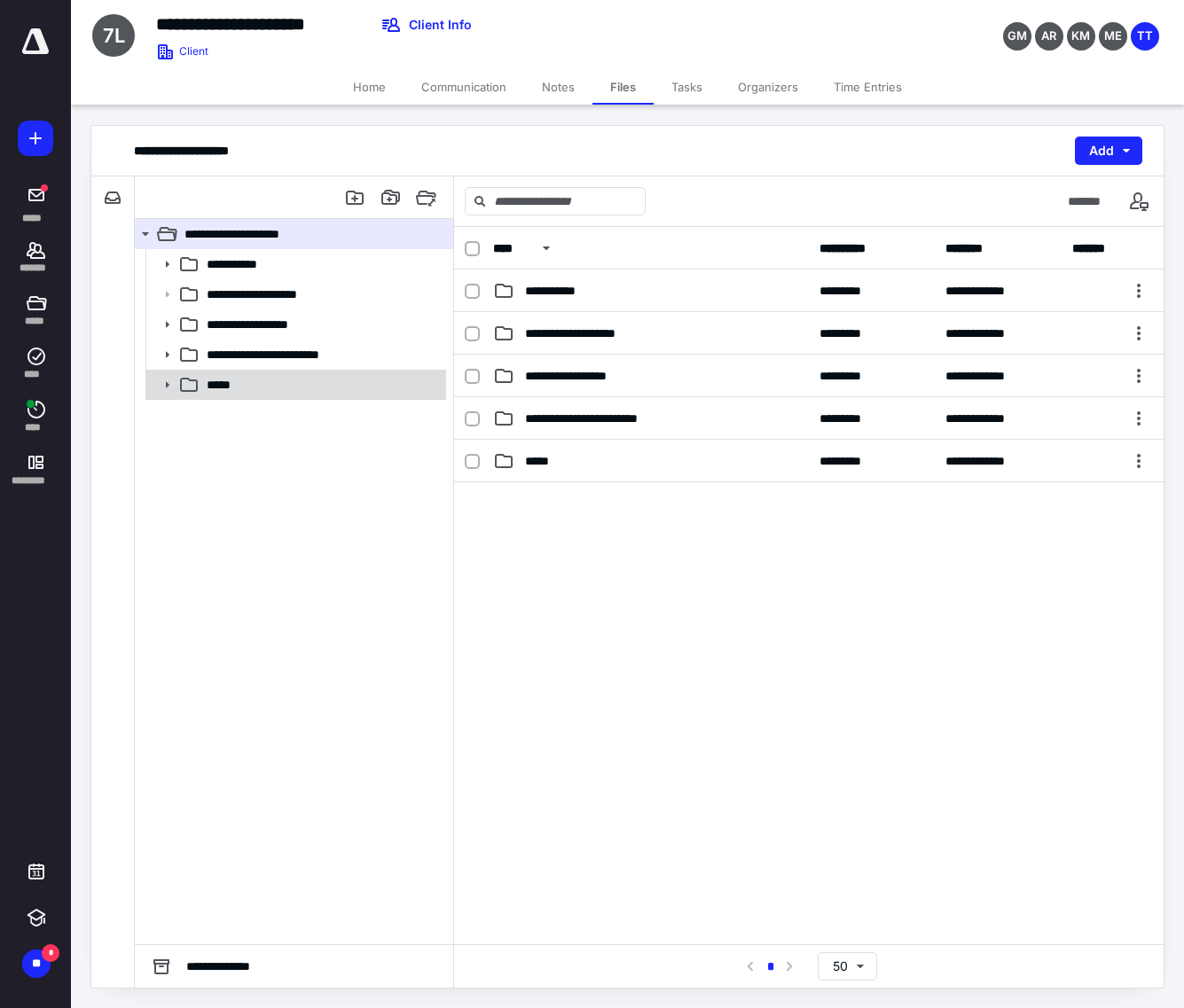click 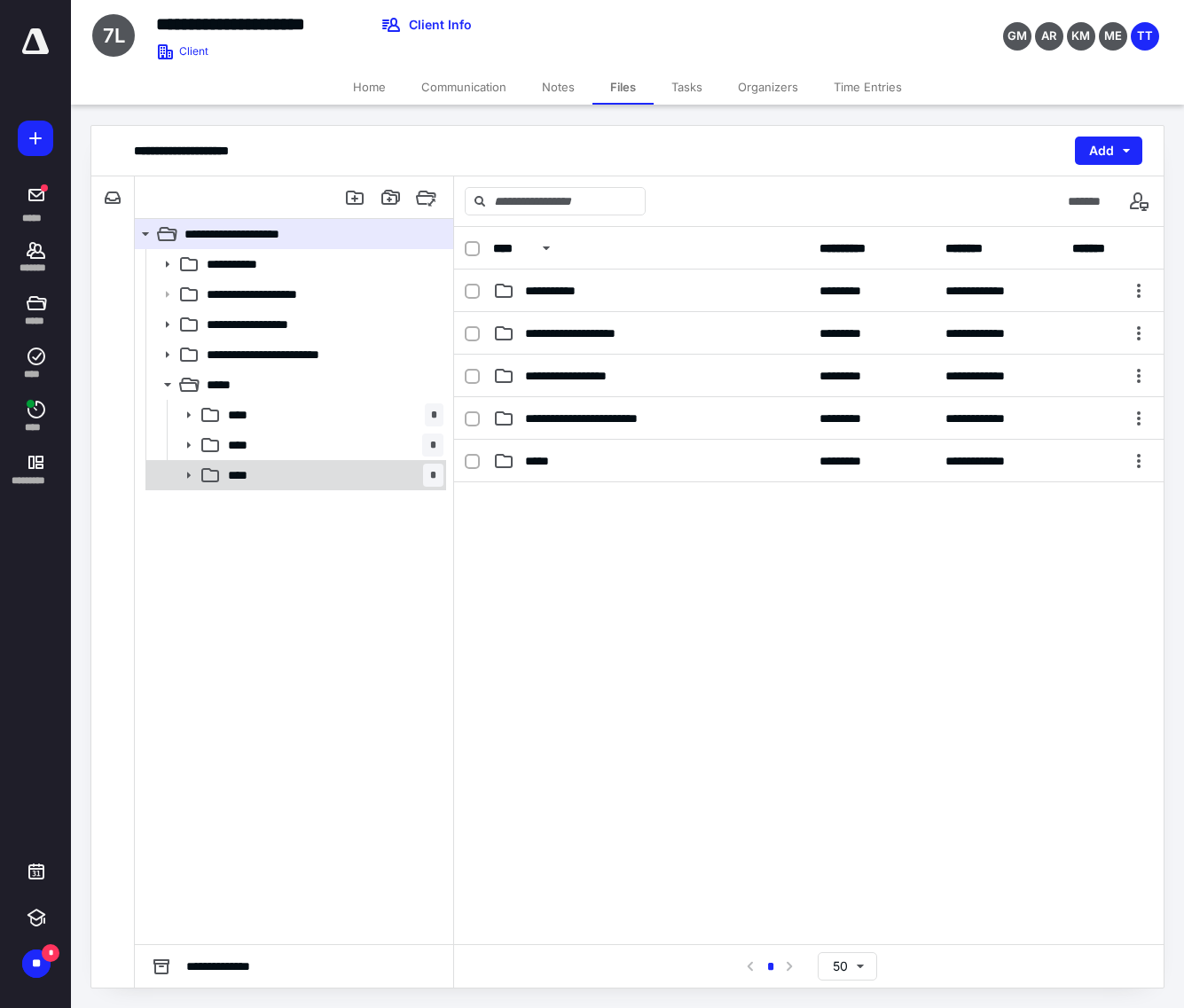 click on "****" at bounding box center (243, 475) 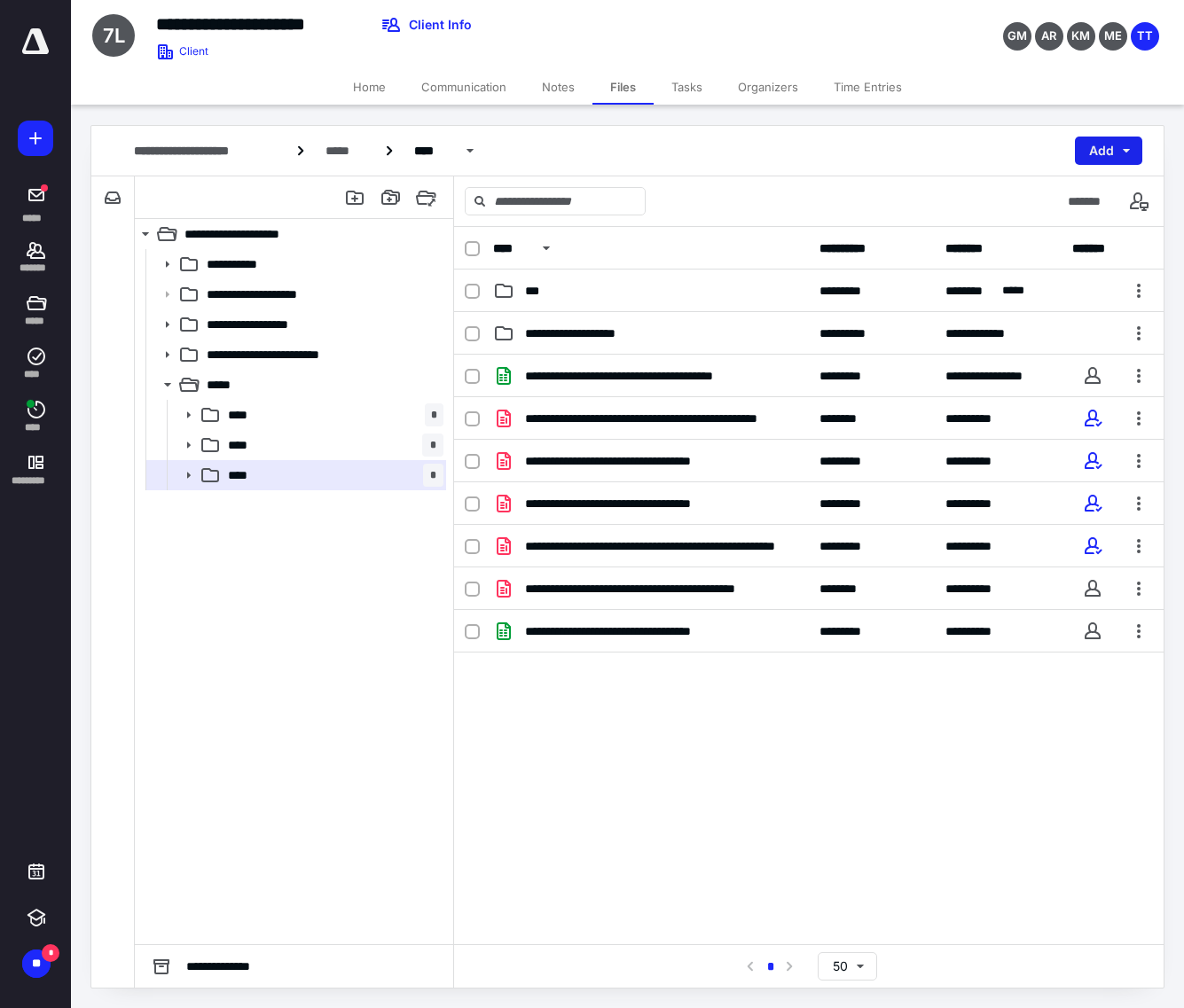 click on "Add" at bounding box center [1109, 151] 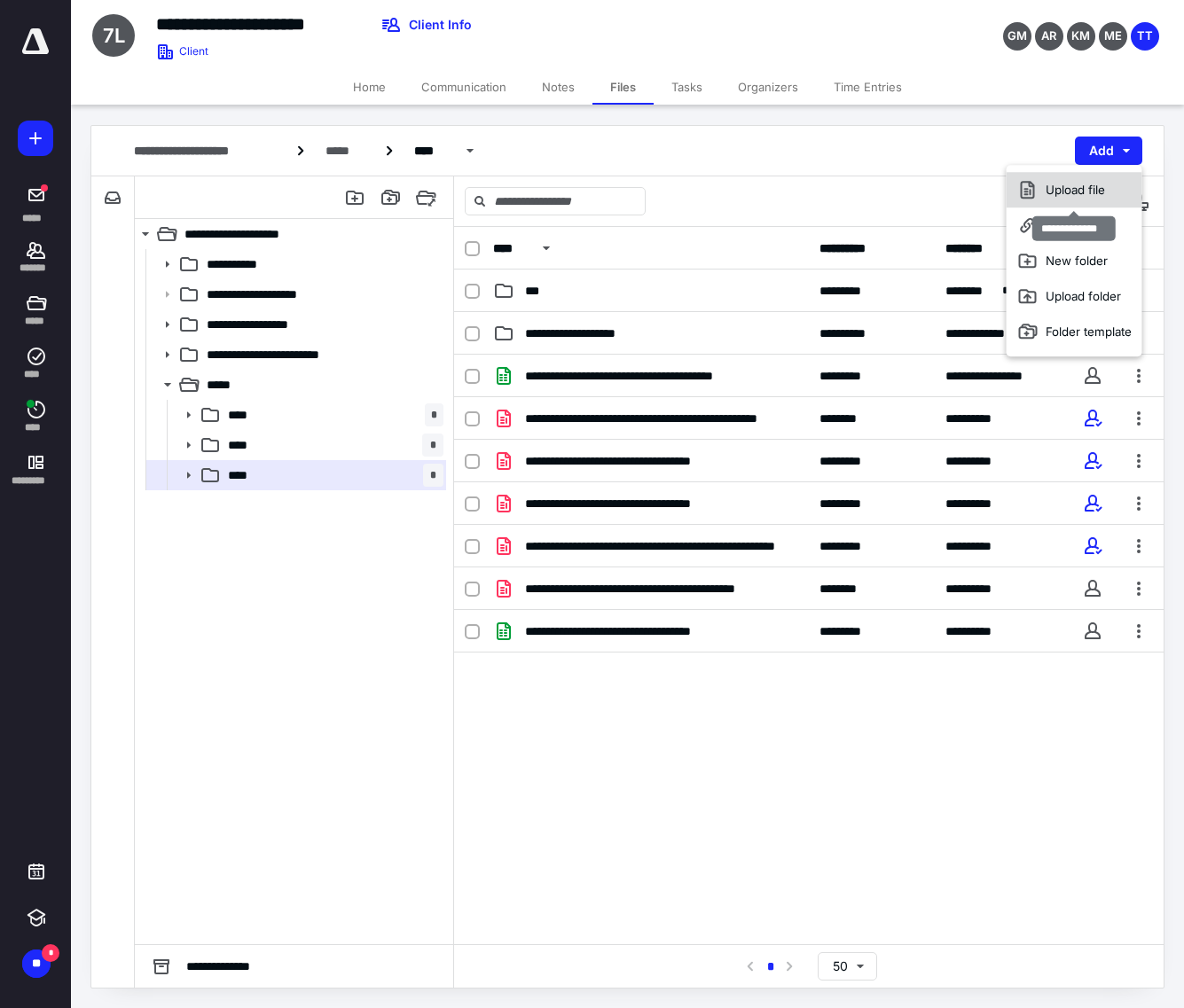 click on "Upload file" at bounding box center (1074, 190) 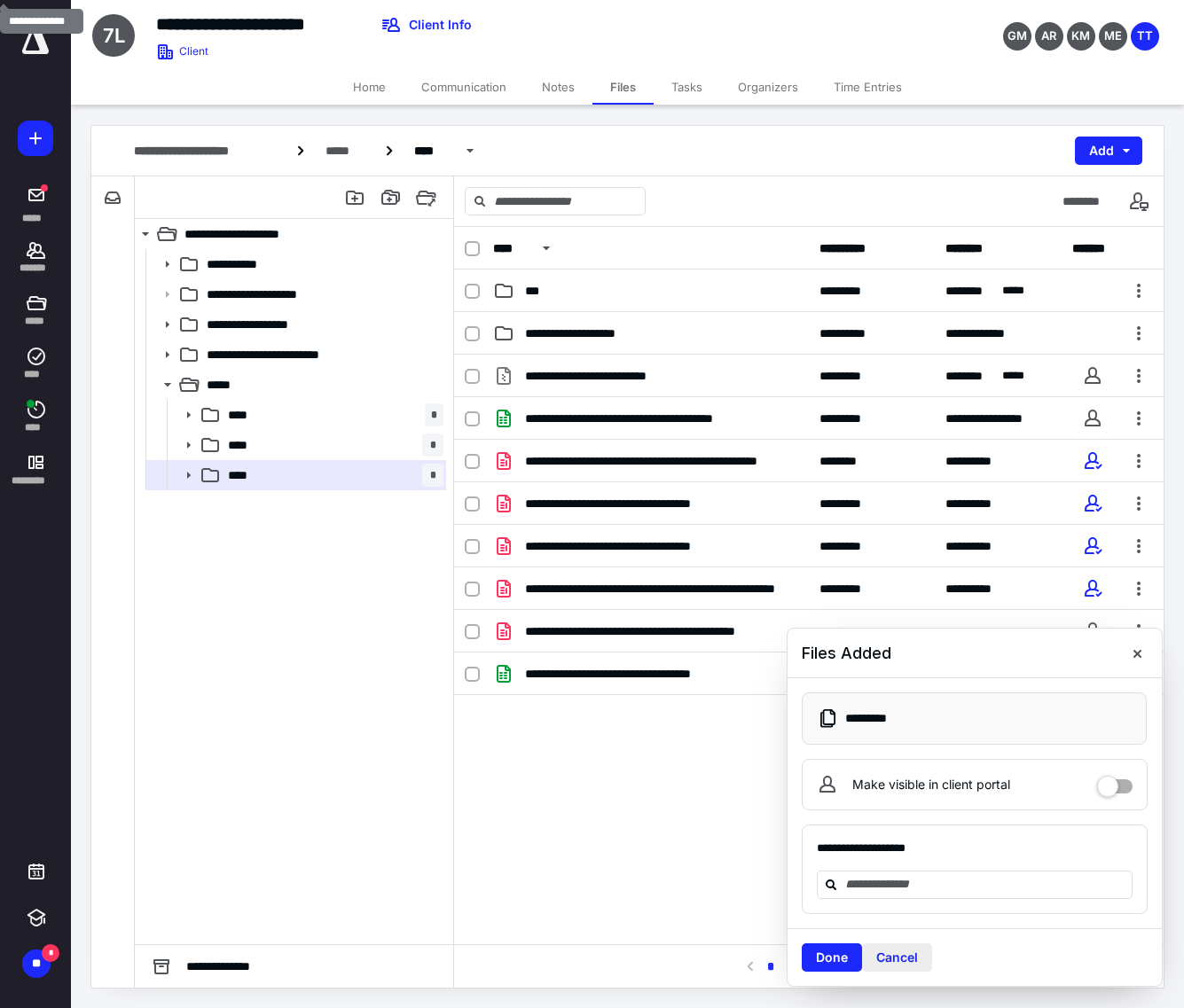 click on "Cancel" at bounding box center (897, 957) 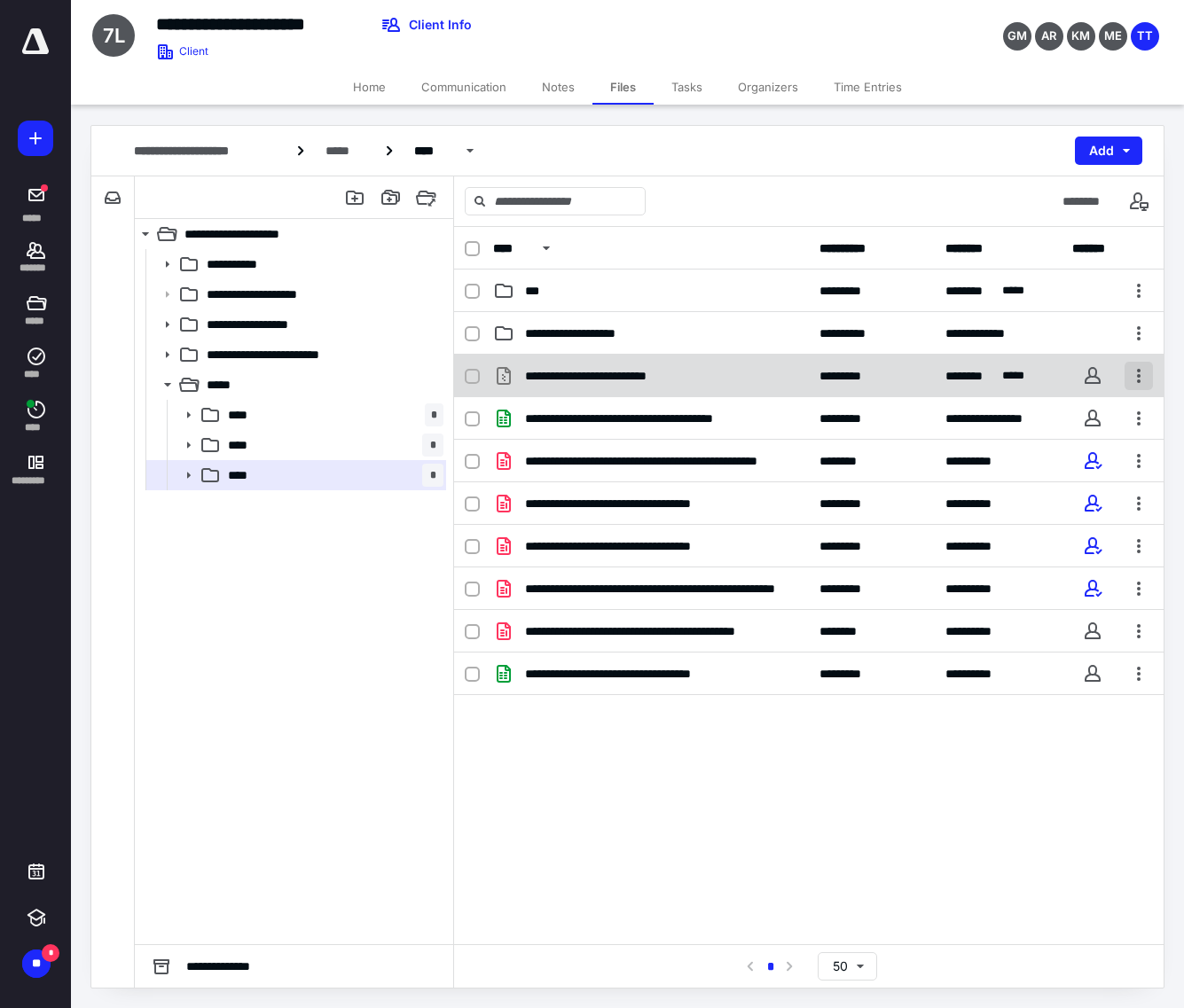 click at bounding box center [1139, 376] 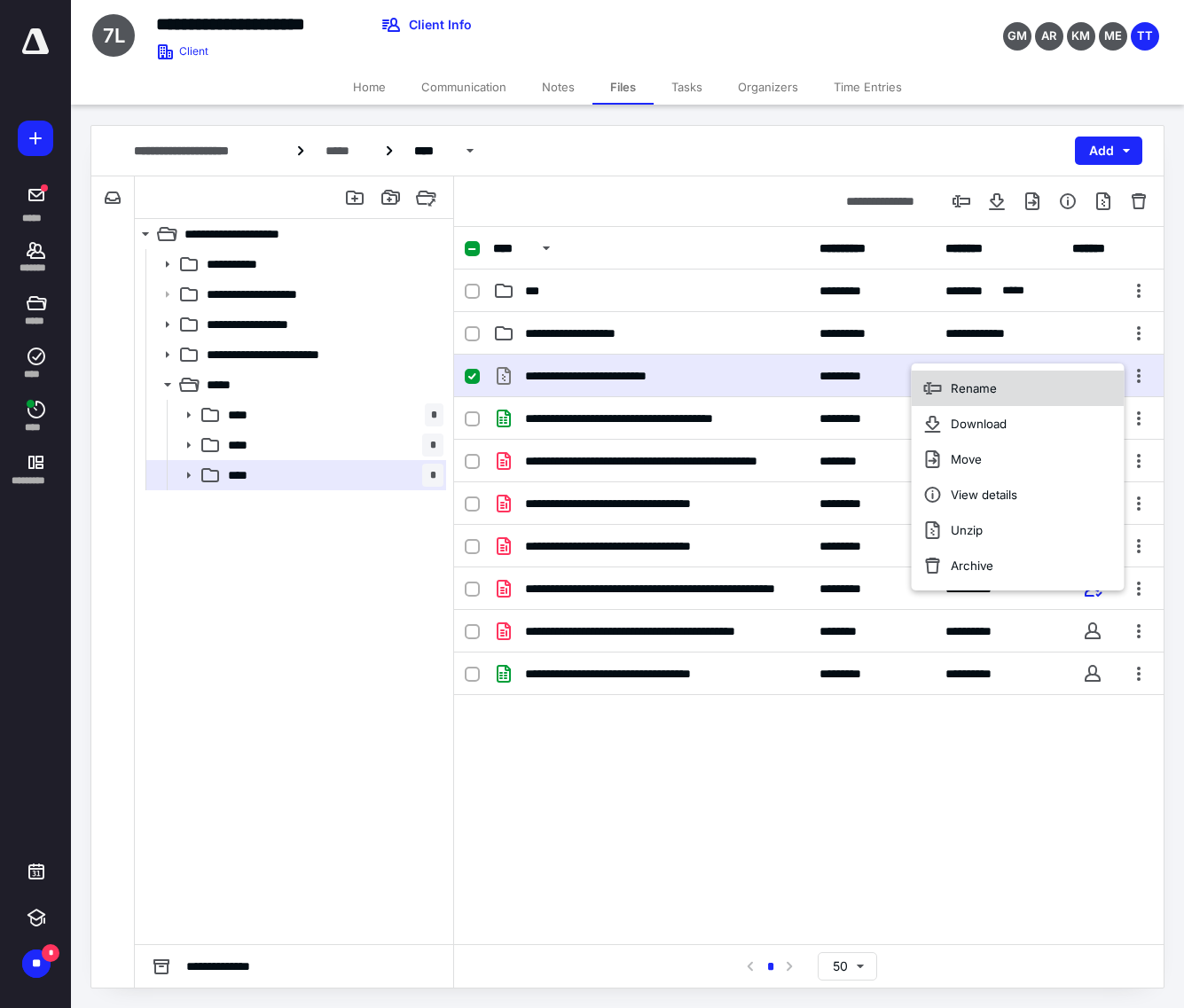 click on "Rename" at bounding box center [1018, 388] 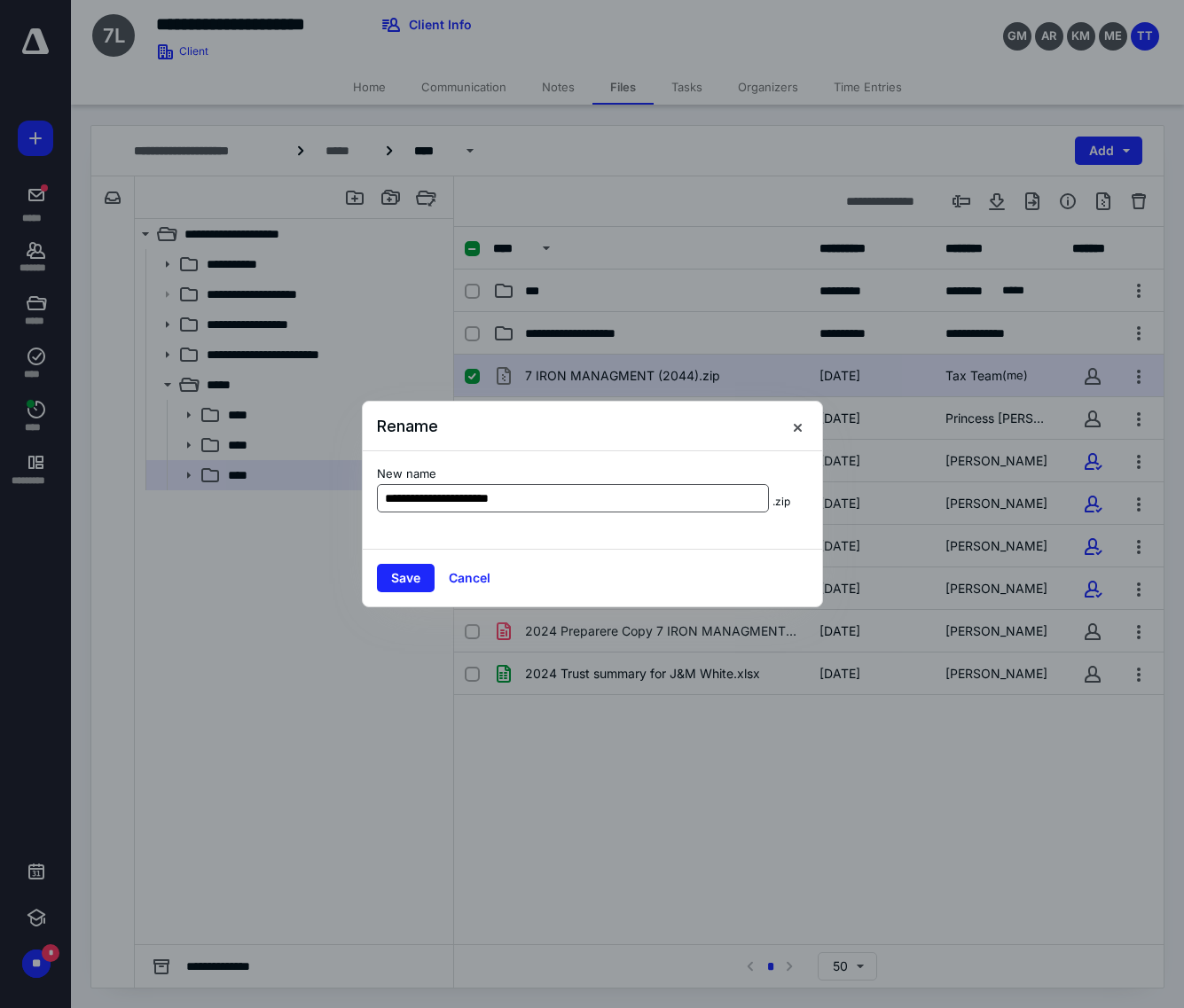 click on "**********" at bounding box center [573, 498] 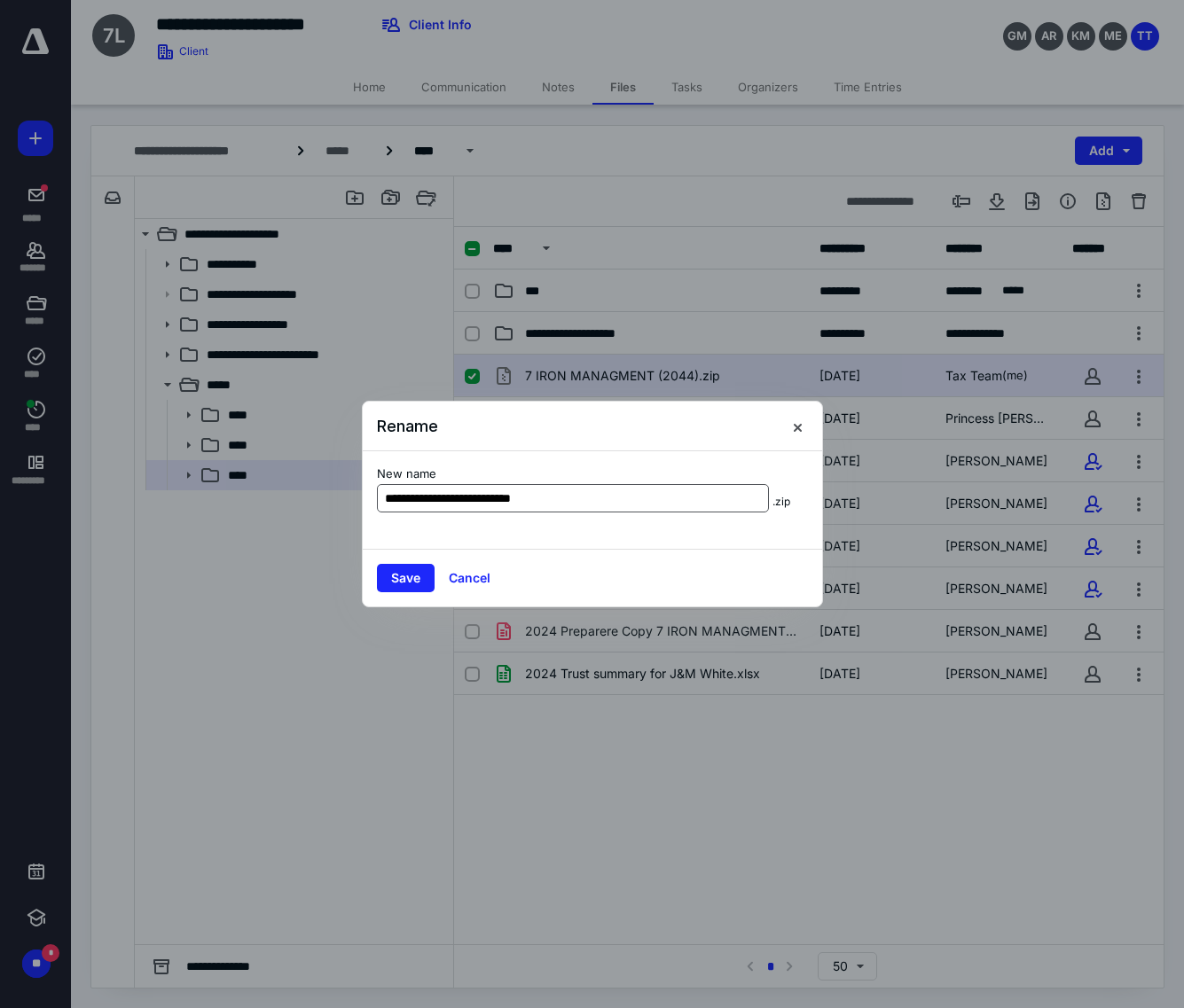 click on "**********" at bounding box center [573, 498] 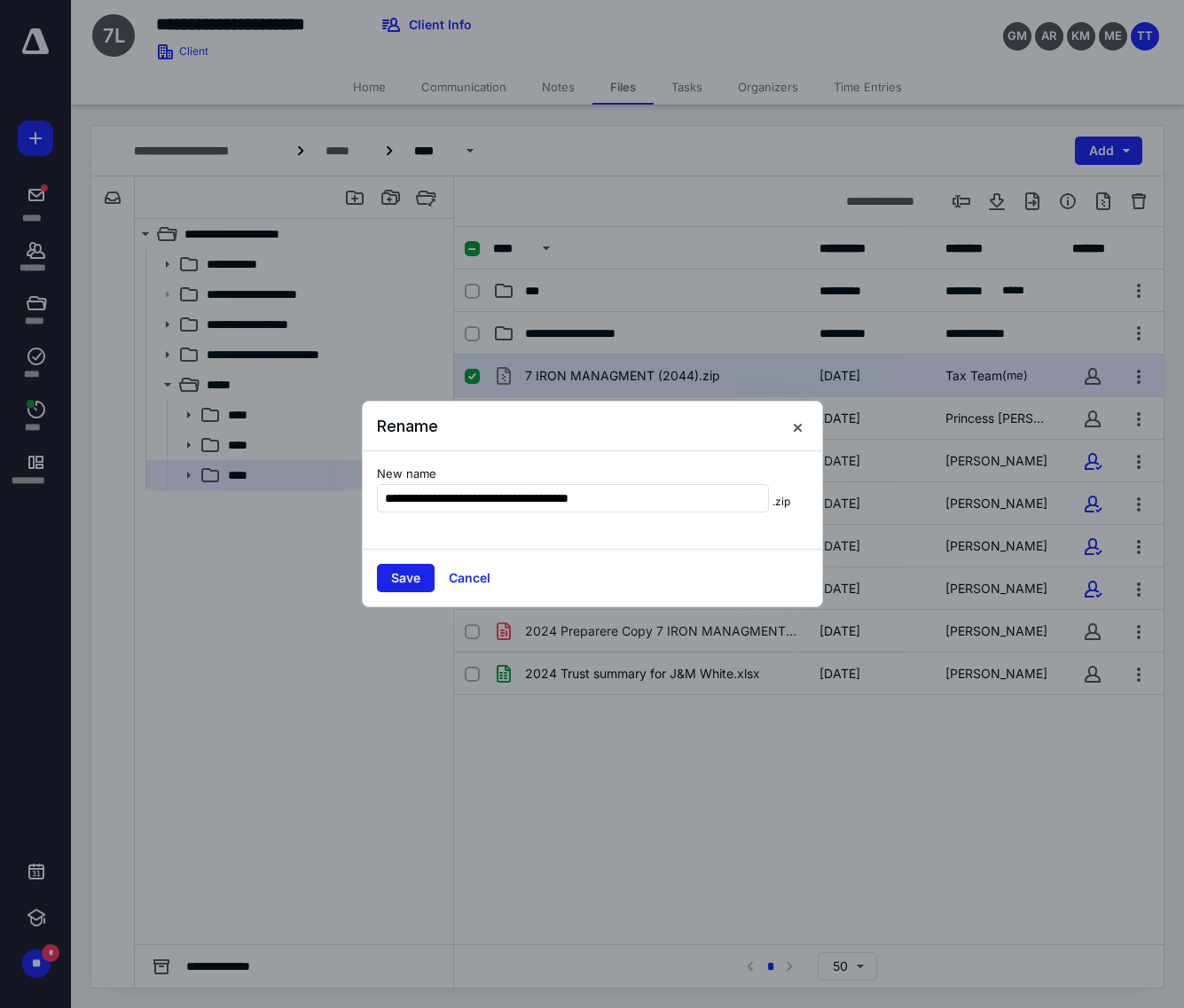 type on "**********" 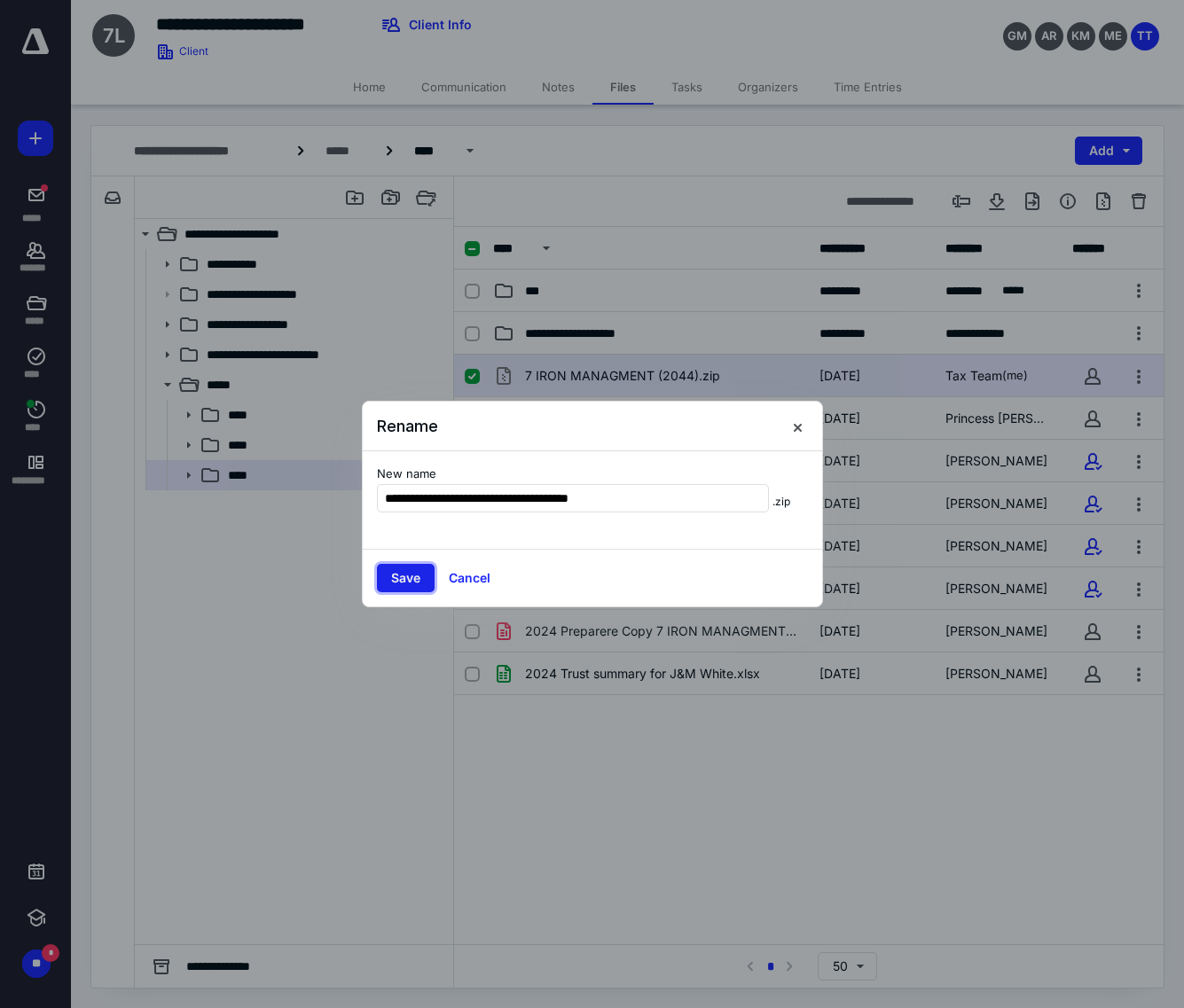 click on "Save" at bounding box center (405, 578) 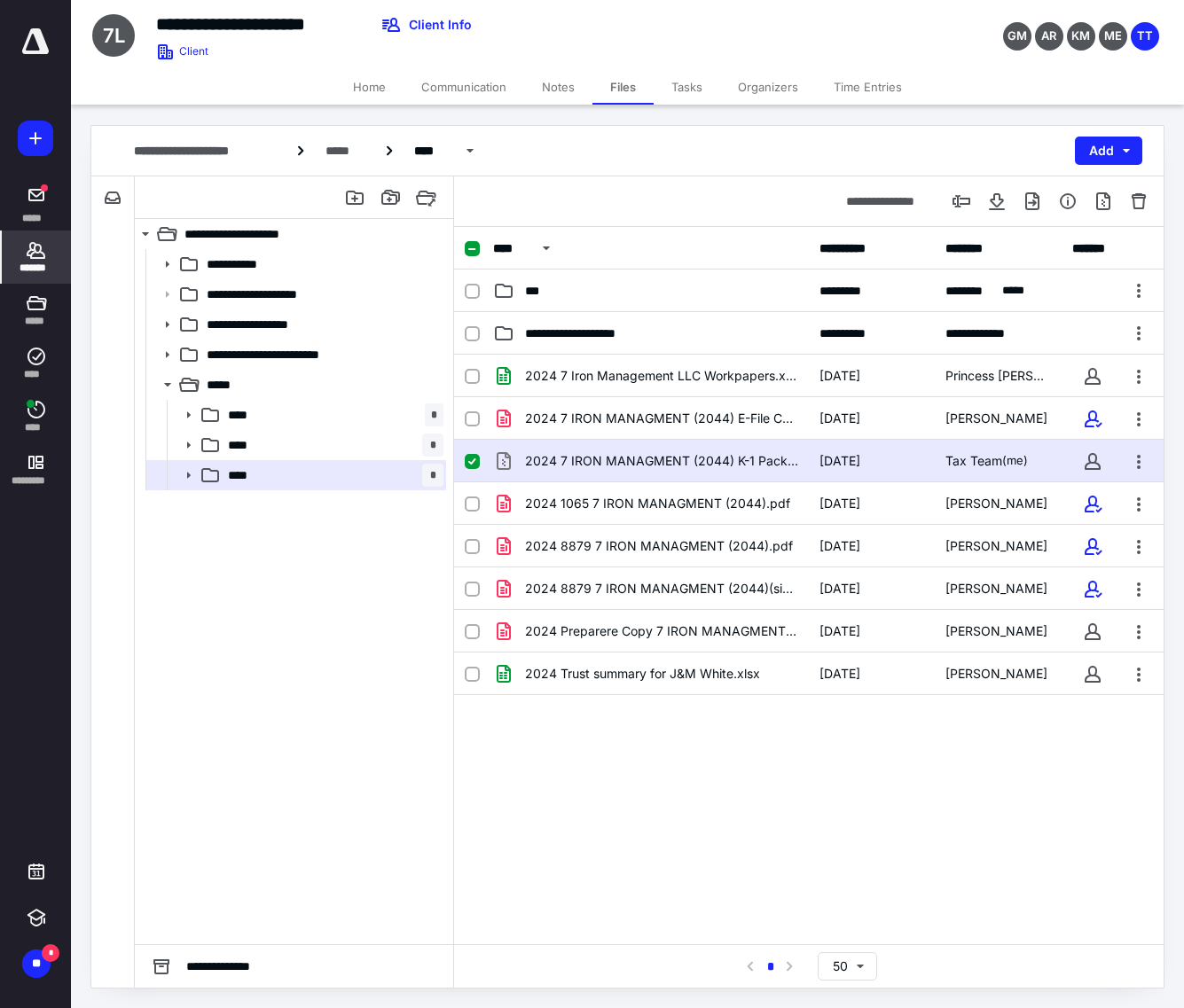 click 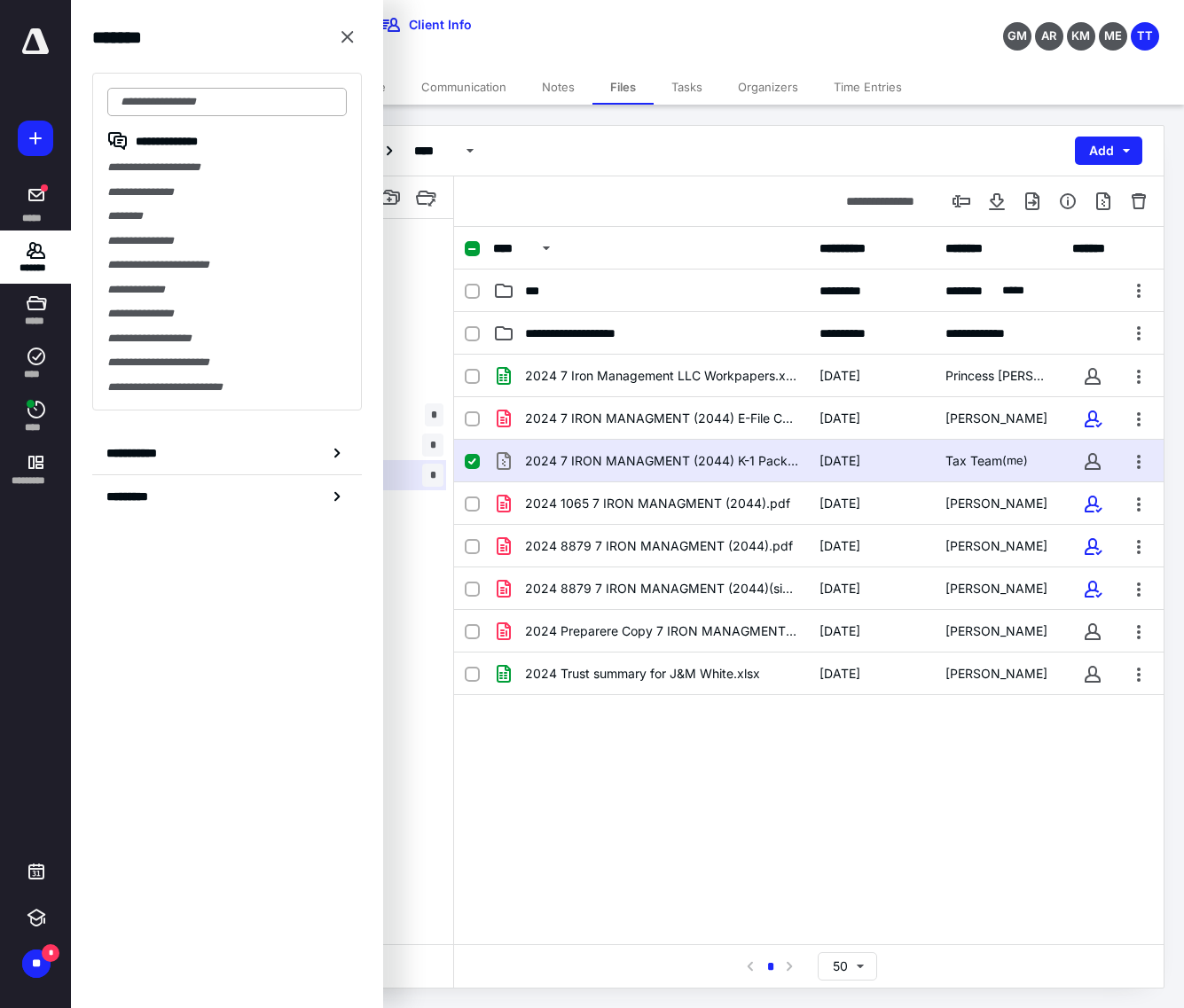click at bounding box center [227, 102] 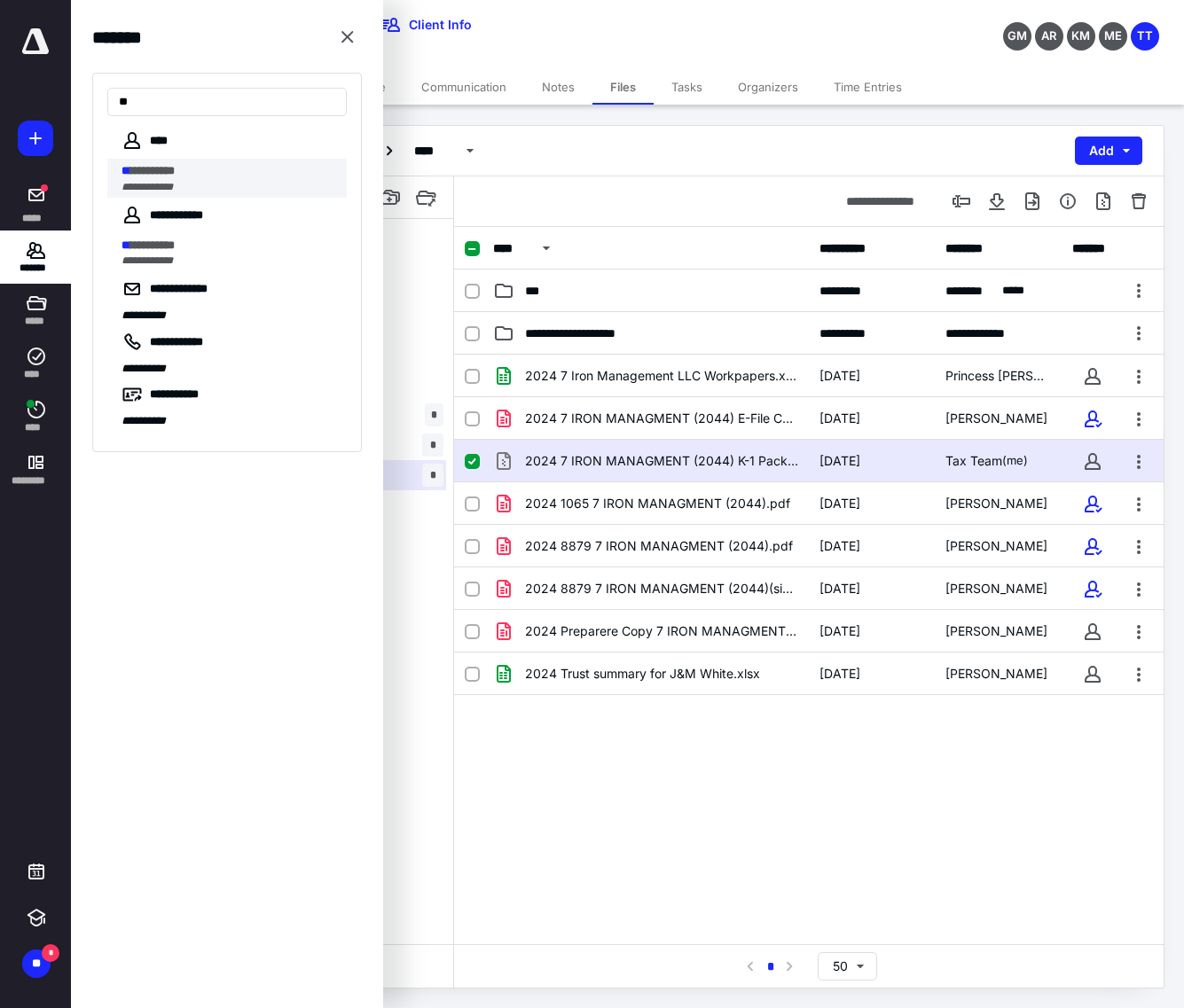 type on "**" 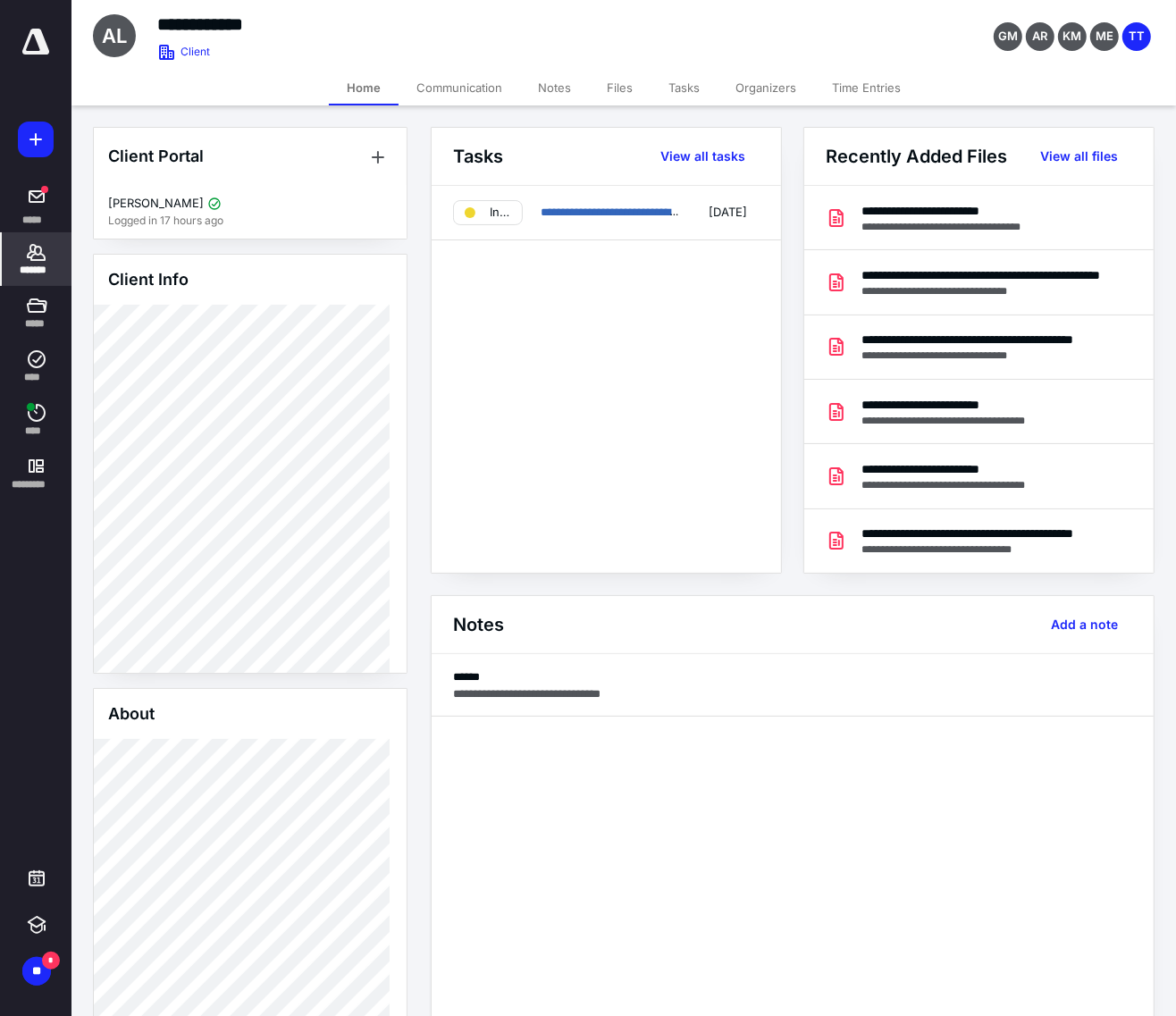 click on "Files" at bounding box center [619, 88] 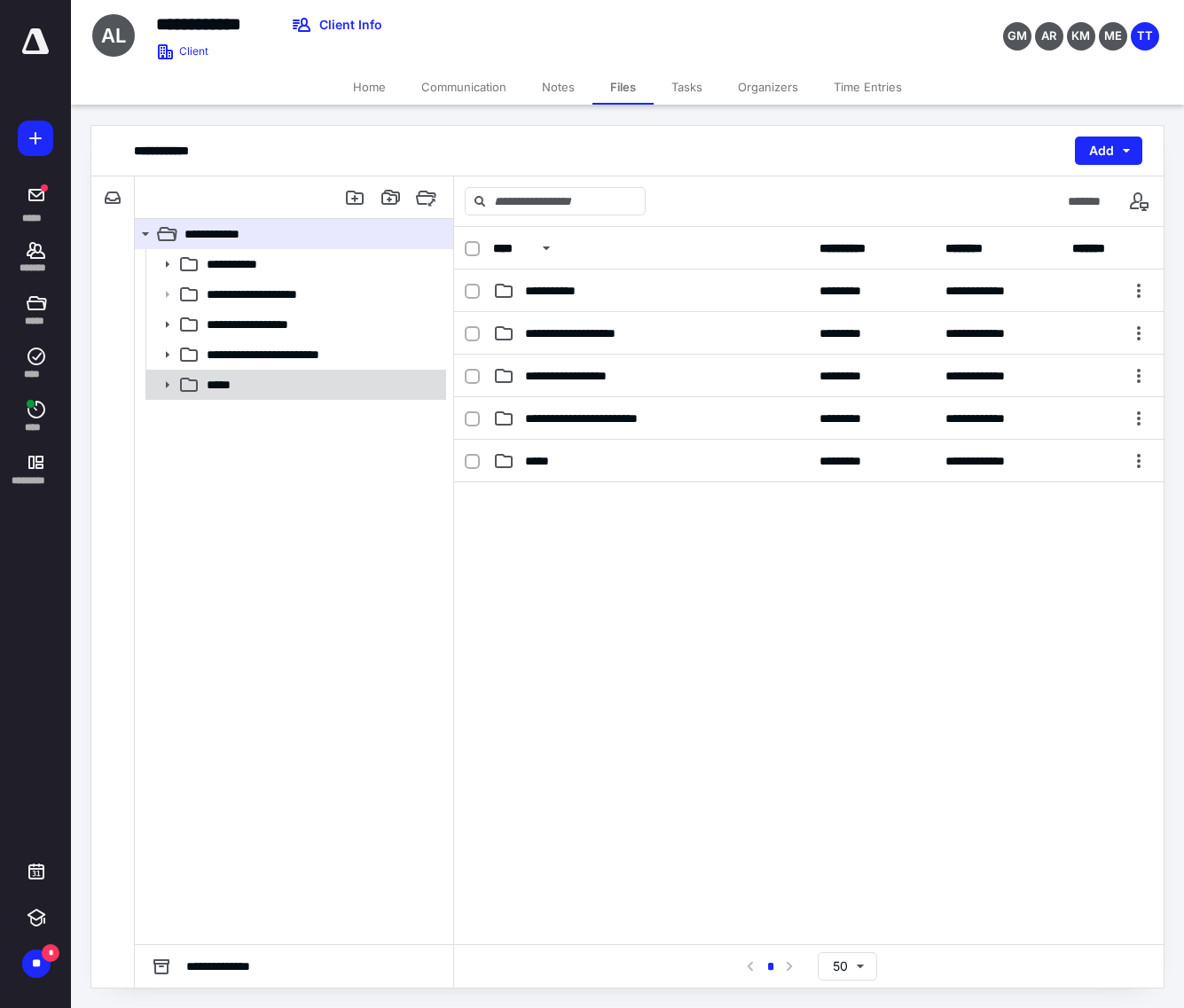 click 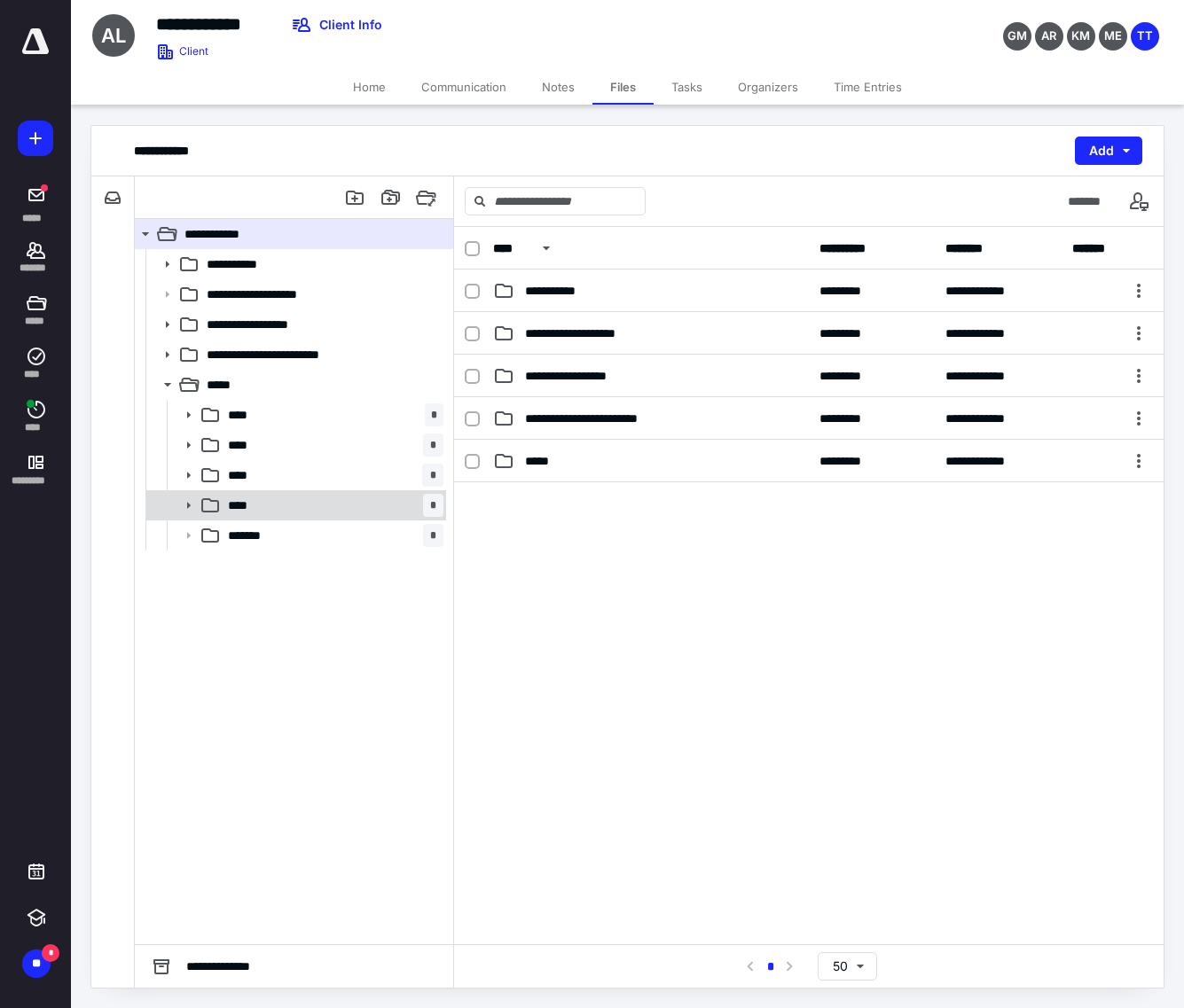 click on "**** *" at bounding box center [332, 505] 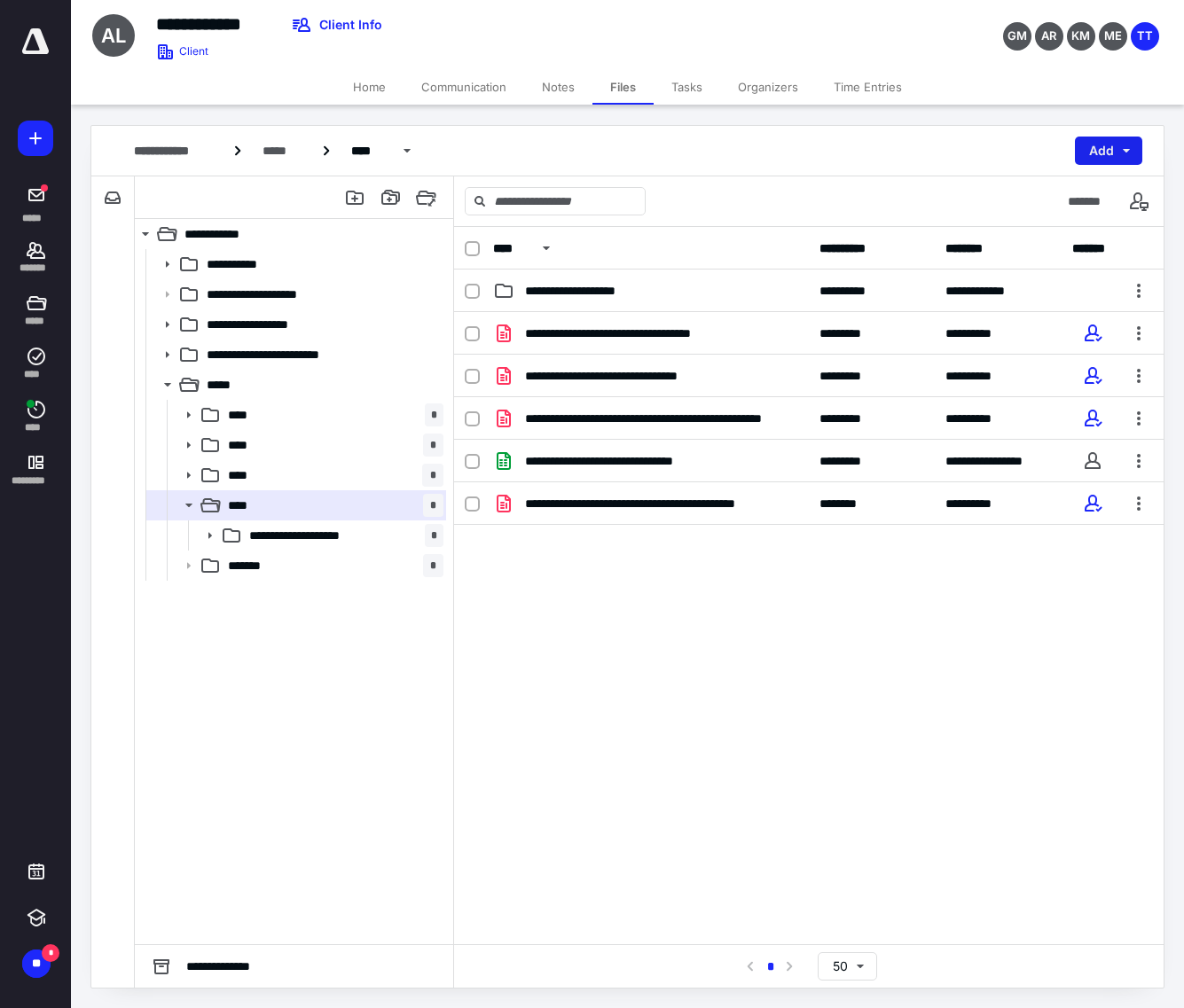 click on "Add" at bounding box center (1109, 151) 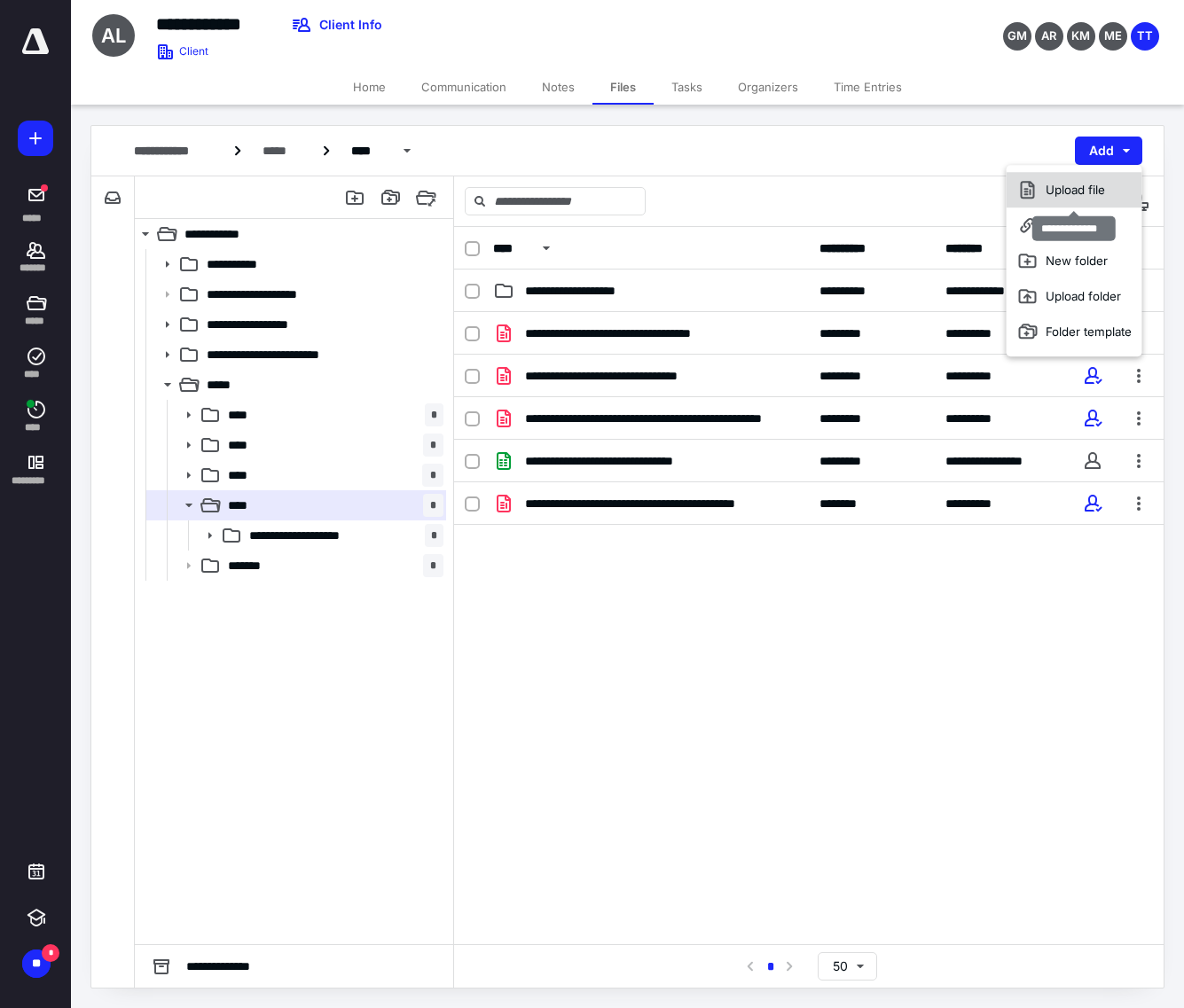 click on "Upload file" at bounding box center [1074, 190] 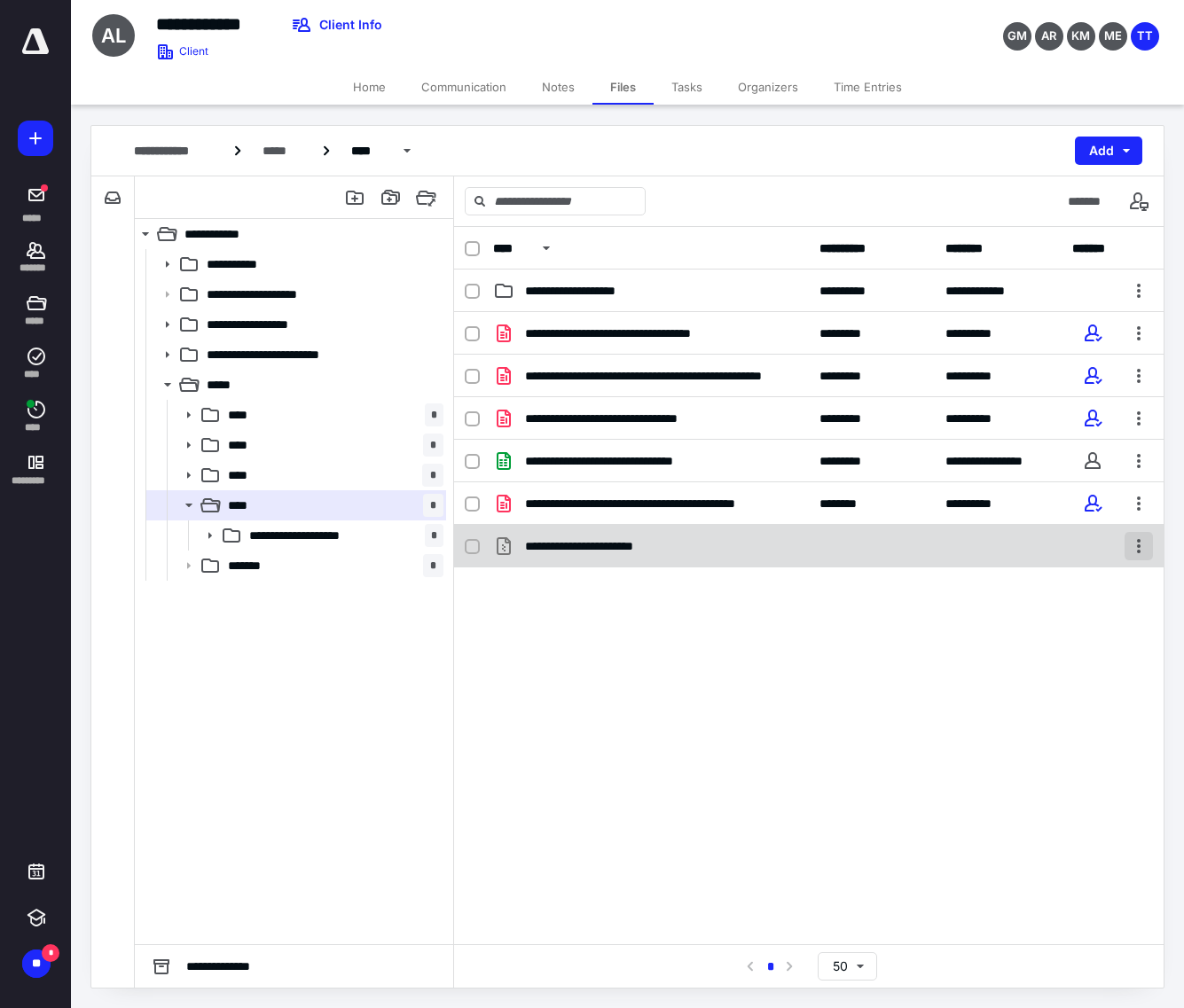 click at bounding box center [1139, 546] 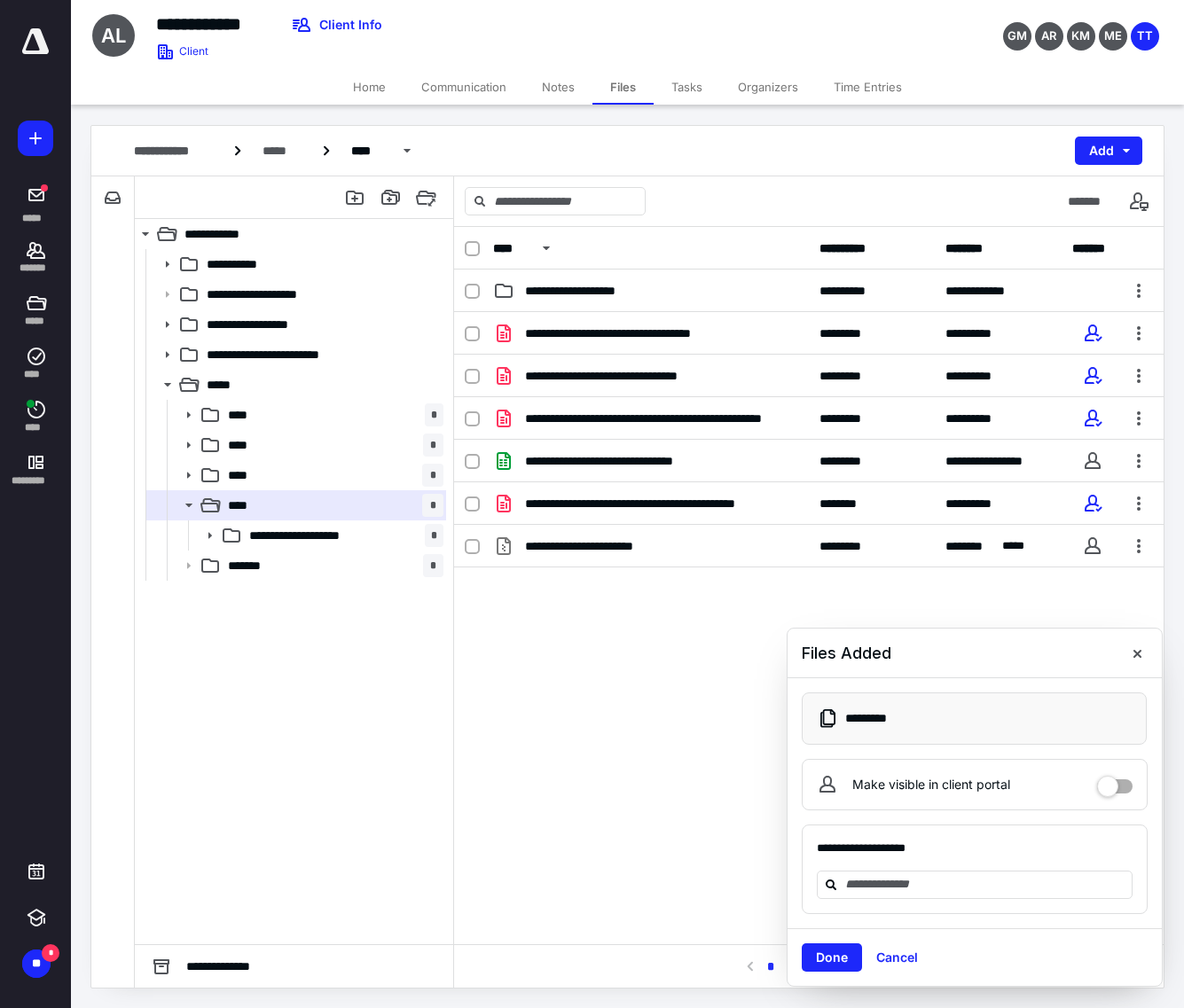 click at bounding box center (1139, 546) 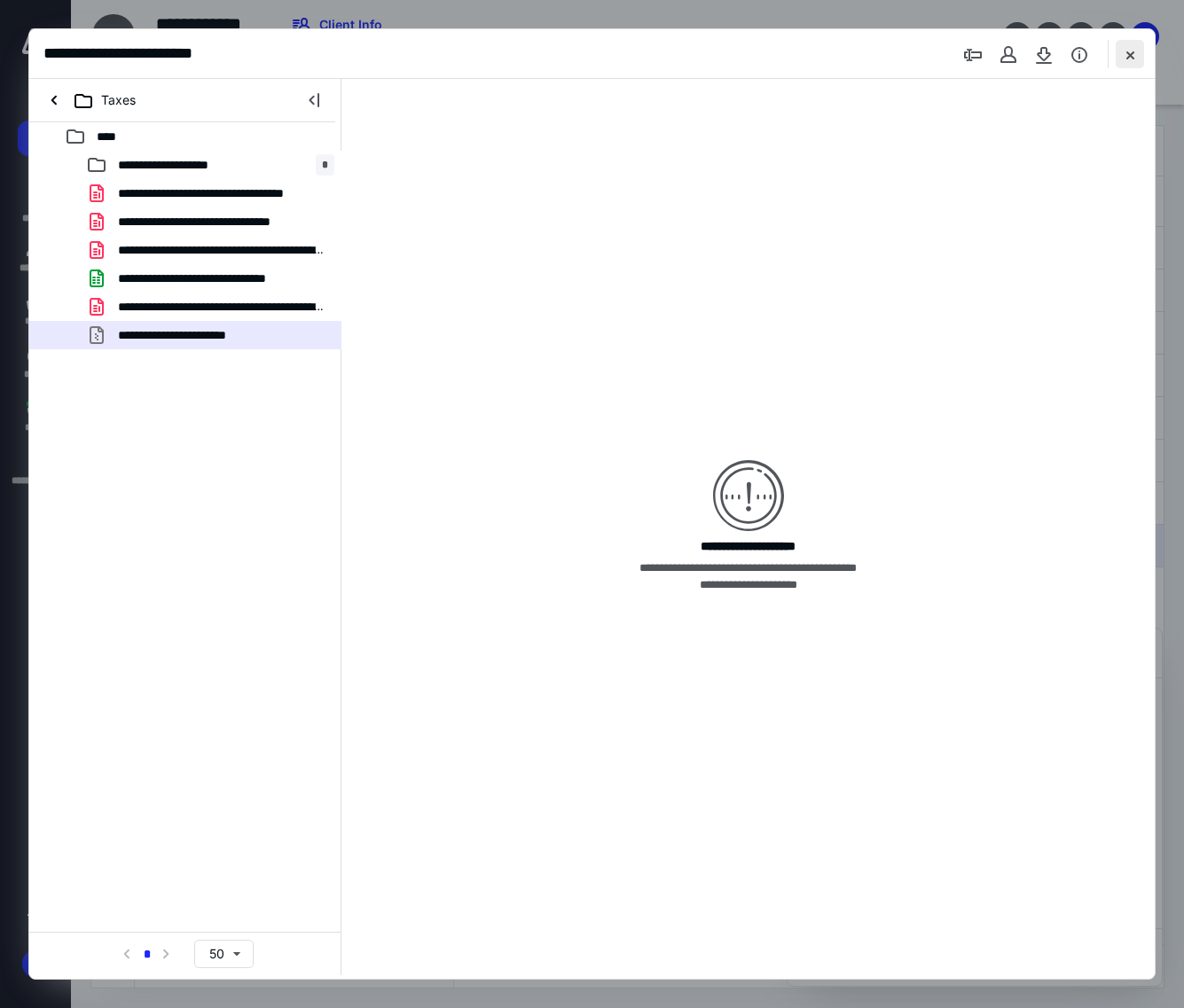 click at bounding box center (1130, 54) 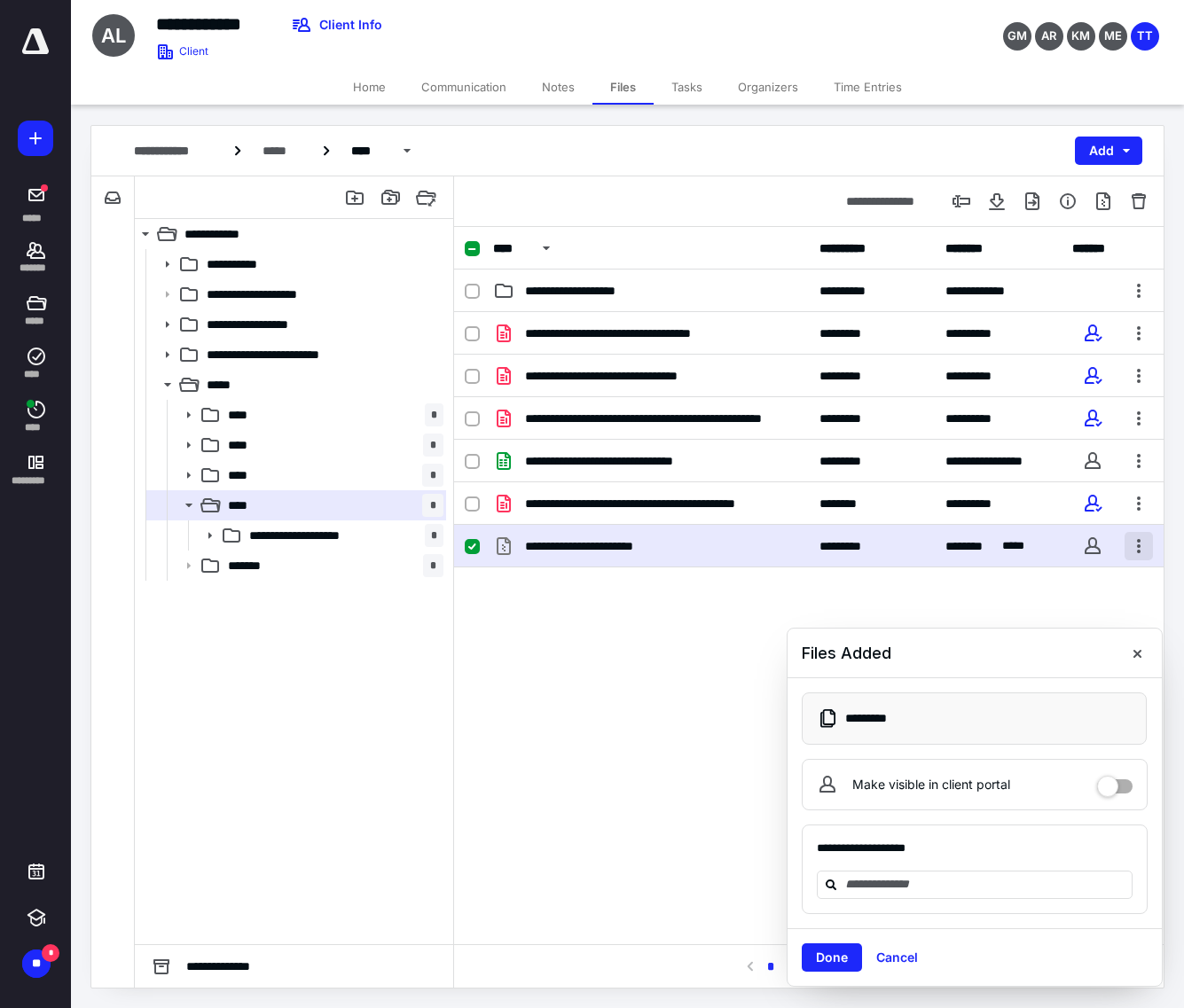click at bounding box center [1139, 546] 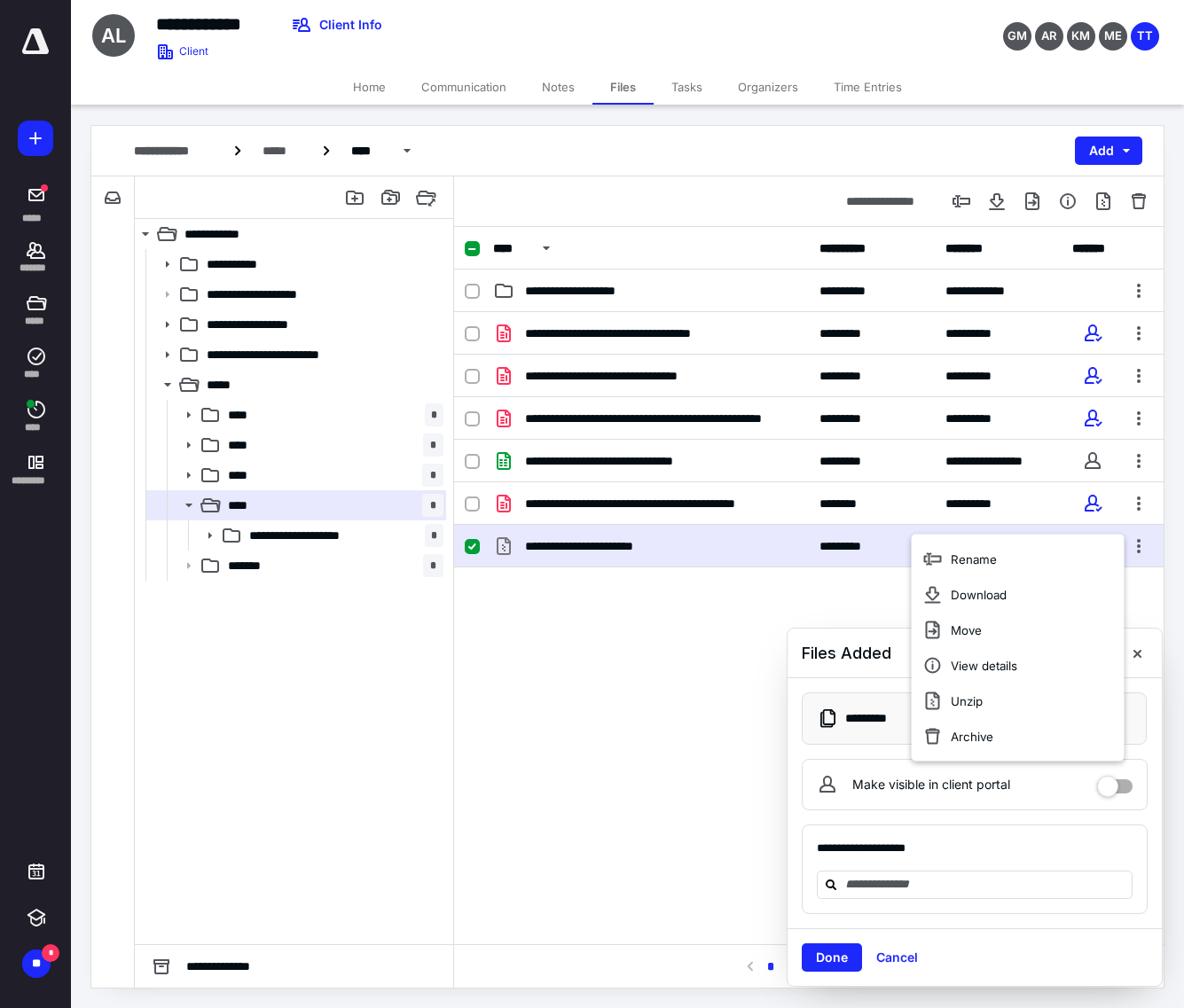 click on "**********" at bounding box center [809, 585] 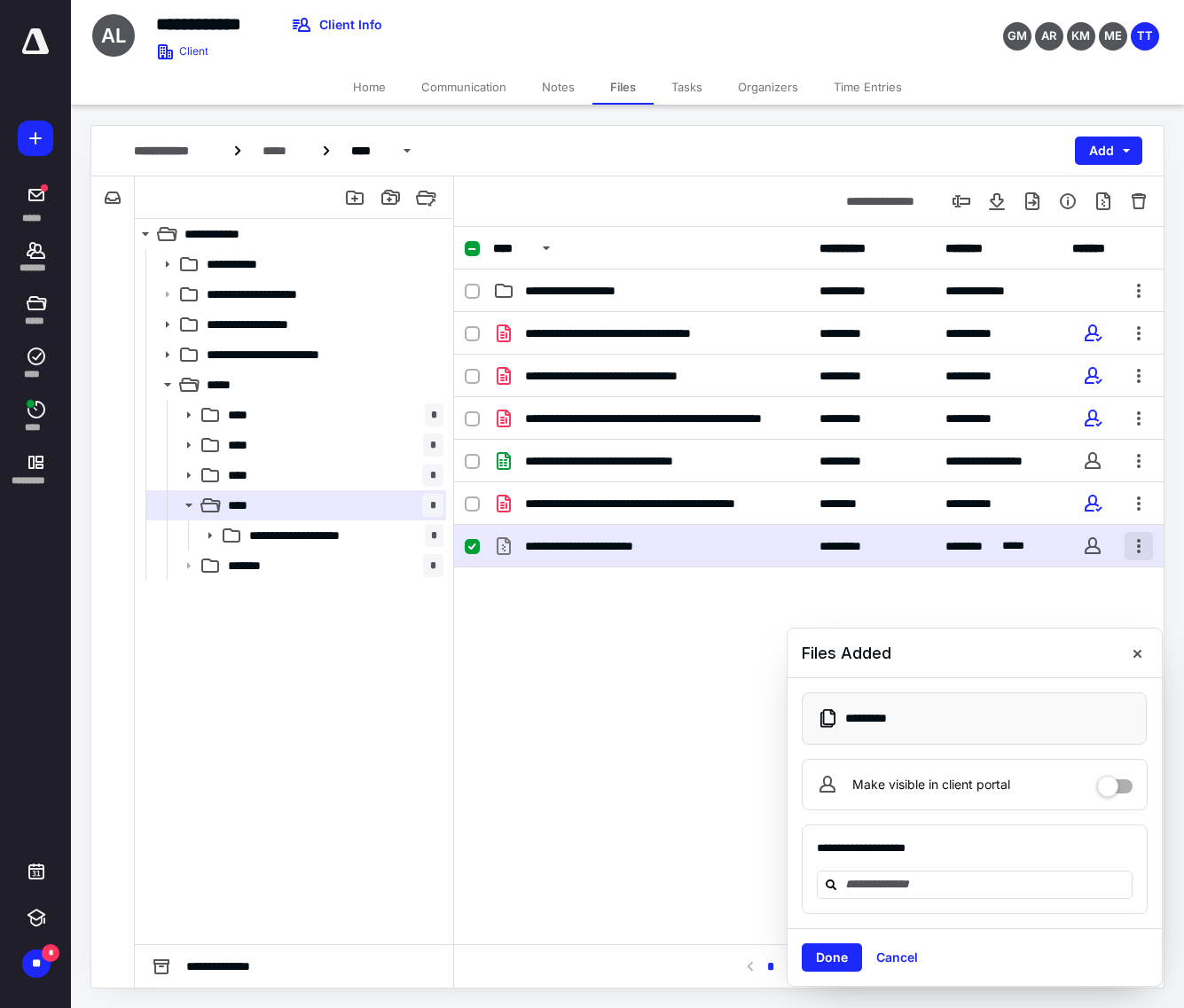 click at bounding box center (1139, 546) 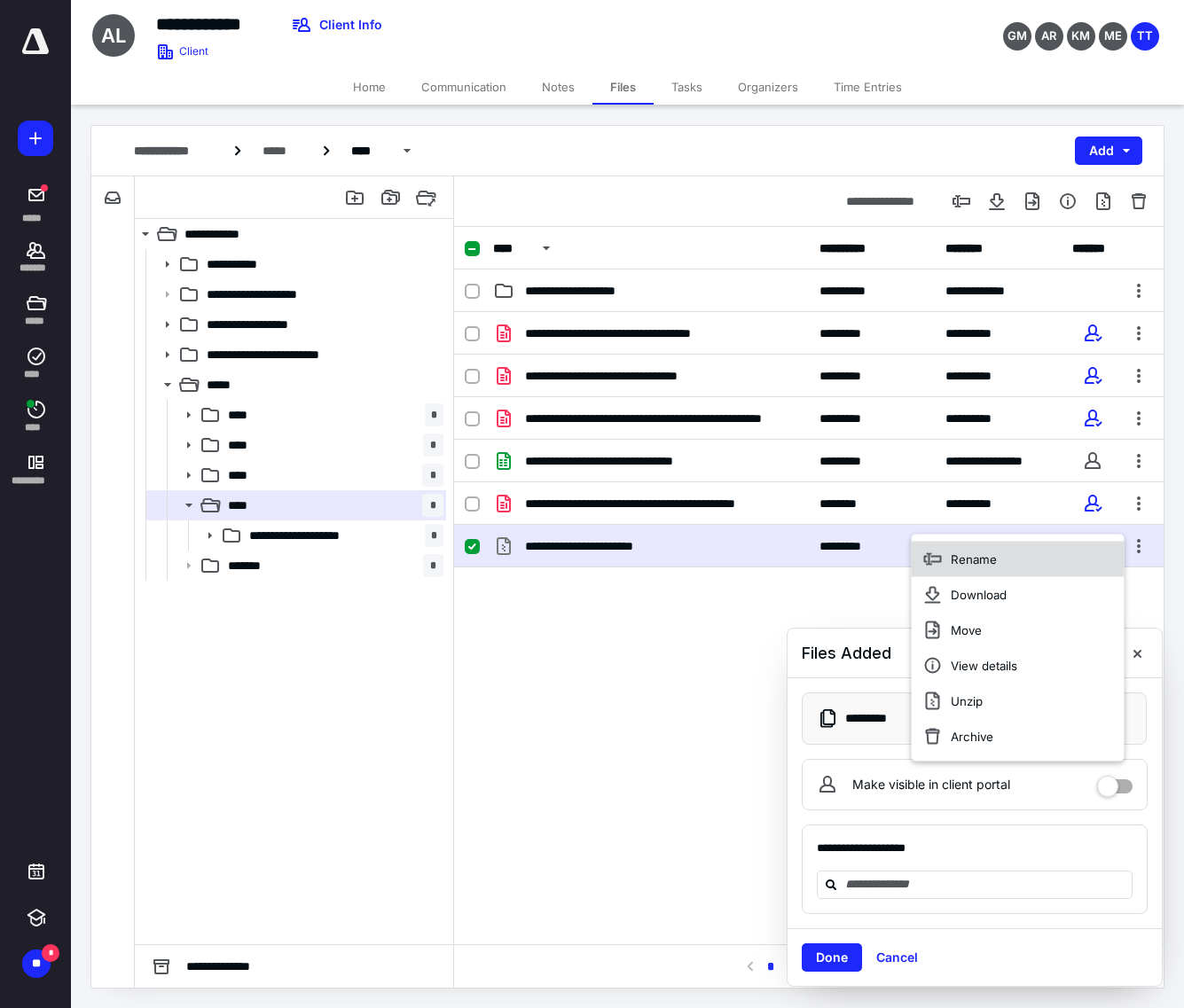 click on "Rename" at bounding box center [1018, 559] 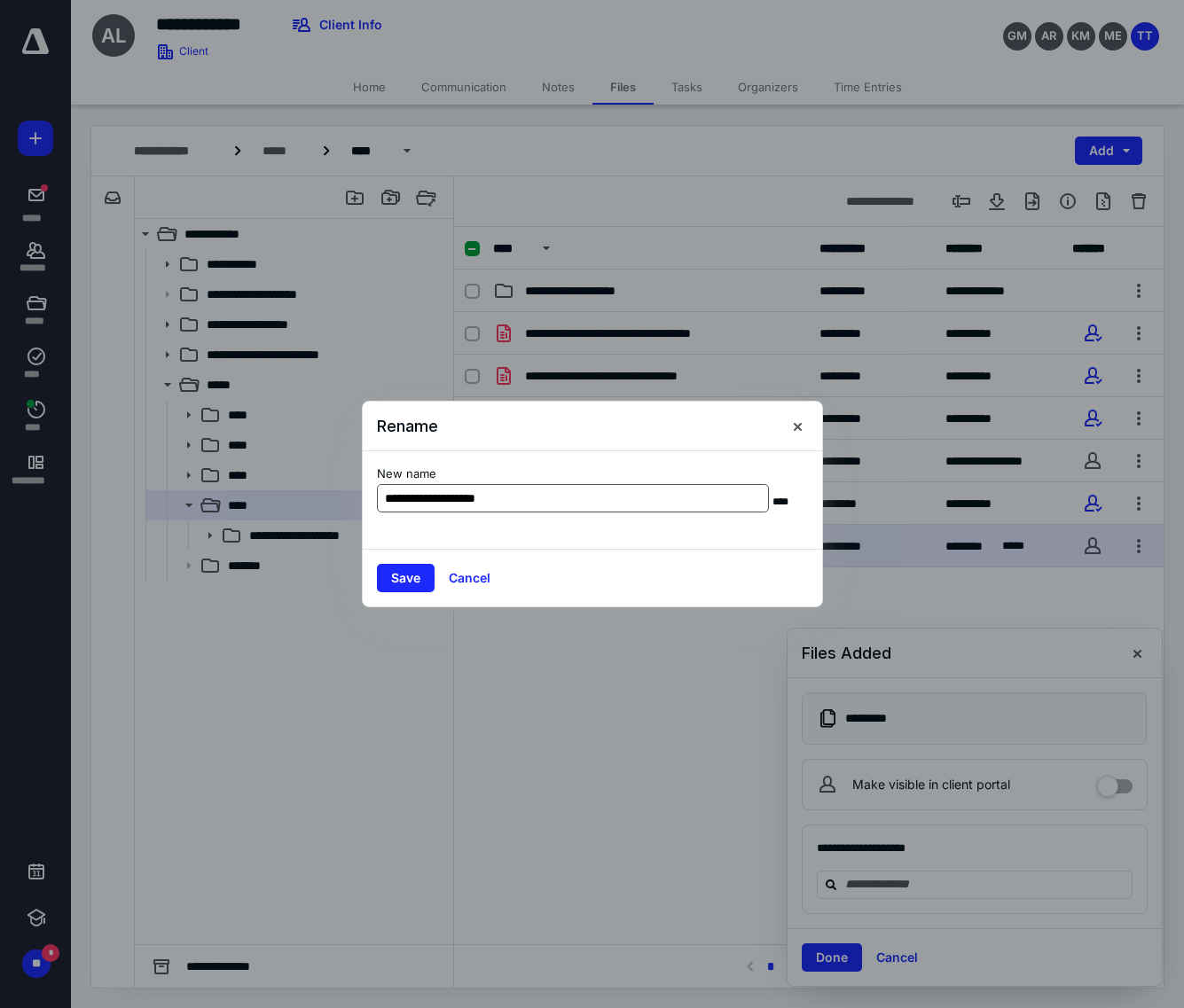 click on "**********" at bounding box center (573, 498) 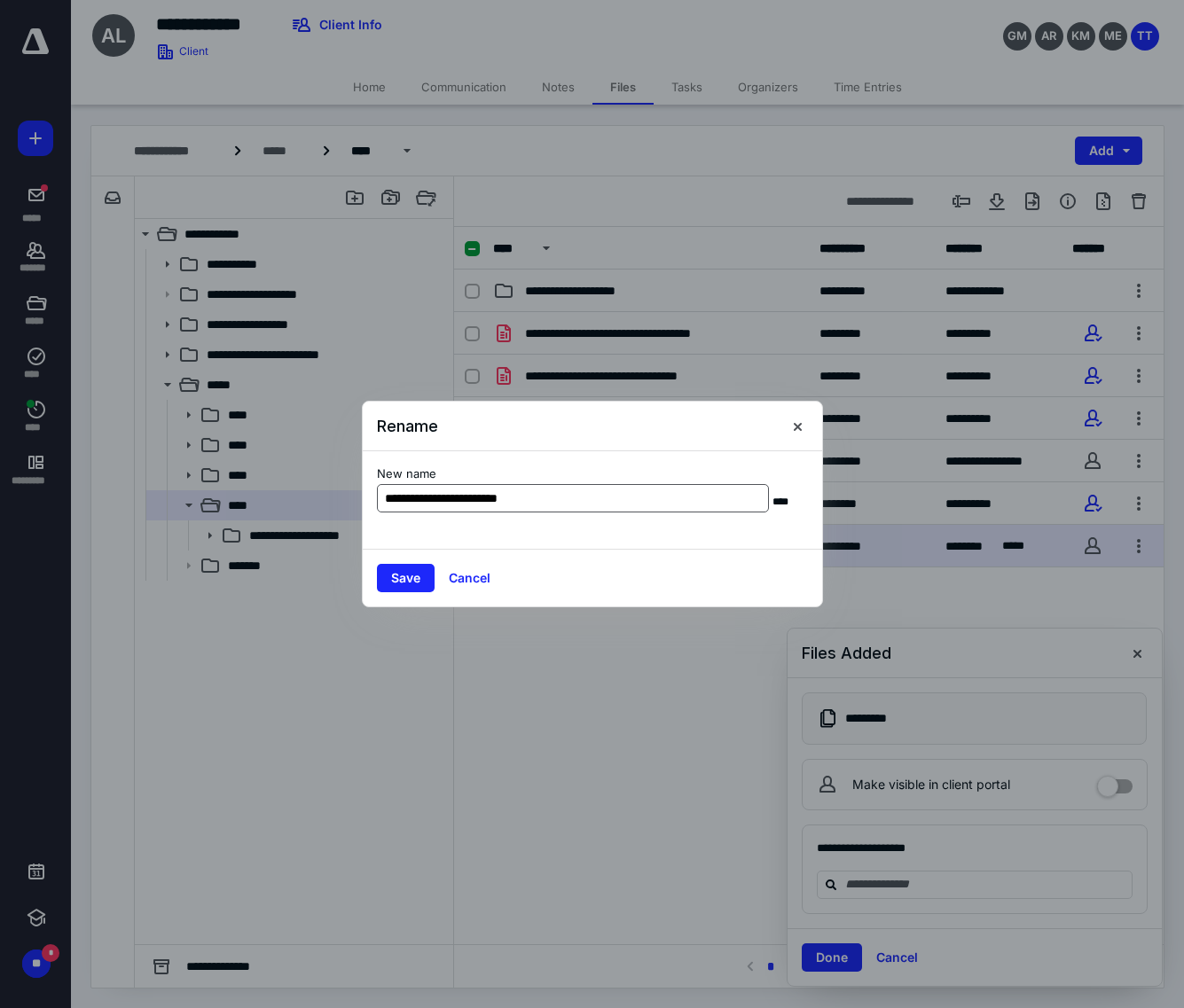 click on "**********" at bounding box center [573, 498] 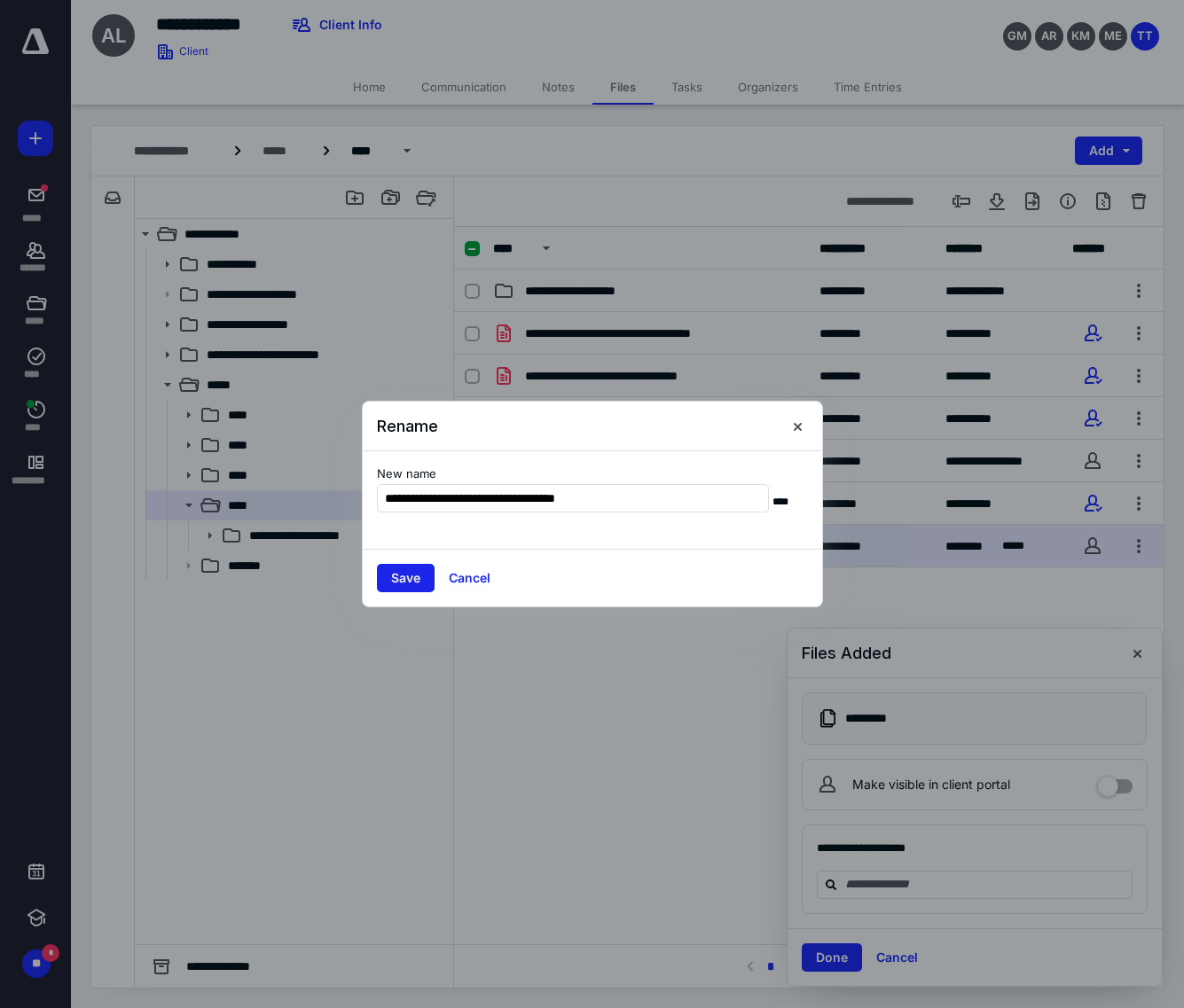 type on "**********" 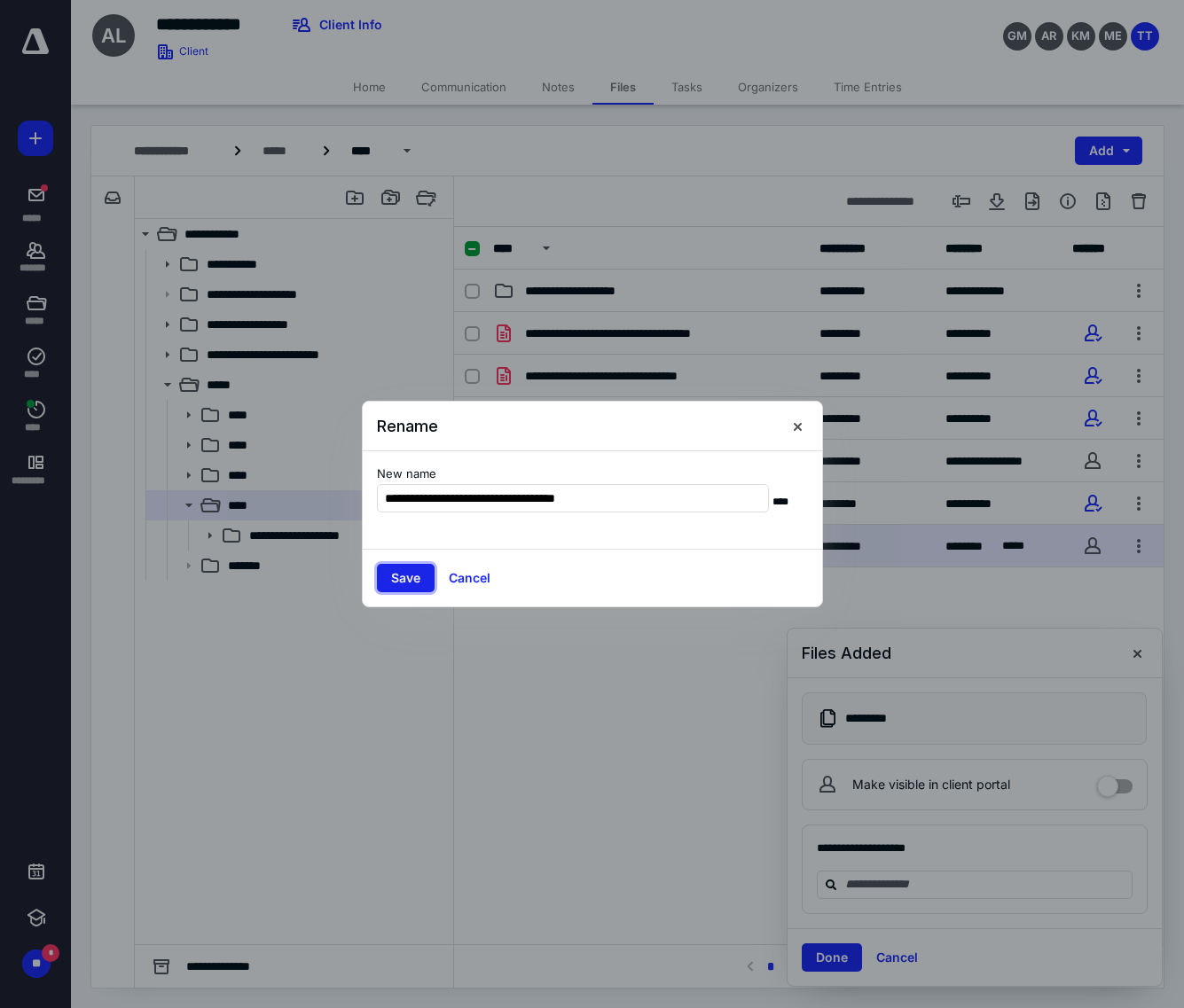 click on "Save" at bounding box center [405, 578] 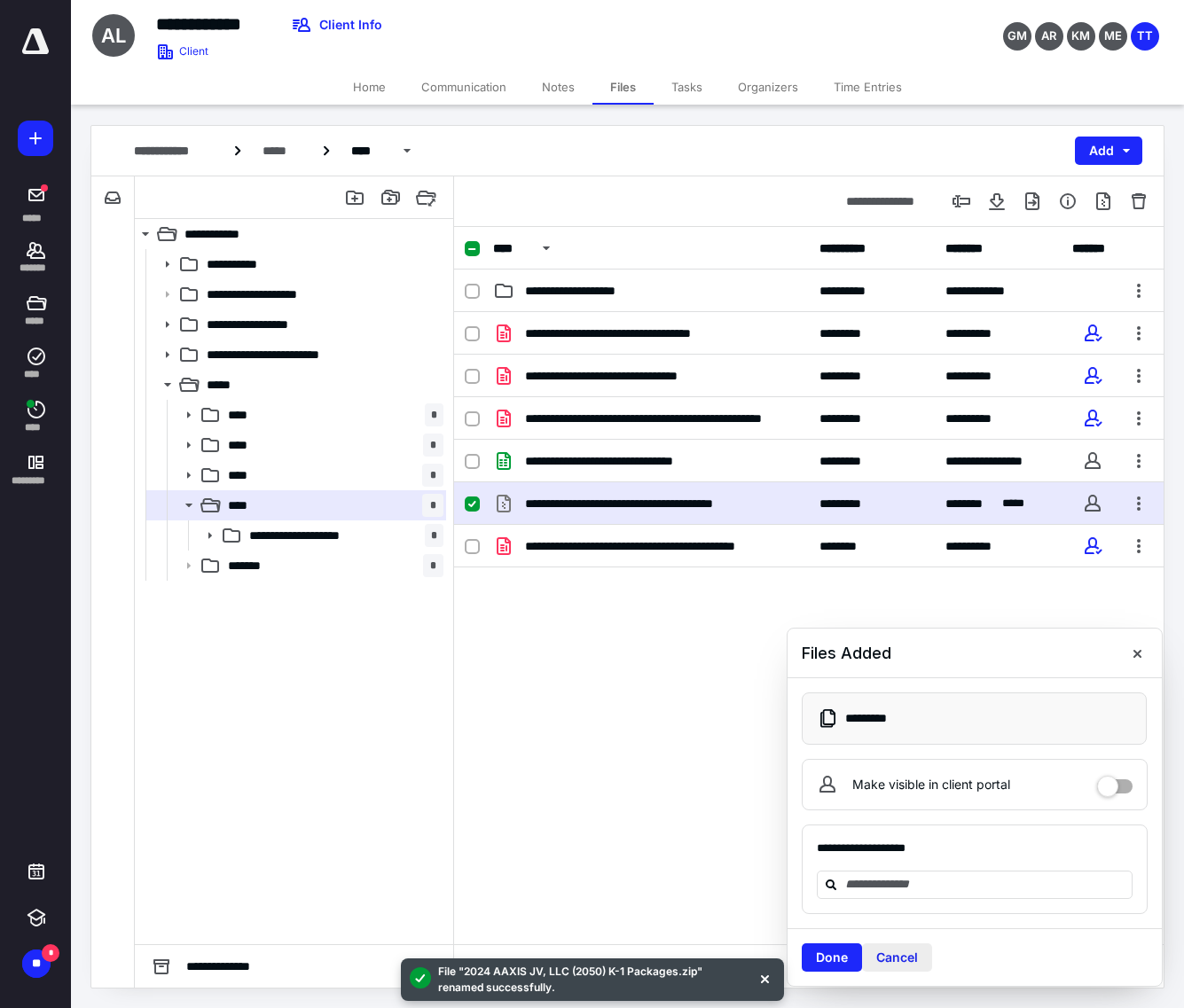 click on "Cancel" at bounding box center [897, 957] 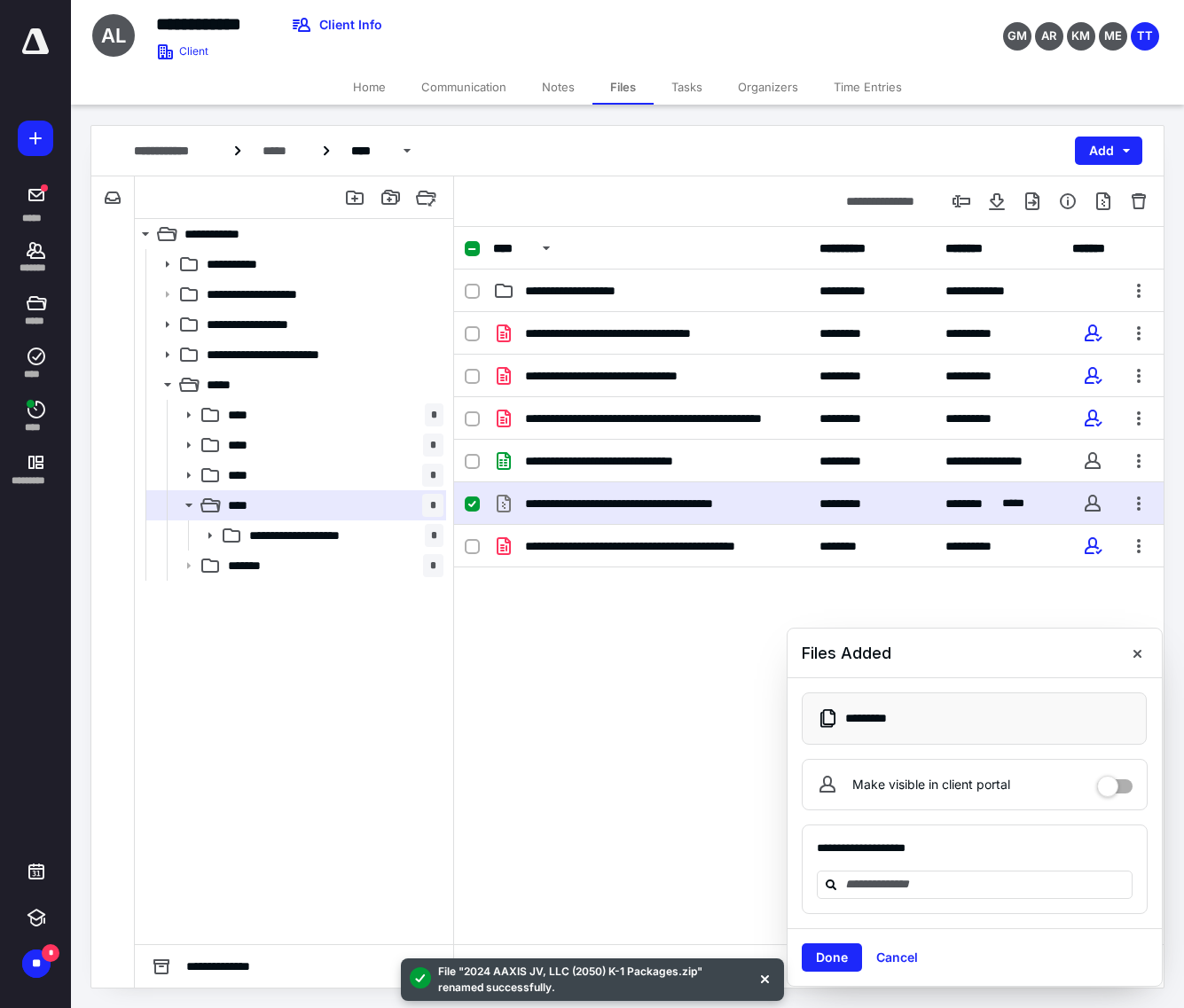 click on "**********" at bounding box center [809, 965] 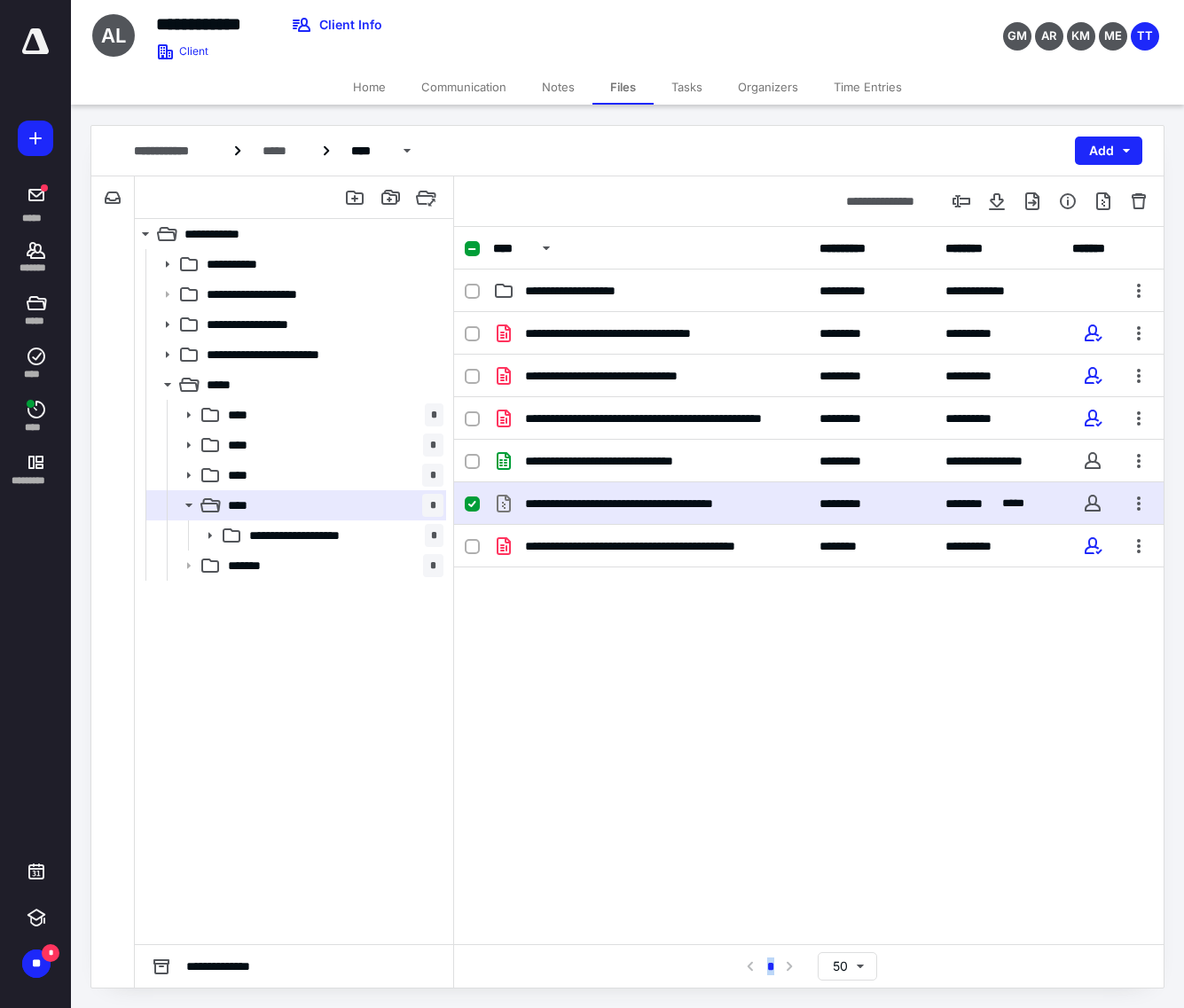 click on "Home" at bounding box center [369, 87] 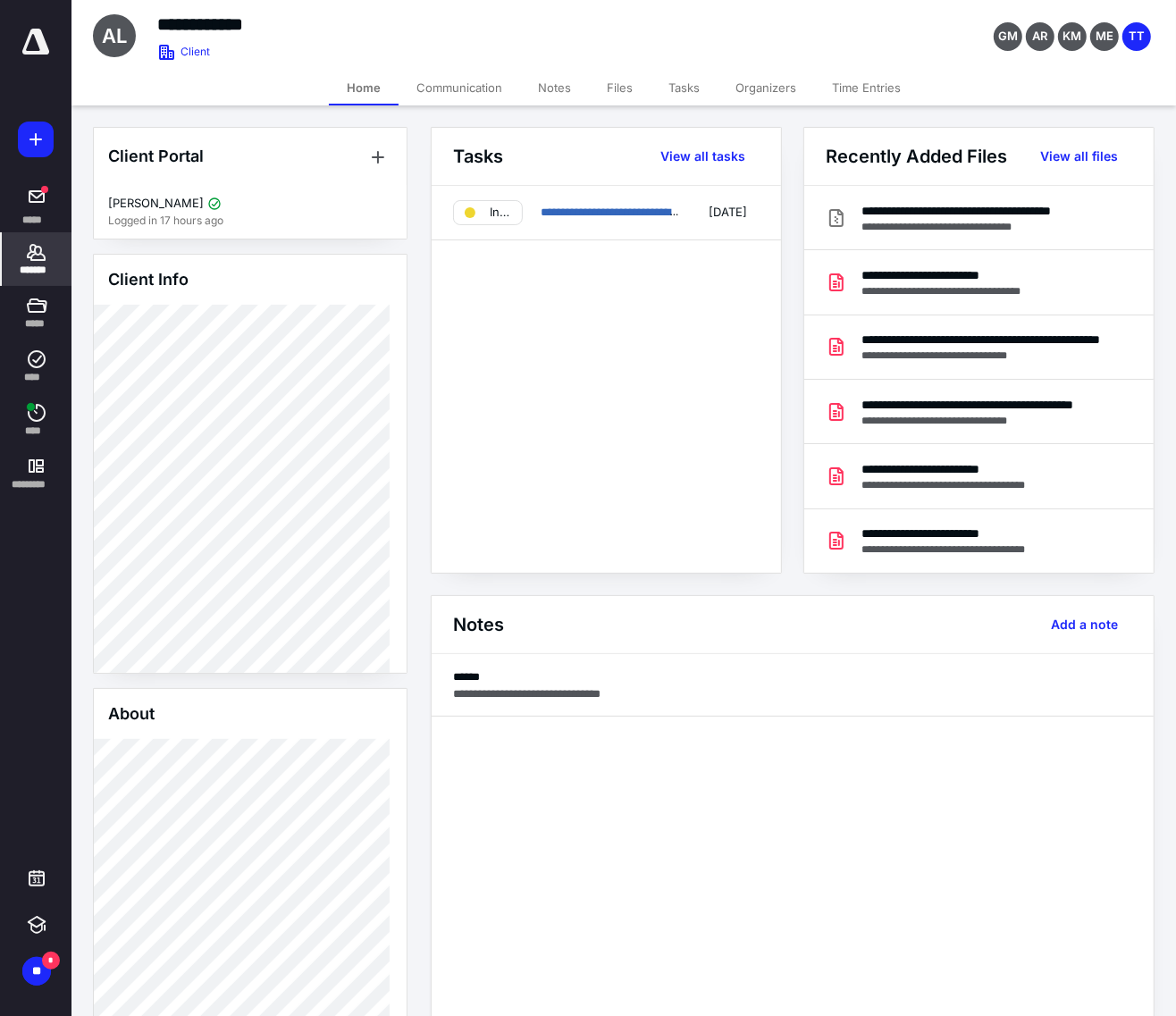 click on "Files" at bounding box center (619, 88) 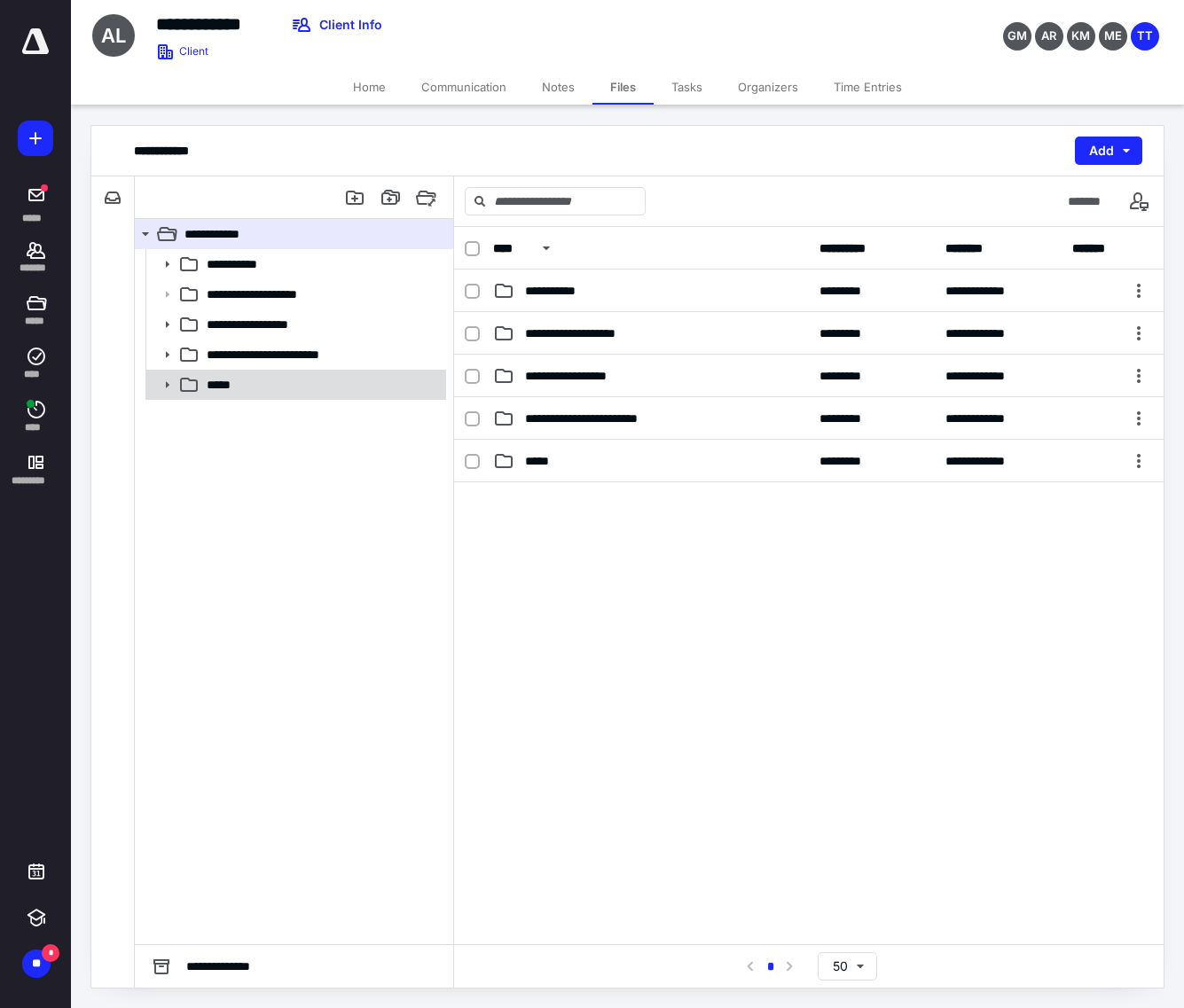 drag, startPoint x: 169, startPoint y: 390, endPoint x: 174, endPoint y: 400, distance: 11.18034 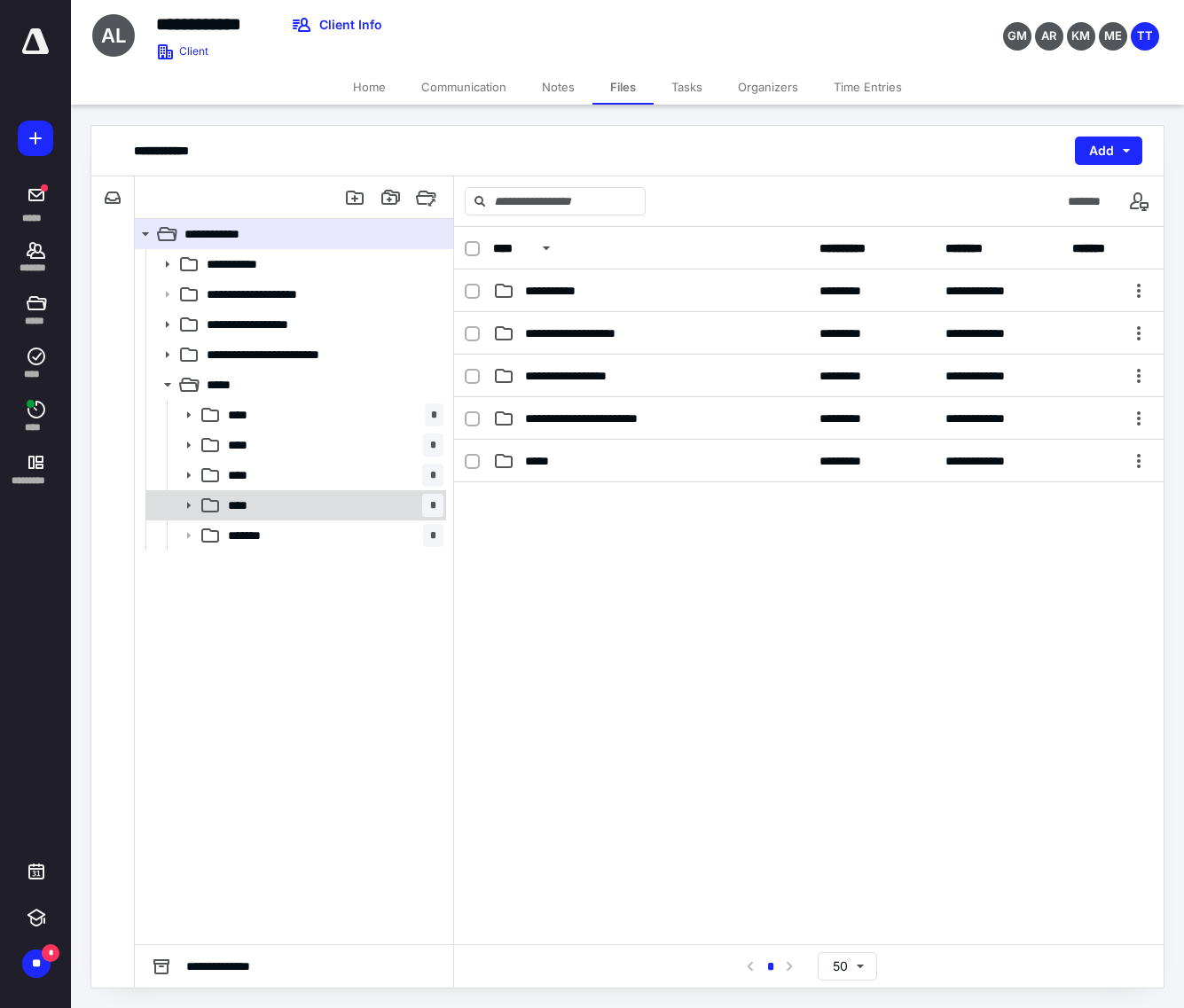 click on "**** *" at bounding box center (332, 505) 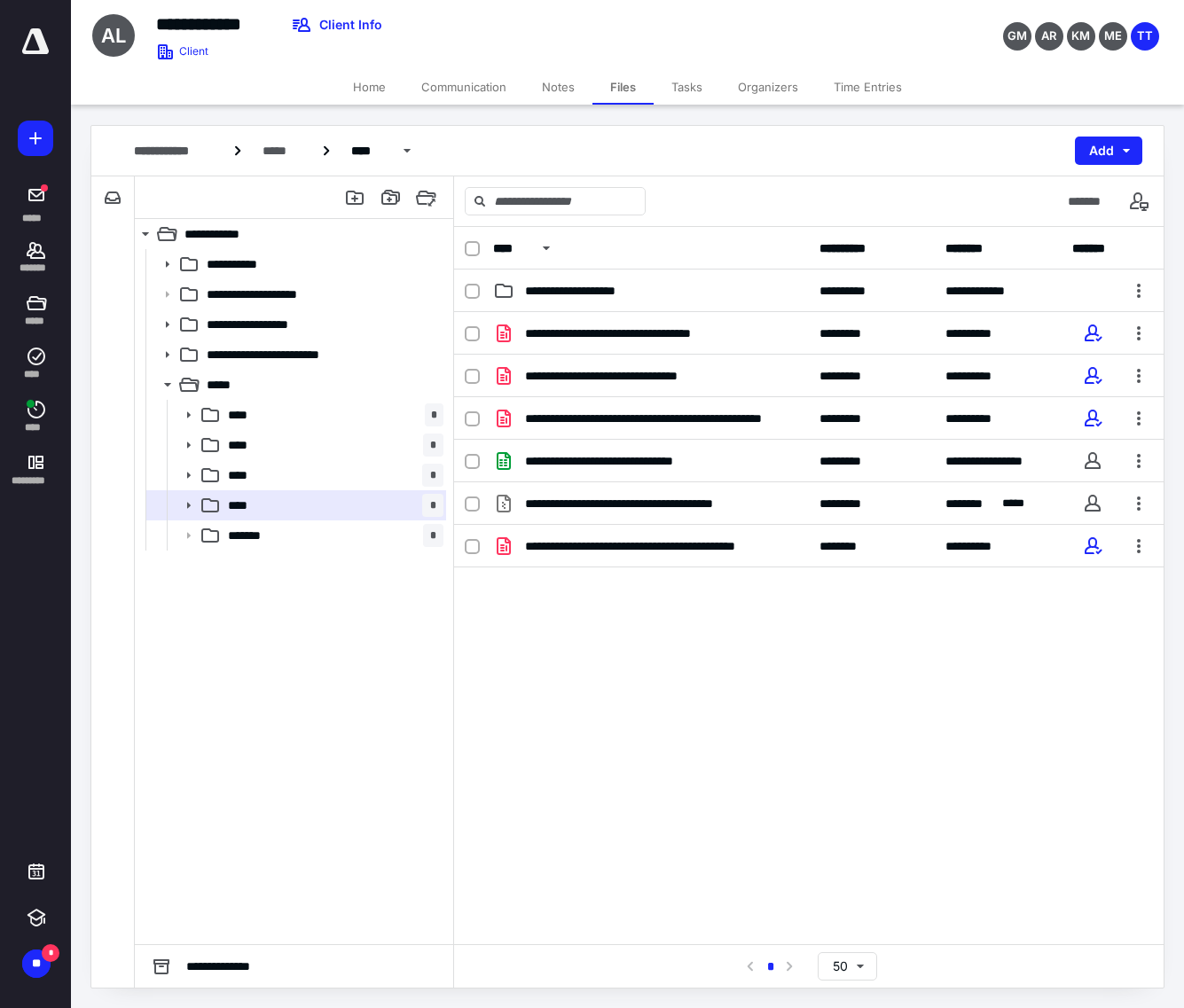 drag, startPoint x: 758, startPoint y: 665, endPoint x: 769, endPoint y: 635, distance: 31.95309 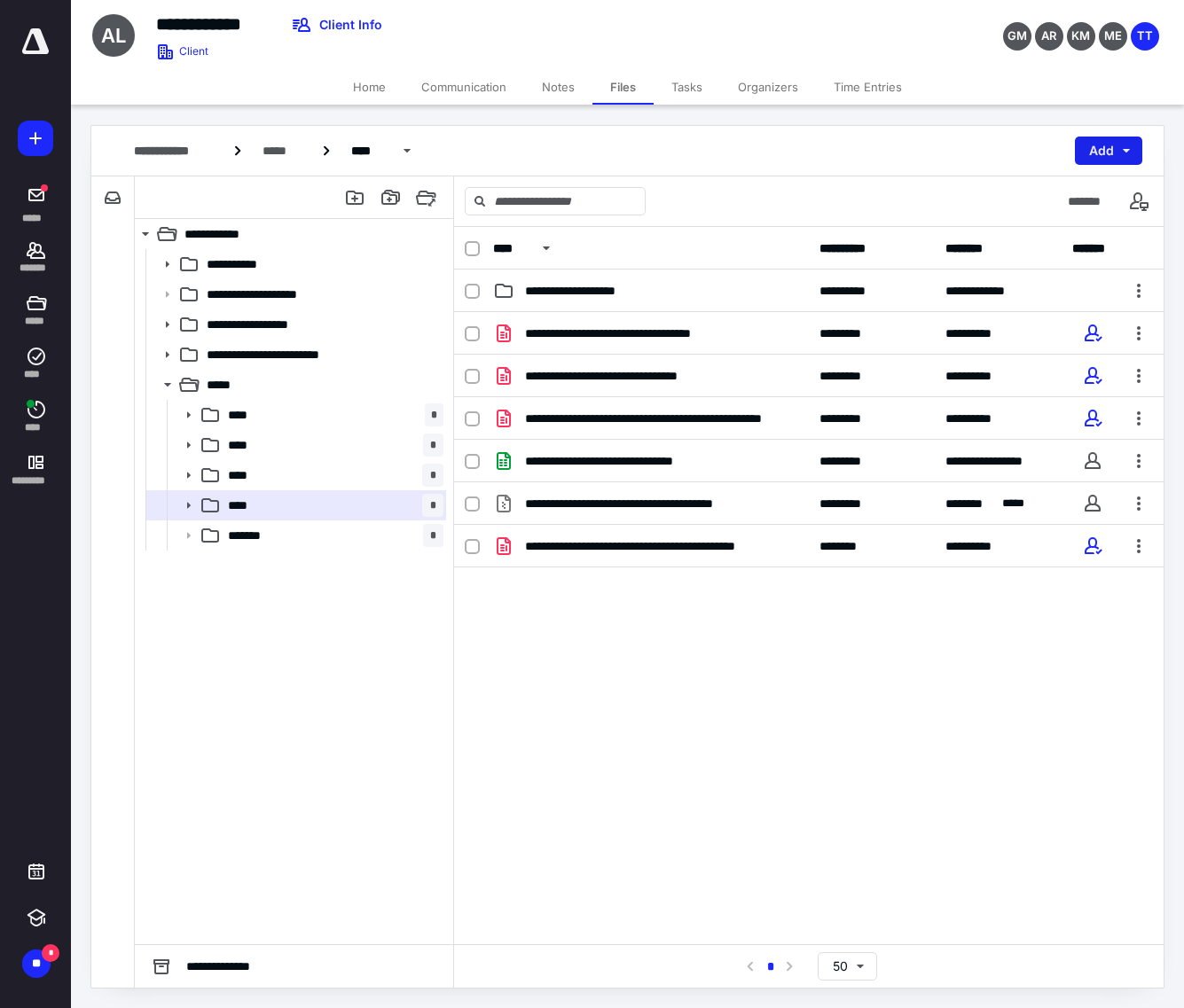 click on "Add" at bounding box center (1109, 151) 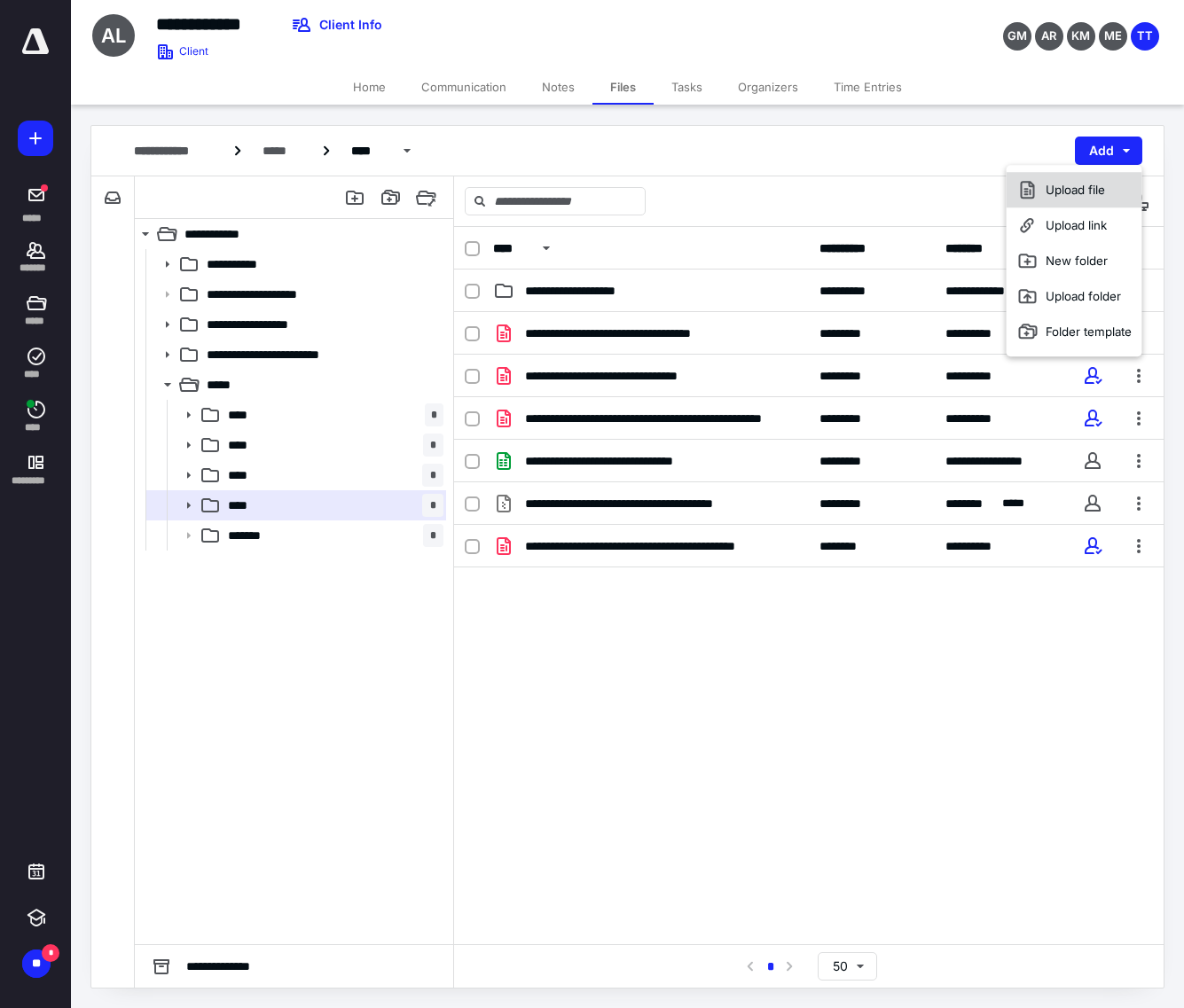 click on "Upload file" at bounding box center (1074, 190) 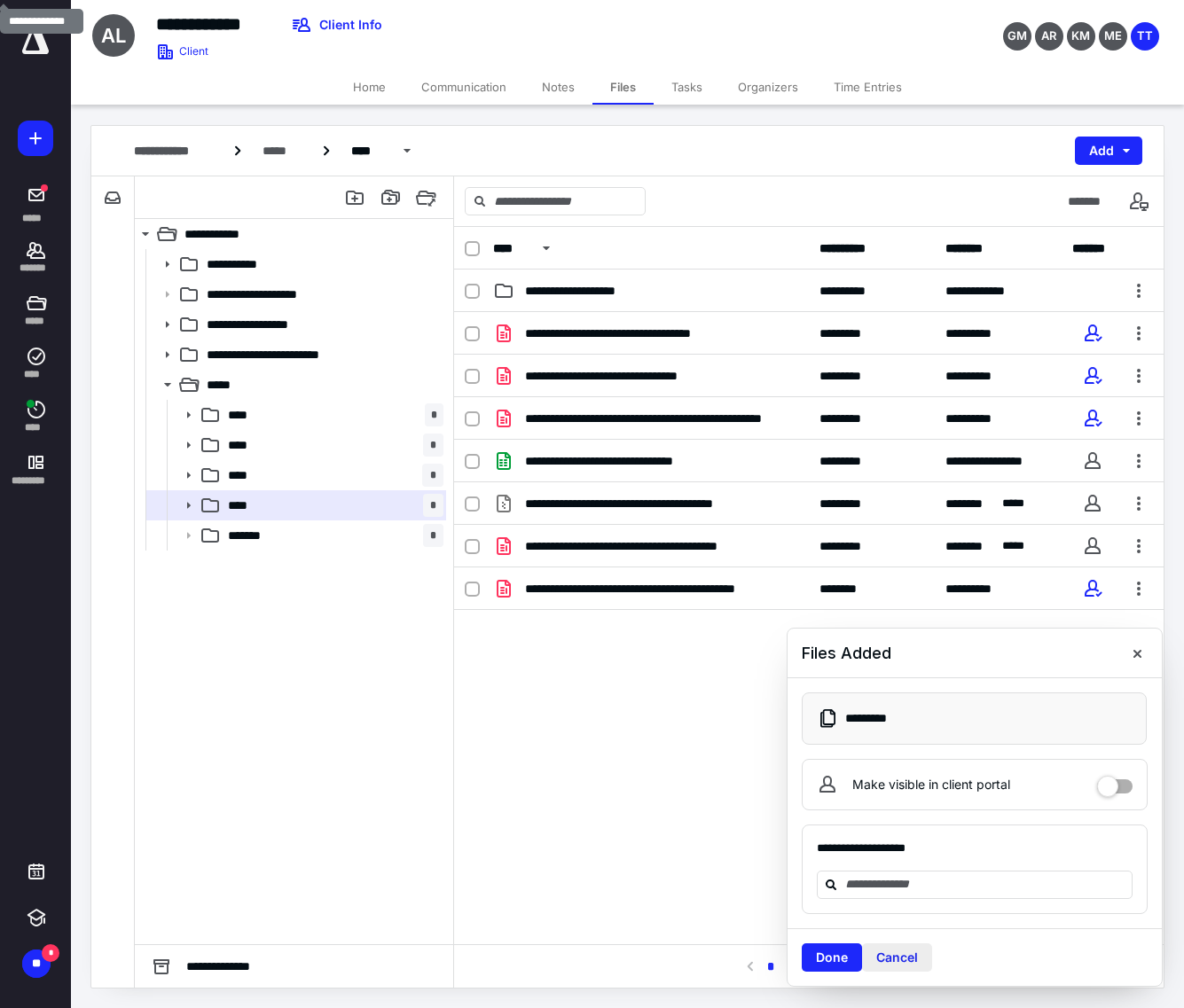 click on "Cancel" at bounding box center (897, 957) 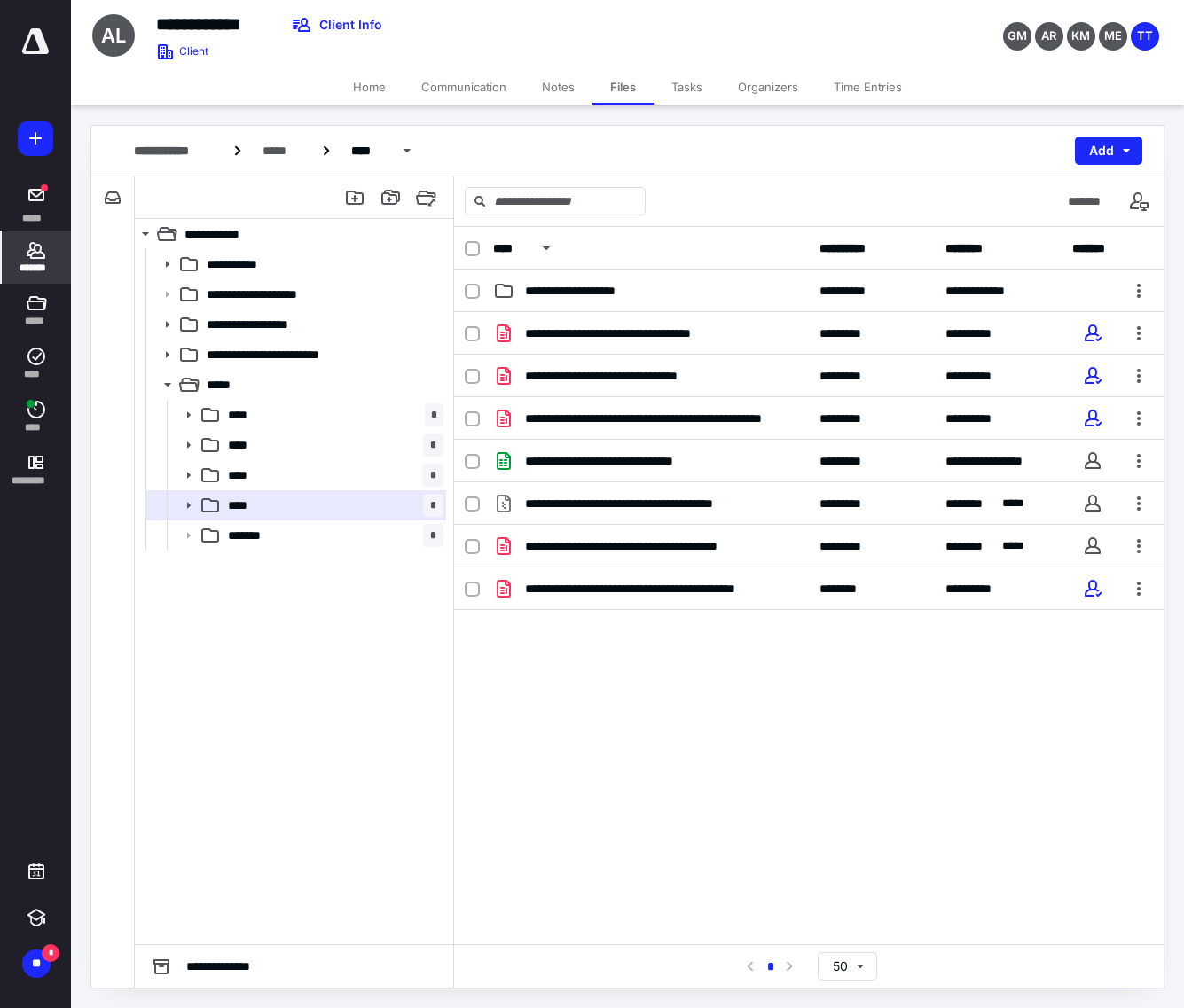click 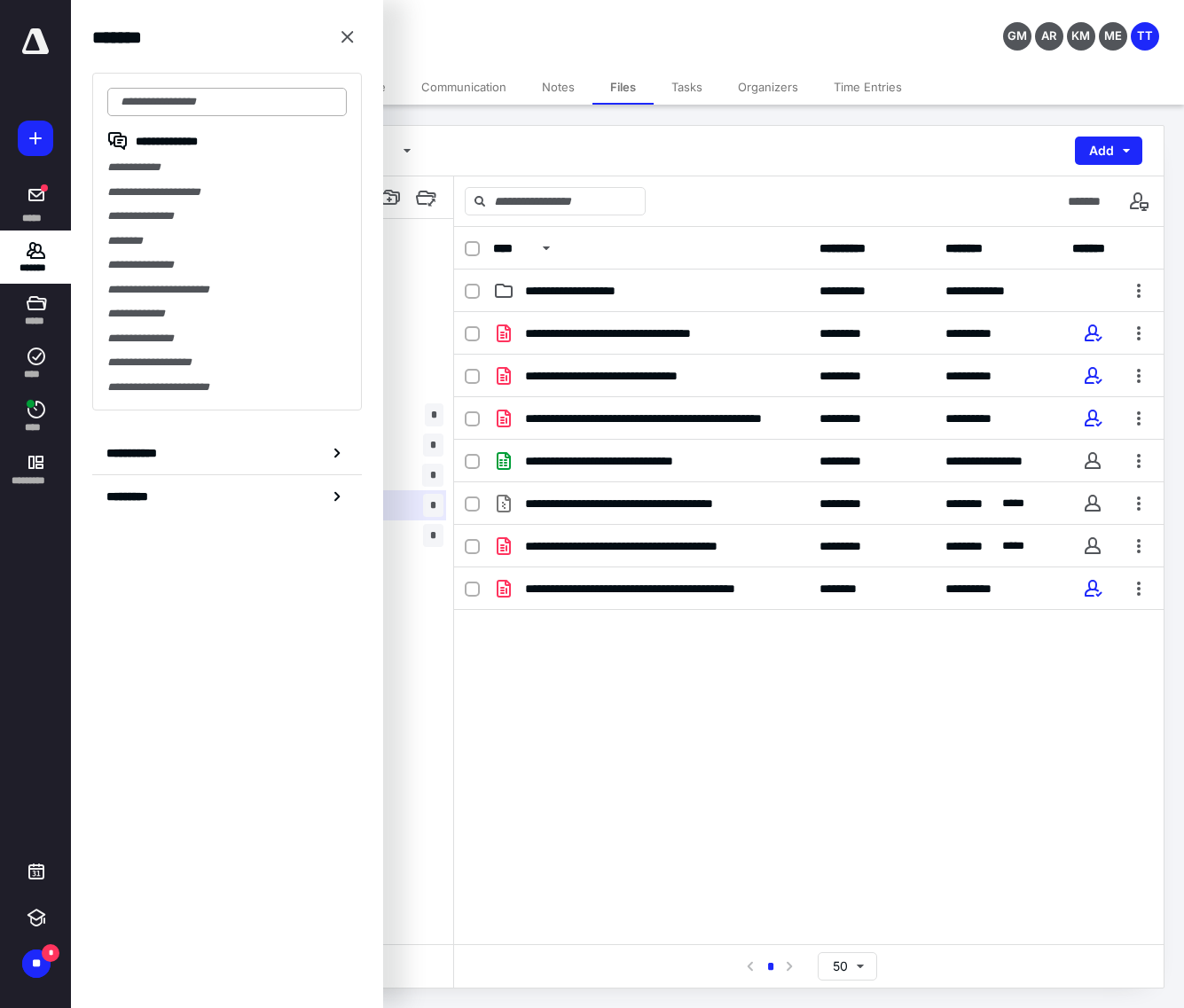 click at bounding box center (227, 102) 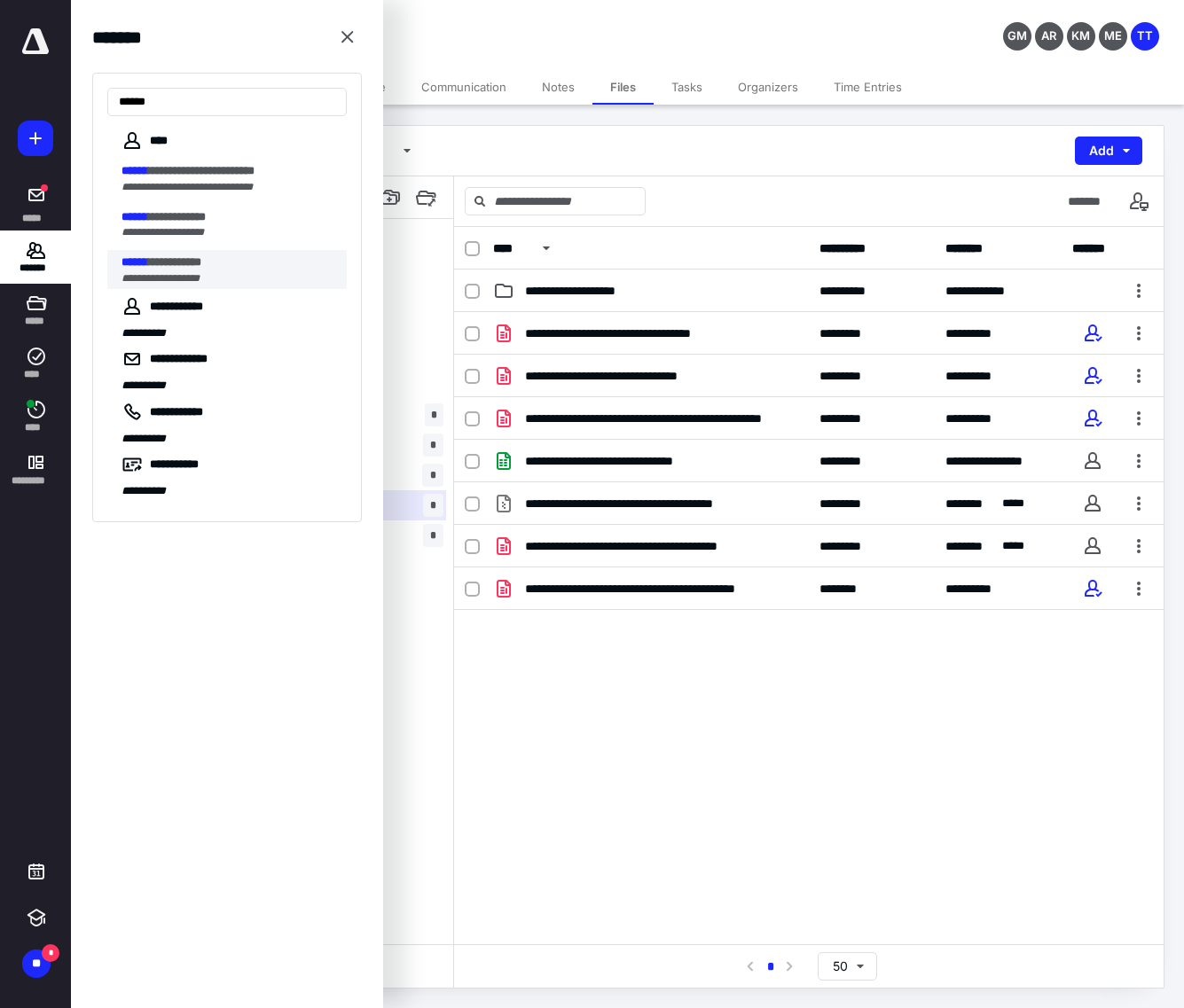 type on "******" 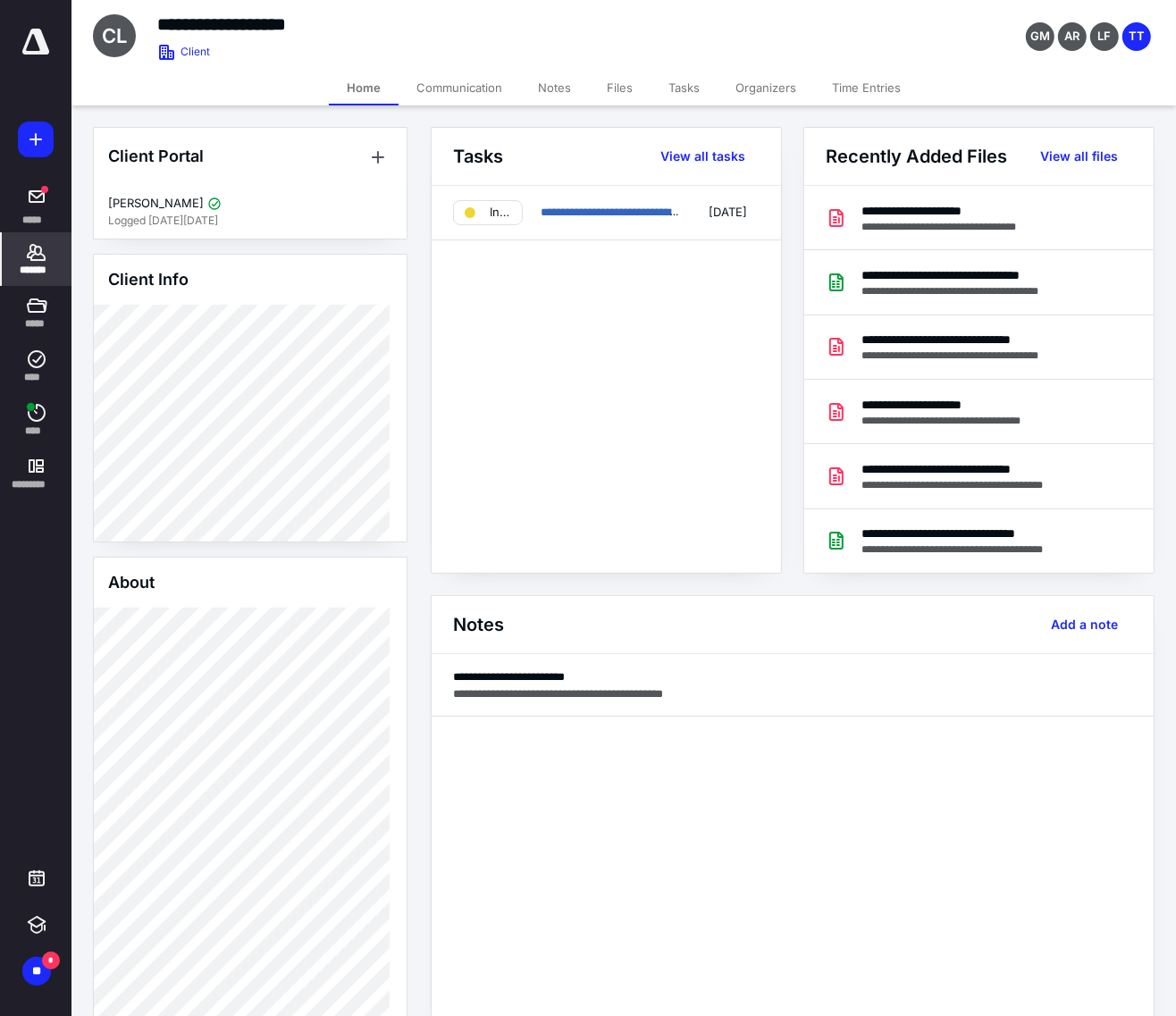 click on "Files" at bounding box center [619, 88] 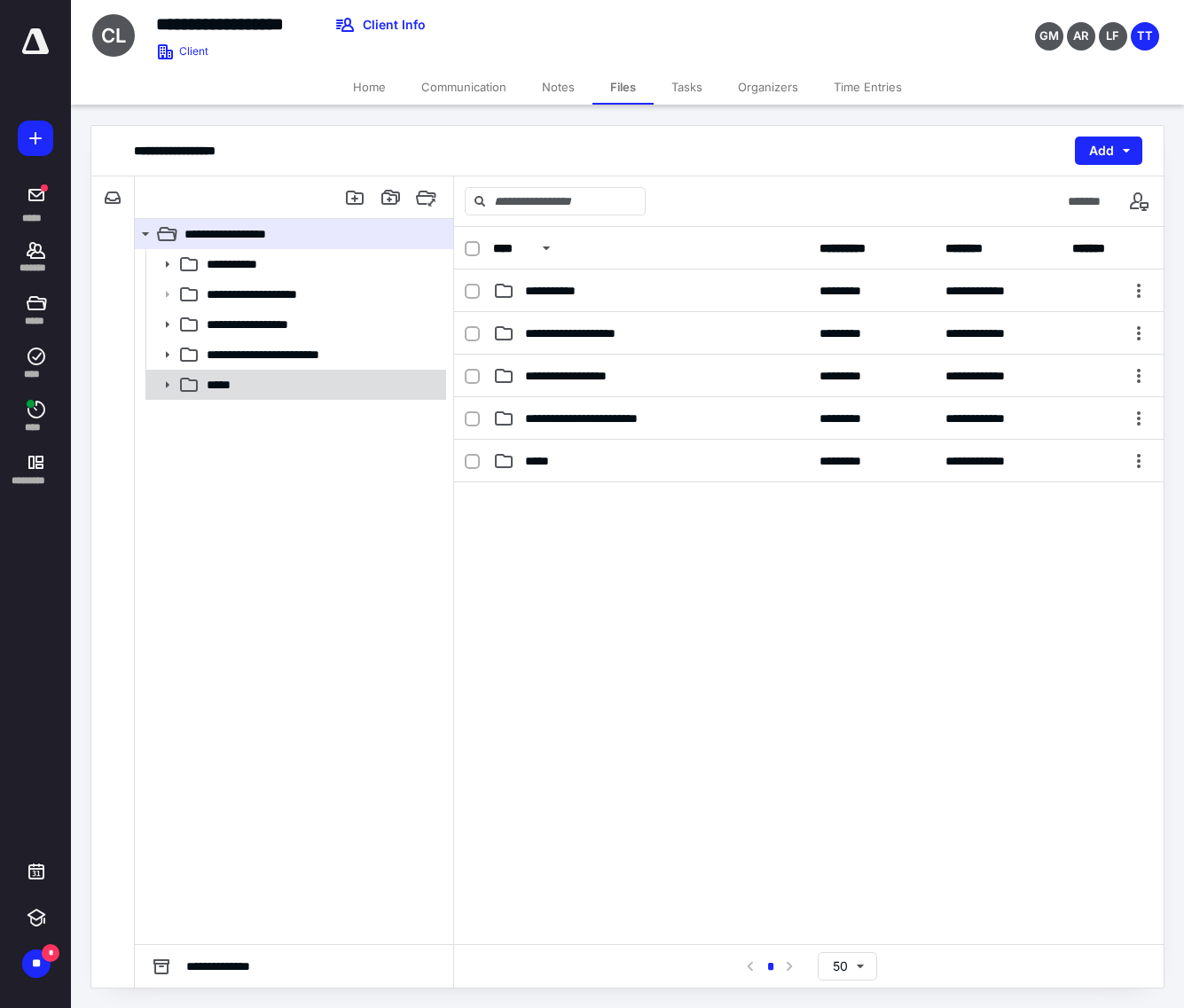 click 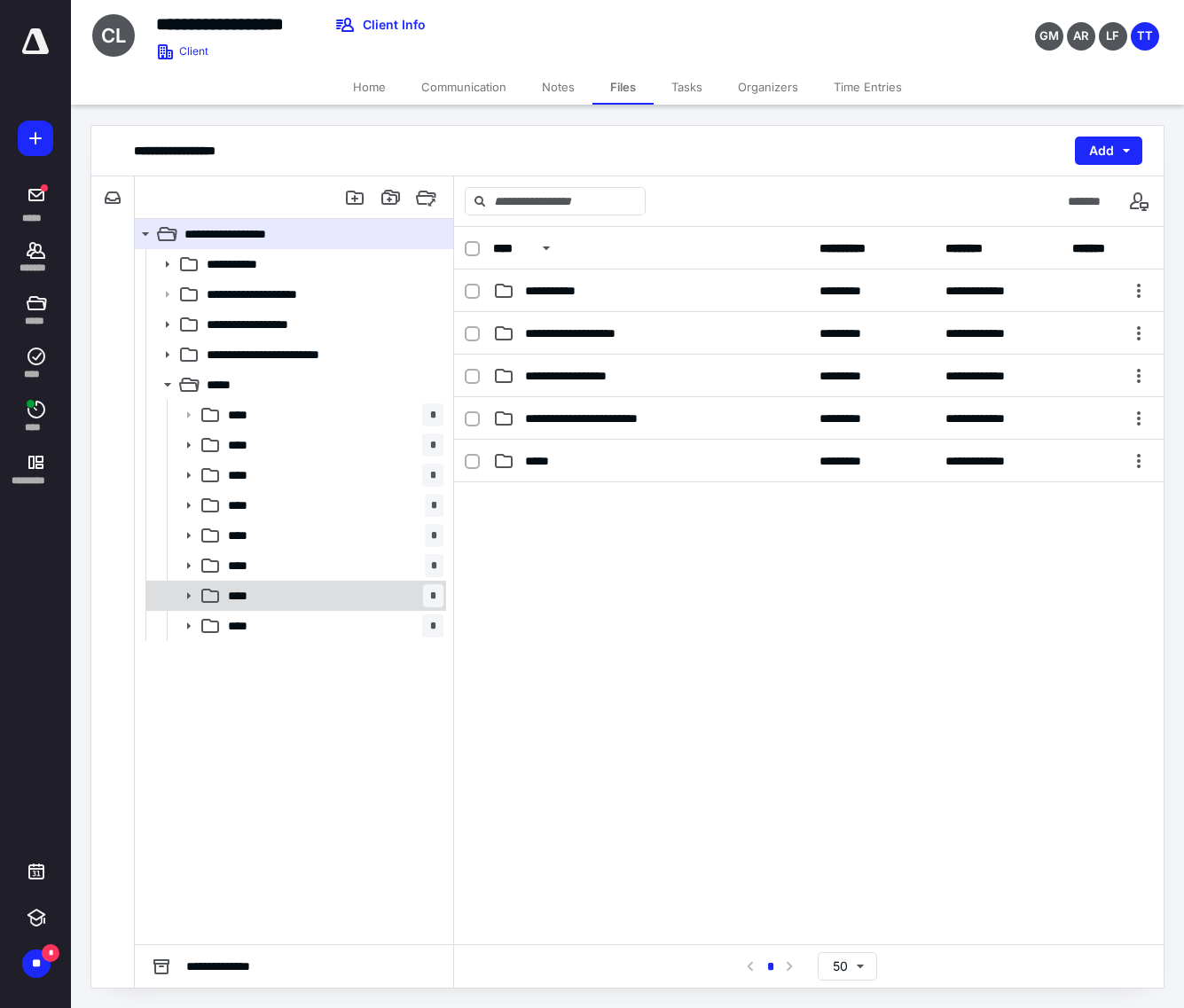 click on "**** *" at bounding box center (332, 596) 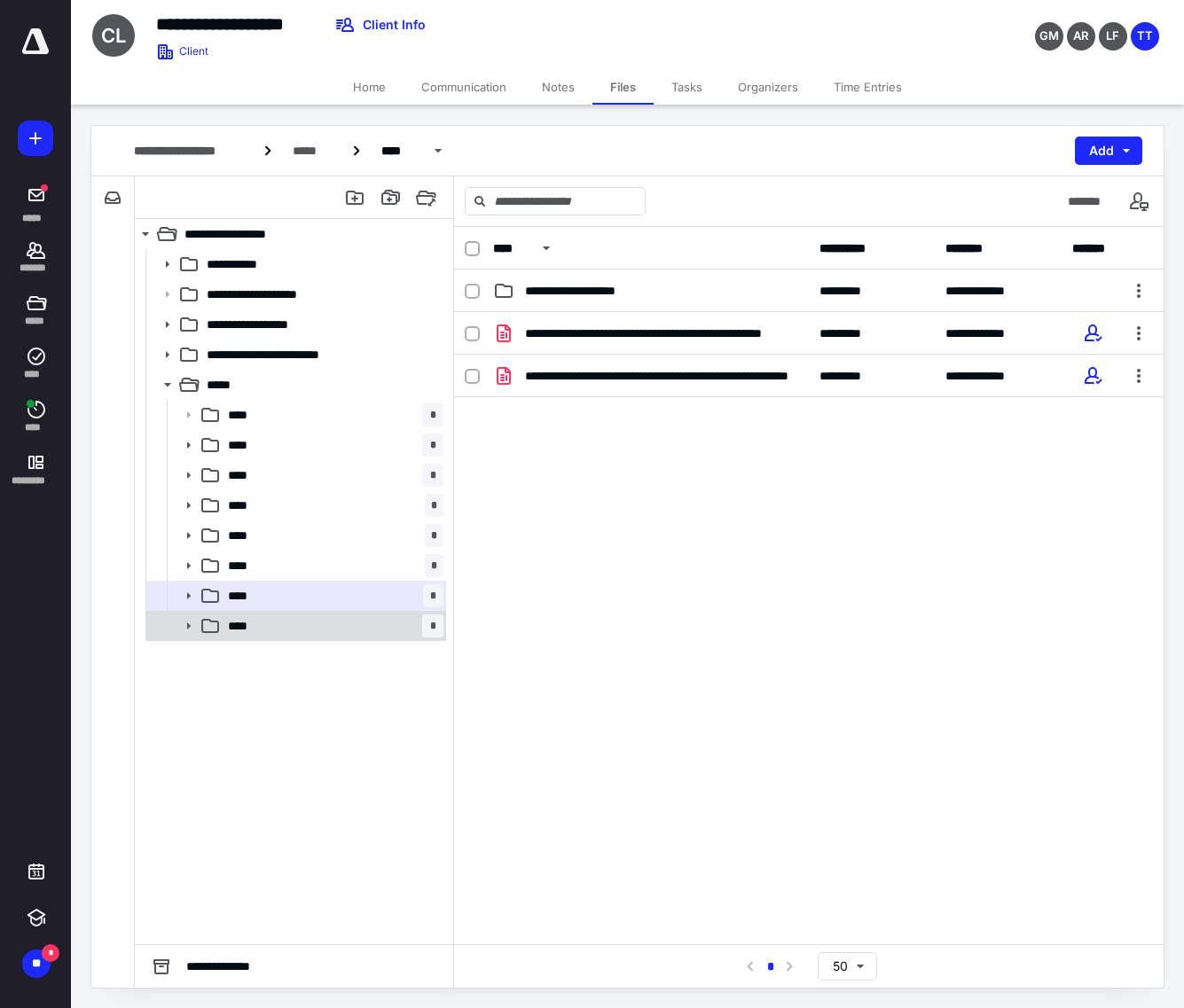 click on "****" at bounding box center [243, 626] 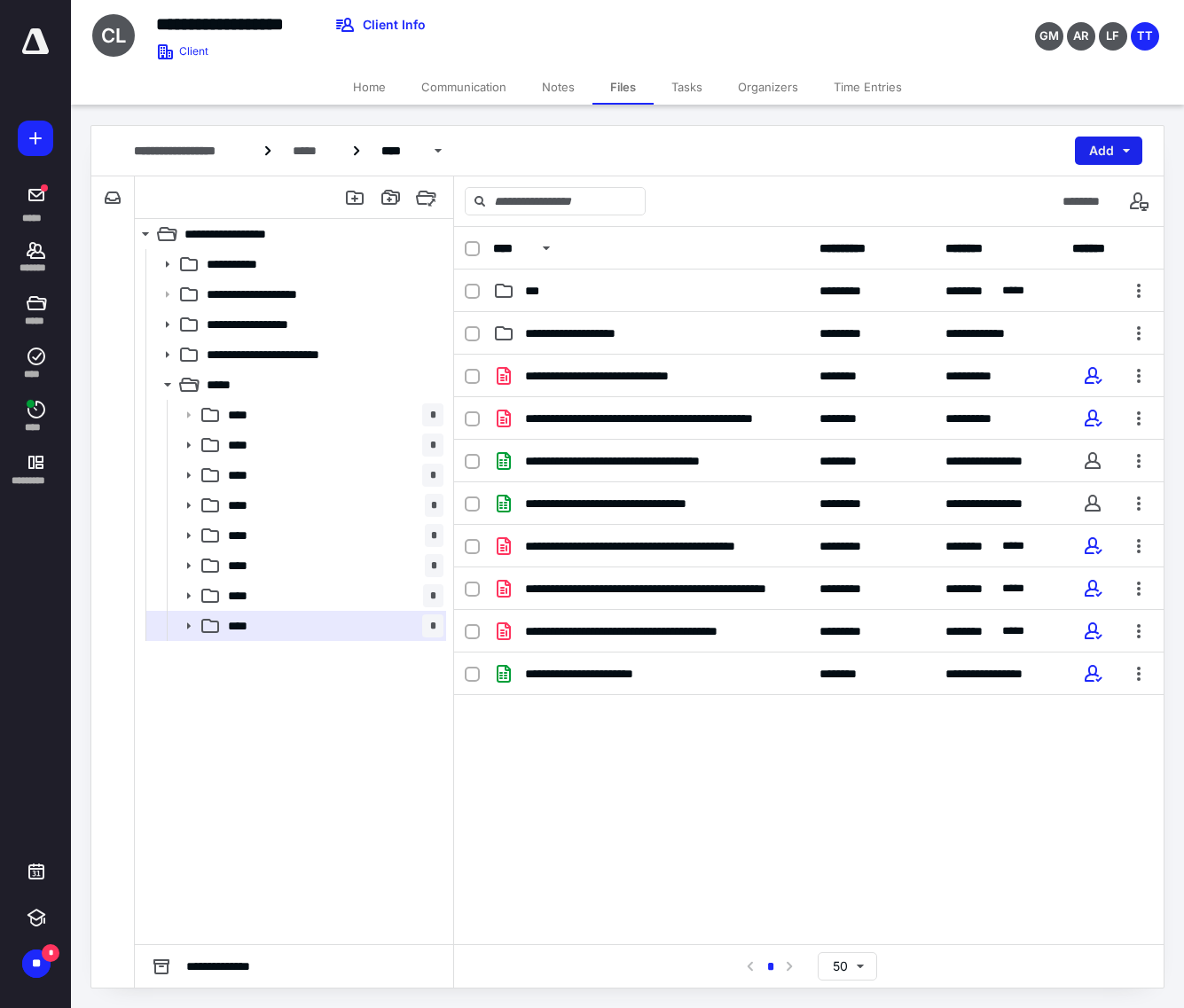 click on "Add" at bounding box center (1109, 151) 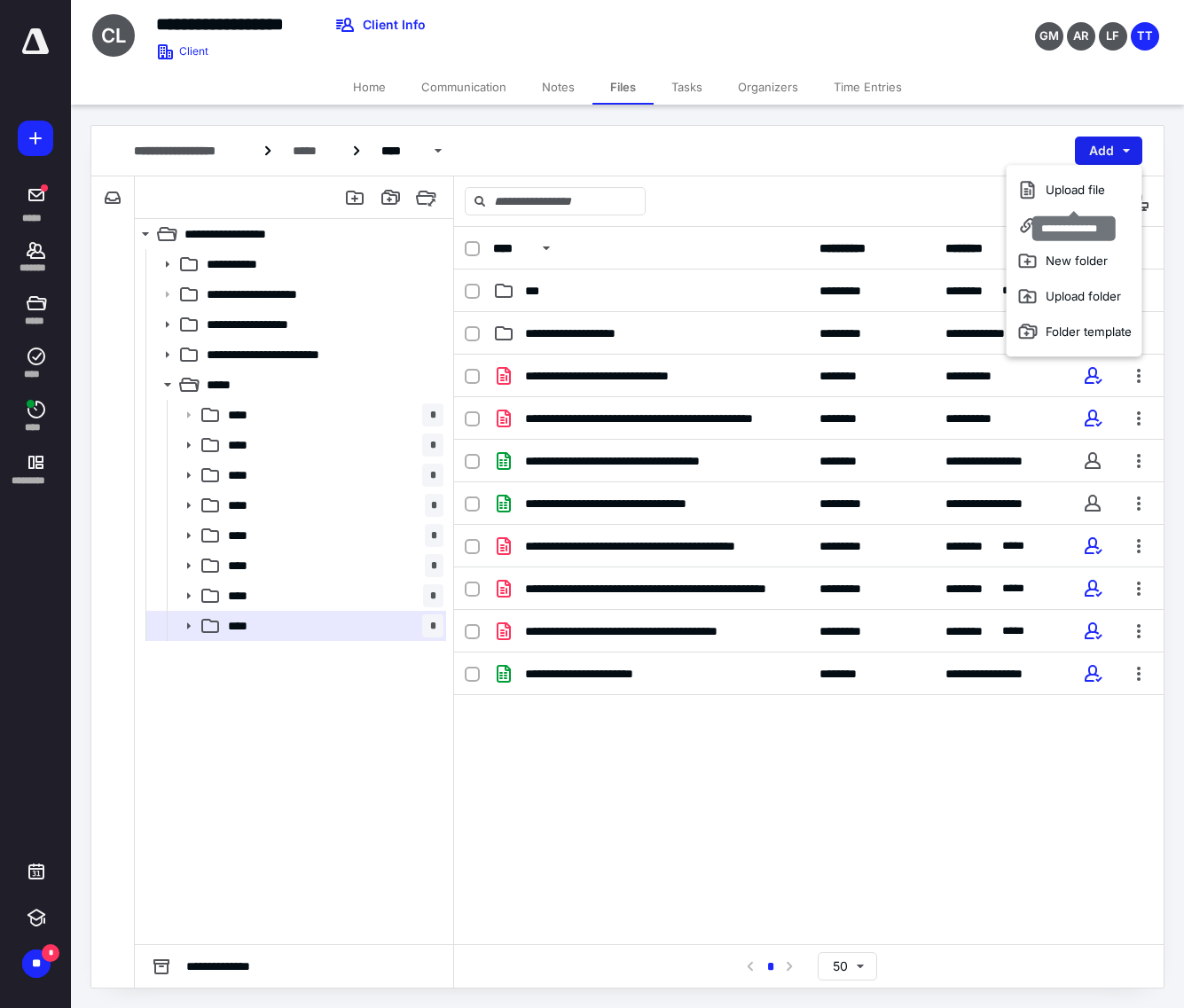 click 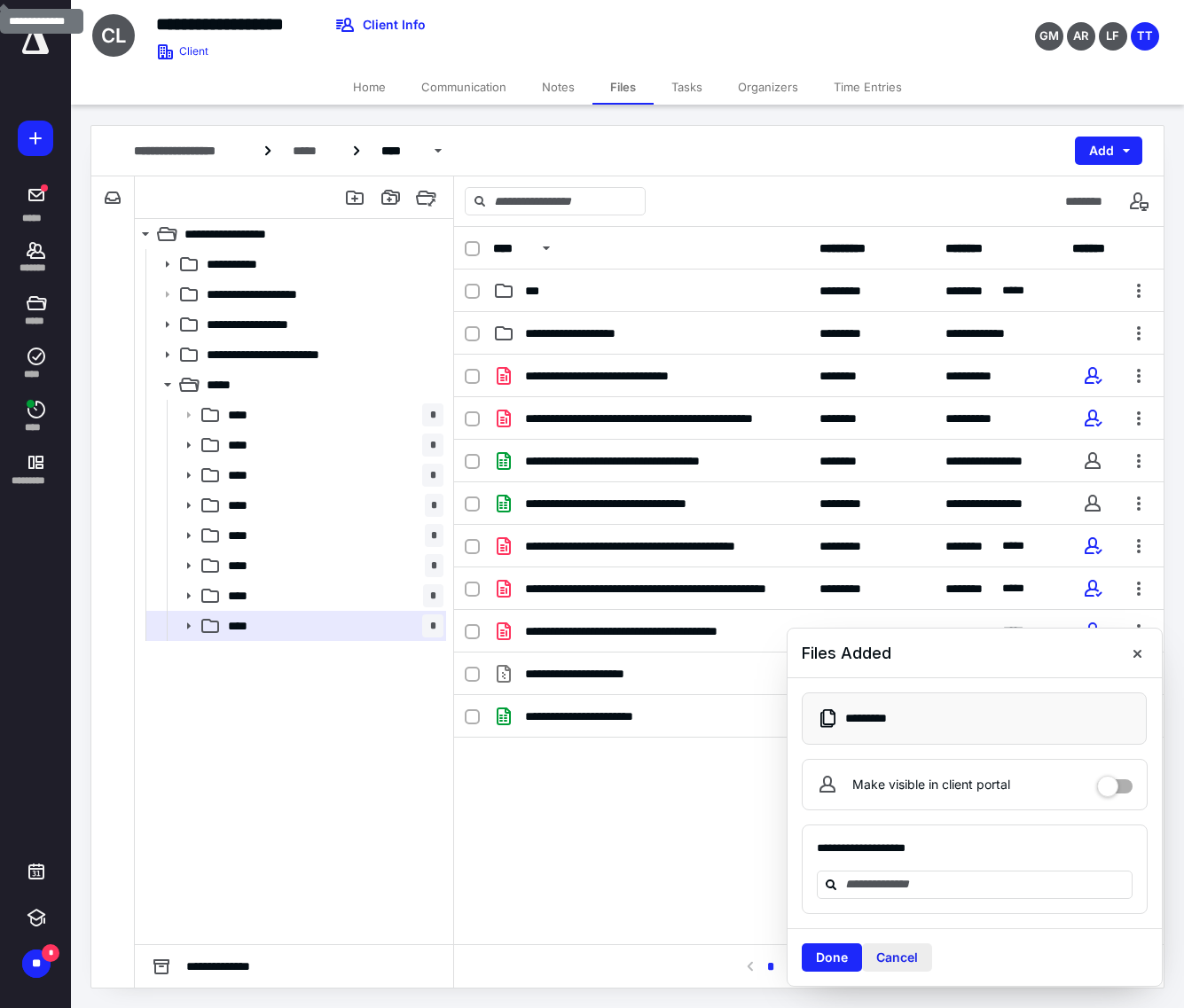 click on "Cancel" at bounding box center (897, 957) 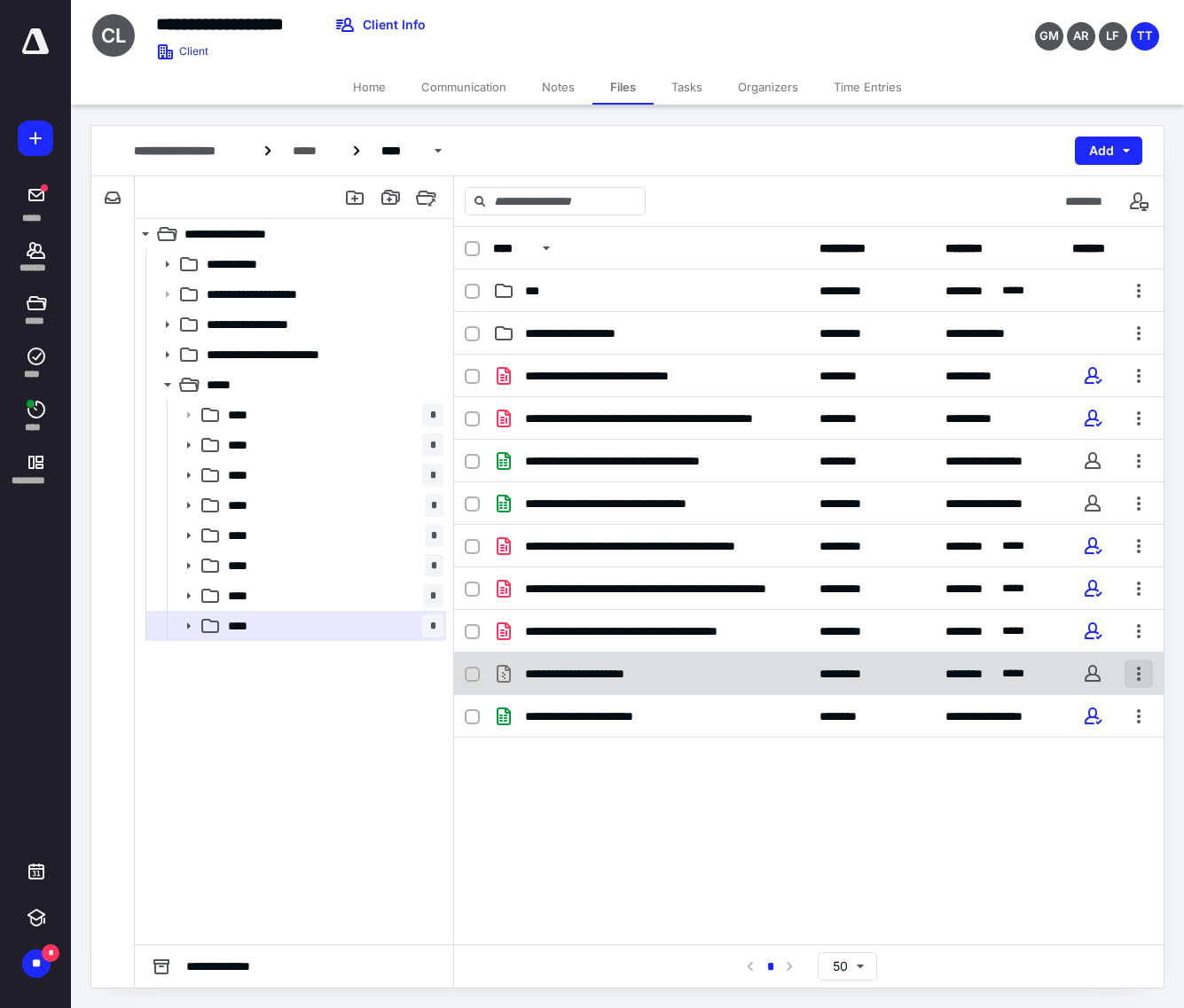 click at bounding box center [1139, 674] 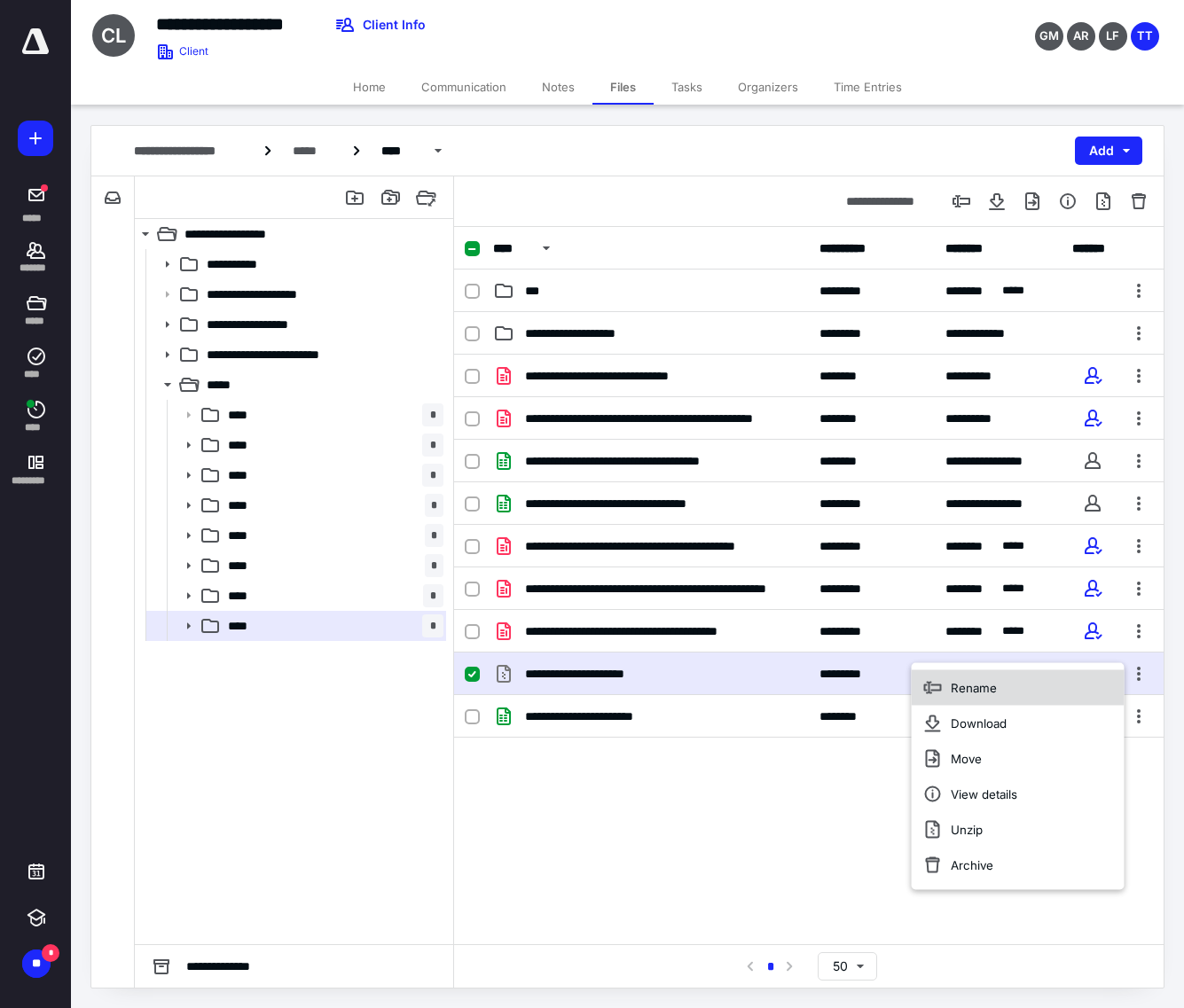 click on "Rename" at bounding box center (1018, 688) 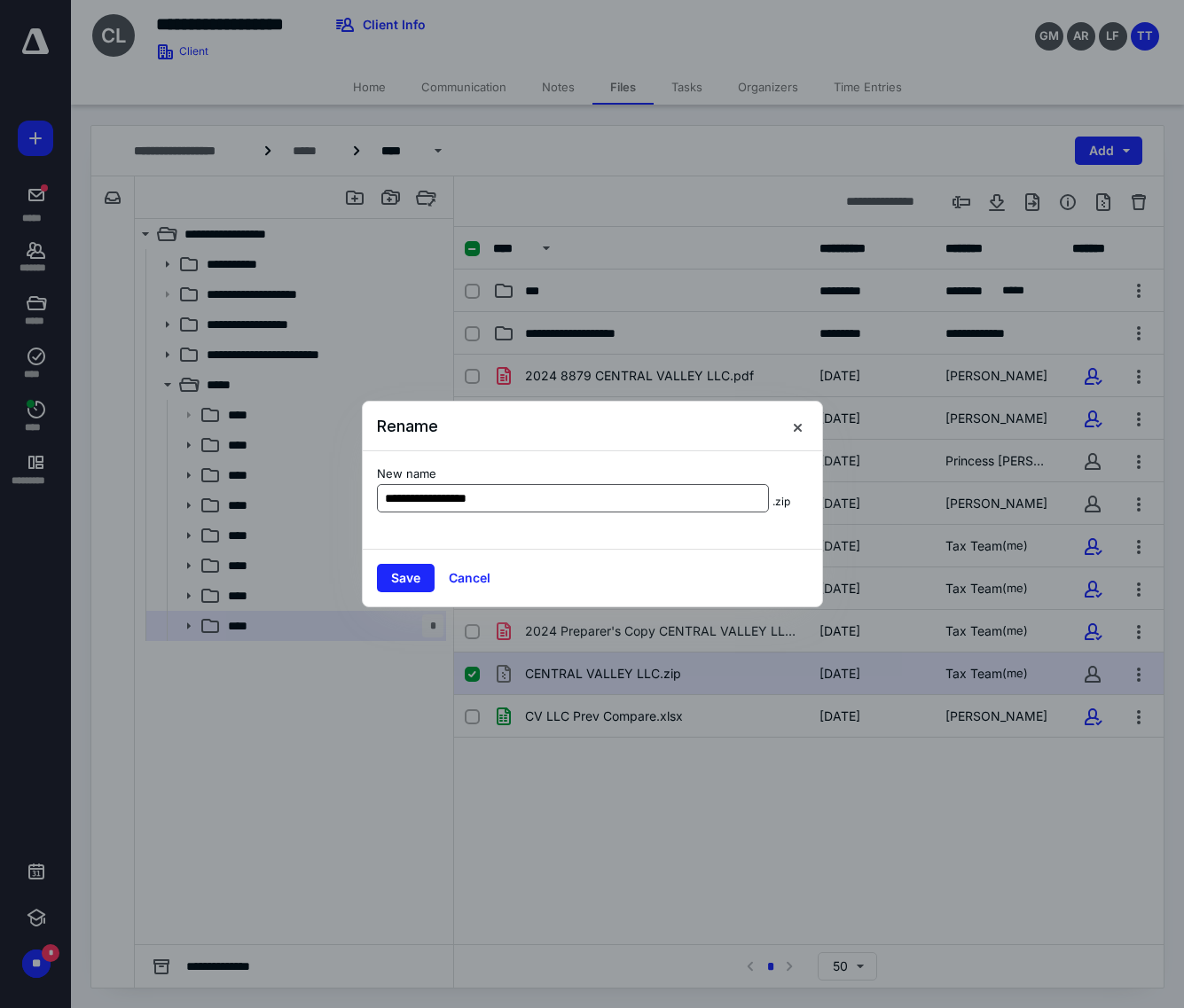 click on "**********" at bounding box center (573, 498) 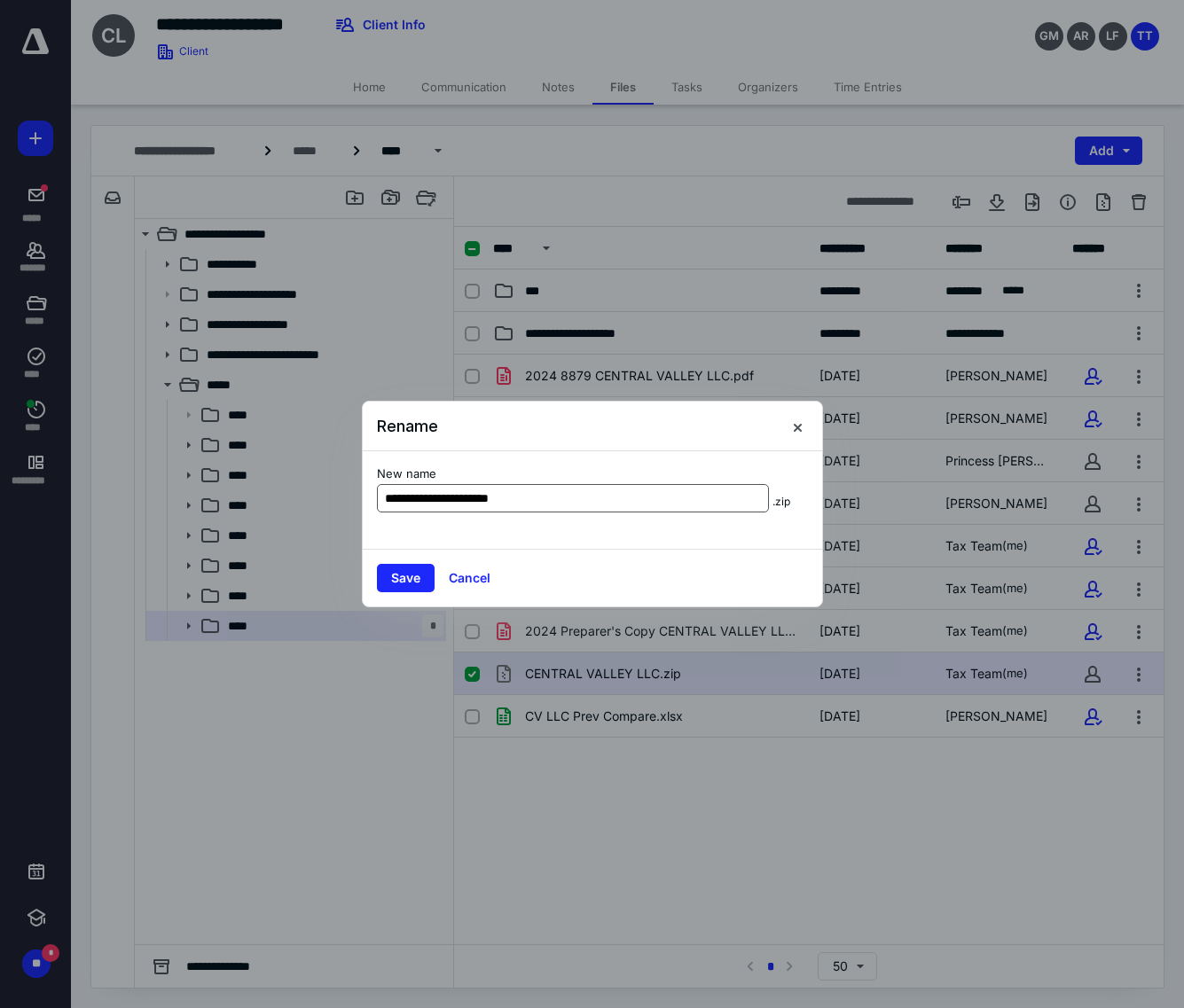 click on "**********" at bounding box center (573, 498) 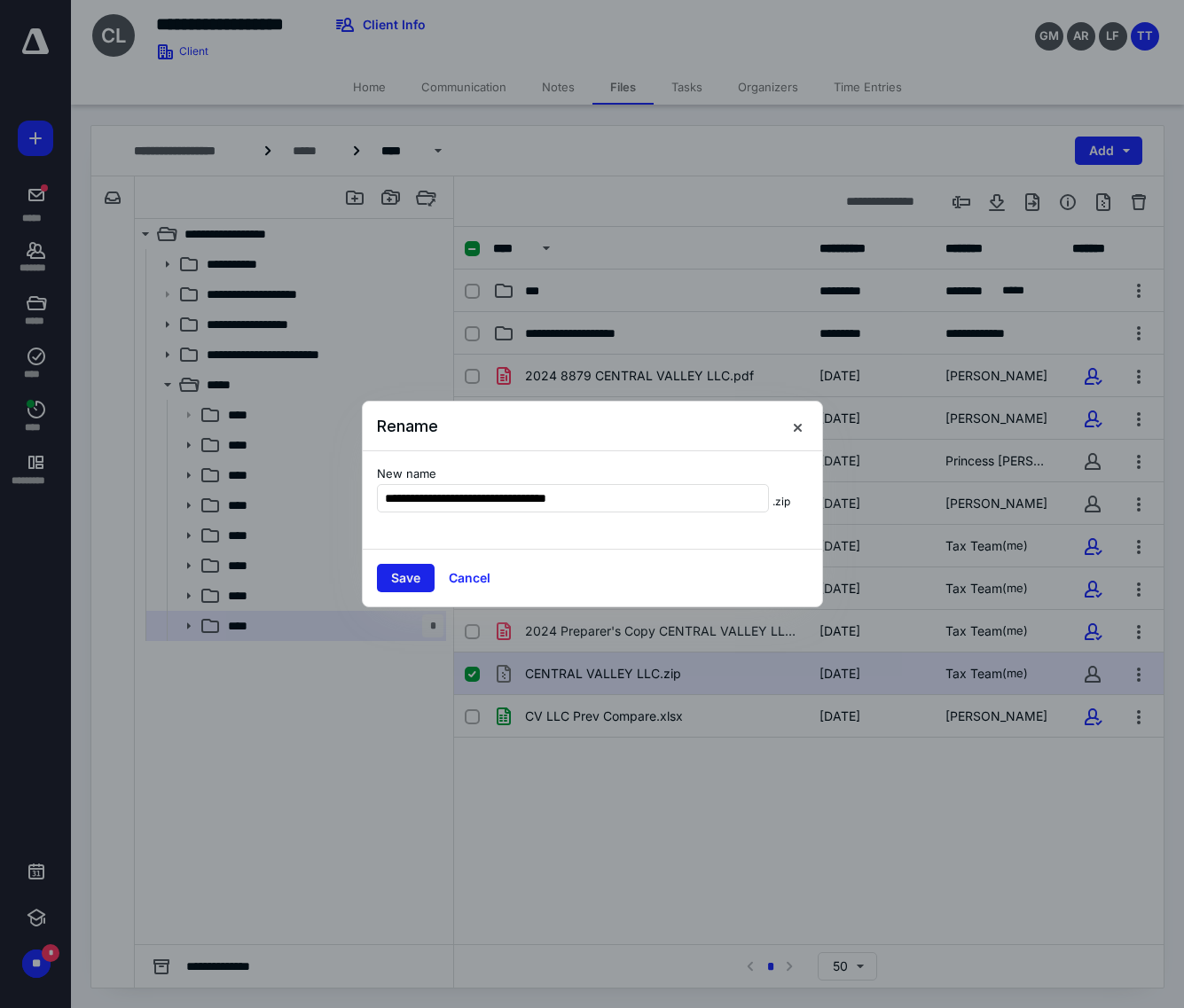 type on "**********" 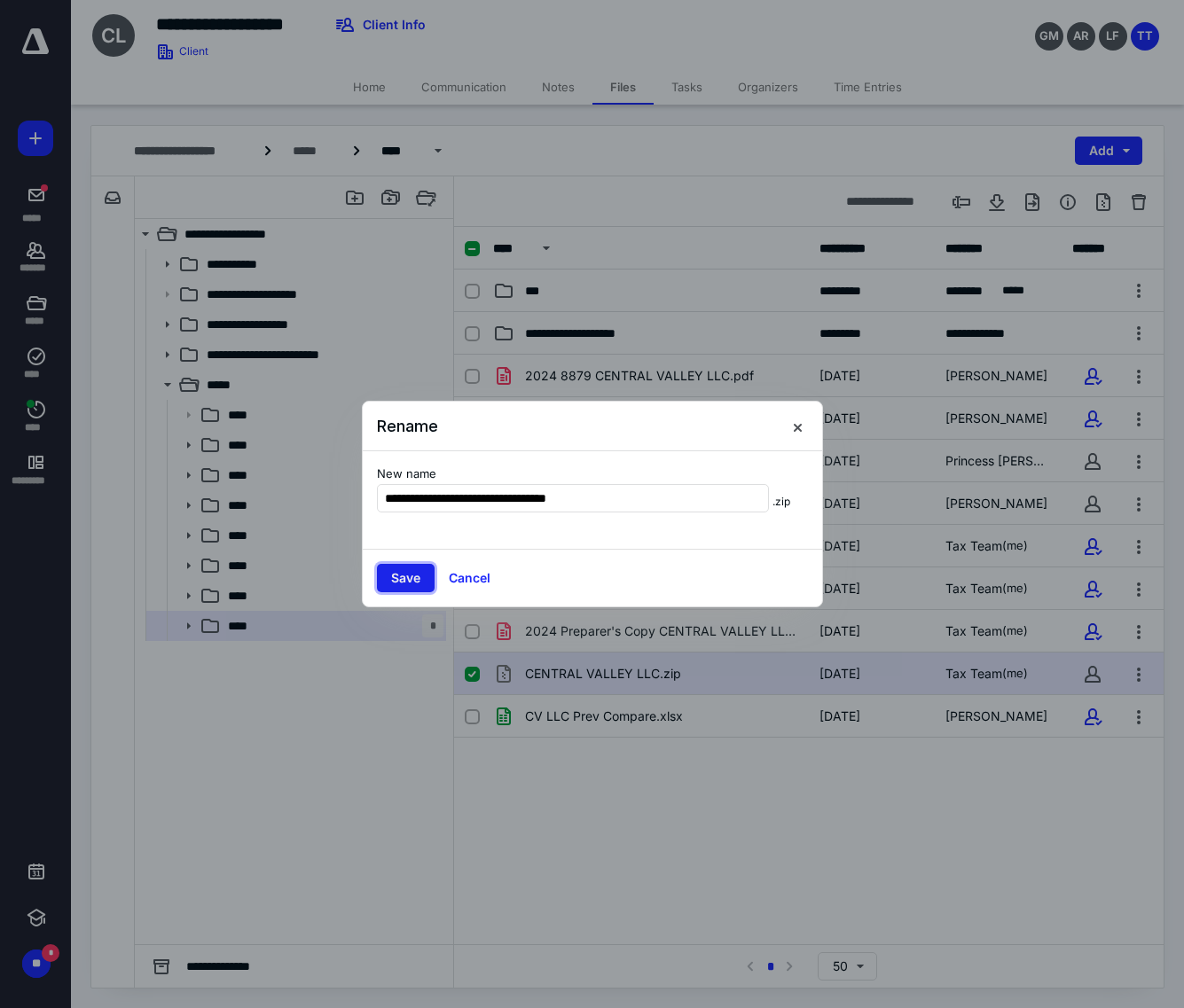 click on "Save" at bounding box center [405, 578] 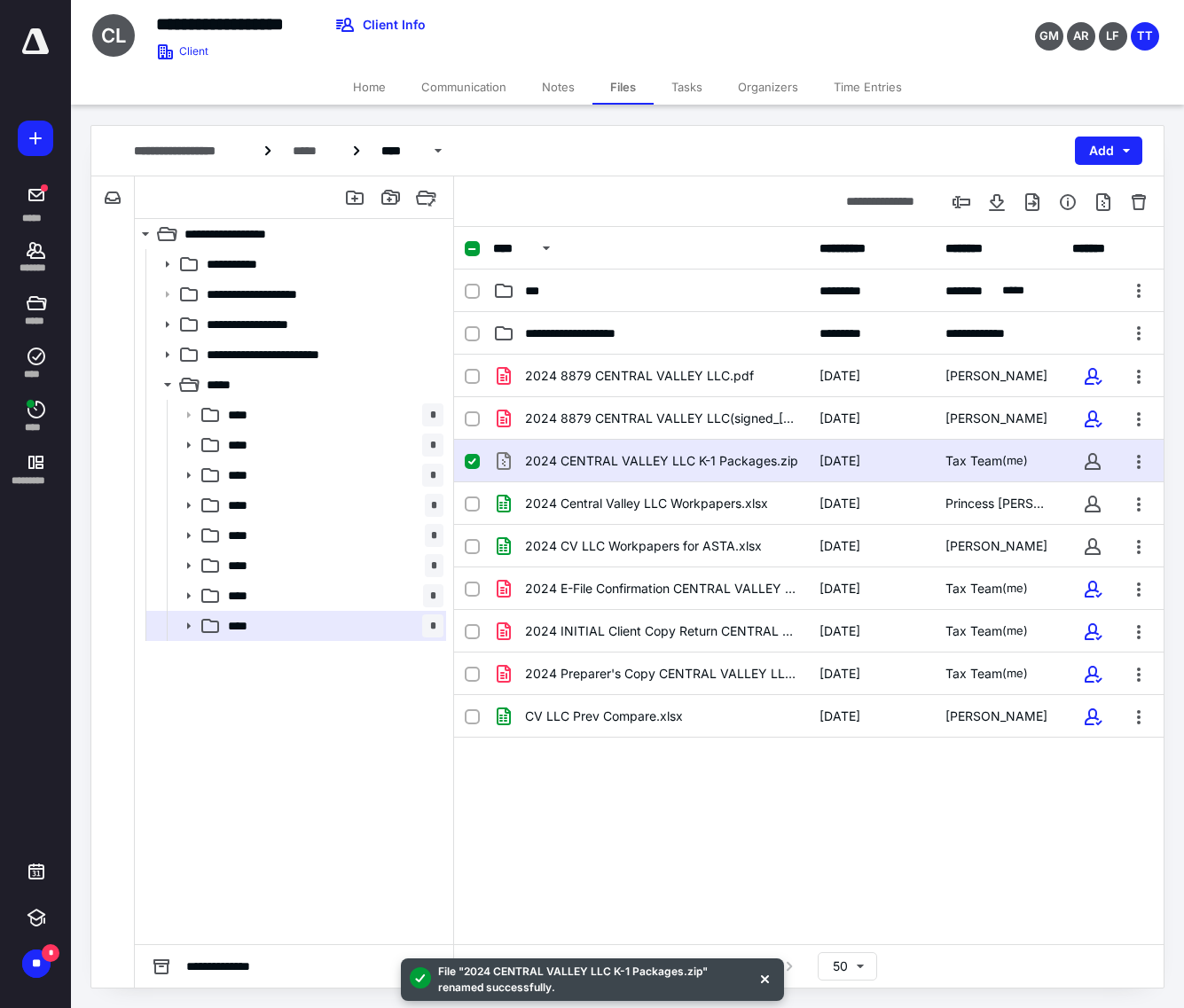 drag, startPoint x: 40, startPoint y: 253, endPoint x: 118, endPoint y: 140, distance: 137.3062 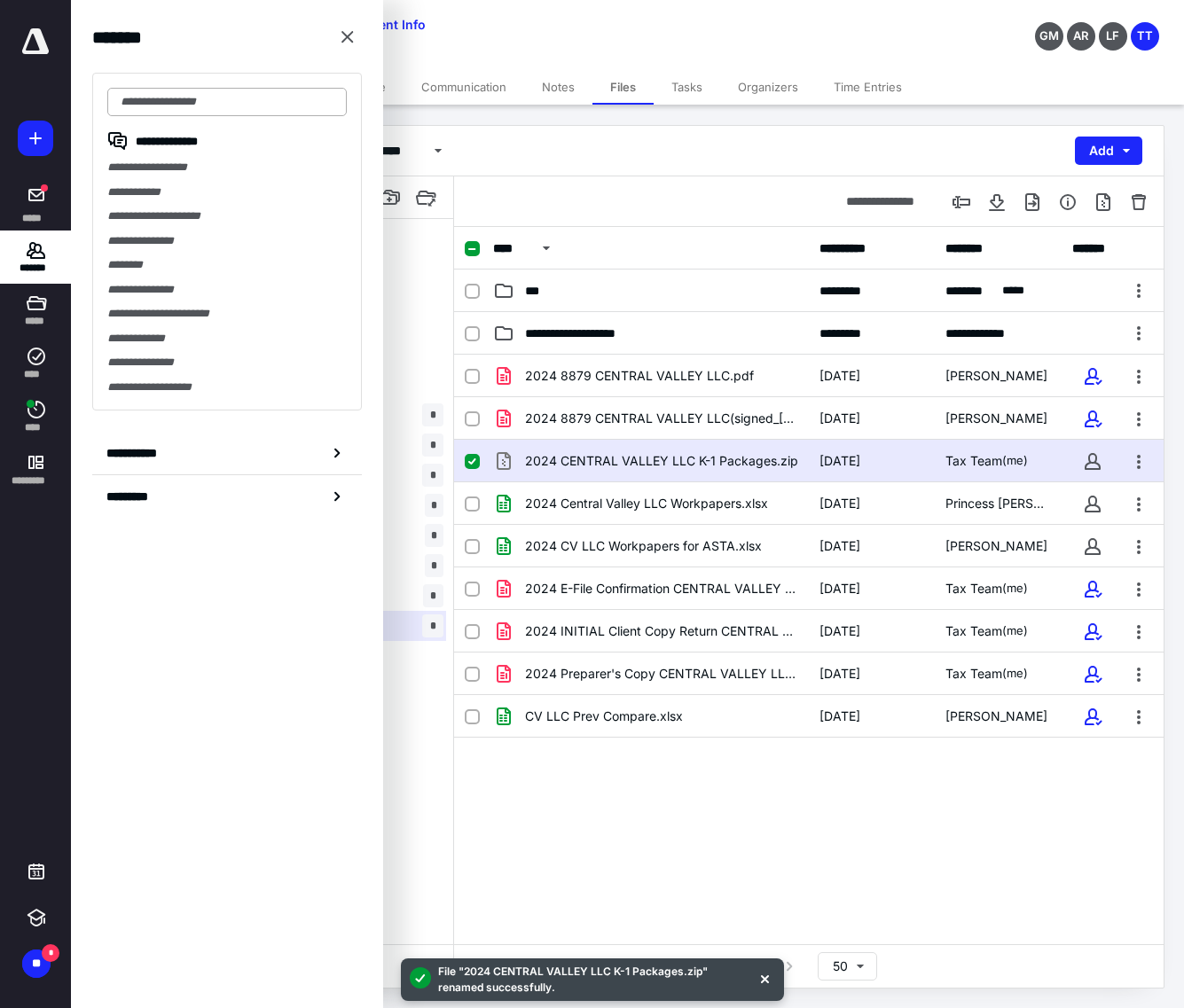 click at bounding box center (227, 102) 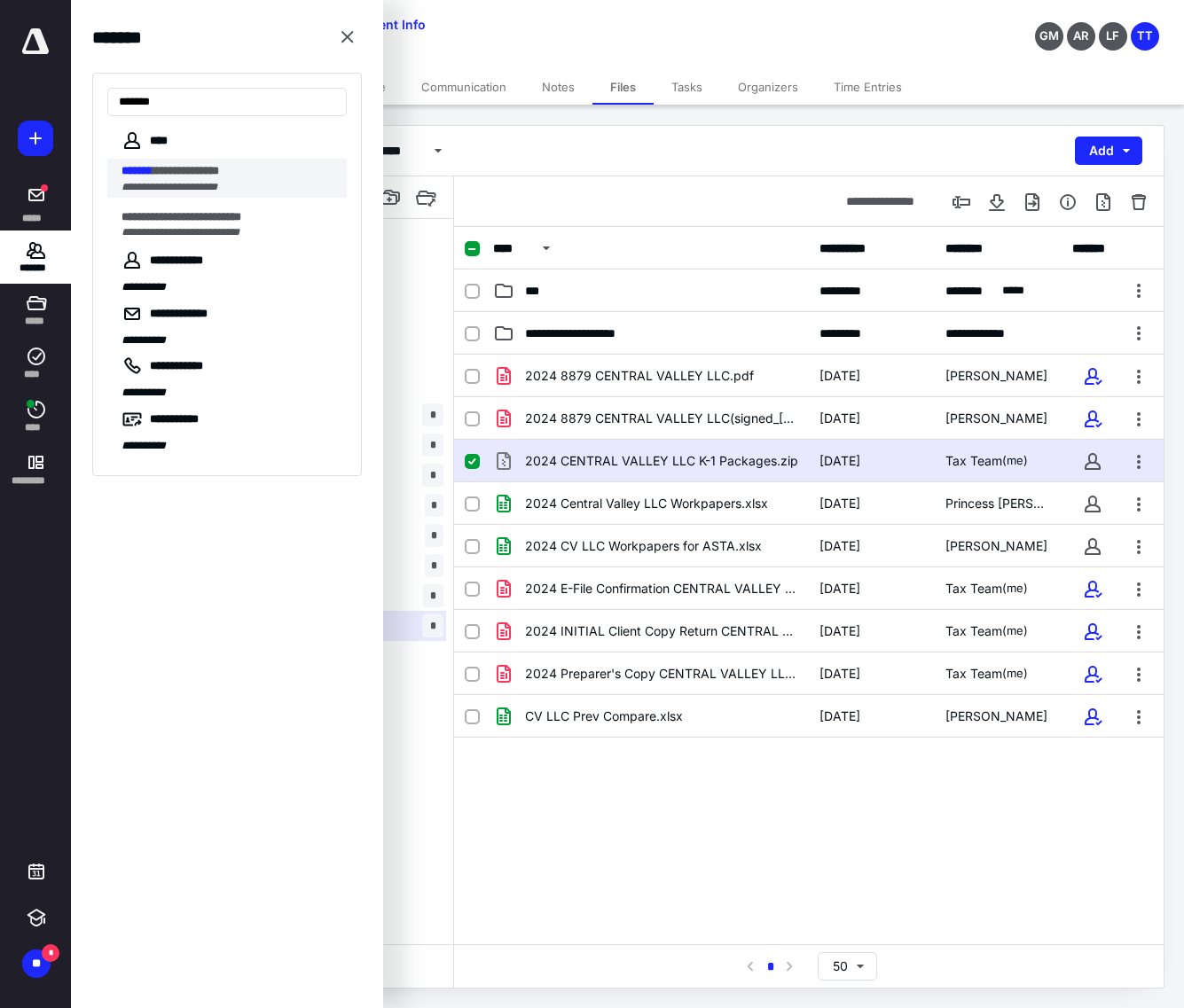 type on "*******" 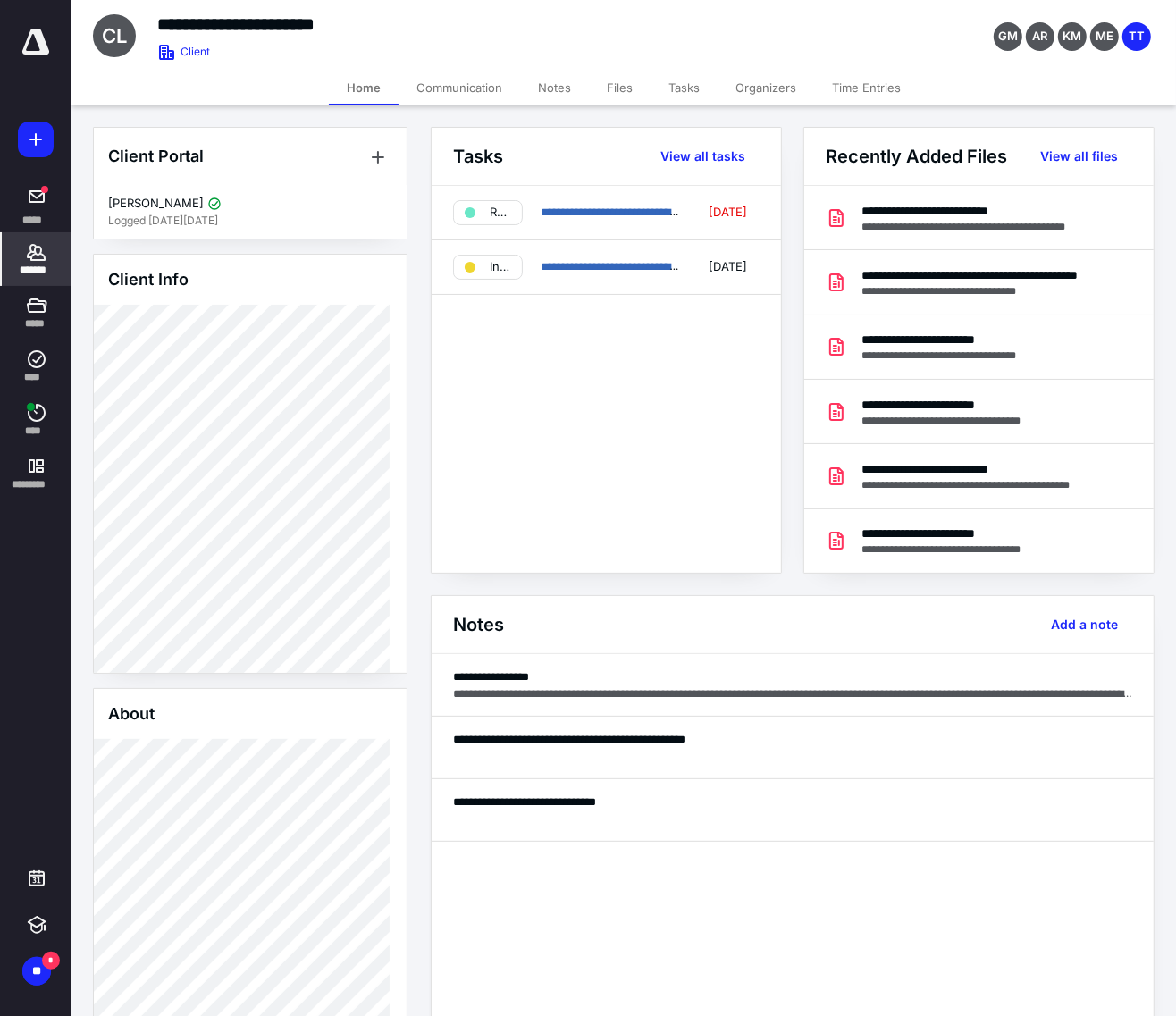 click on "Files" at bounding box center [619, 88] 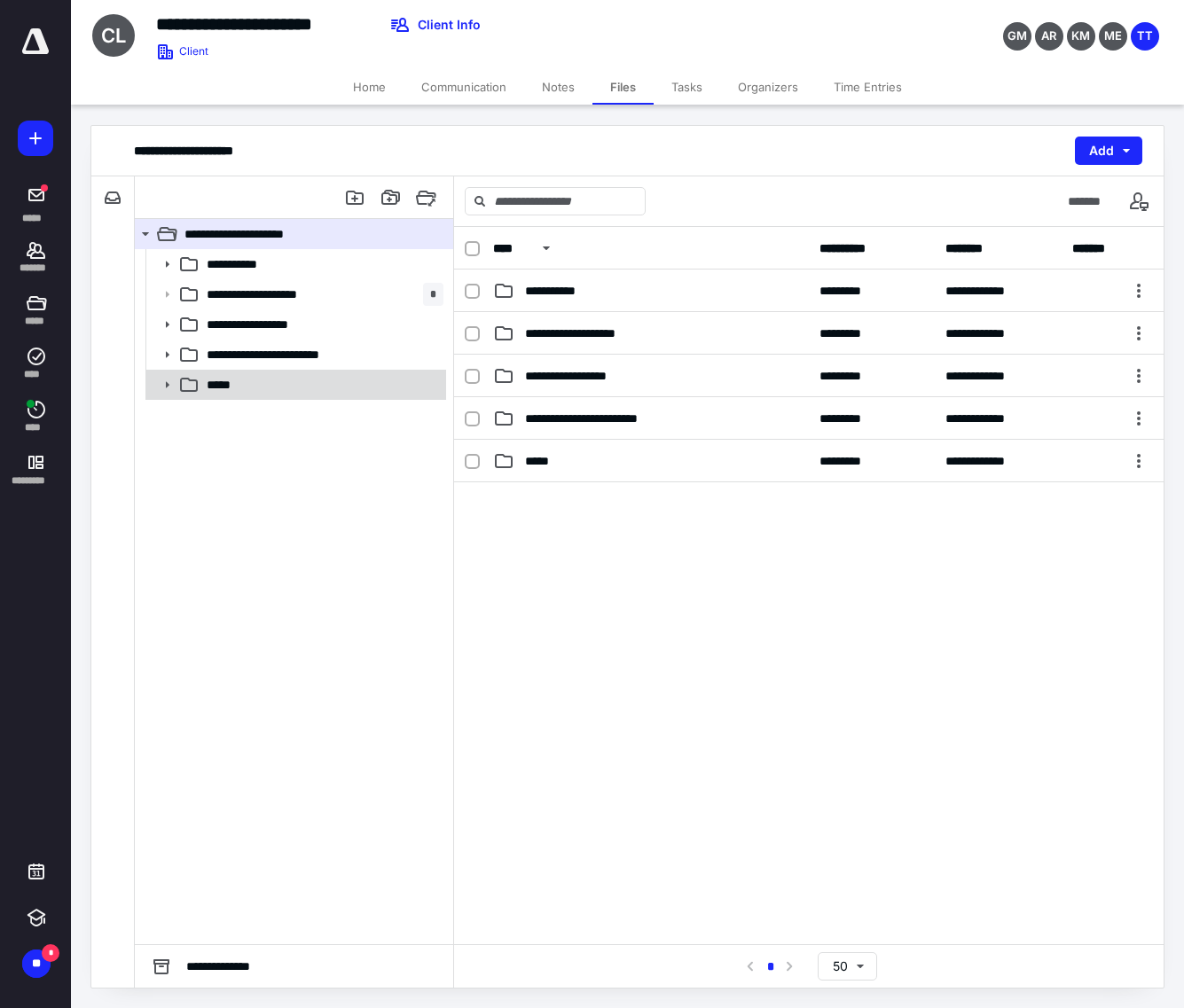 click 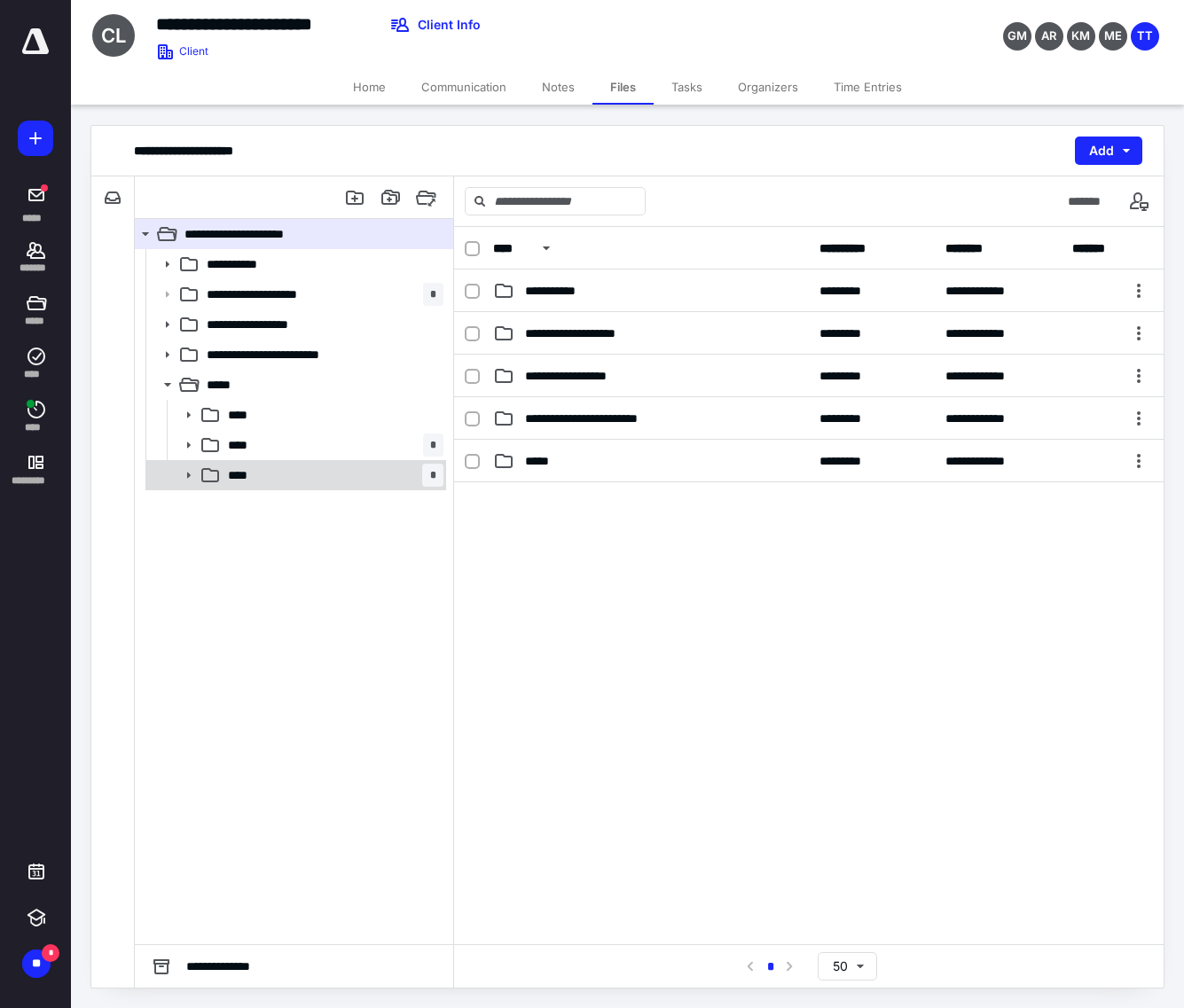 click on "**** *" at bounding box center [332, 475] 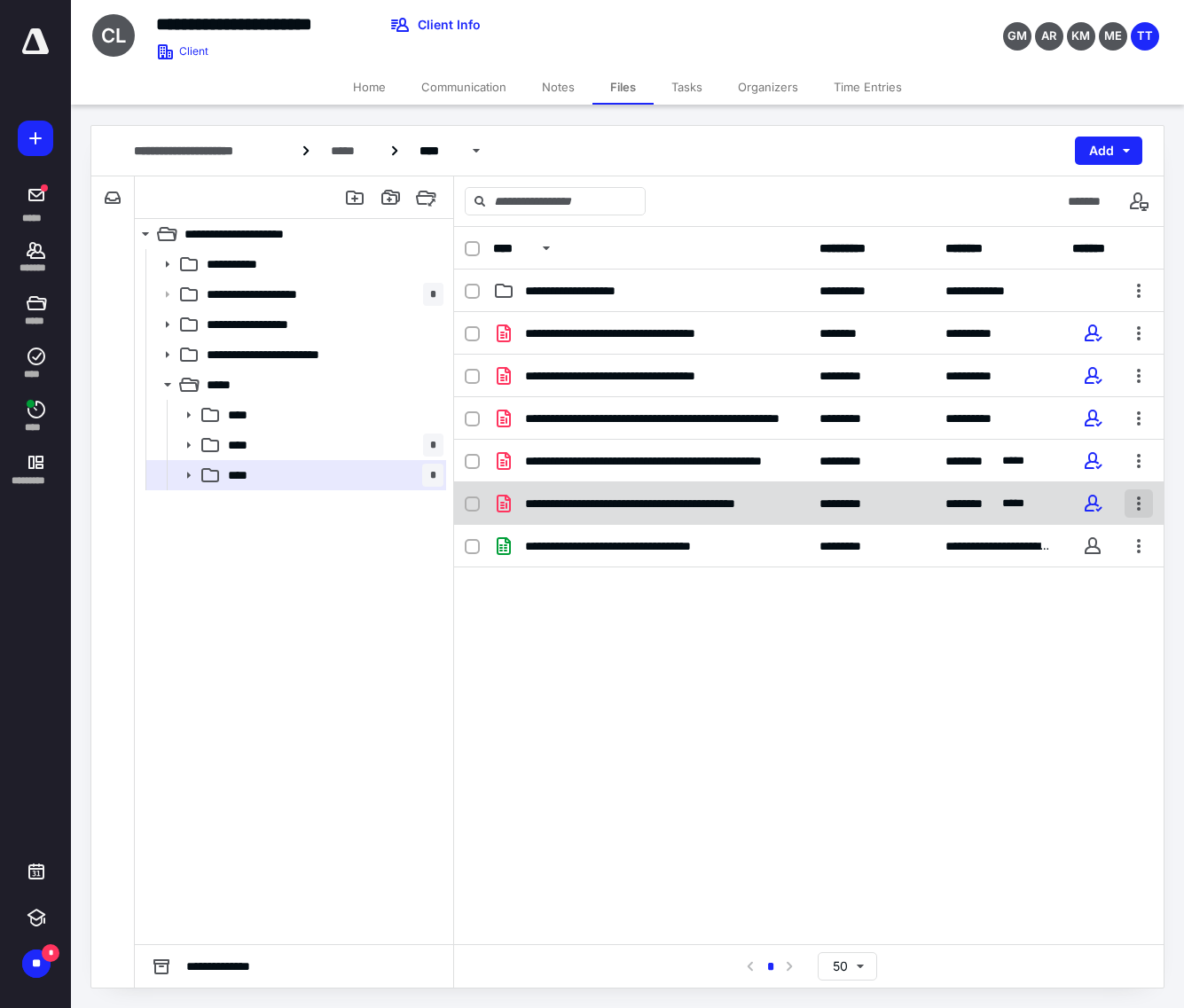 click at bounding box center (1139, 504) 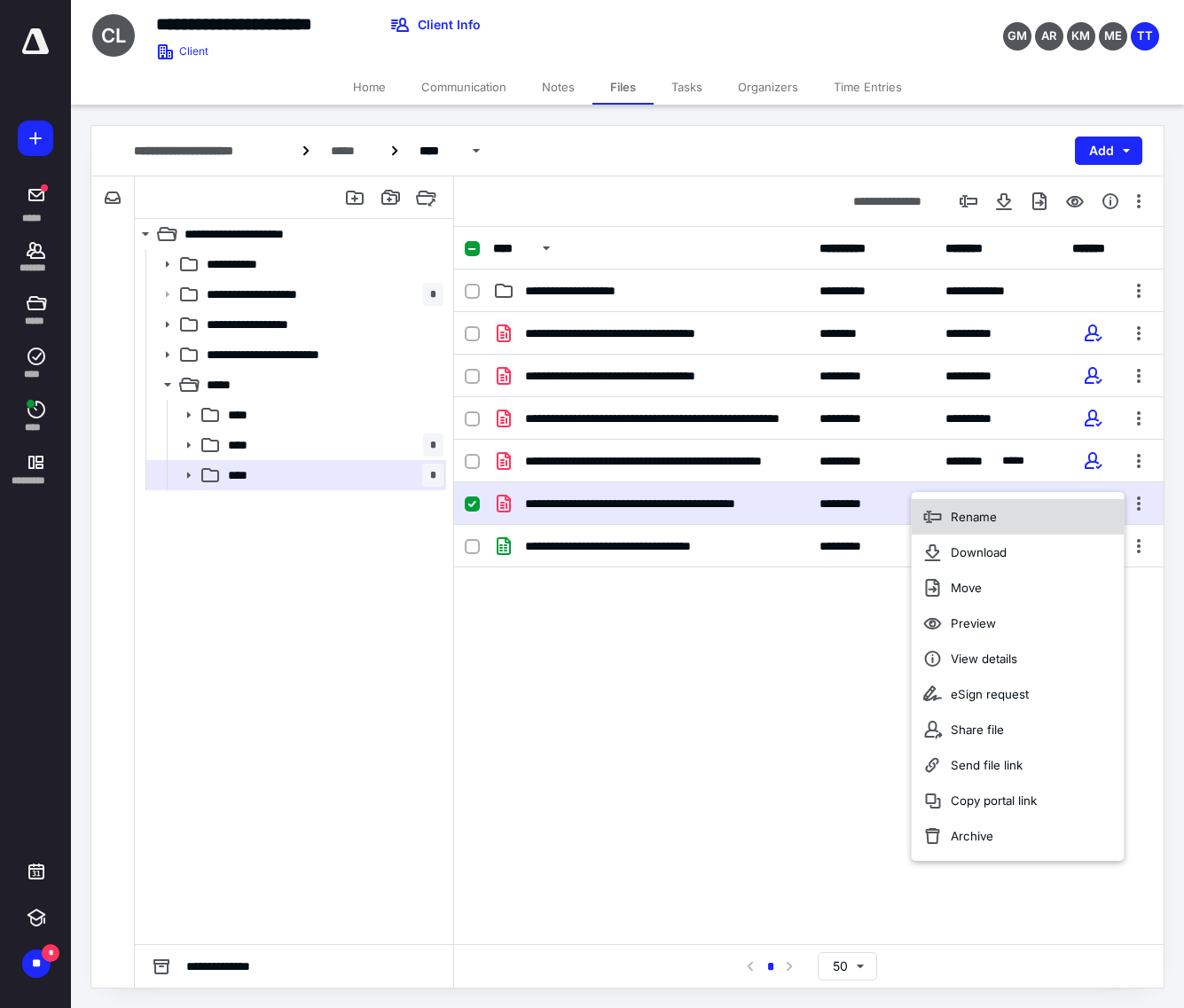 click on "Rename" at bounding box center [1018, 517] 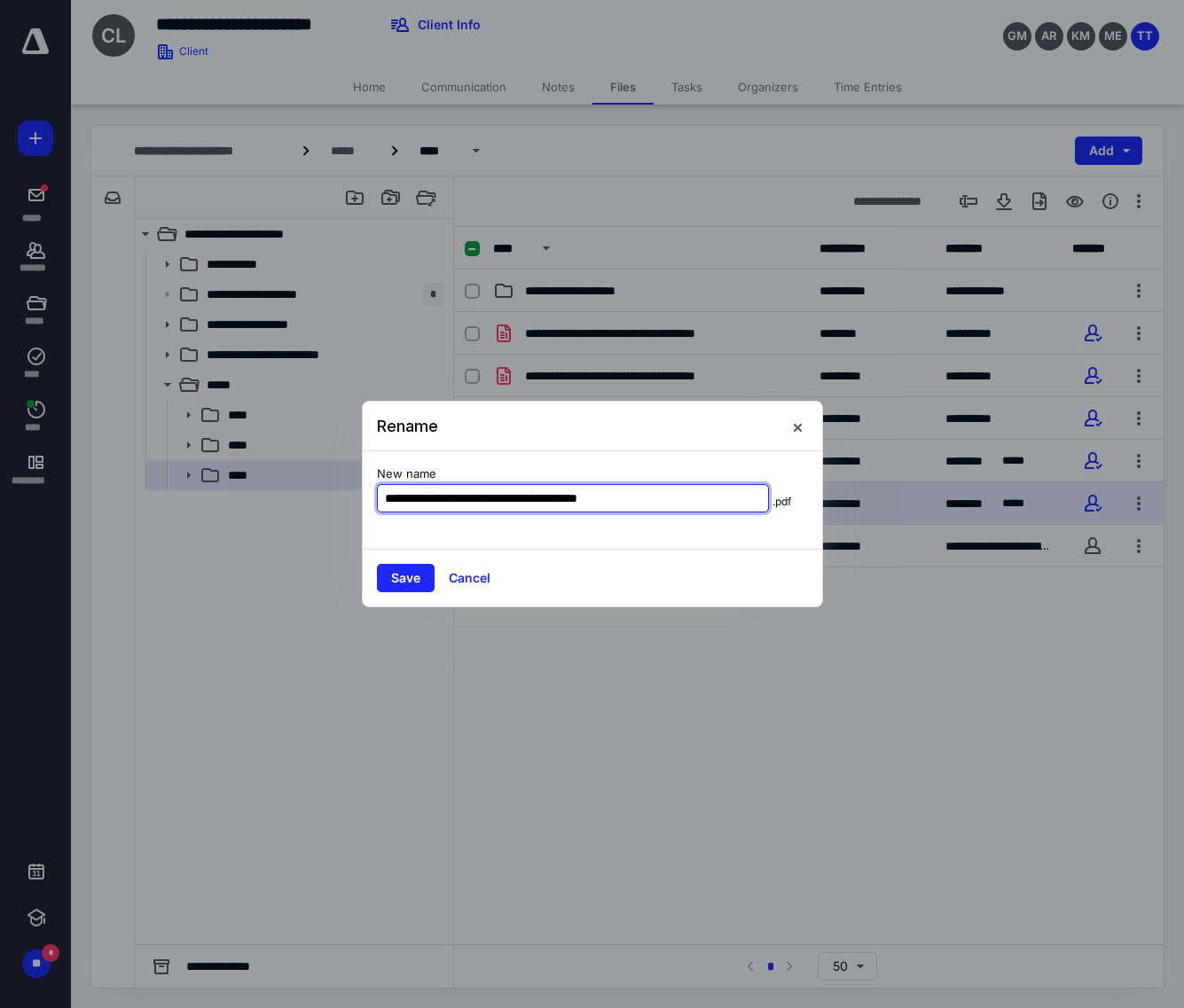 click on "**********" at bounding box center [573, 498] 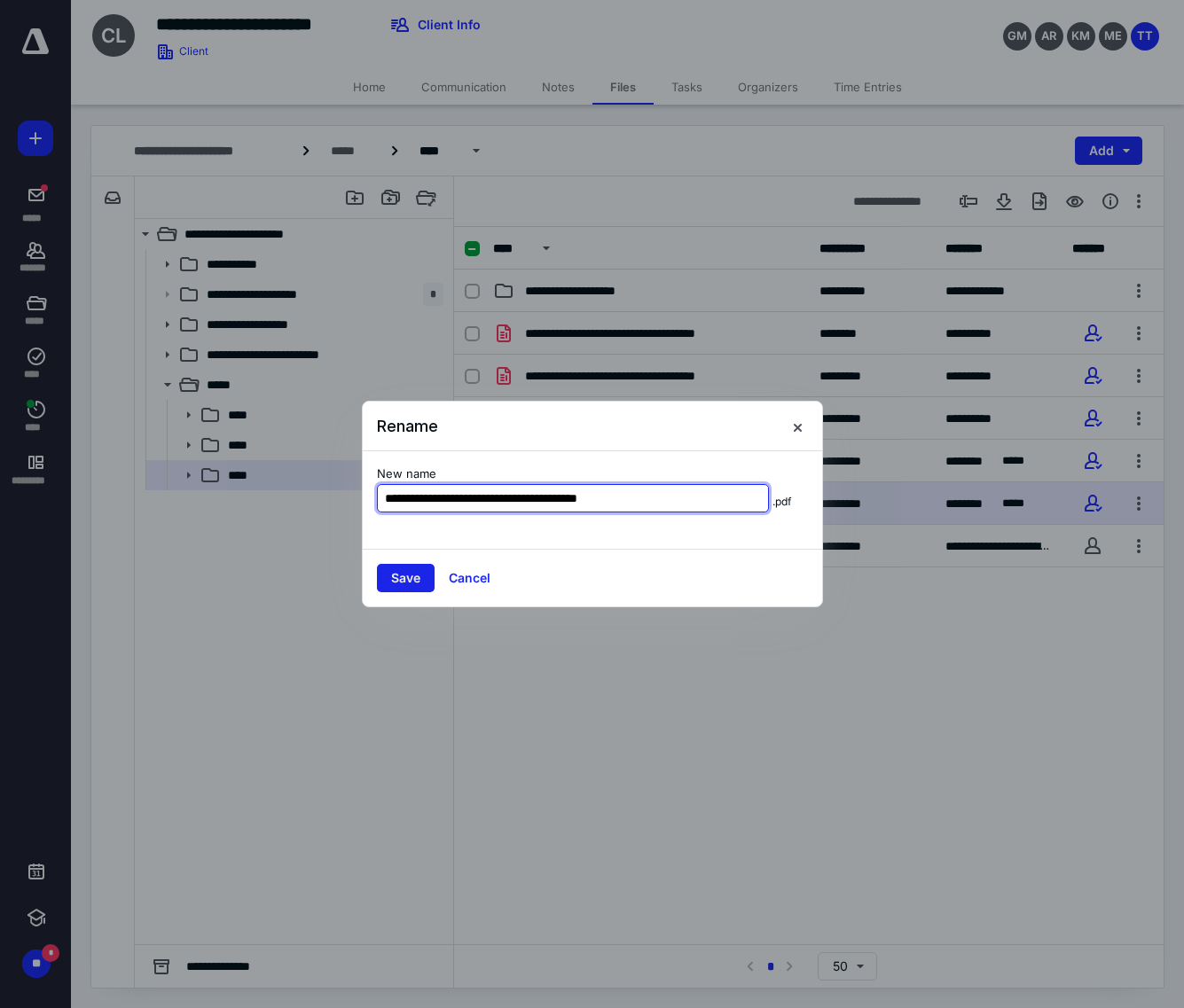 type on "**********" 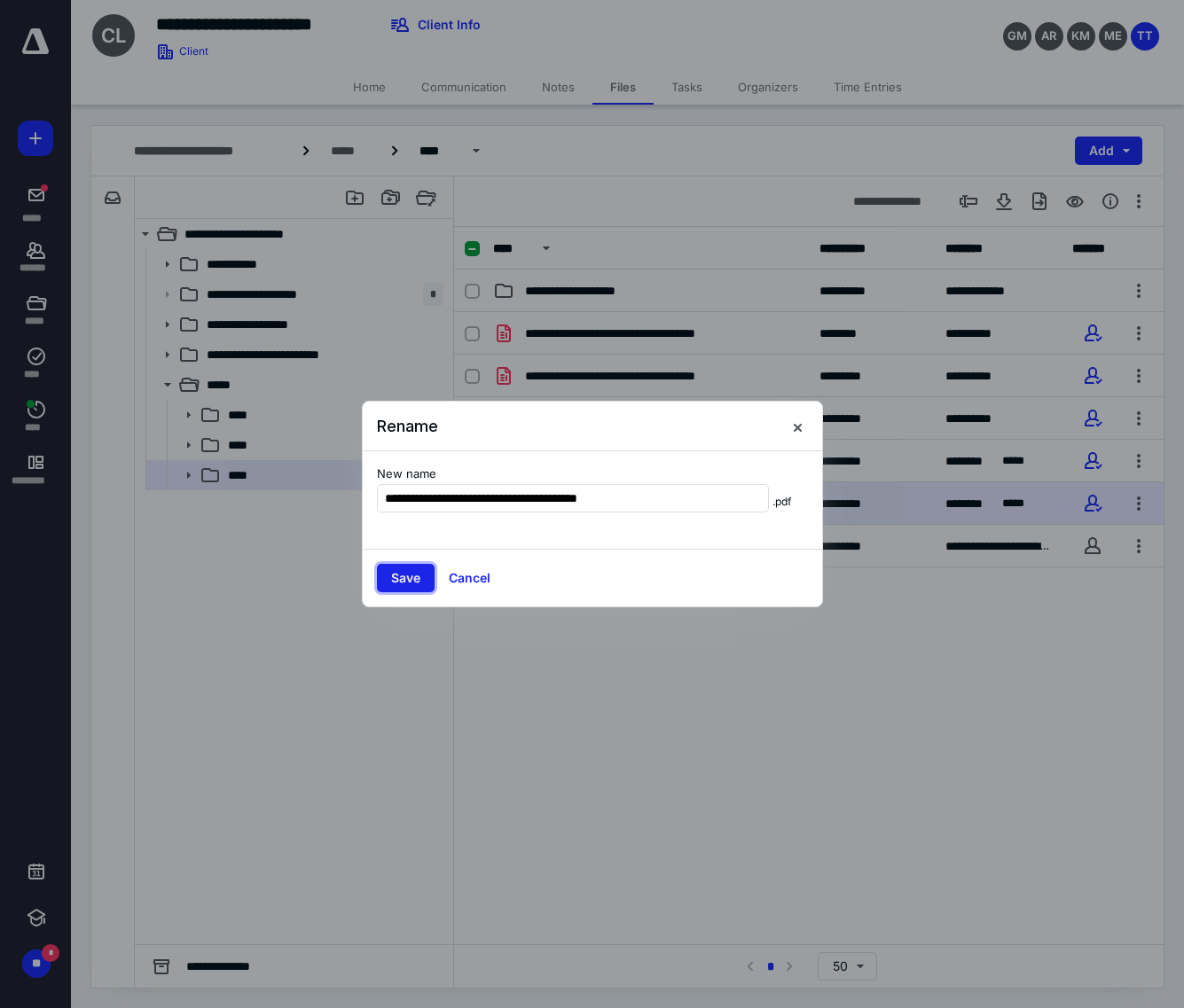 click on "Save" at bounding box center [405, 578] 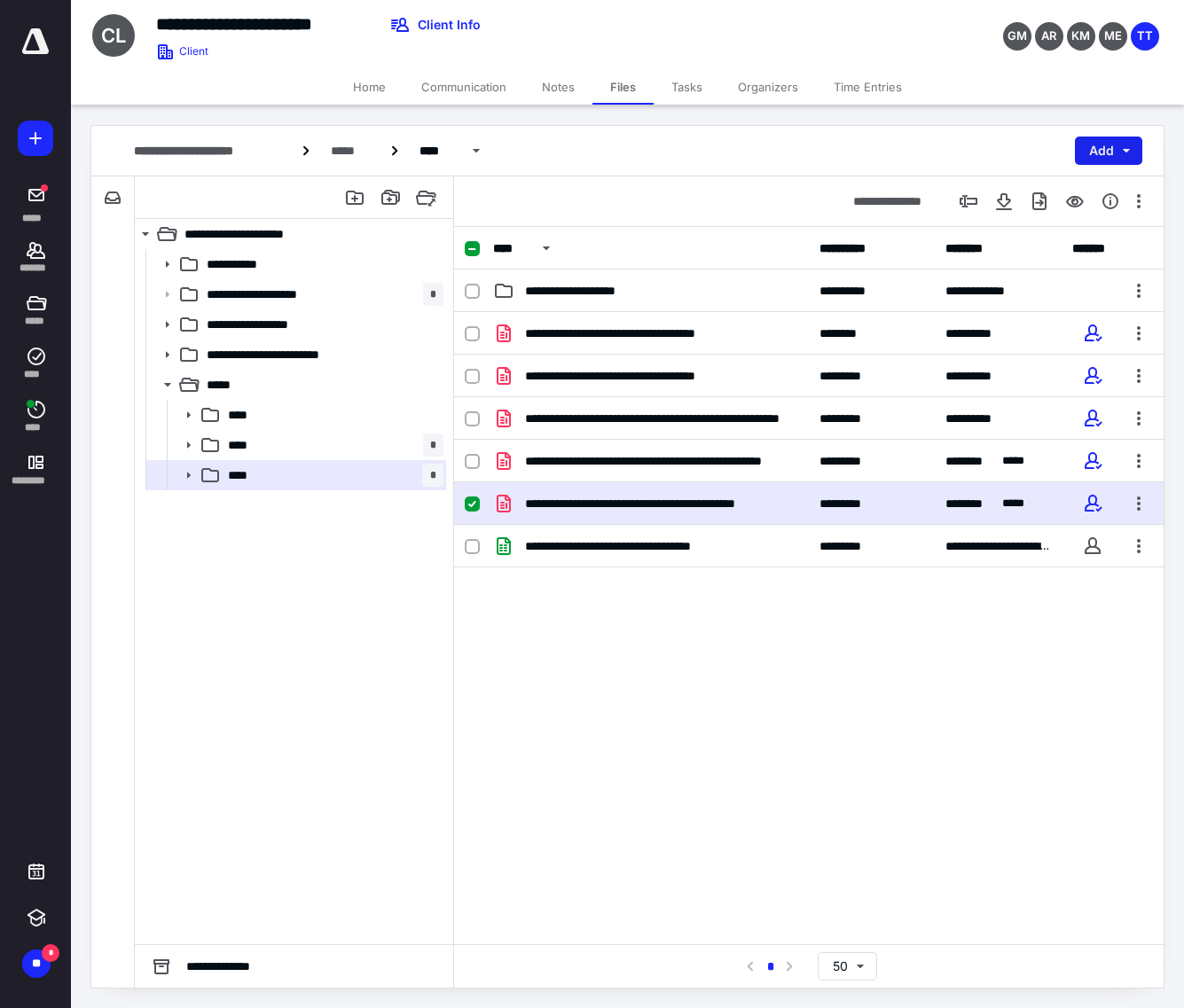 click on "Add" at bounding box center [1109, 151] 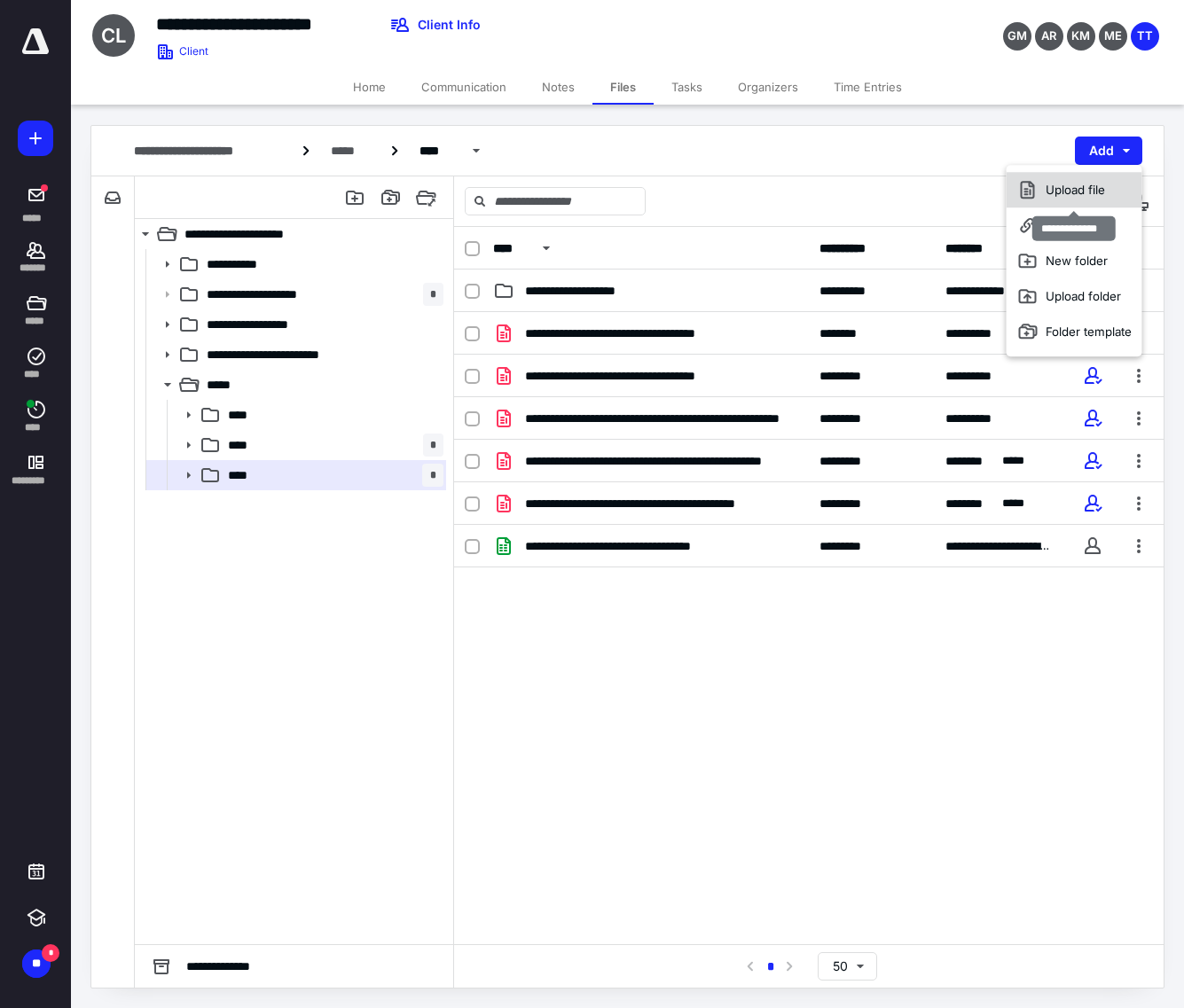 click on "Upload file" at bounding box center [1074, 190] 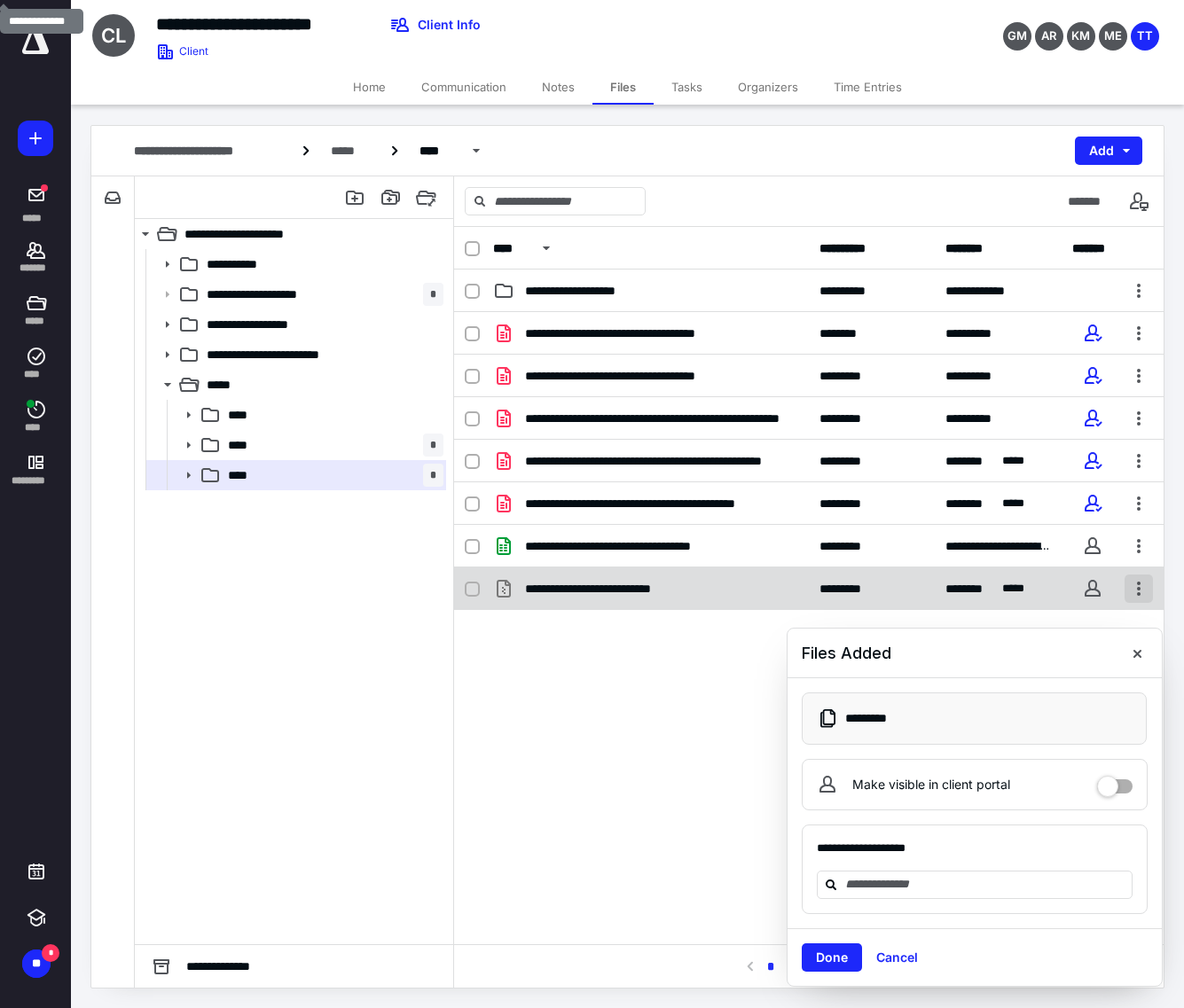 click at bounding box center (1139, 589) 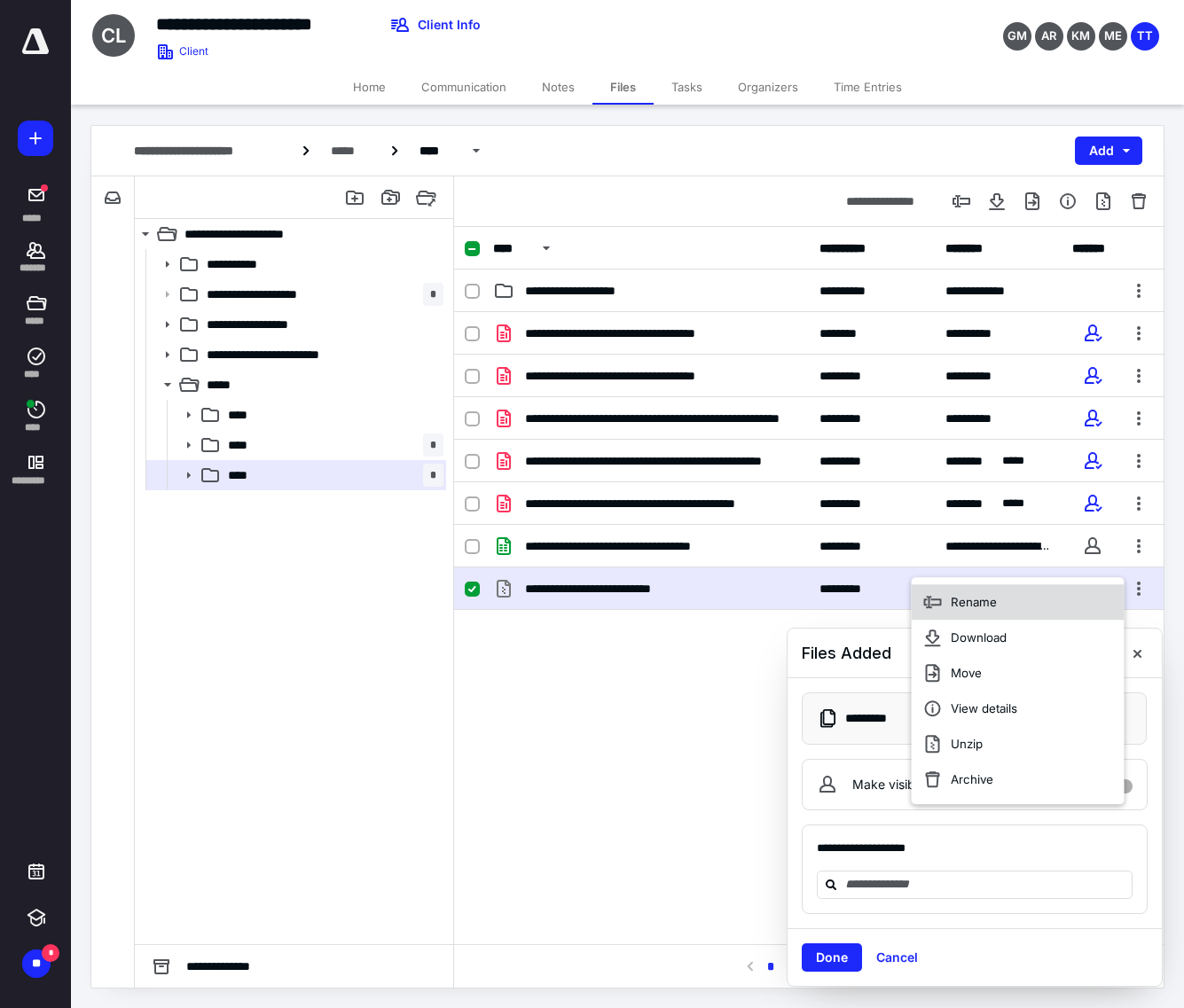 click on "Rename" at bounding box center [974, 602] 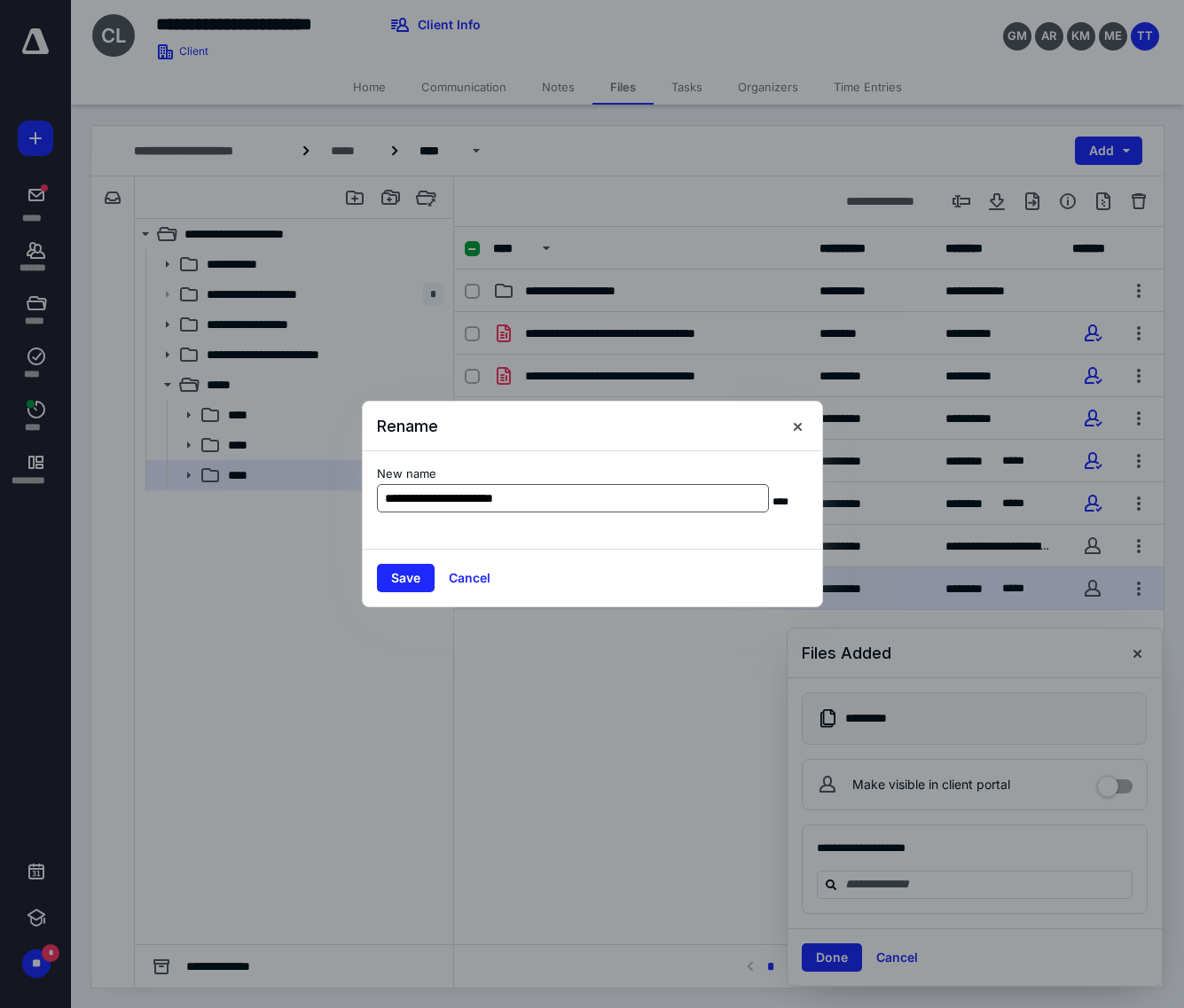 click on "**********" at bounding box center [573, 498] 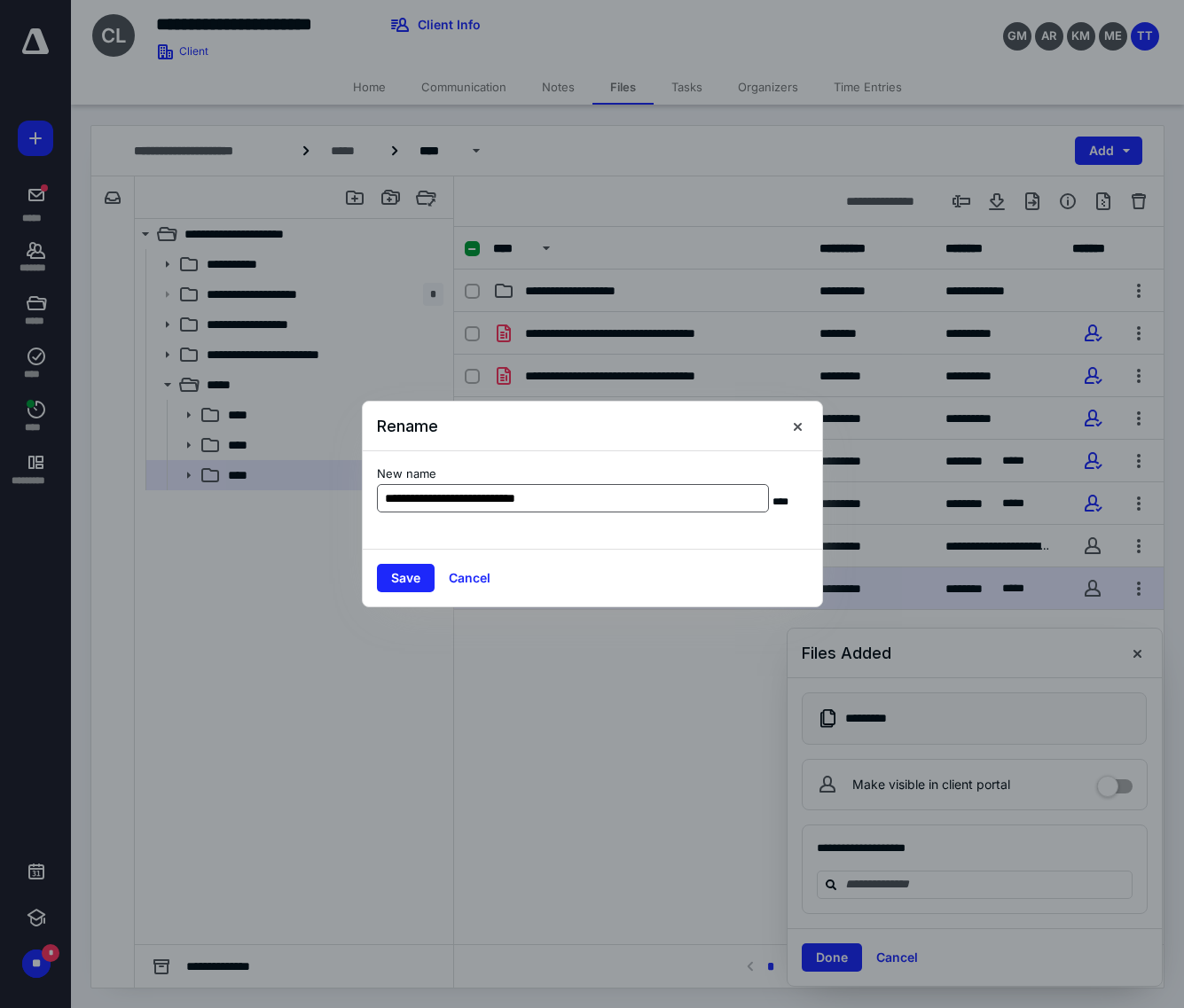 click on "**********" at bounding box center [573, 498] 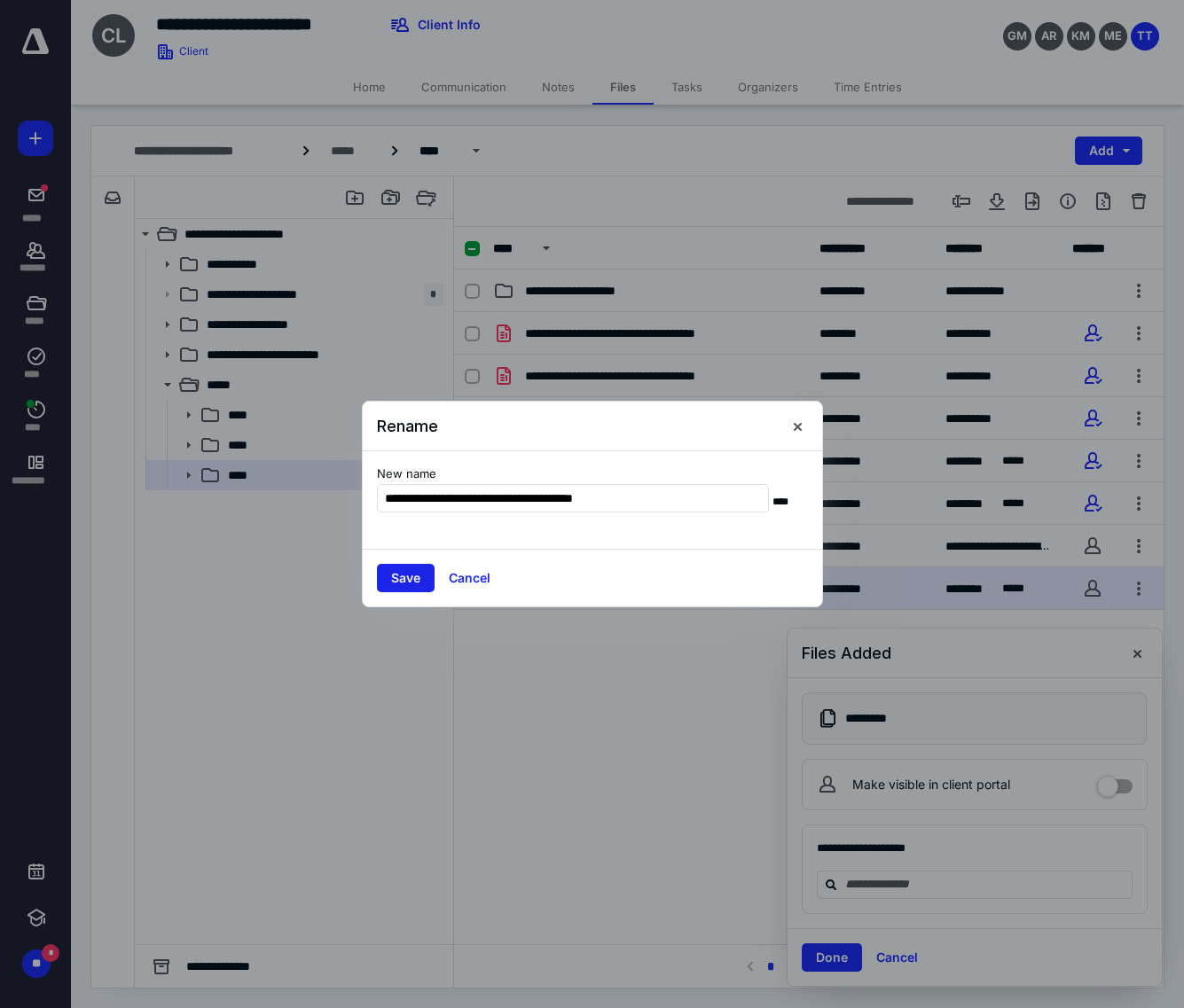 type on "**********" 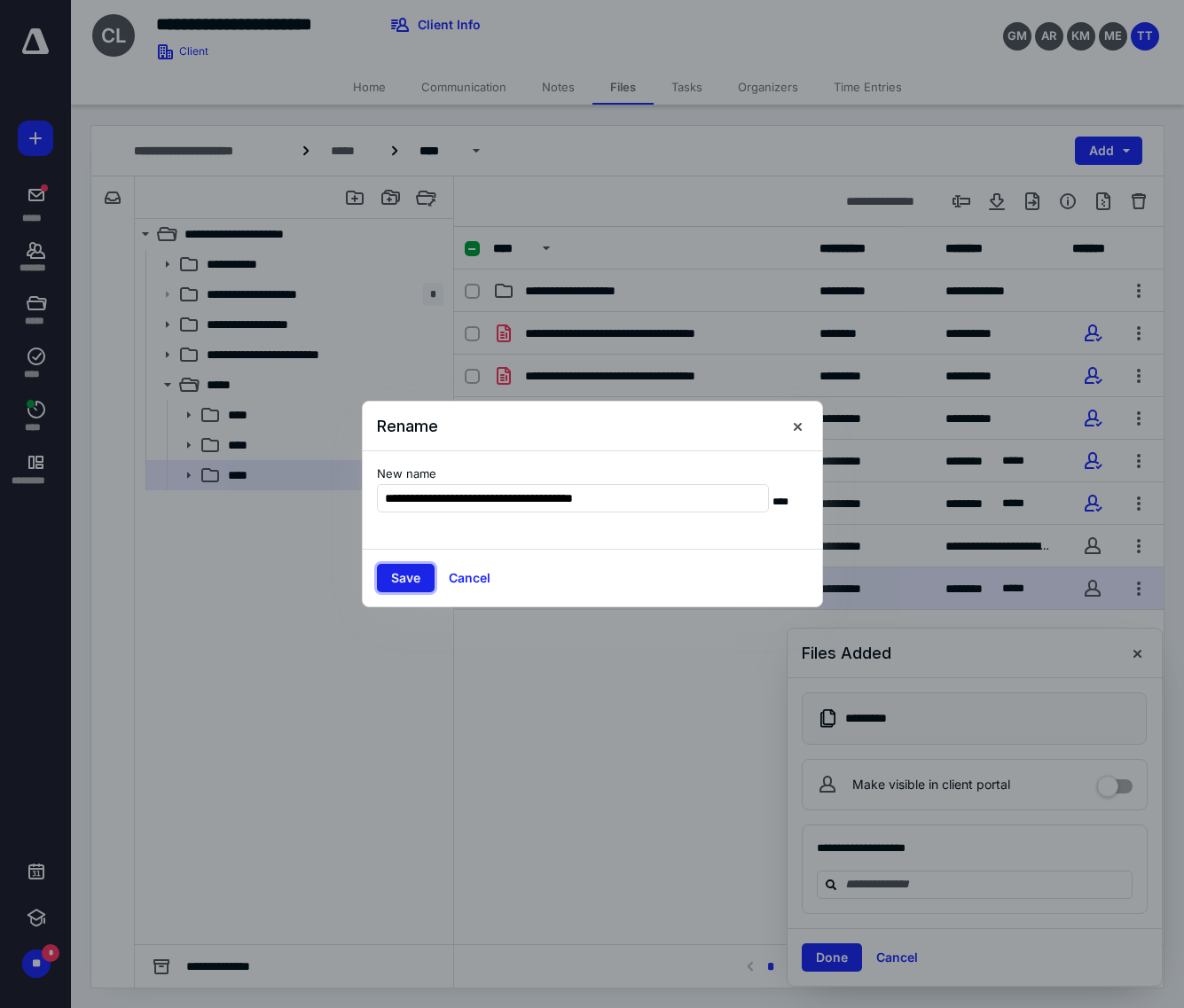click on "Save" at bounding box center (405, 578) 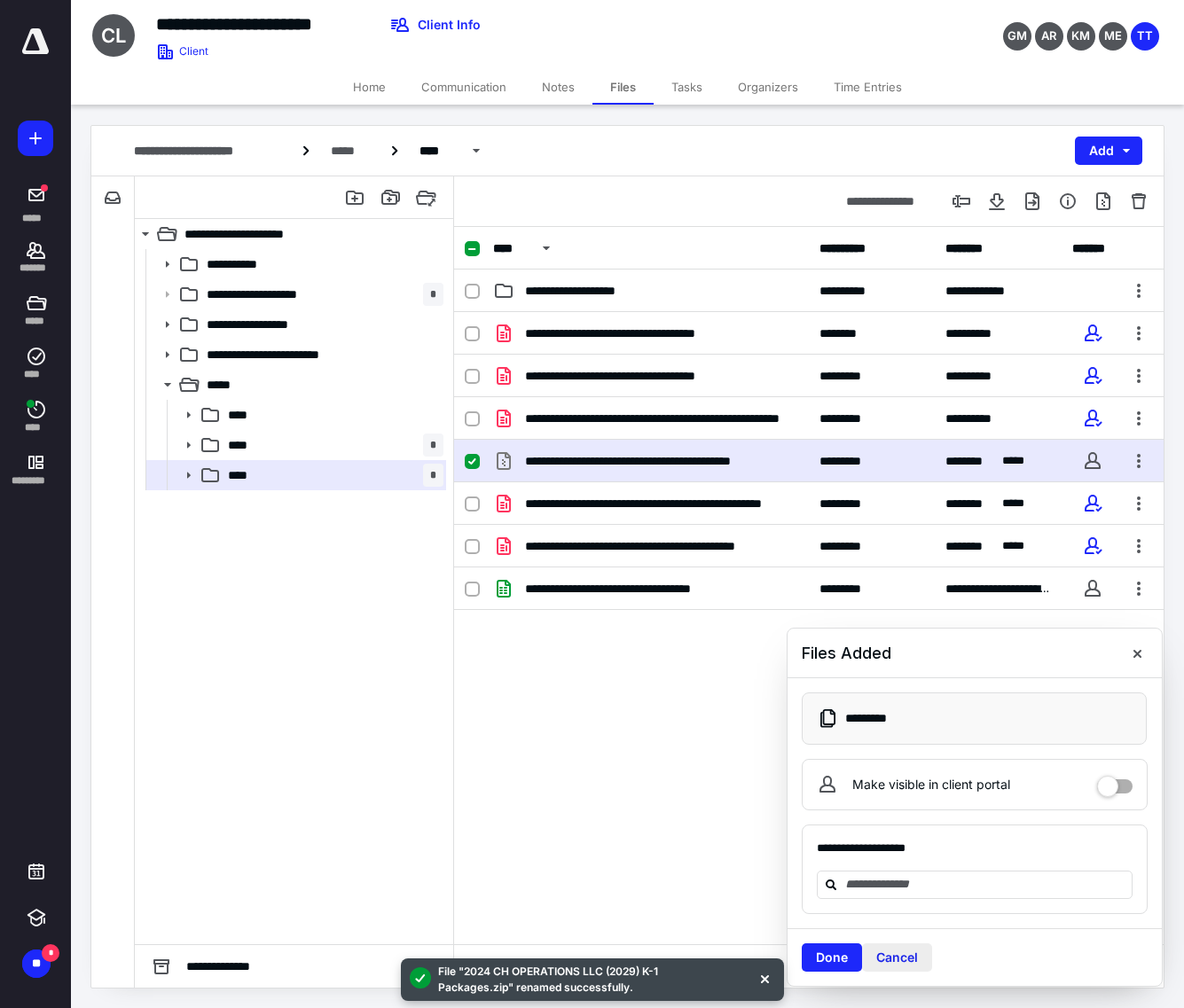 click on "Cancel" at bounding box center [897, 957] 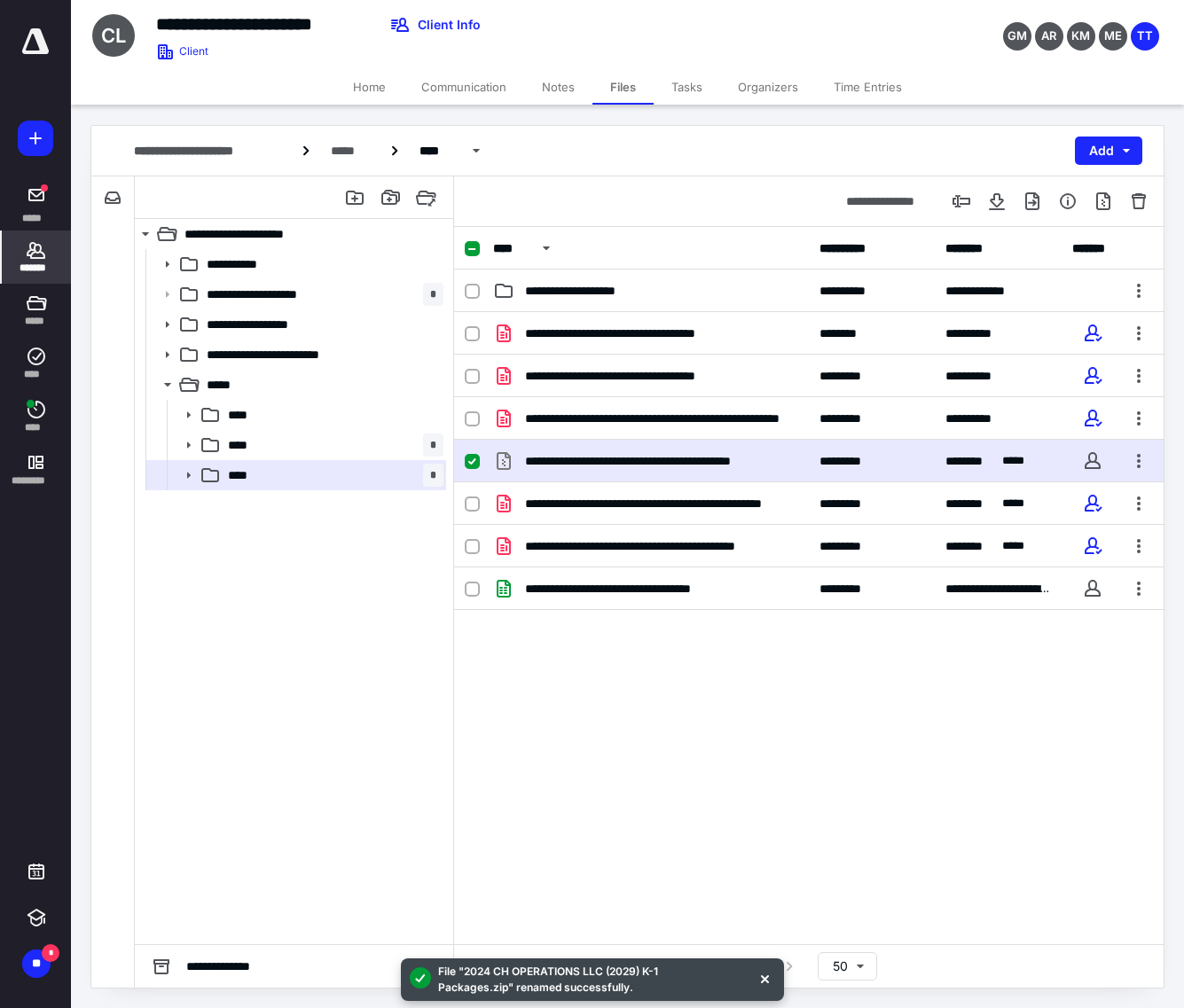 click on "*******" at bounding box center [36, 268] 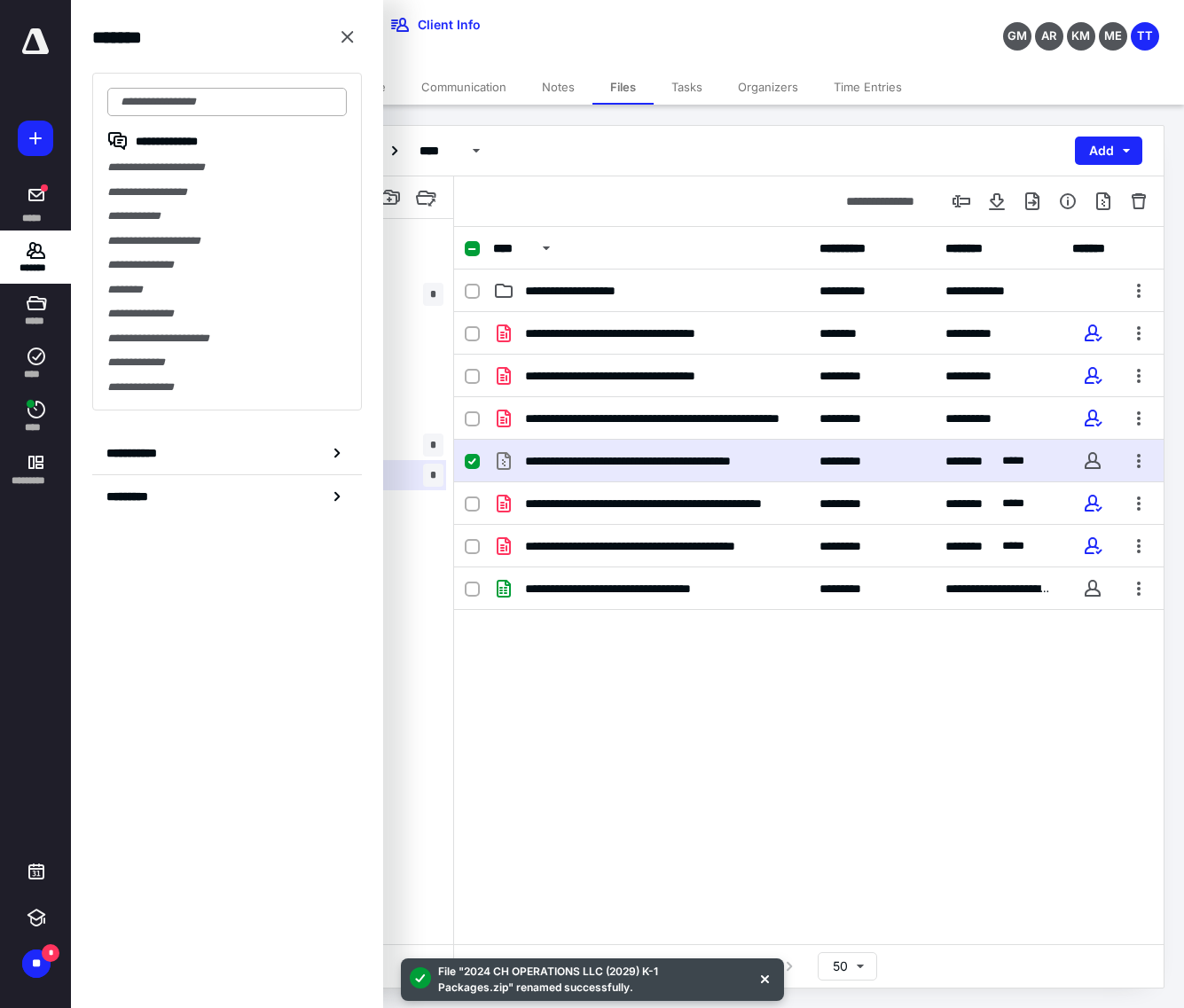 click at bounding box center (227, 102) 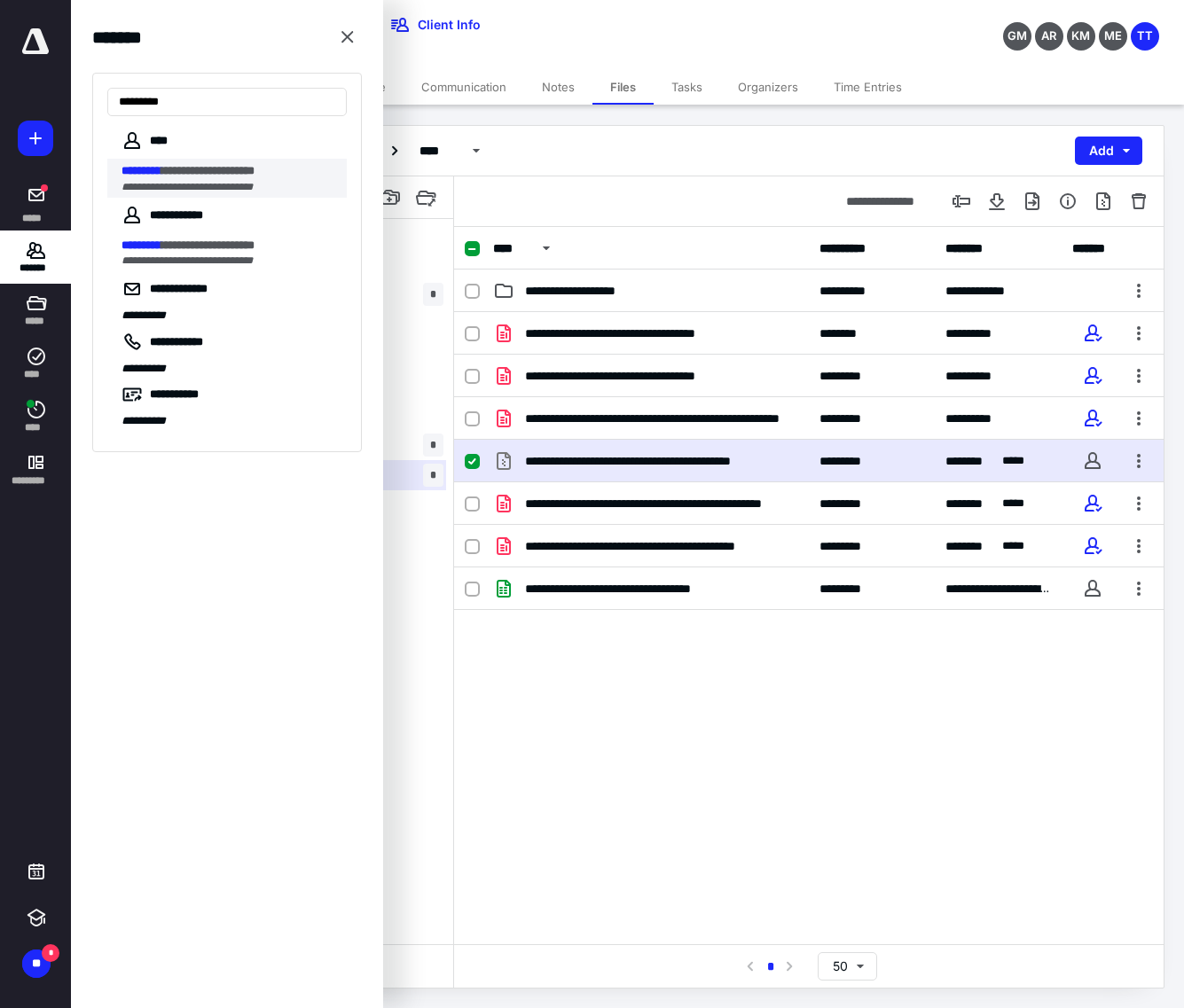 type on "*********" 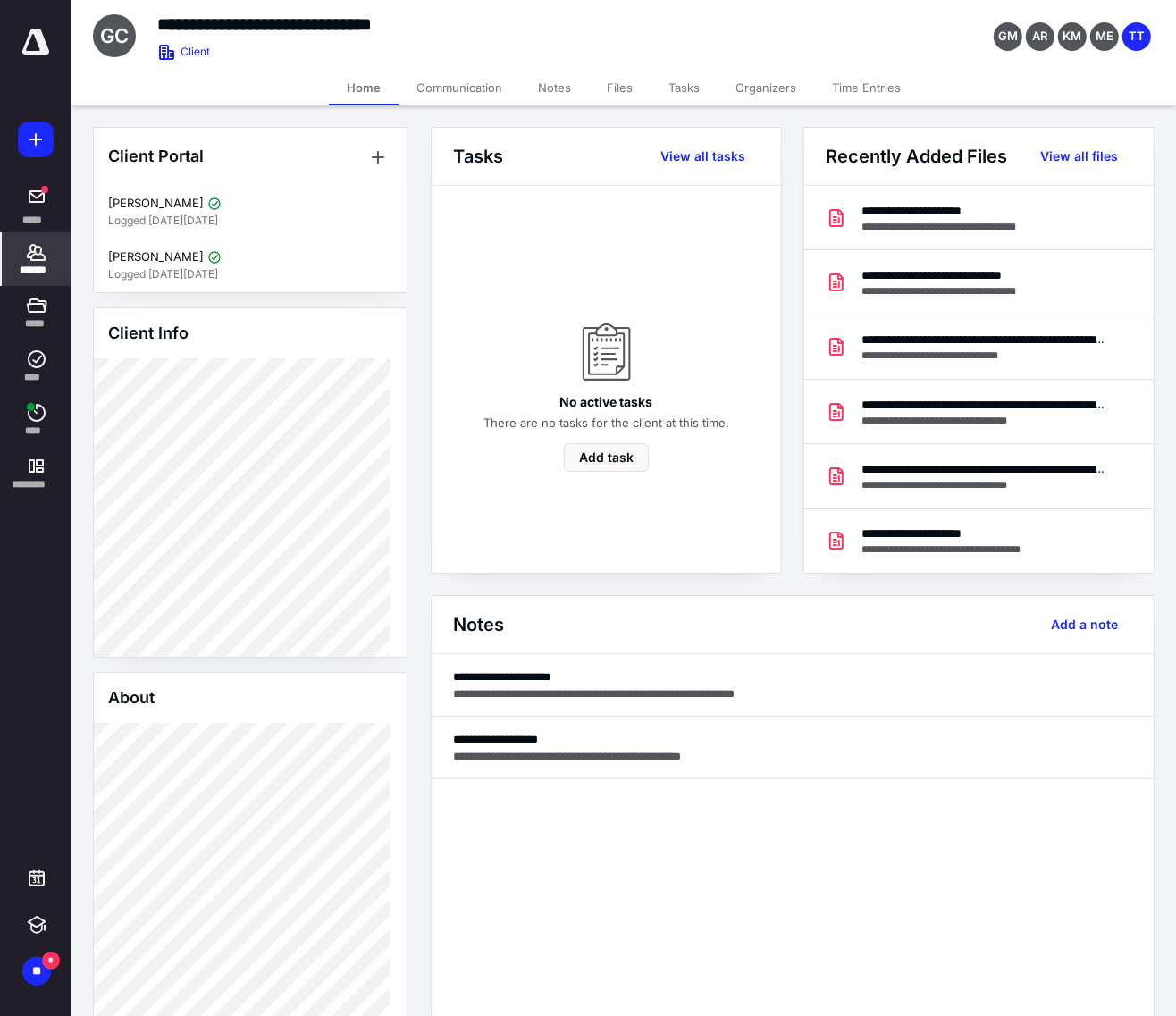 click on "Files" at bounding box center [619, 88] 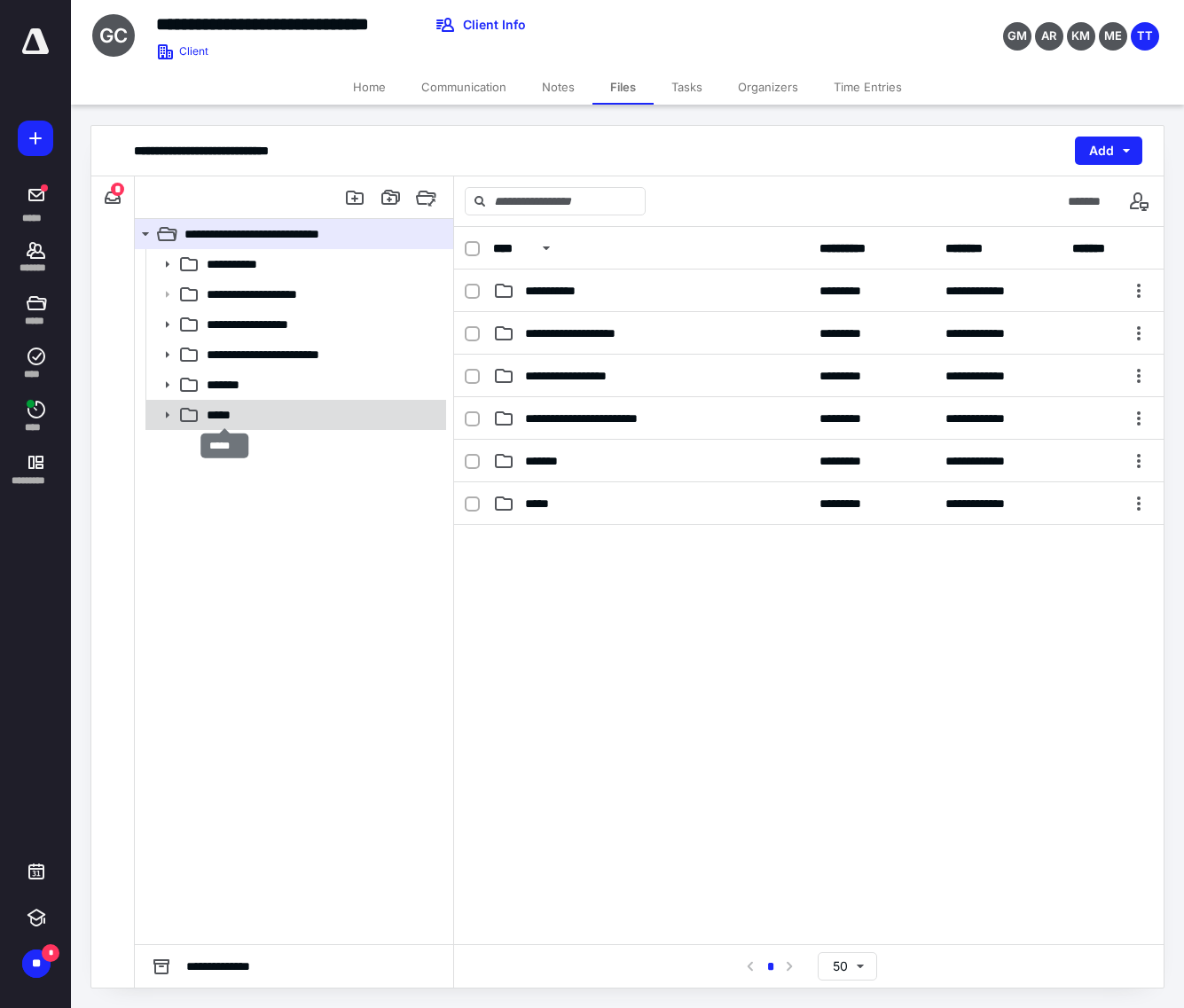 click on "*****" at bounding box center (223, 415) 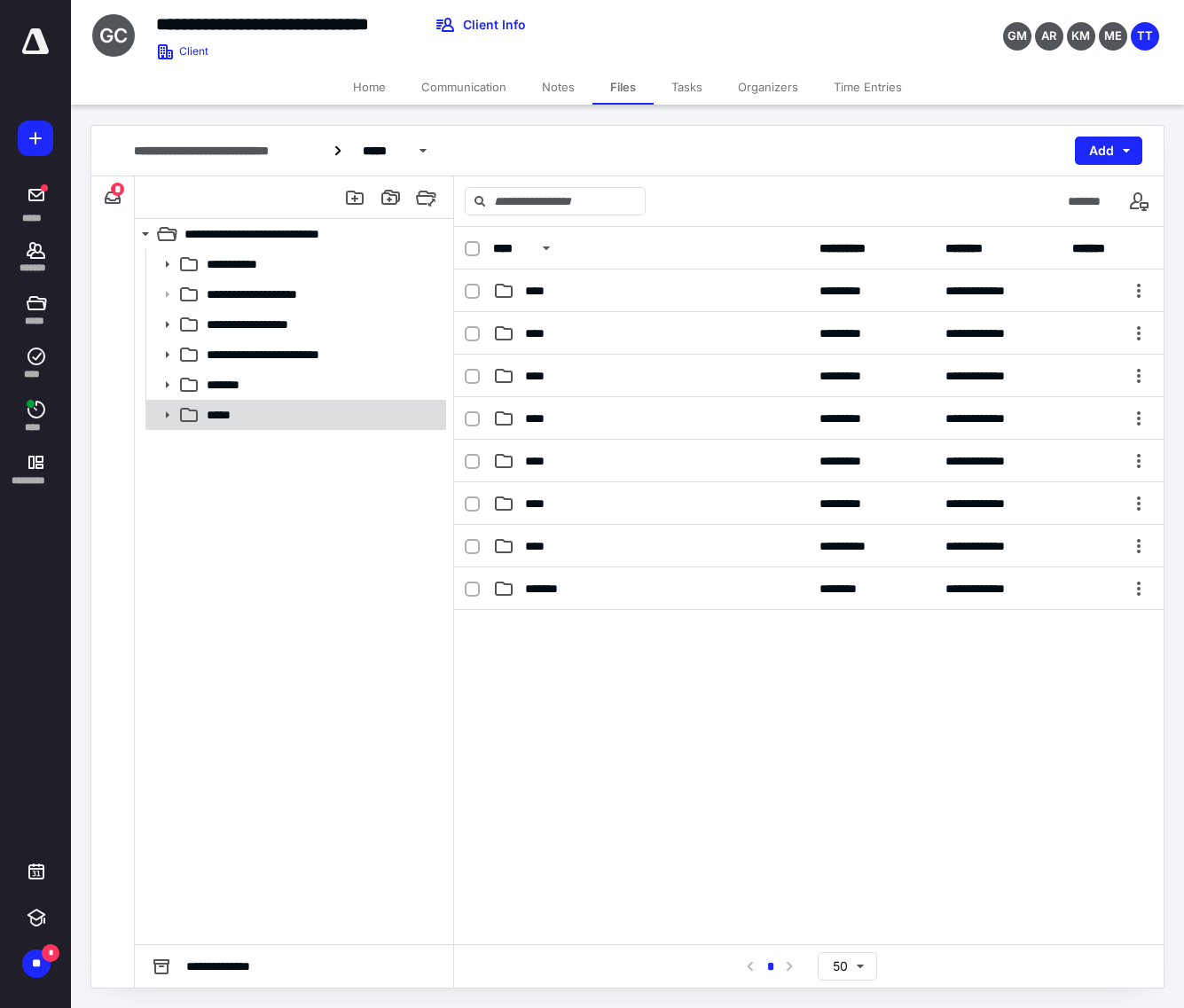 click 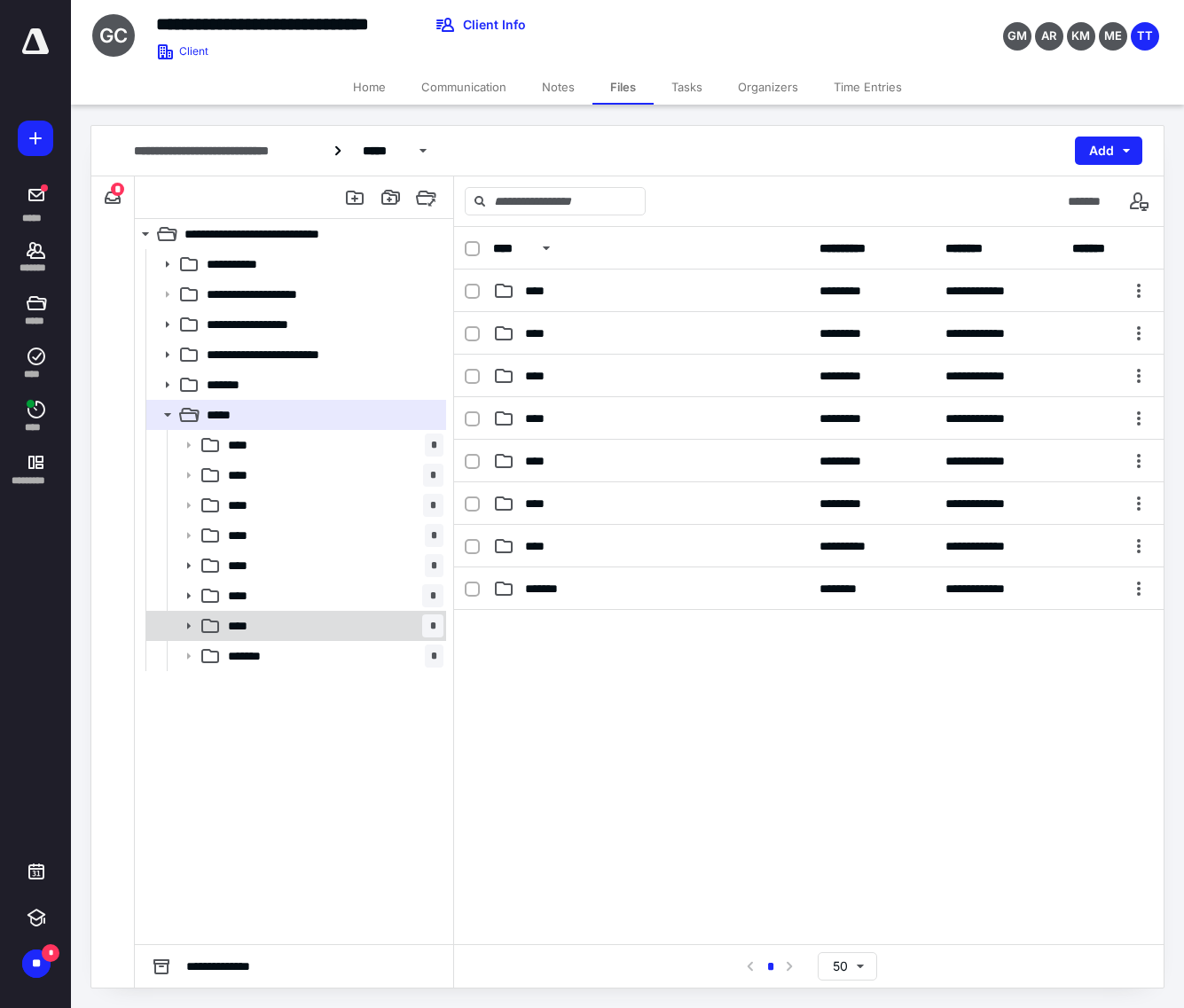 click on "**** *" at bounding box center [332, 626] 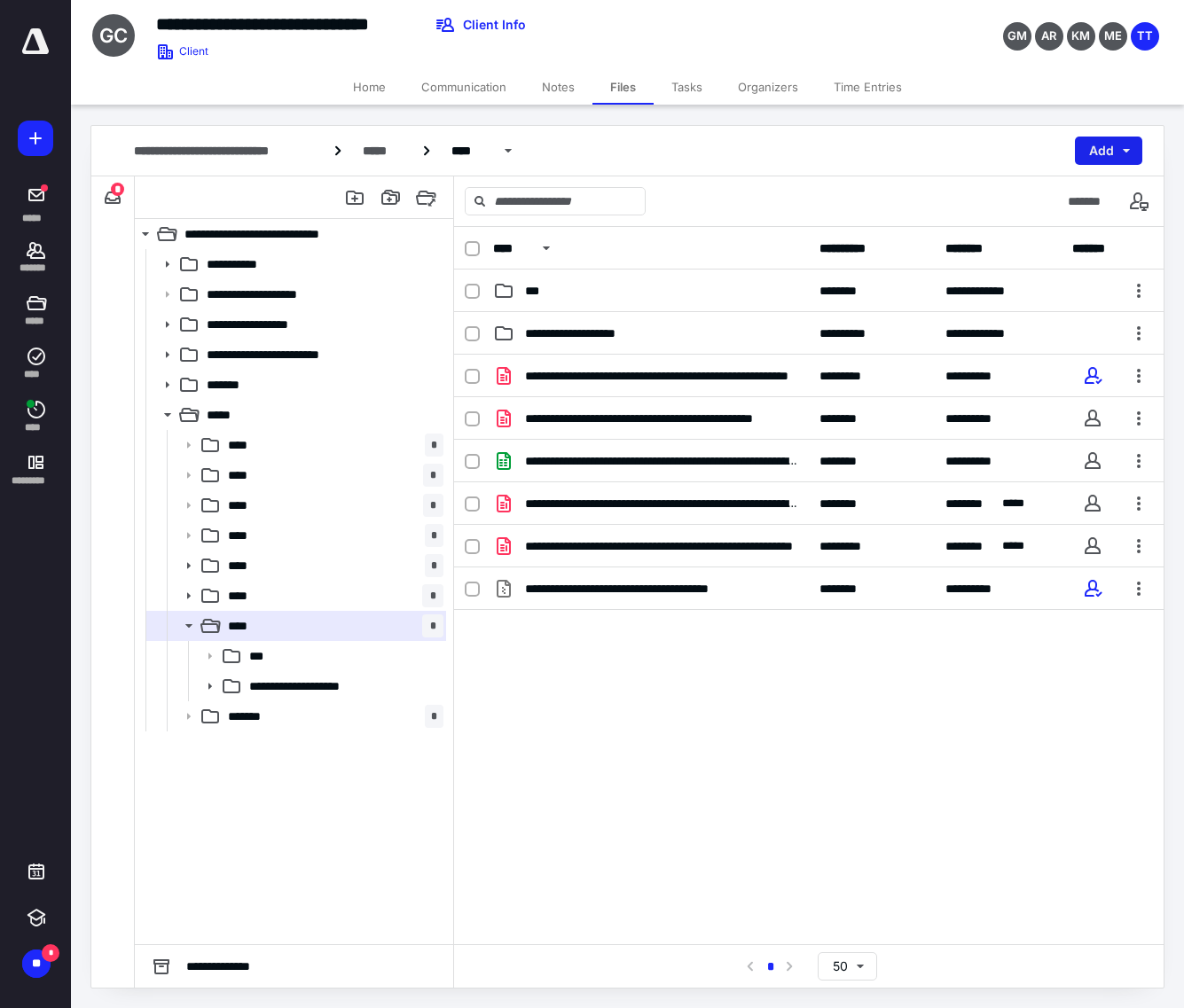 click on "Add" at bounding box center (1109, 151) 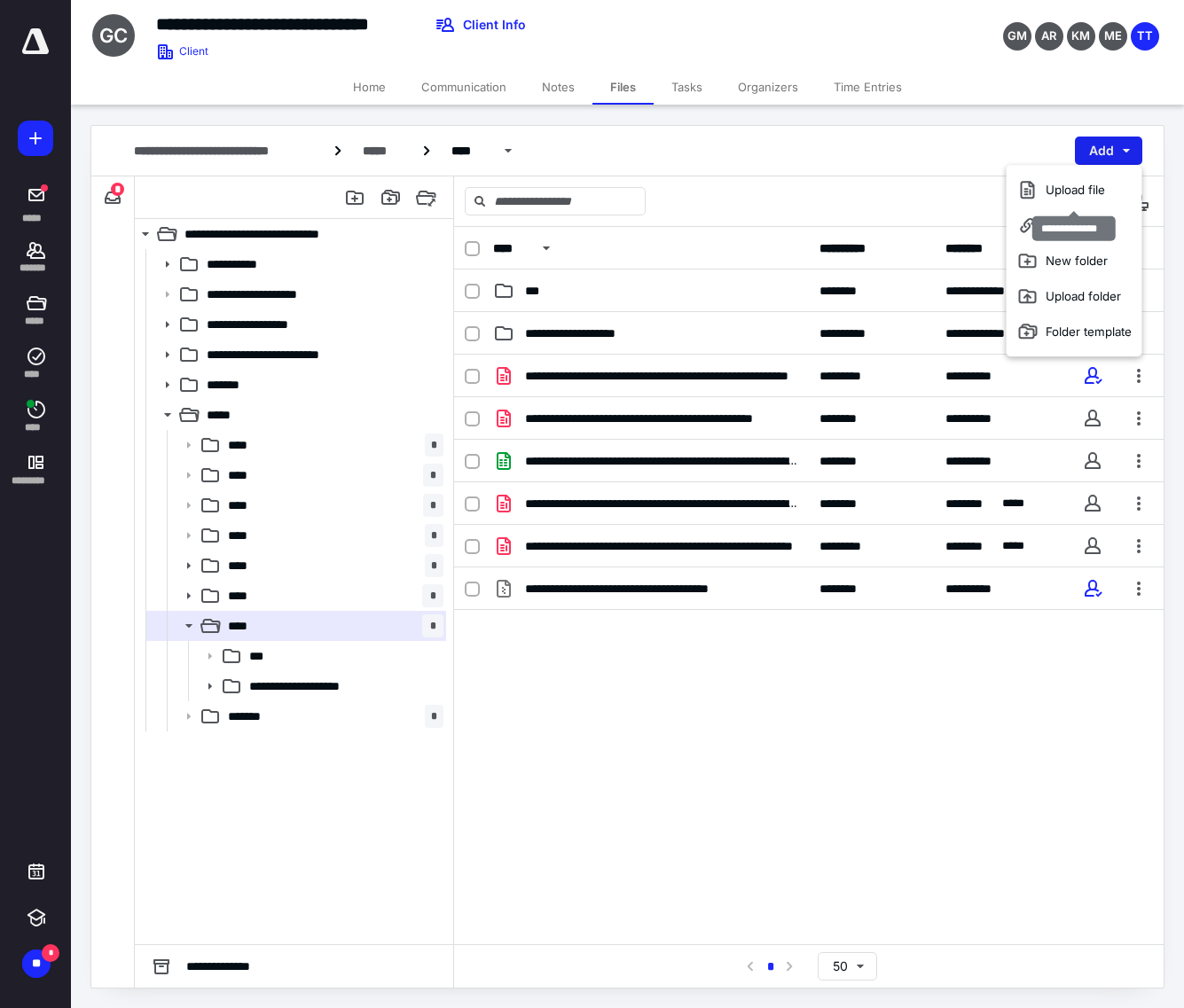 click on "Upload file" at bounding box center [1074, 190] 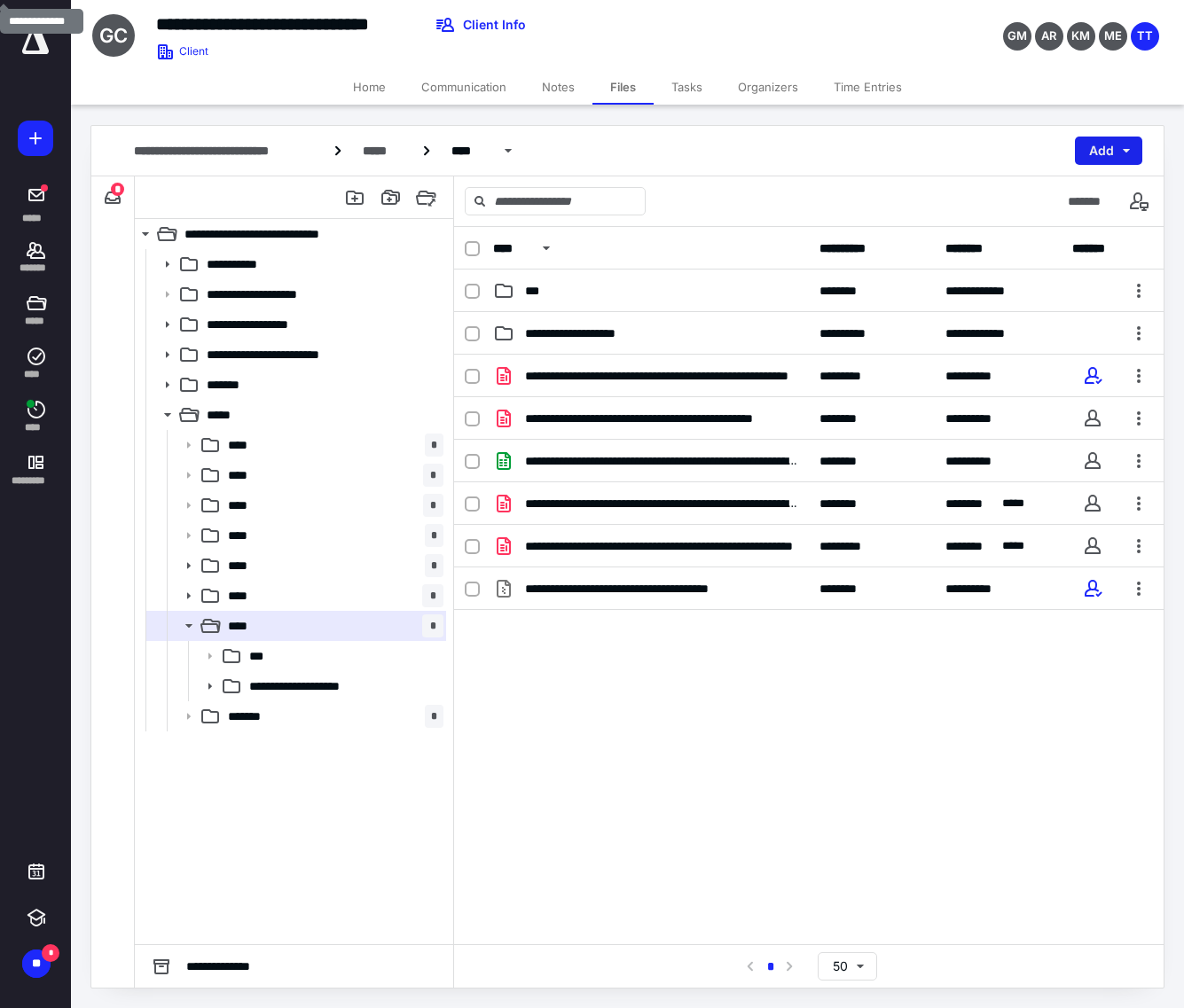 click on "Add" at bounding box center (1109, 151) 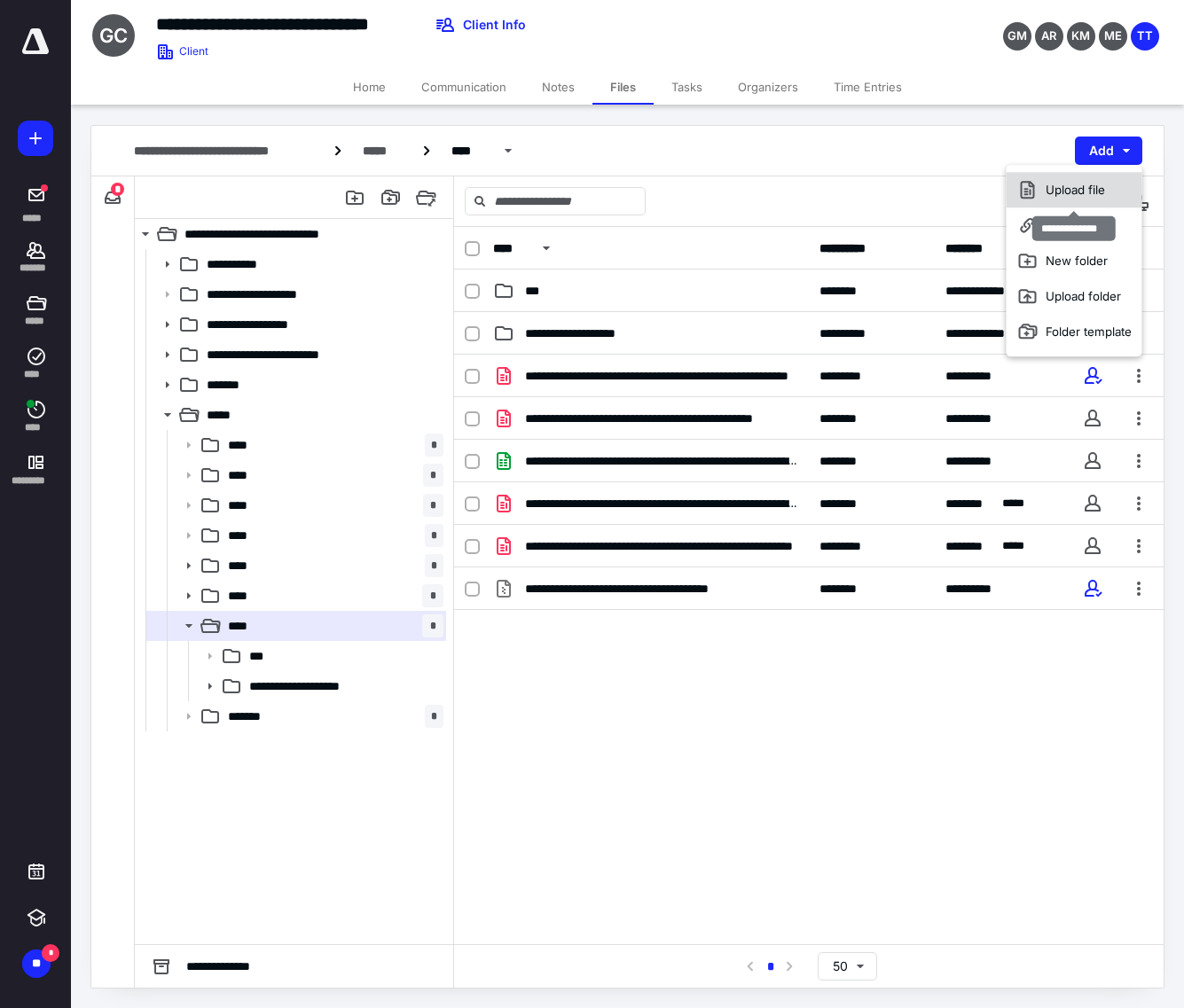 click on "Upload file" at bounding box center (1074, 190) 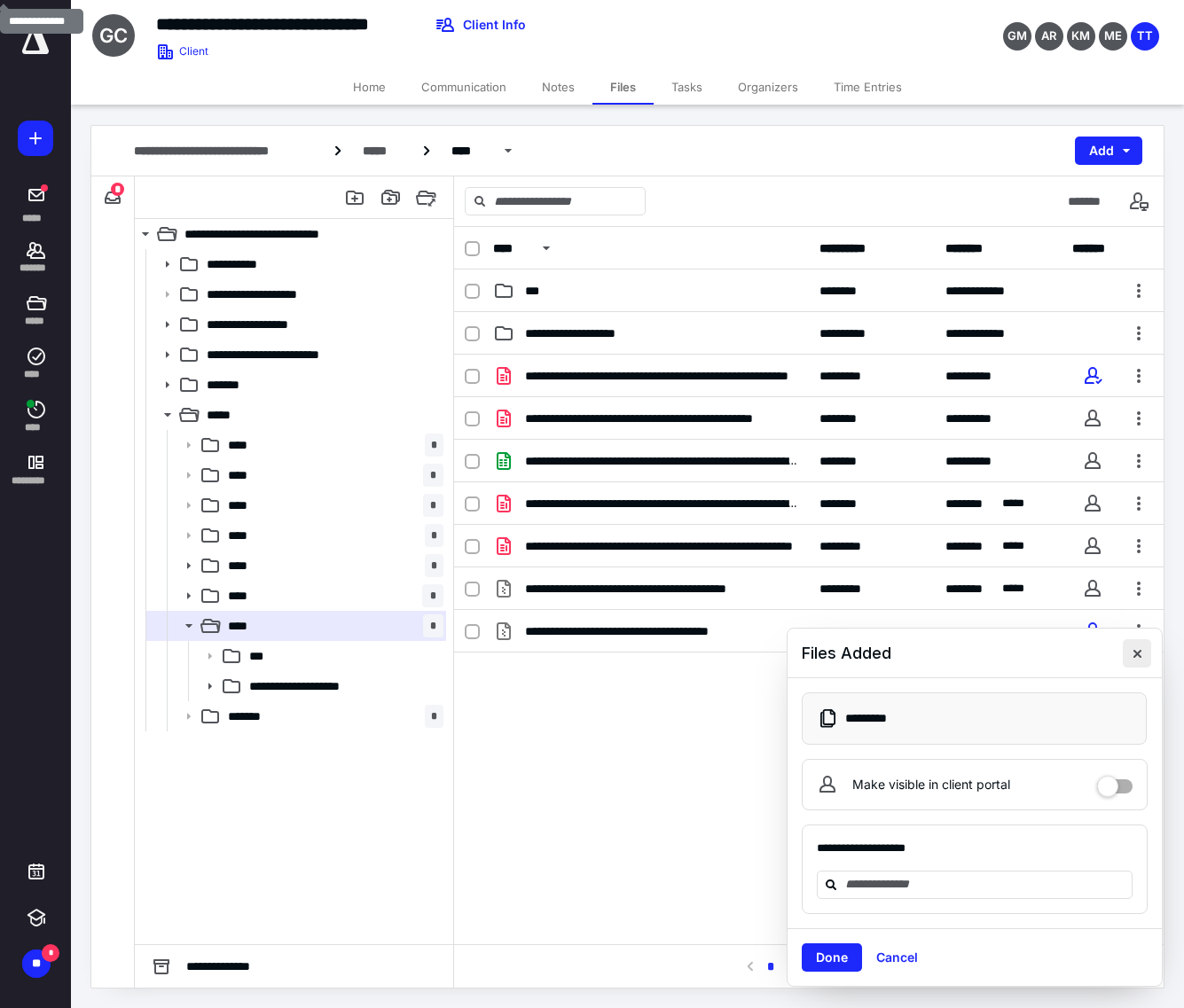 click at bounding box center (1137, 653) 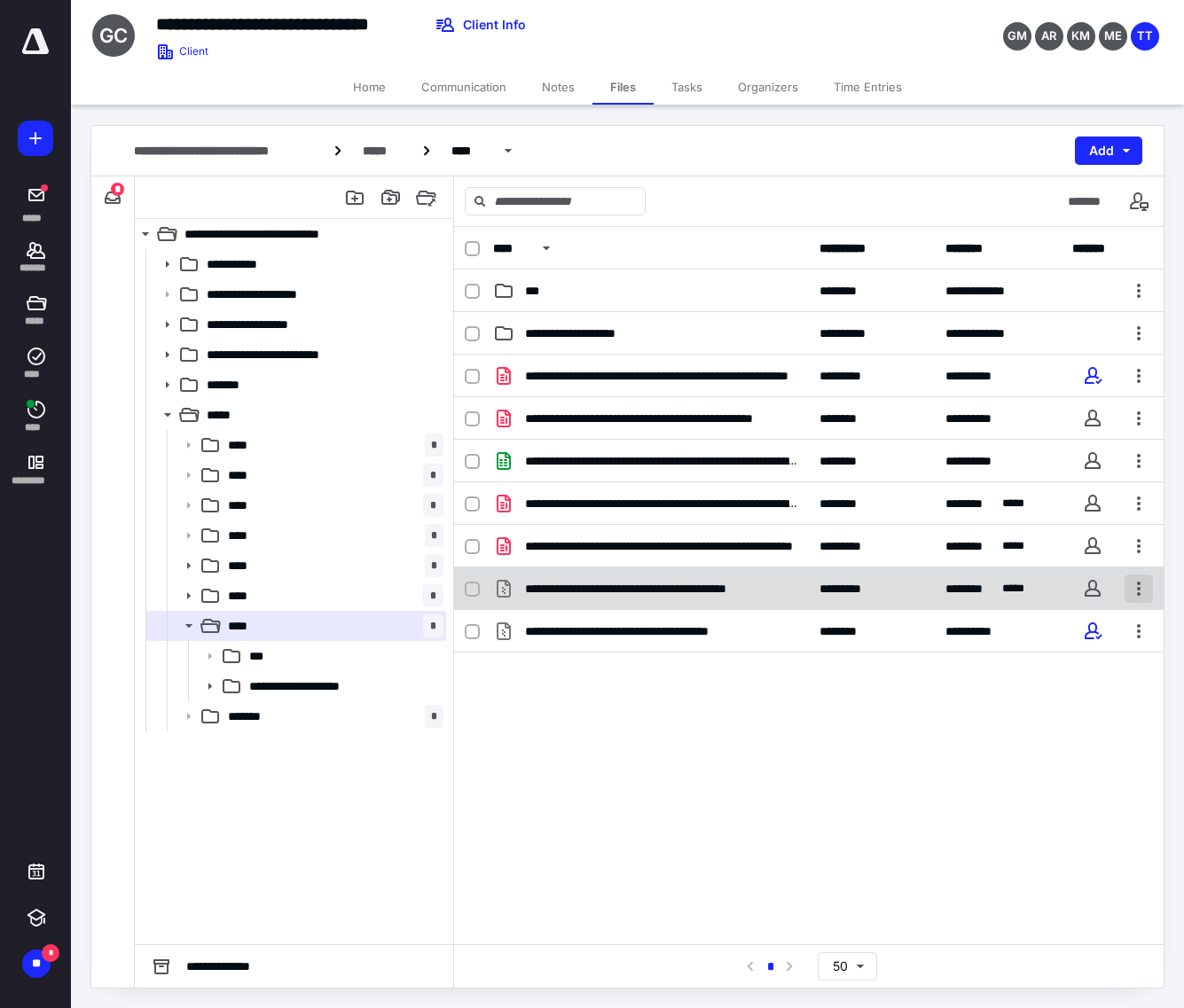 click at bounding box center (1139, 589) 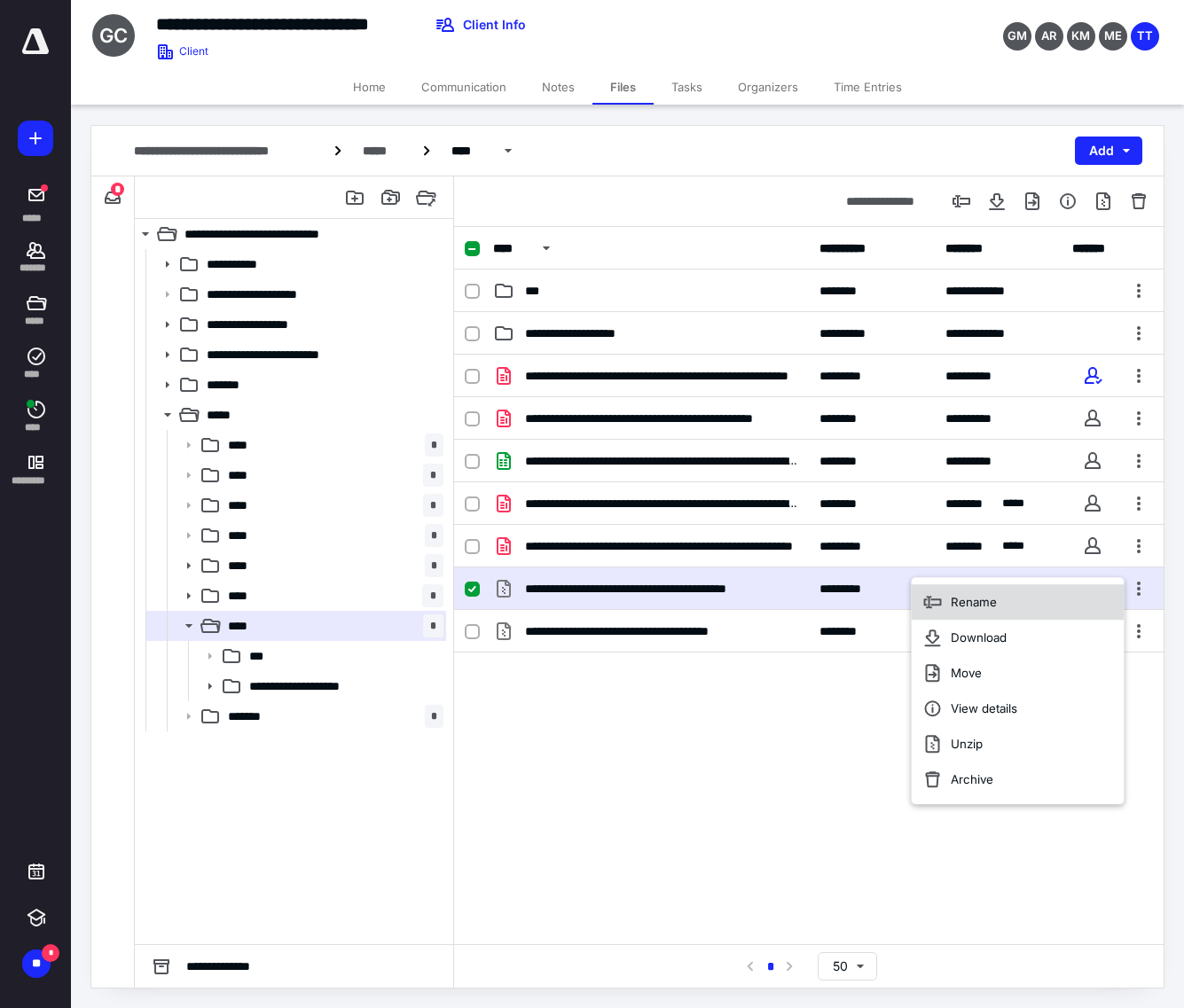 click on "Rename" at bounding box center (1018, 602) 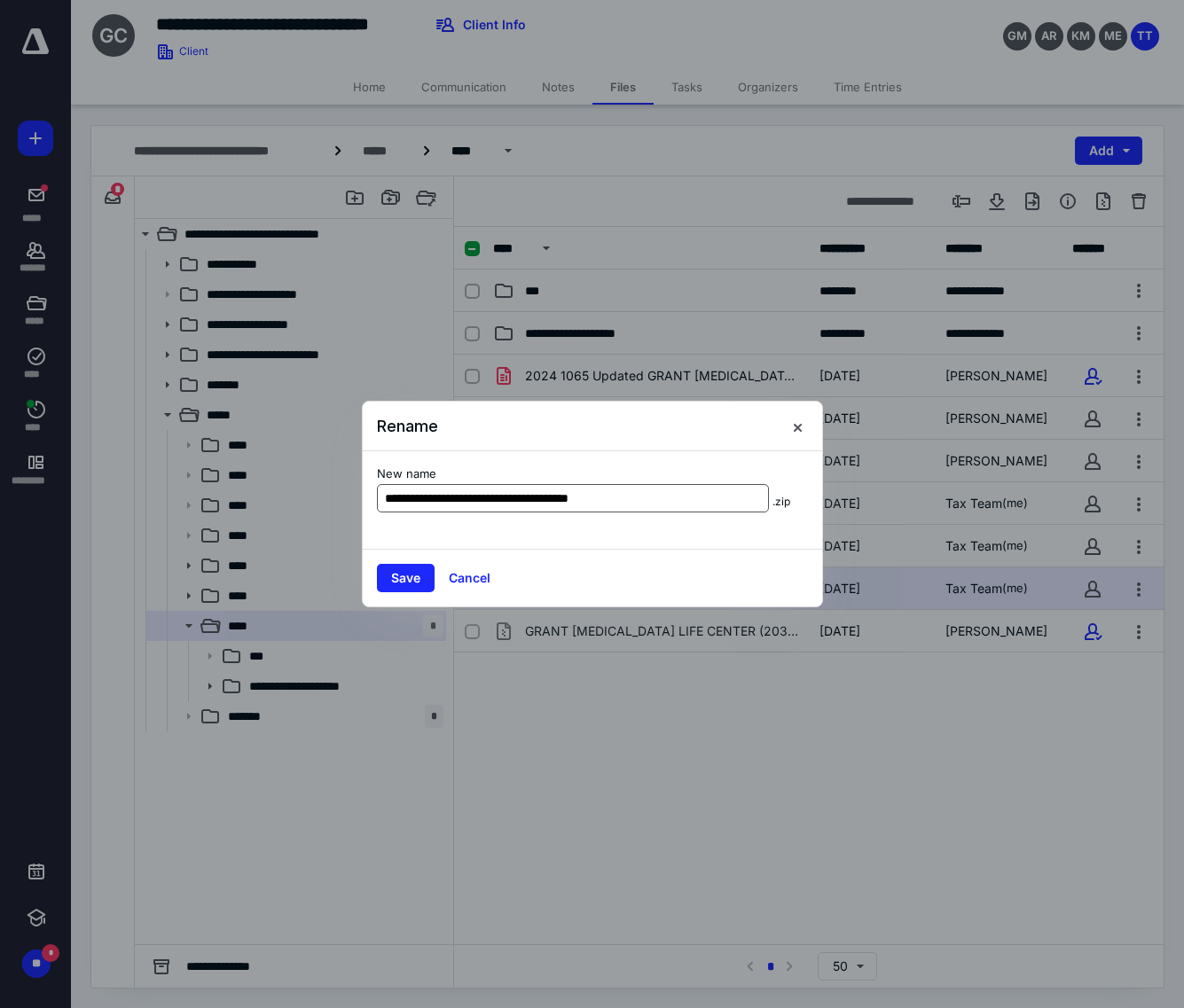 click on "**********" at bounding box center (573, 498) 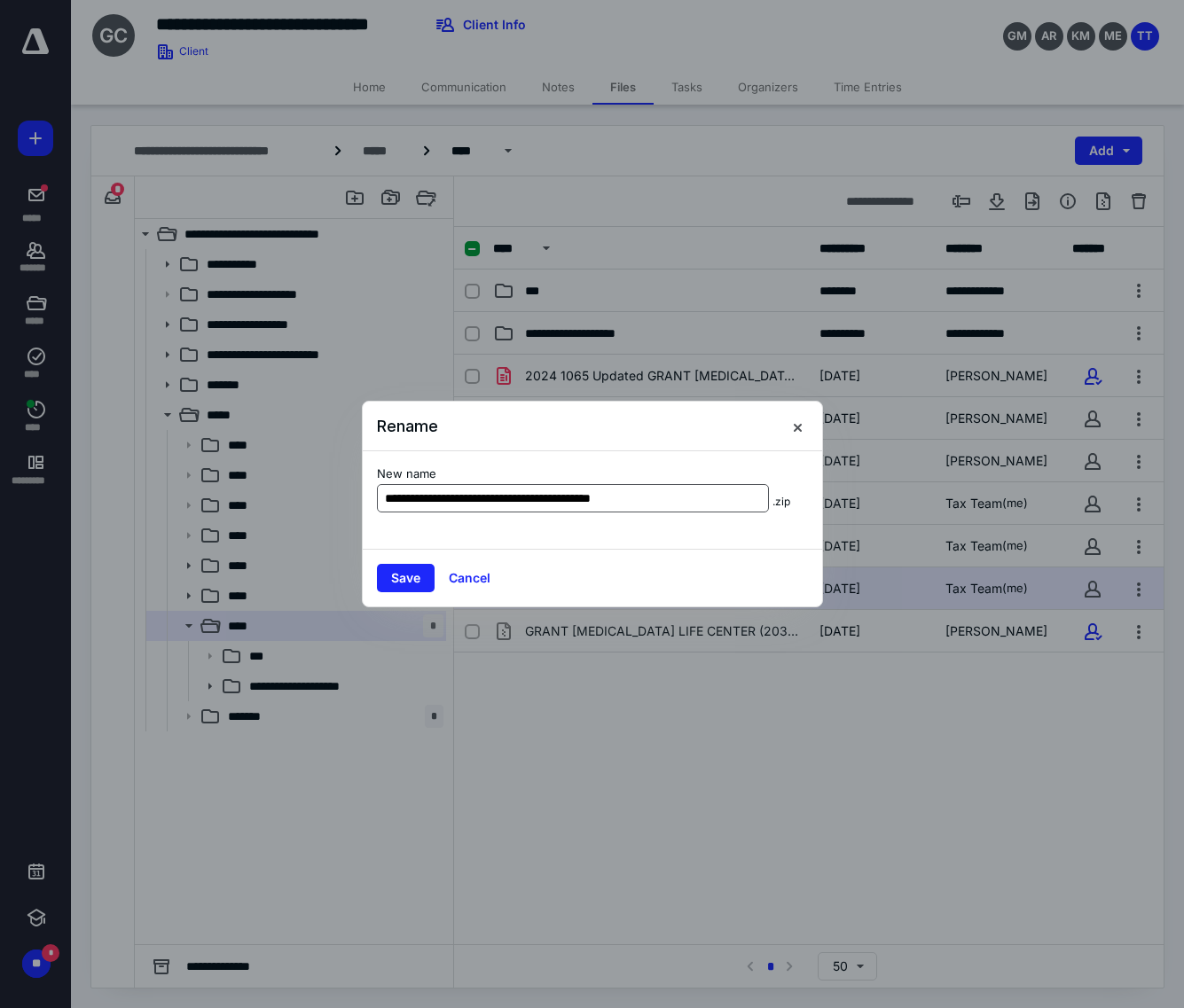 click on "**********" at bounding box center (573, 498) 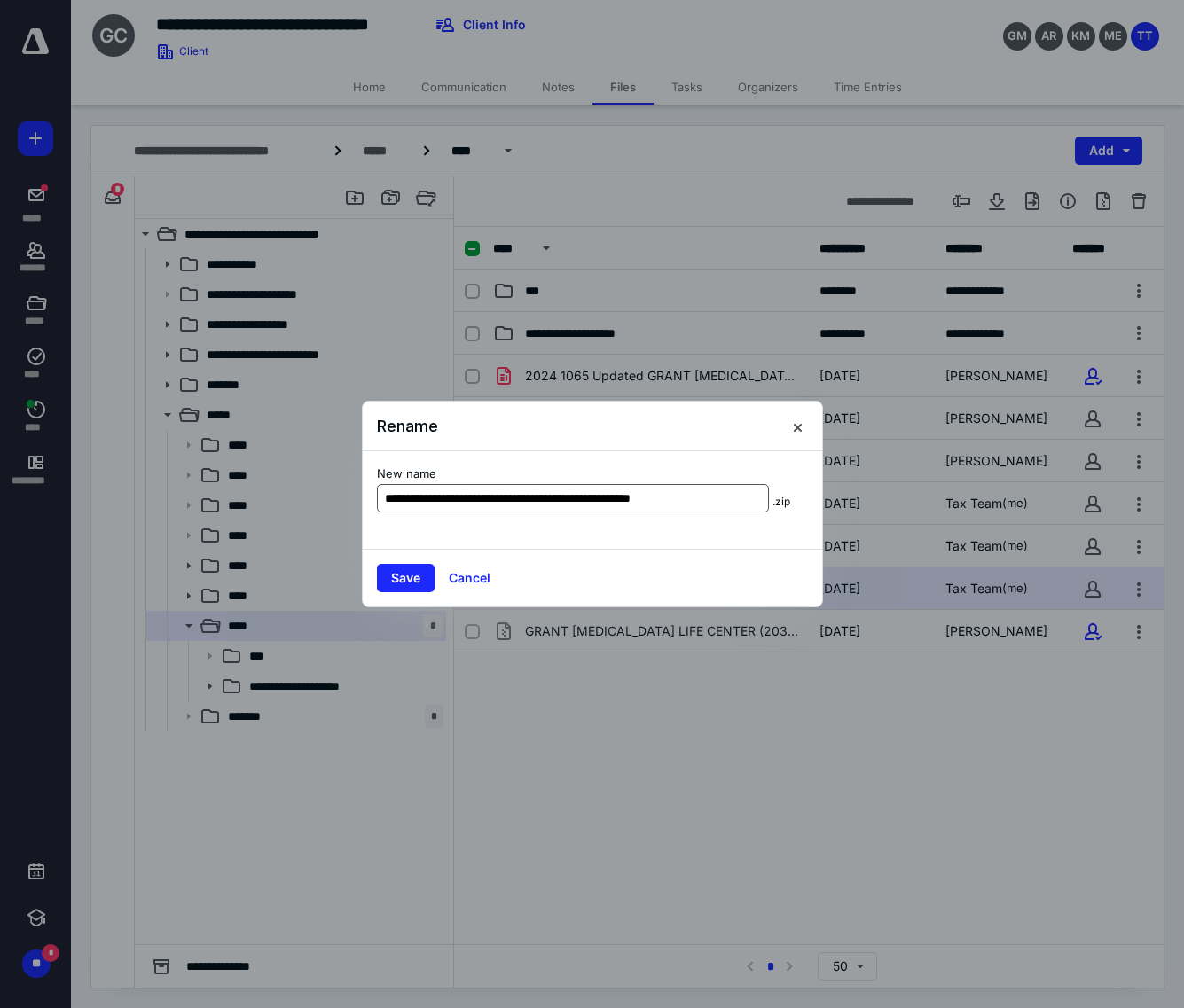 scroll, scrollTop: 0, scrollLeft: 4, axis: horizontal 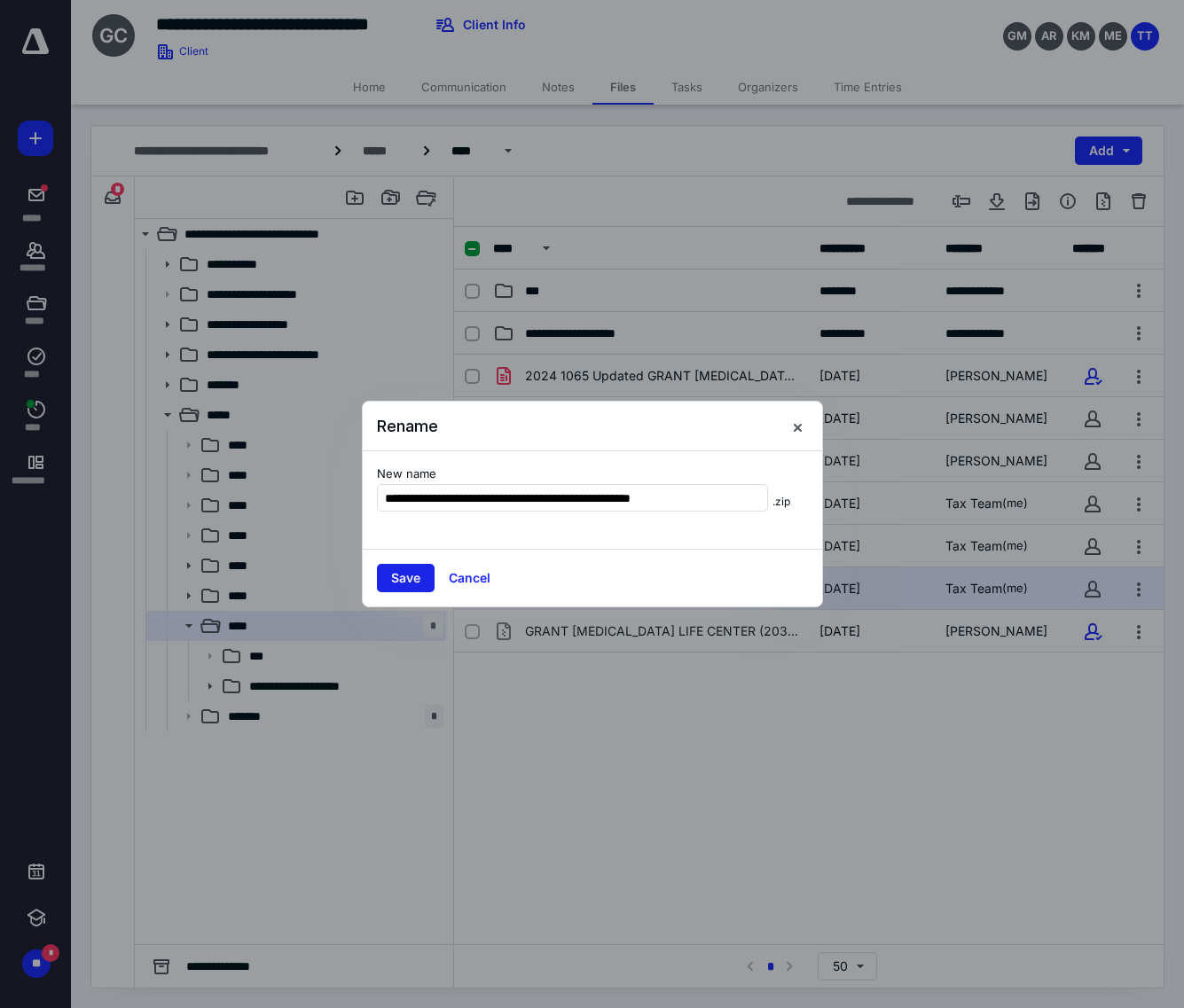 type on "**********" 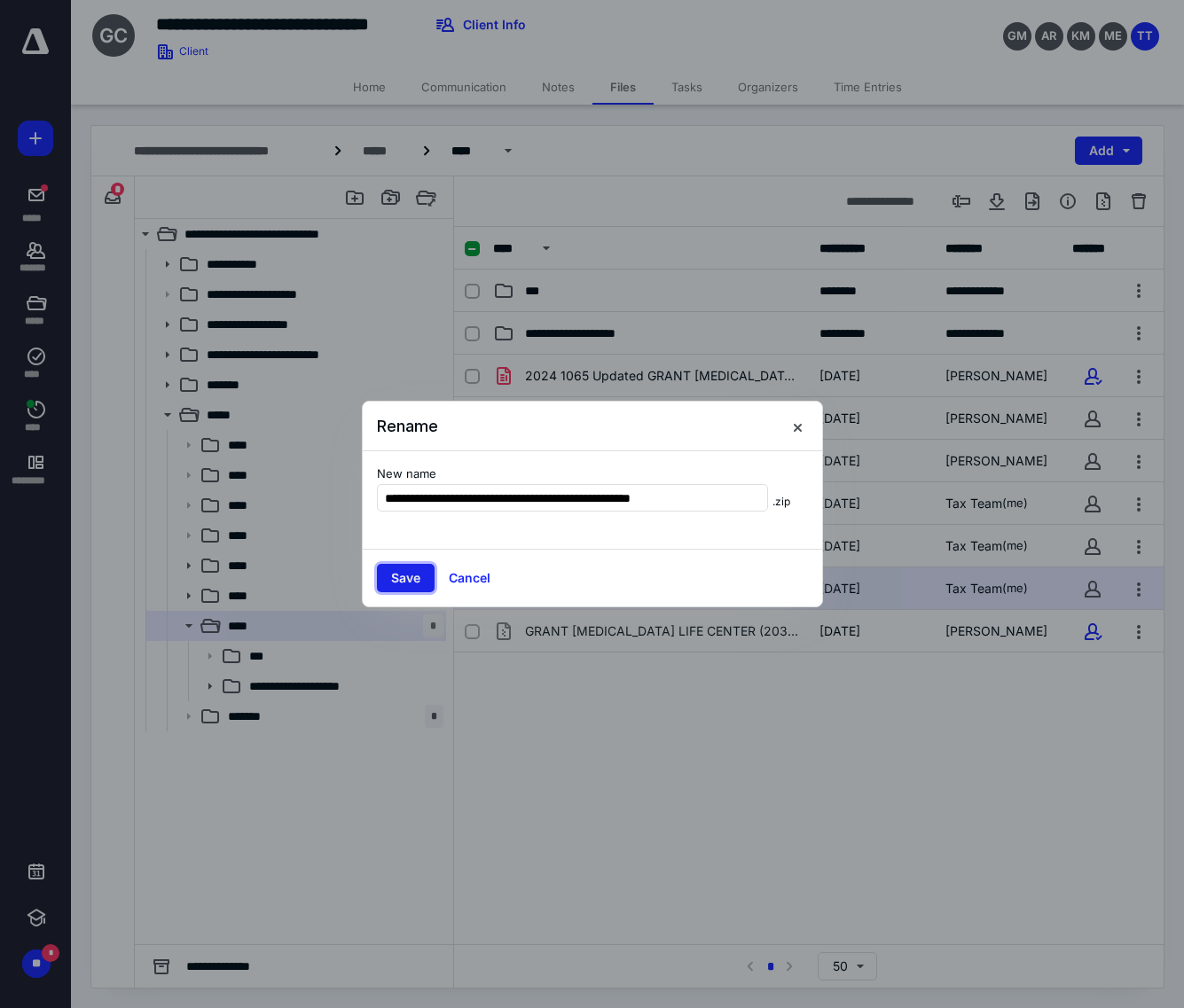 click on "Save" at bounding box center (405, 578) 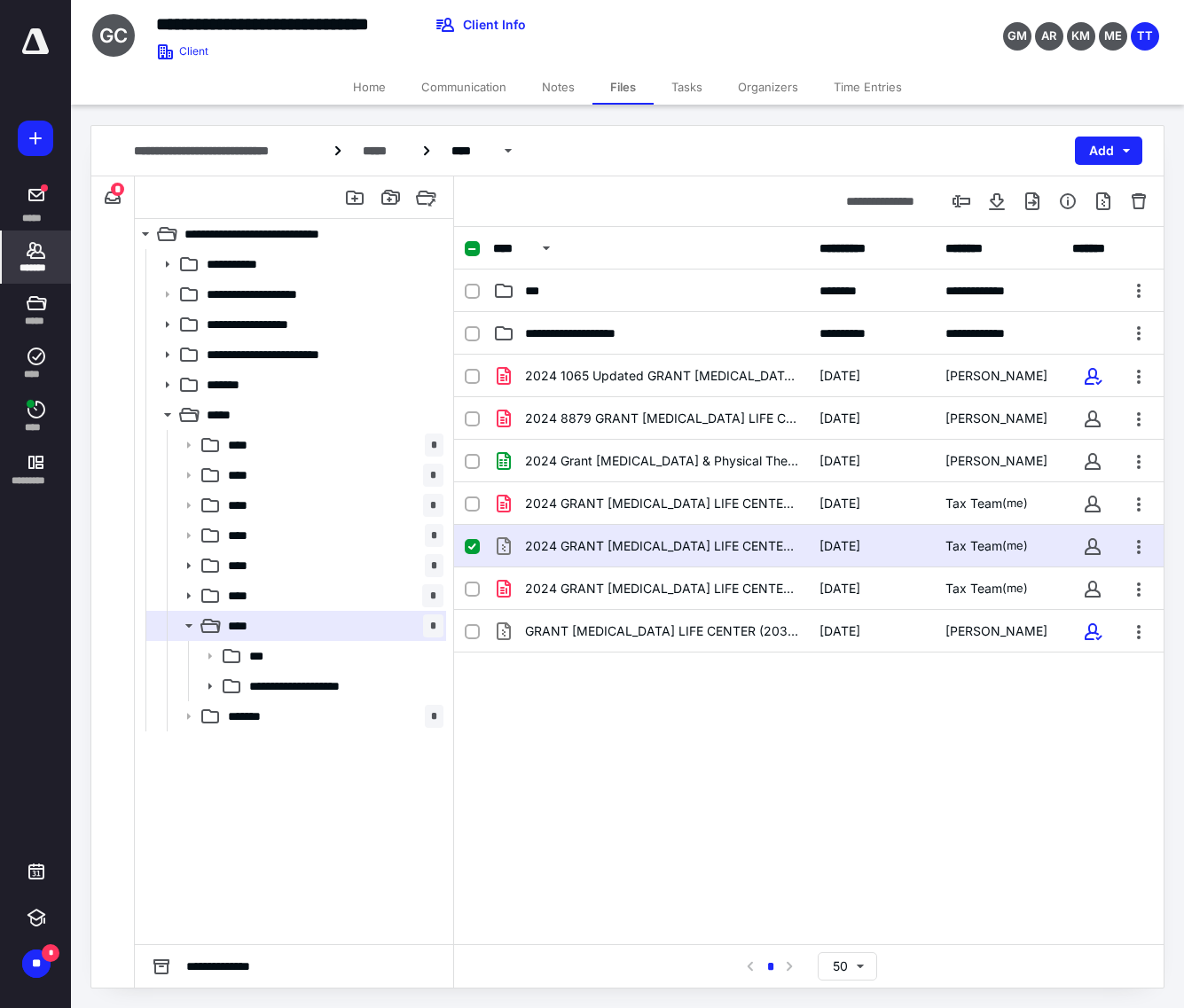 click 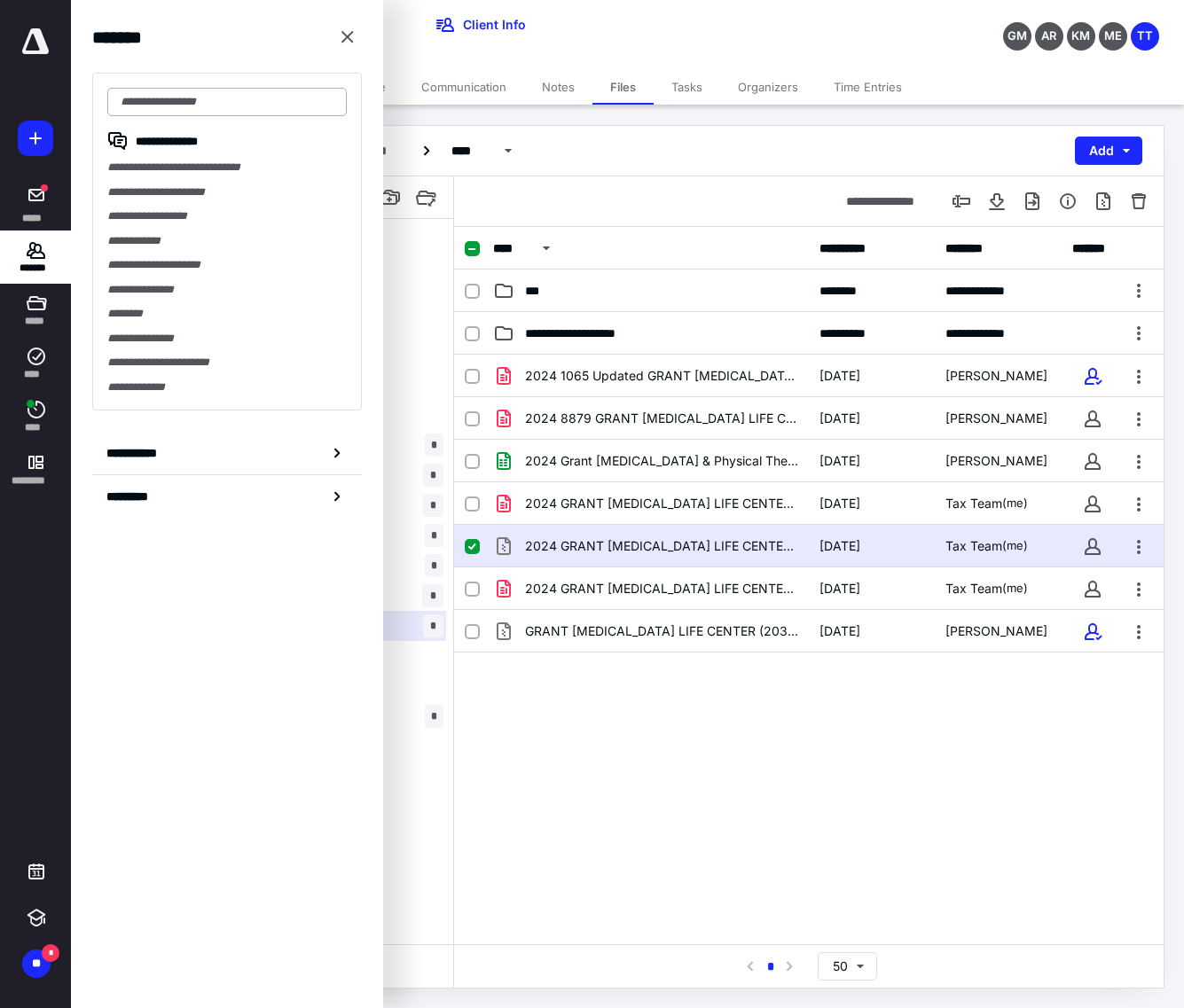 click at bounding box center [227, 102] 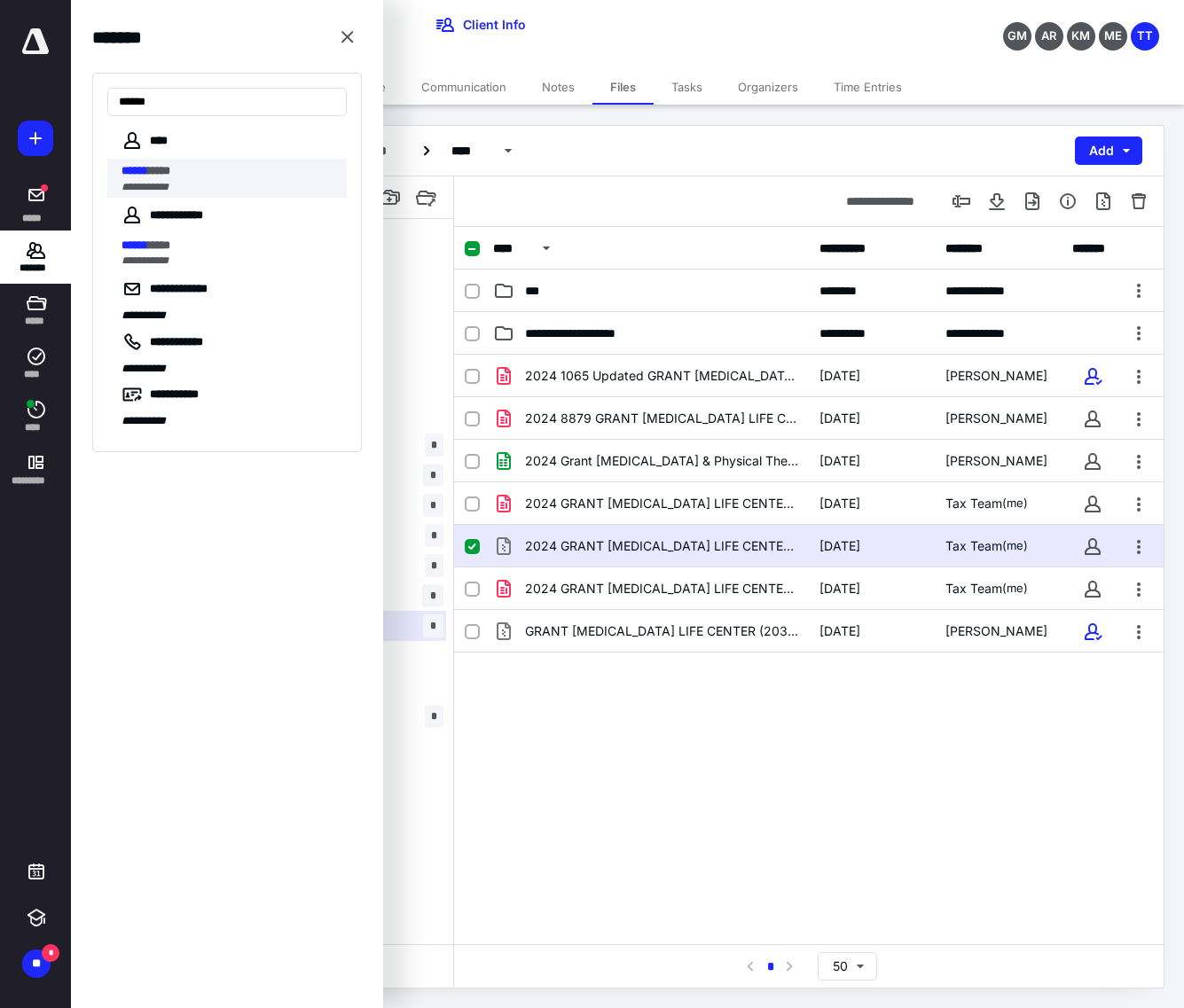 type on "******" 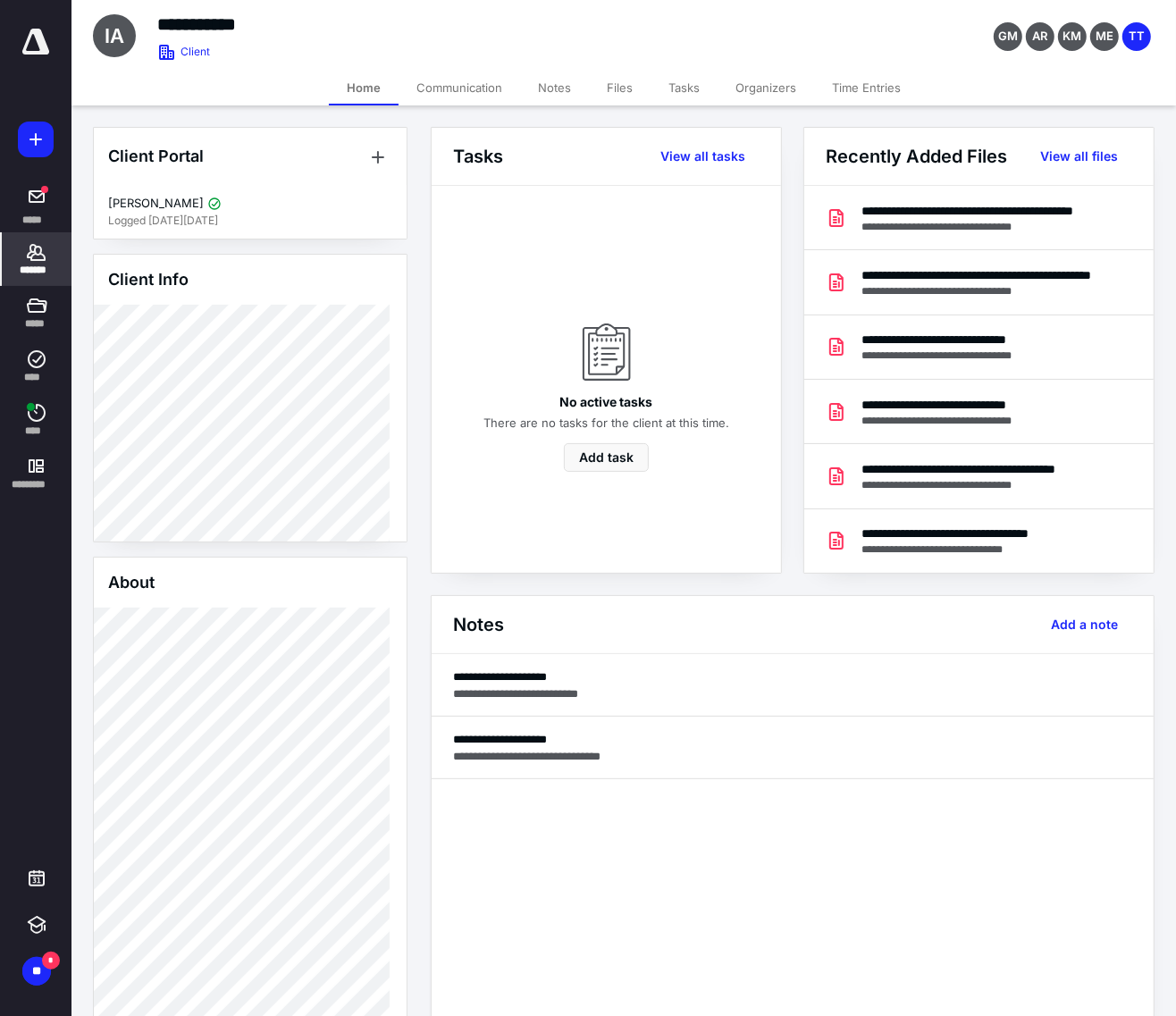 click on "Files" at bounding box center [619, 88] 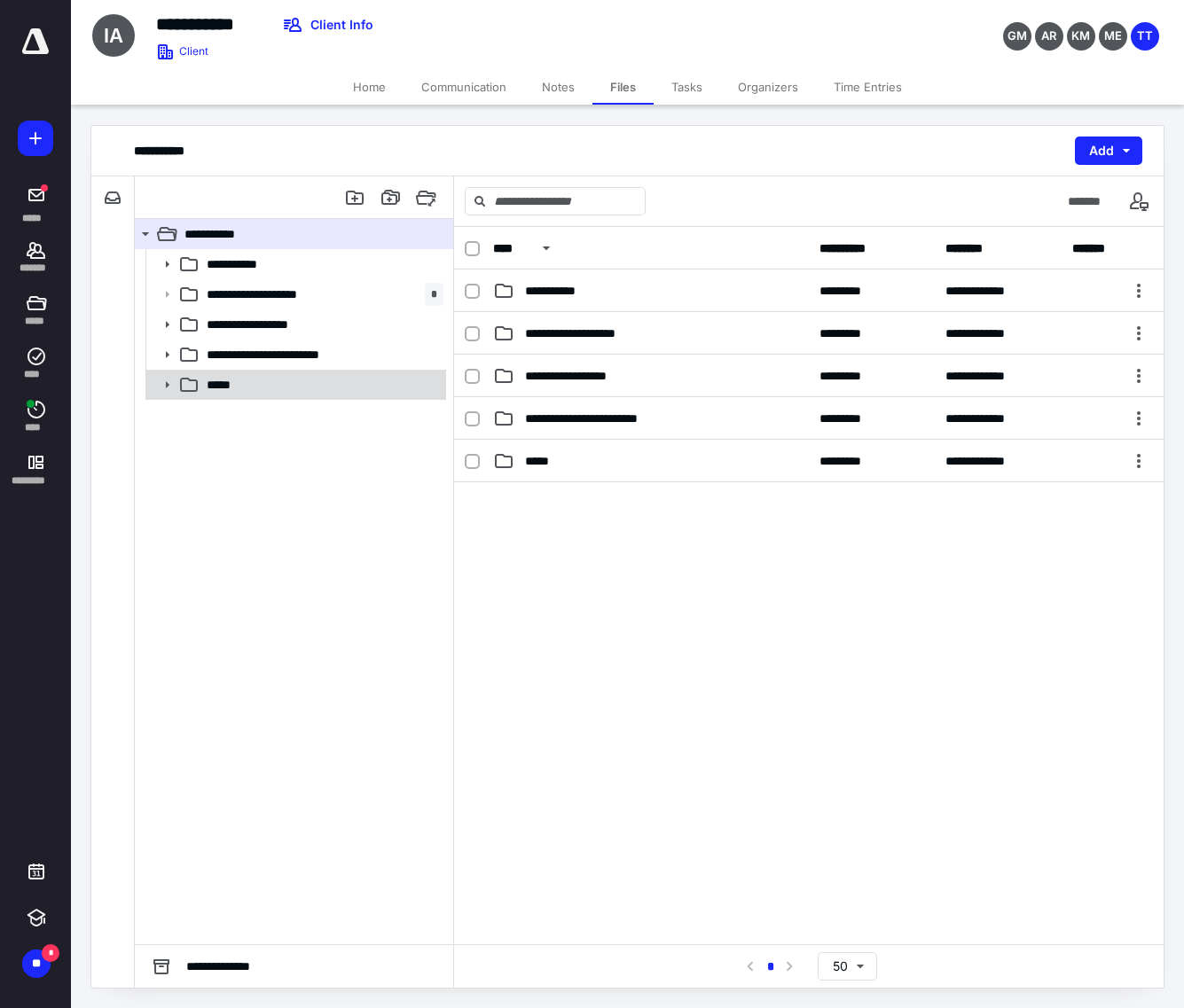click 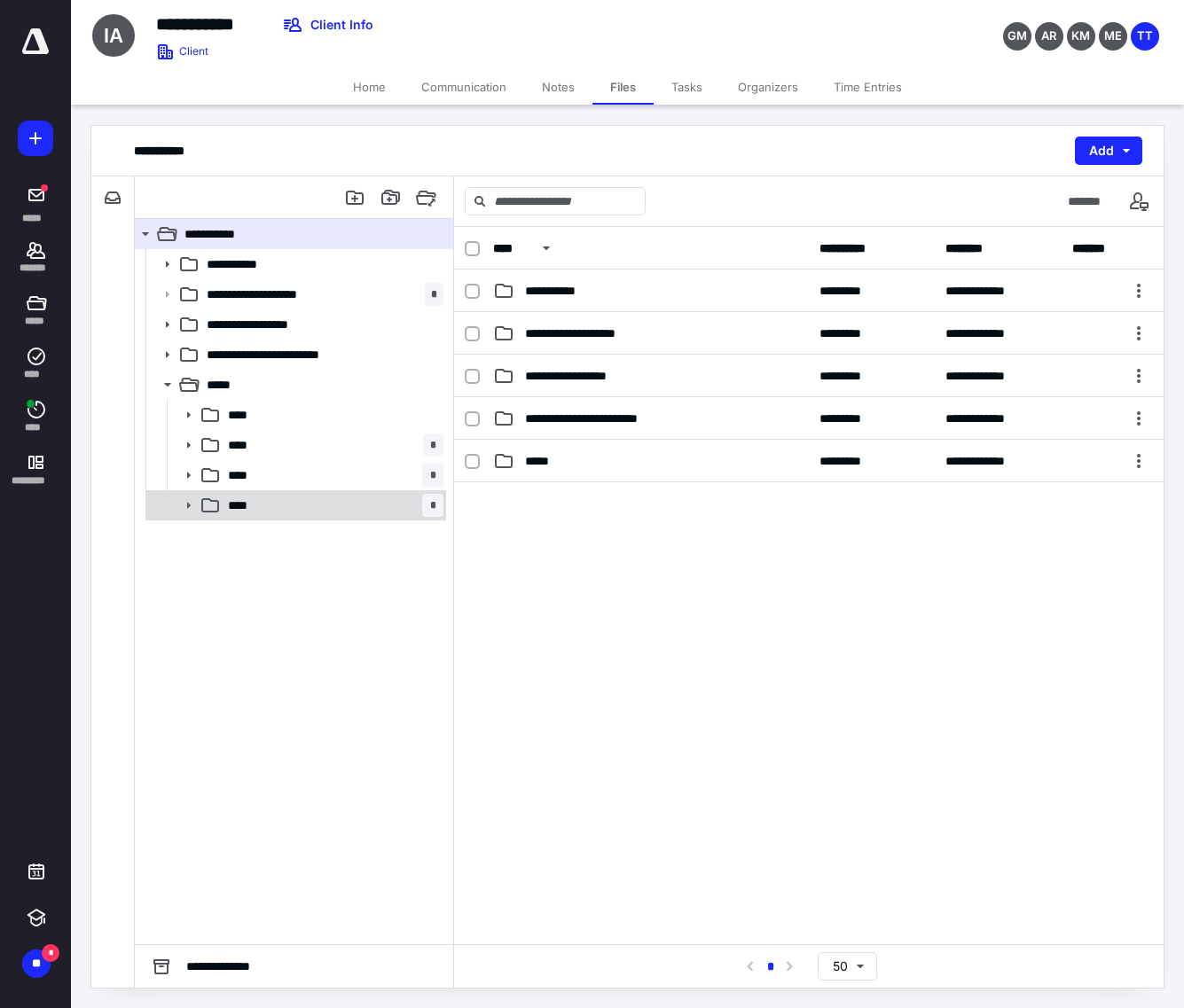 click on "****" at bounding box center (243, 505) 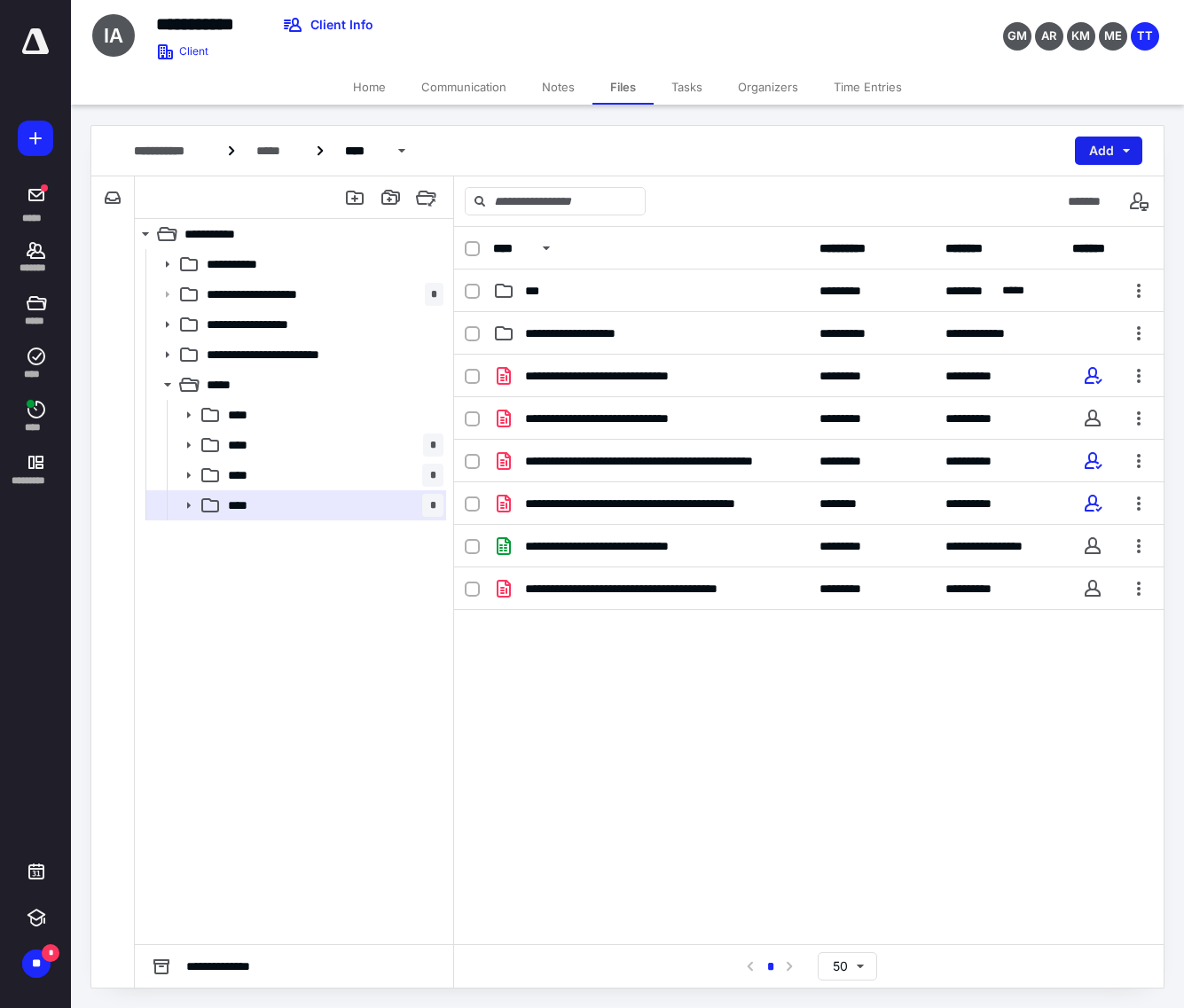 click on "Add" at bounding box center (1109, 151) 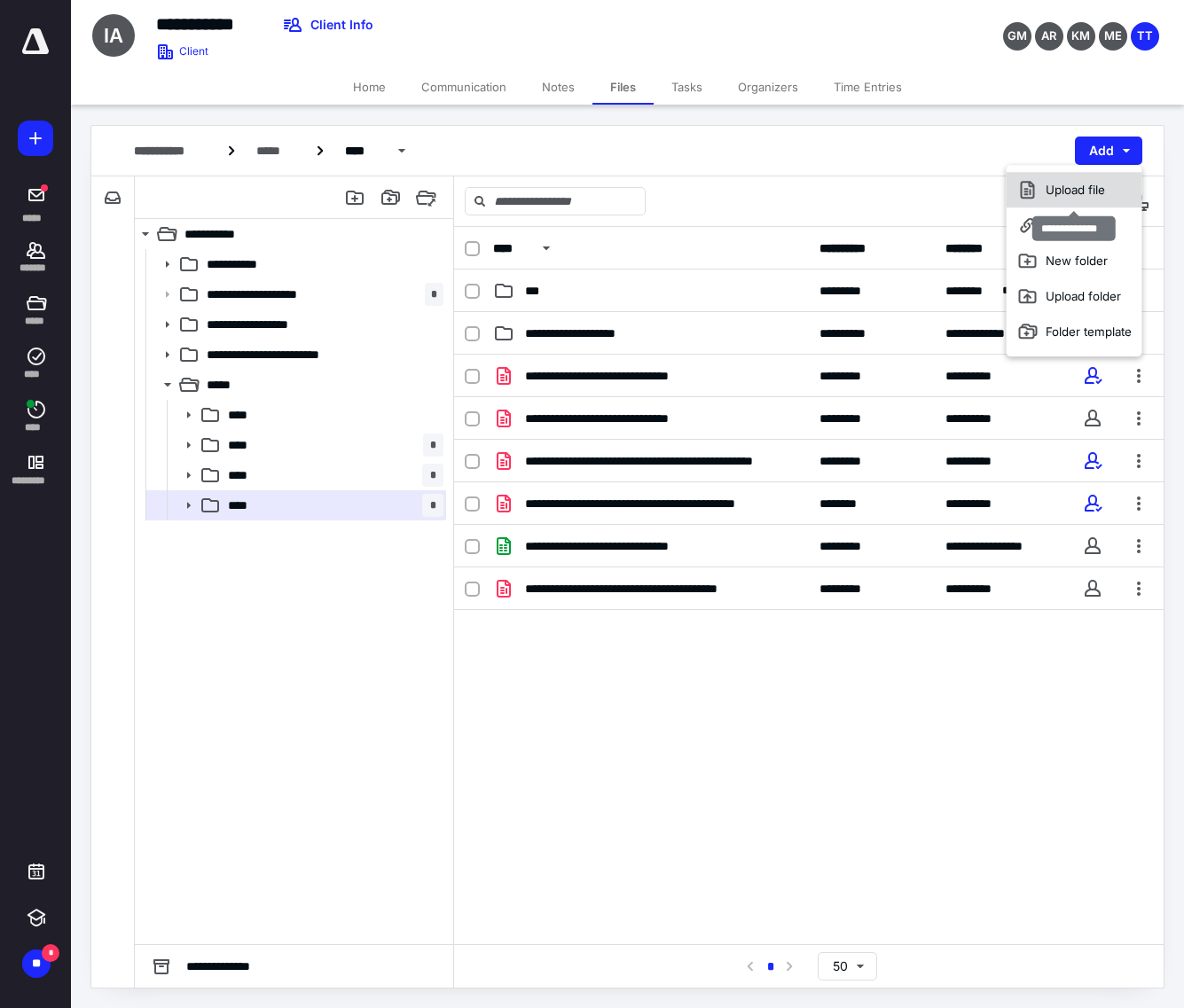 click on "Upload file" at bounding box center [1074, 190] 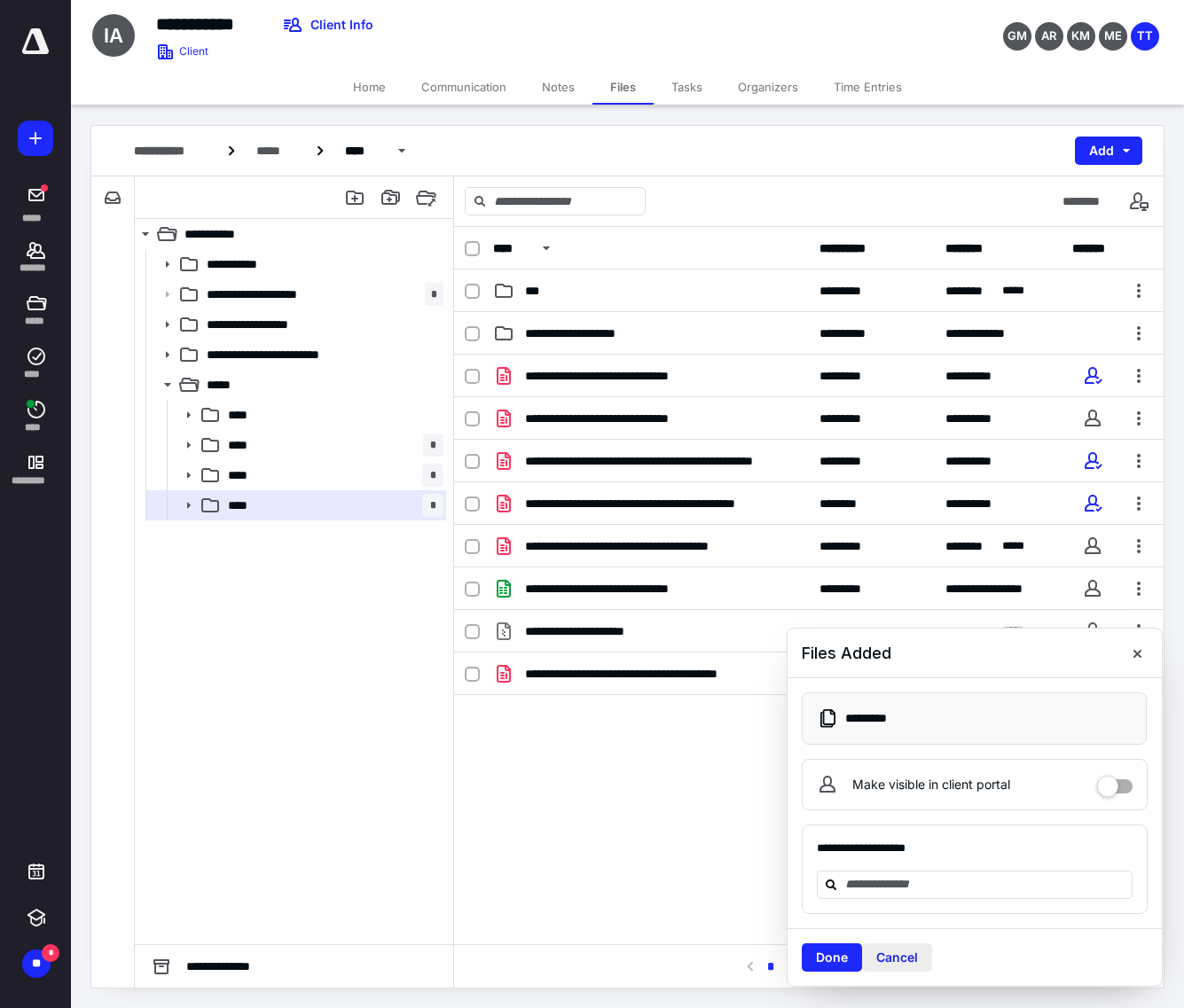 click on "Cancel" at bounding box center (897, 957) 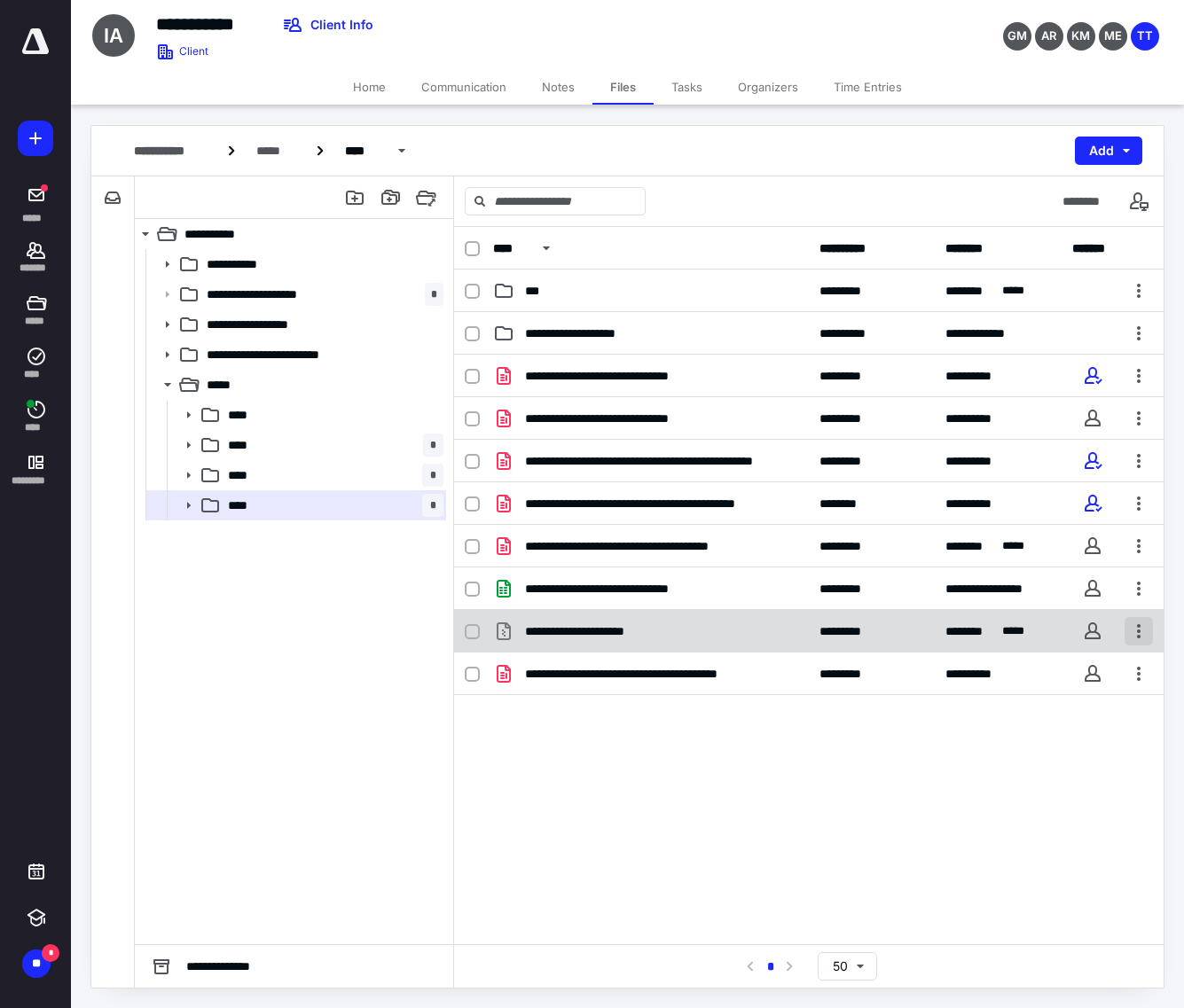 click at bounding box center (1139, 631) 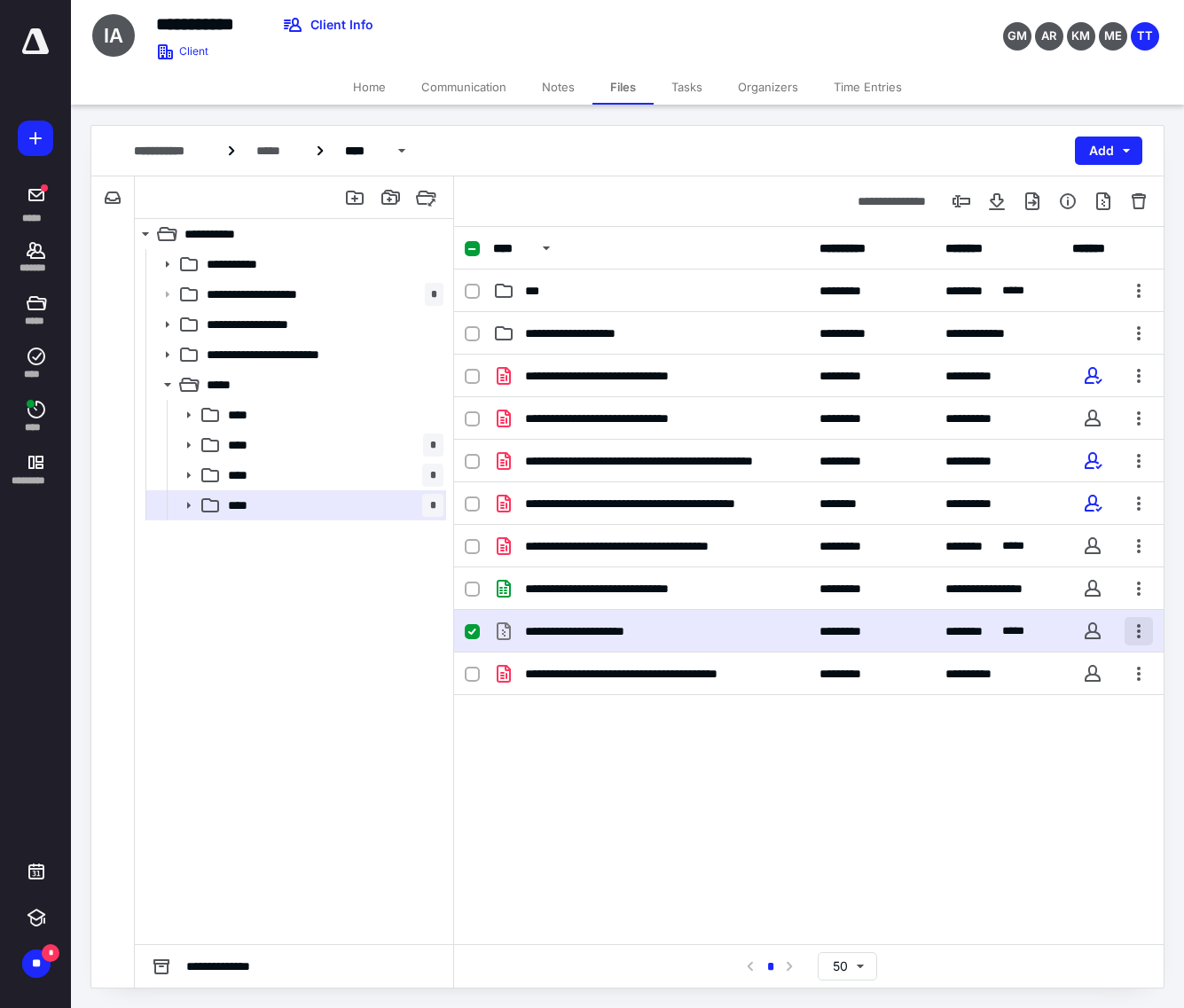 checkbox on "true" 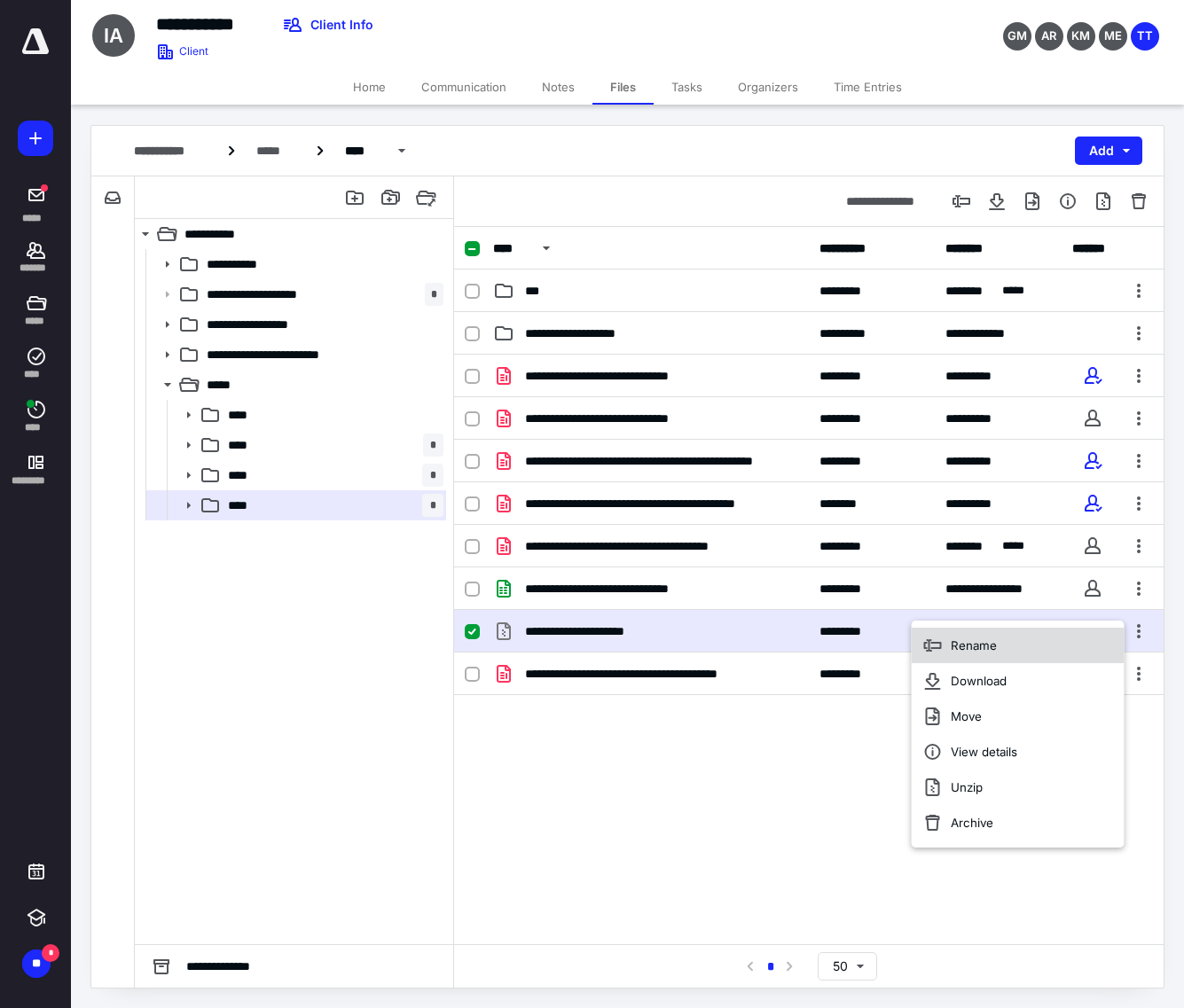click on "Rename" at bounding box center [1018, 645] 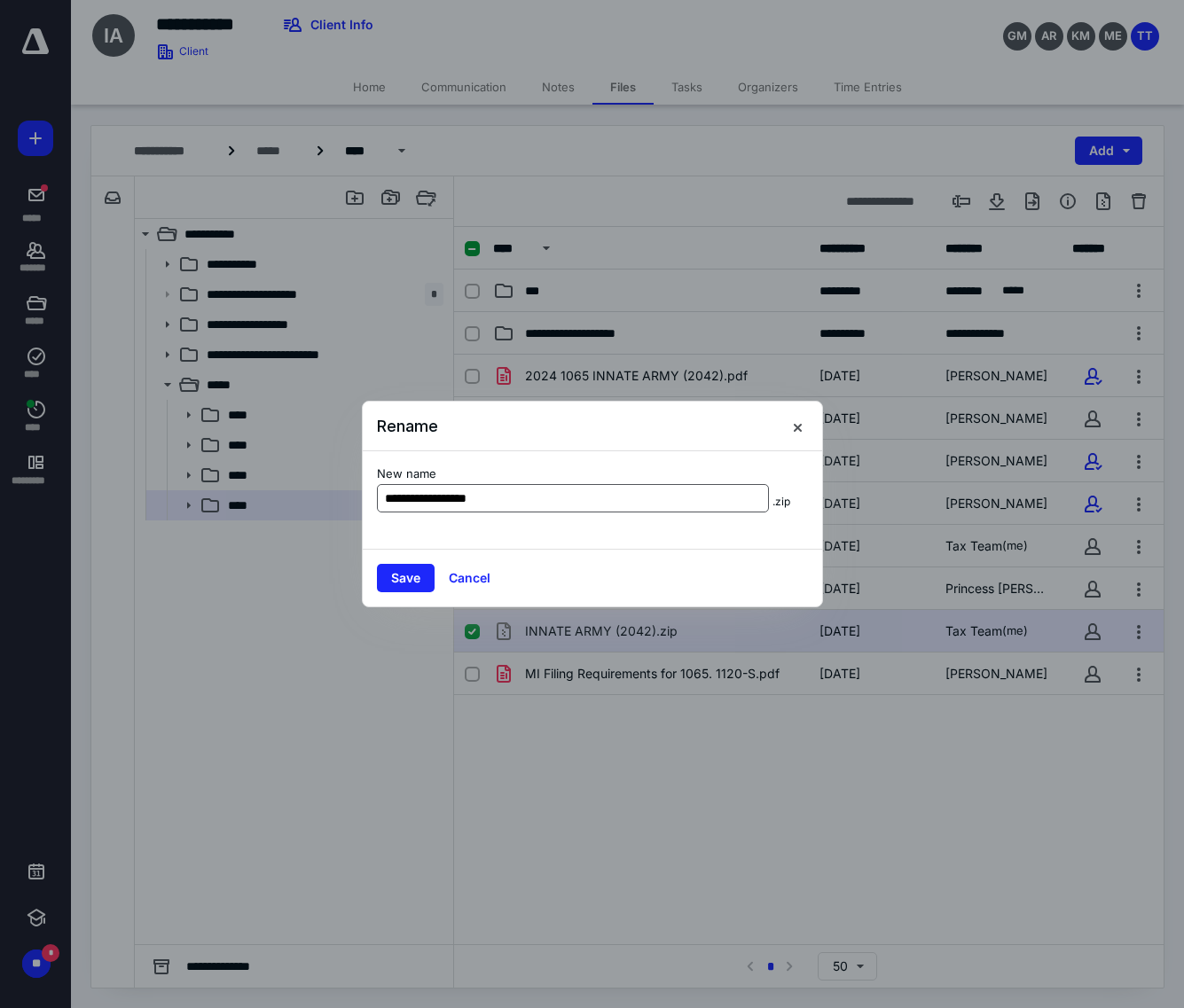 click on "**********" at bounding box center (573, 498) 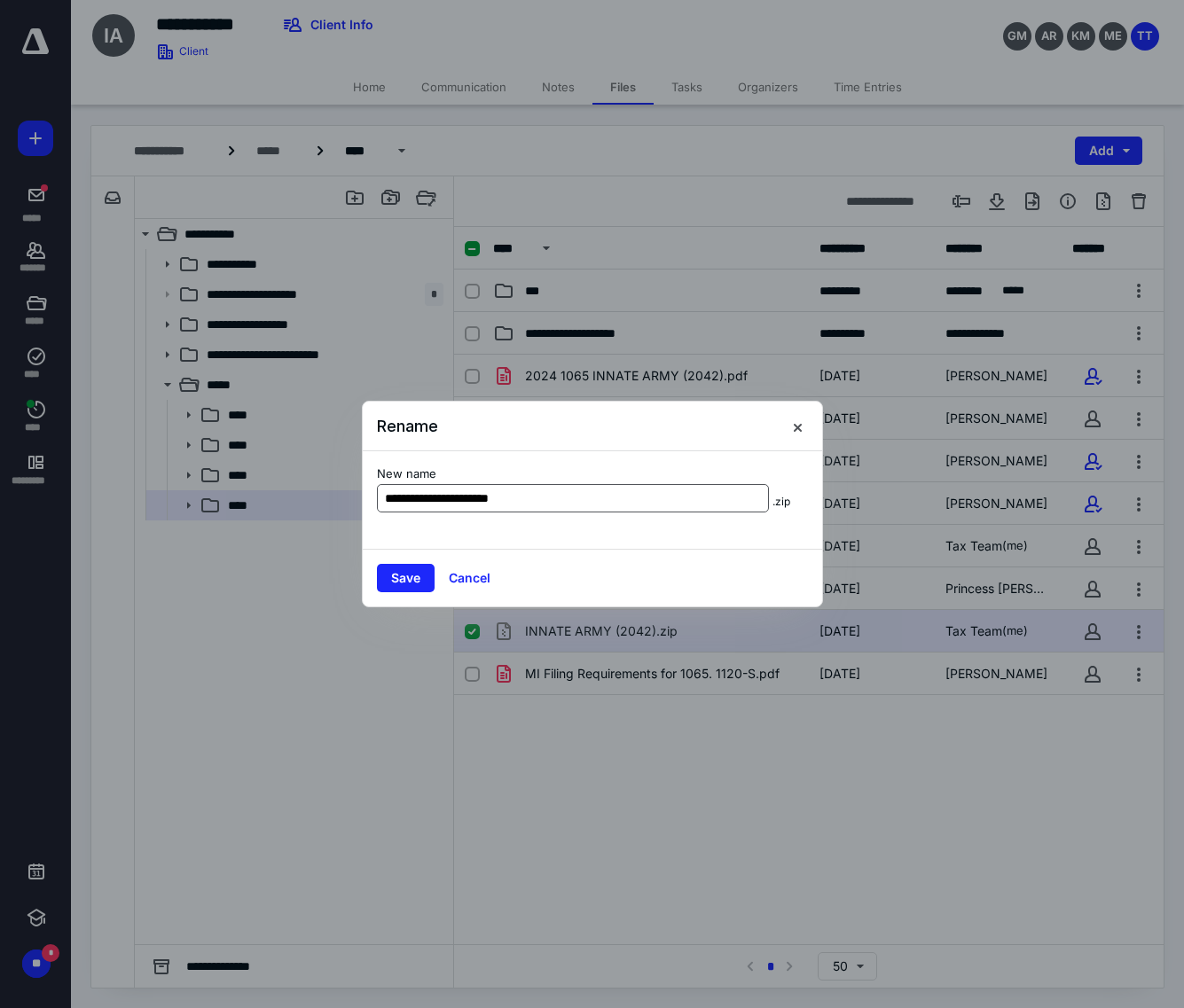 click on "**********" at bounding box center [573, 498] 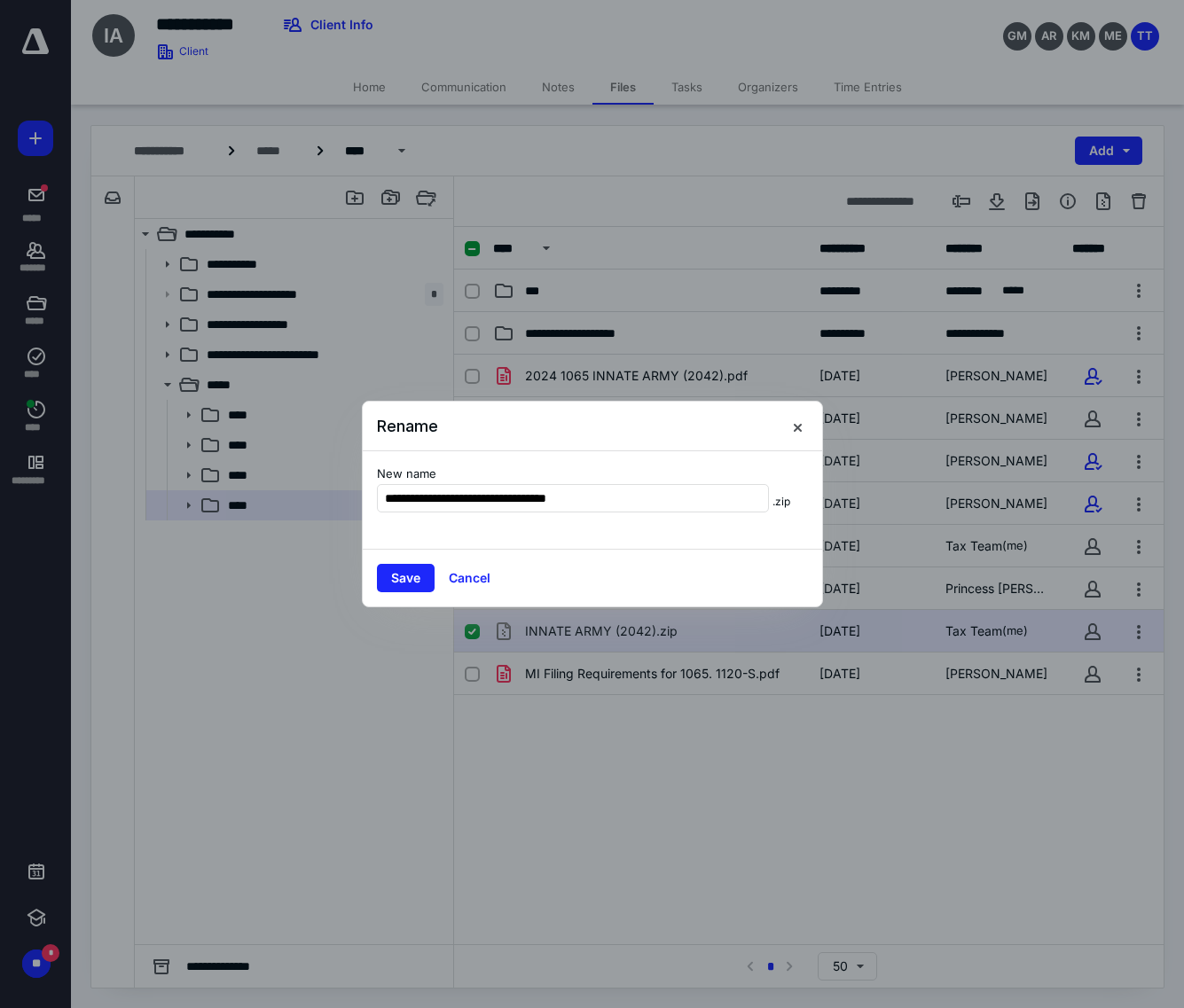 type on "**********" 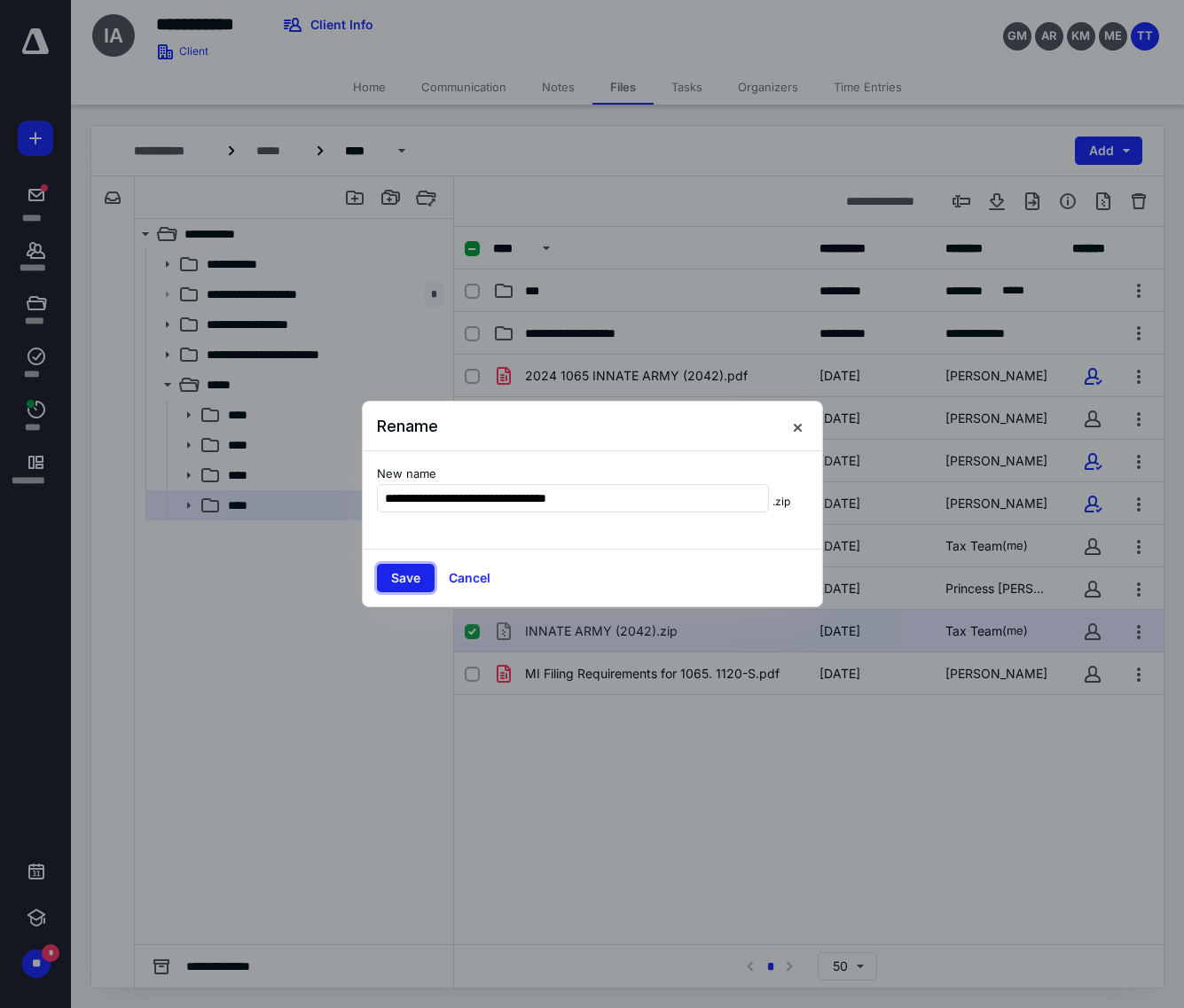 click on "Save" at bounding box center (405, 578) 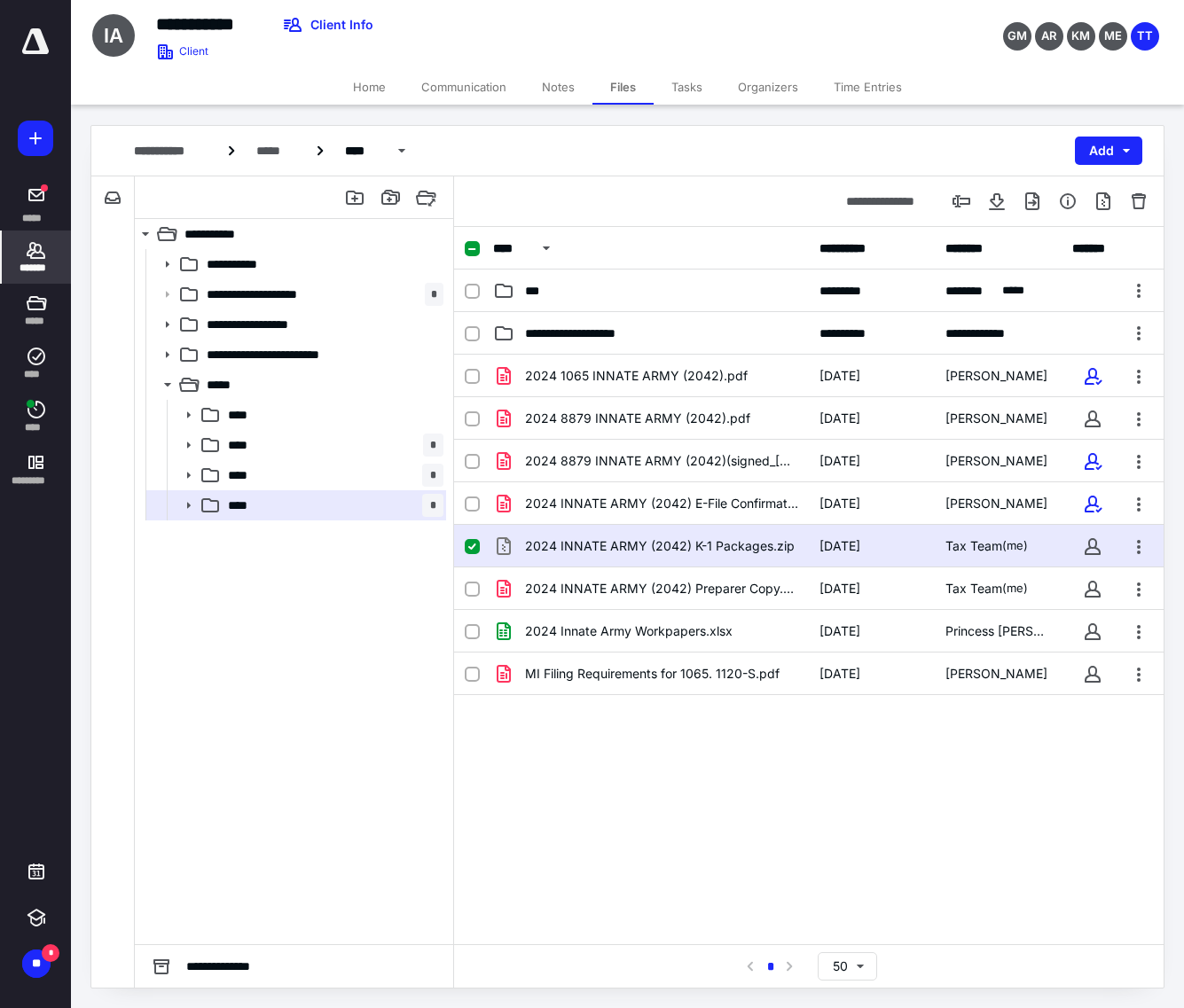 click on "*******" at bounding box center (36, 257) 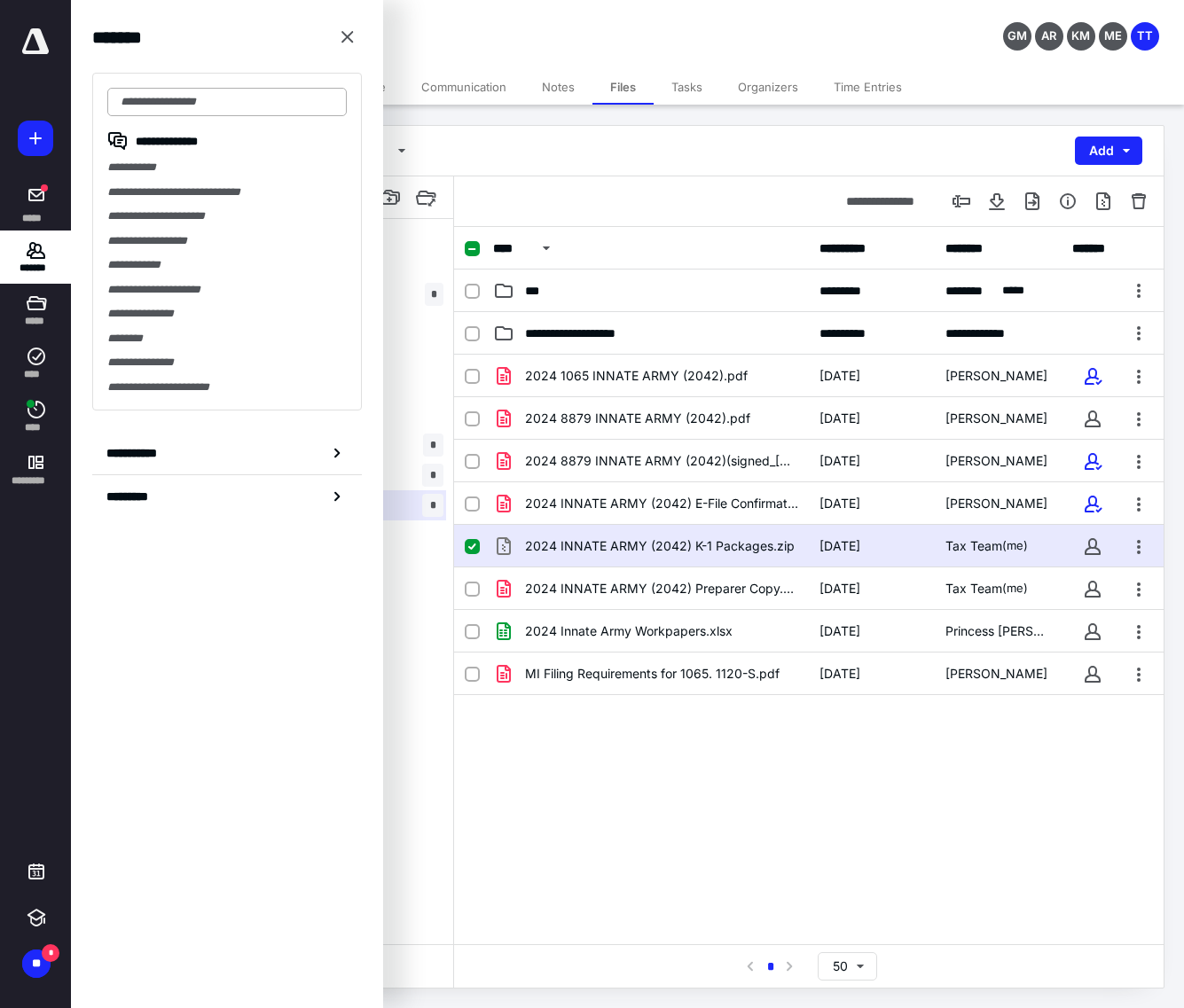 click at bounding box center [227, 102] 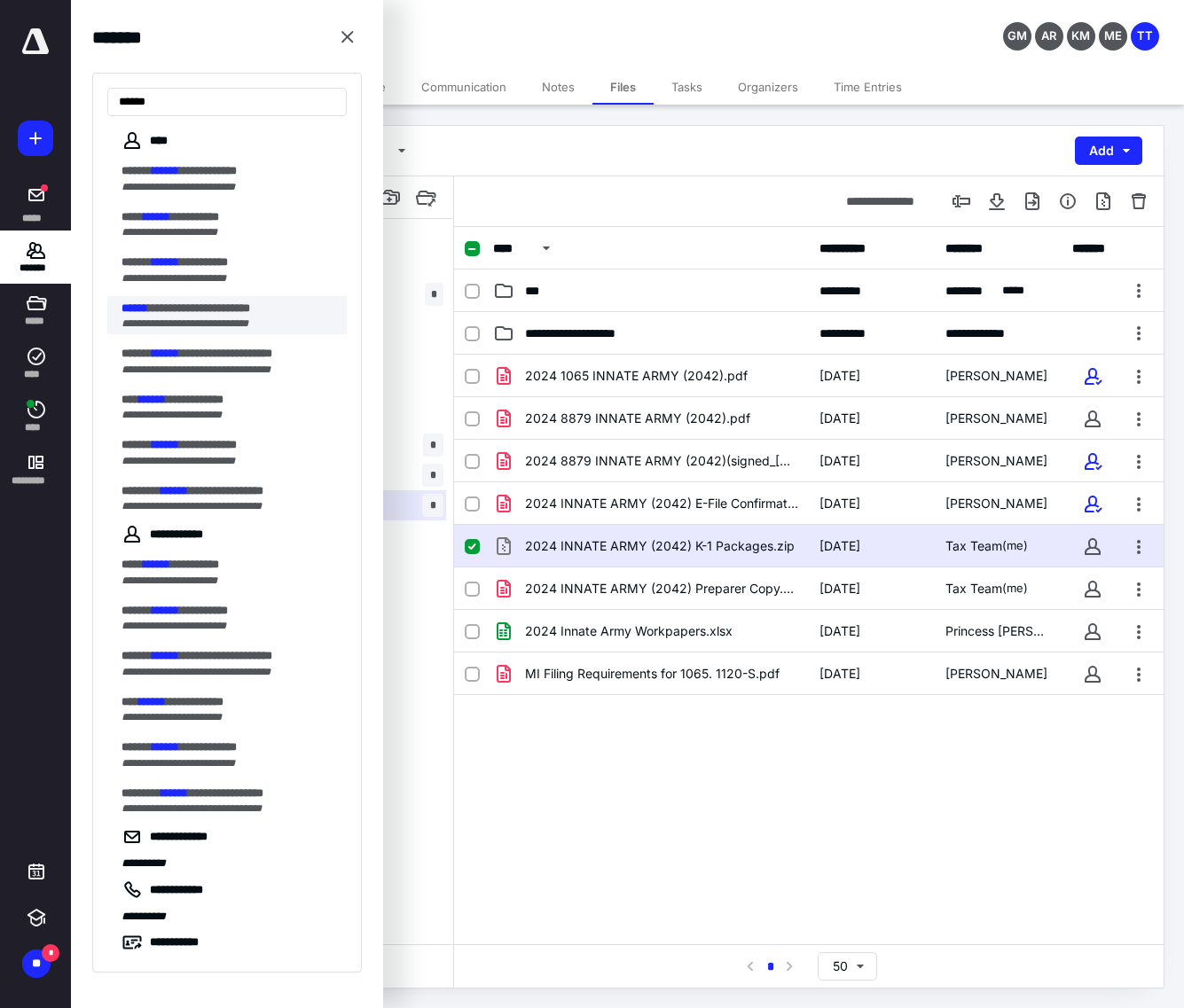 type on "******" 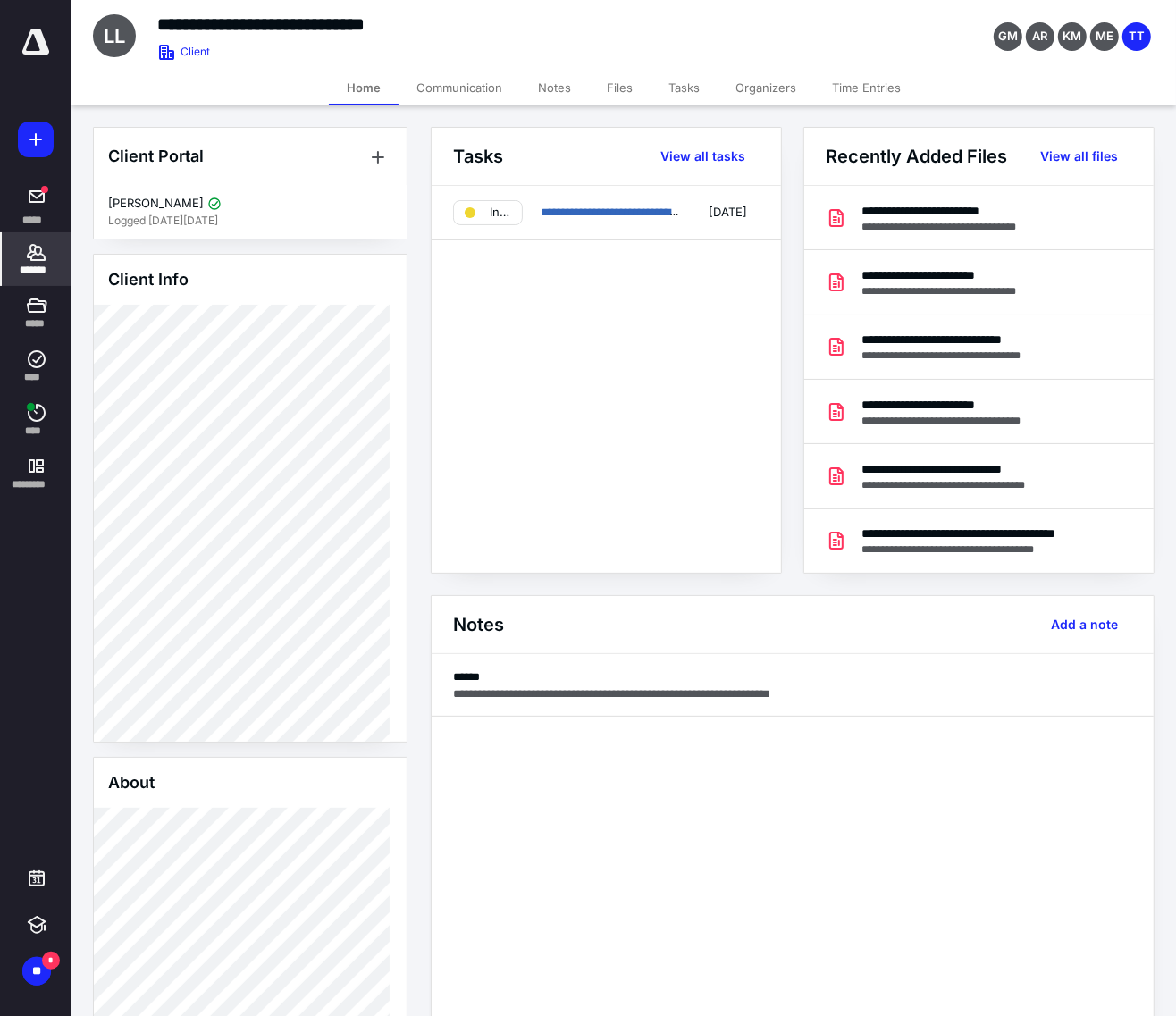 click on "Files" at bounding box center [619, 88] 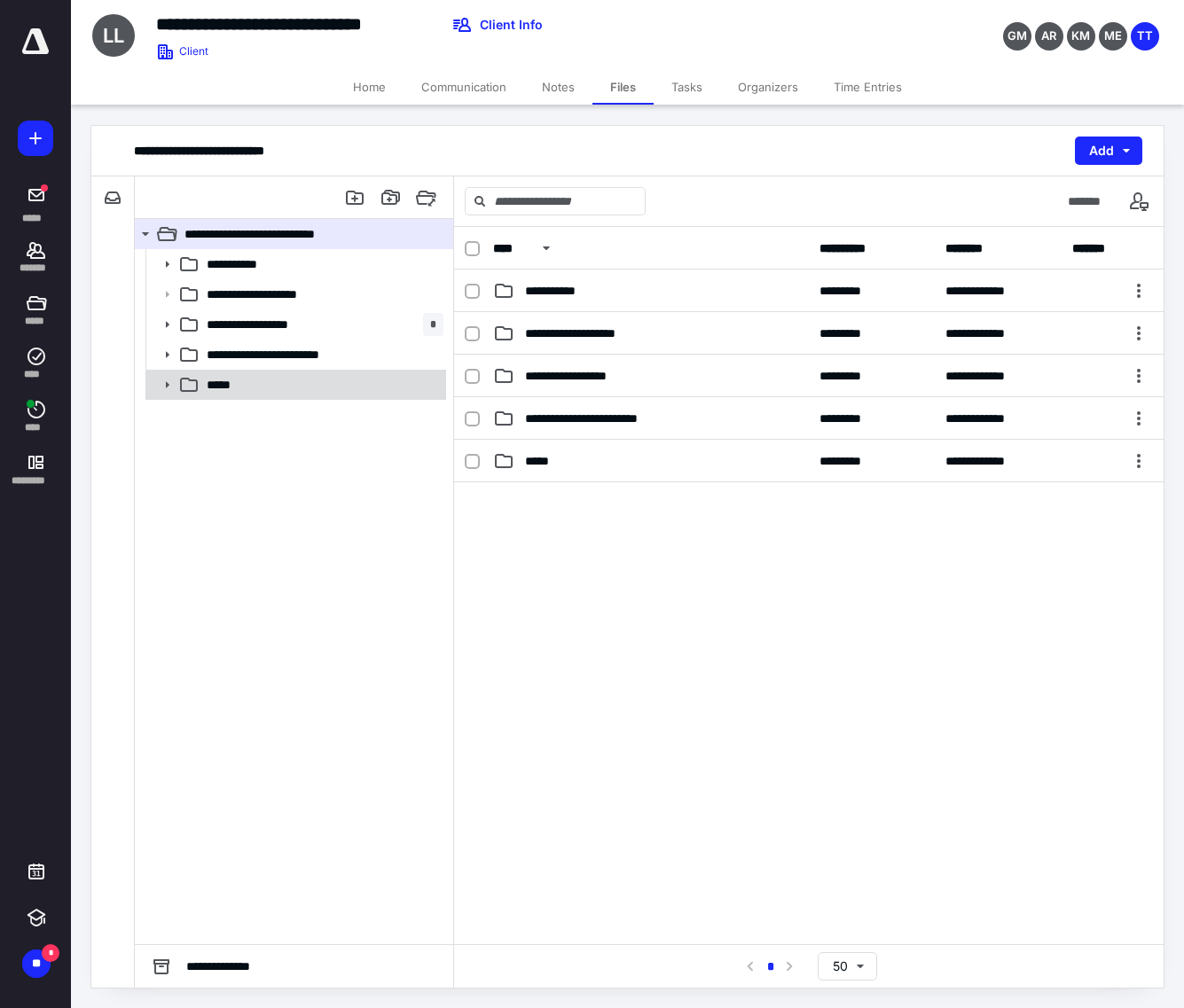 click 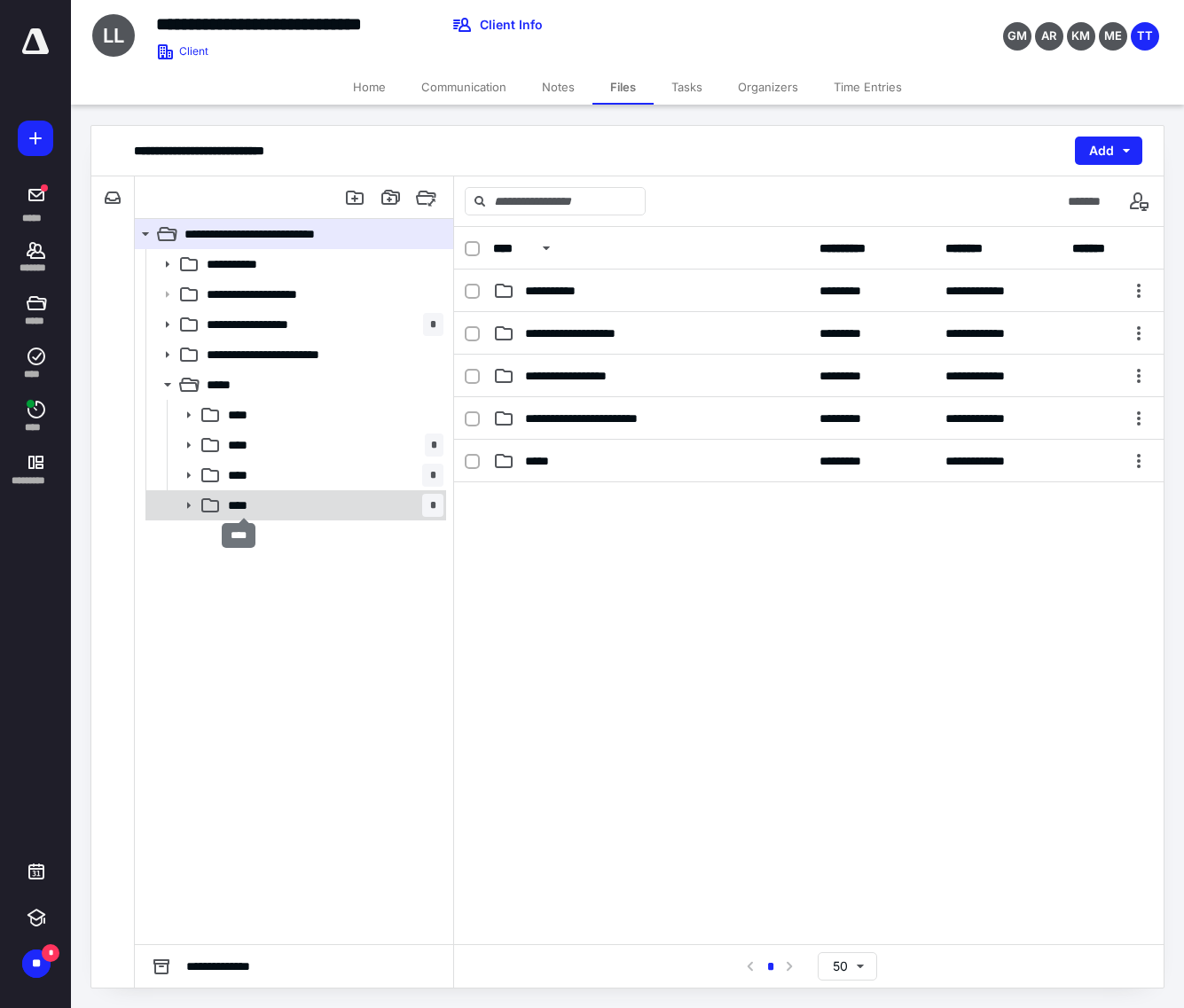 click on "****" at bounding box center (243, 505) 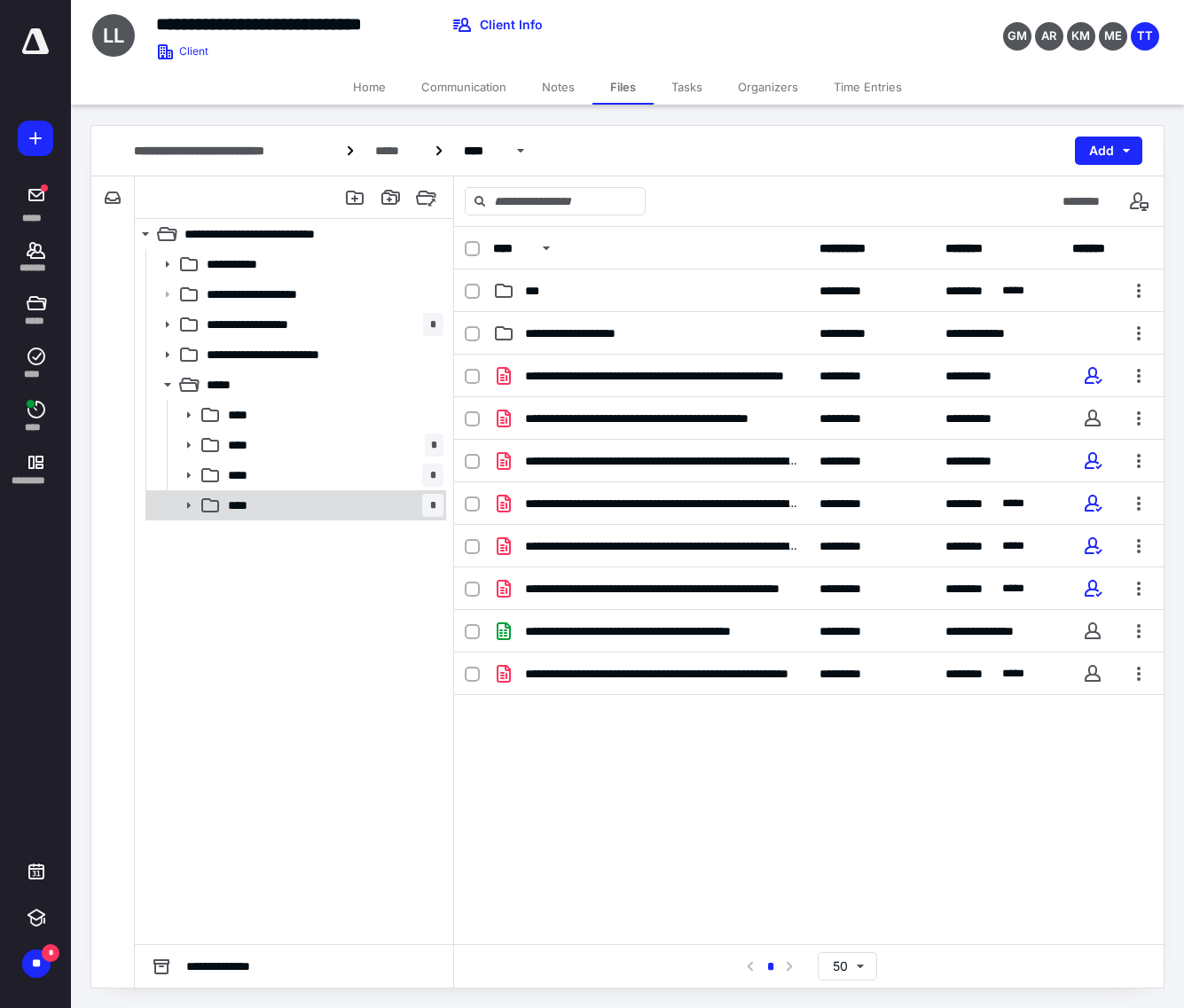 click 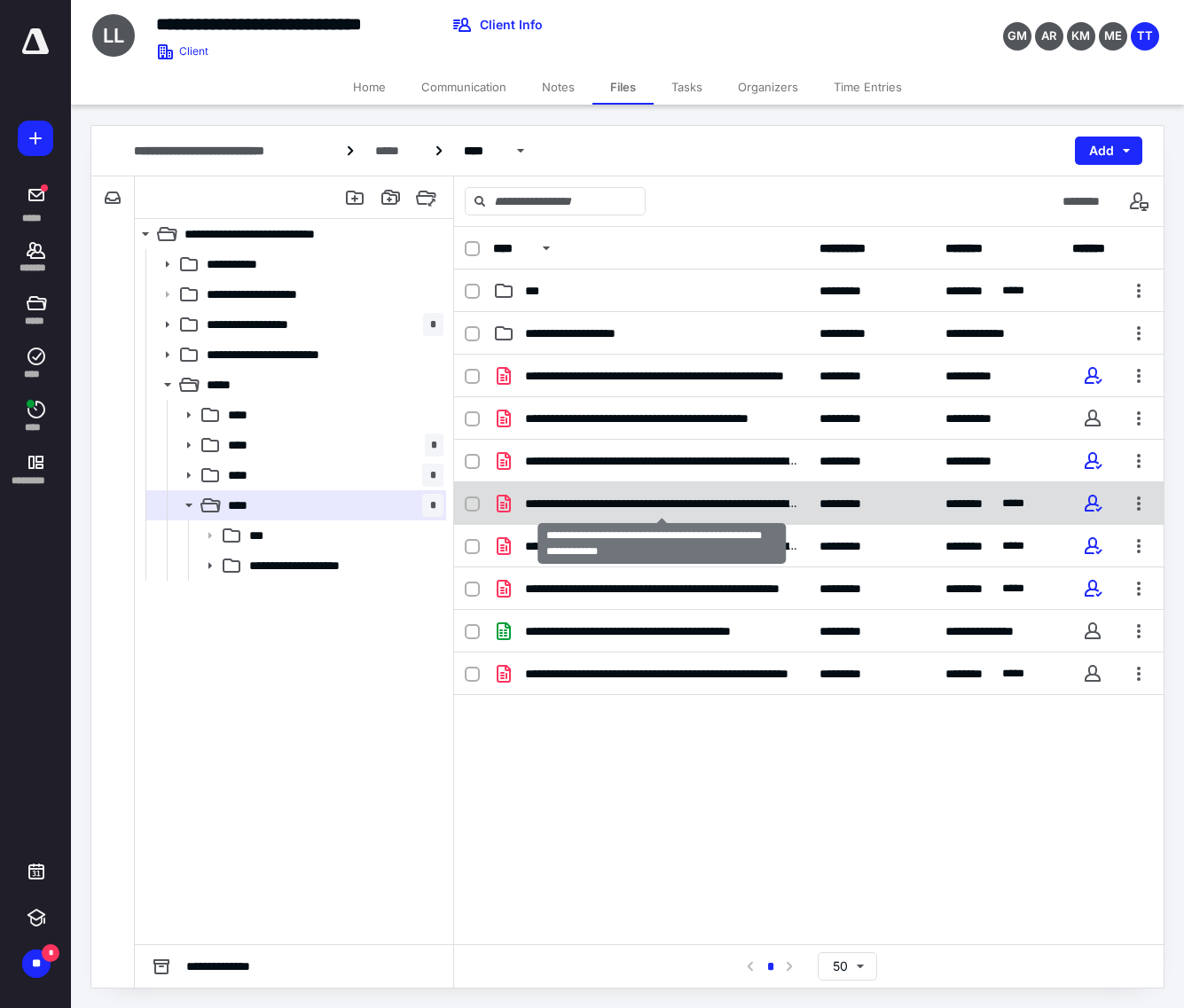 click on "**********" at bounding box center (662, 504) 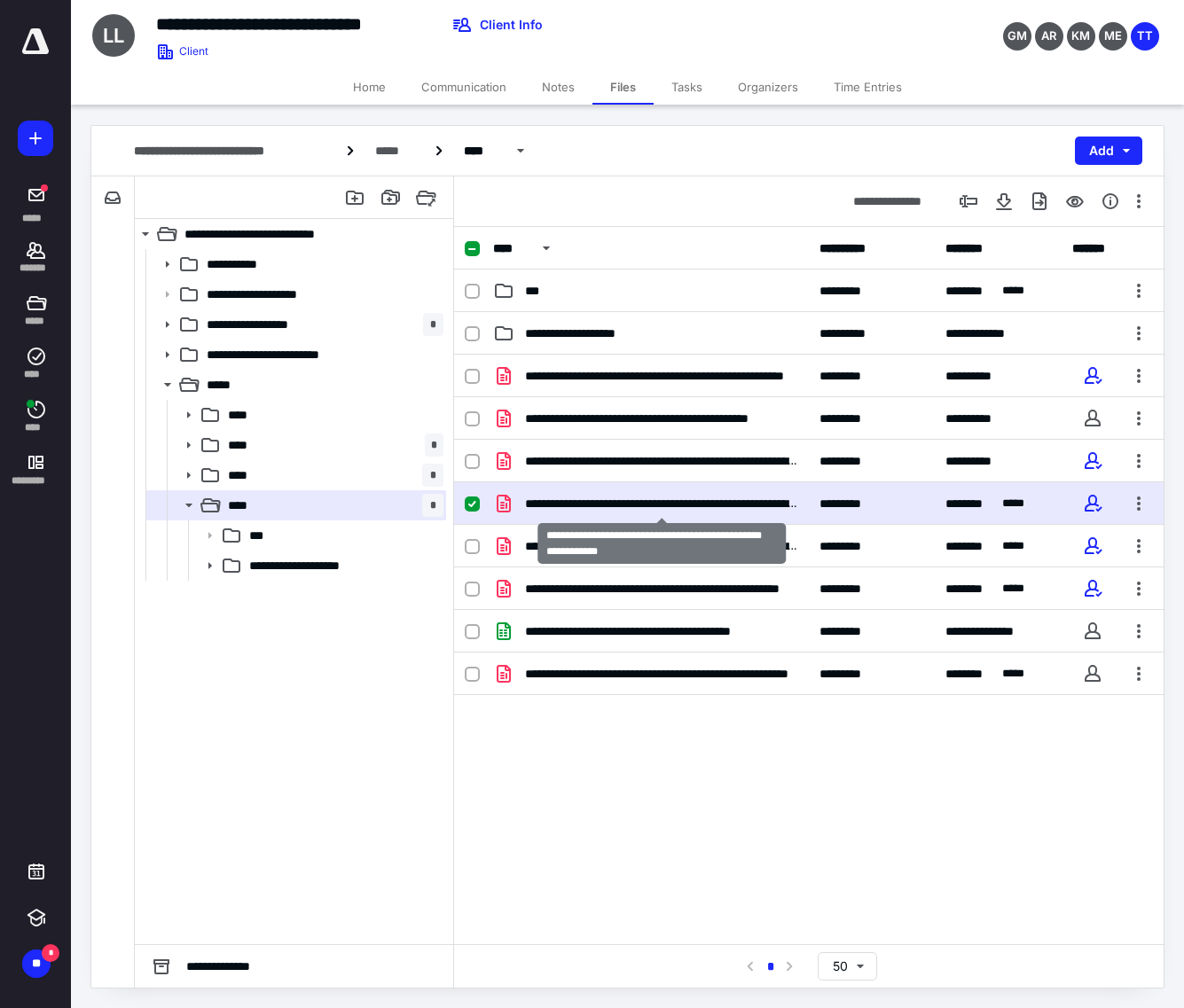 click on "**********" at bounding box center [662, 504] 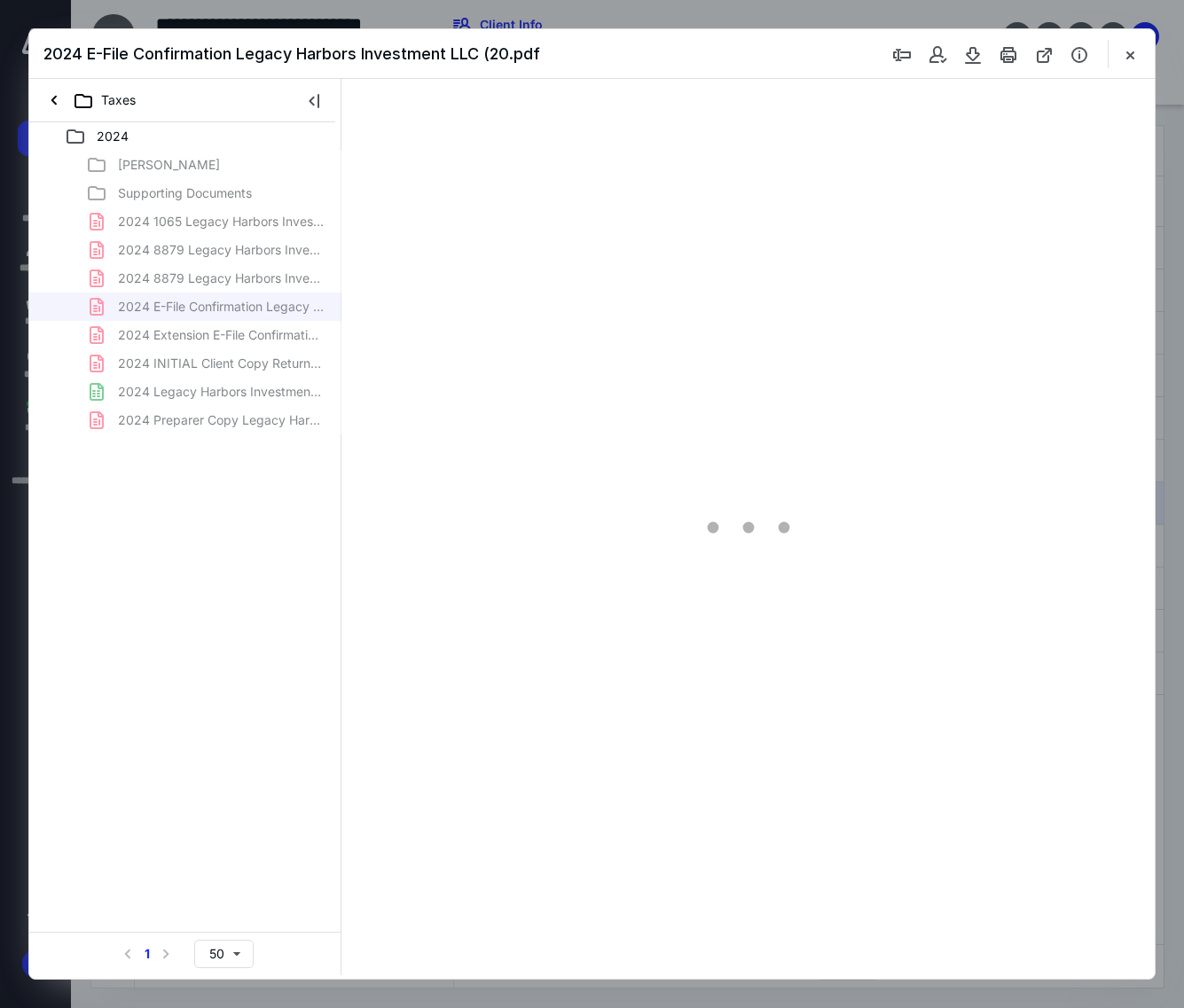 scroll, scrollTop: 0, scrollLeft: 0, axis: both 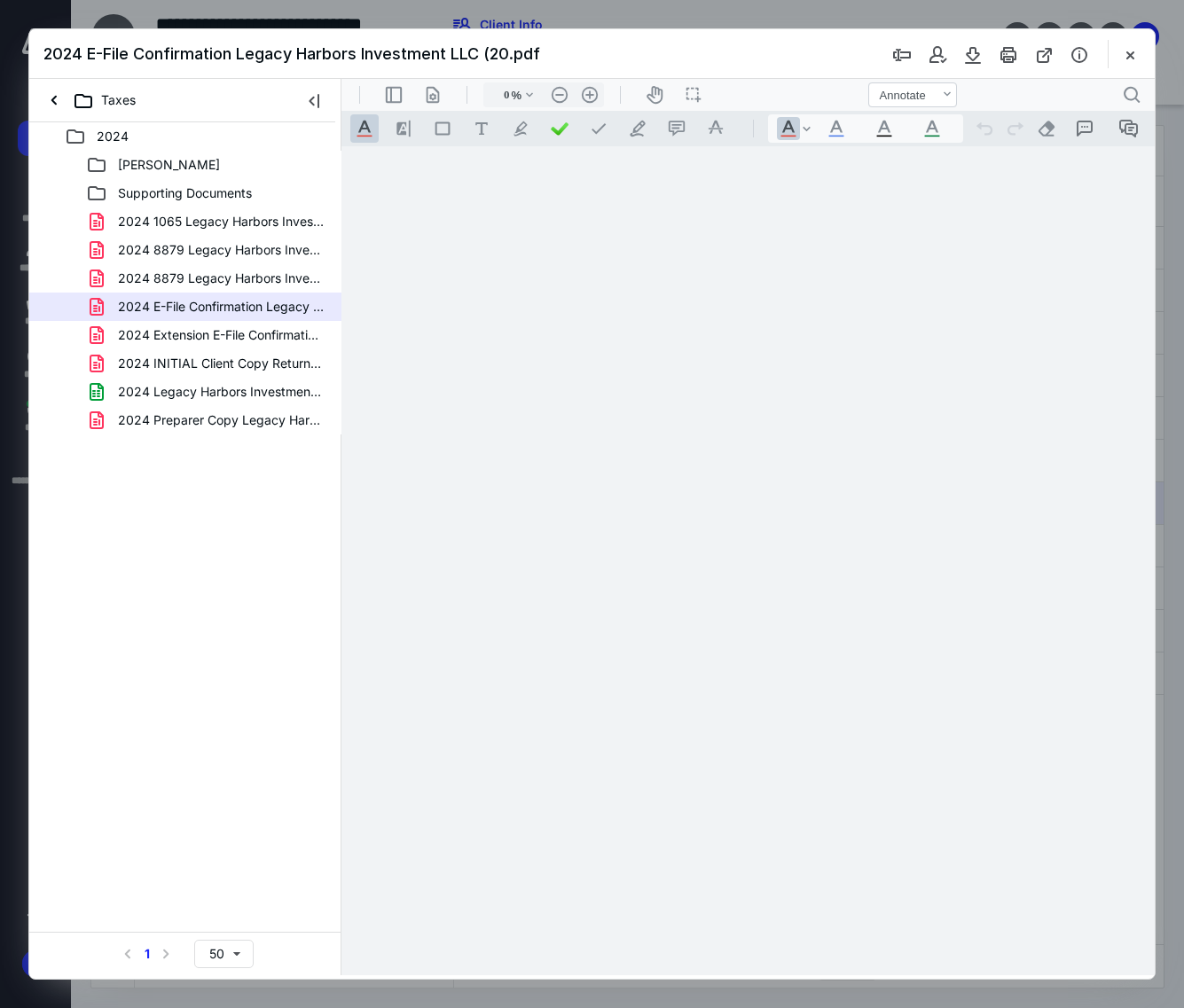 type on "117" 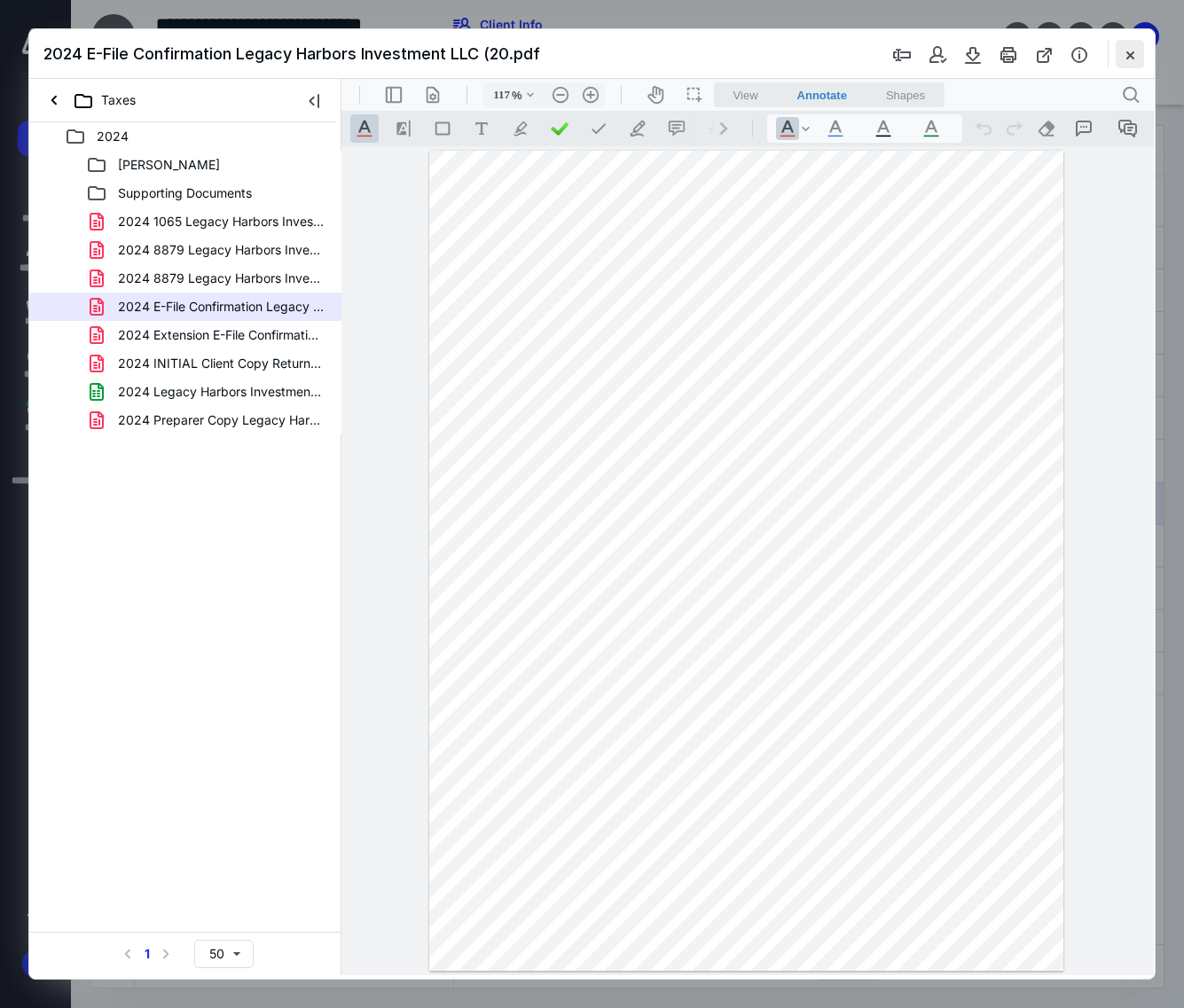 click at bounding box center (1130, 54) 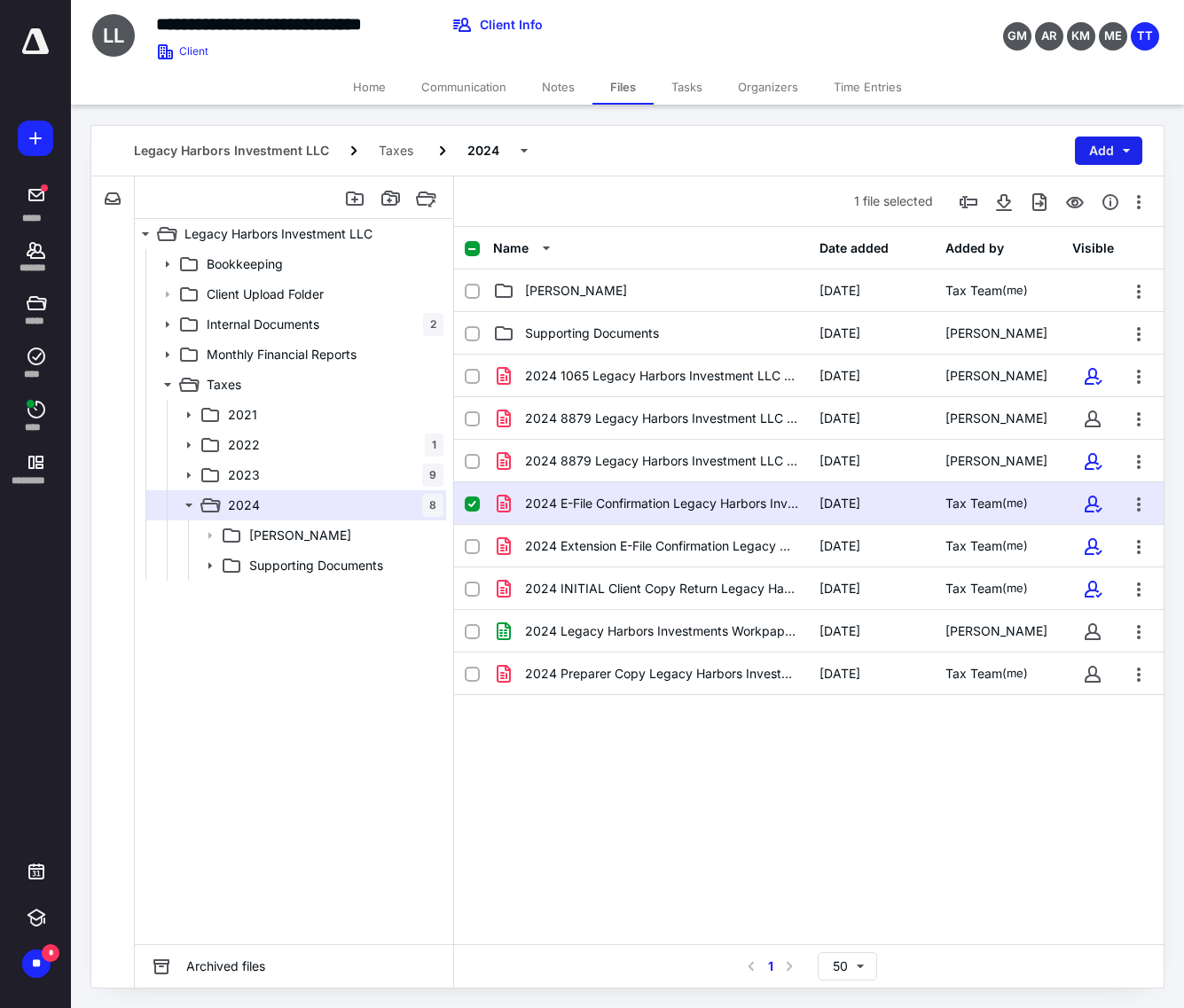 click on "Add" at bounding box center [1109, 151] 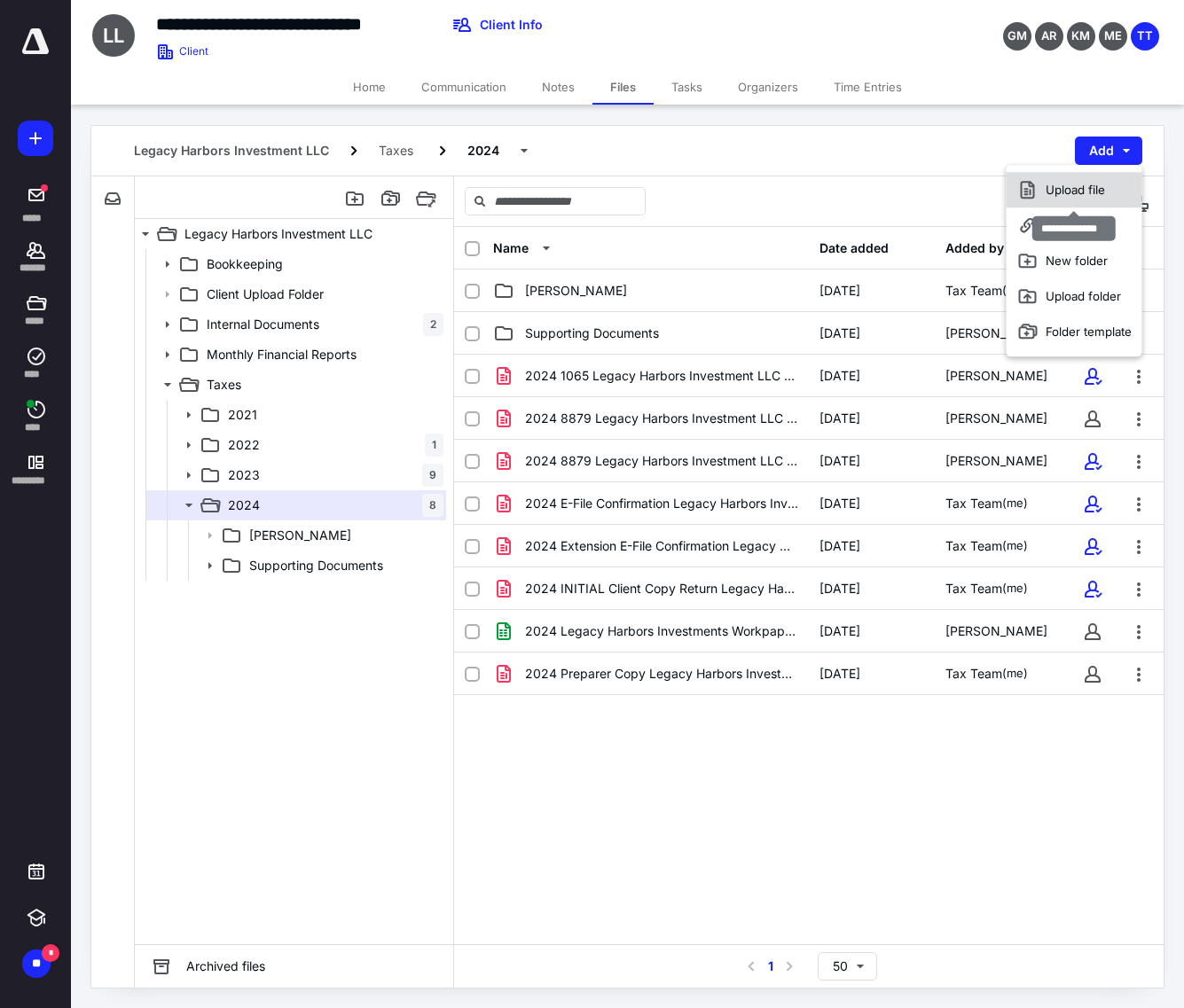 click on "Upload file" at bounding box center (1074, 190) 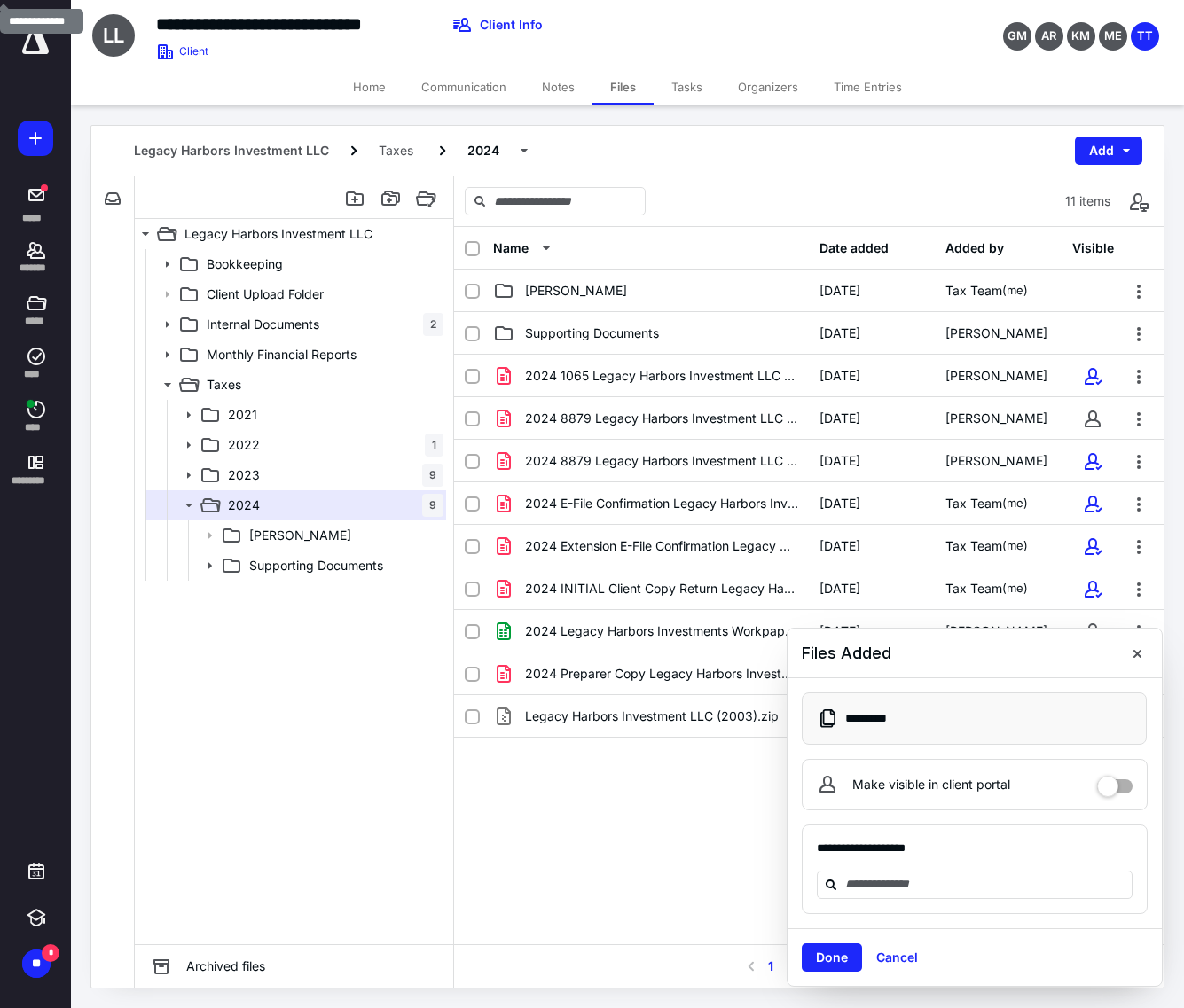click on "Cancel" at bounding box center [897, 957] 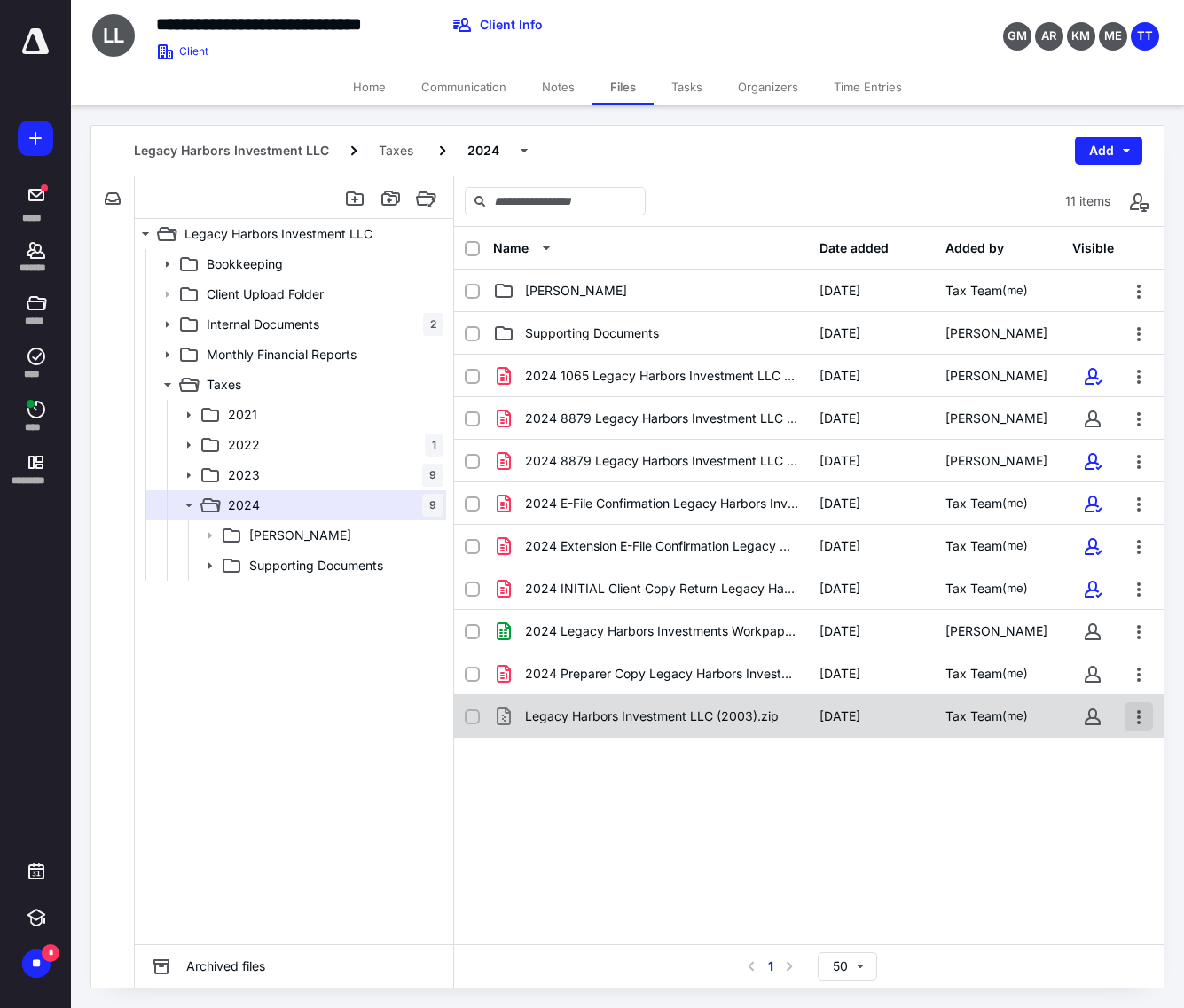 click at bounding box center (1139, 716) 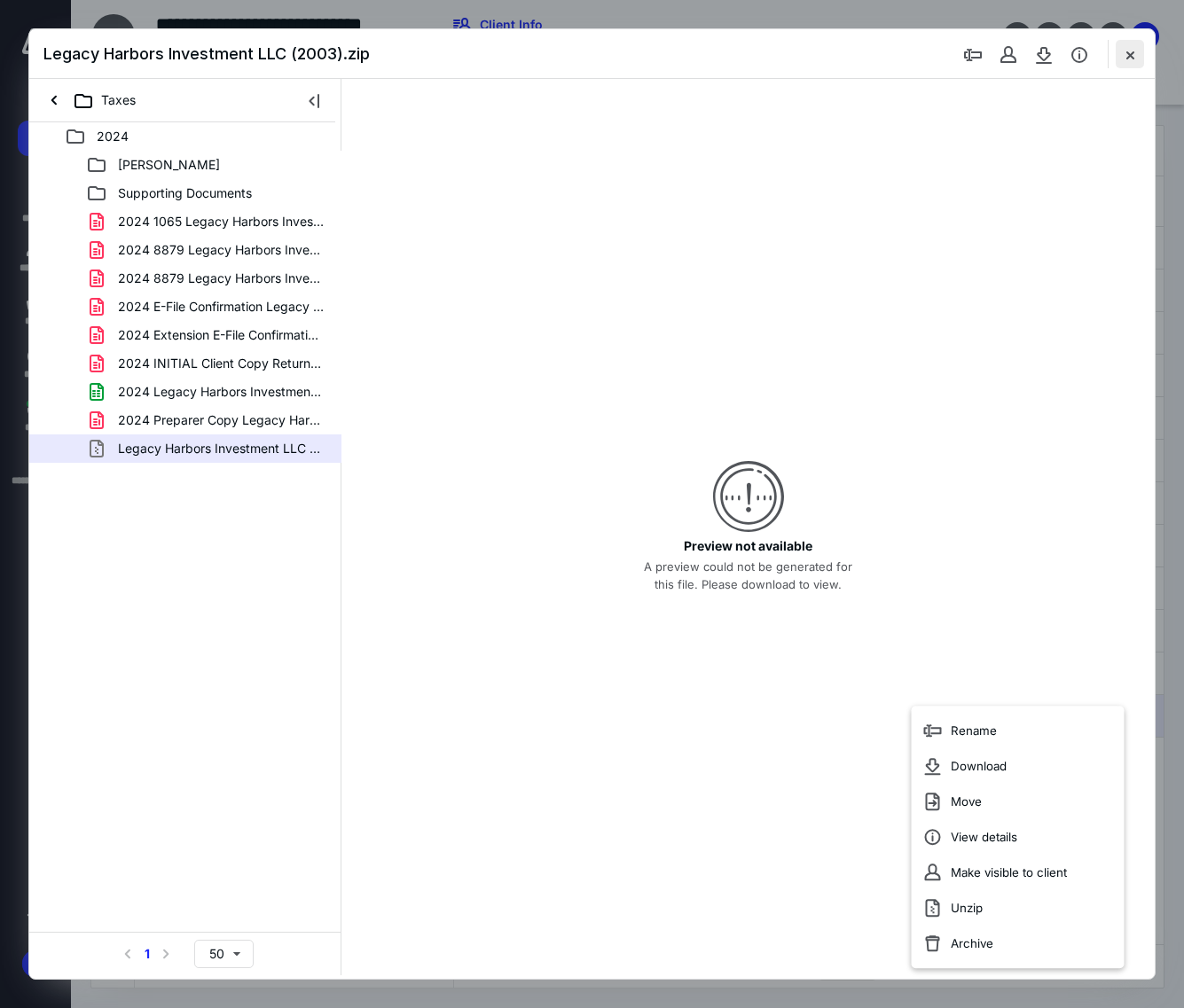 click at bounding box center [1130, 54] 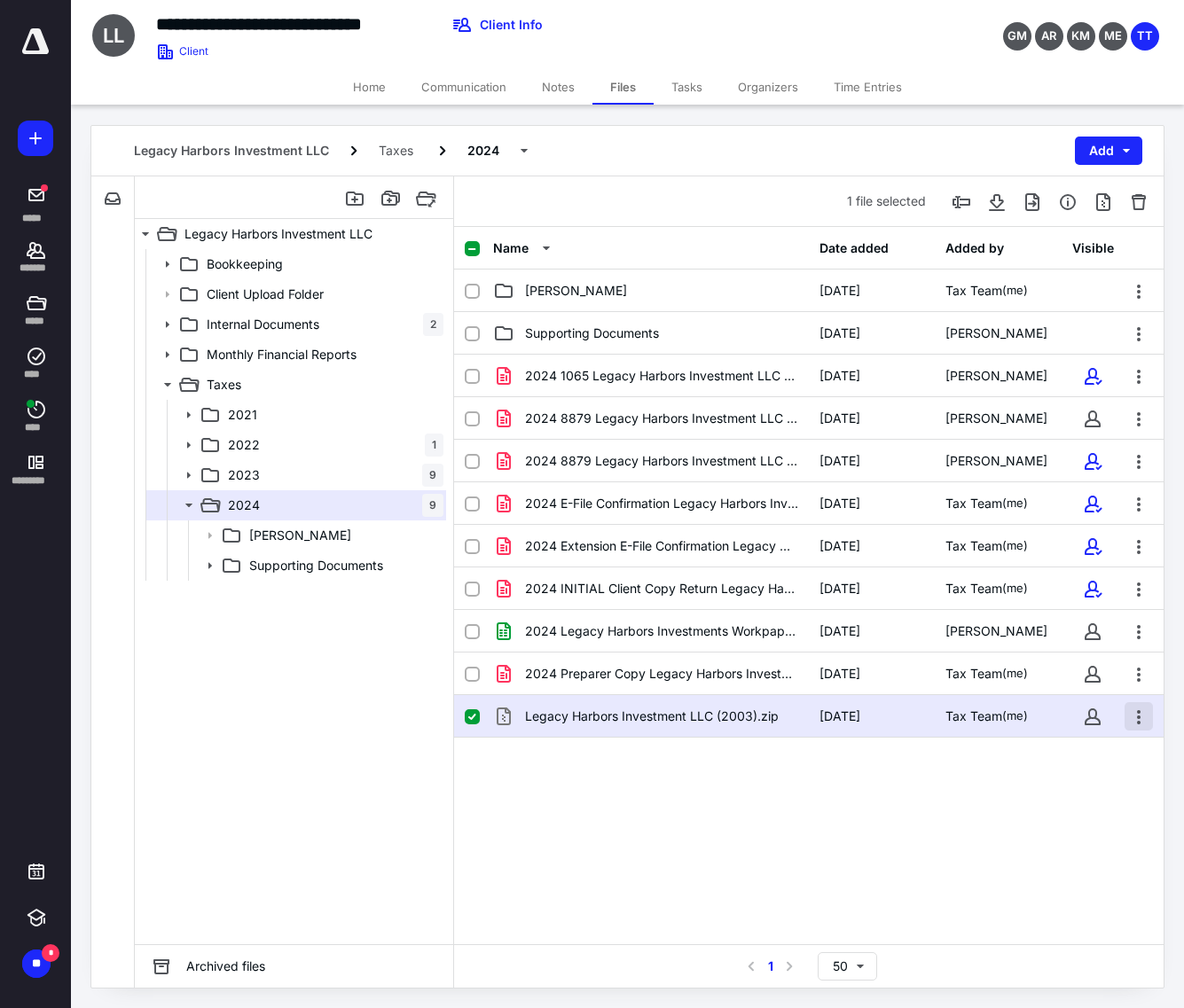 click at bounding box center (1139, 716) 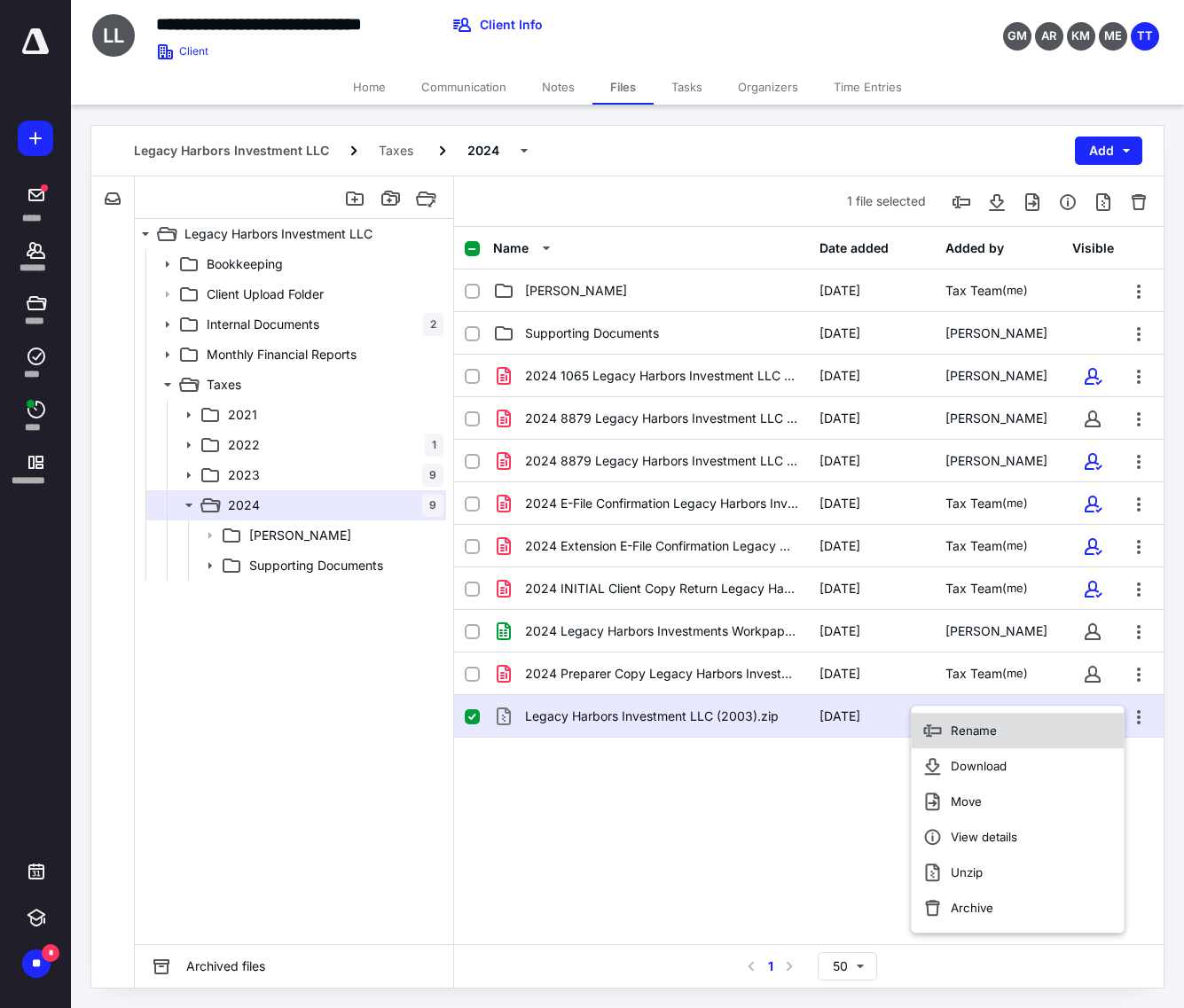 click on "Rename" at bounding box center [1018, 731] 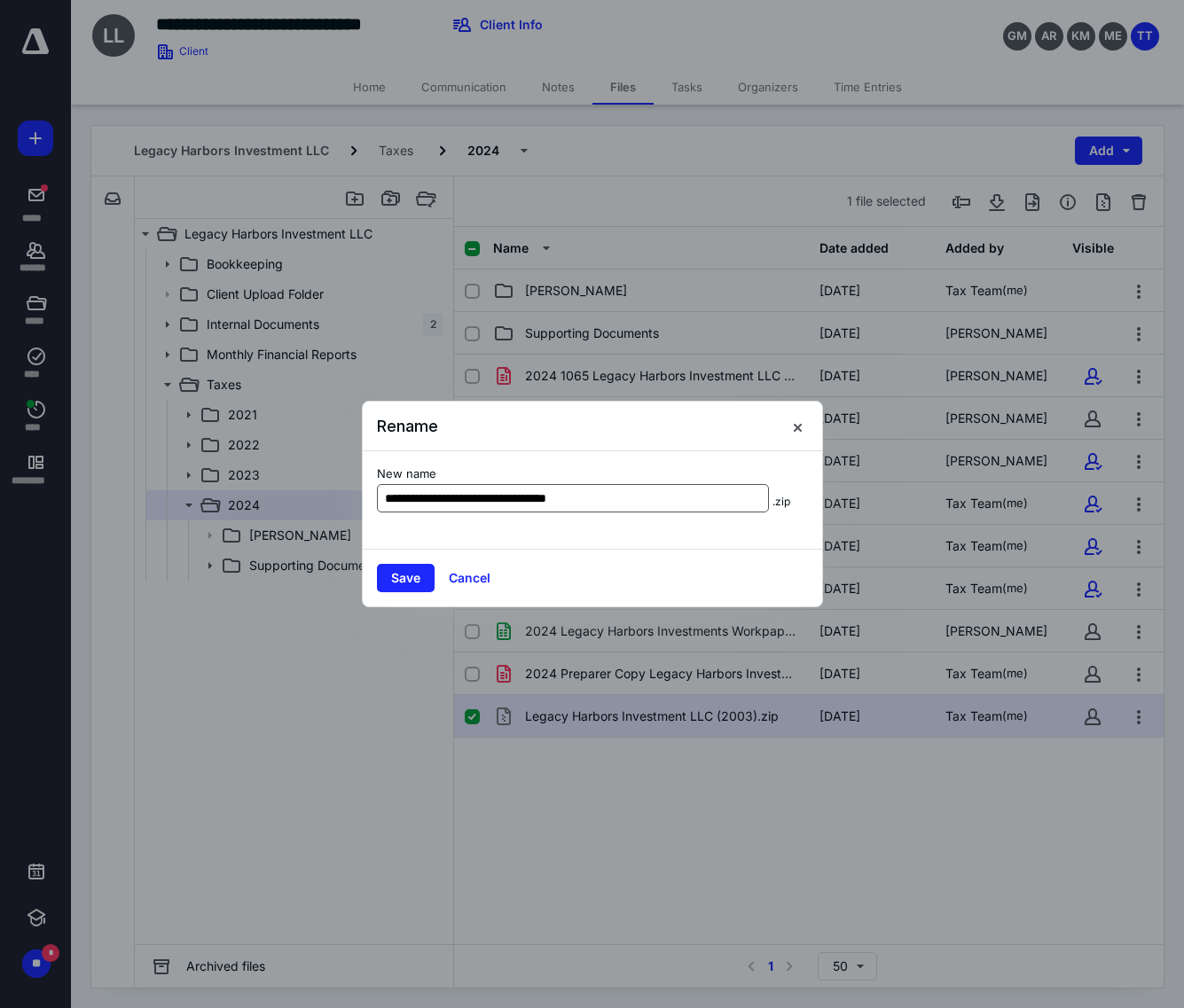 click on "**********" at bounding box center (573, 498) 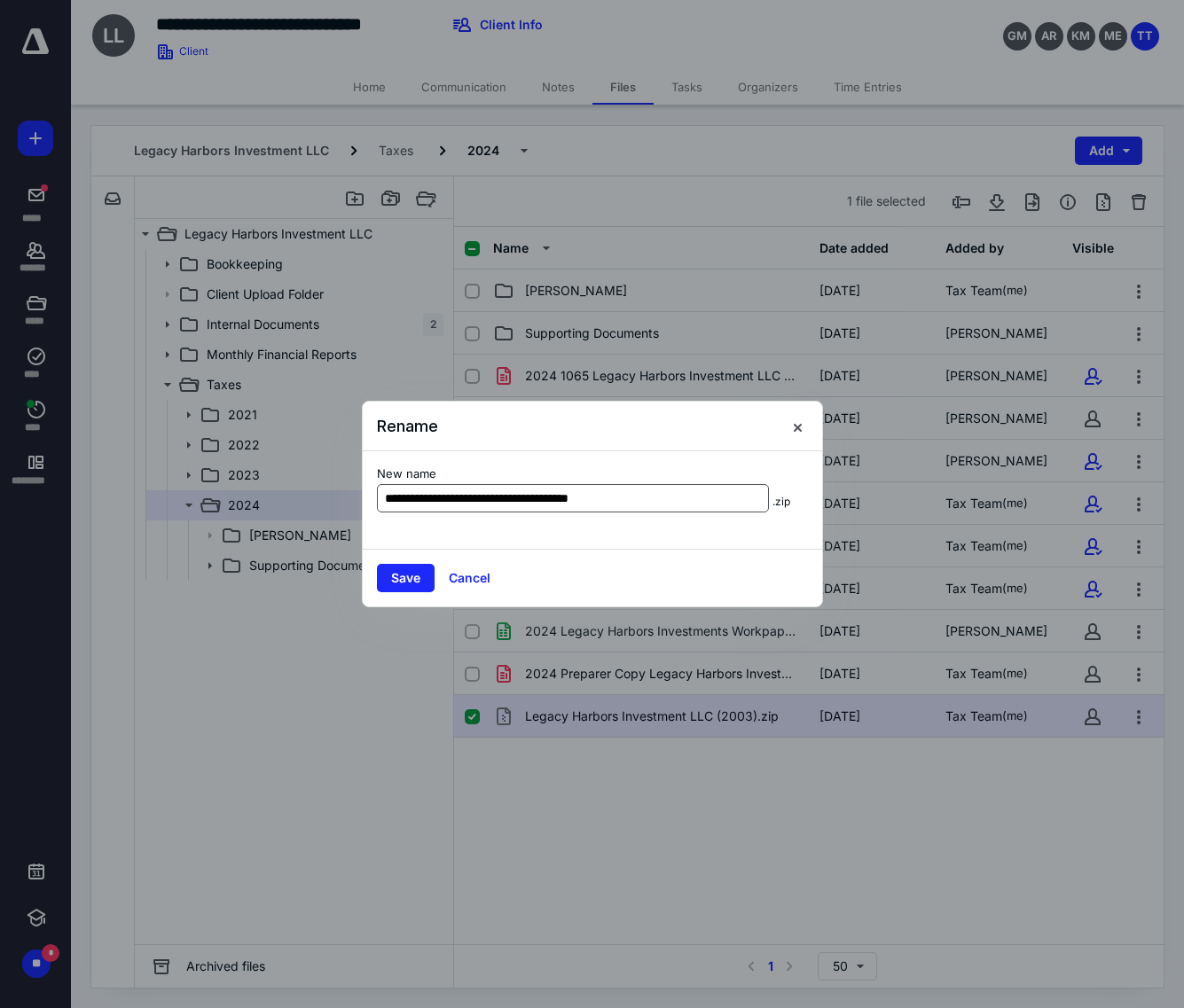 click on "**********" at bounding box center (573, 498) 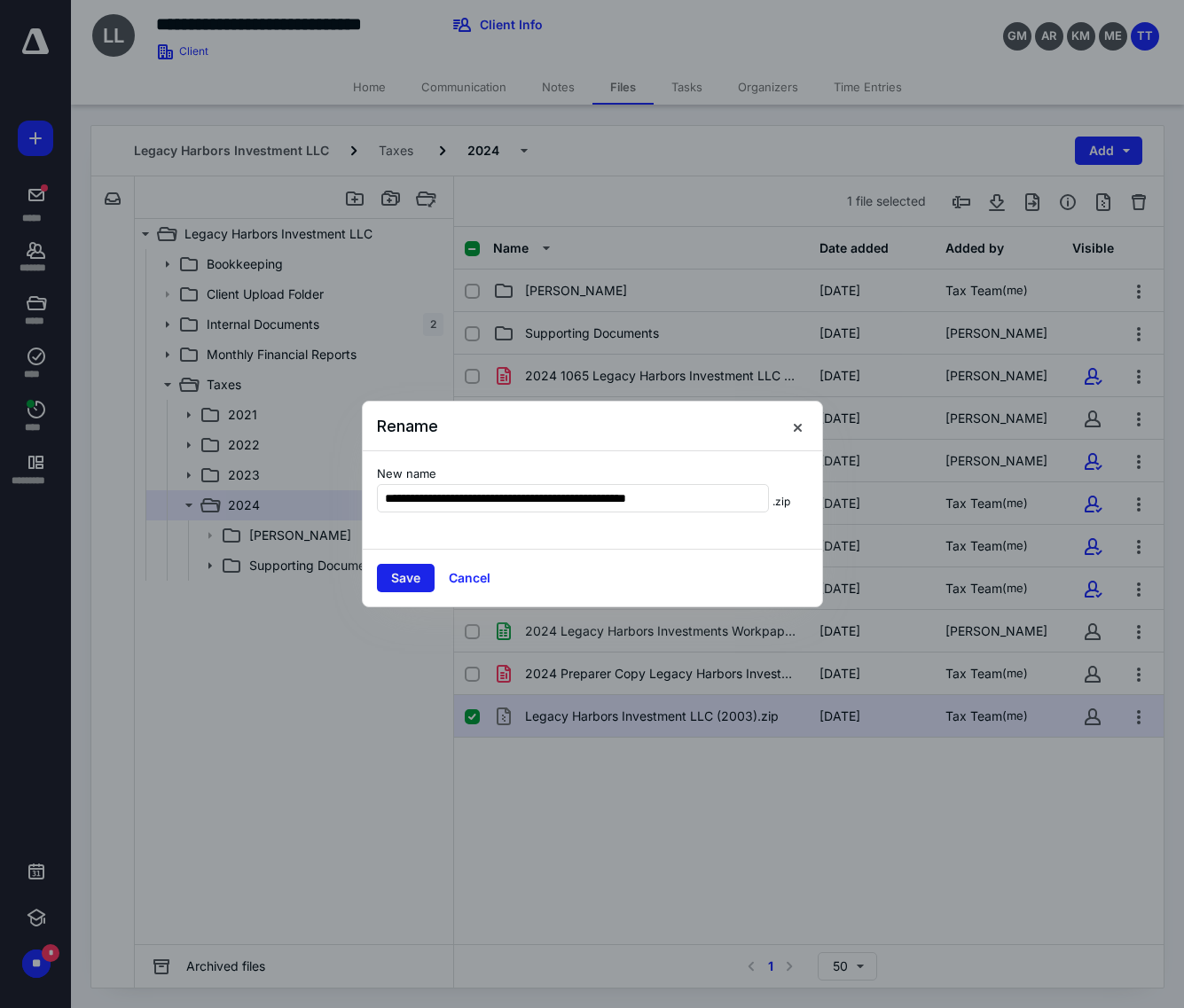 type on "**********" 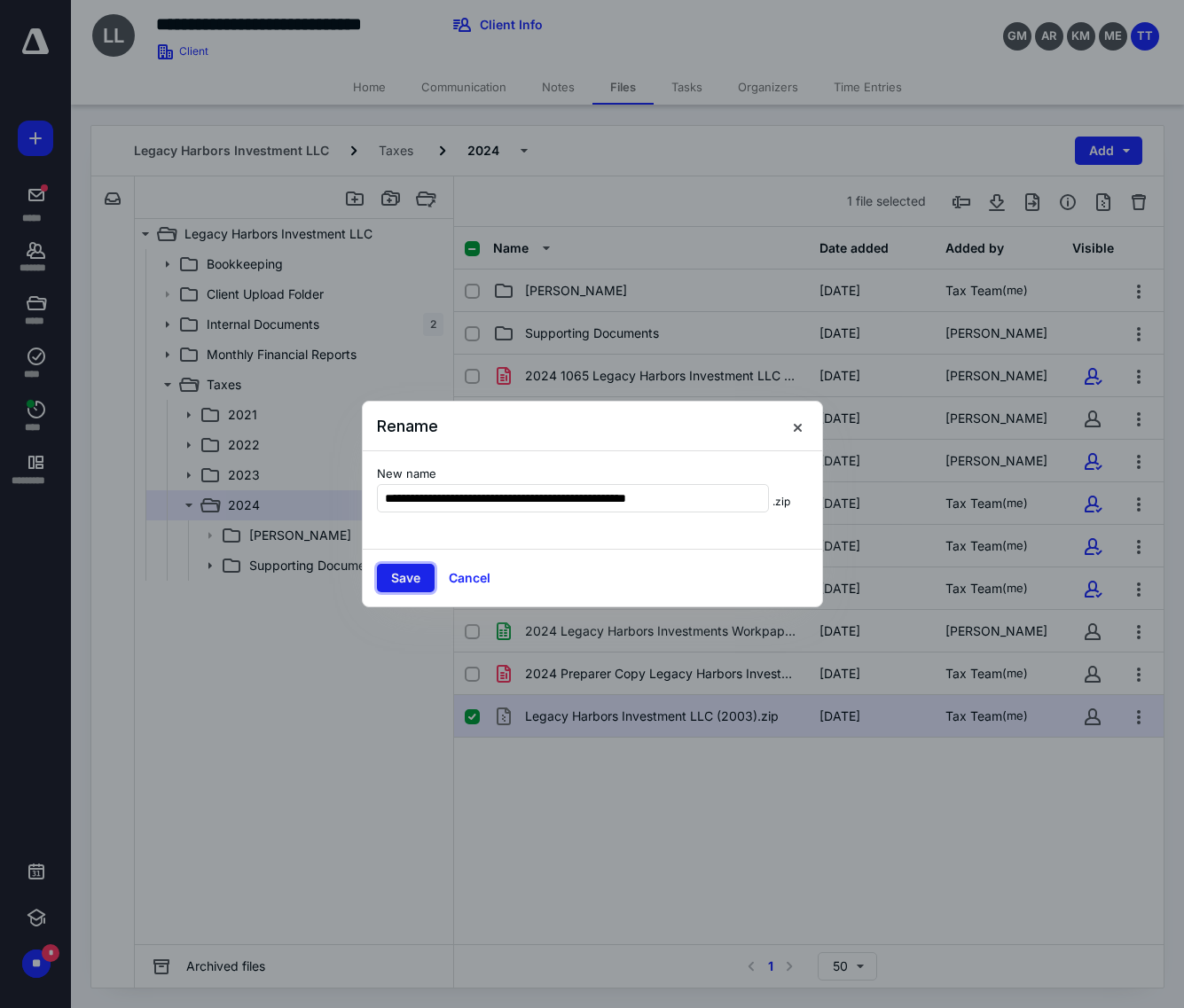 click on "Save" at bounding box center [405, 578] 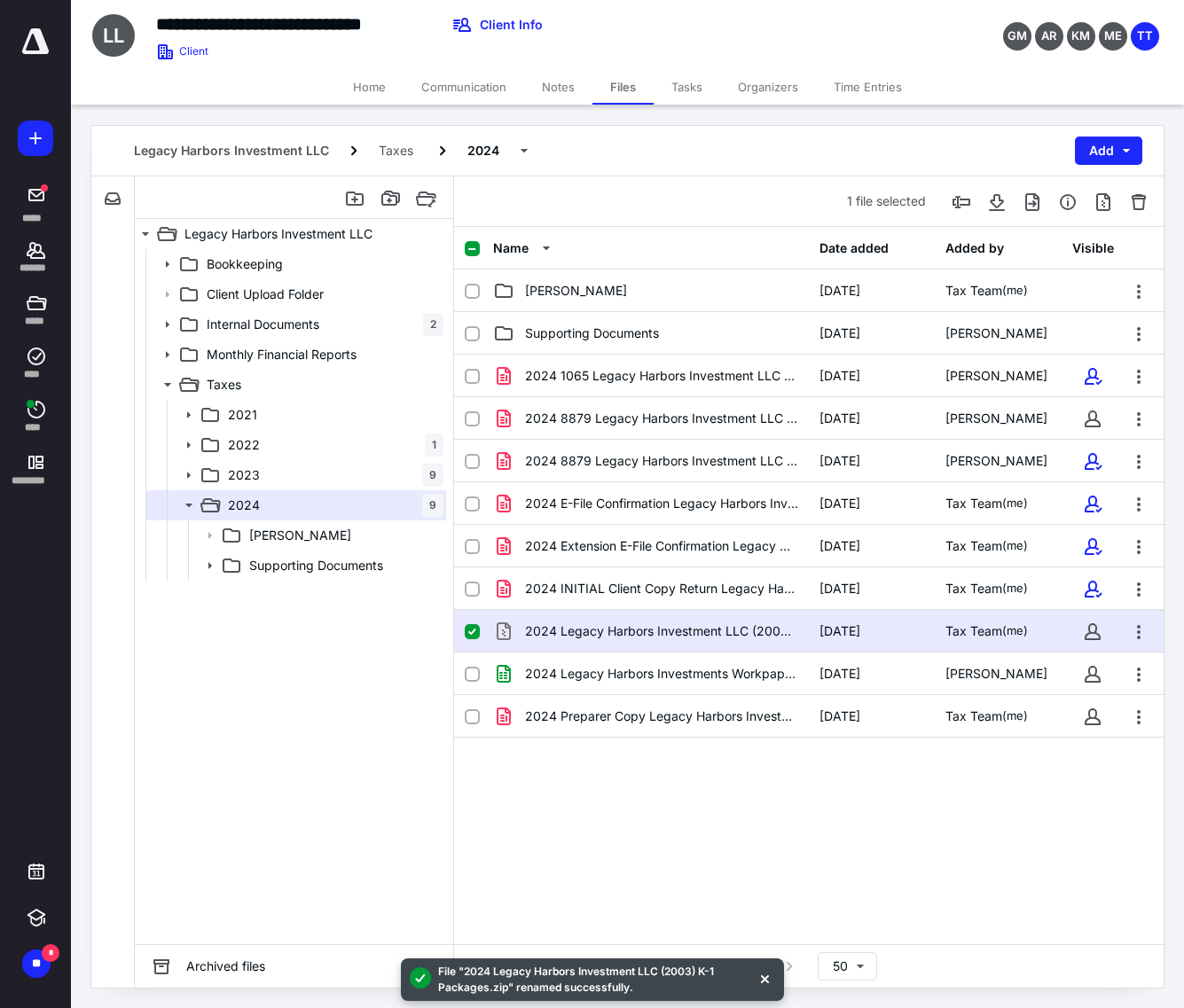 click on "Name Date added Added by Visible LOE 2/14/2025 Tax Team  (me) Supporting Documents 12/11/2024 Grace Marlowe 2024 1065 Legacy Harbors Investment LLC (2003) UPDATED.pdf 3/17/2025 Mary Evans 2024 8879 Legacy Harbors Investment LLC (2003).pdf 3/17/2025 Mary Evans 2024 8879 Legacy Harbors Investment LLC (2003)(signed_03-17-2025).pdf 3/17/2025 Mary Evans 2024 E-File Confirmation Legacy Harbors Investment LLC (20.pdf 3/31/2025 Tax Team  (me) 2024 Extension E-File Confirmation Legacy Harbors Investme.pdf 3/26/2025 Tax Team  (me) 2024 INITIAL Client Copy Return Legacy Harbors (2003).pdf 2/14/2025 Tax Team  (me) 2024 Legacy Harbors Investment LLC (2003) K-1 Packages.zip 7/10/2025 Tax Team  (me) 2024 Legacy Harbors Investments Workpaper.xlsx 2/13/2025 Angelyn Sitchon 2024 Preparer Copy Legacy Harbors Investment LLC (2003).pdf 3/31/2025 Tax Team  (me)" at bounding box center [809, 585] 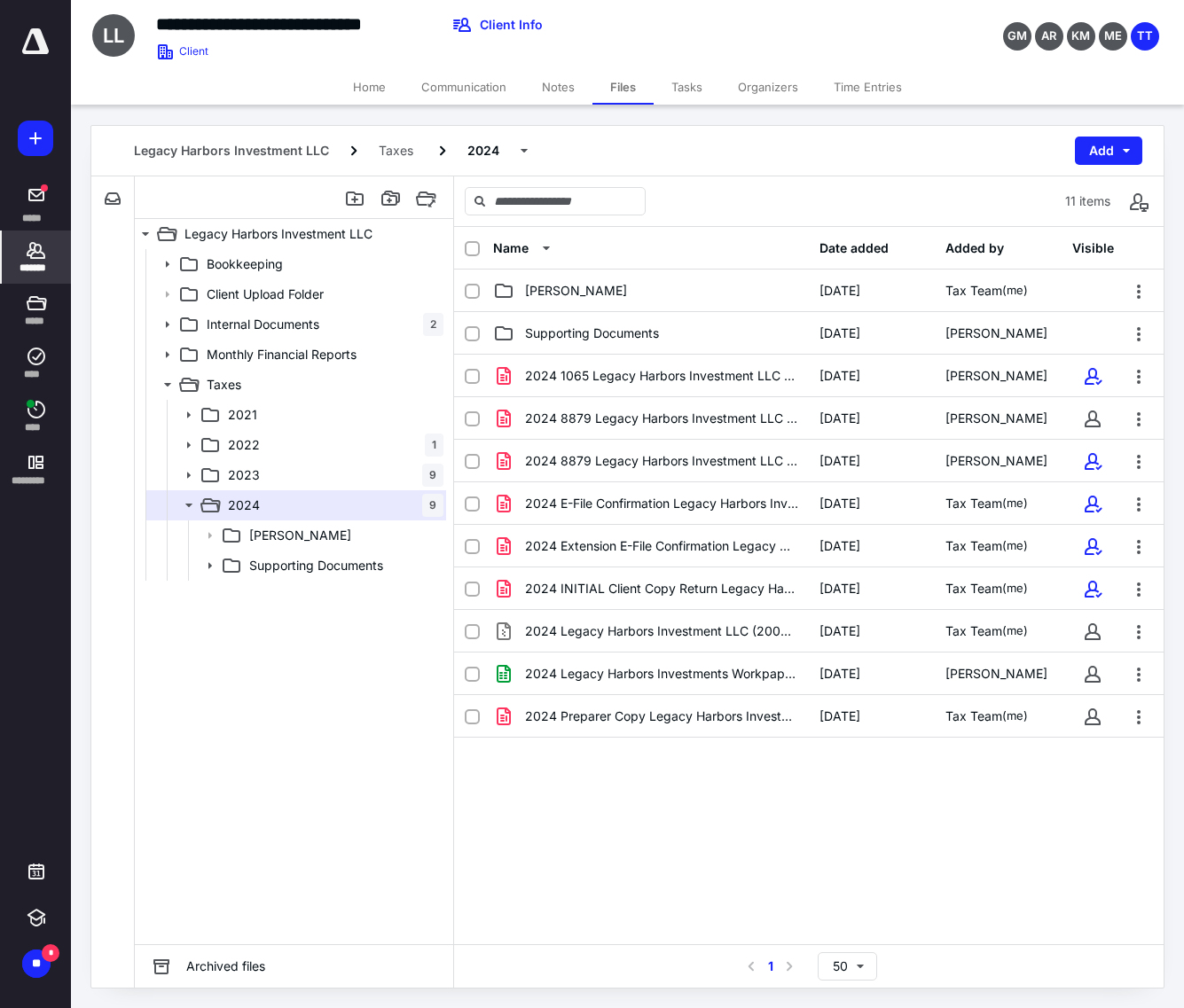 click on "*******" at bounding box center [36, 257] 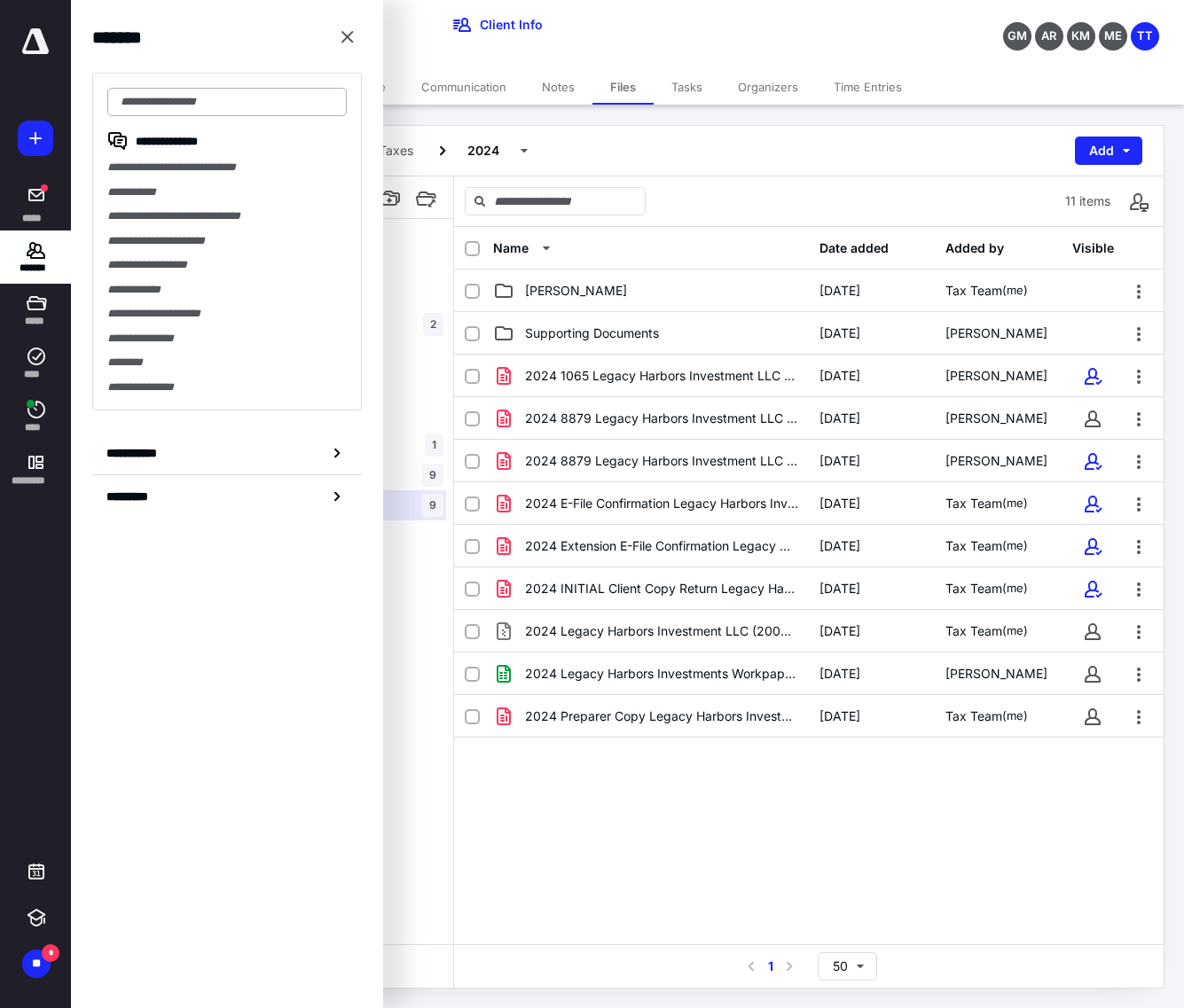 click at bounding box center (227, 102) 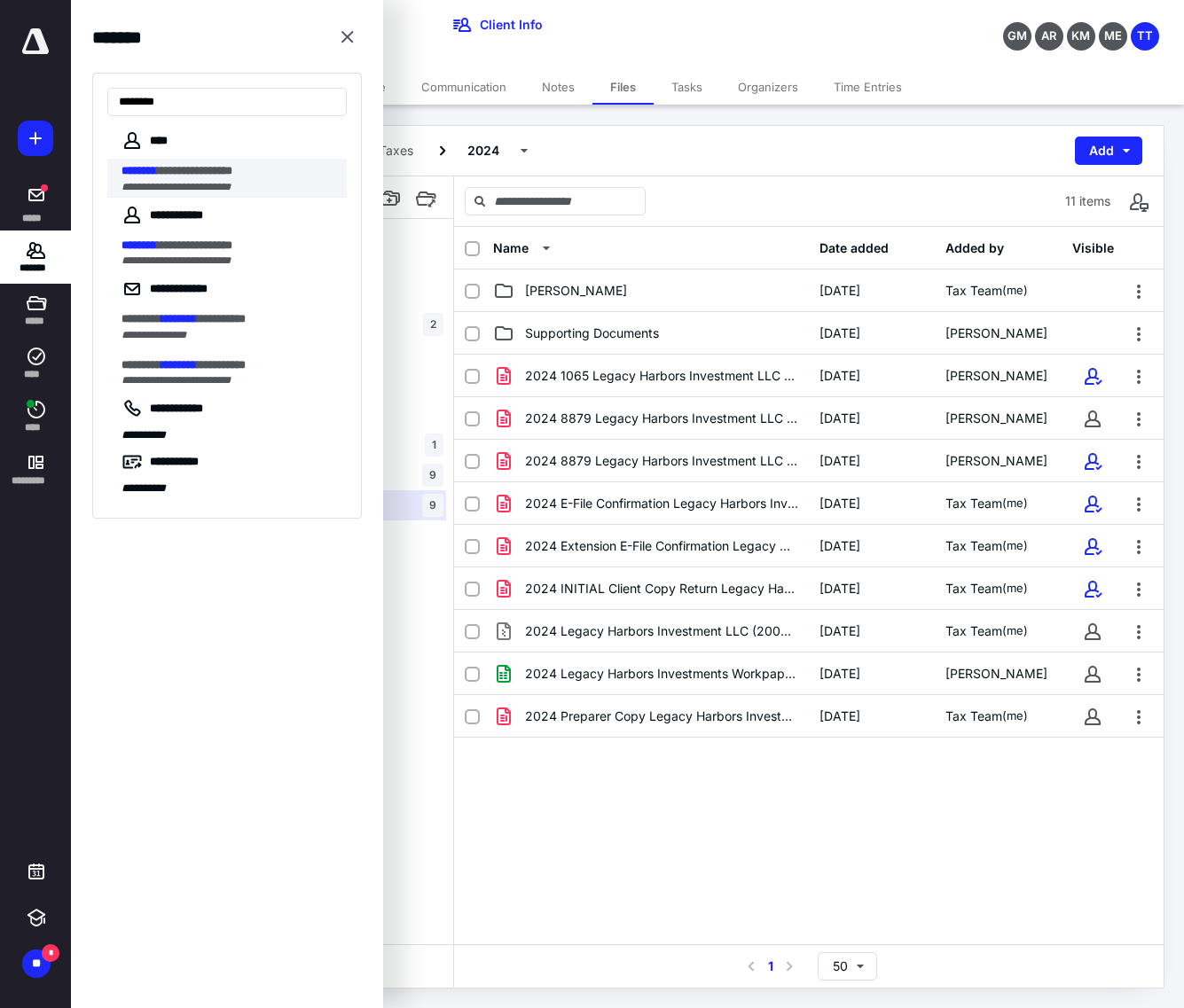 type on "********" 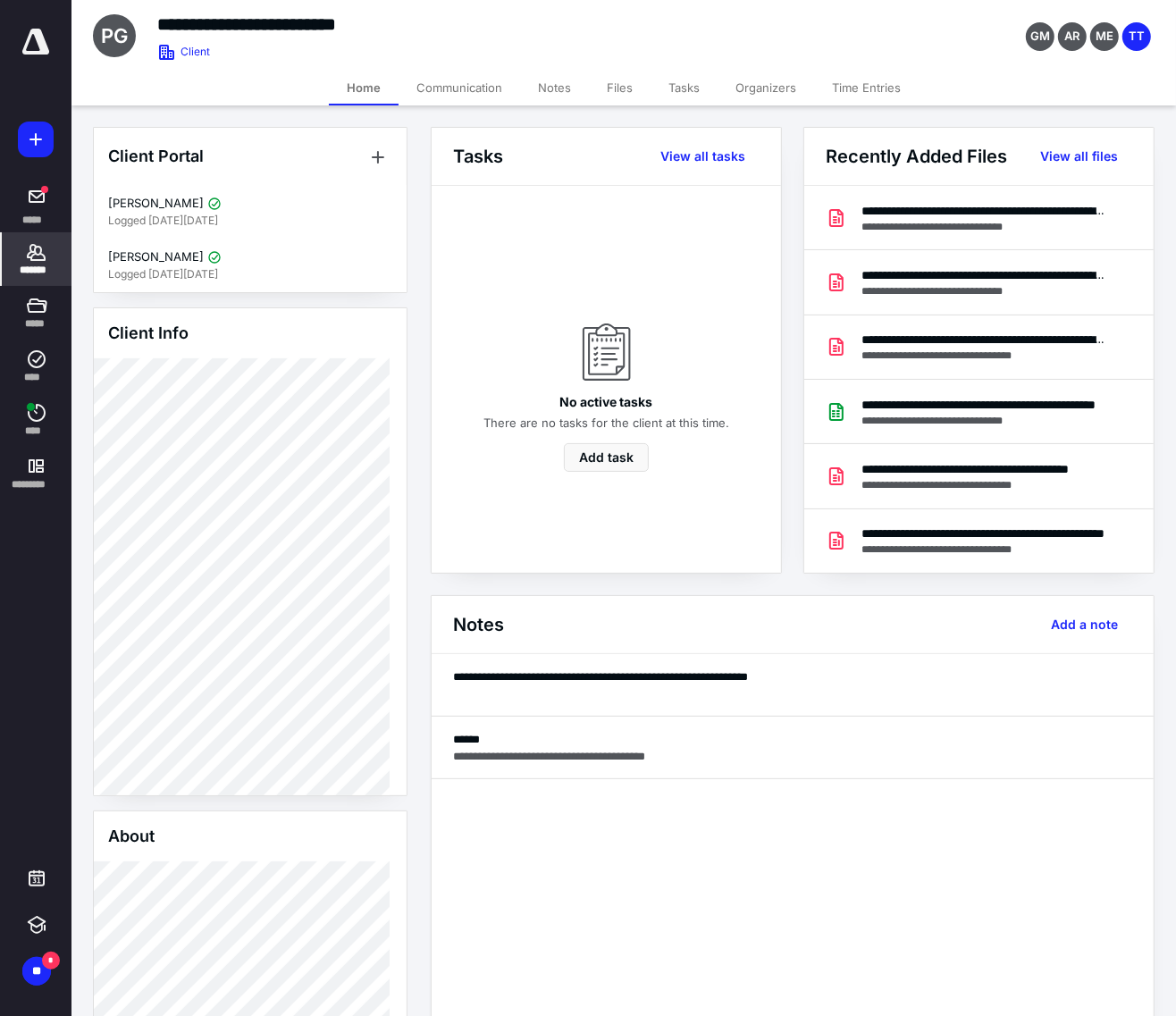 click on "Files" at bounding box center (619, 88) 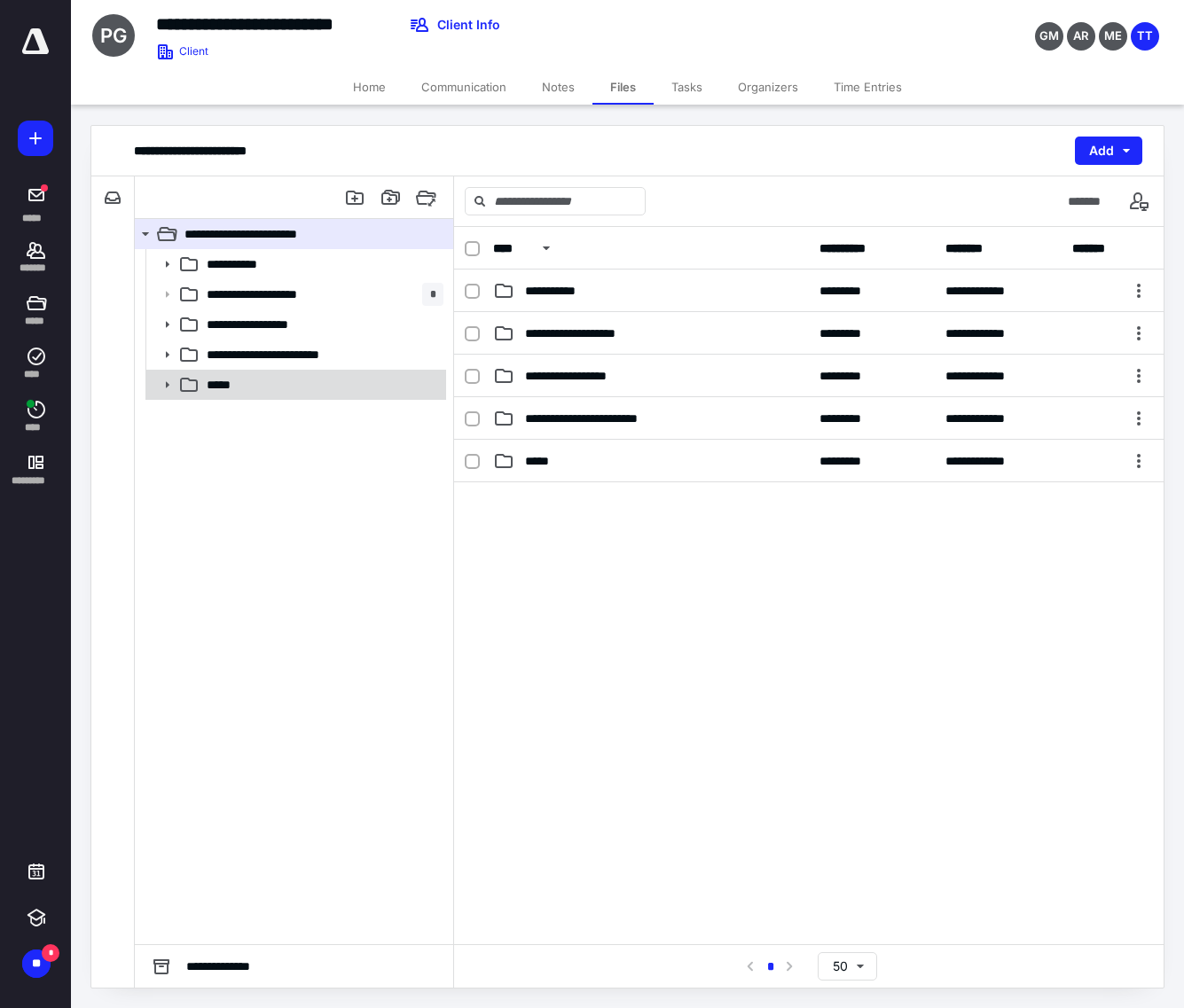 click 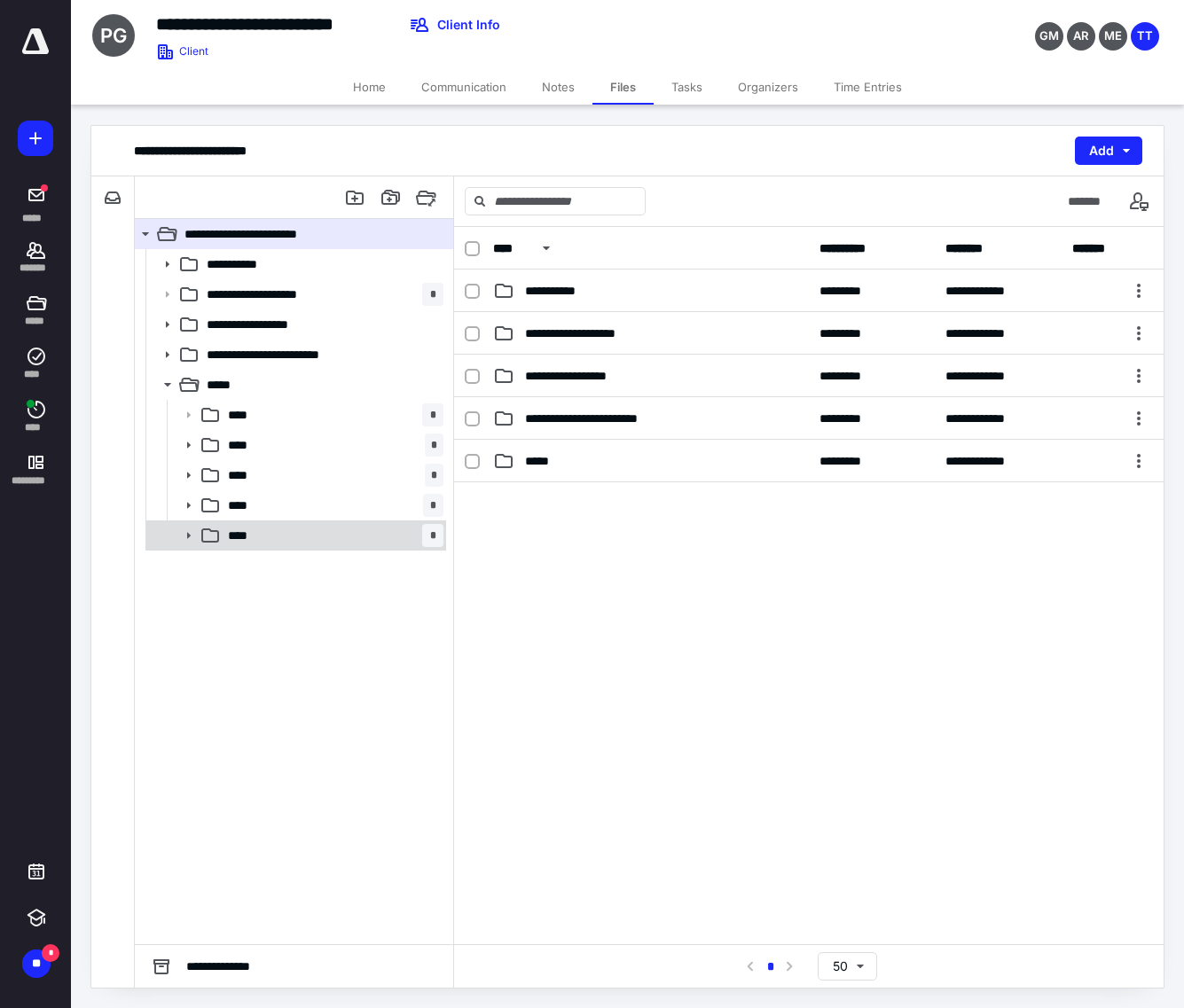 click on "**** *" at bounding box center [332, 535] 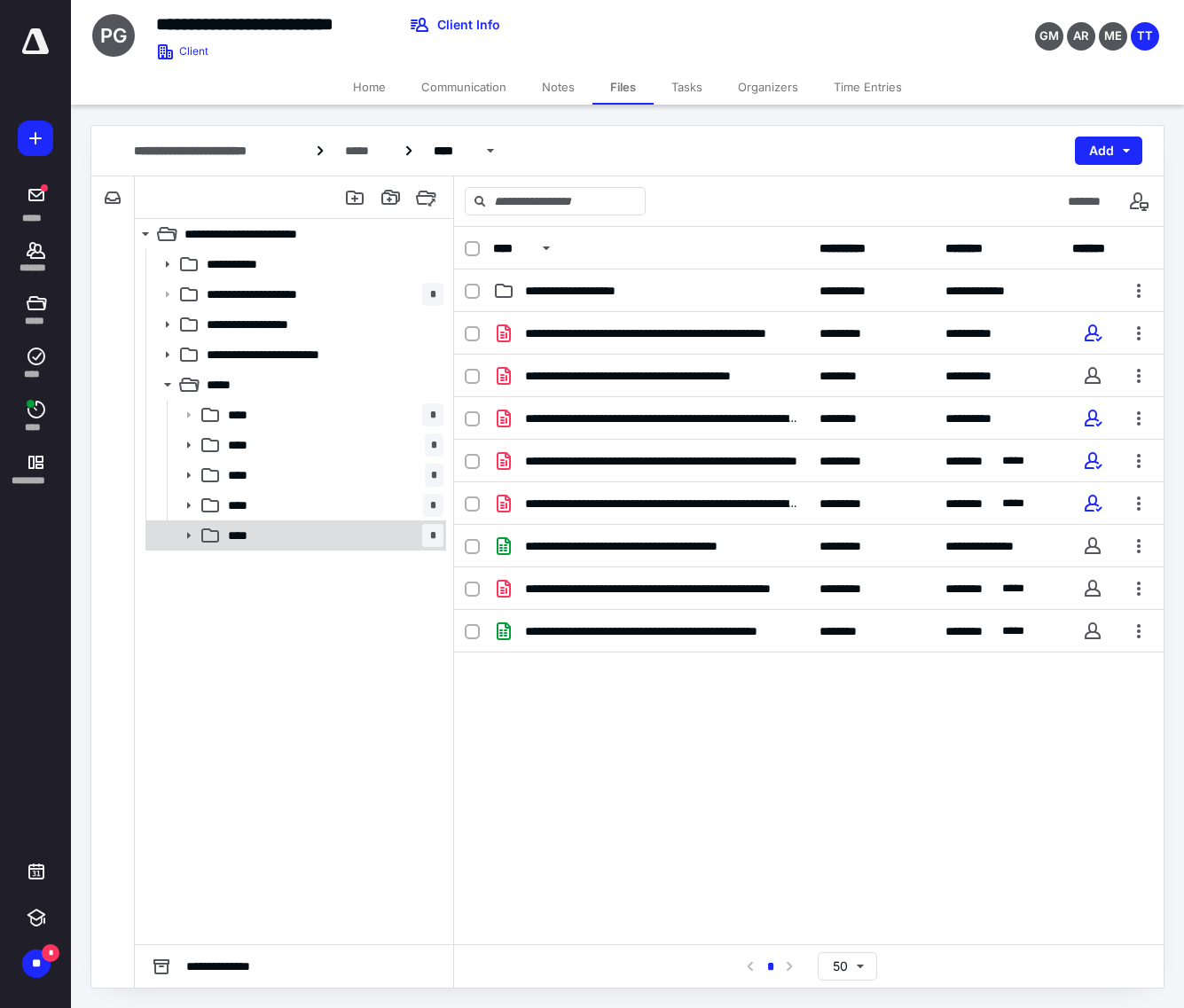 click 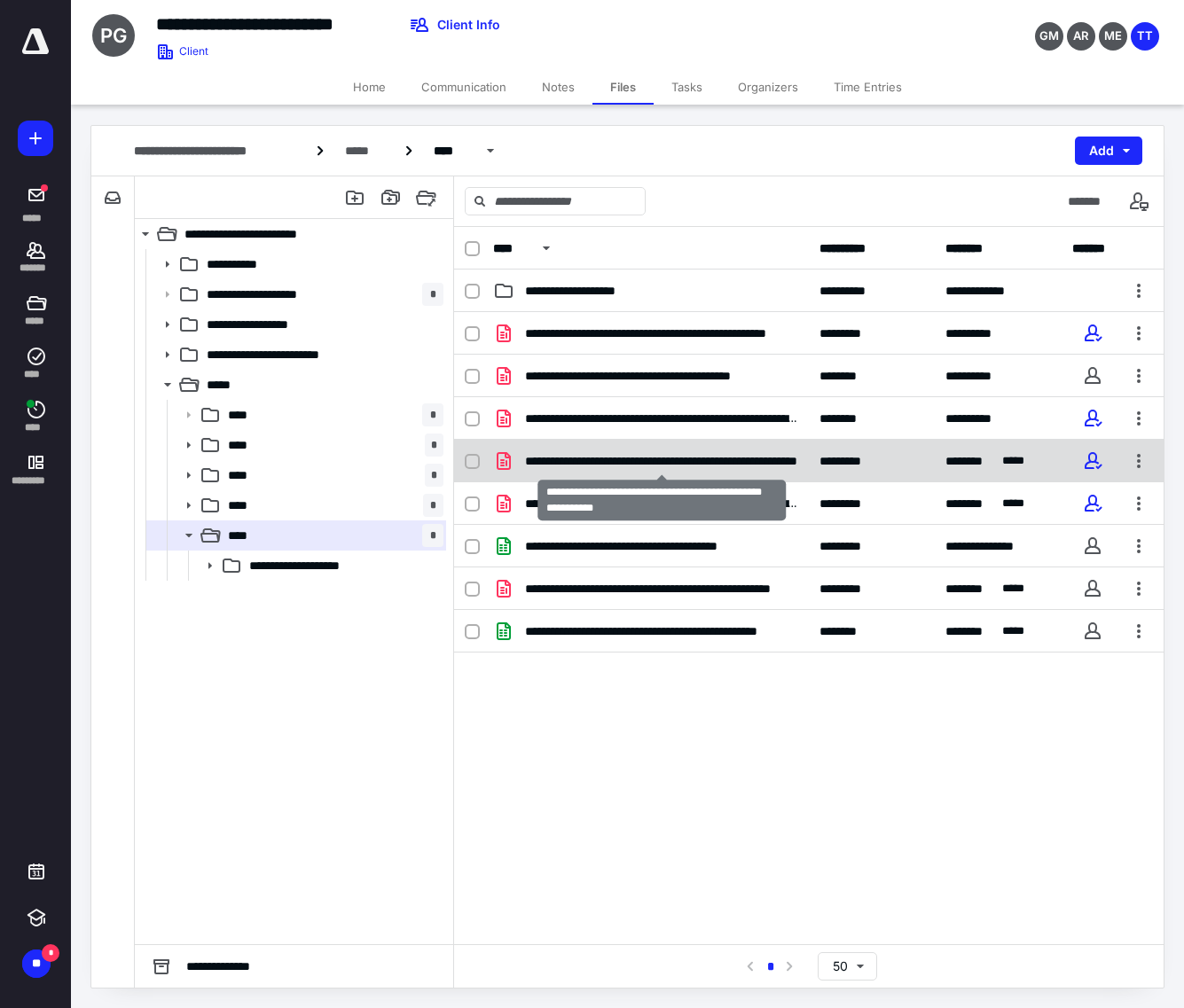 click on "**********" at bounding box center [662, 461] 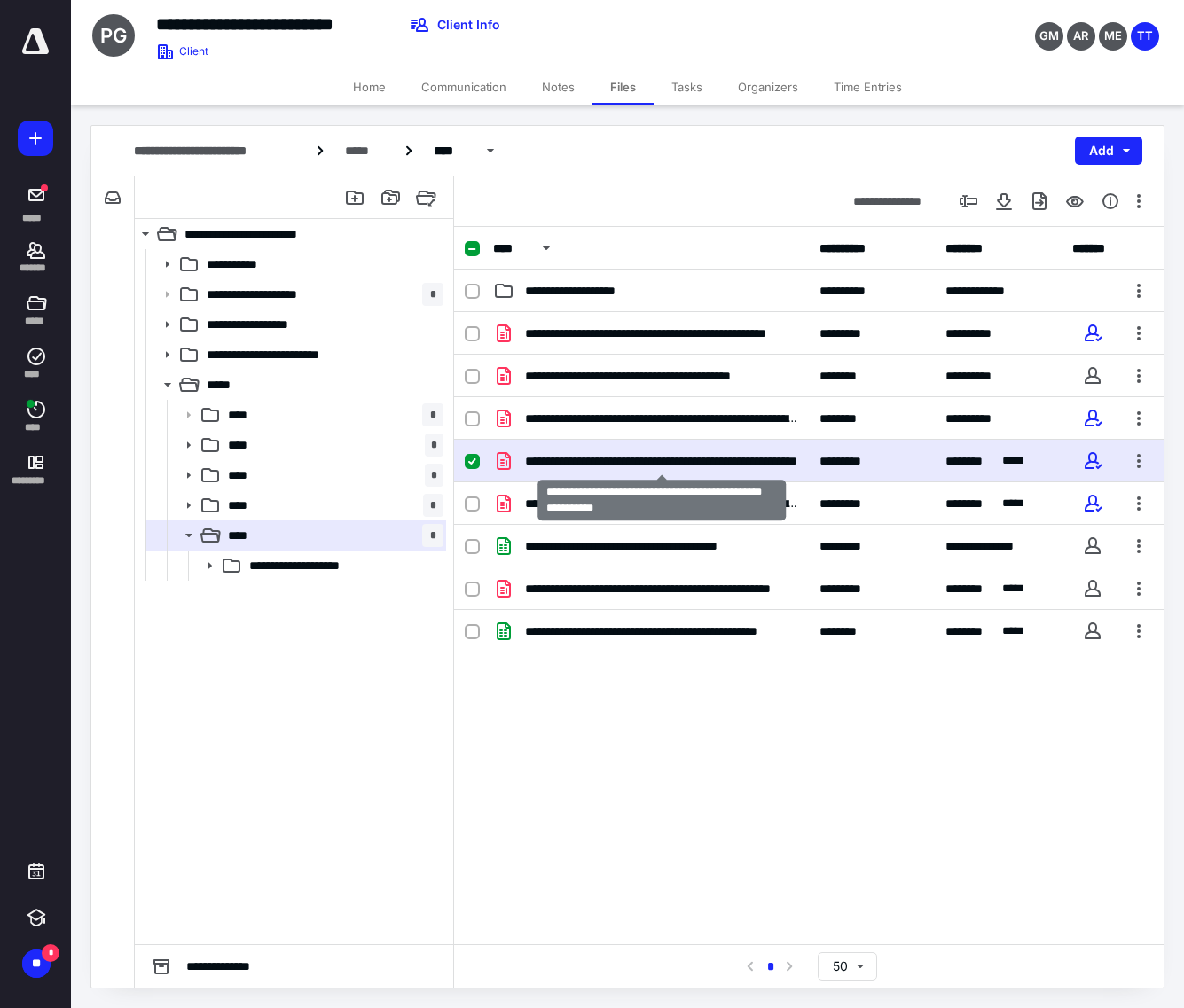 click on "**********" at bounding box center (662, 461) 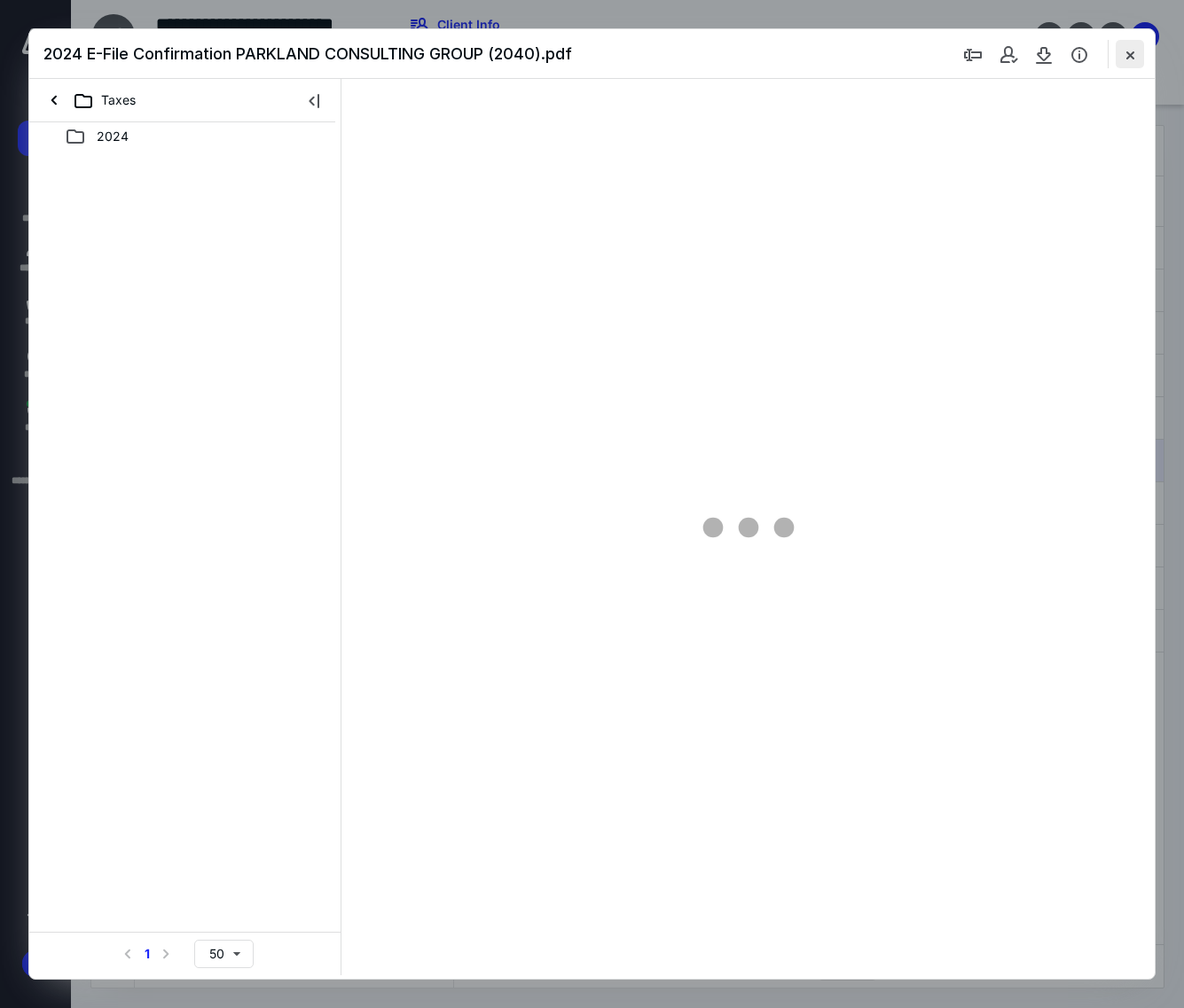 click at bounding box center [1130, 54] 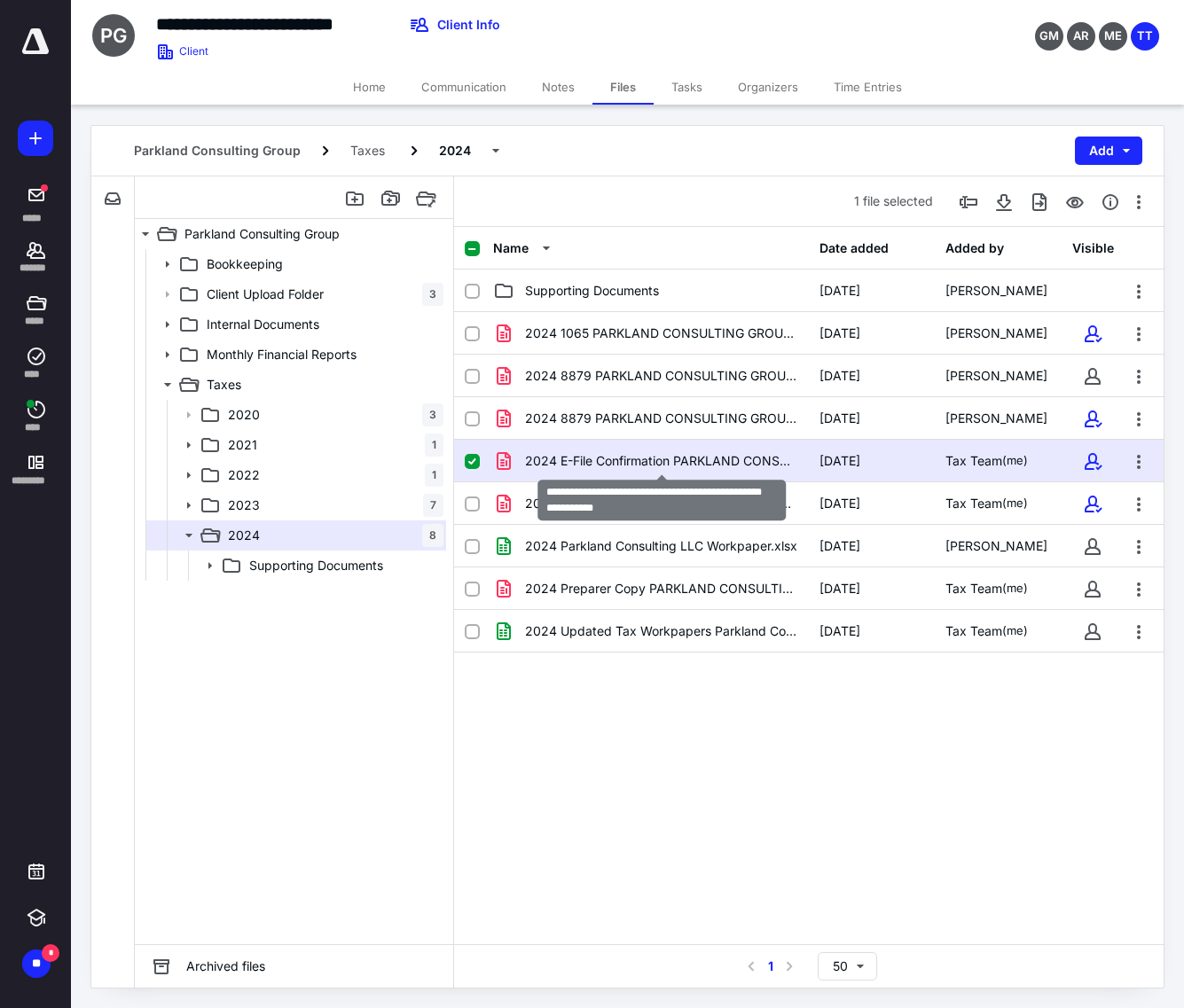 click on "2024 E-File Confirmation PARKLAND CONSULTING GROUP (2040).pdf" at bounding box center (662, 461) 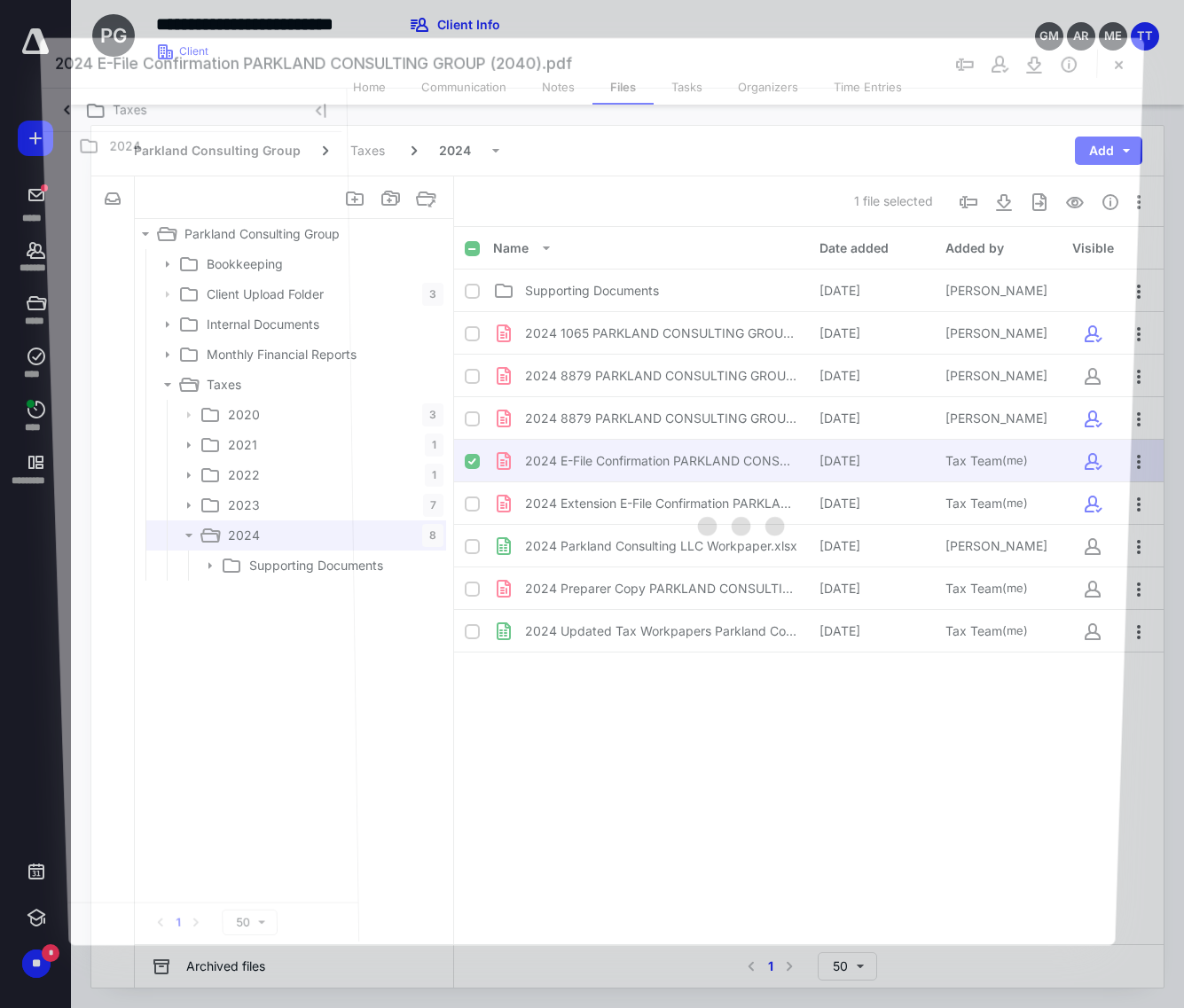 click at bounding box center (744, 515) 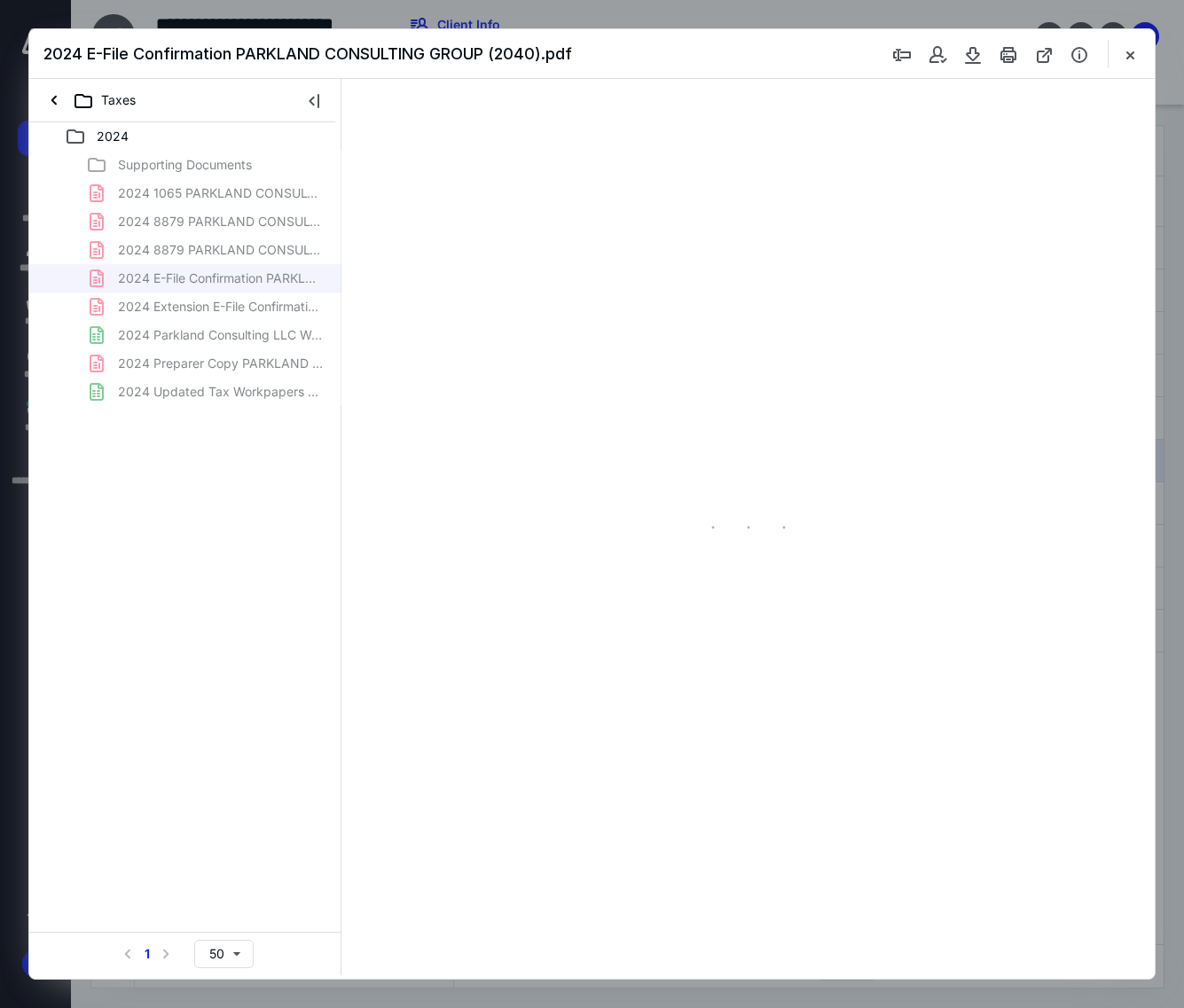scroll, scrollTop: 0, scrollLeft: 0, axis: both 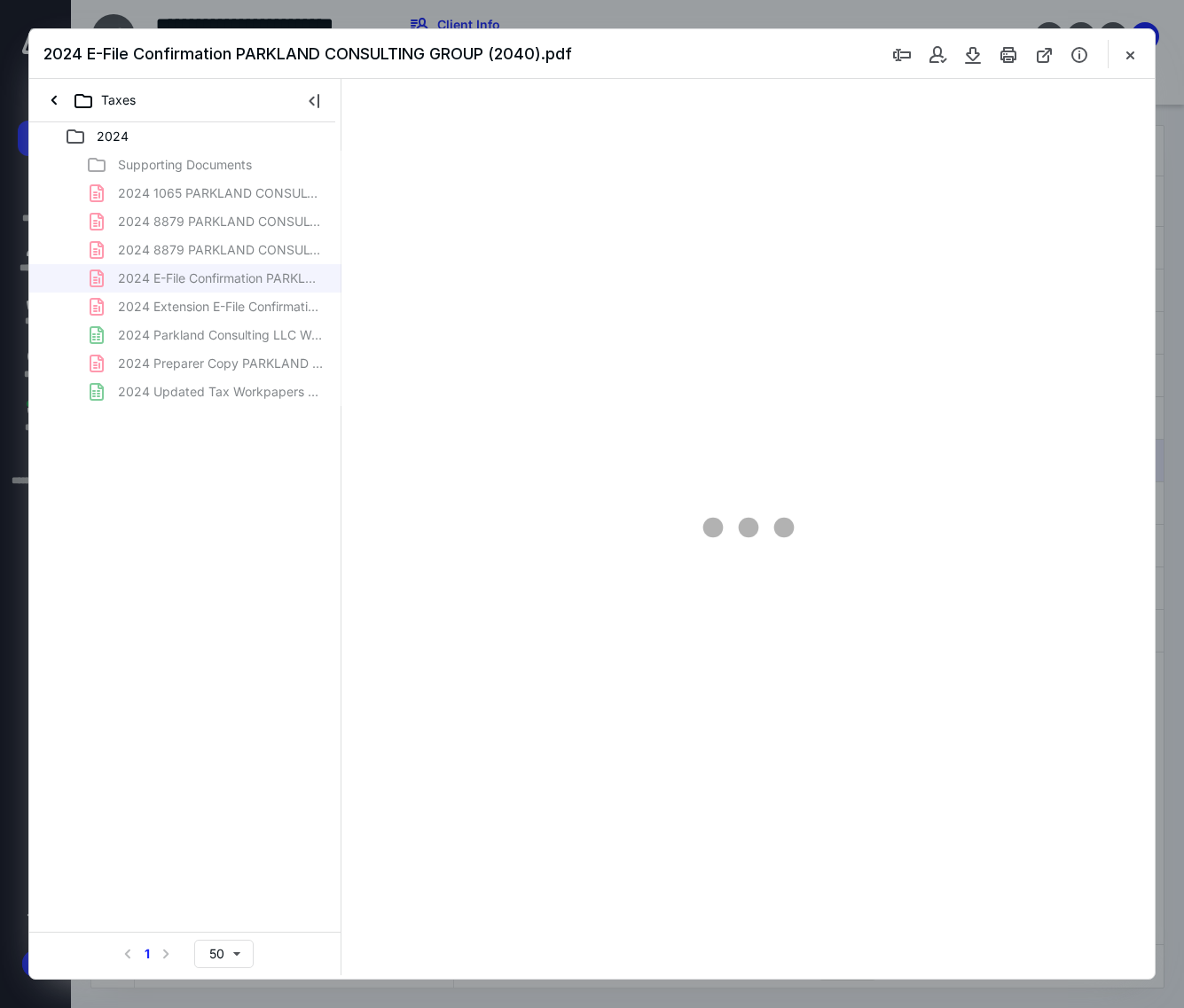 type on "117" 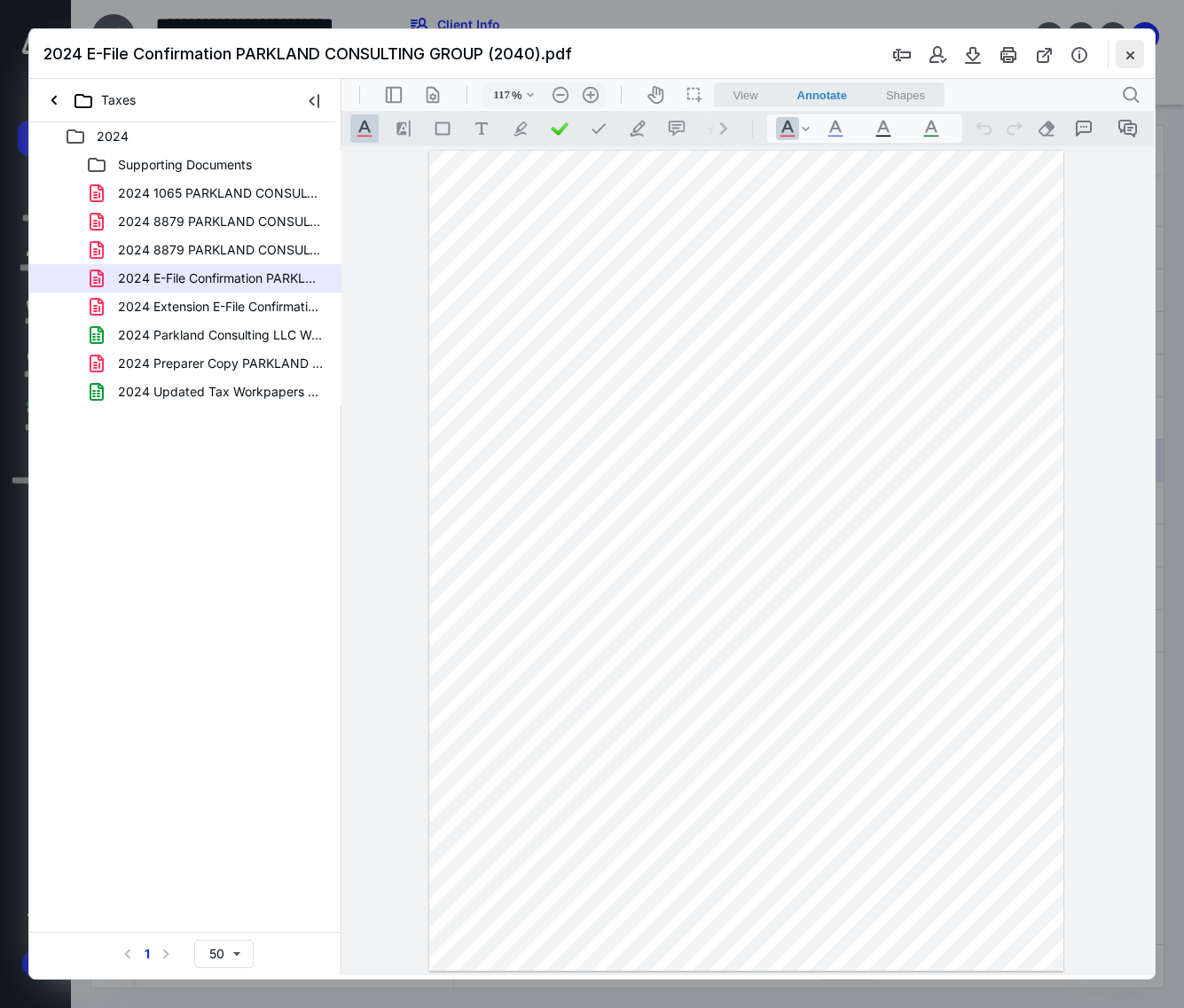 click at bounding box center (1130, 54) 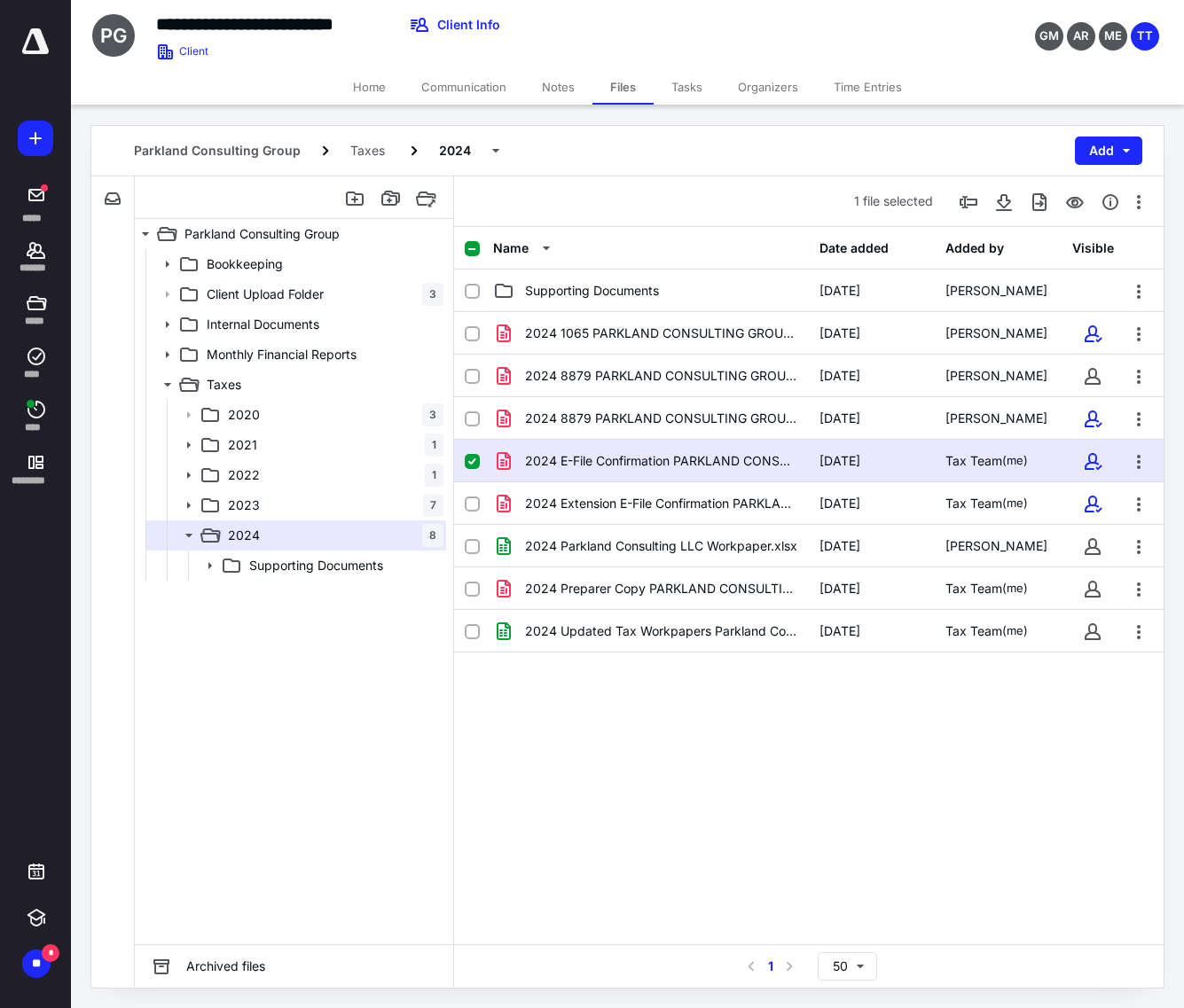 click on "Name Date added Added by Visible Supporting Documents 12/11/2024 Grace Marlowe 2024 1065 PARKLAND CONSULTING GROUP (2040) UPDATED.pdf 3/26/2025 Mary Evans 2024 8879 PARKLAND CONSULTING GROUP (2040).pdf 4/7/2025 Mary Evans 2024 8879 PARKLAND CONSULTING GROUP (2040)(signed_04-07-2025).pdf 4/7/2025 Mary Evans 2024 E-File Confirmation PARKLAND CONSULTING GROUP (2040).pdf 4/16/2025 Tax Team  (me) 2024 Extension E-File Confirmation PARKLAND CONSULTING GRO.pdf 3/18/2025 Tax Team  (me) 2024 Parkland Consulting LLC Workpaper.xlsx 2/13/2025 Angelyn Sitchon 2024 Preparer Copy PARKLAND CONSULTING GROUP (2040).pdf 4/16/2025 Tax Team  (me) 2024 Updated Tax Workpapers Parkland Consulting.xlsx 4/7/2025 Tax Team  (me)" at bounding box center (809, 585) 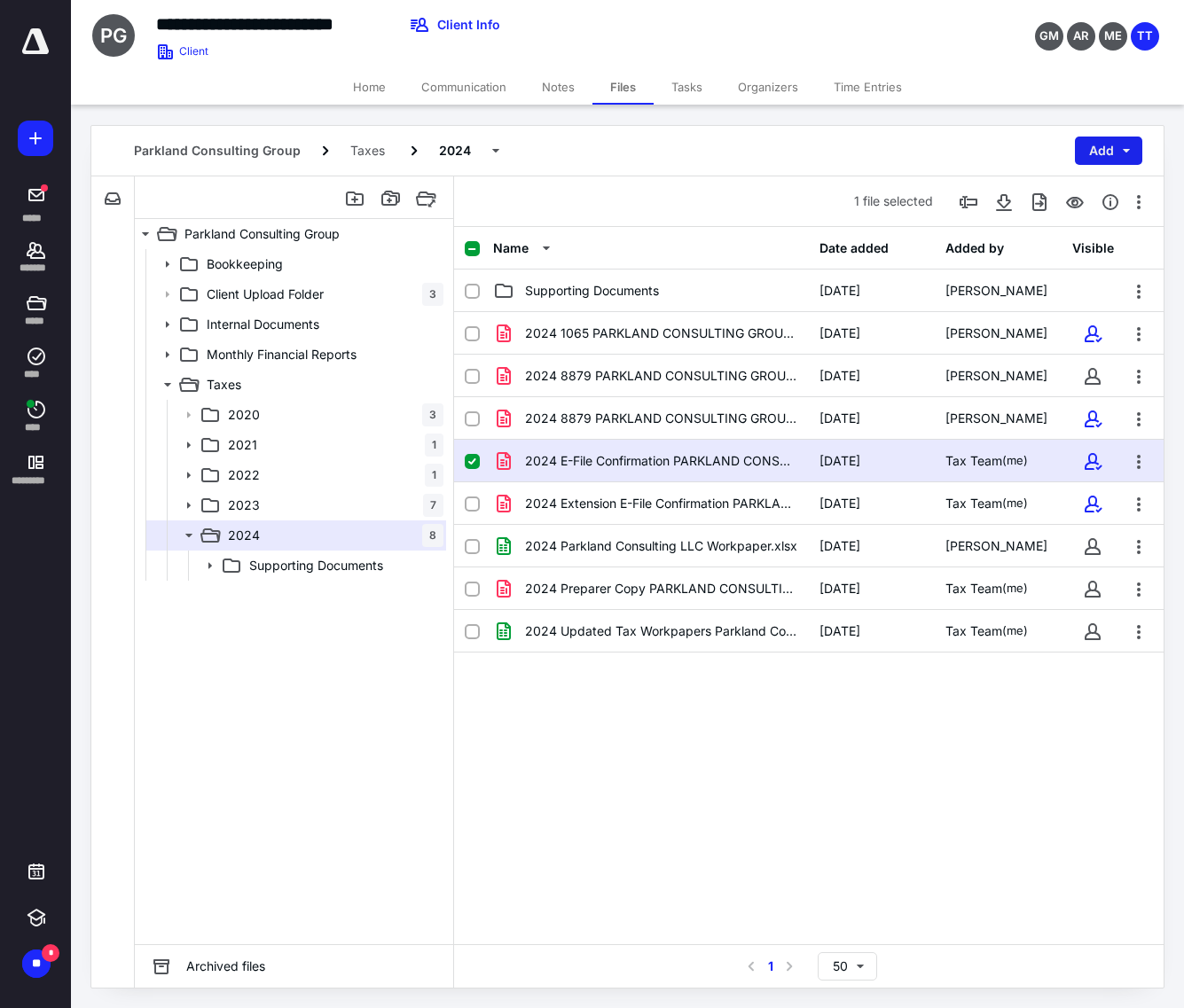 click on "Add" at bounding box center [1109, 151] 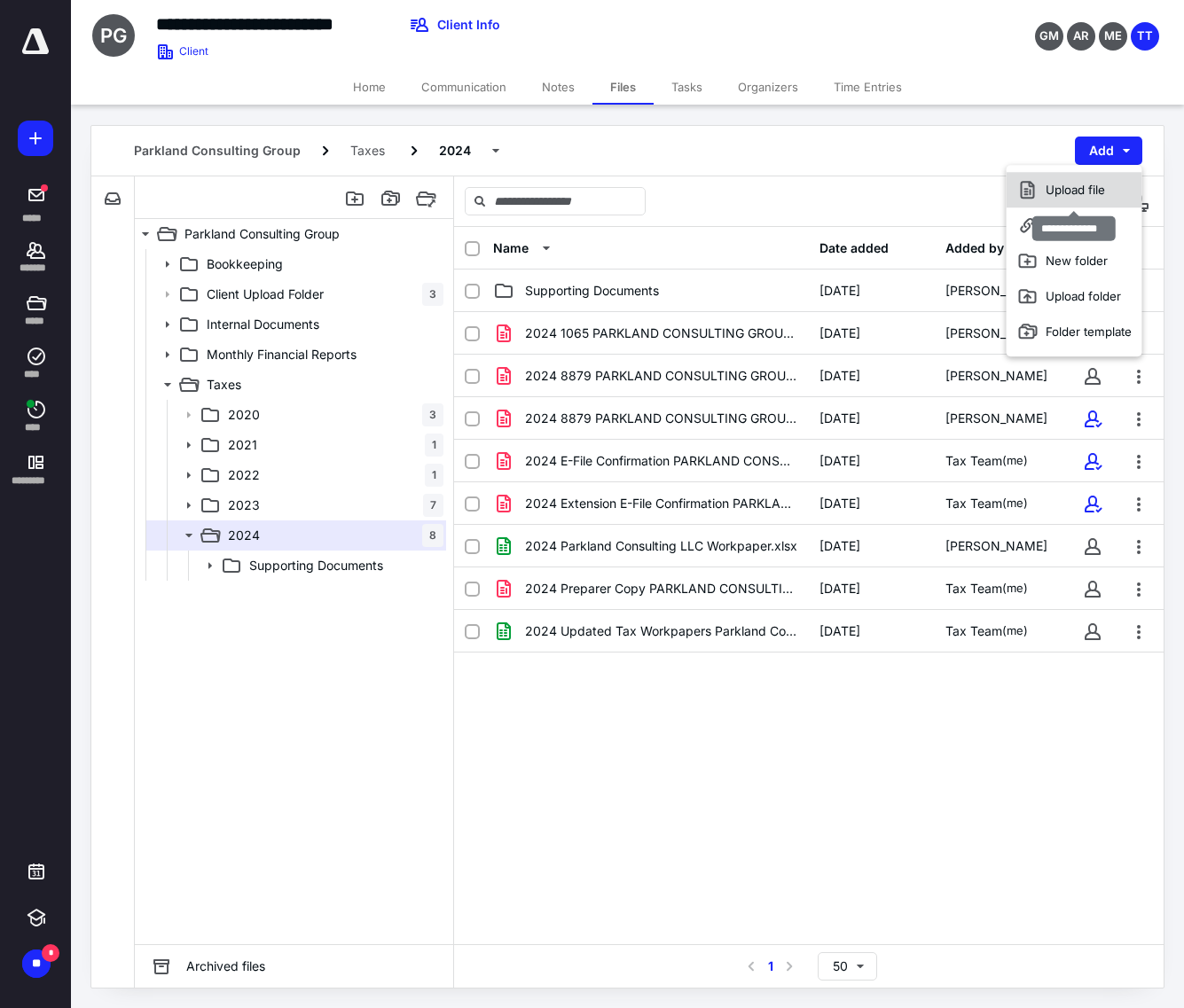 click on "Upload file" at bounding box center (1074, 190) 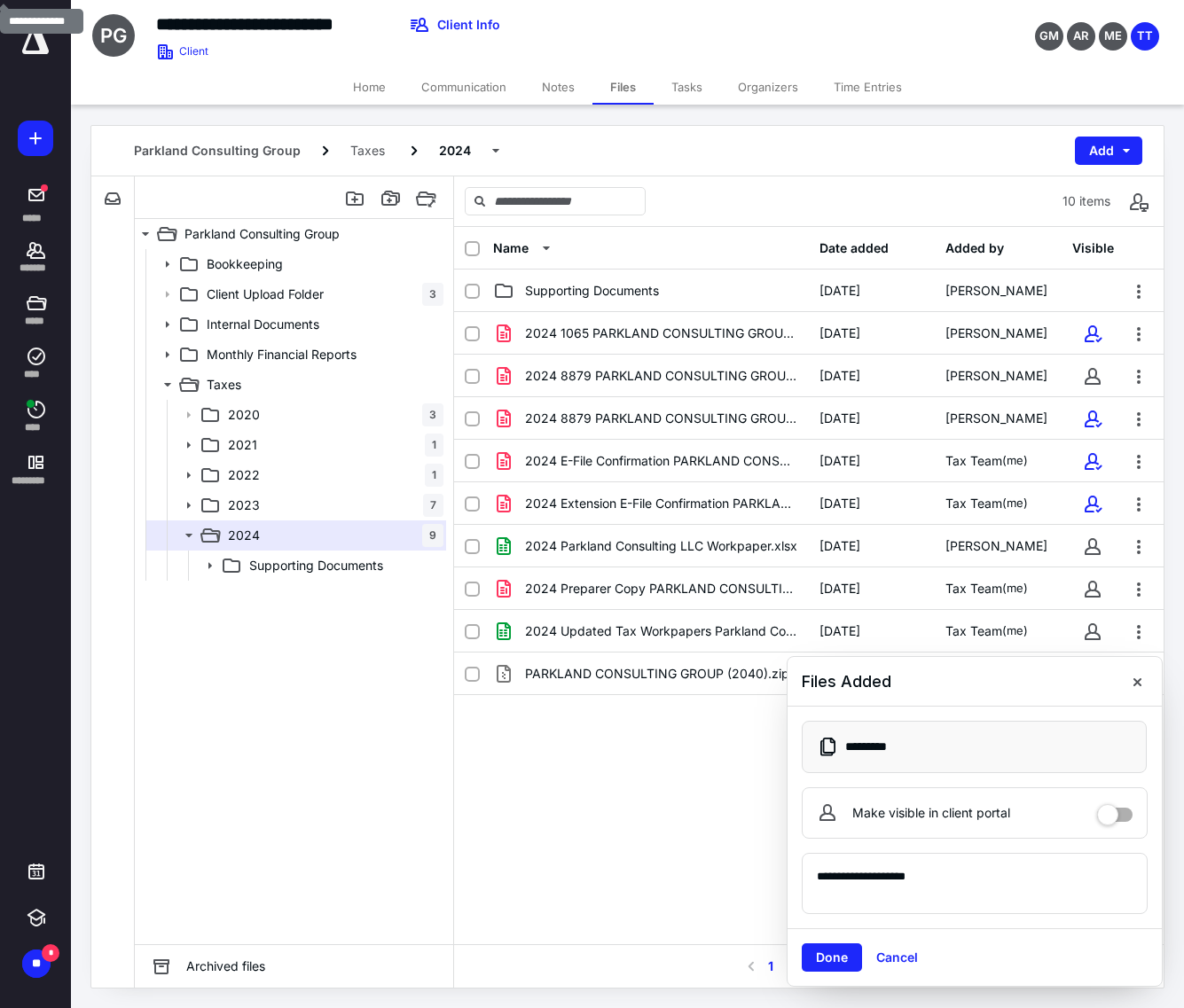 click on "**********" at bounding box center (975, 821) 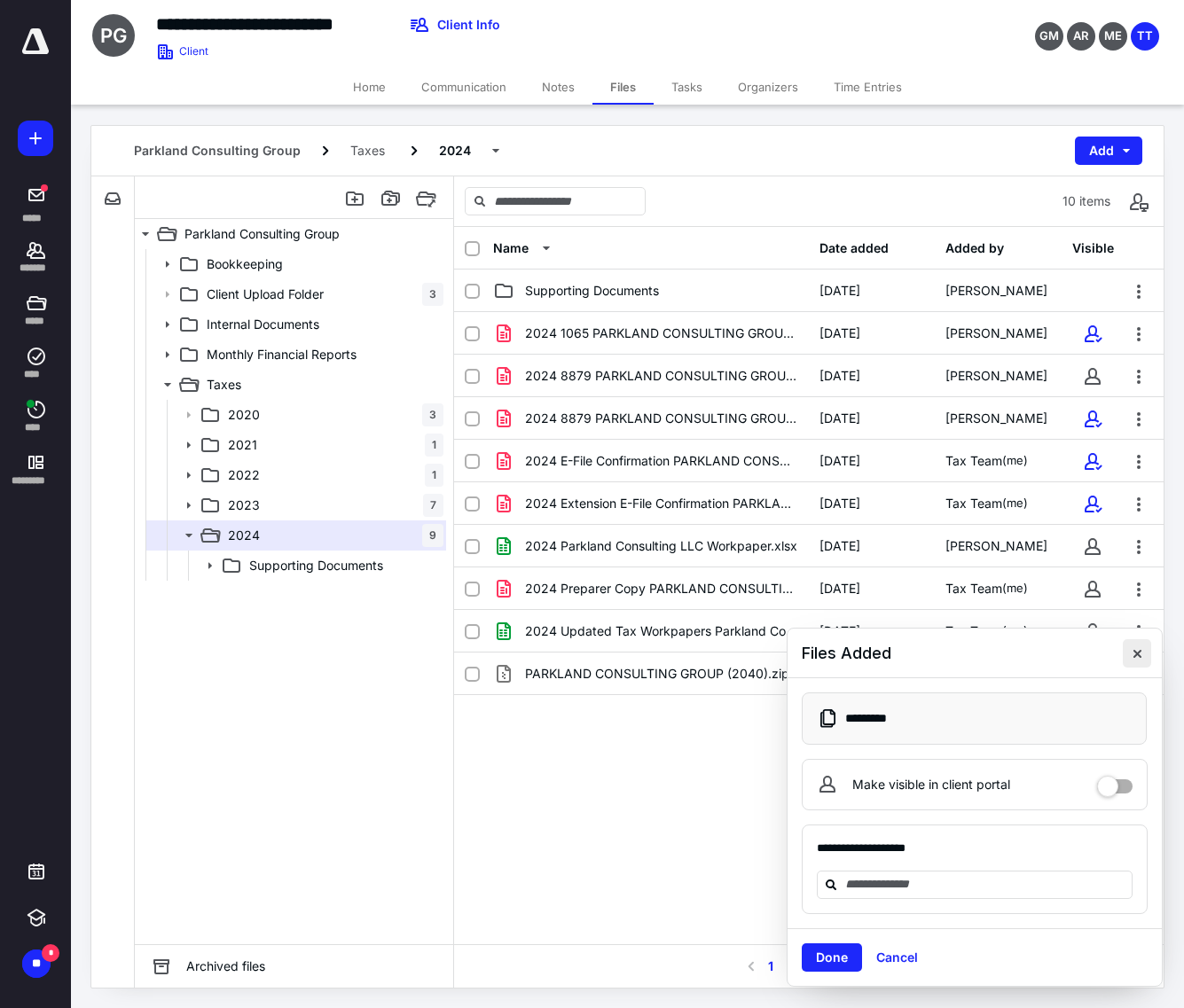 click at bounding box center (1137, 653) 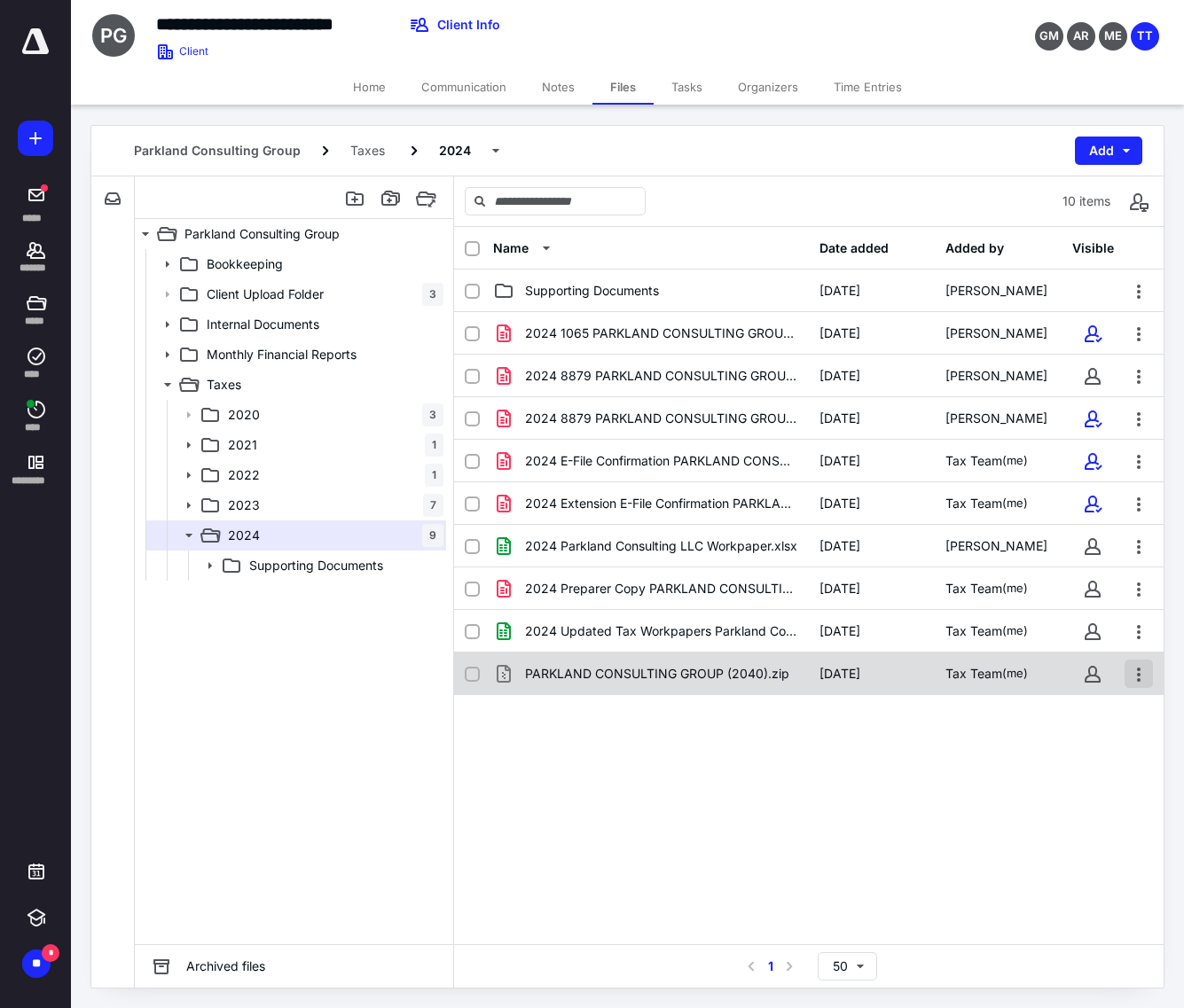 click at bounding box center (1139, 674) 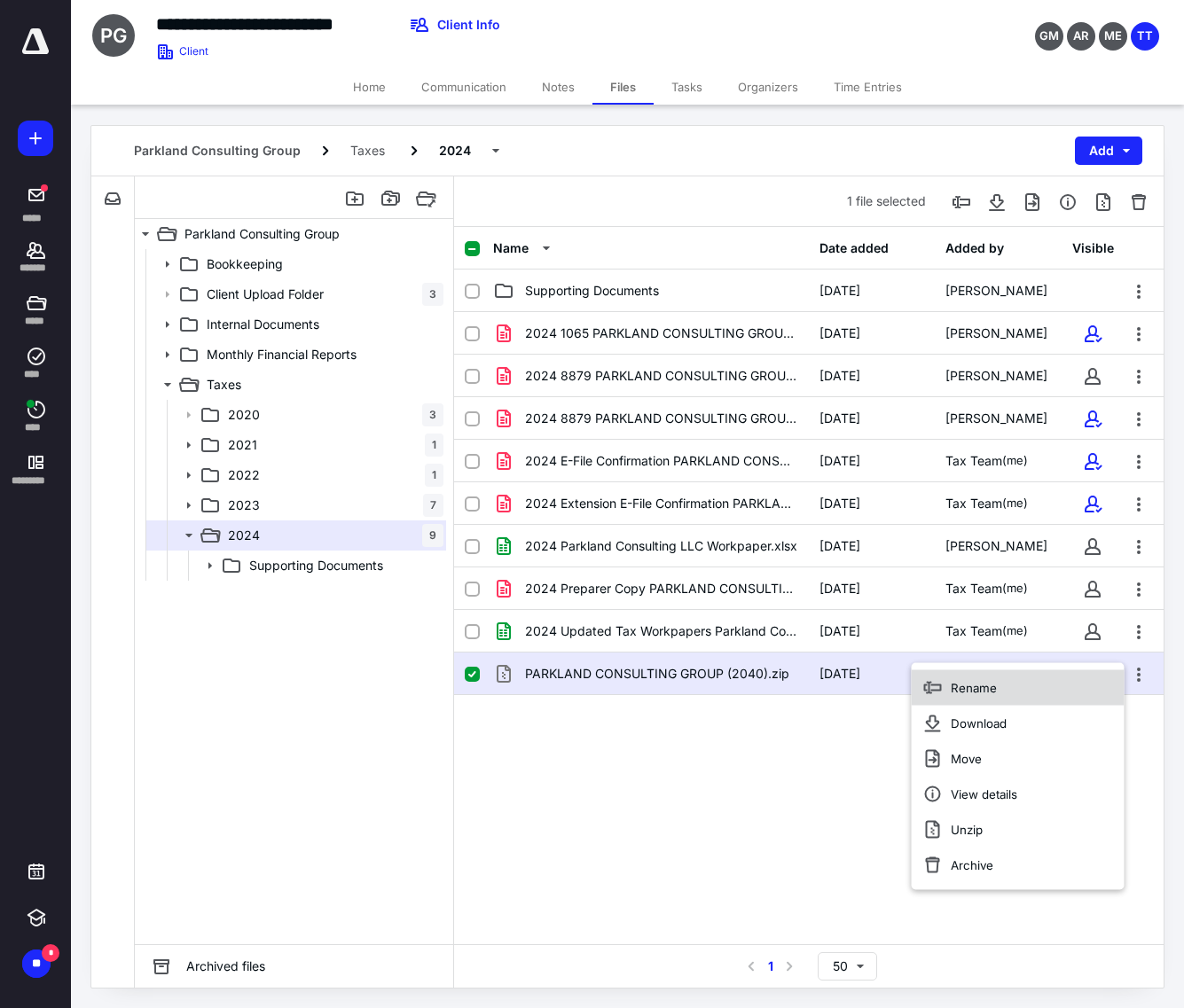 click on "Rename" at bounding box center [1018, 688] 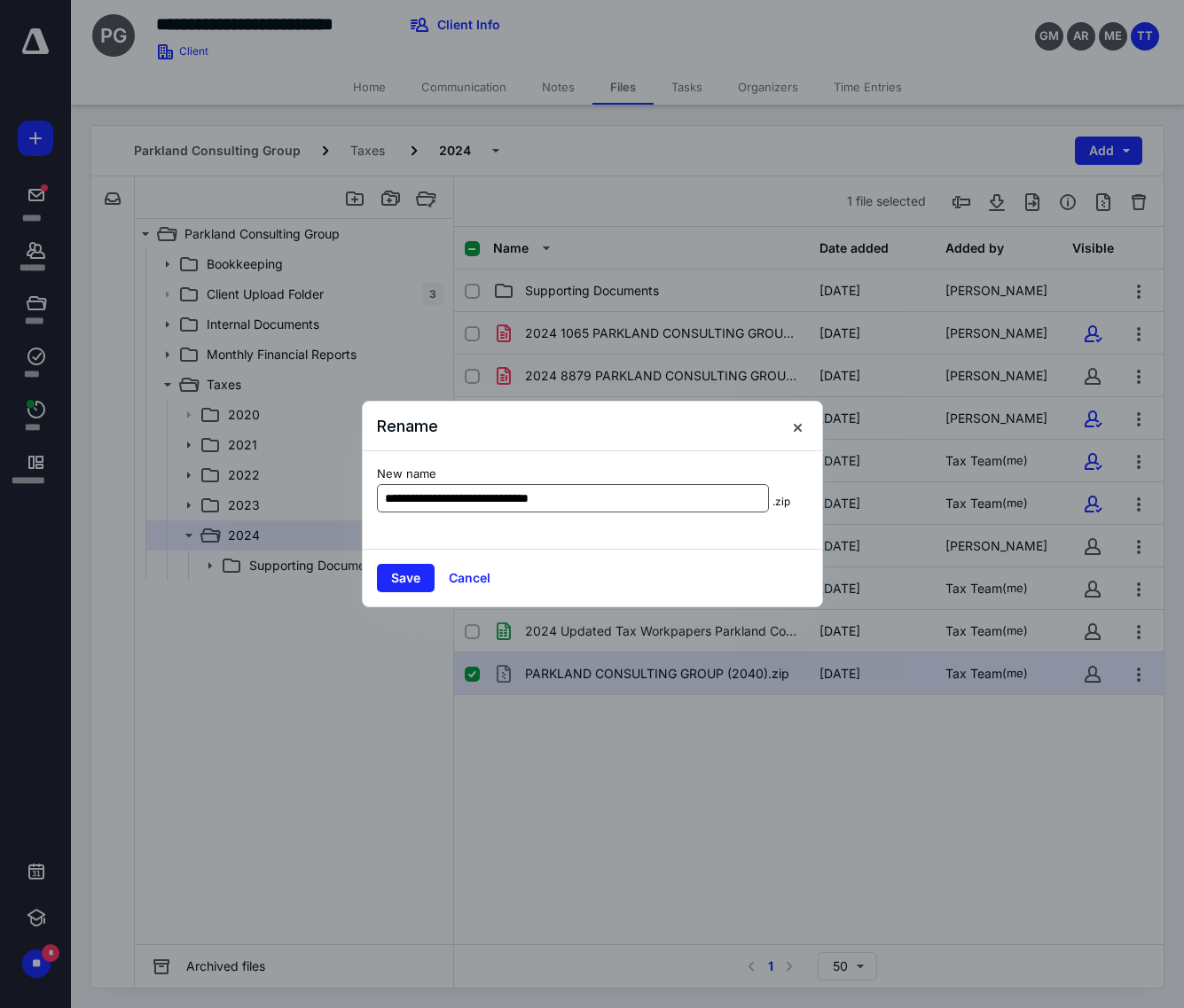 click on "**********" at bounding box center [573, 498] 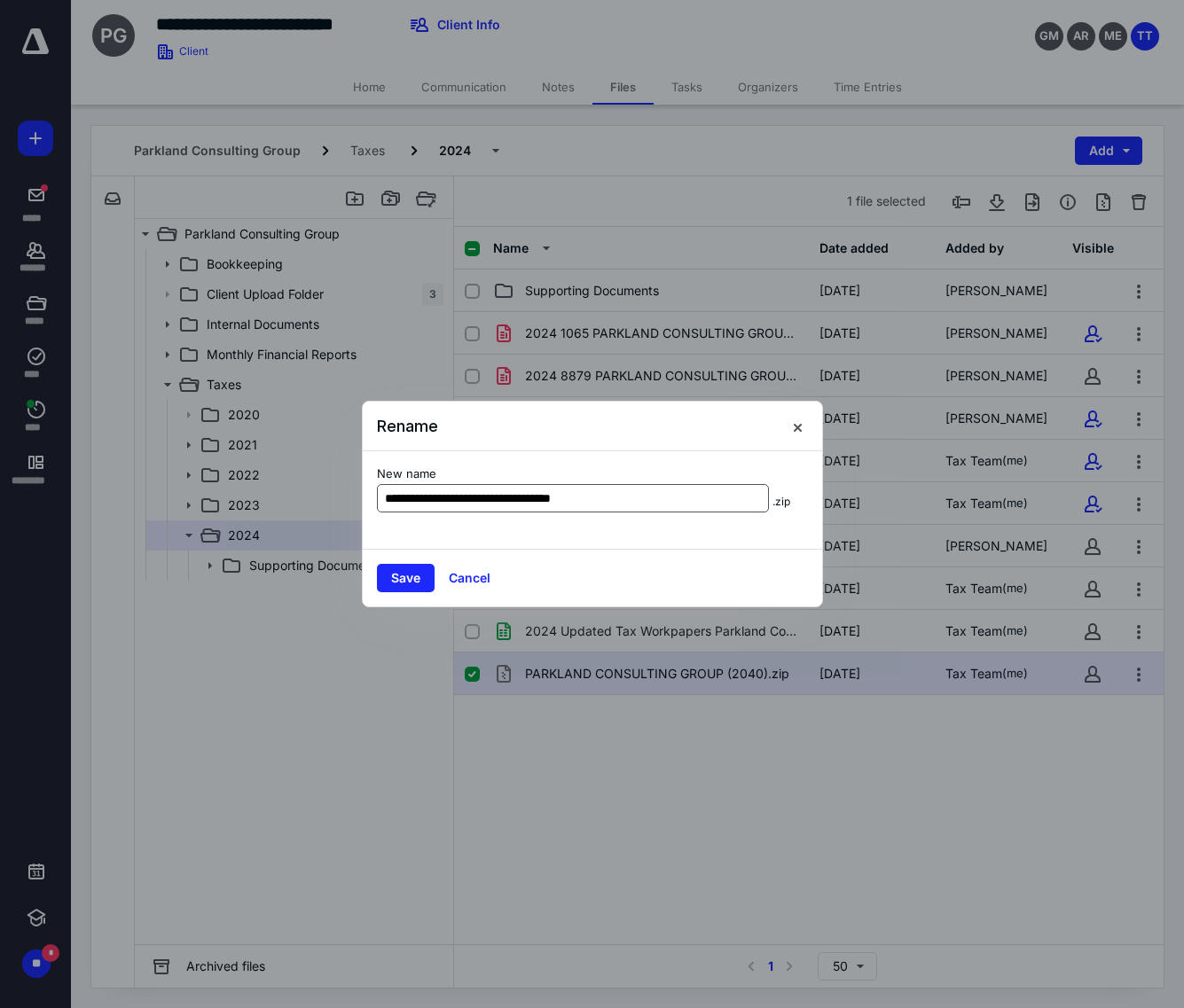 click on "**********" at bounding box center [573, 498] 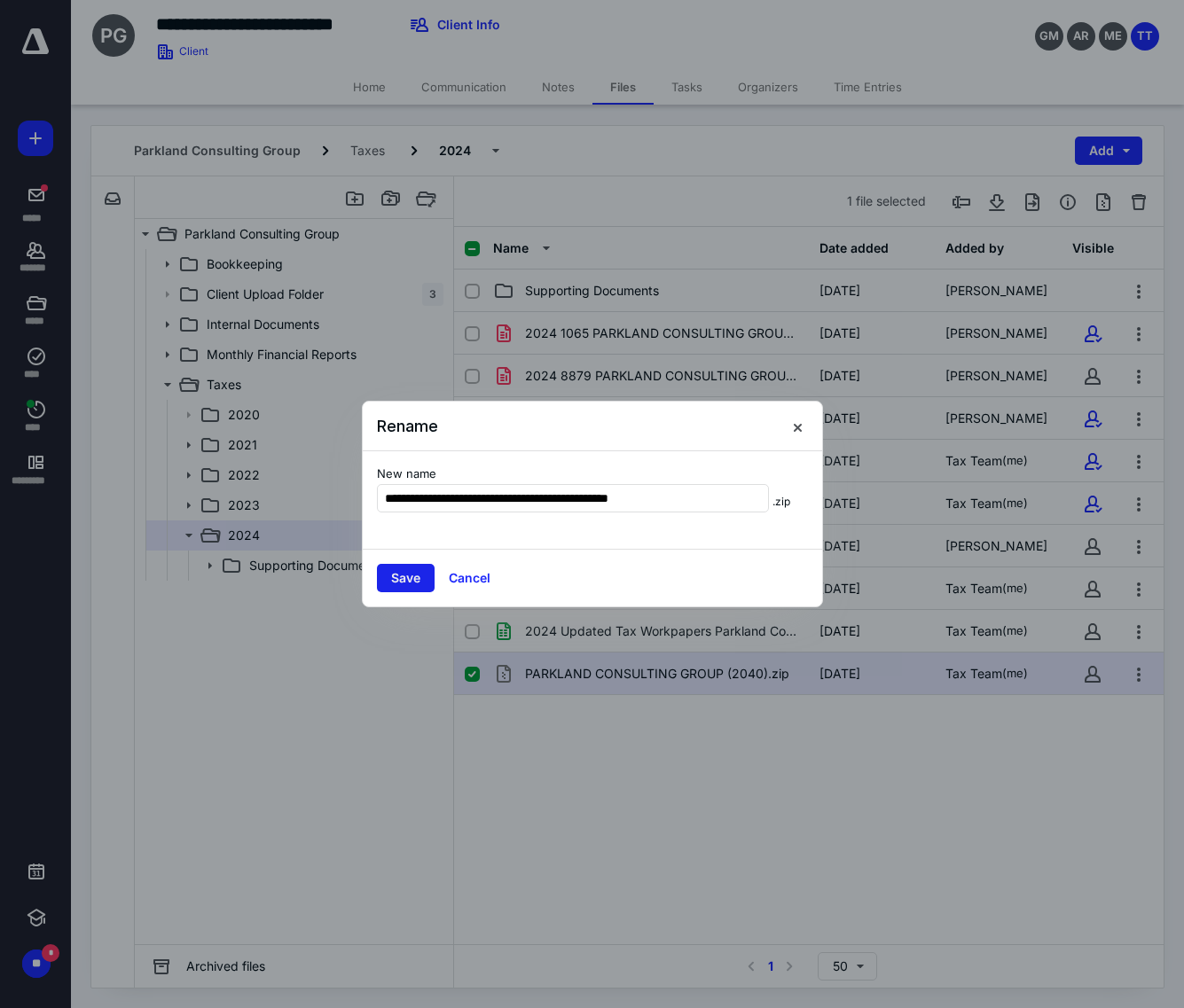 type on "**********" 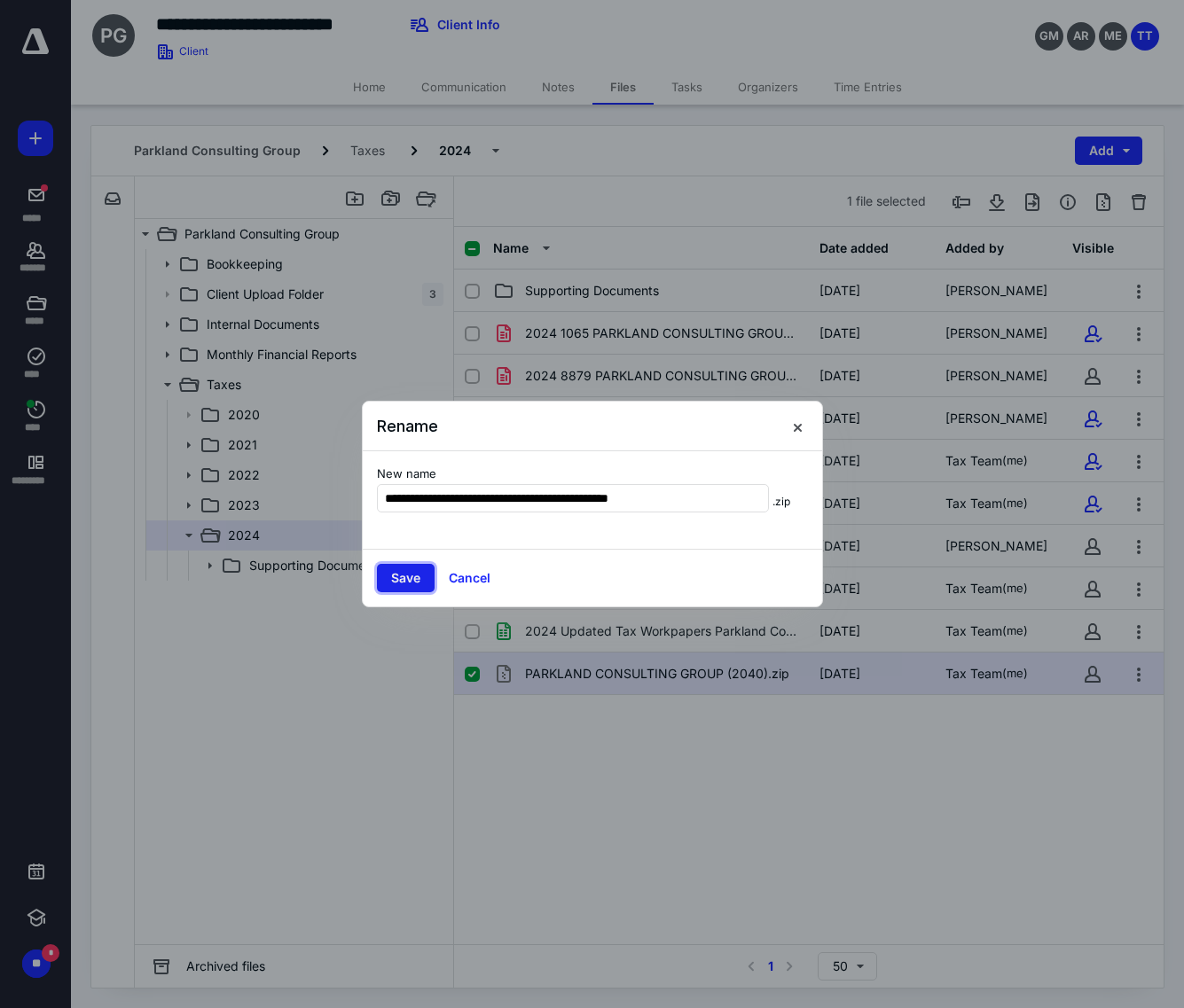 click on "Save" at bounding box center [405, 578] 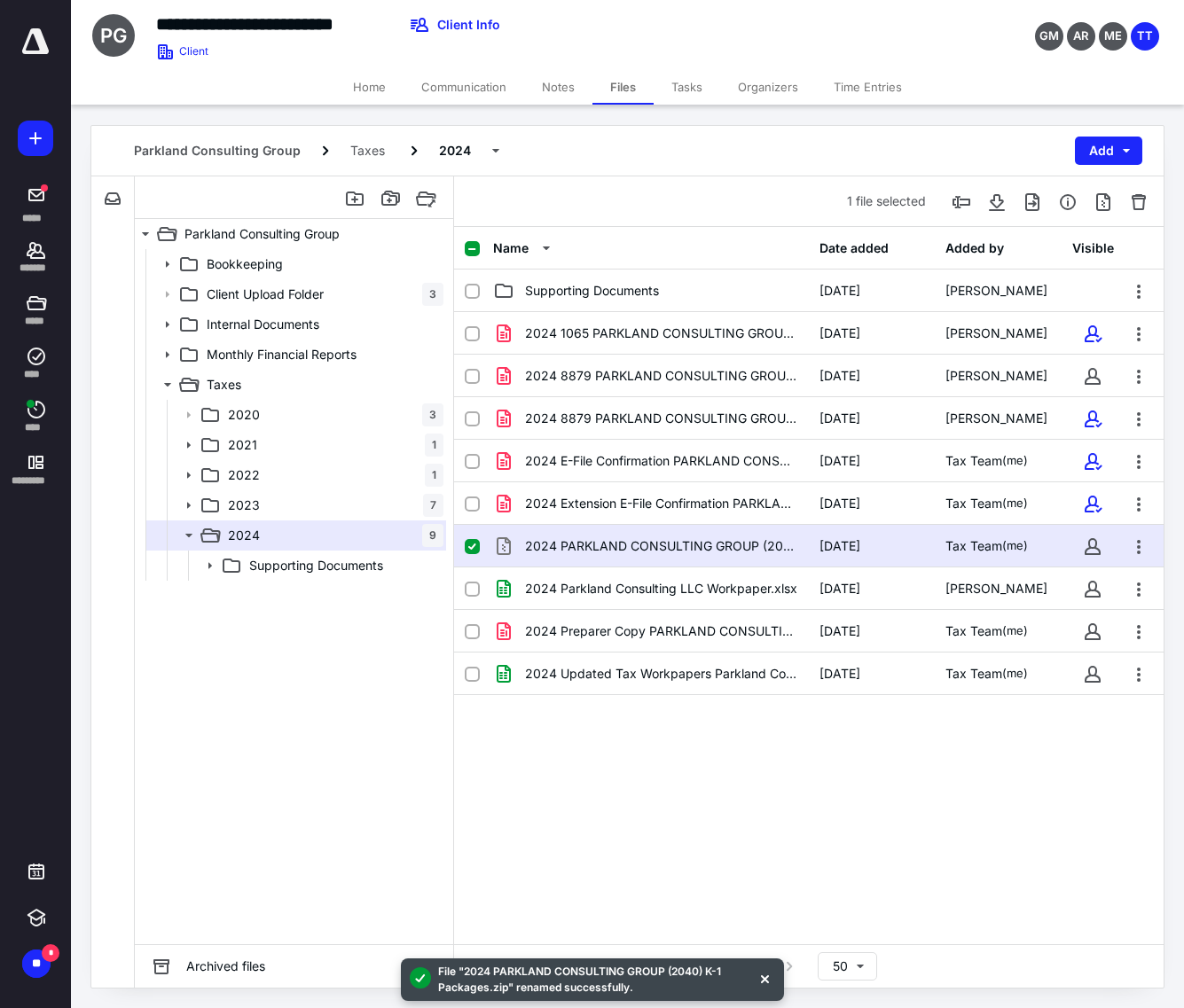 click on "Name Date added Added by Visible Supporting Documents 12/11/2024 Grace Marlowe 2024 1065 PARKLAND CONSULTING GROUP (2040) UPDATED.pdf 3/26/2025 Mary Evans 2024 8879 PARKLAND CONSULTING GROUP (2040).pdf 4/7/2025 Mary Evans 2024 8879 PARKLAND CONSULTING GROUP (2040)(signed_04-07-2025).pdf 4/7/2025 Mary Evans 2024 E-File Confirmation PARKLAND CONSULTING GROUP (2040).pdf 4/16/2025 Tax Team  (me) 2024 Extension E-File Confirmation PARKLAND CONSULTING GRO.pdf 3/18/2025 Tax Team  (me) 2024 PARKLAND CONSULTING GROUP (2040) K-1 Packages.zip 7/10/2025 Tax Team  (me) 2024 Parkland Consulting LLC Workpaper.xlsx 2/13/2025 Angelyn Sitchon 2024 Preparer Copy PARKLAND CONSULTING GROUP (2040).pdf 4/16/2025 Tax Team  (me) 2024 Updated Tax Workpapers Parkland Consulting.xlsx 4/7/2025 Tax Team  (me)" at bounding box center [809, 585] 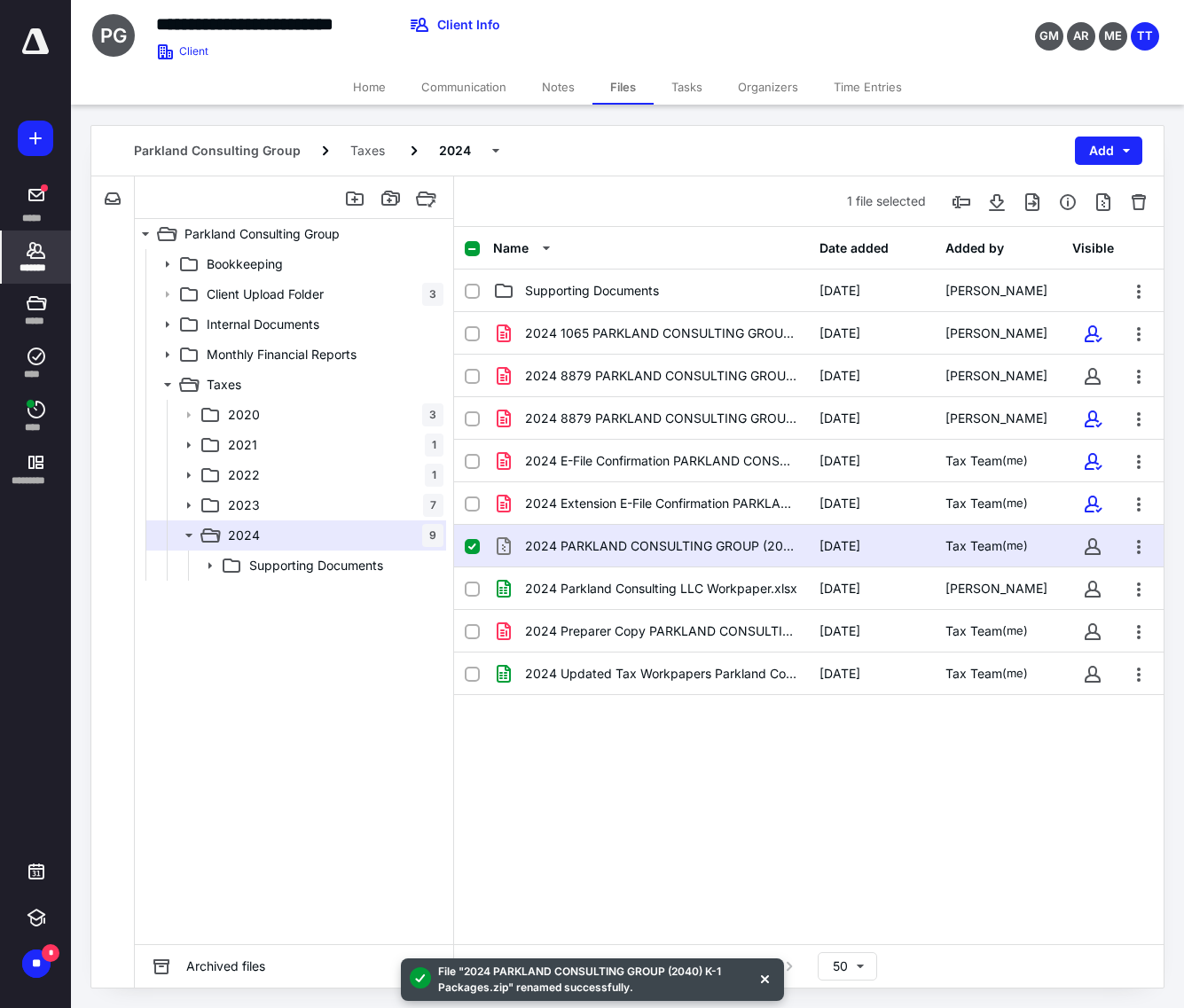 click on "*******" at bounding box center [36, 257] 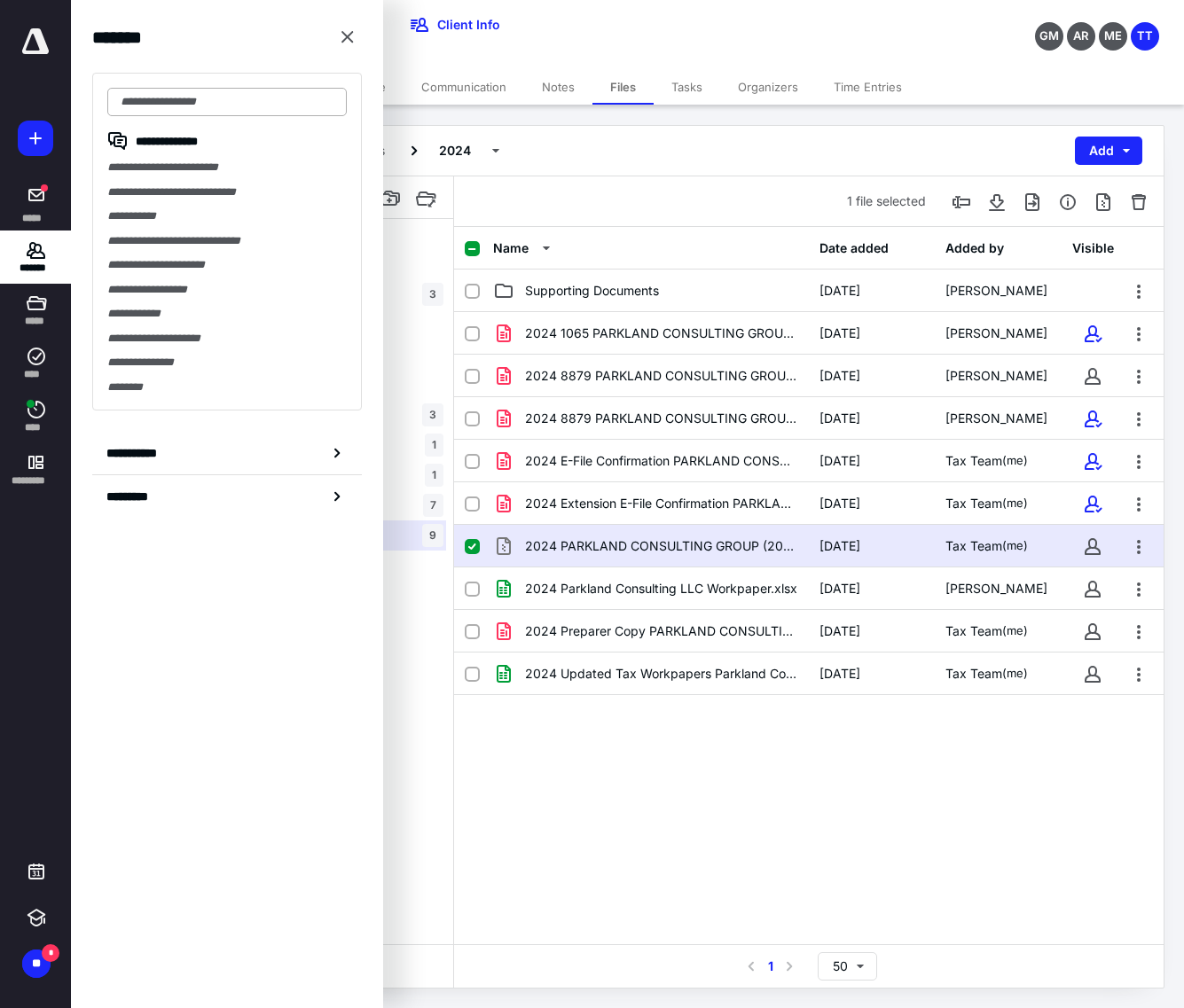 click at bounding box center (227, 102) 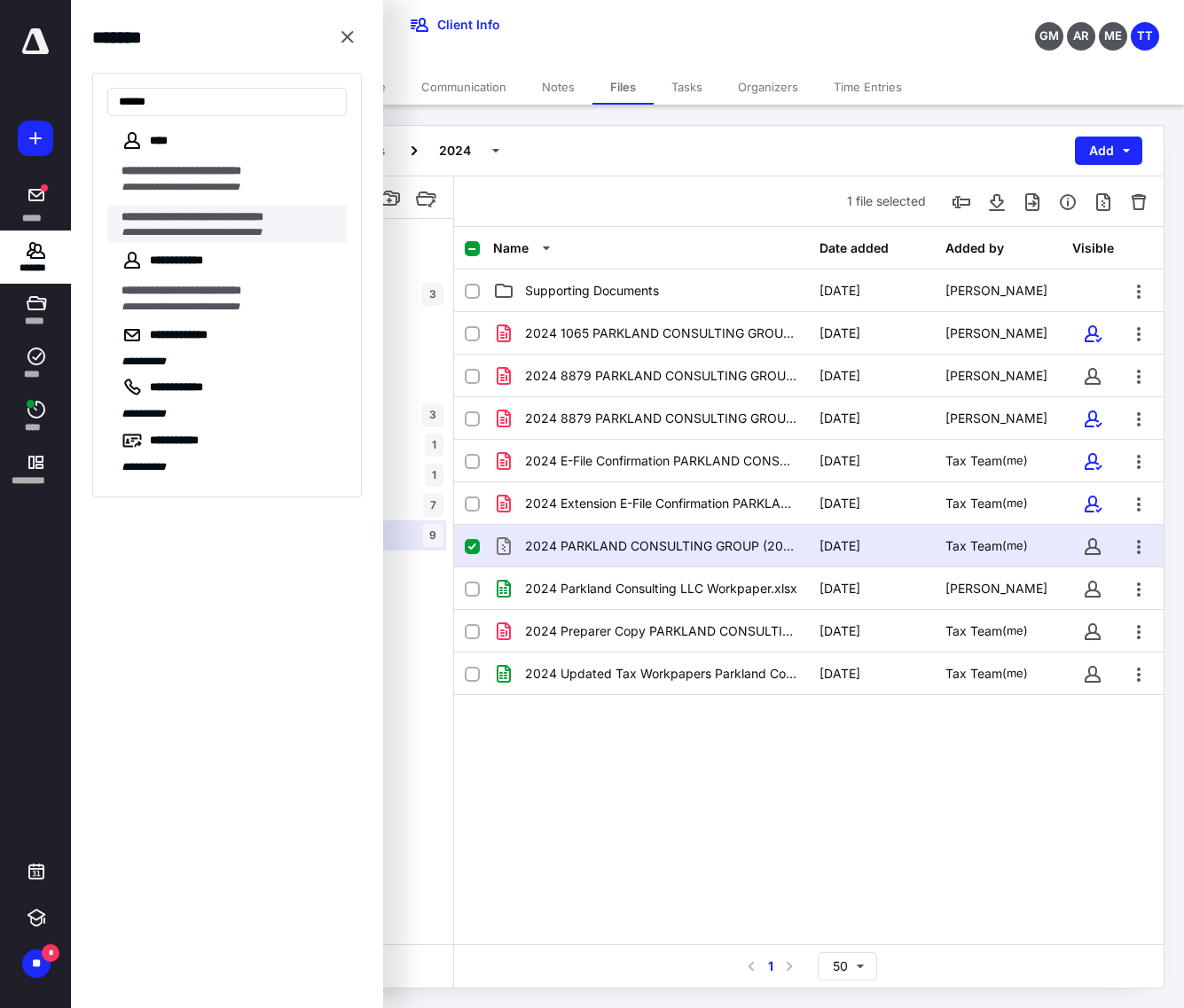 type on "*****" 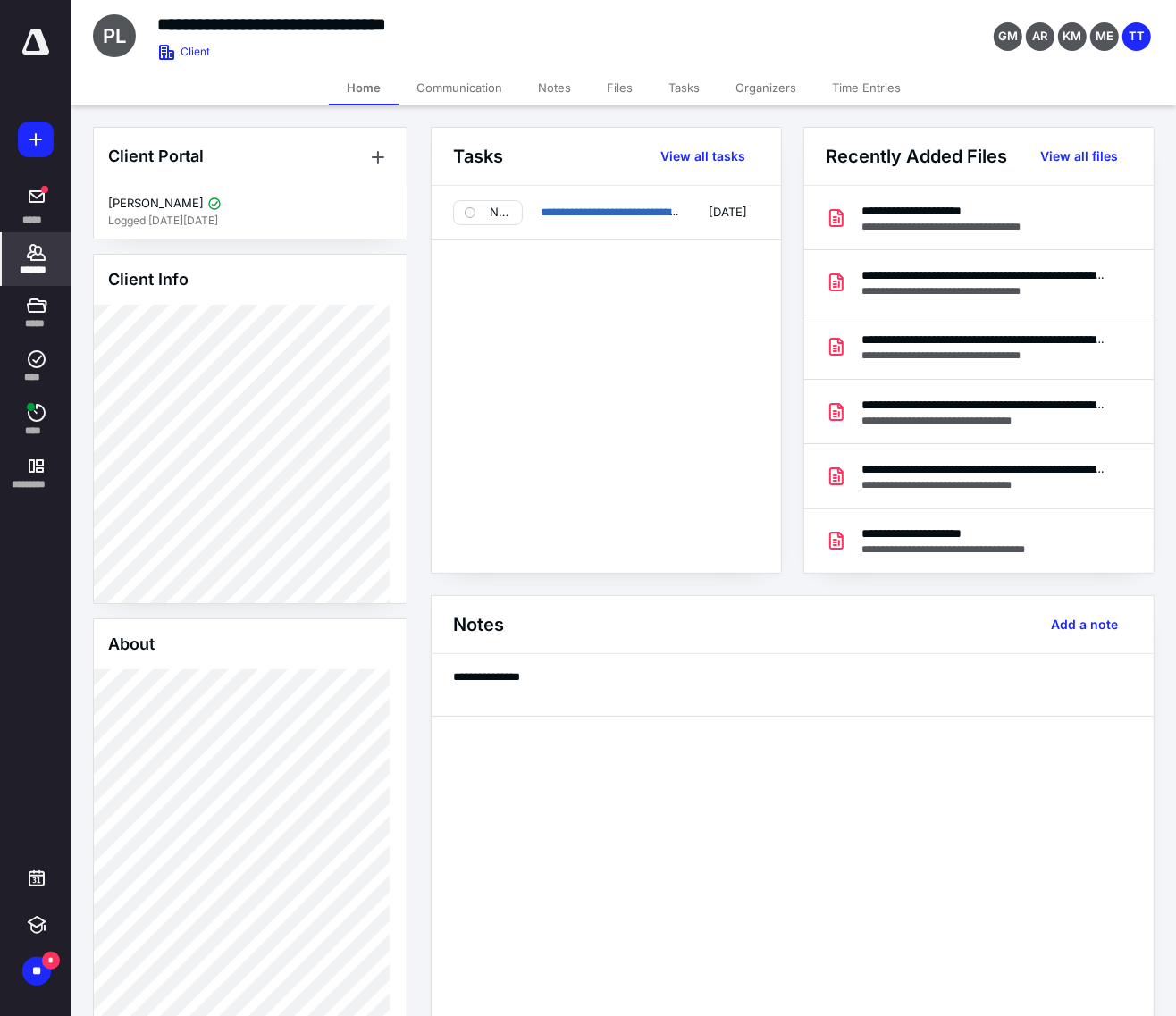 click on "Files" at bounding box center (619, 88) 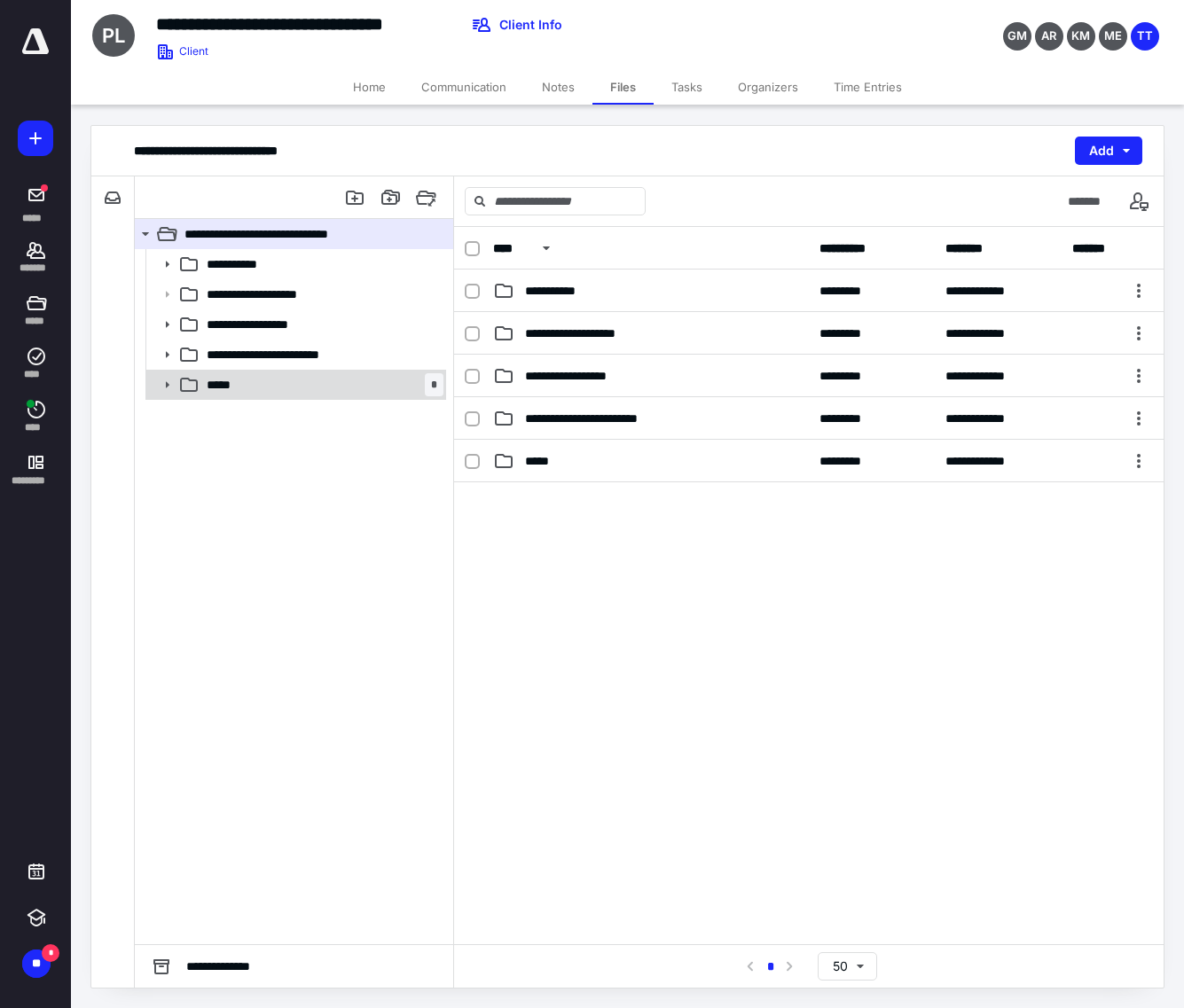 click 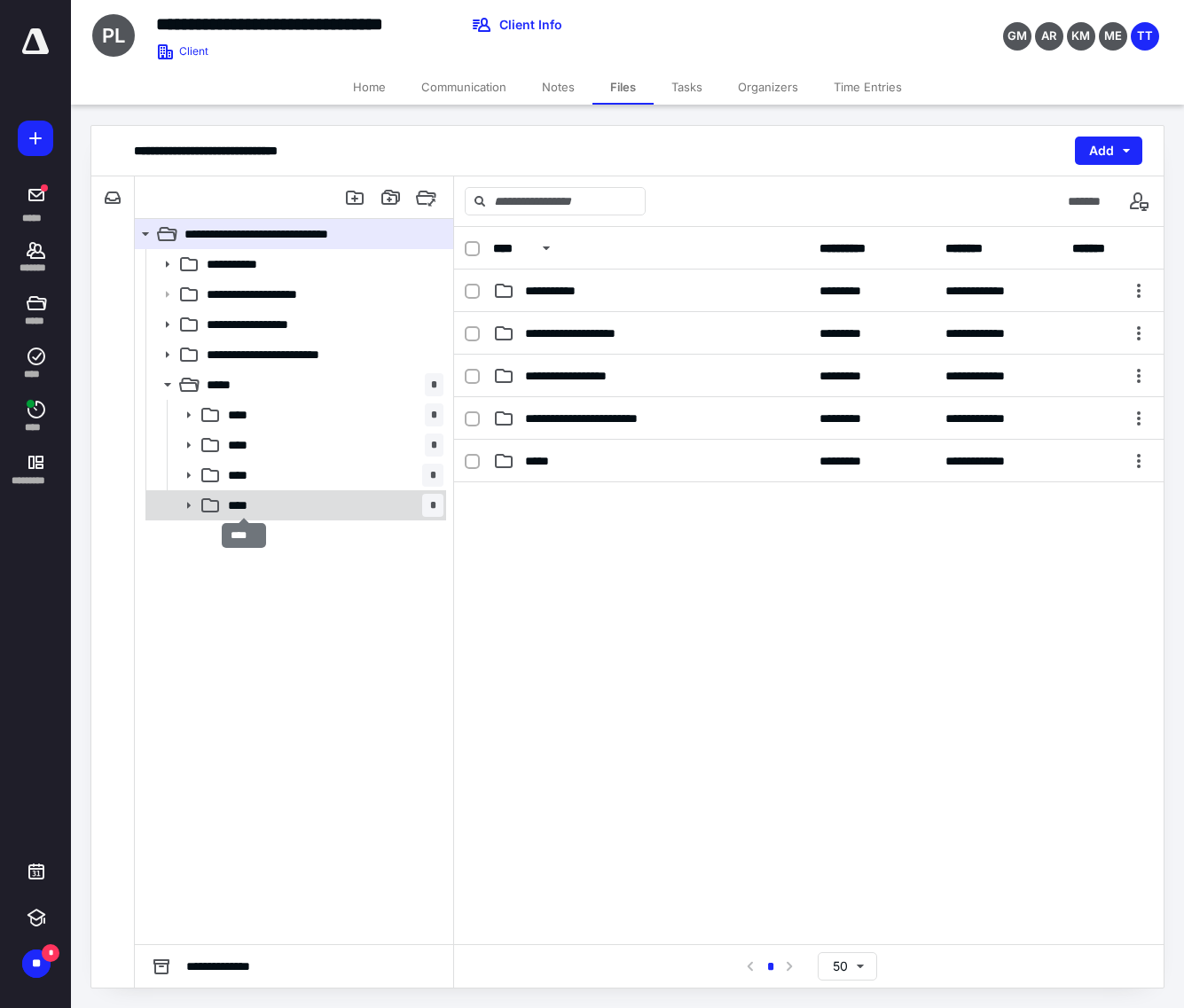 click on "****" at bounding box center [243, 505] 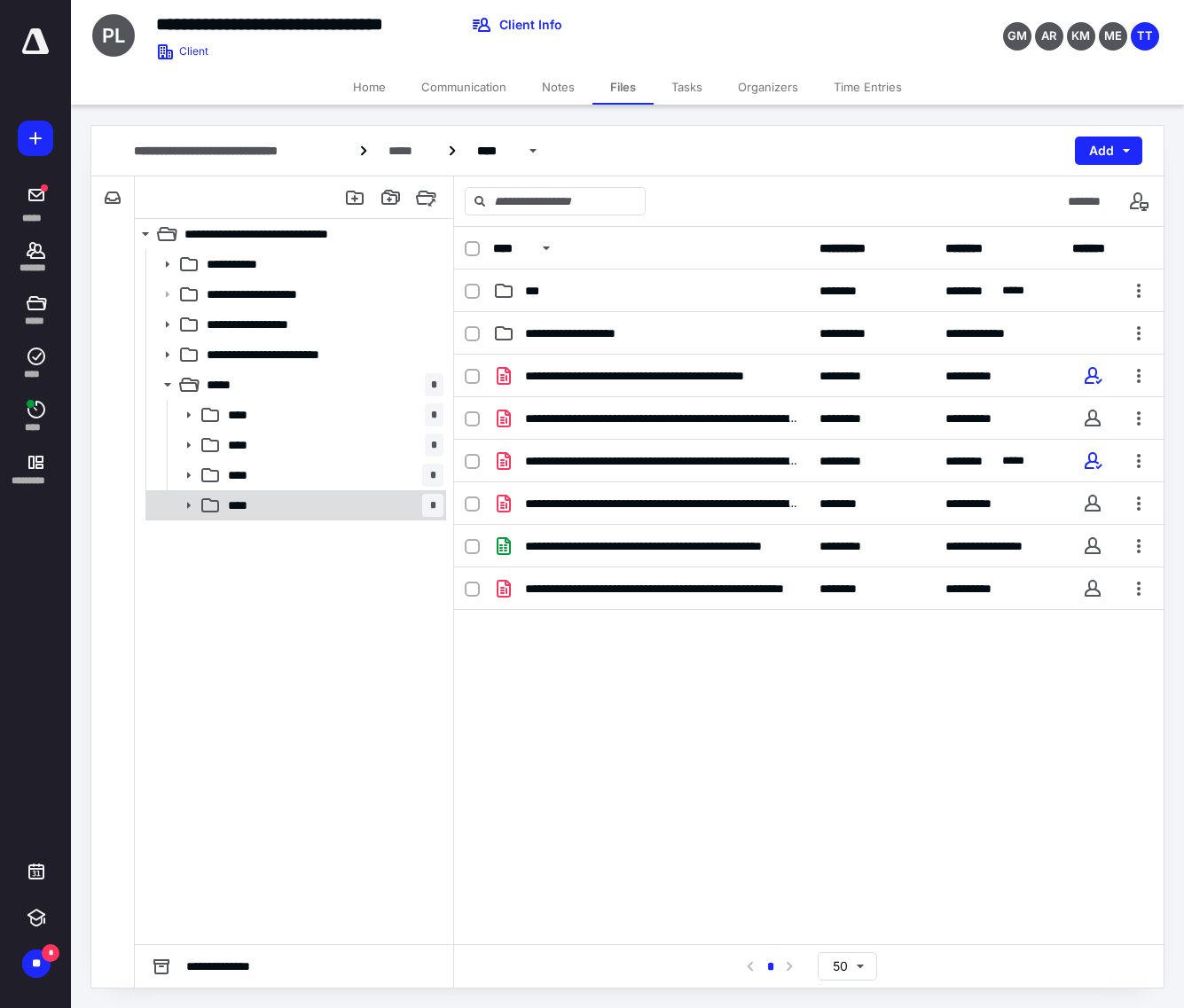 click 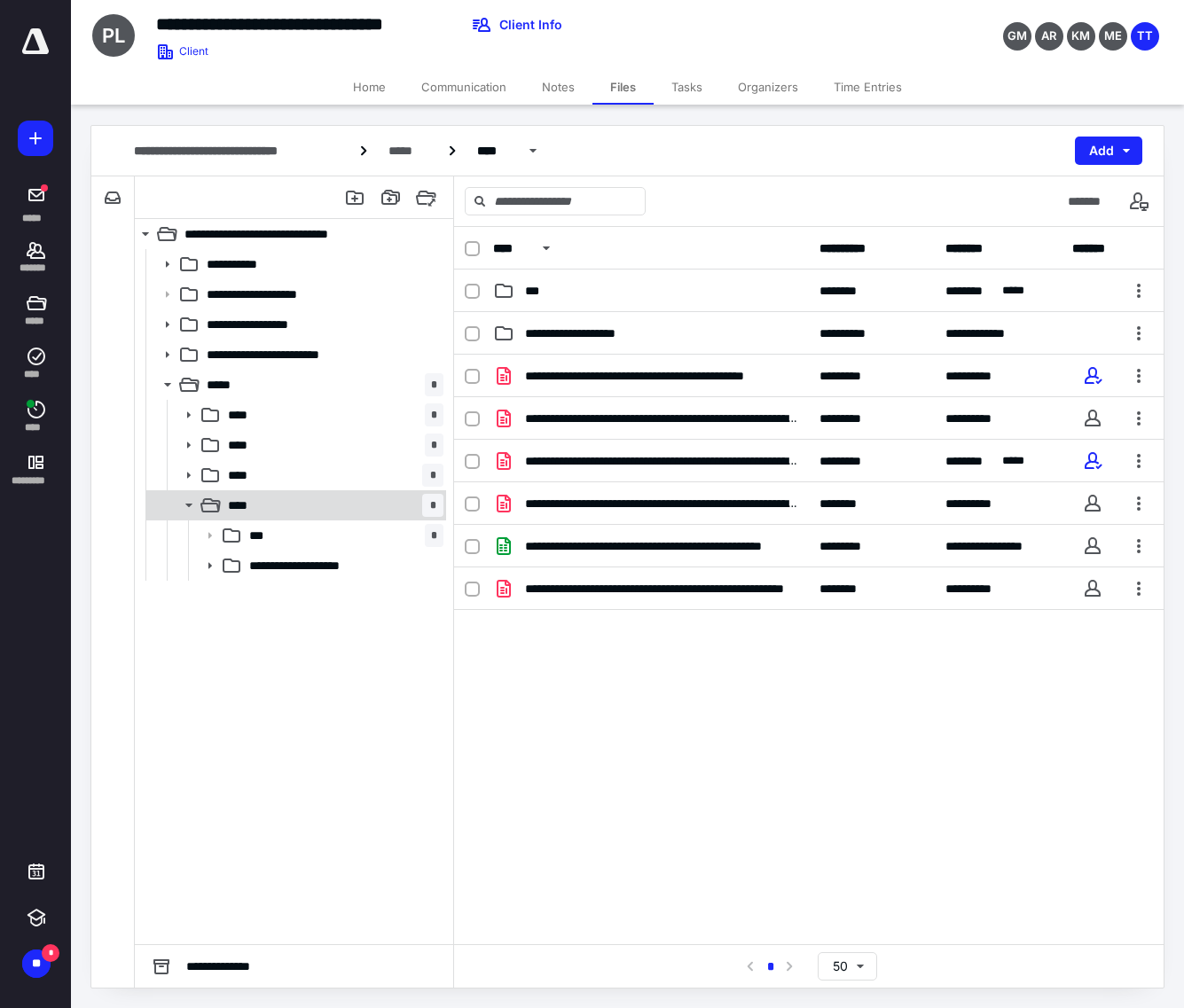click on "**** *" at bounding box center [332, 505] 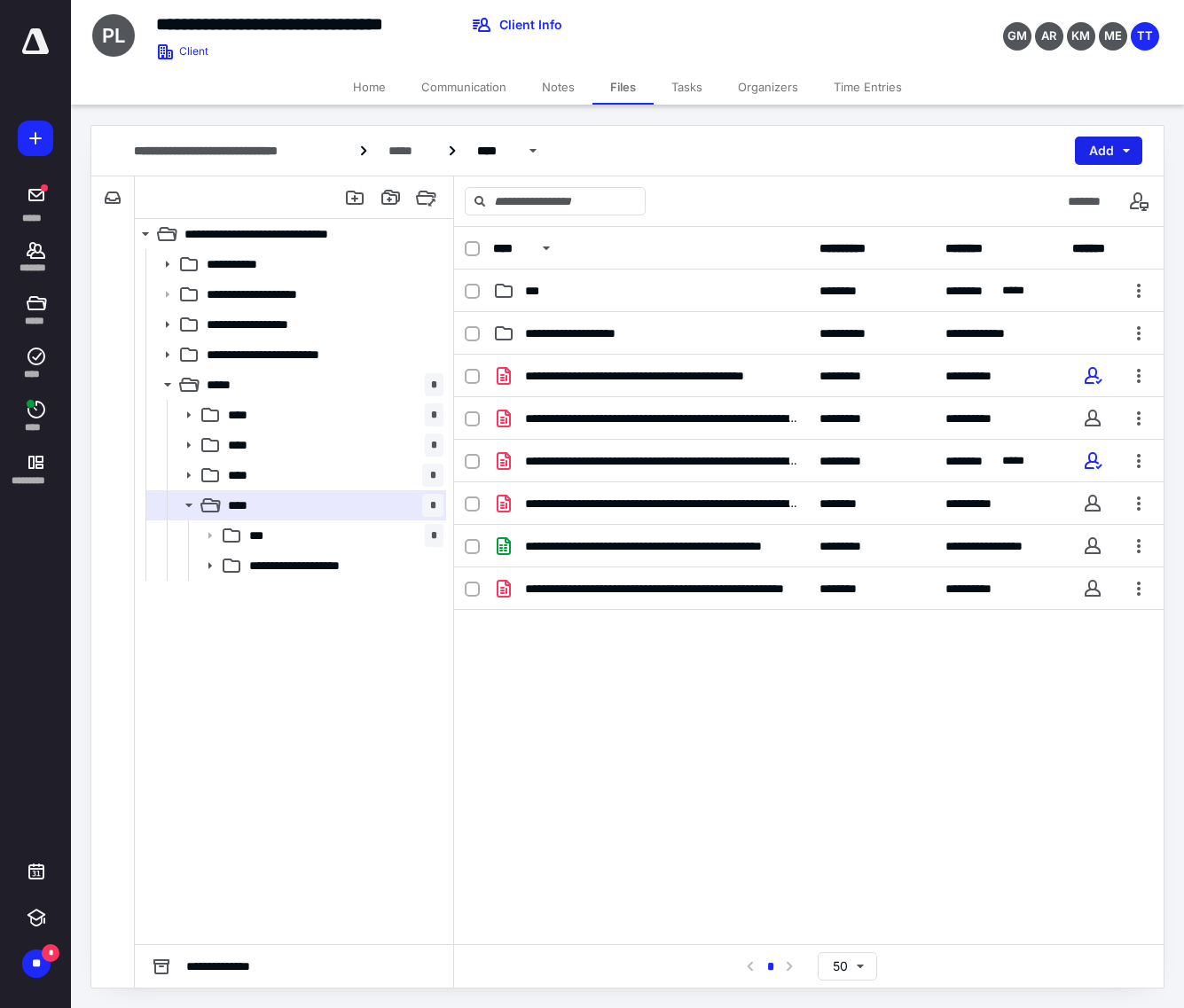 click on "Add" at bounding box center [1109, 151] 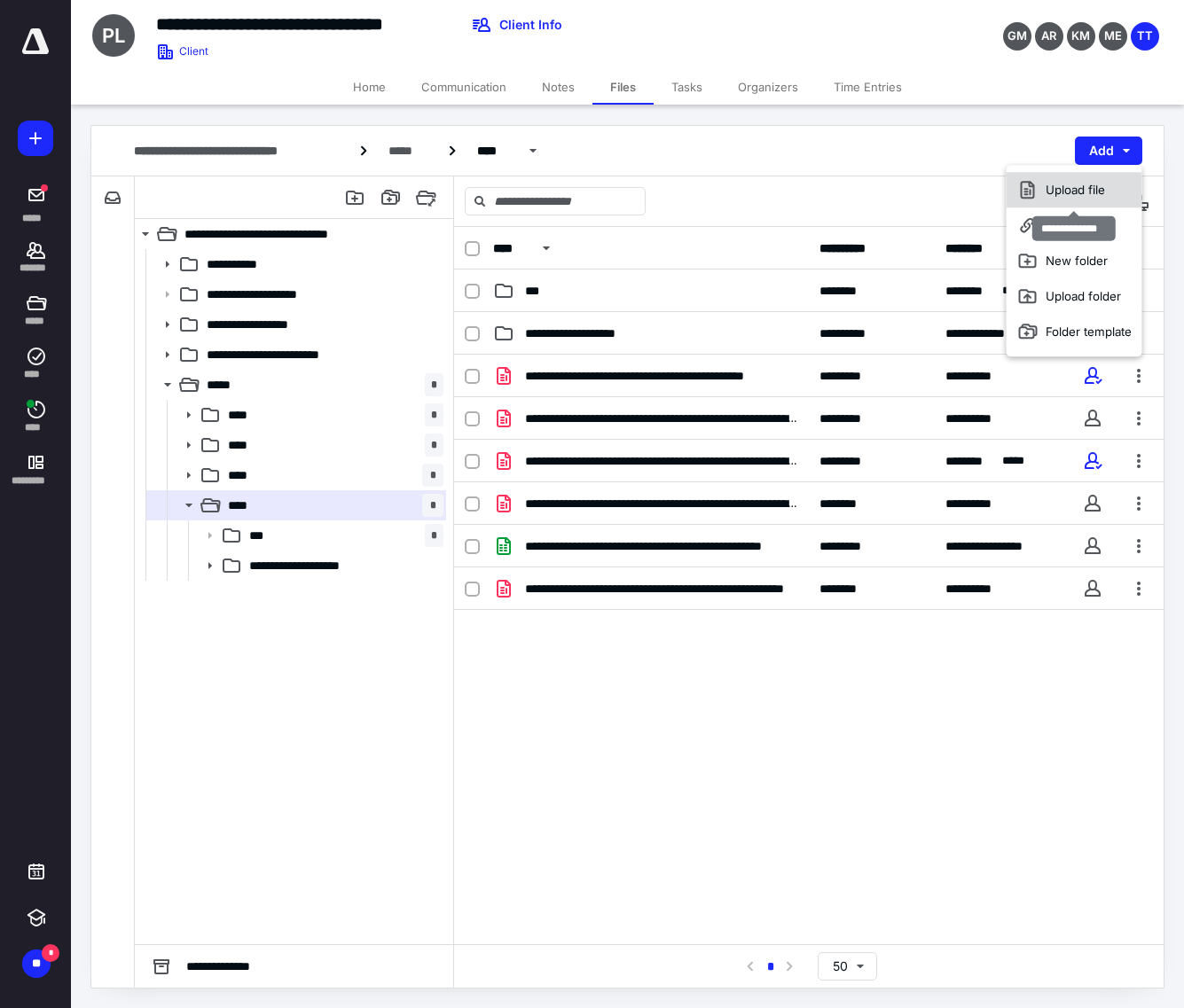 click on "Upload file" at bounding box center [1074, 190] 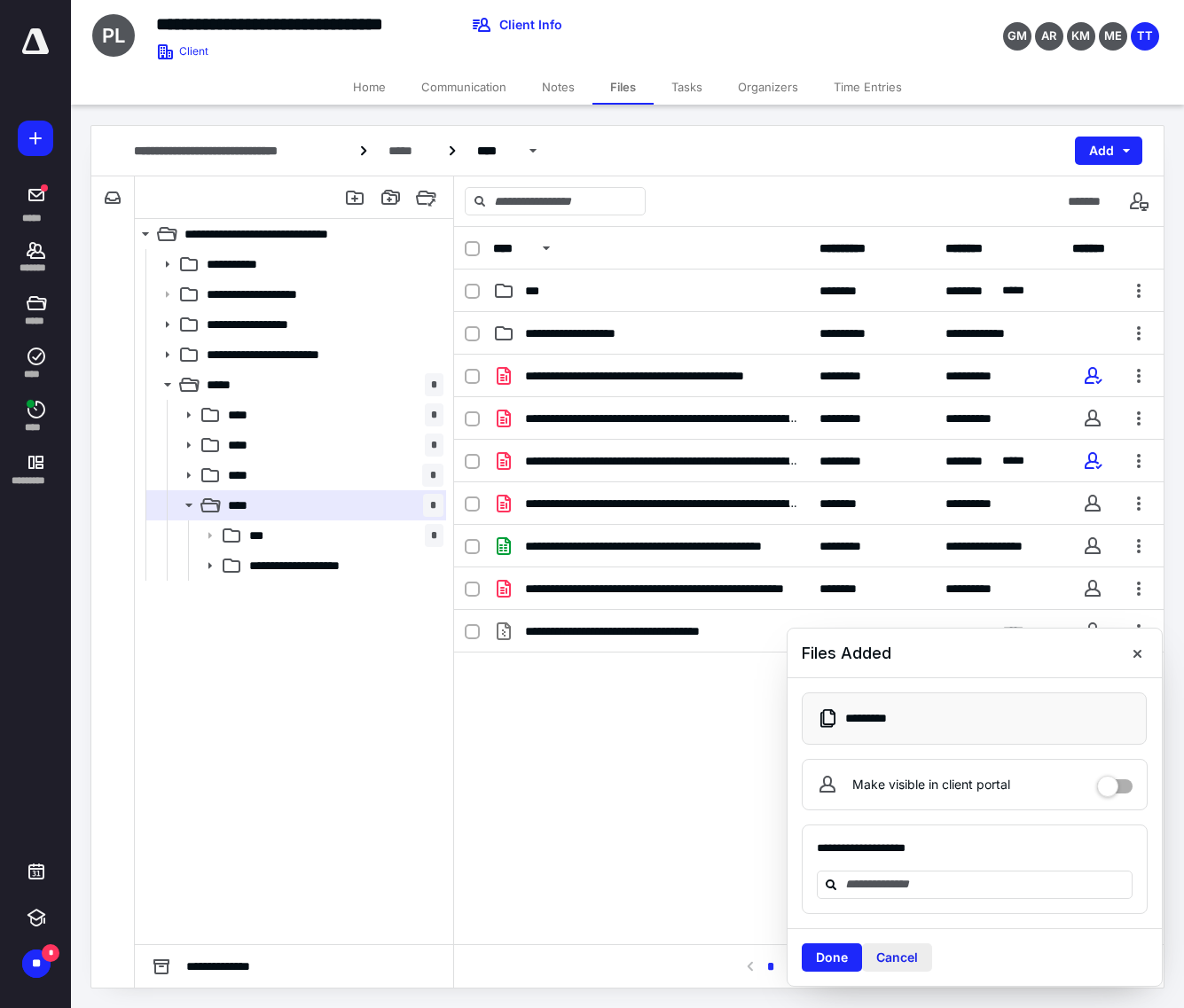 click on "Cancel" at bounding box center [897, 957] 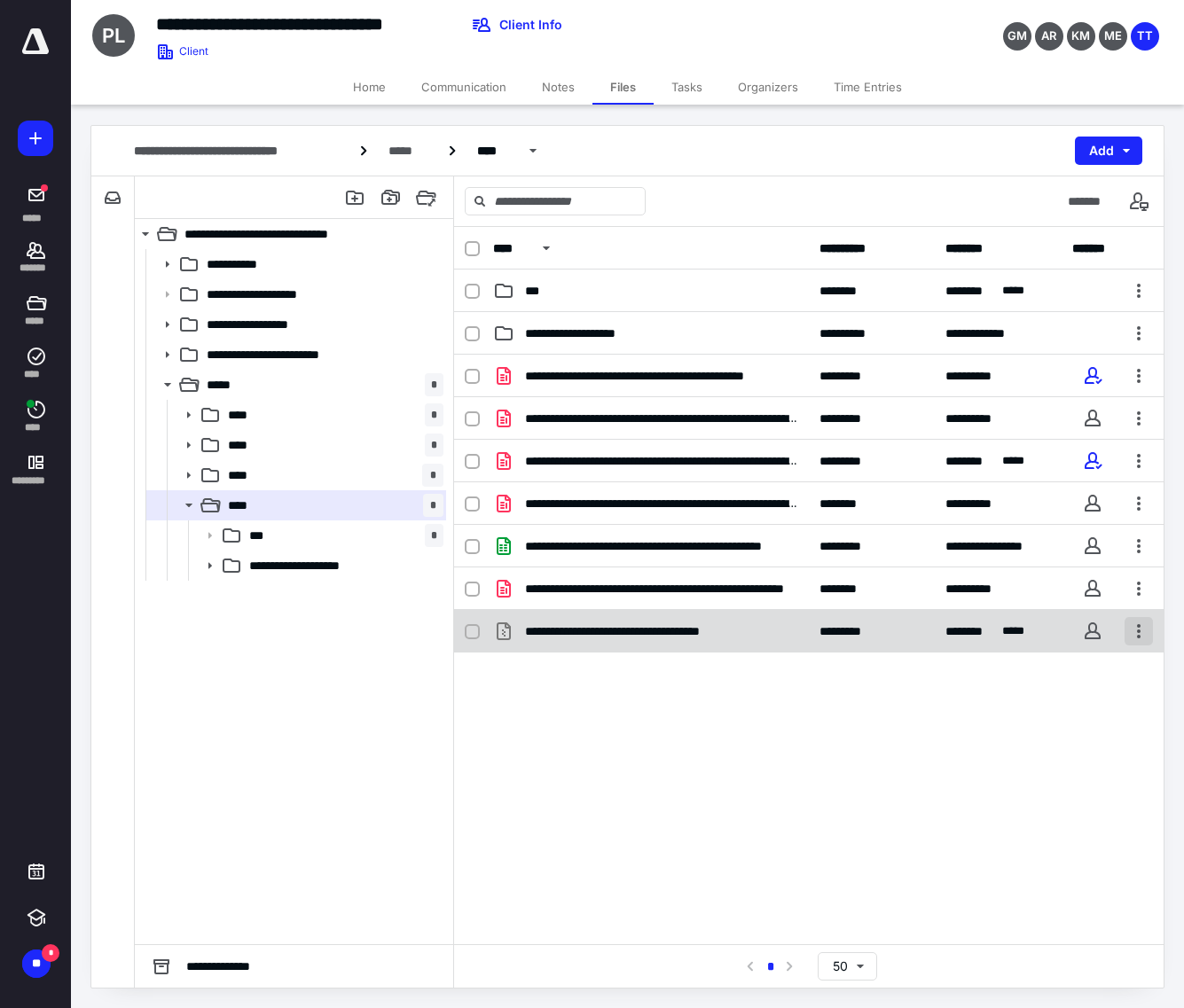 click at bounding box center [1139, 631] 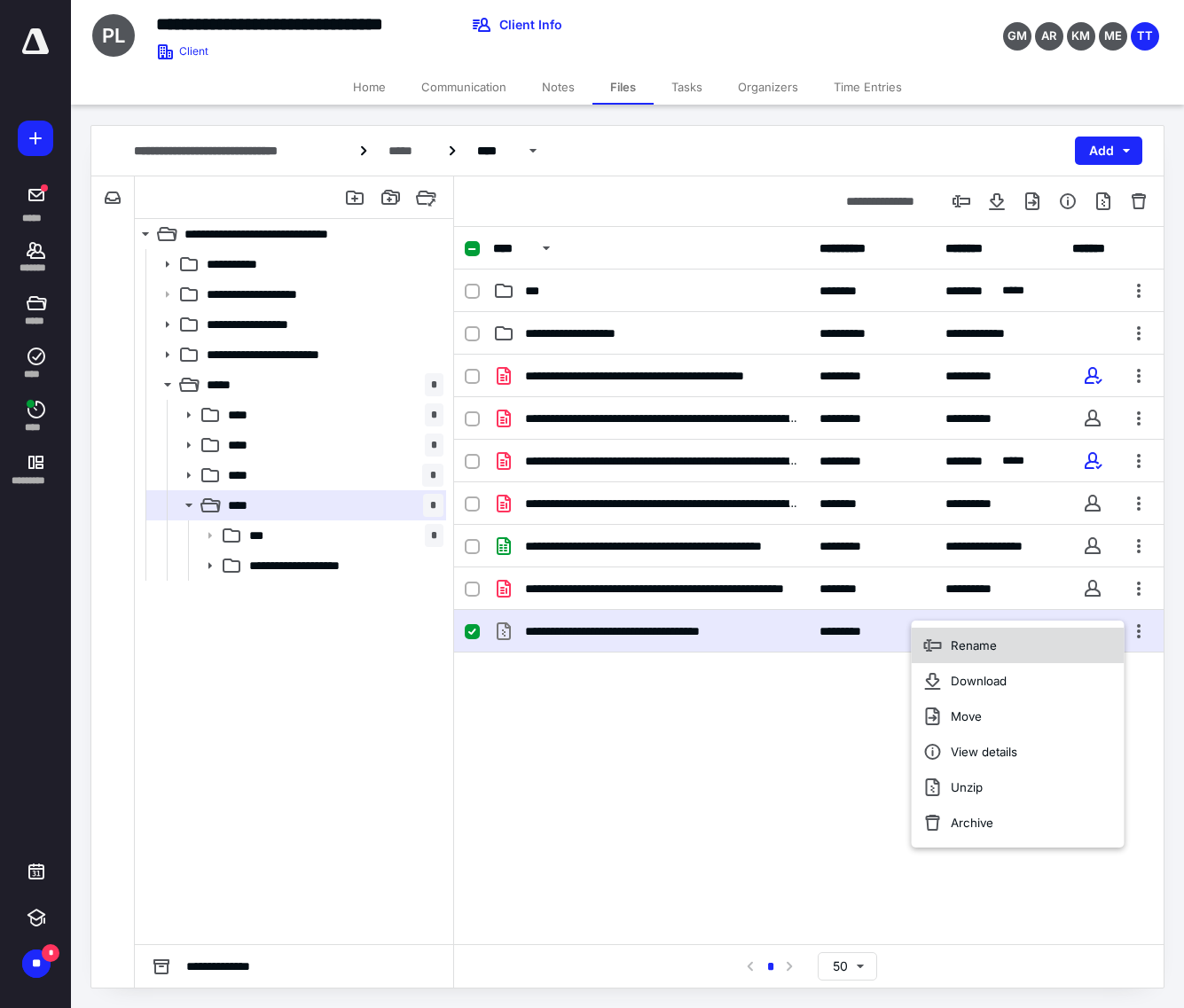 click on "Rename" at bounding box center (1018, 645) 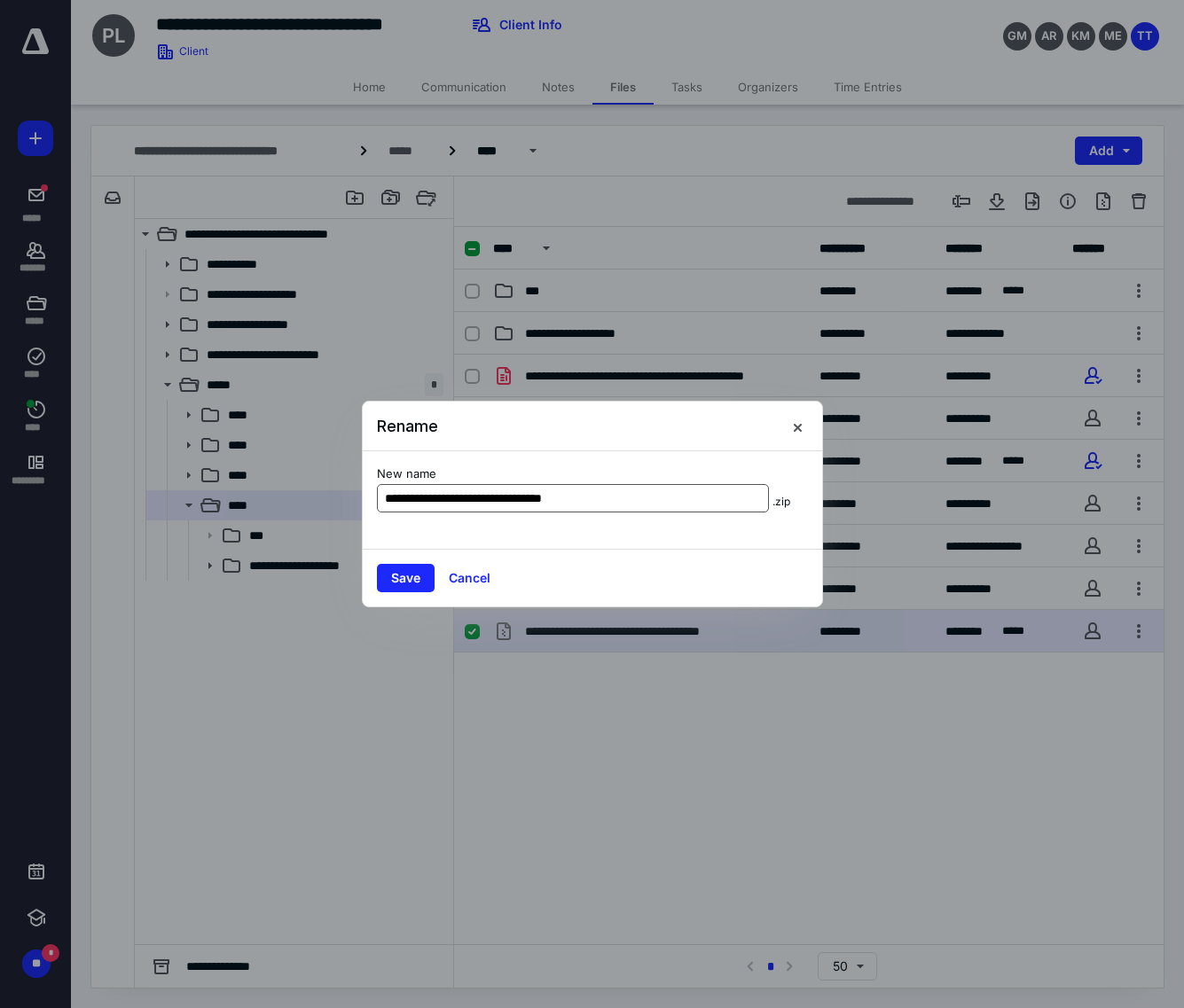 click on "**********" at bounding box center [573, 498] 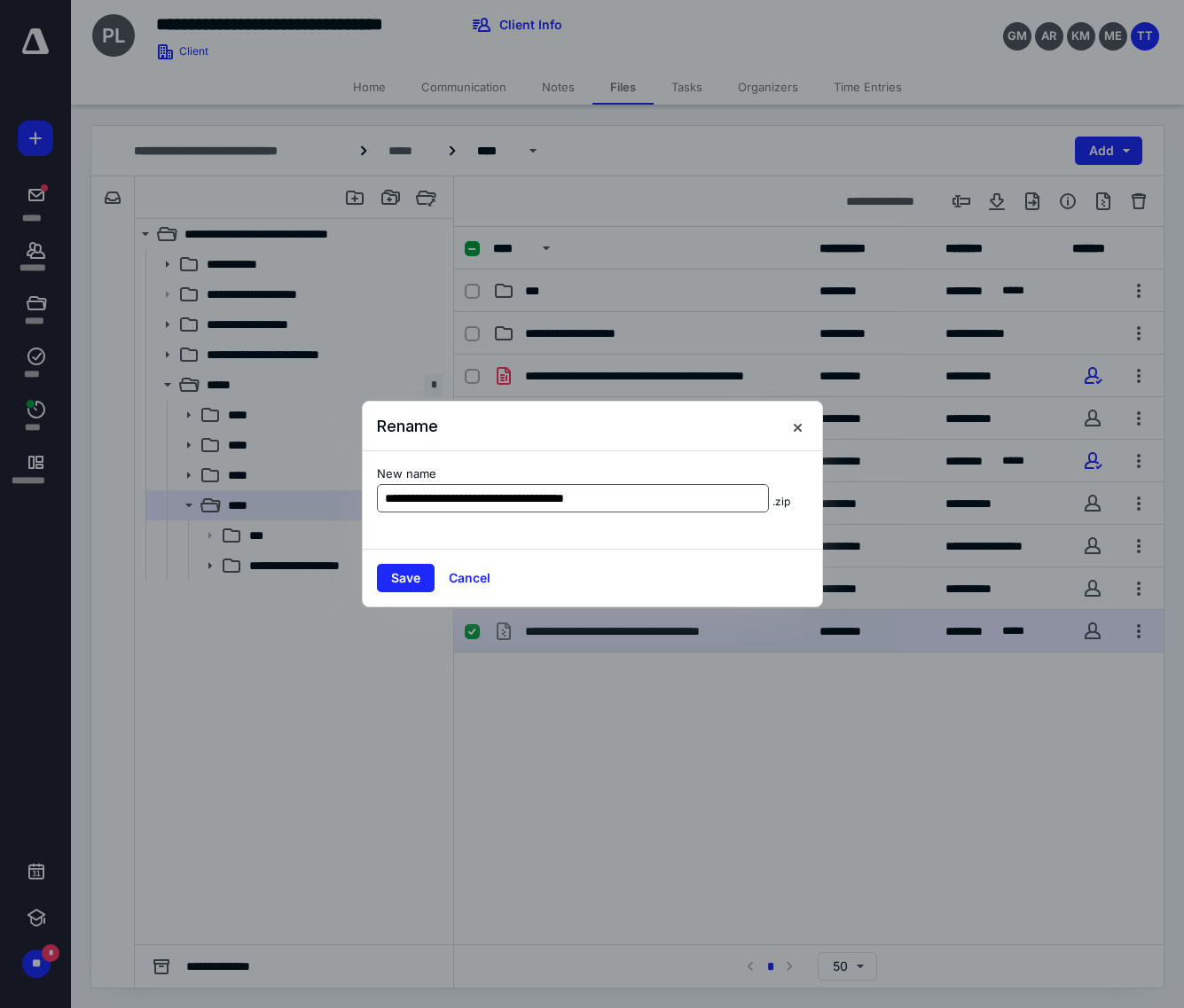 click on "**********" at bounding box center [573, 498] 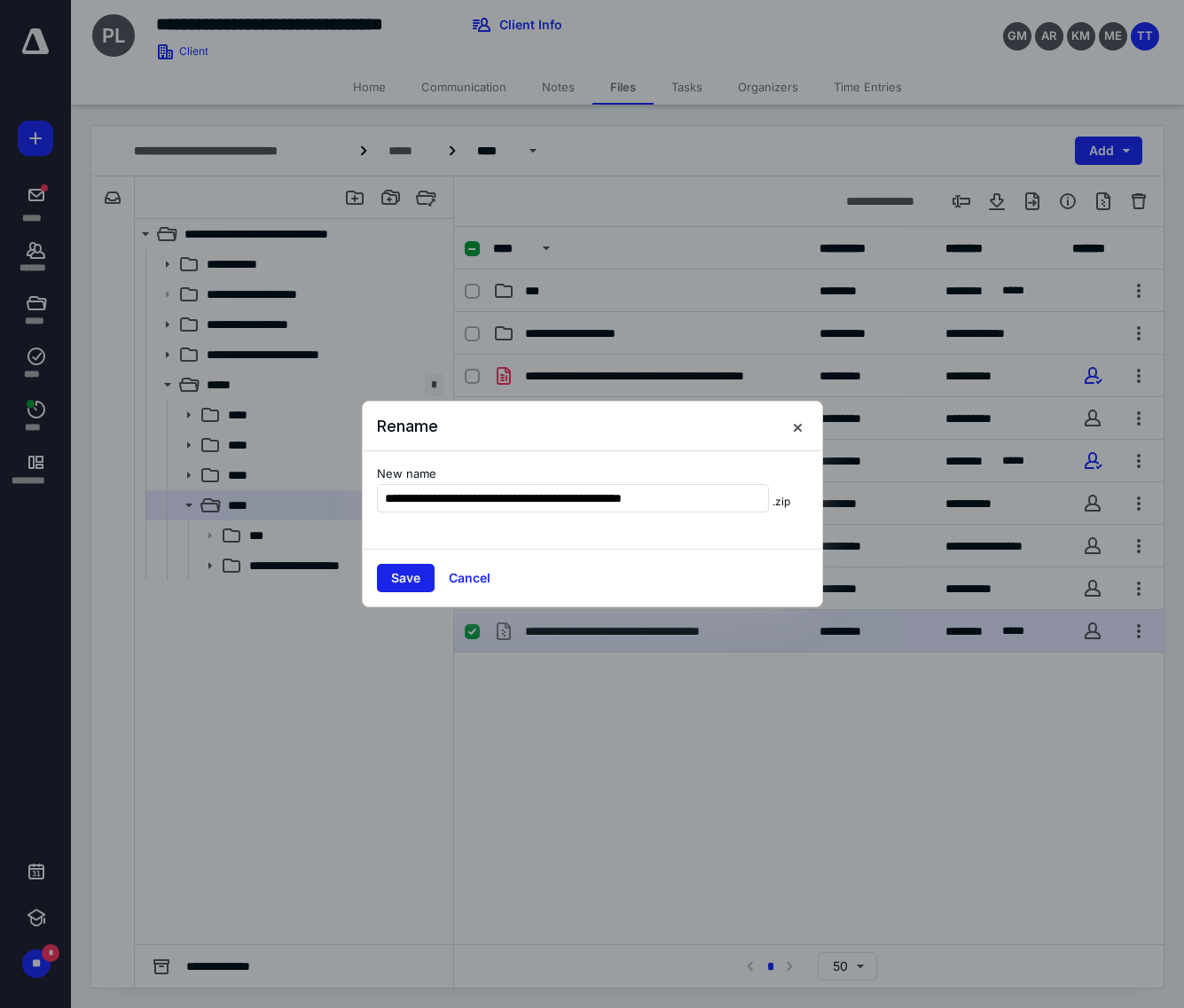 type on "**********" 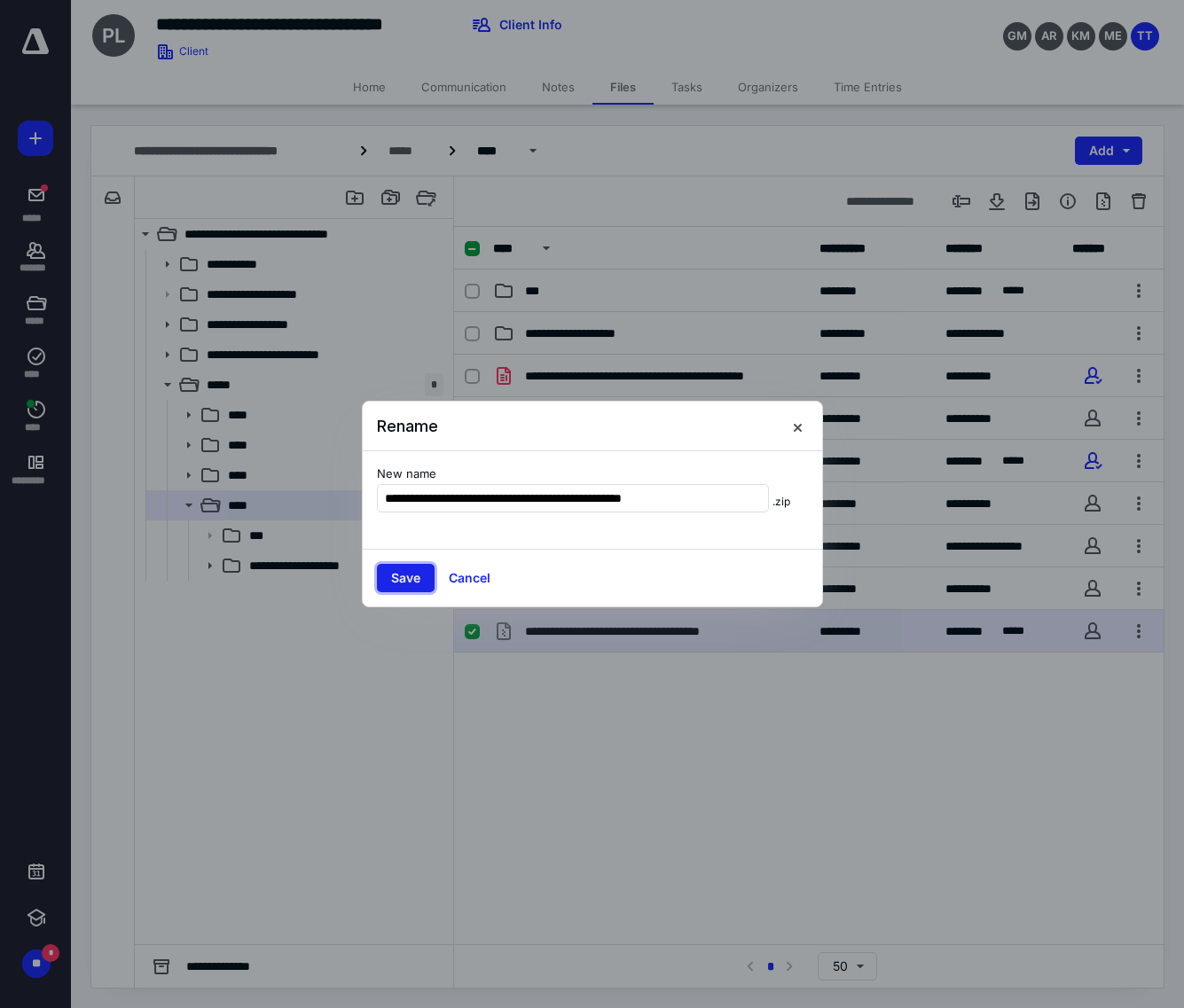 click on "Save" at bounding box center (405, 578) 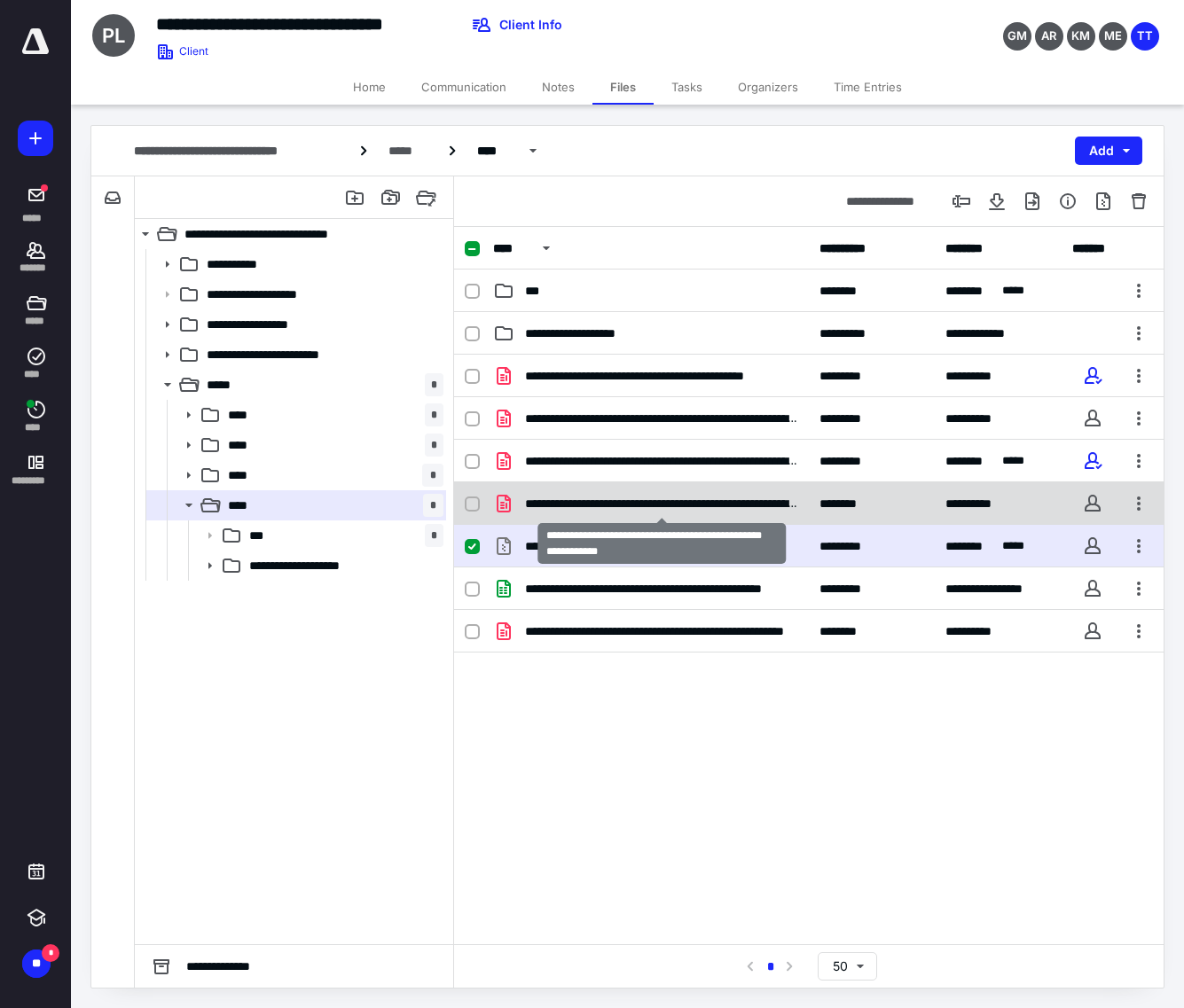 click on "**********" at bounding box center [662, 504] 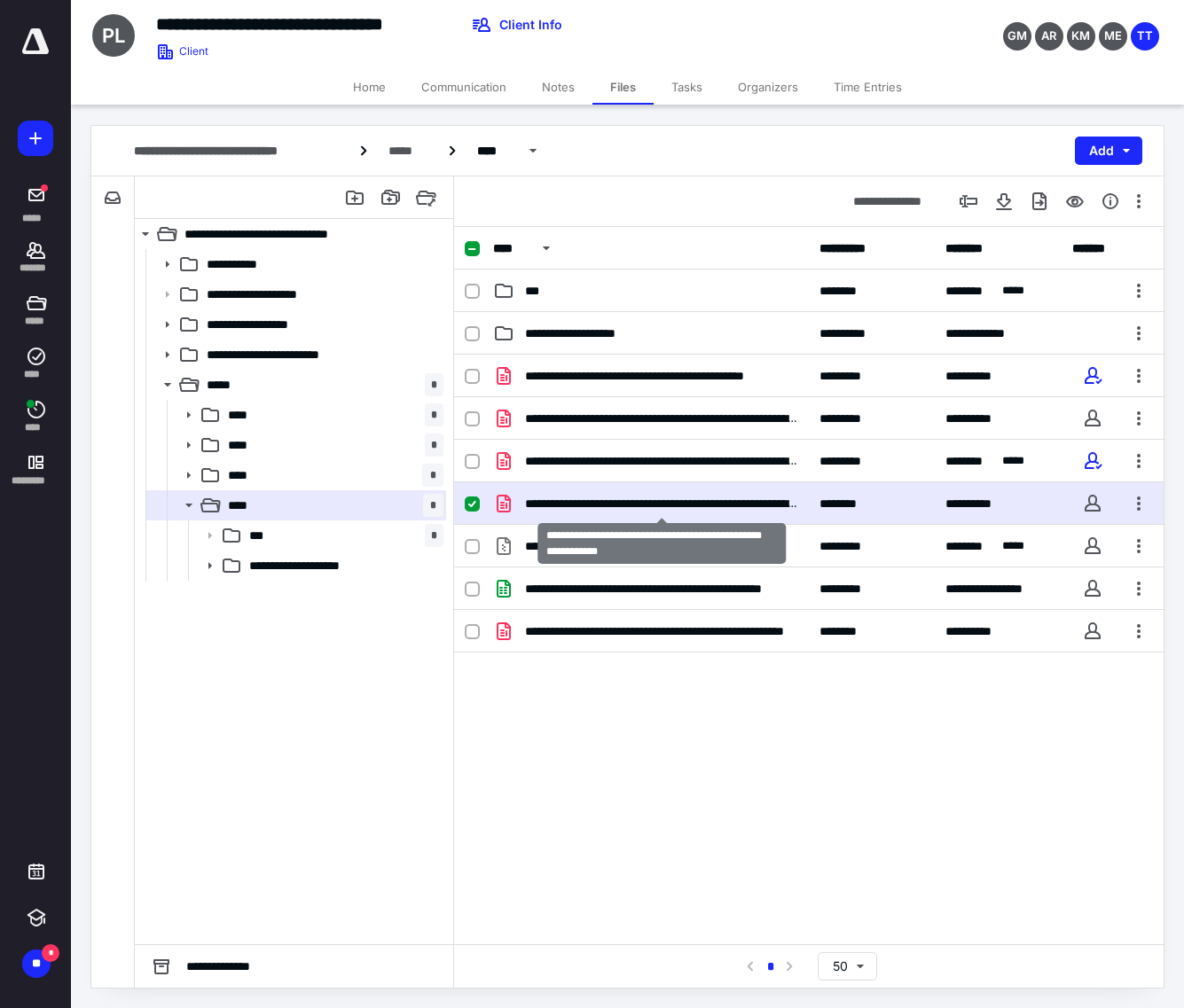click on "**********" at bounding box center [662, 504] 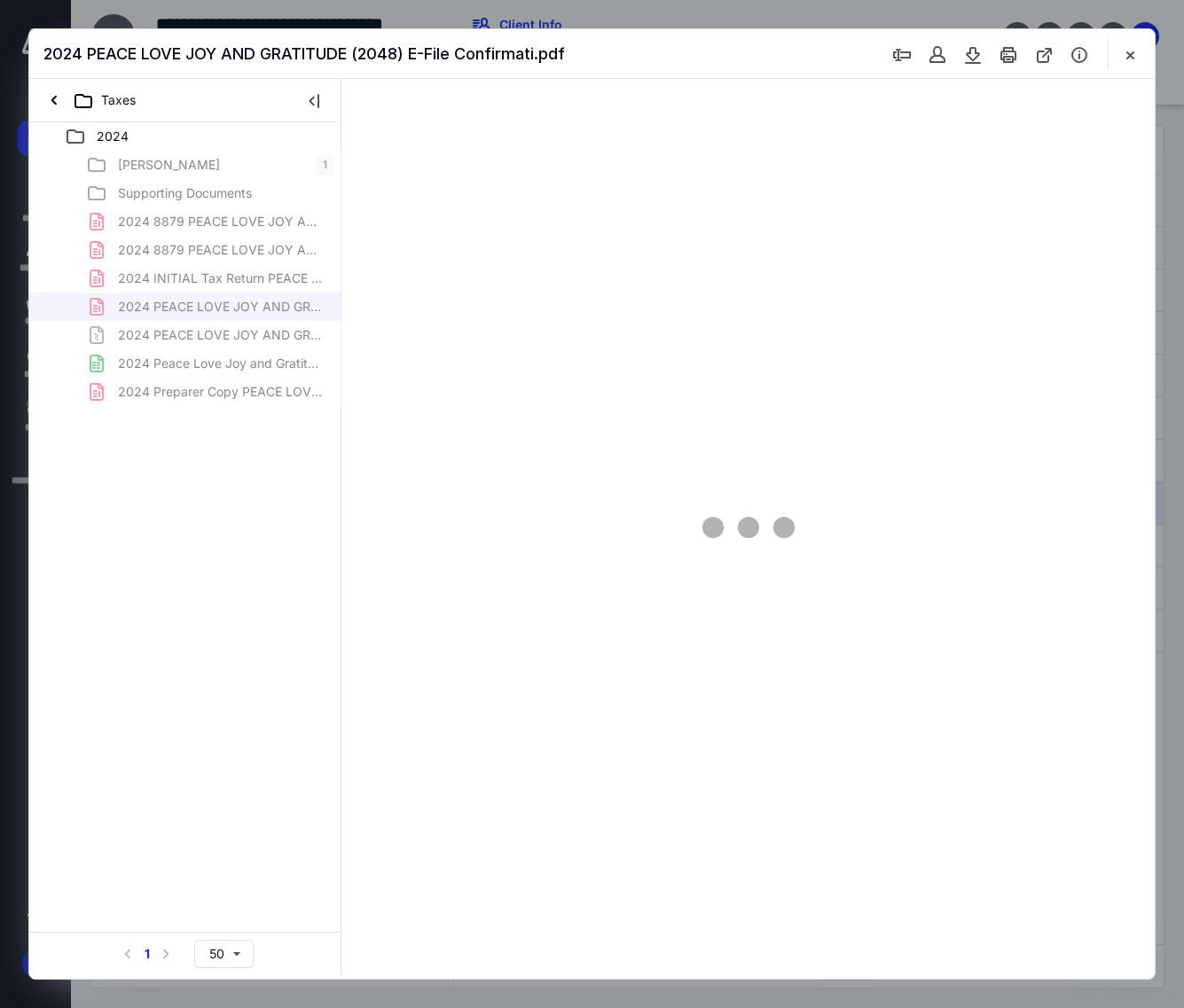 scroll, scrollTop: 0, scrollLeft: 0, axis: both 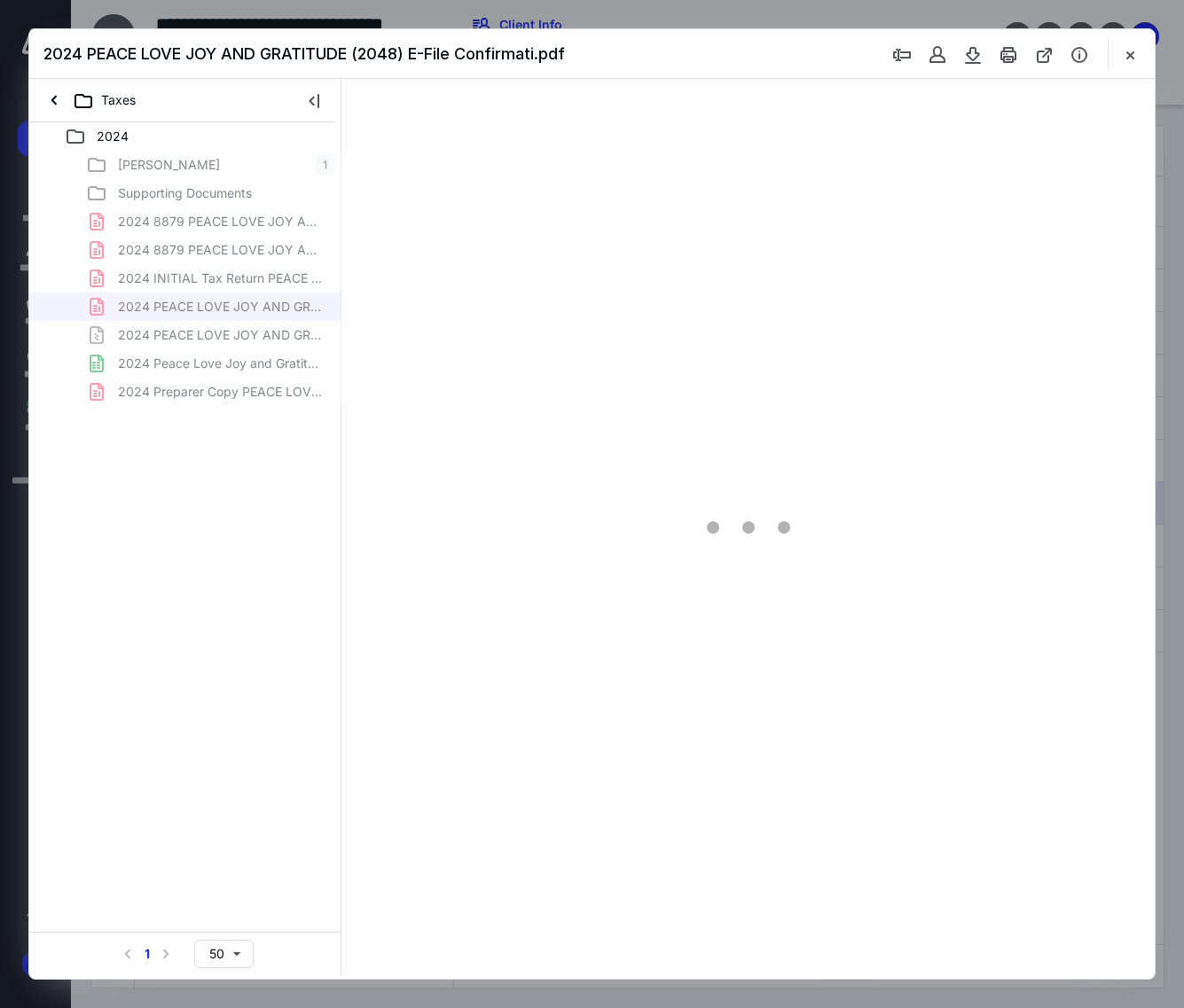 type on "117" 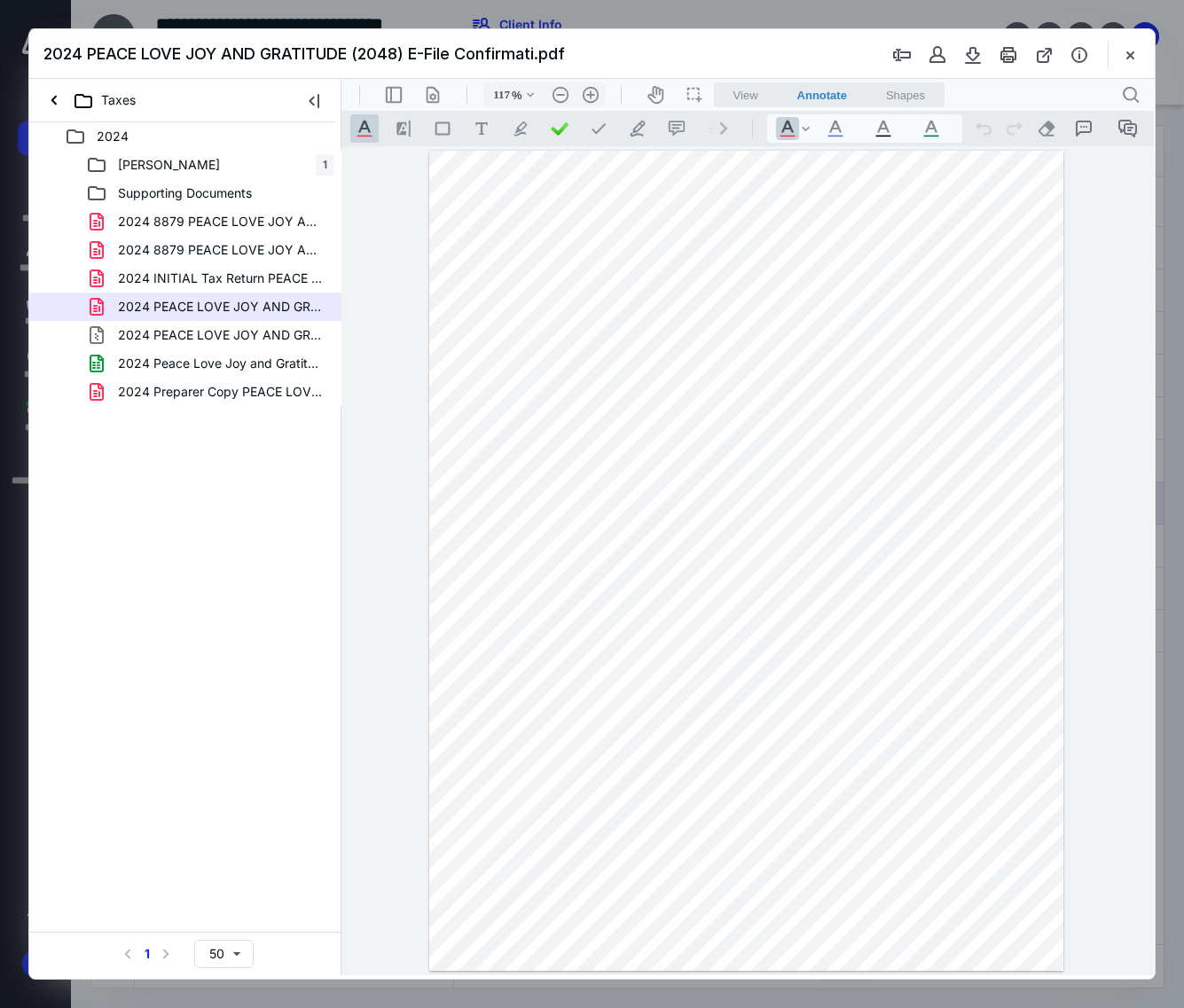drag, startPoint x: 1135, startPoint y: 51, endPoint x: 1118, endPoint y: 68, distance: 24.041631 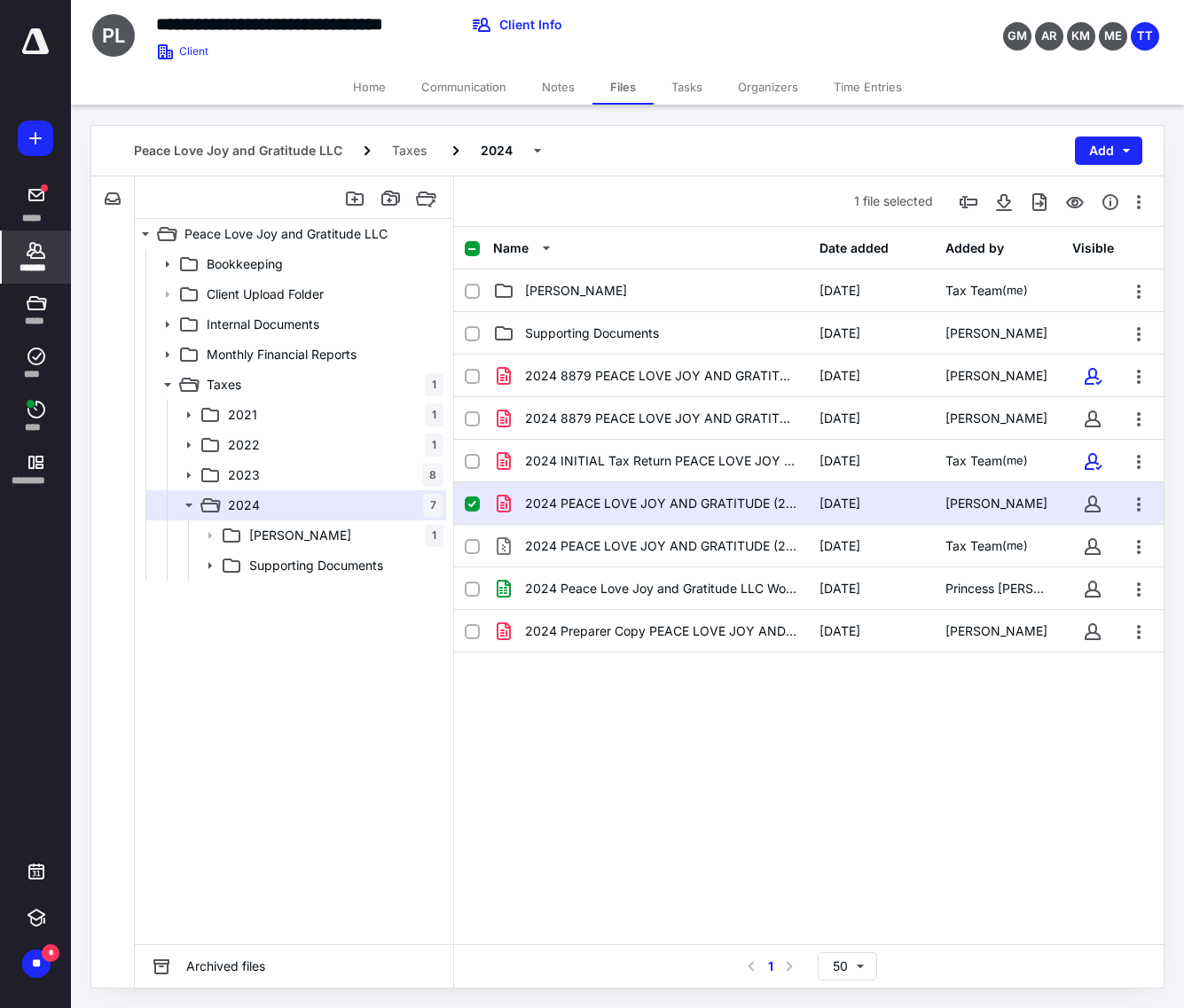 click on "*******" at bounding box center (36, 268) 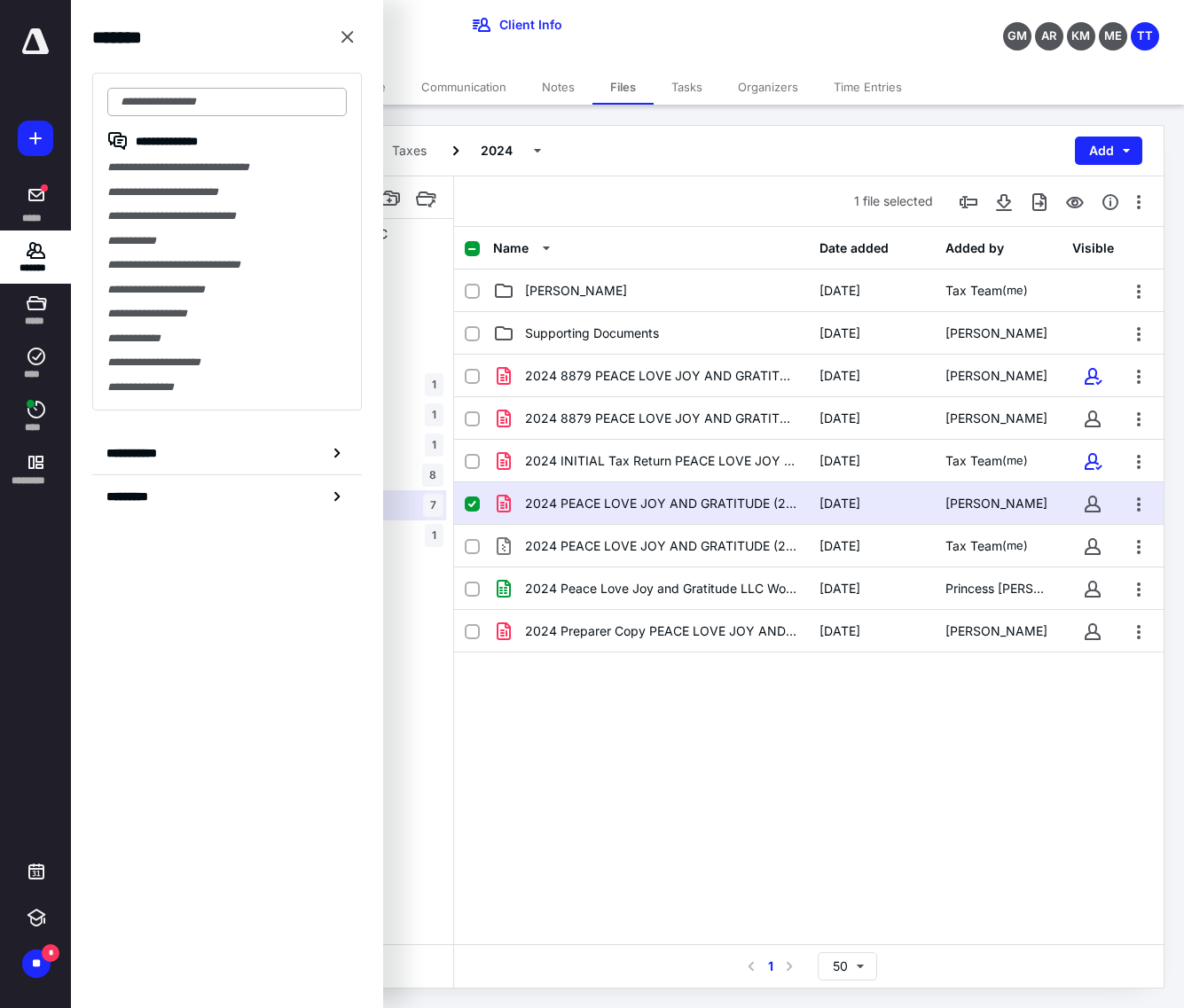click at bounding box center (227, 102) 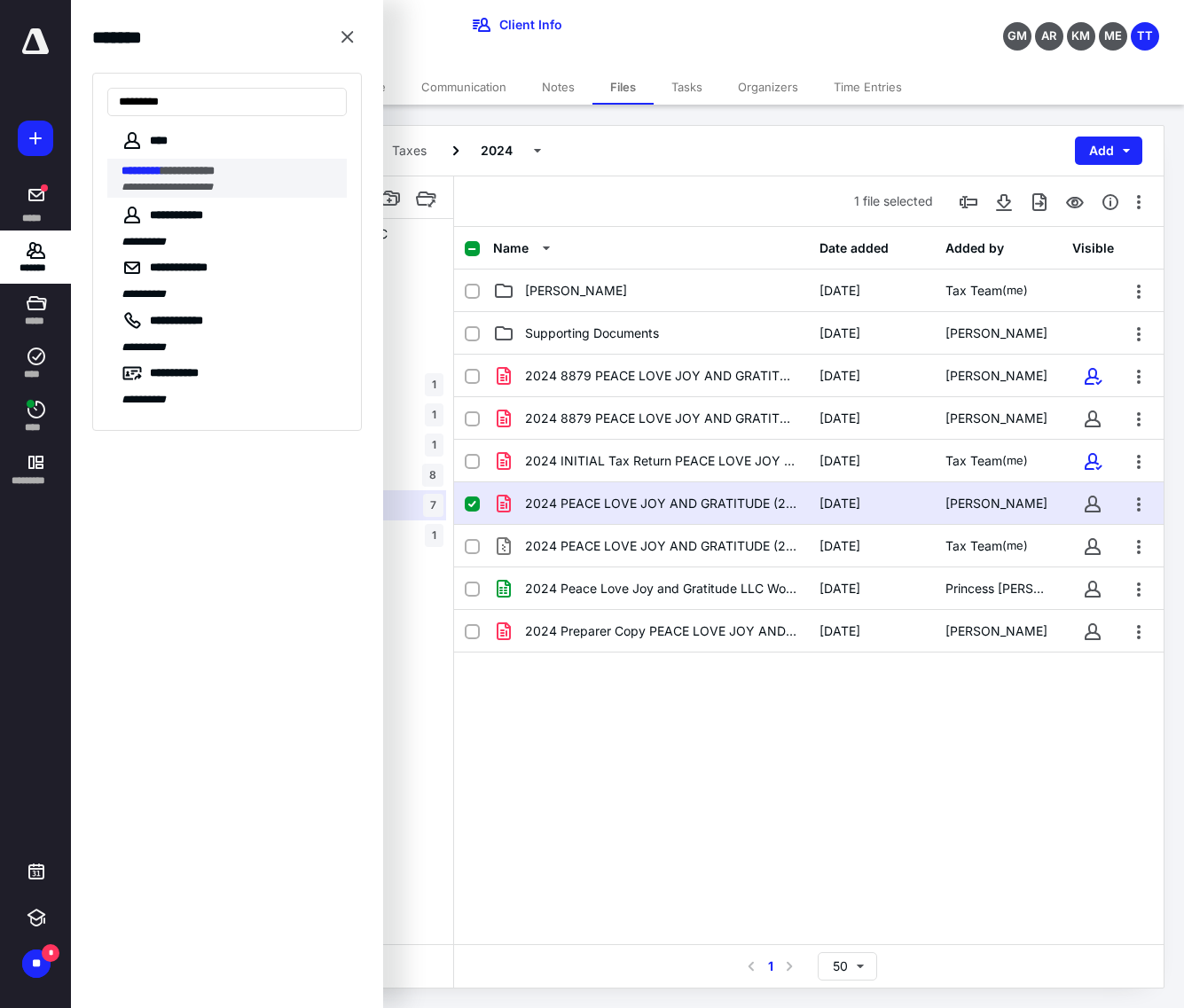 type on "*********" 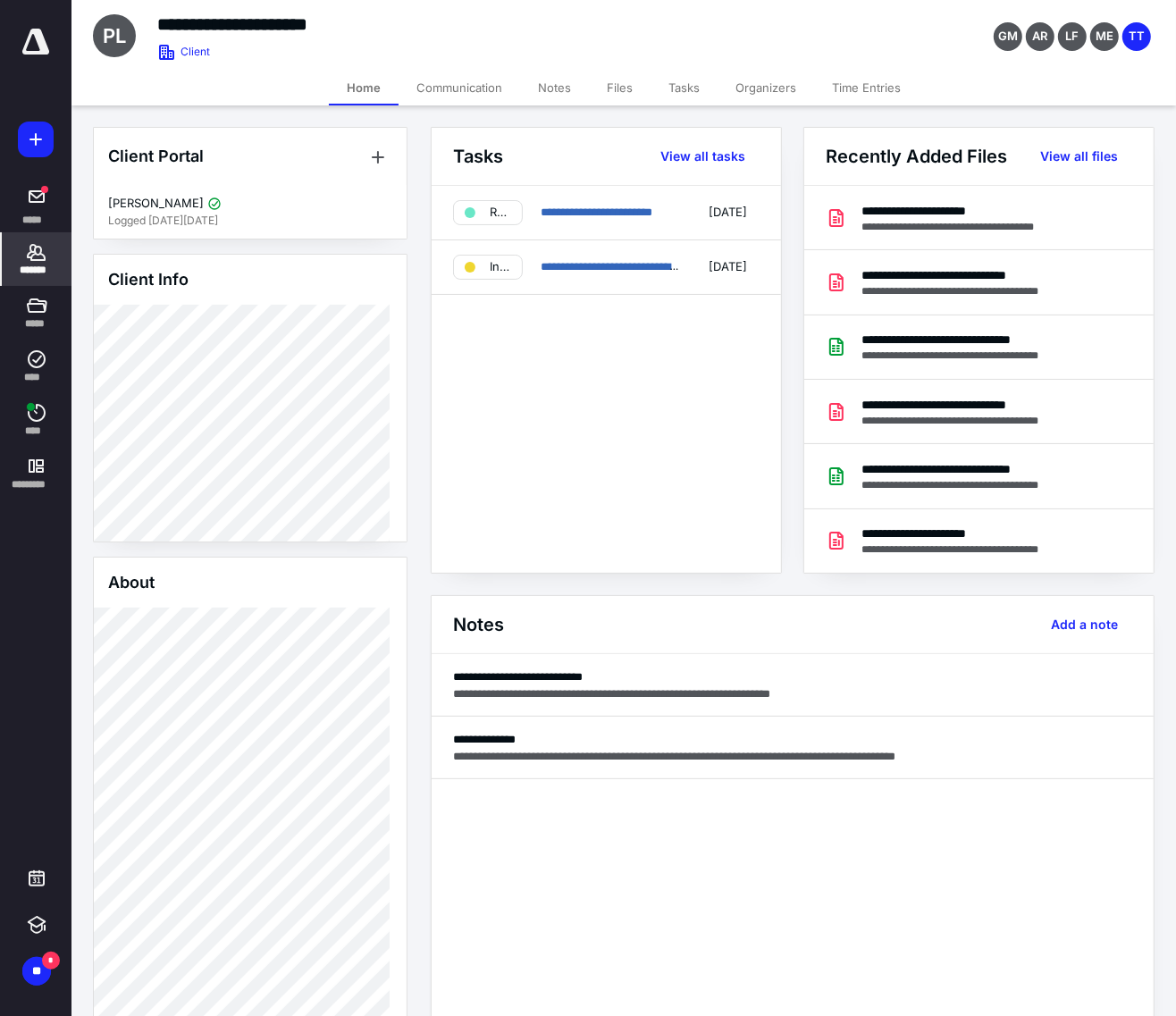 click on "Files" at bounding box center (619, 88) 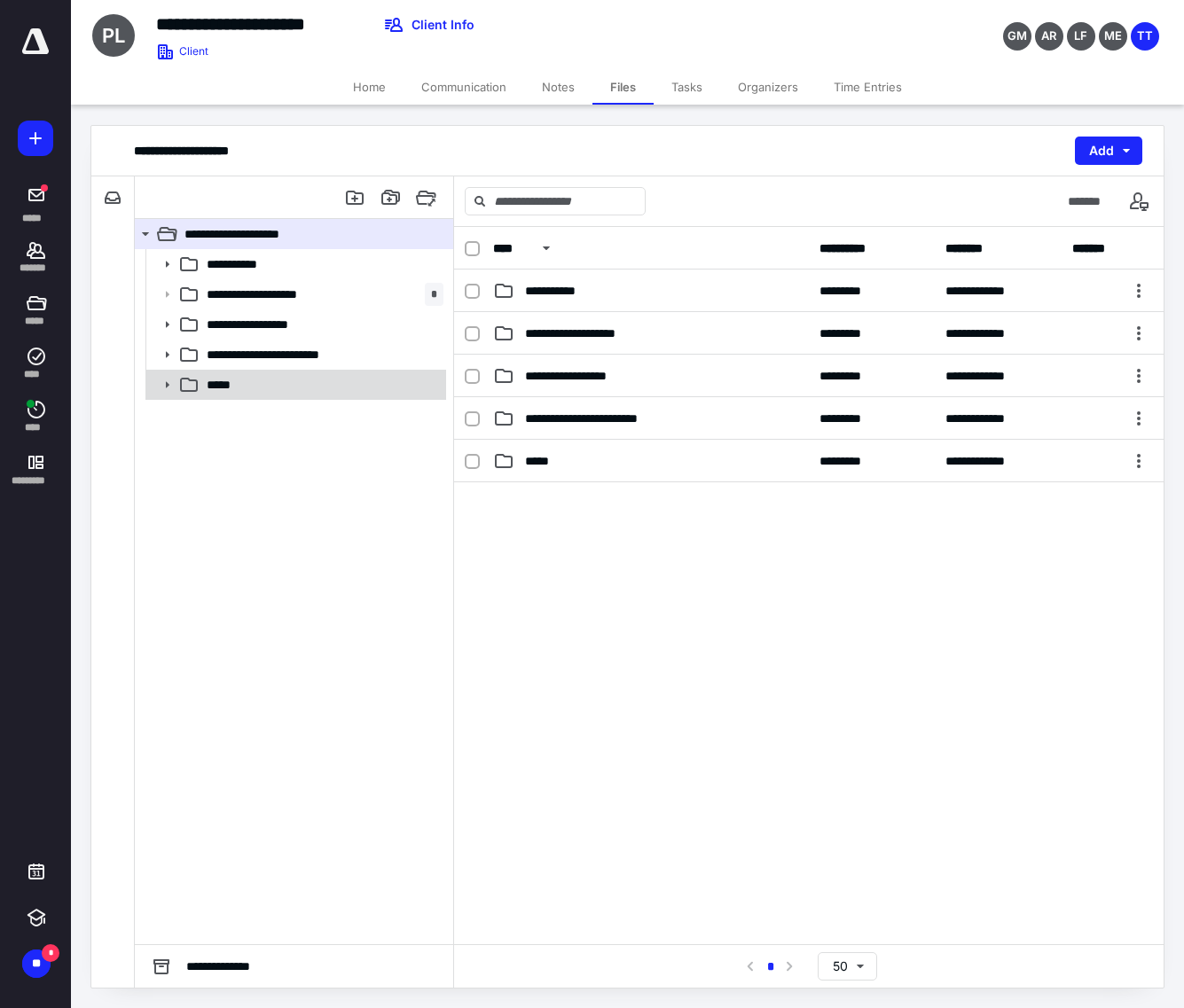 click 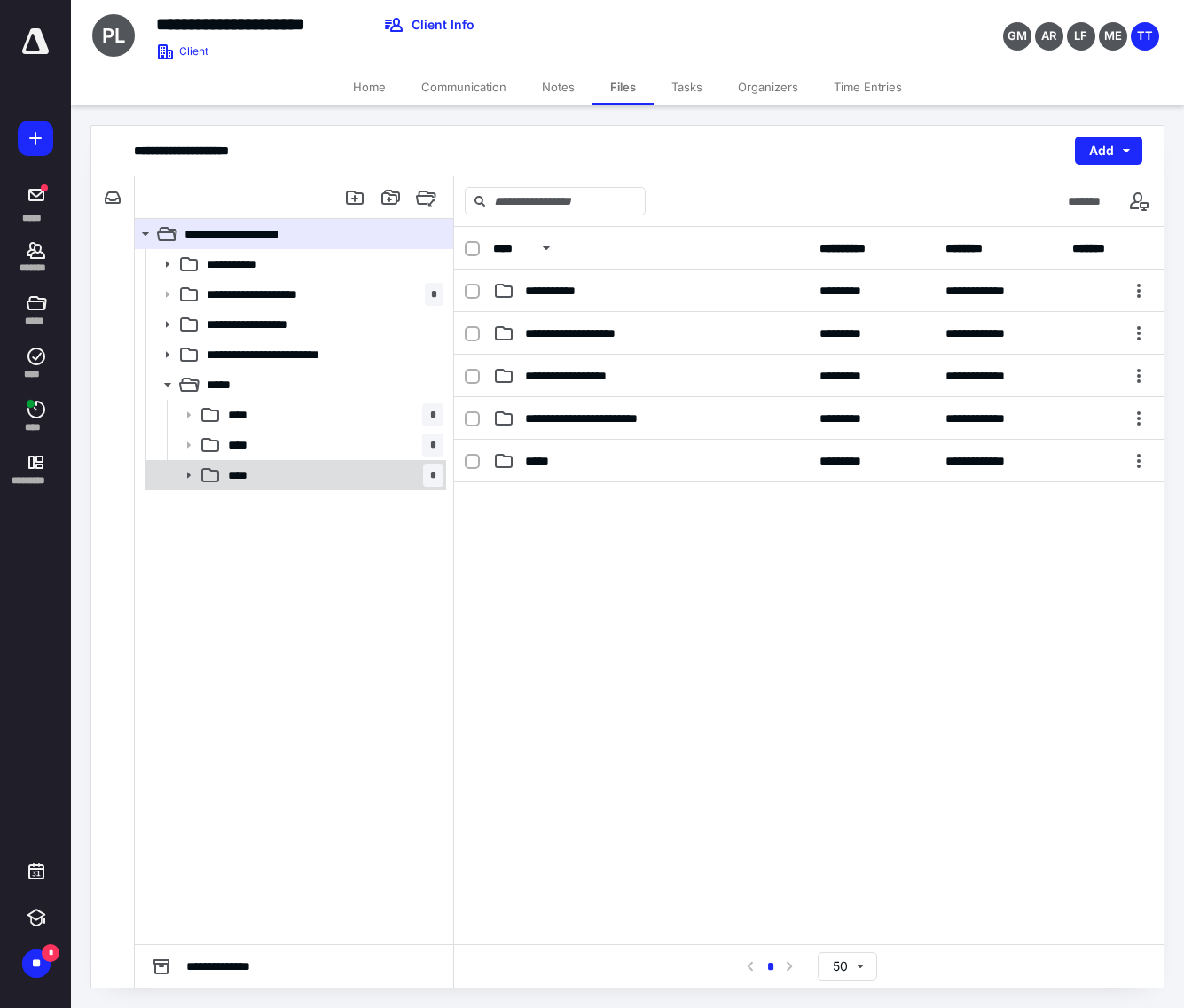 click 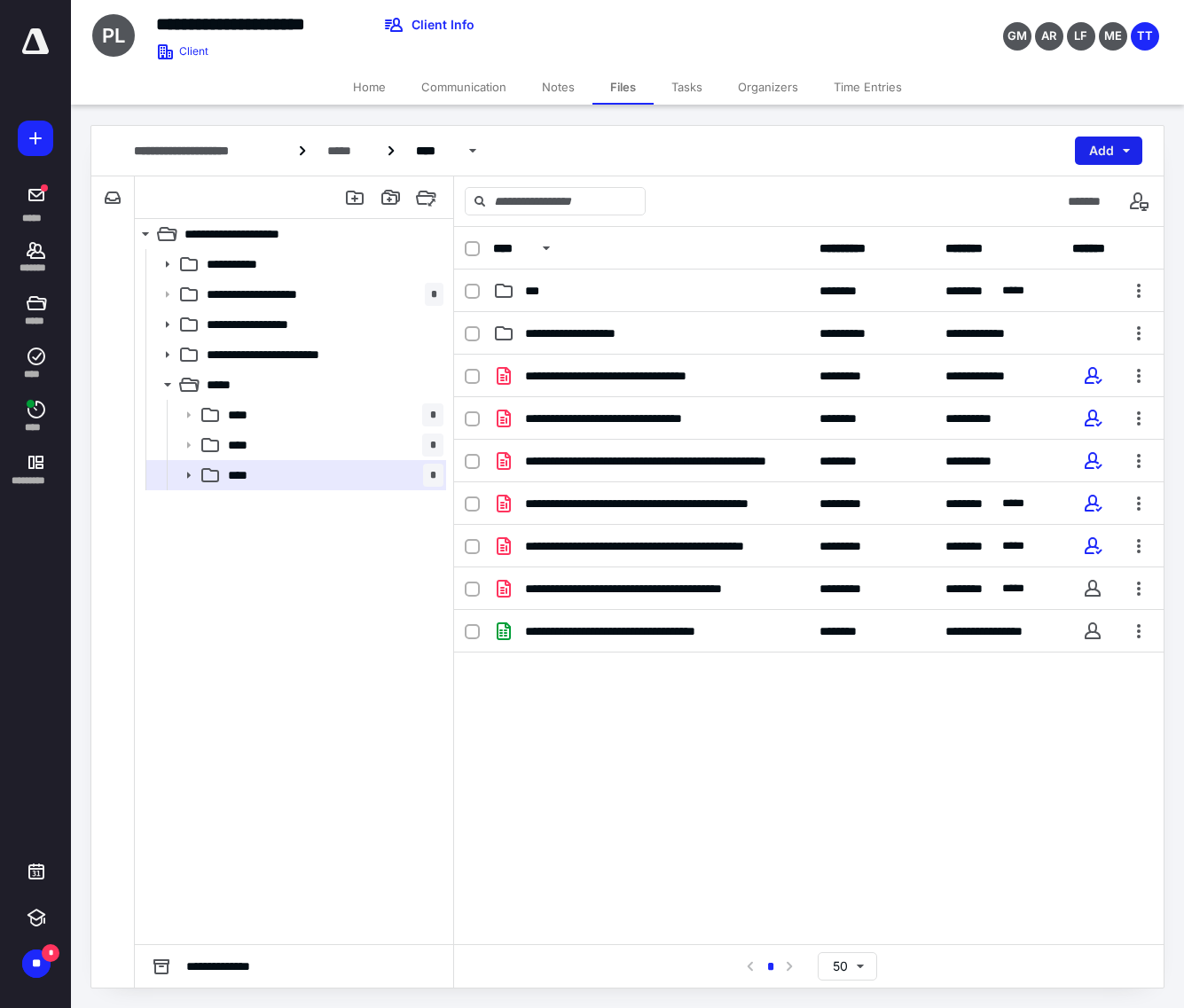 click on "Add" at bounding box center (1109, 151) 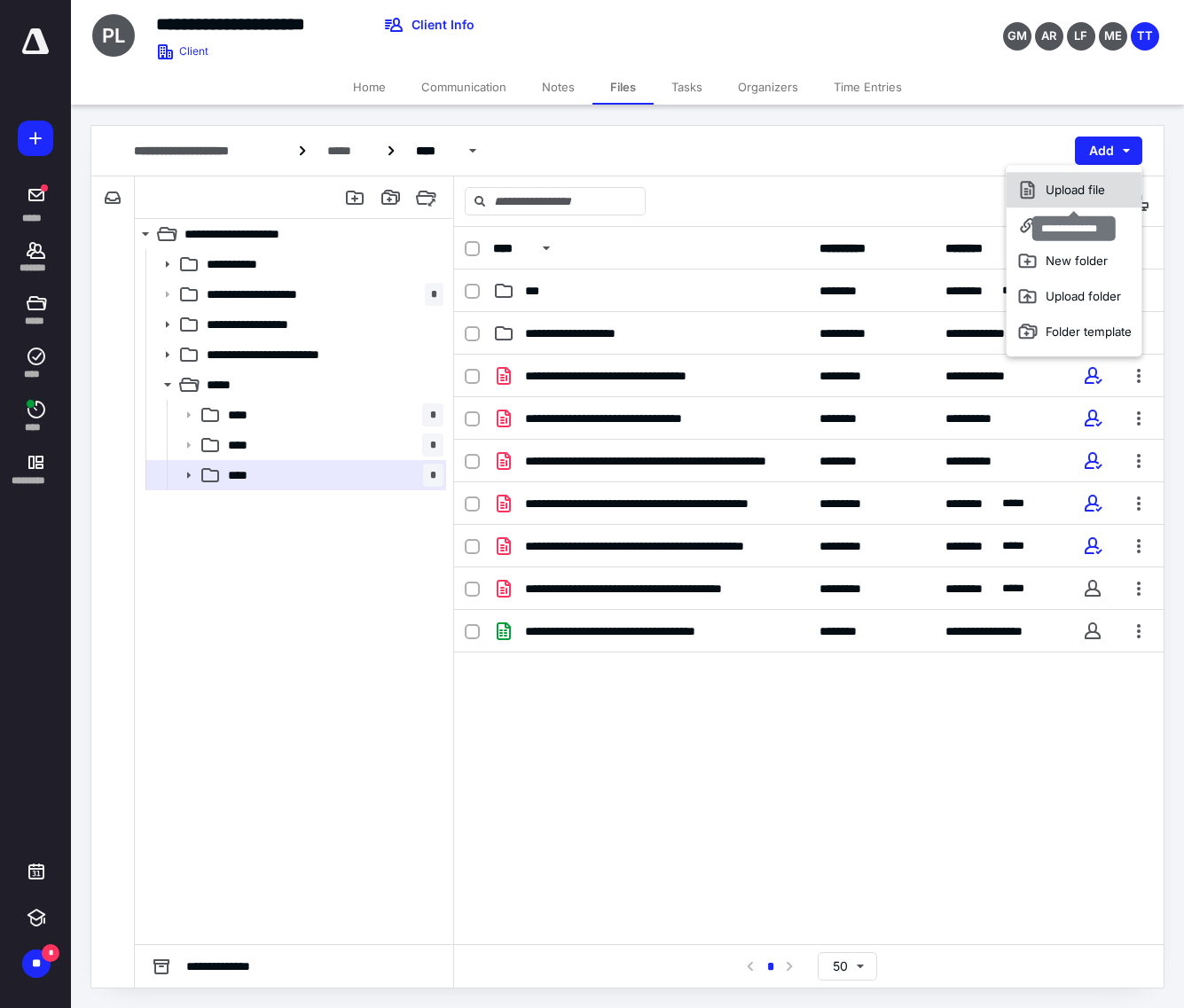 click on "Upload file" at bounding box center (1074, 190) 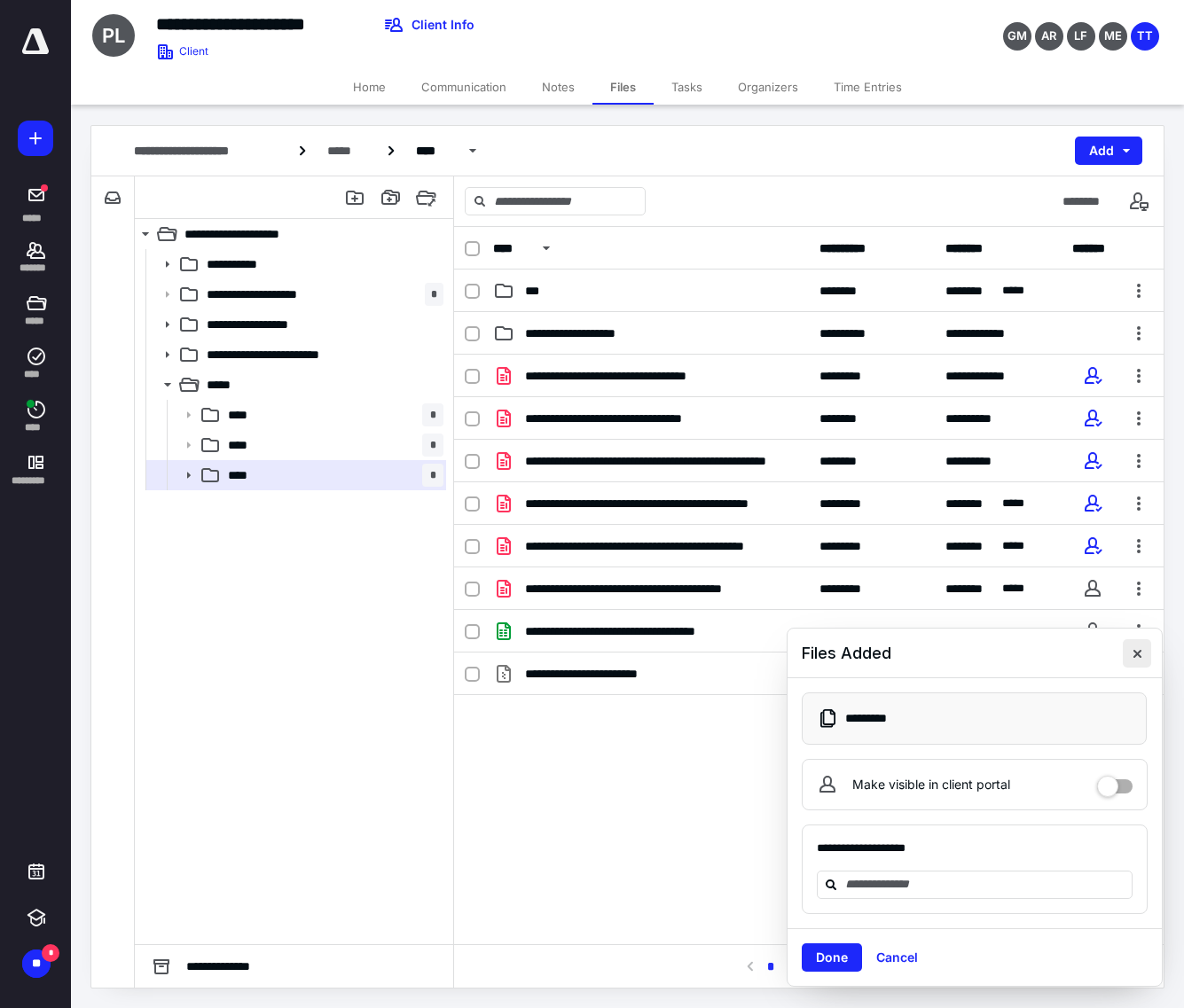 click at bounding box center [1137, 653] 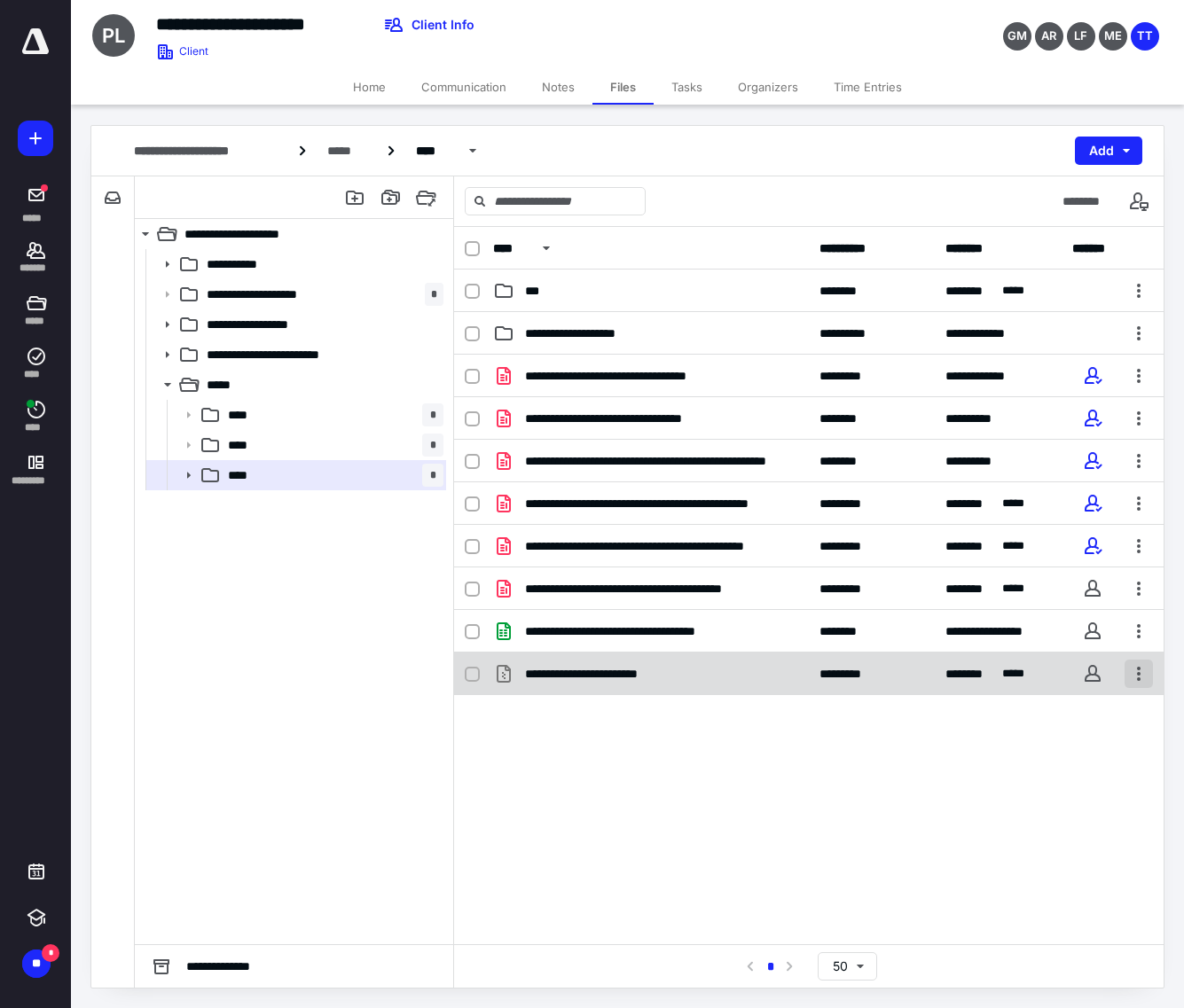 click at bounding box center (1139, 674) 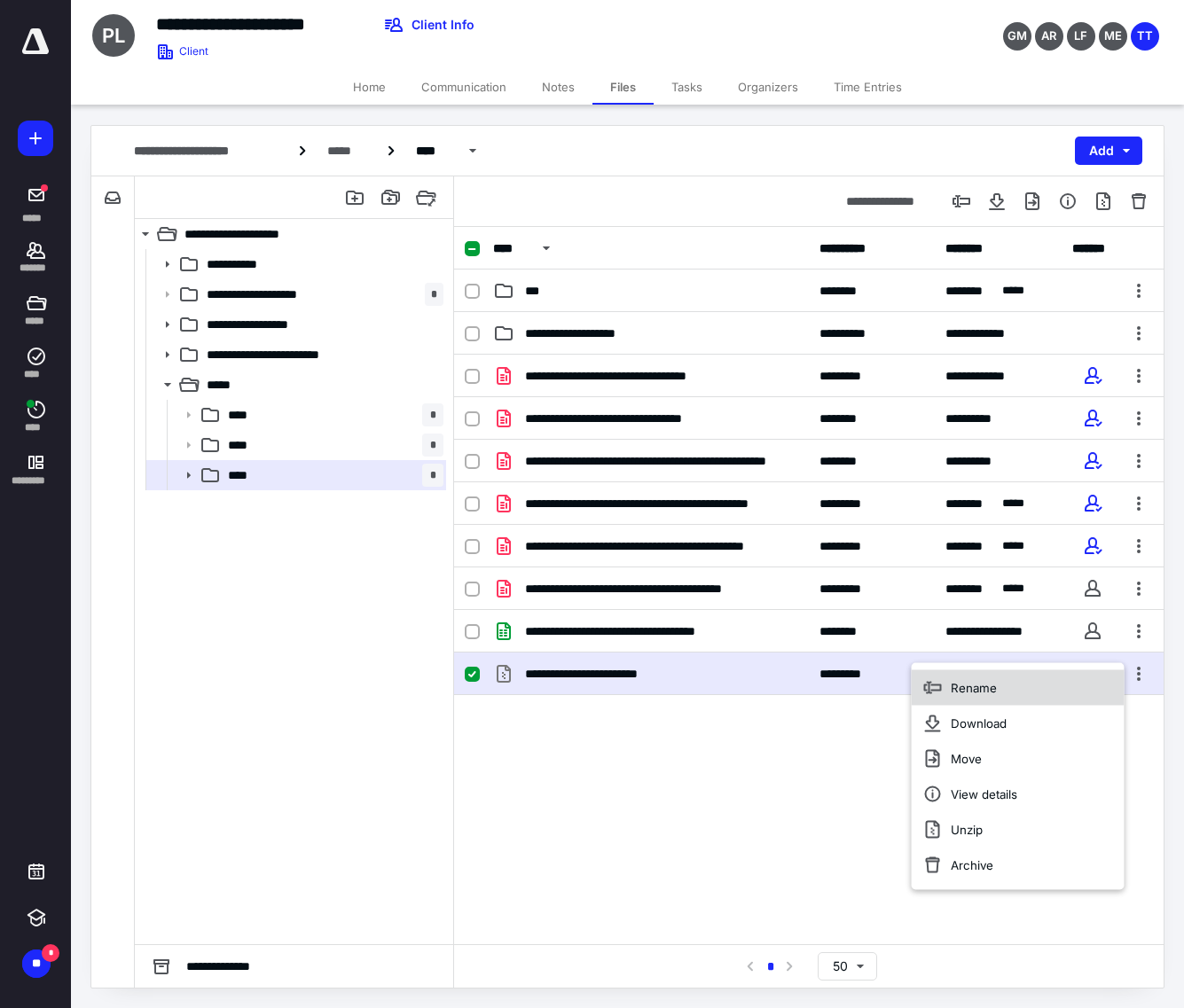 click on "Rename" at bounding box center (1018, 688) 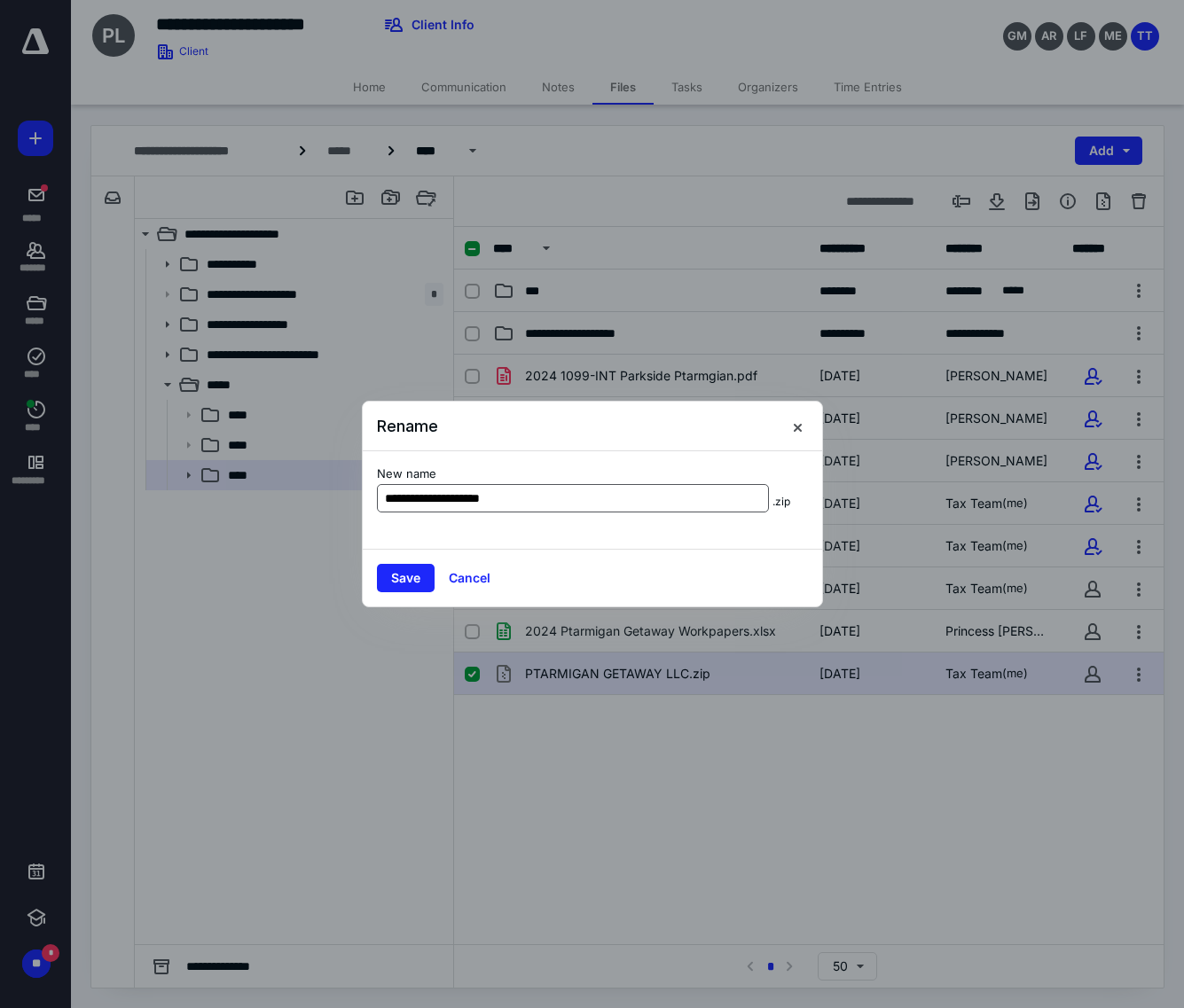 click on "**********" at bounding box center (573, 498) 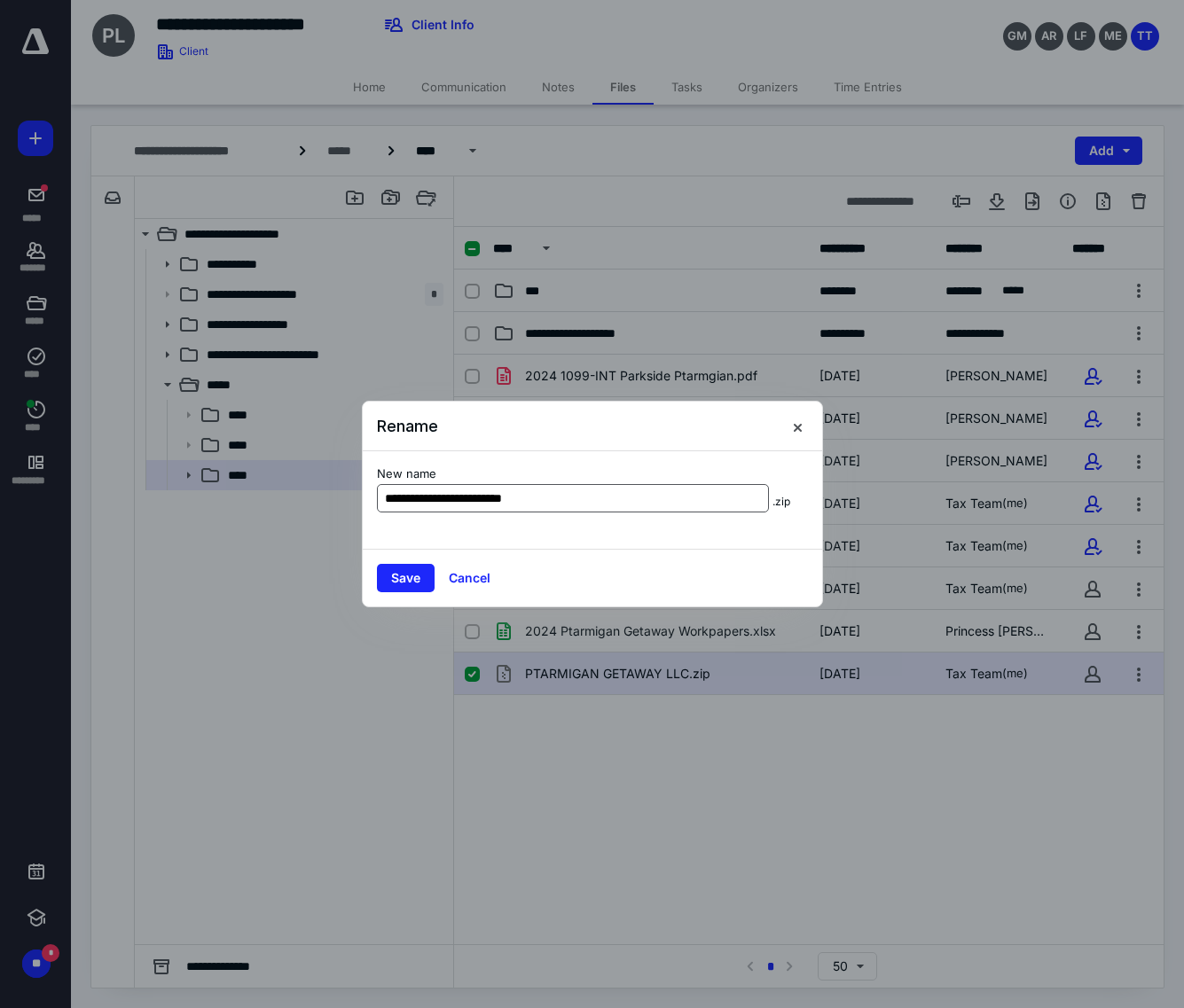 click on "**********" at bounding box center (573, 498) 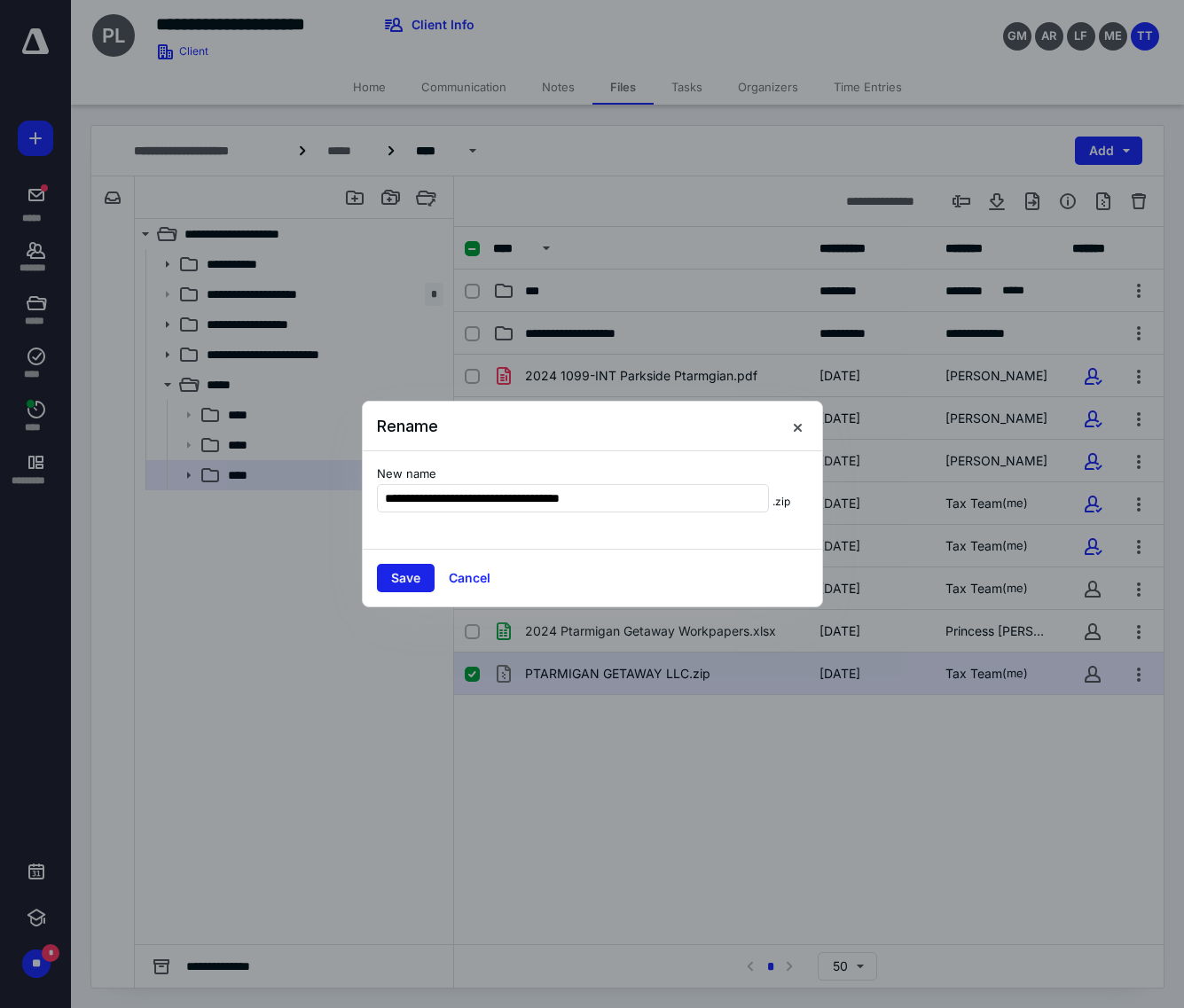type on "**********" 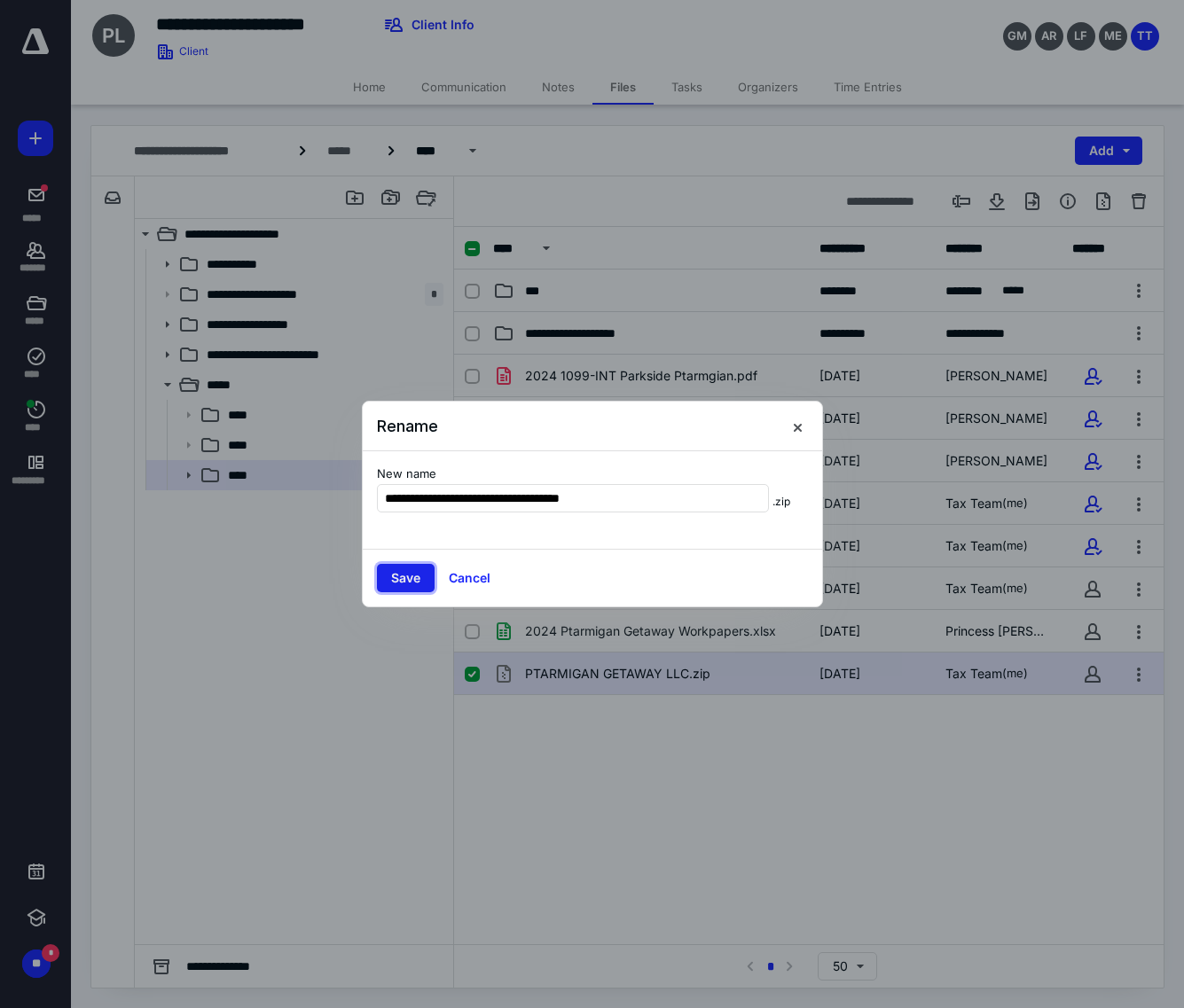 click on "Save" at bounding box center (405, 578) 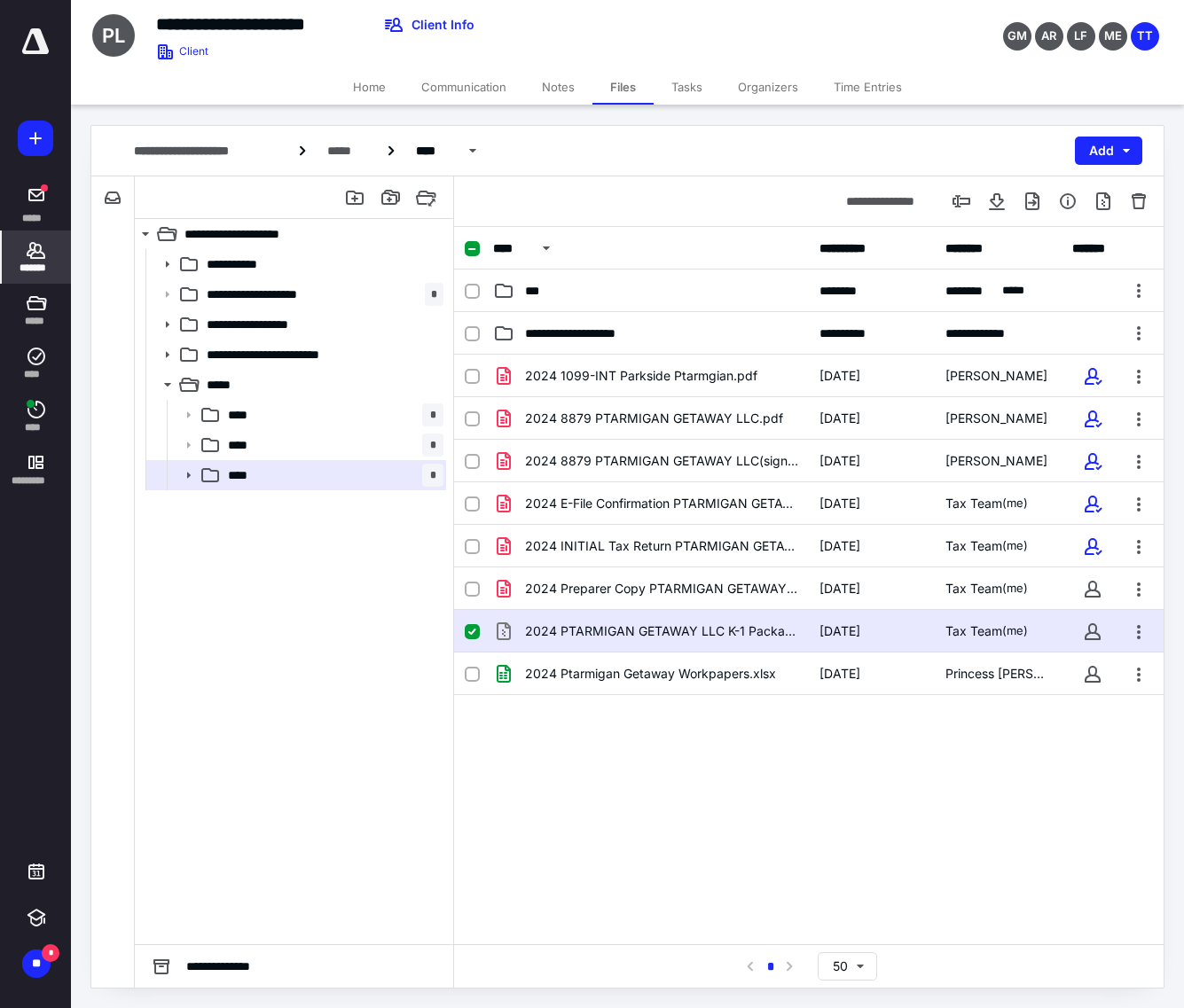 click 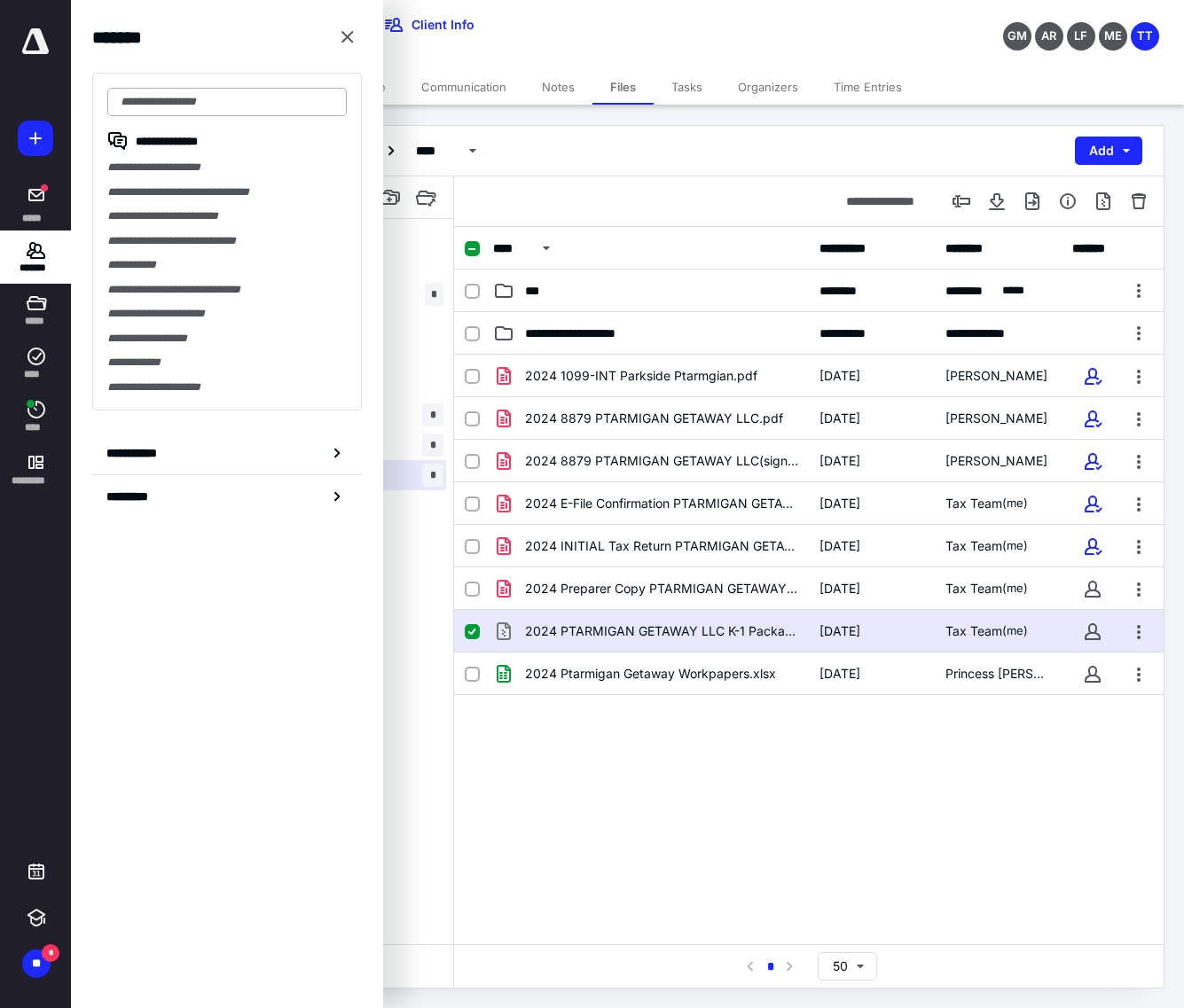 click at bounding box center [227, 102] 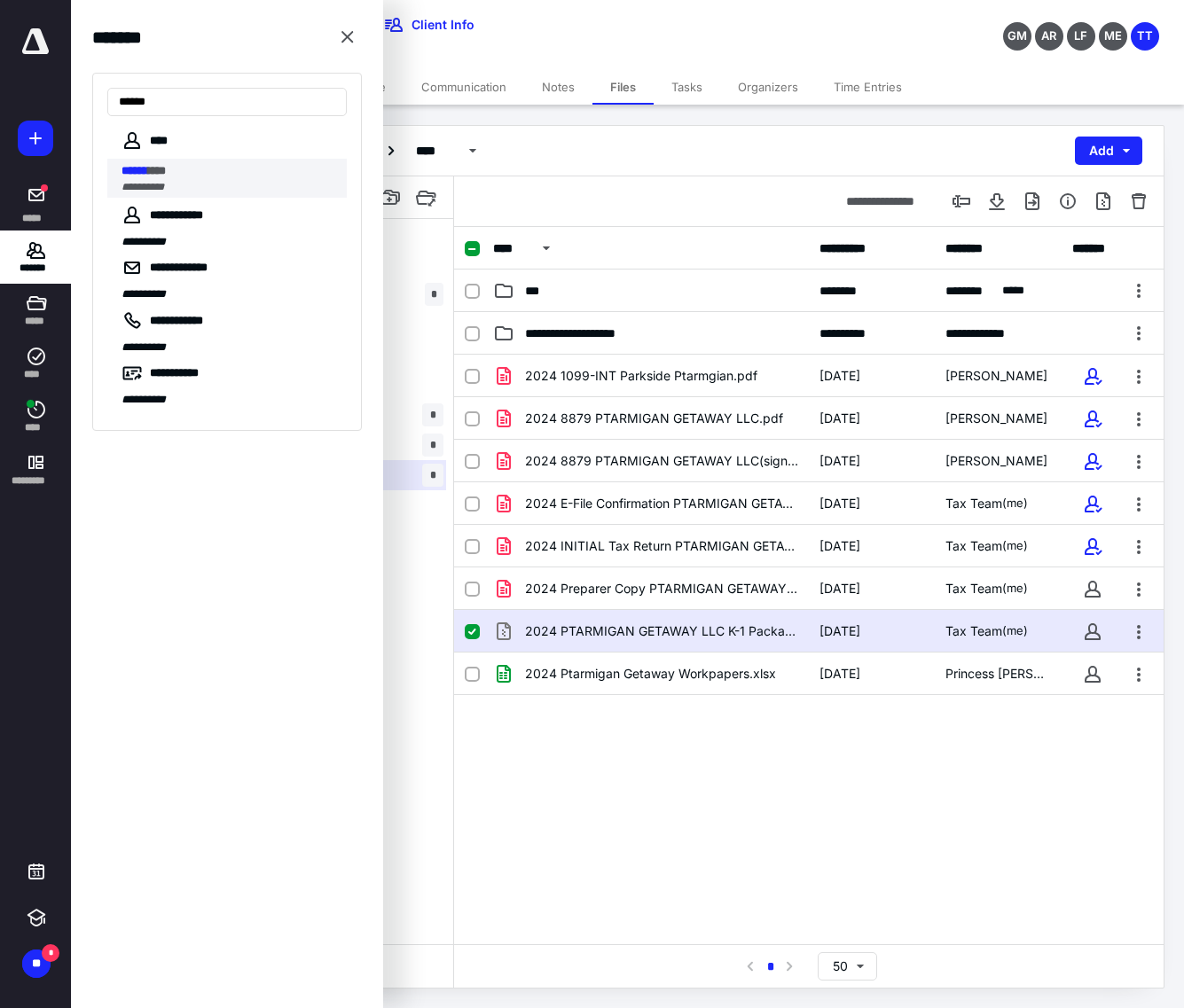 type on "******" 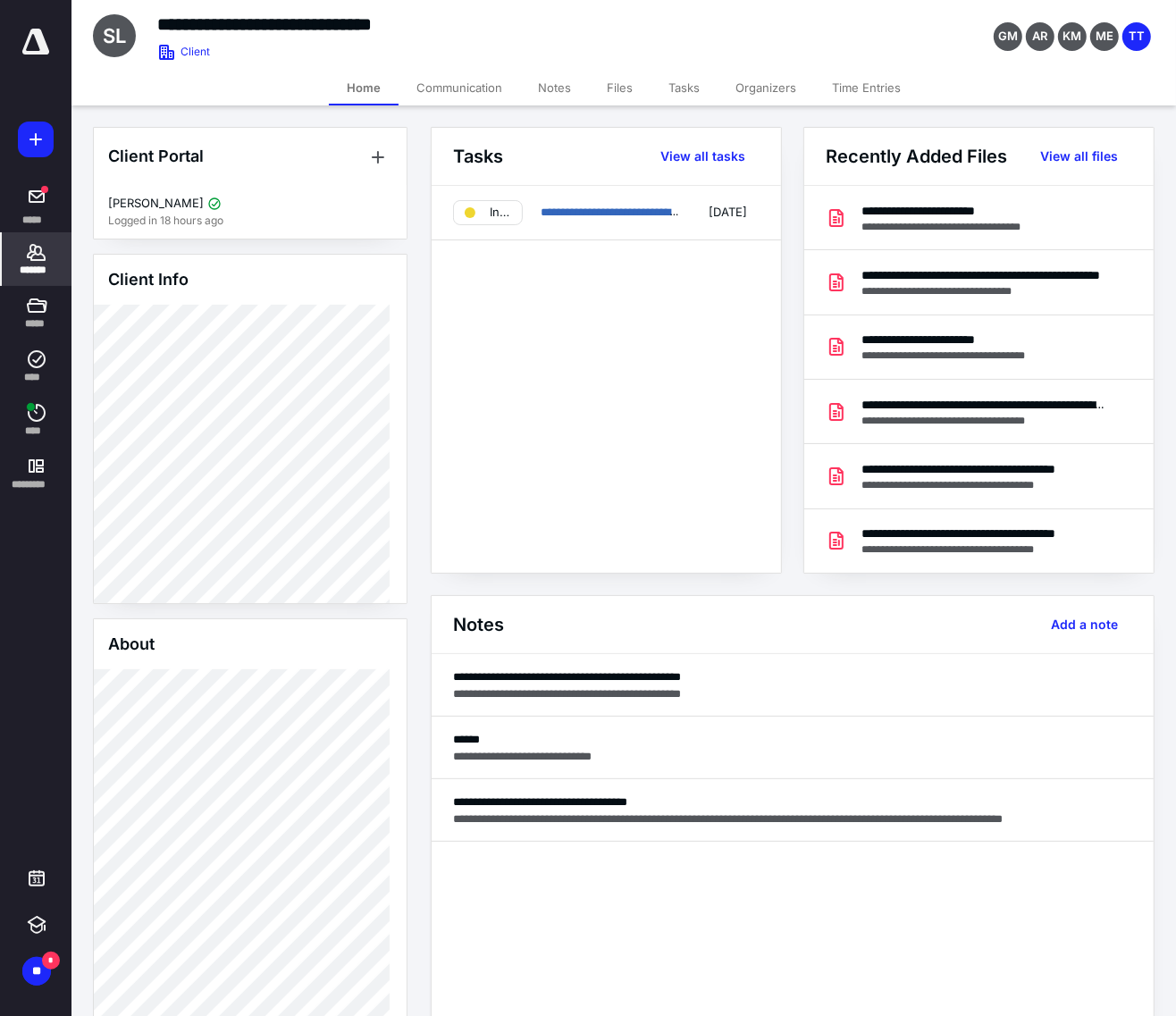 click on "Files" at bounding box center [619, 88] 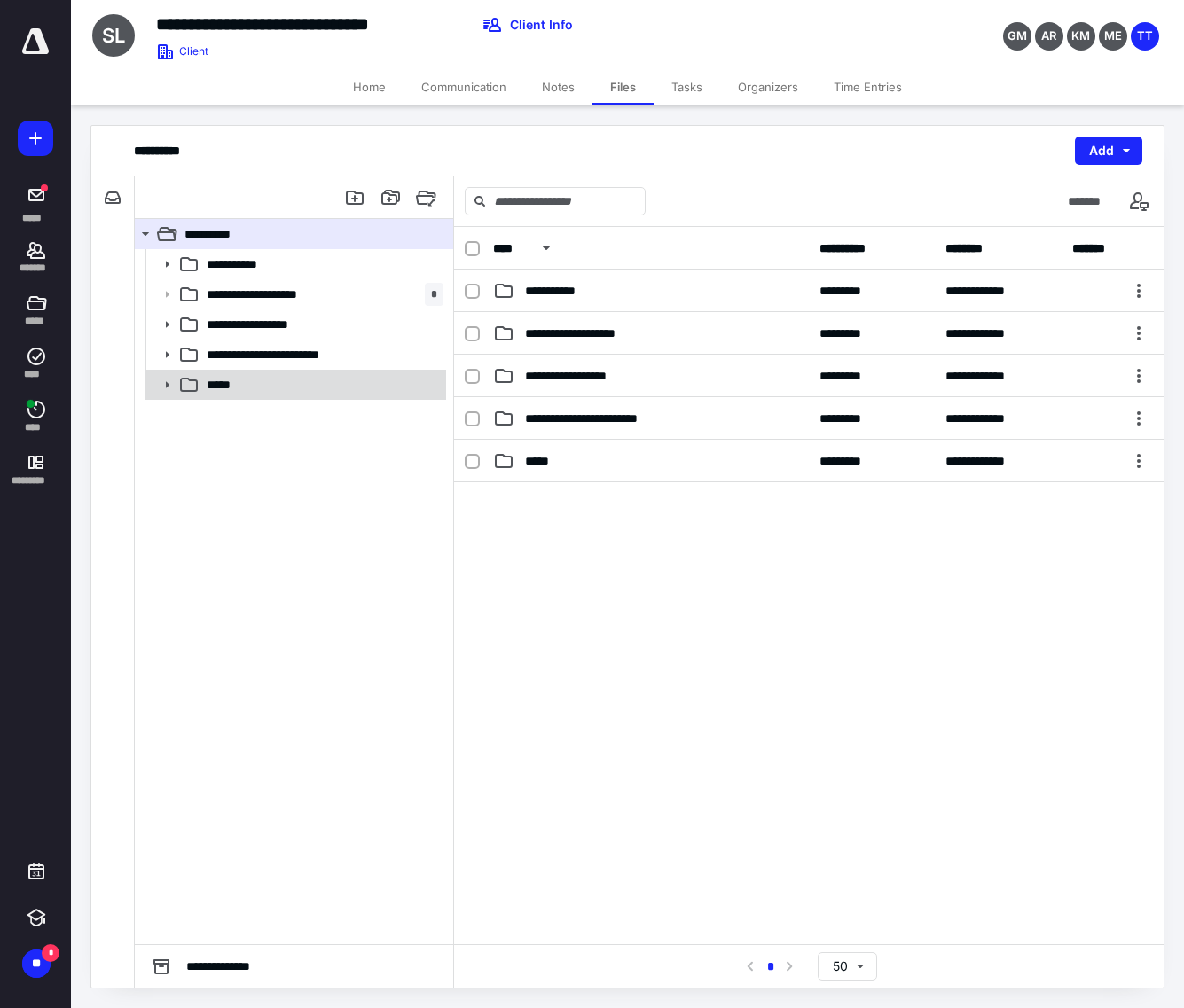click at bounding box center (161, 385) 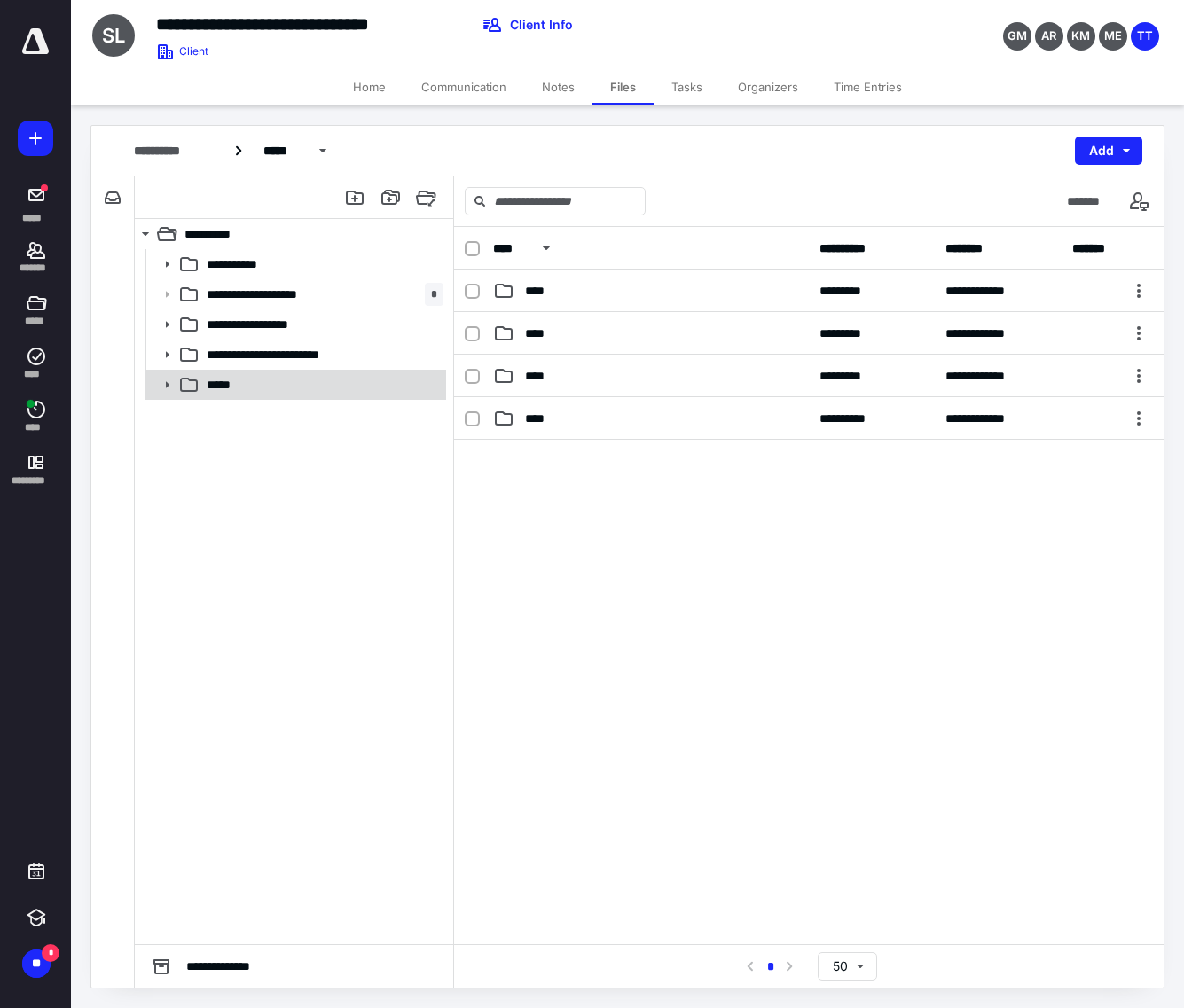 click 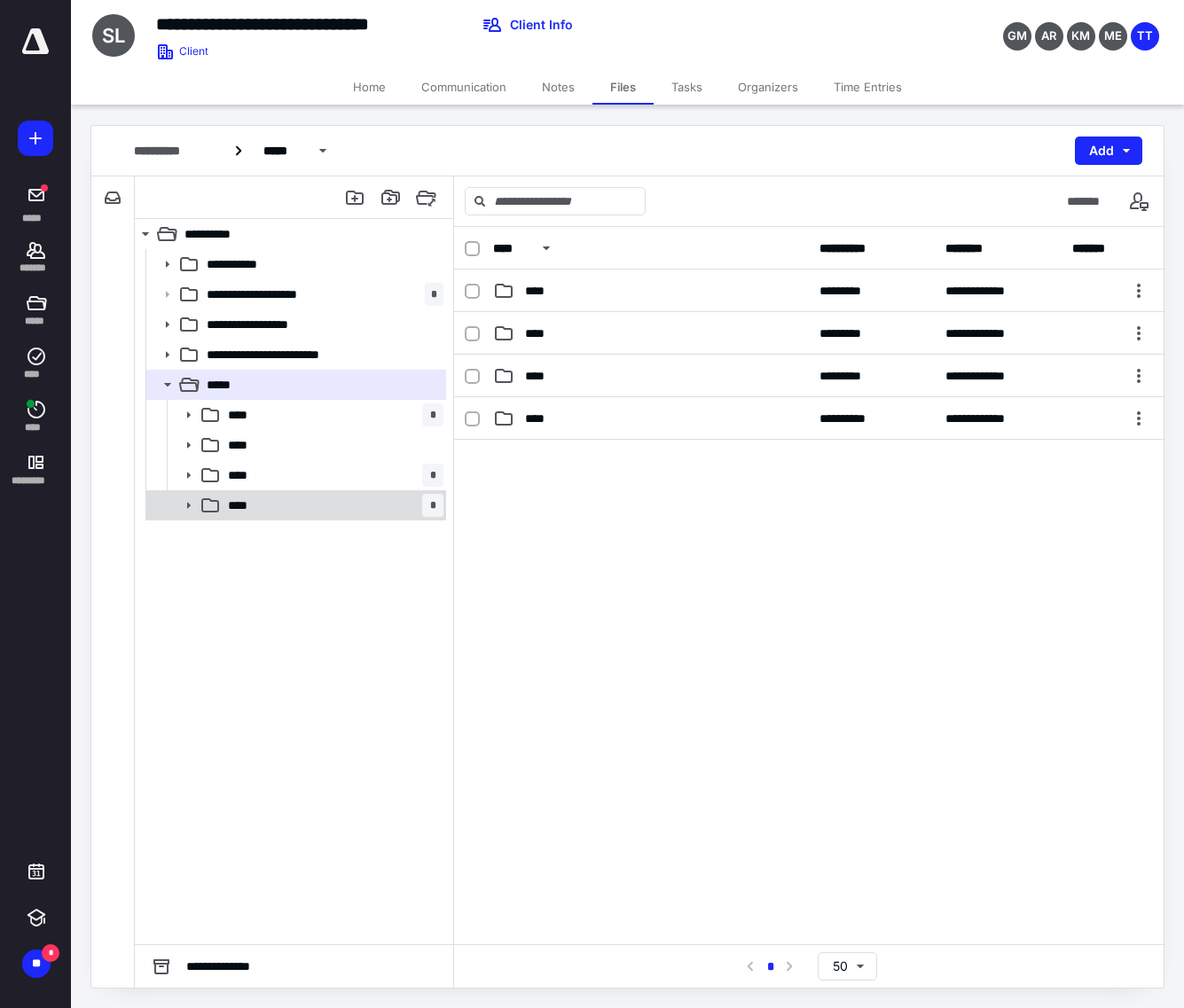 click on "**** *" at bounding box center (332, 505) 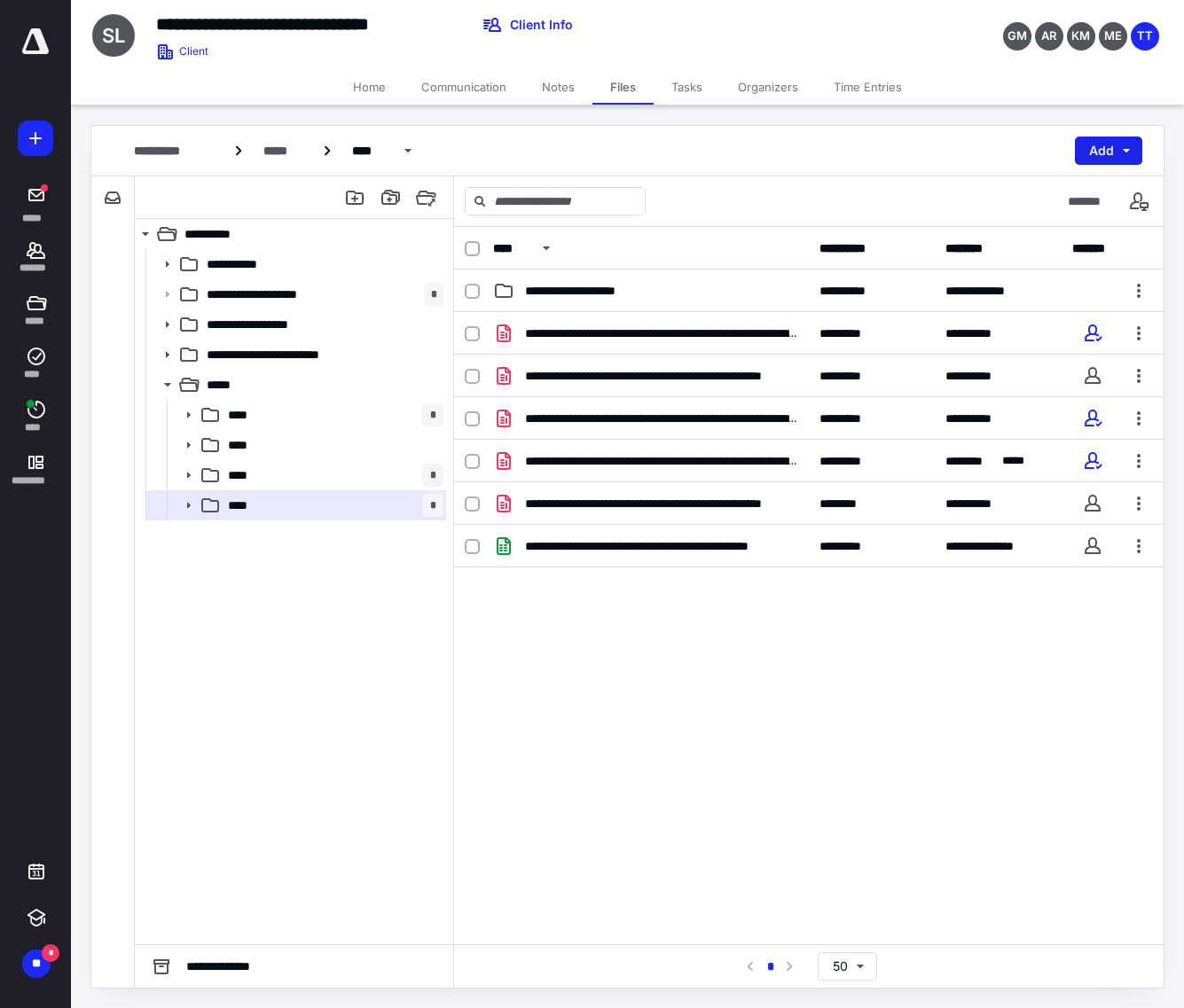 click on "Add" at bounding box center (1109, 151) 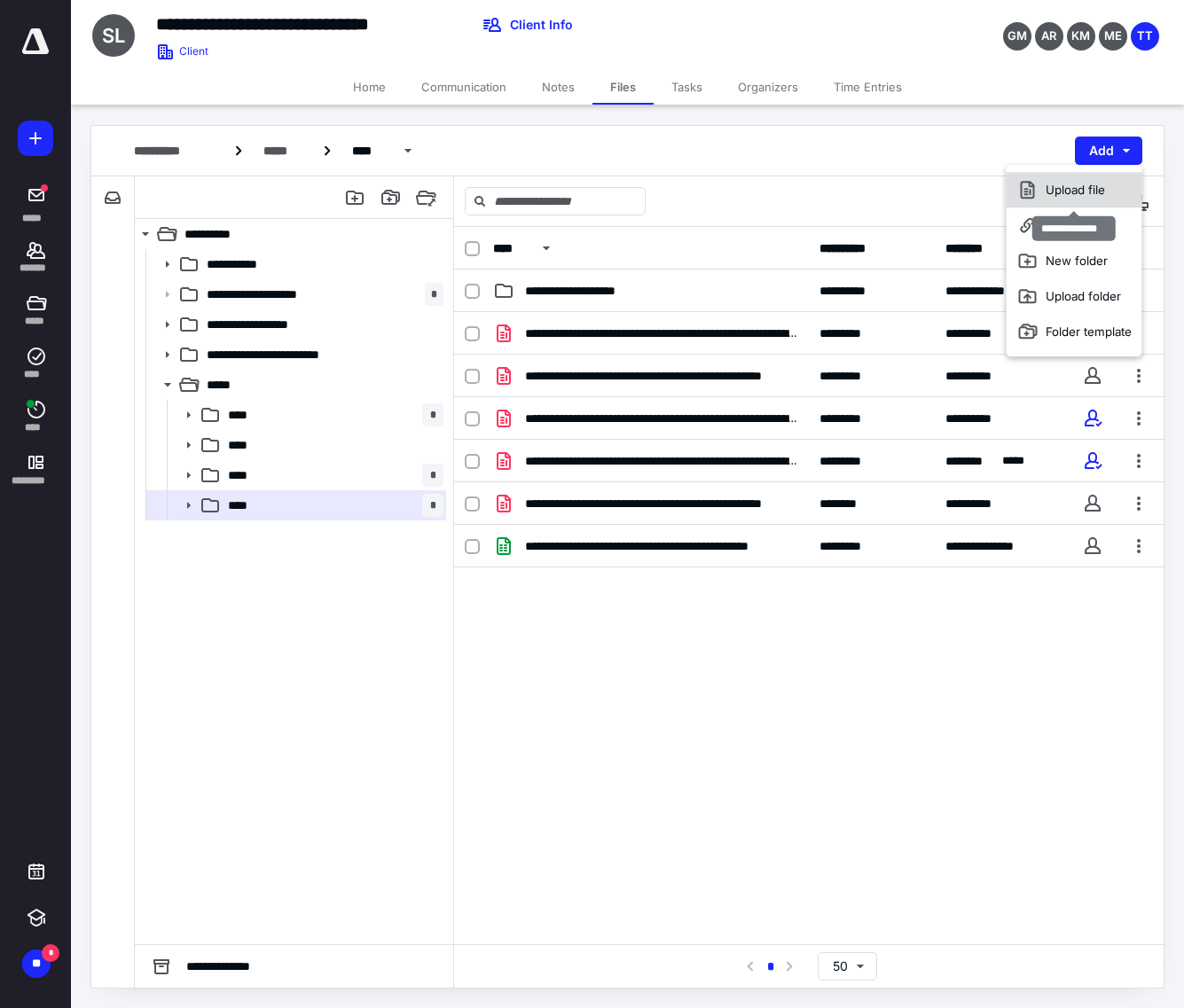 click on "Upload file" at bounding box center [1074, 190] 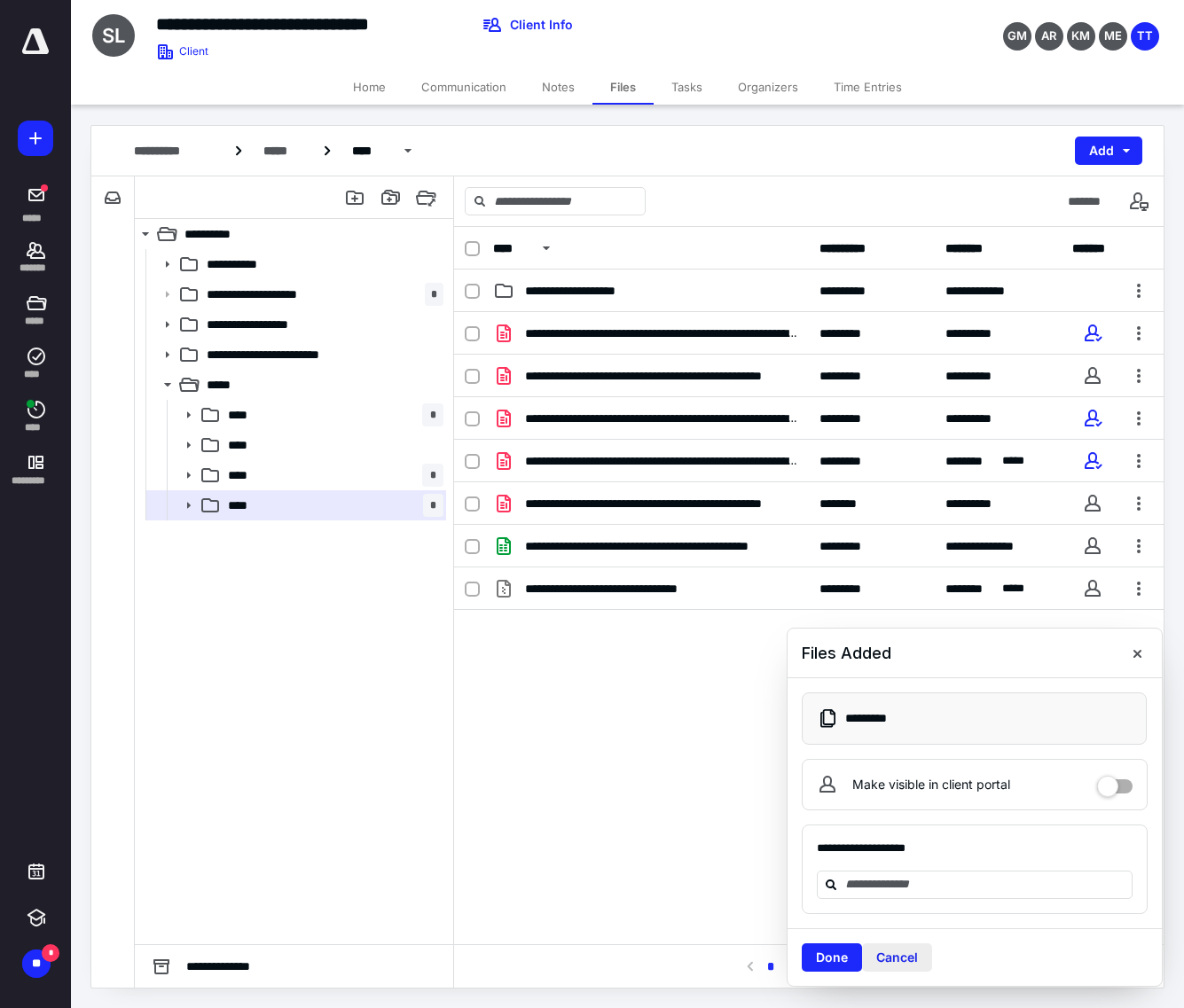 click on "Cancel" at bounding box center (897, 957) 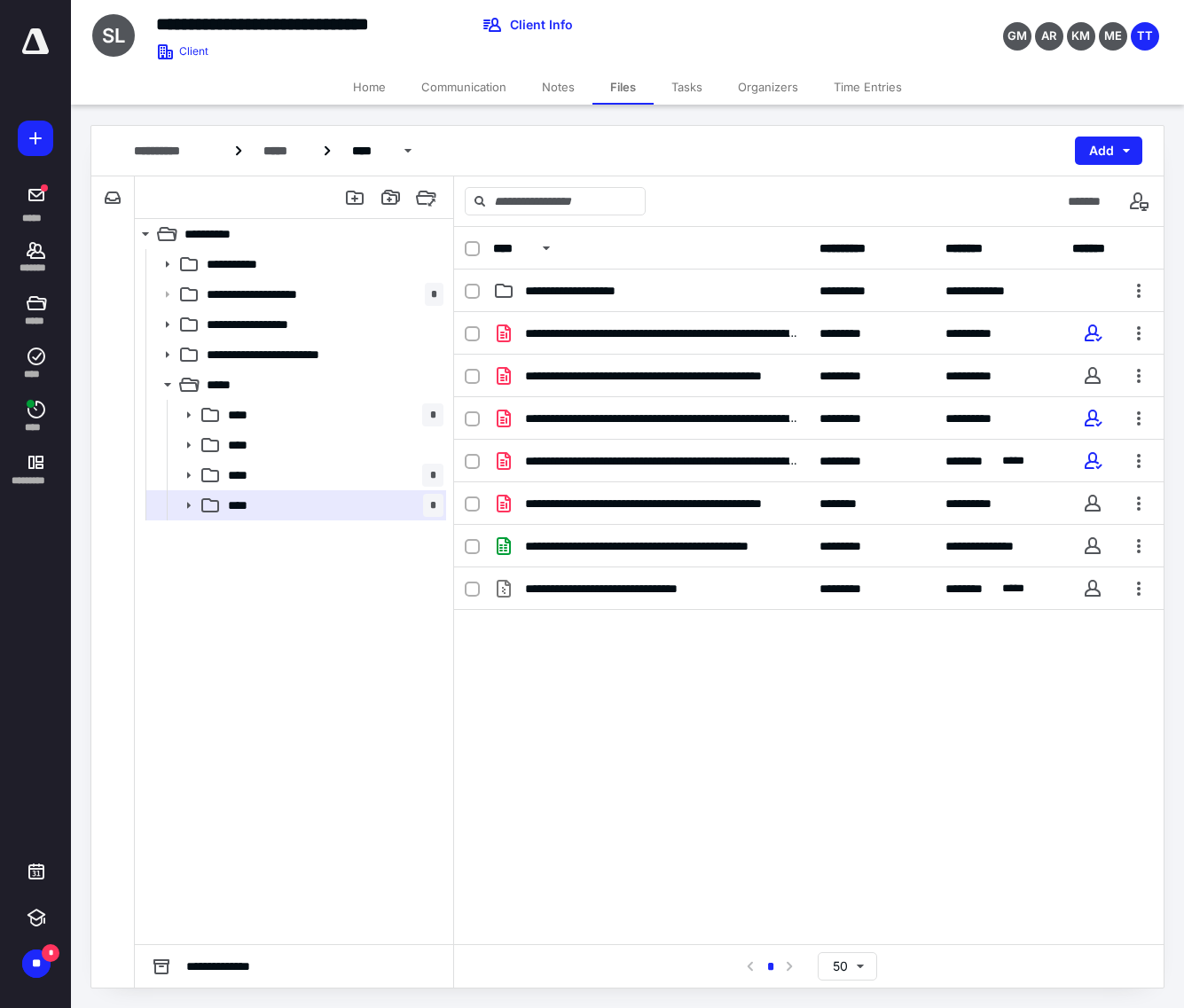 click on "**********" at bounding box center (809, 585) 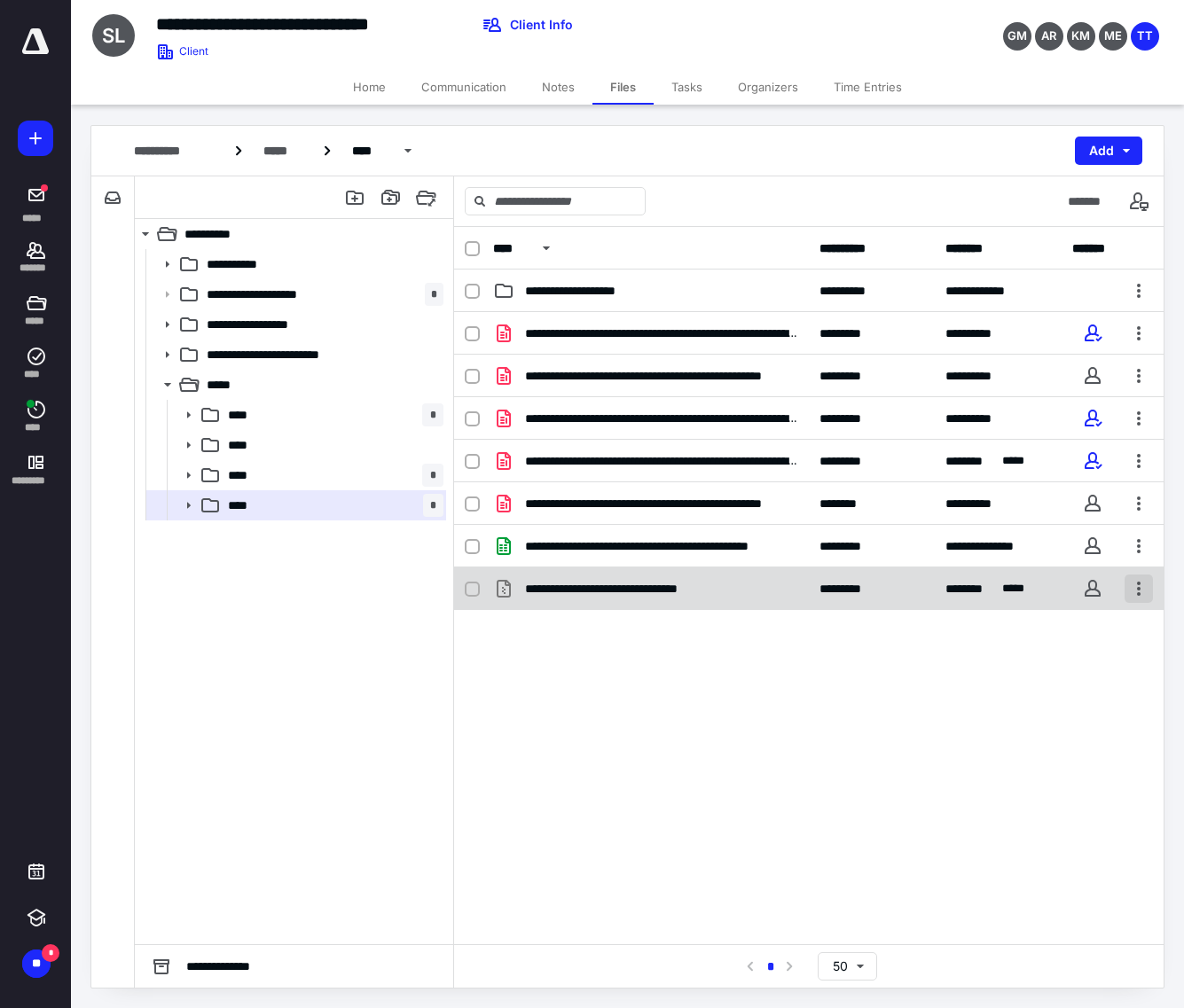 click at bounding box center [1139, 589] 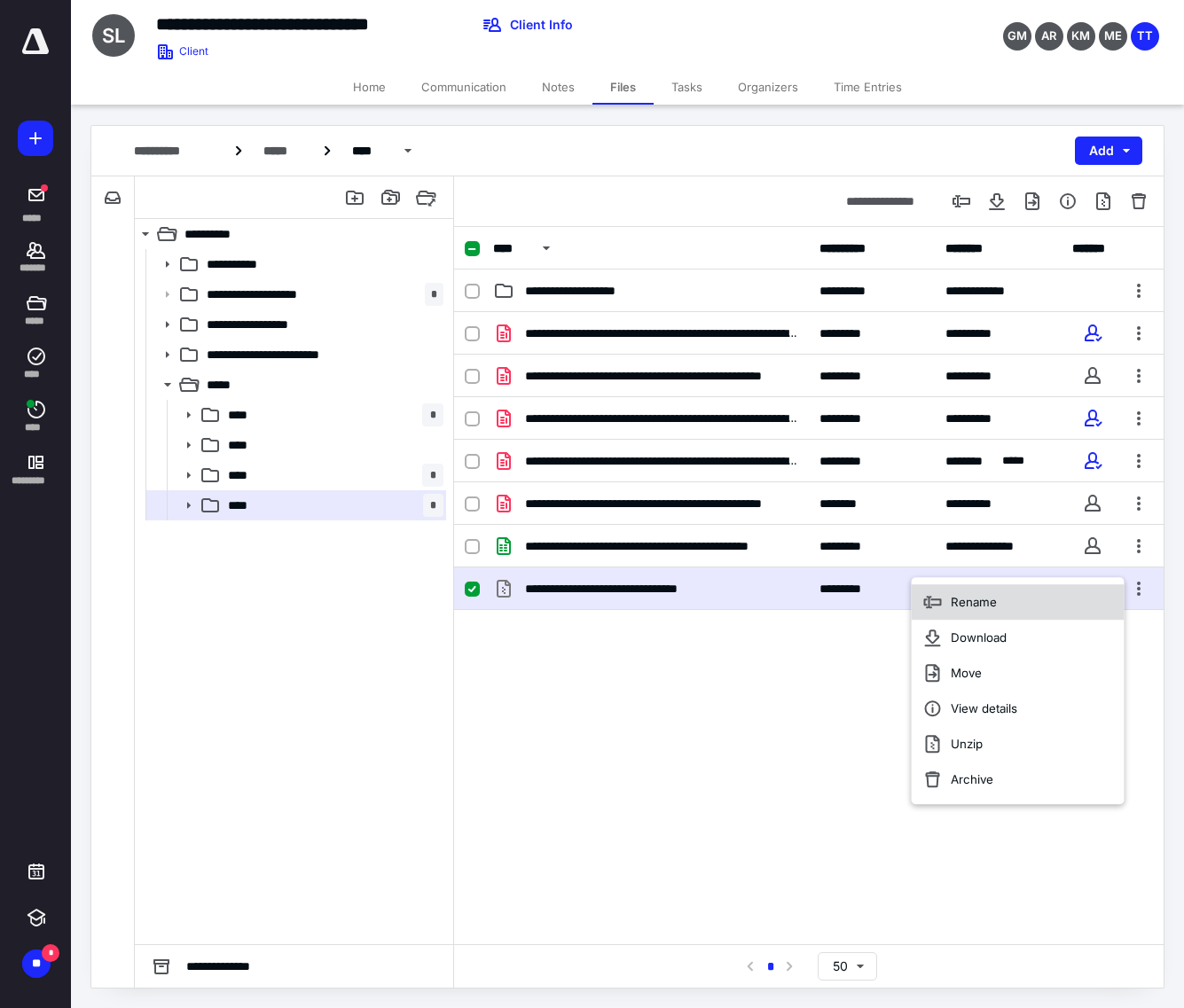 click on "Rename" at bounding box center (1018, 602) 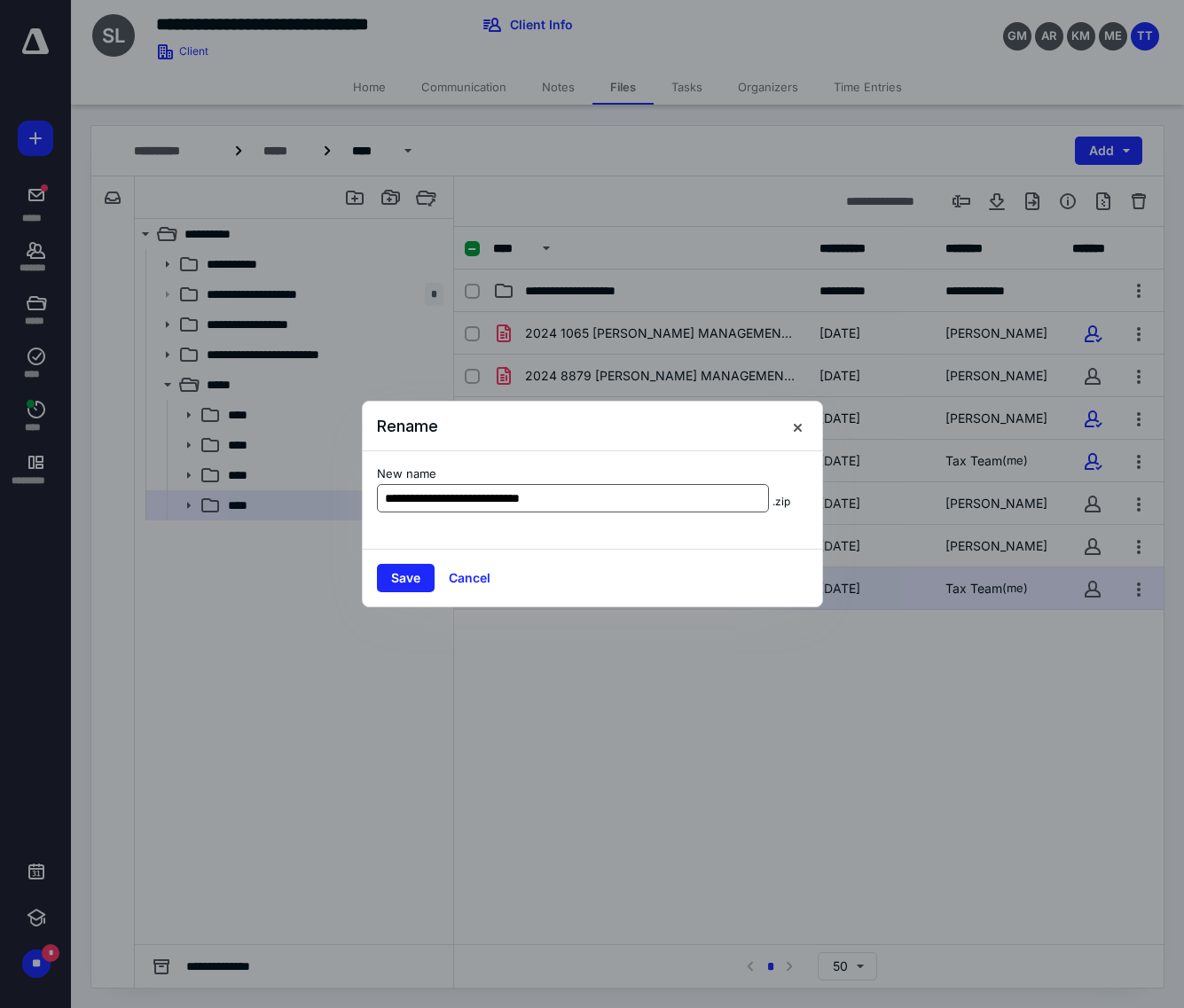 click on "**********" at bounding box center (573, 498) 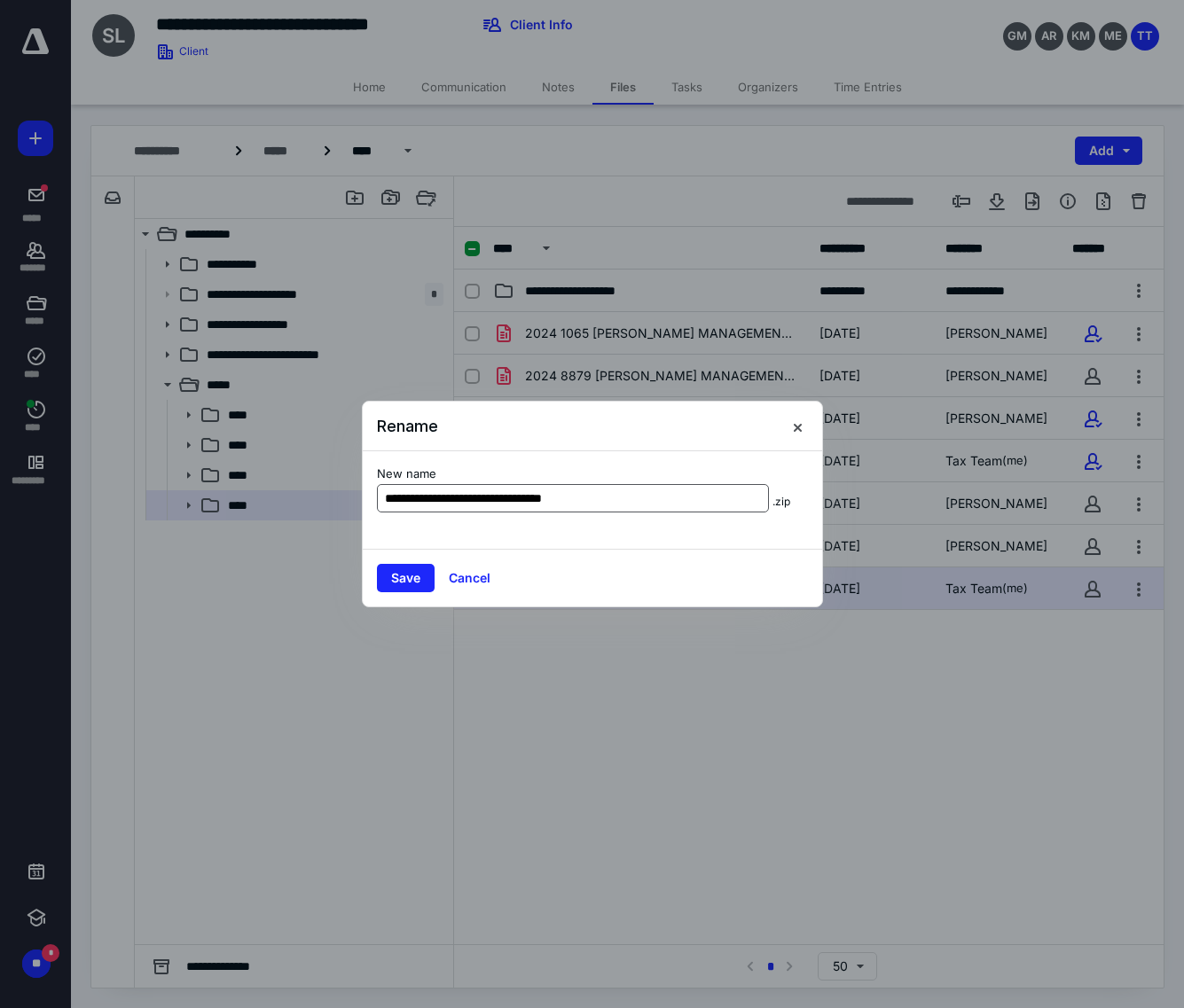 click on "**********" at bounding box center [573, 498] 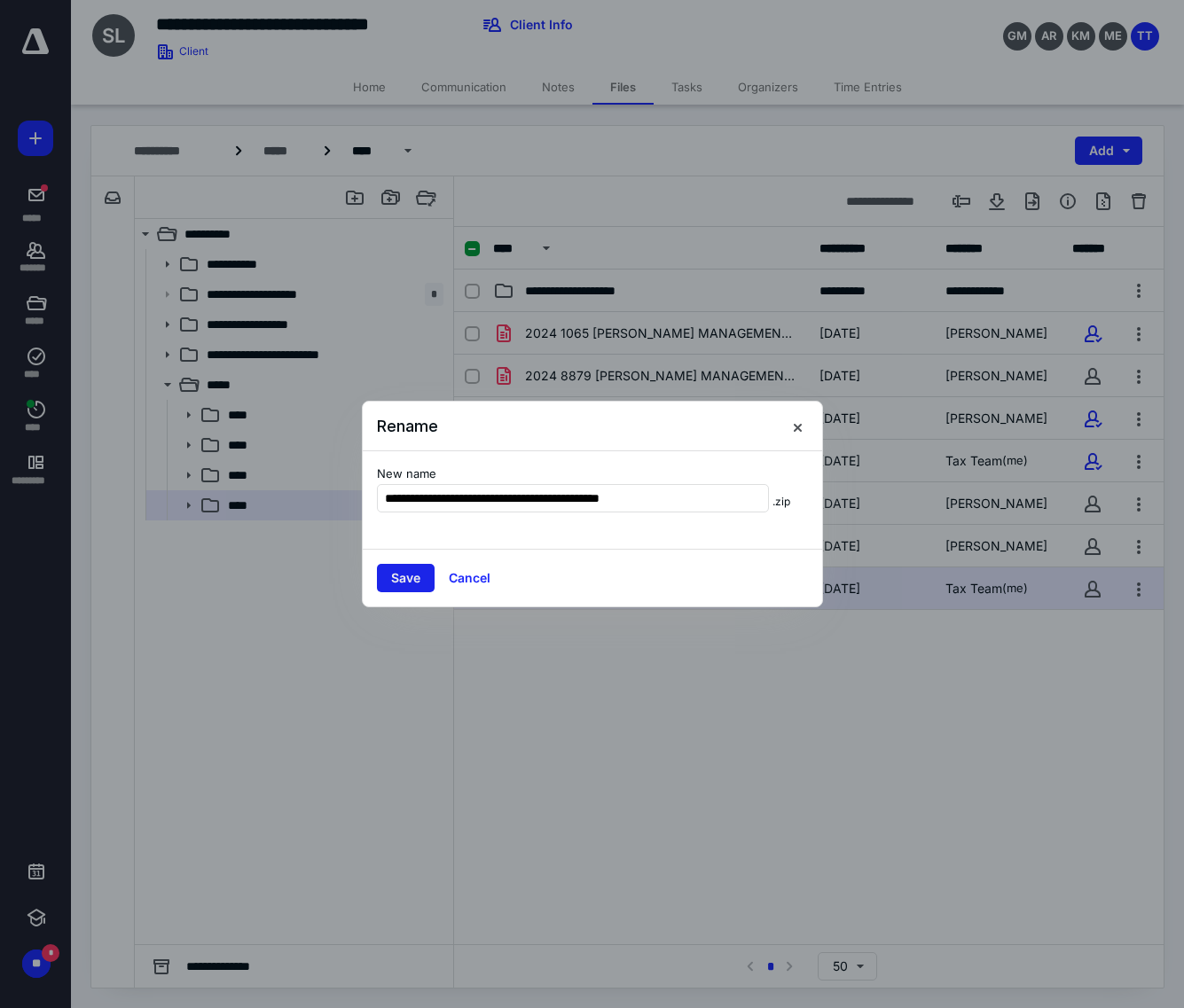 type on "**********" 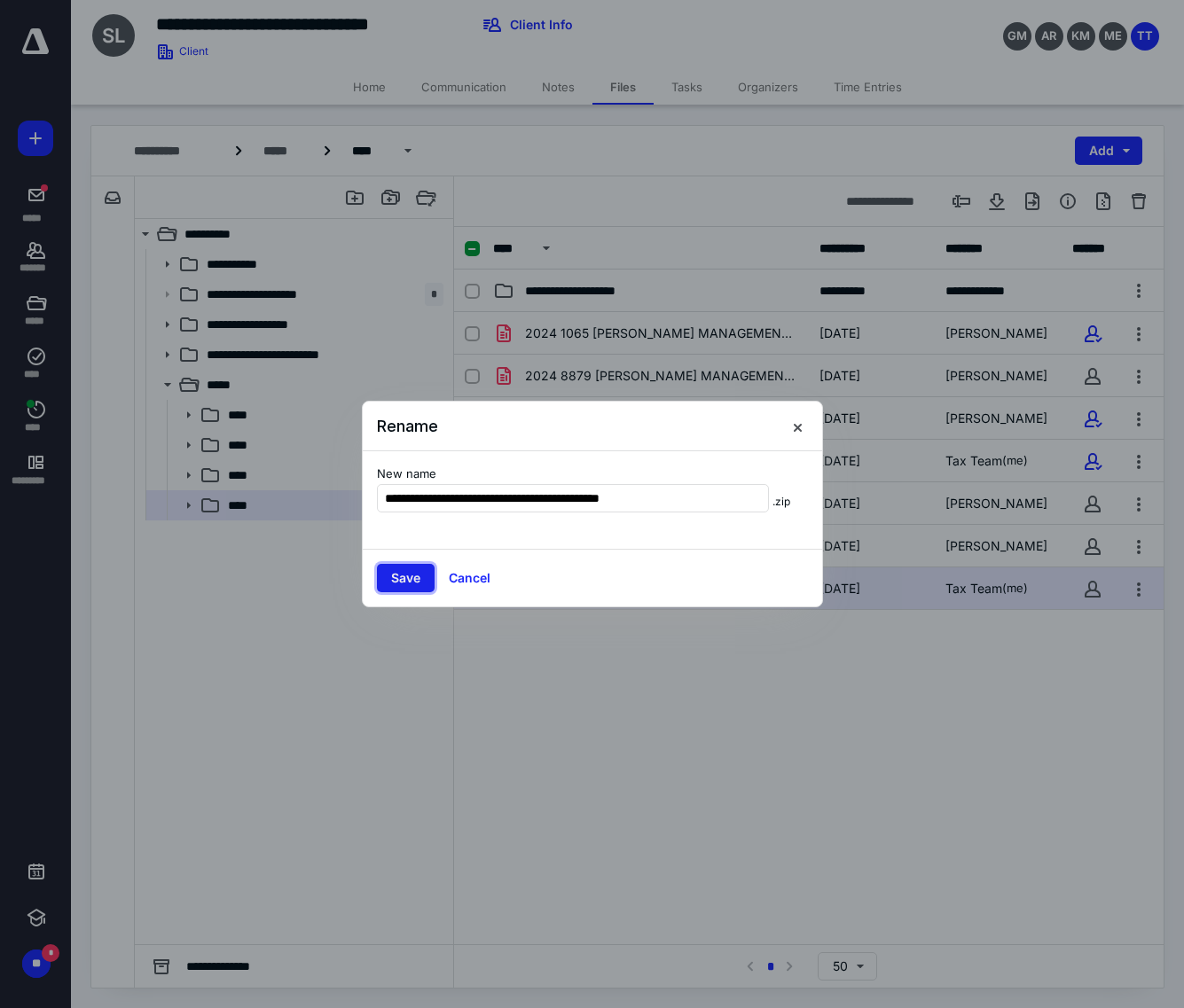 click on "Save" at bounding box center (405, 578) 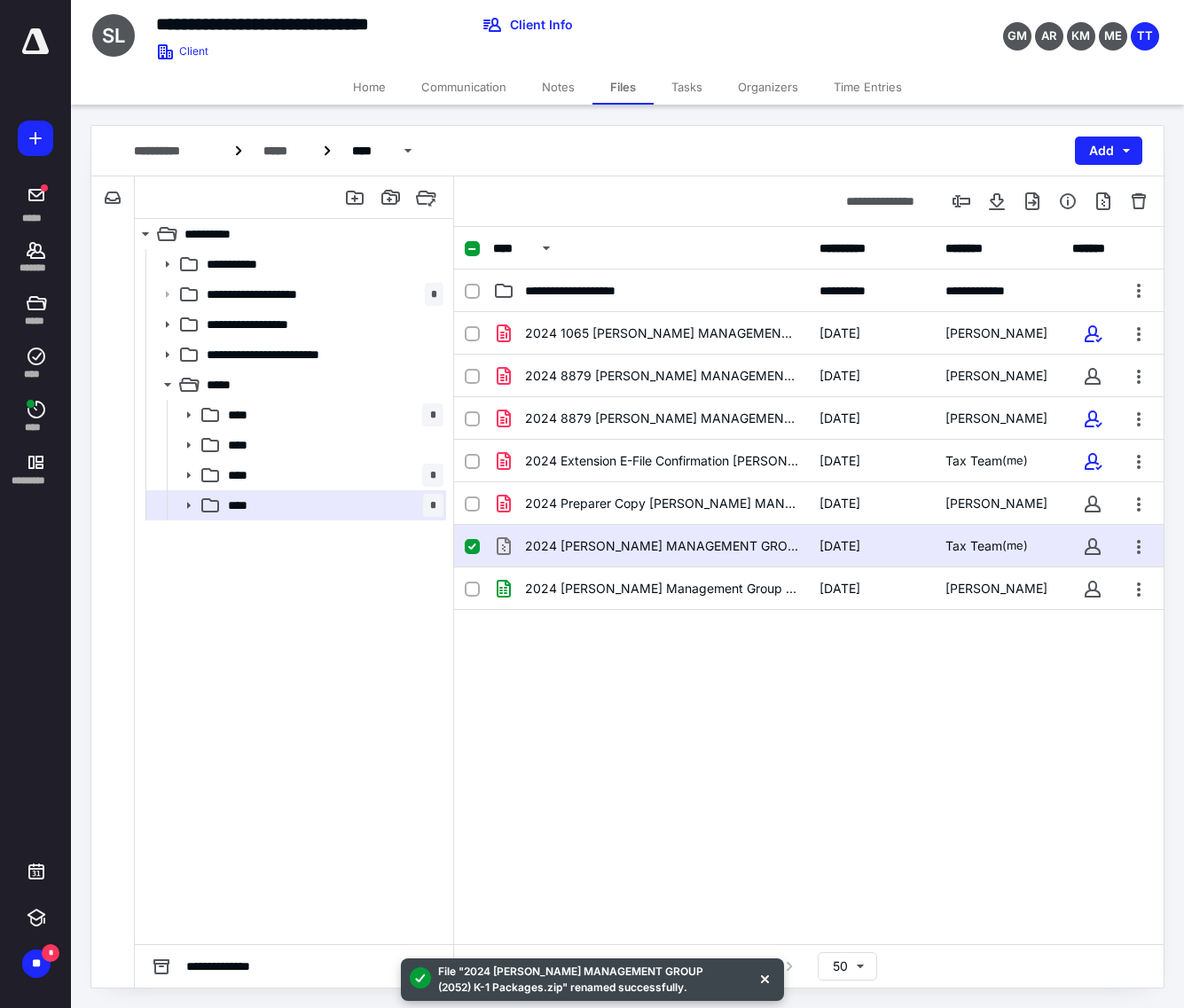 click at bounding box center [472, 547] 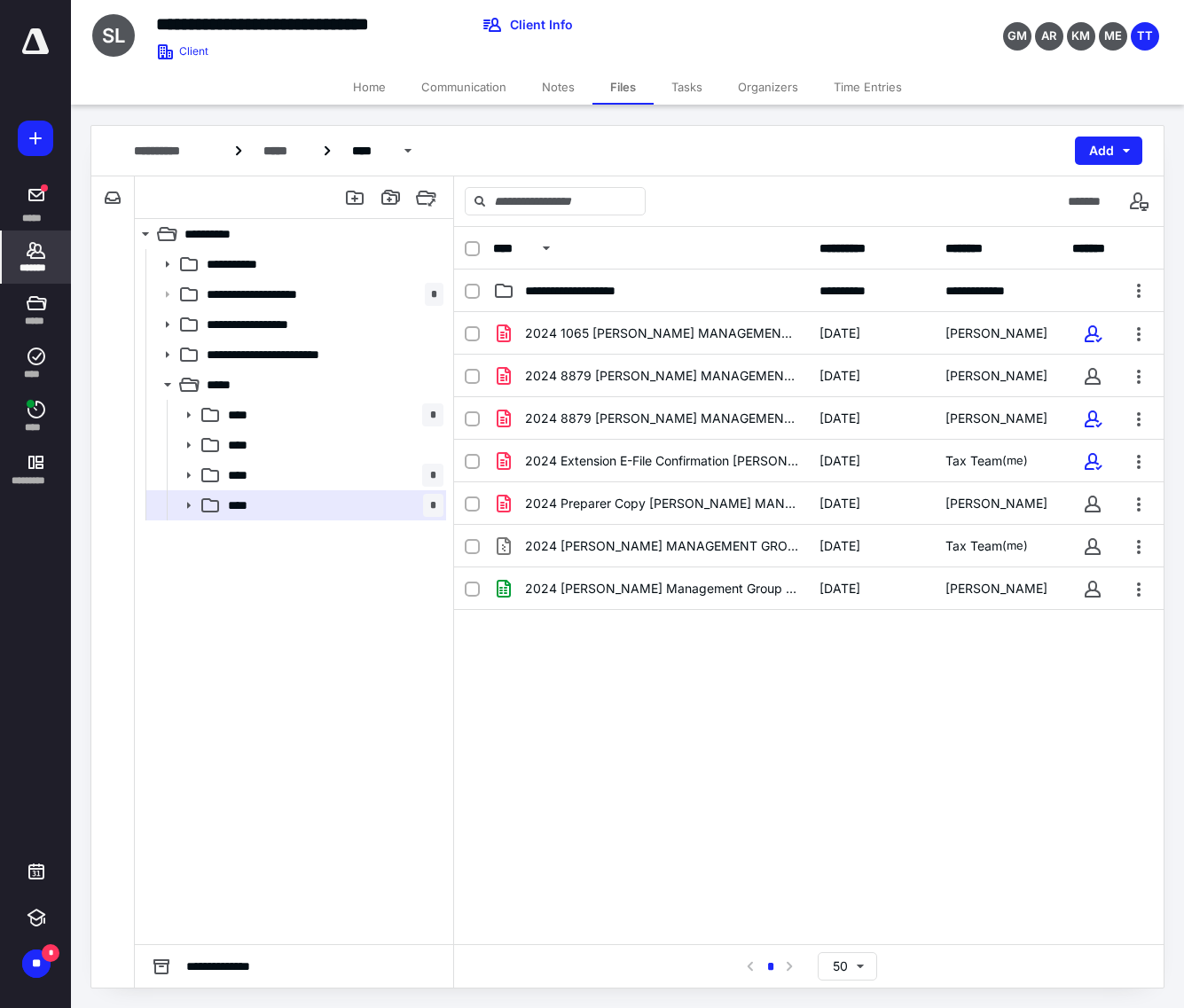 click 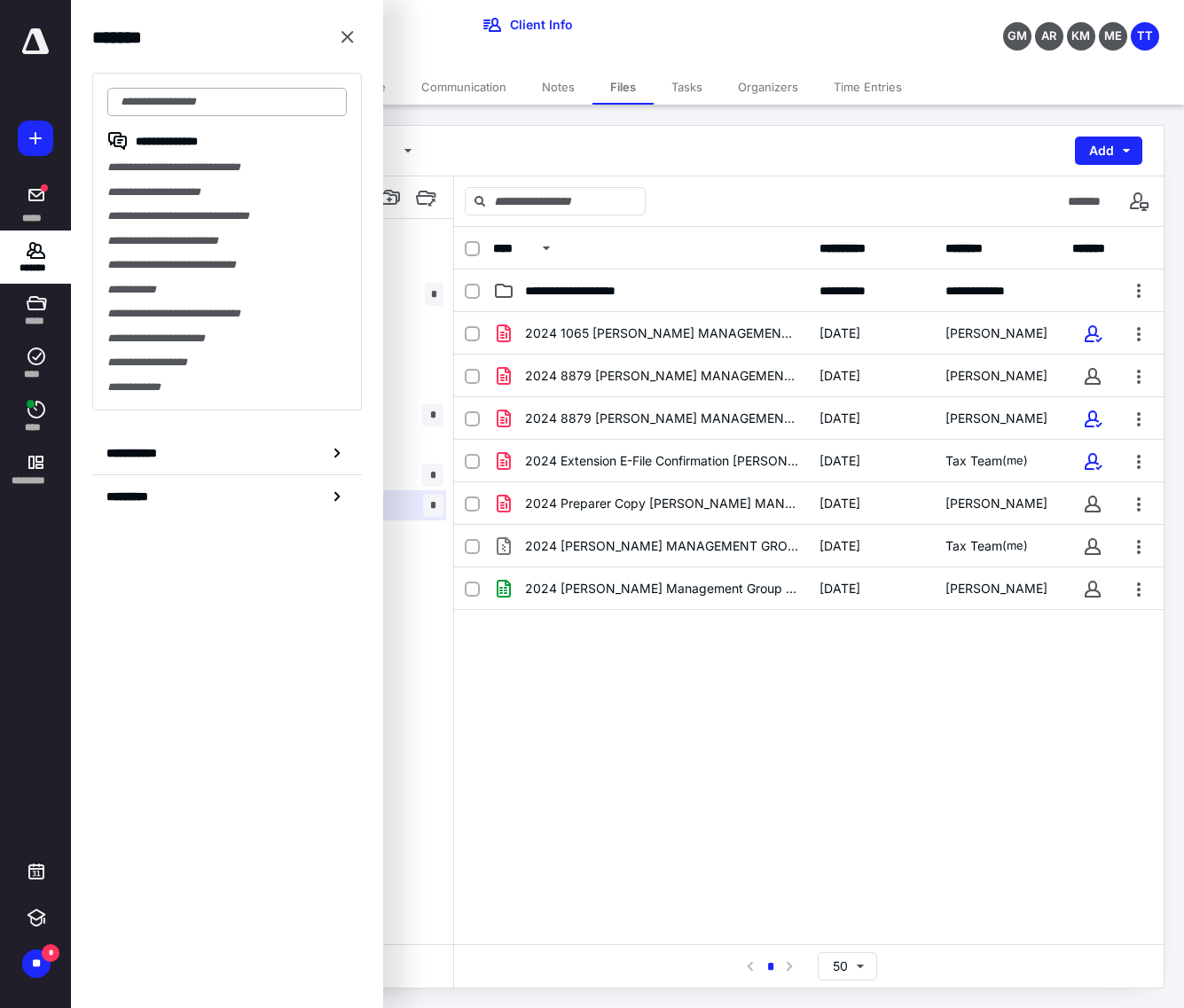 click at bounding box center [227, 102] 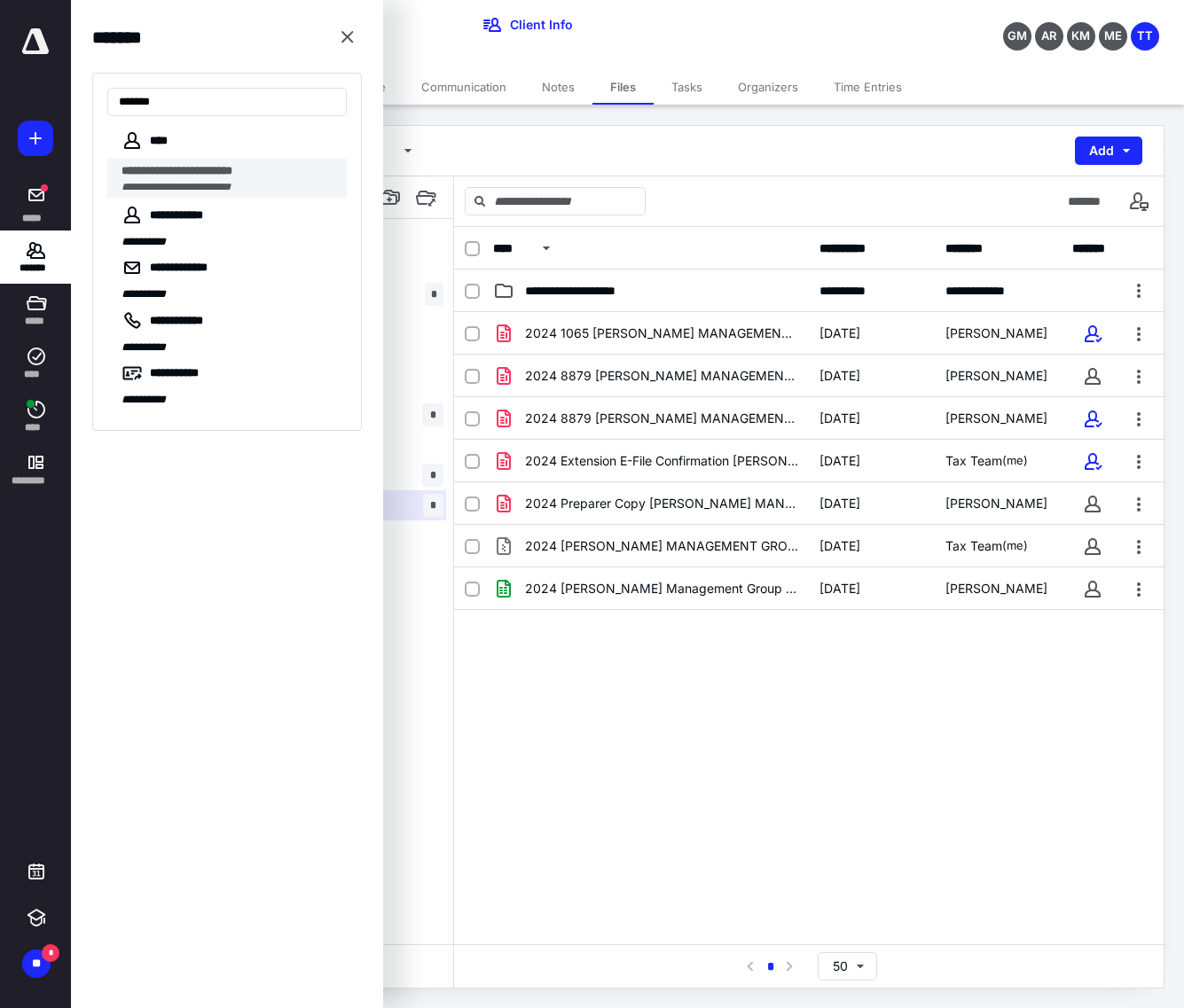 type on "******" 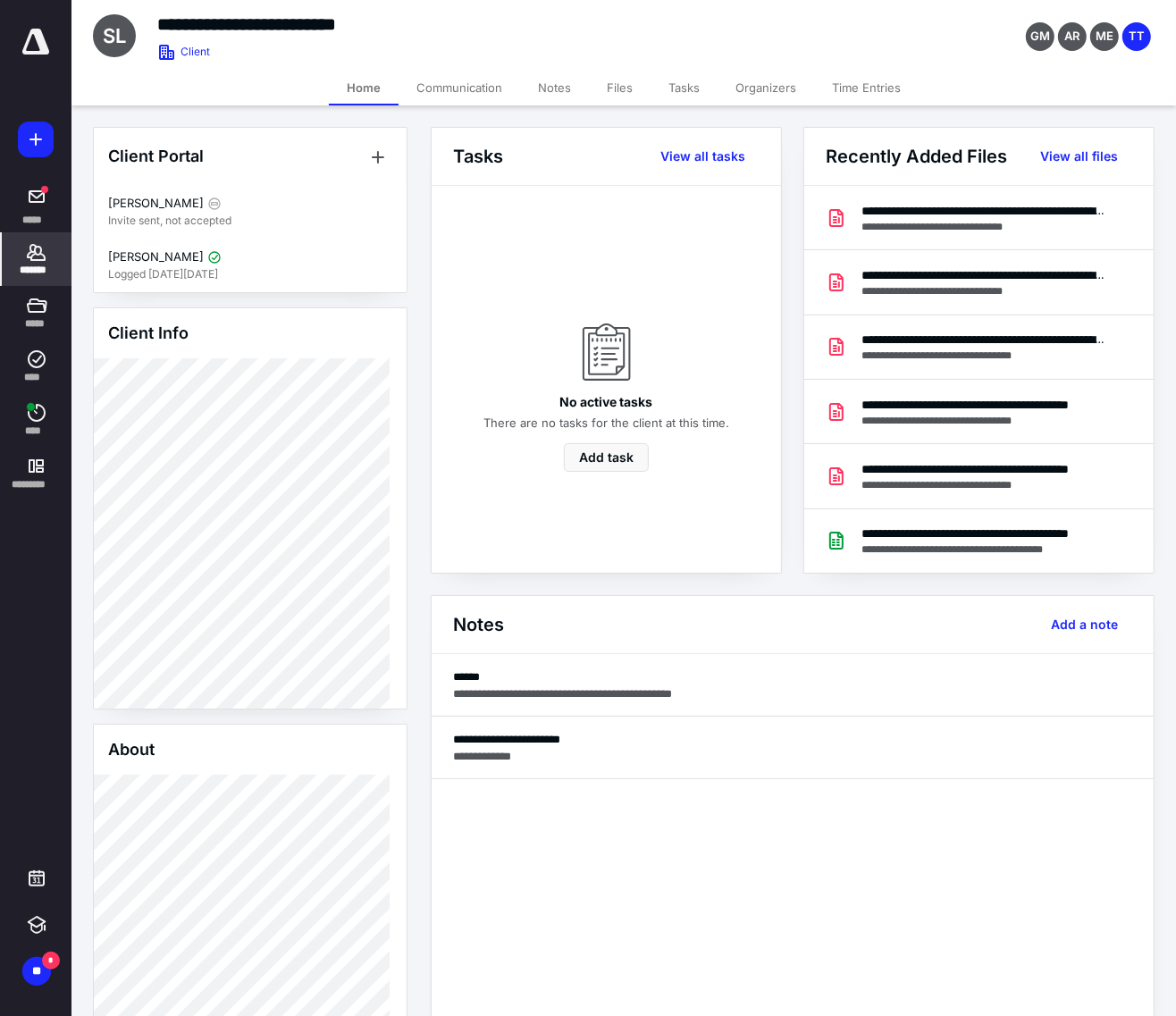 click on "Files" at bounding box center (619, 88) 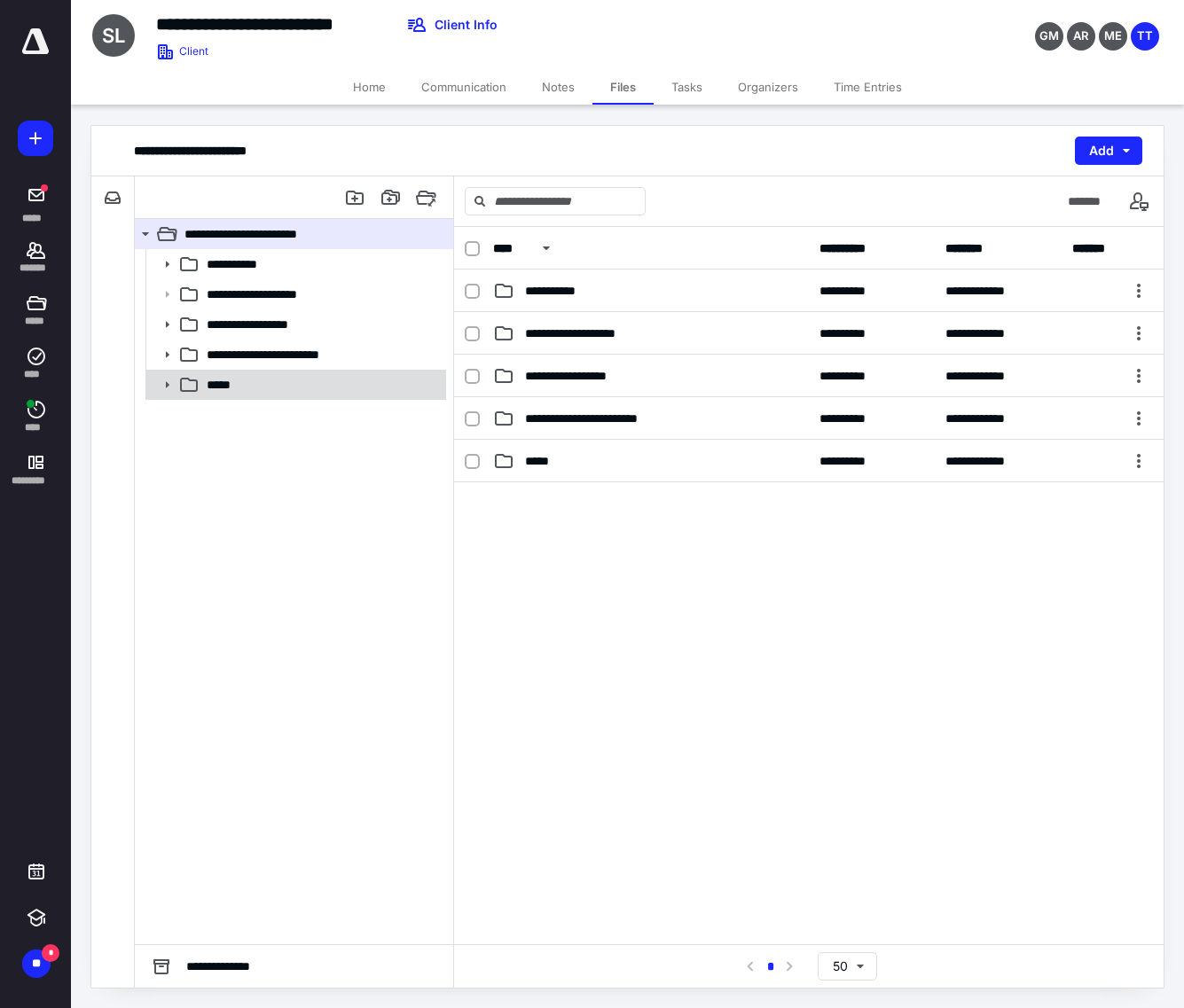 click 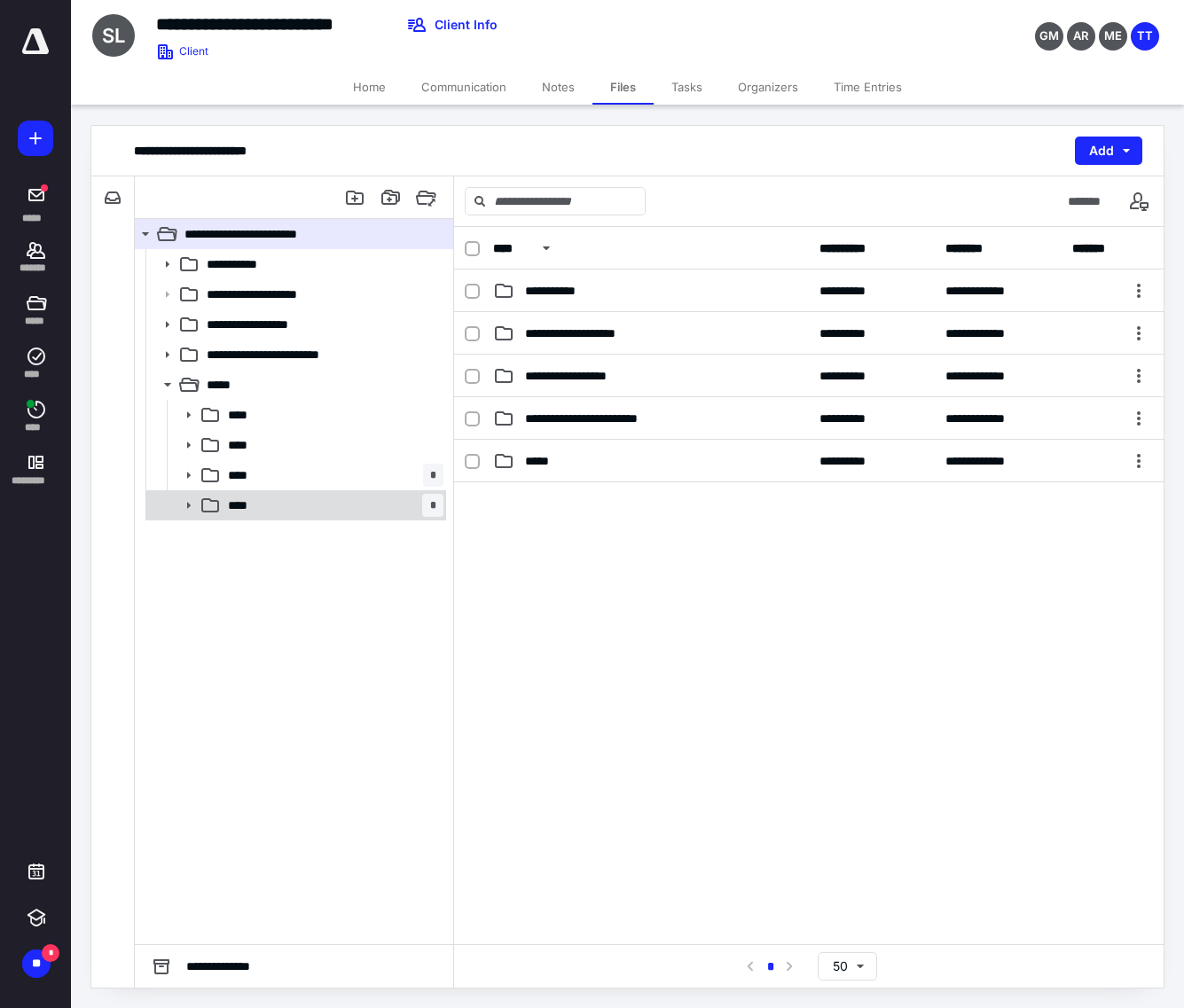 click 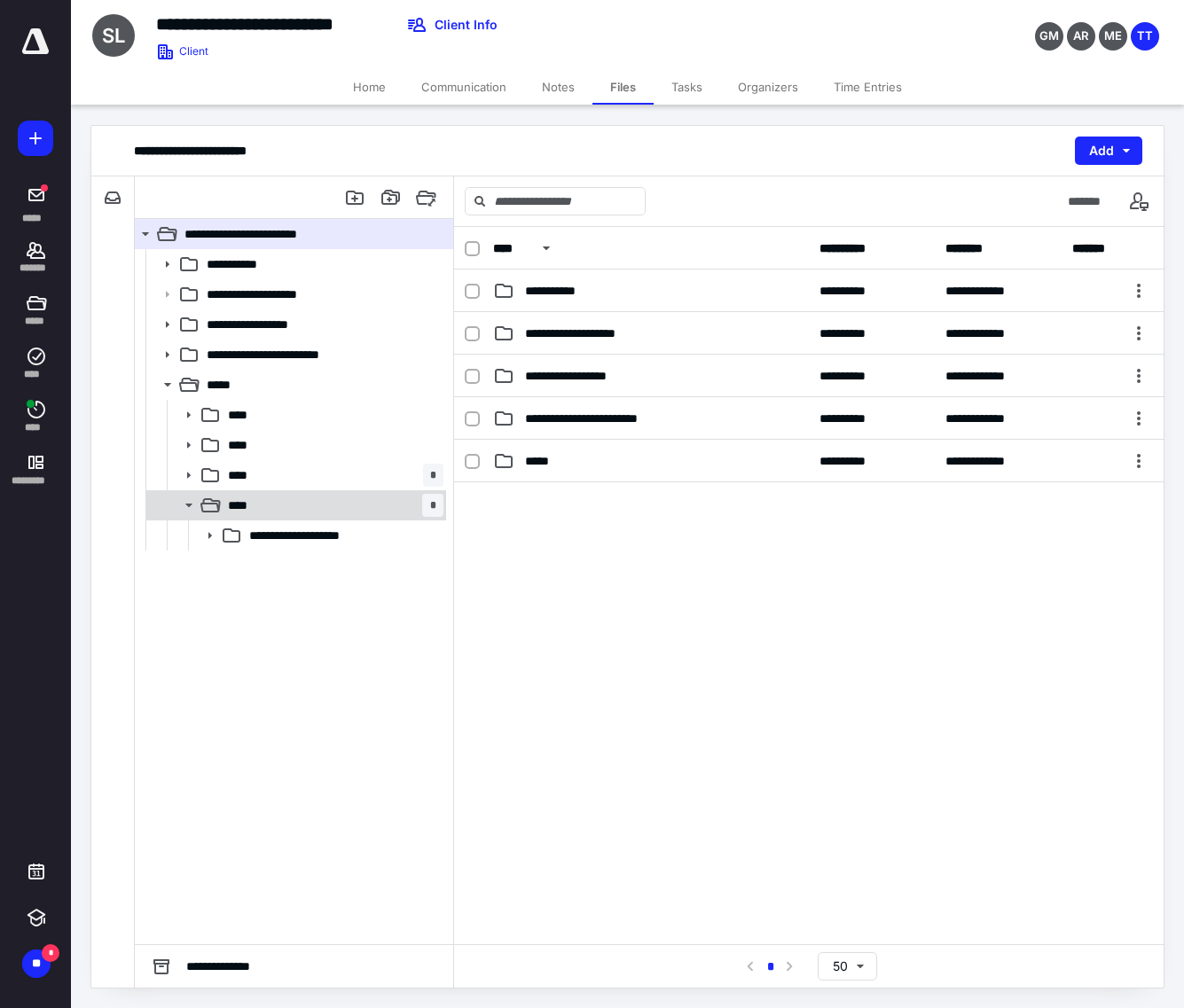 click on "**** *" at bounding box center [332, 505] 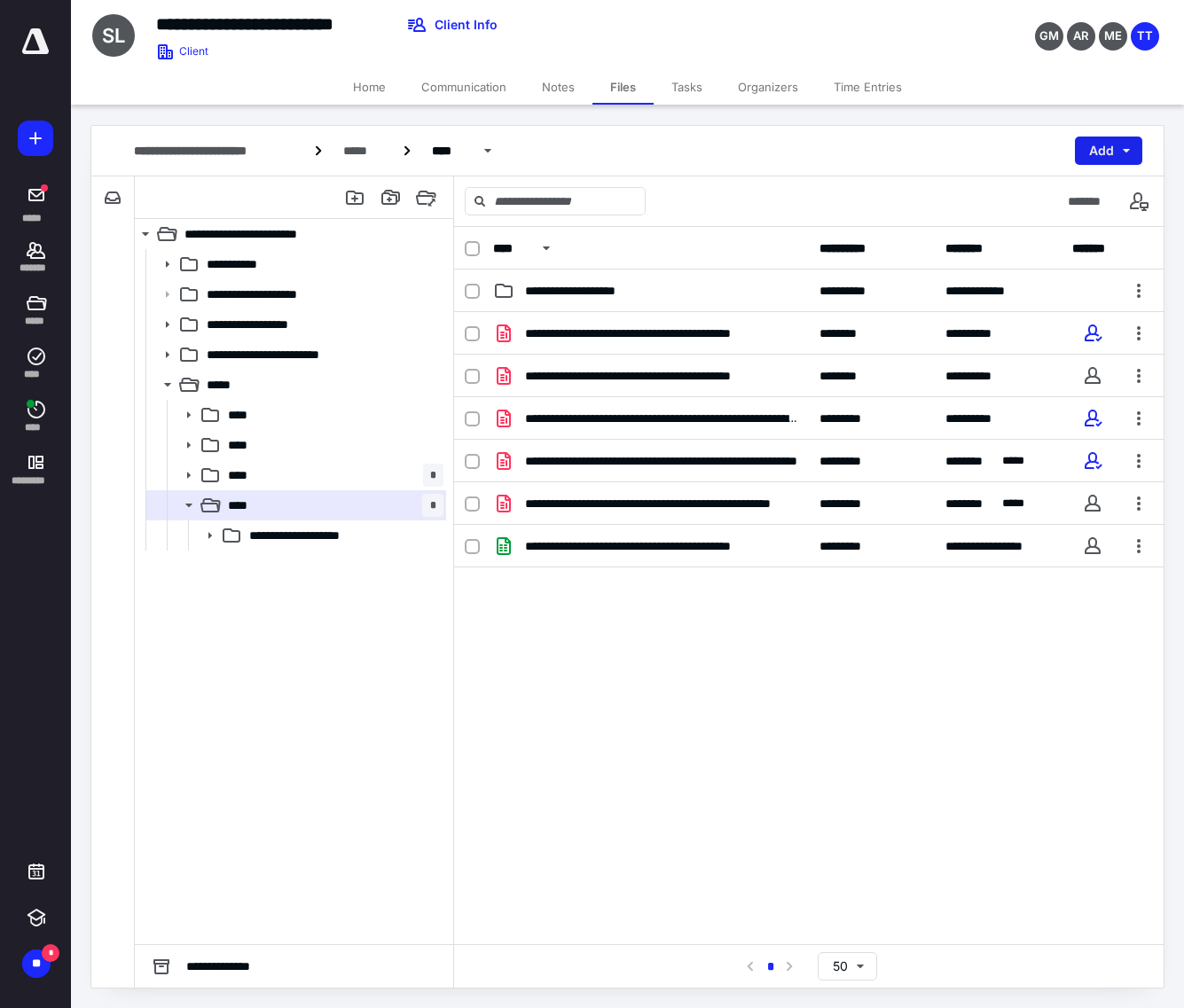 click on "Add" at bounding box center (1109, 151) 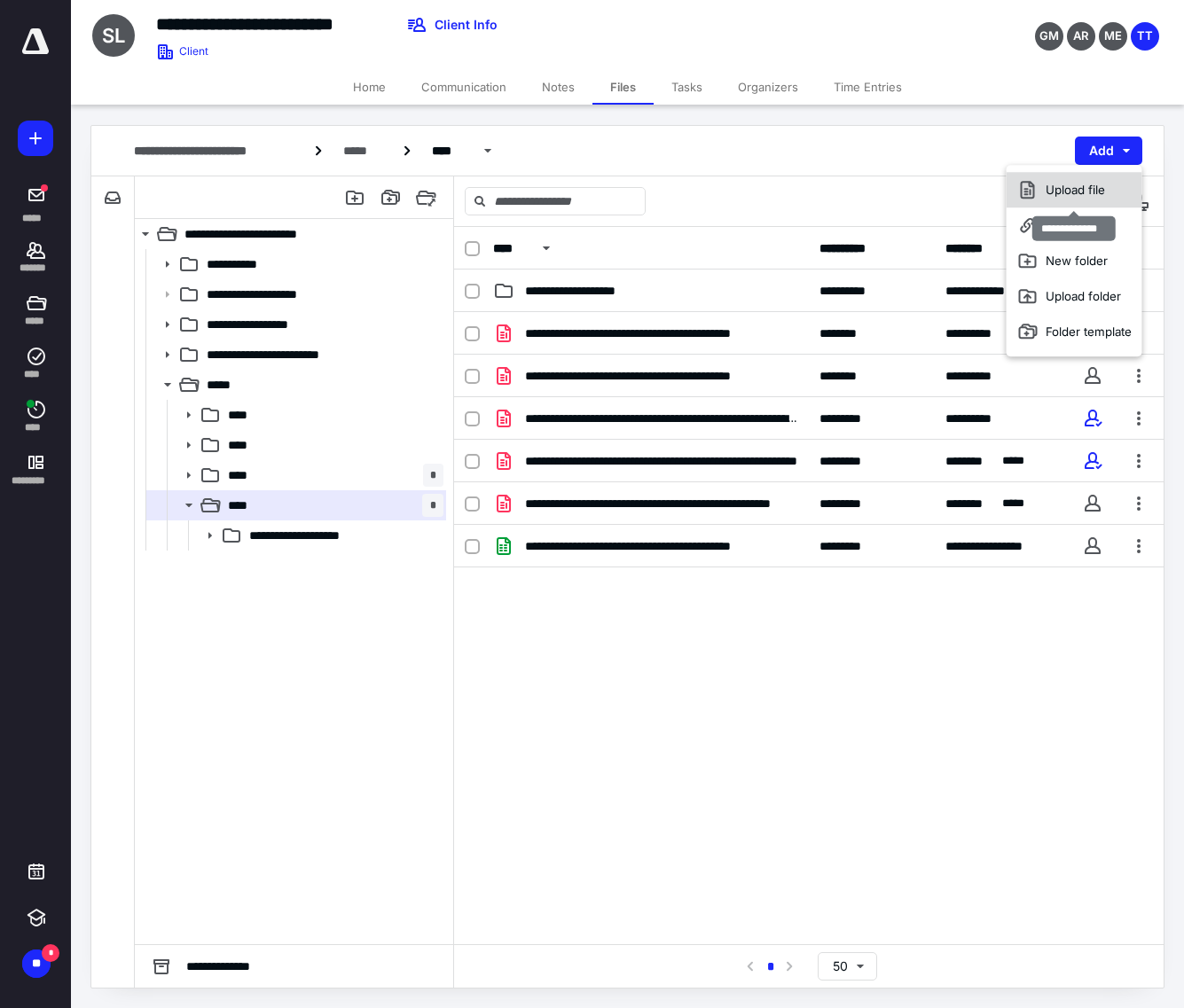 click on "Upload file" at bounding box center (1074, 190) 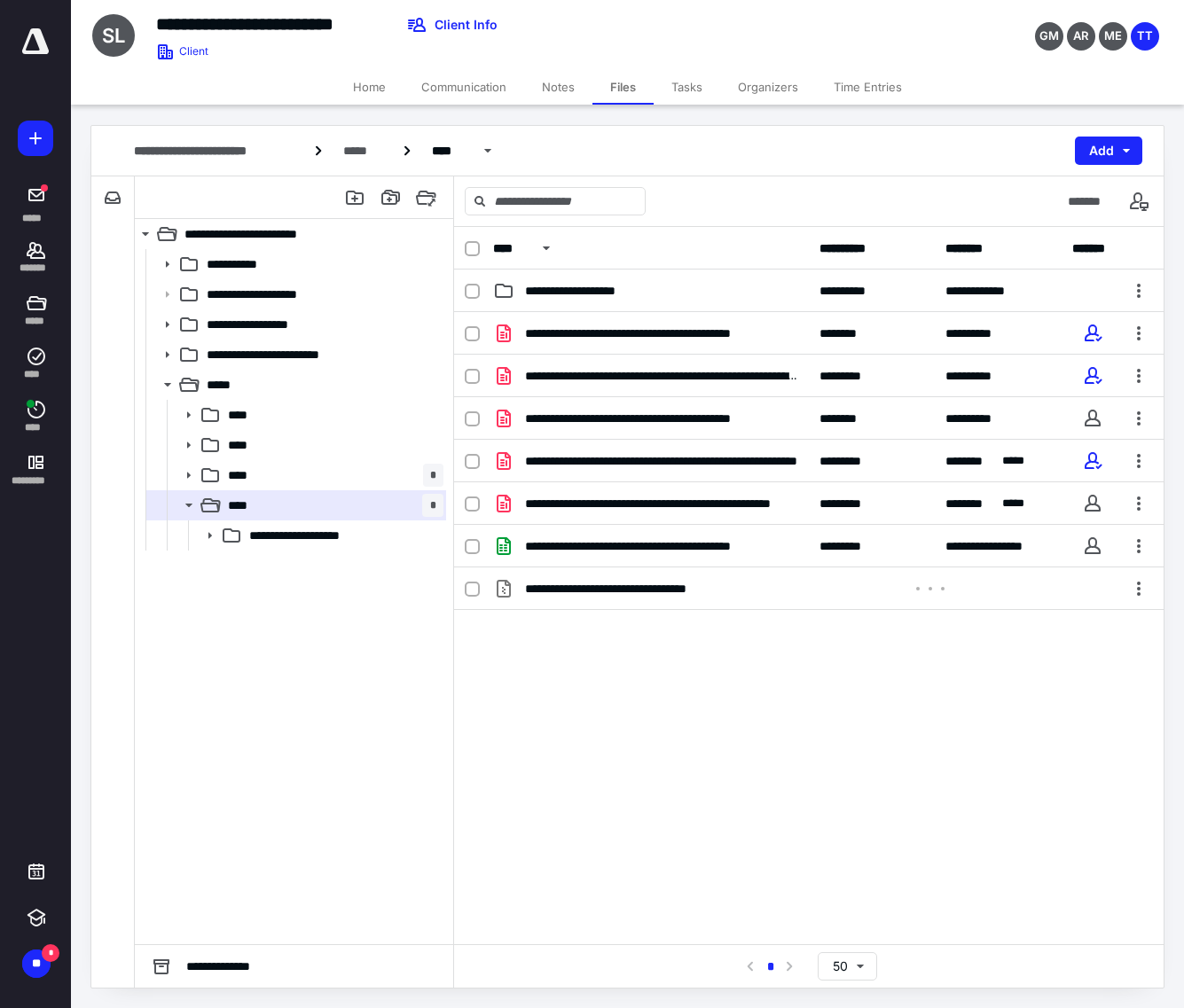 click on "**********" at bounding box center (809, 585) 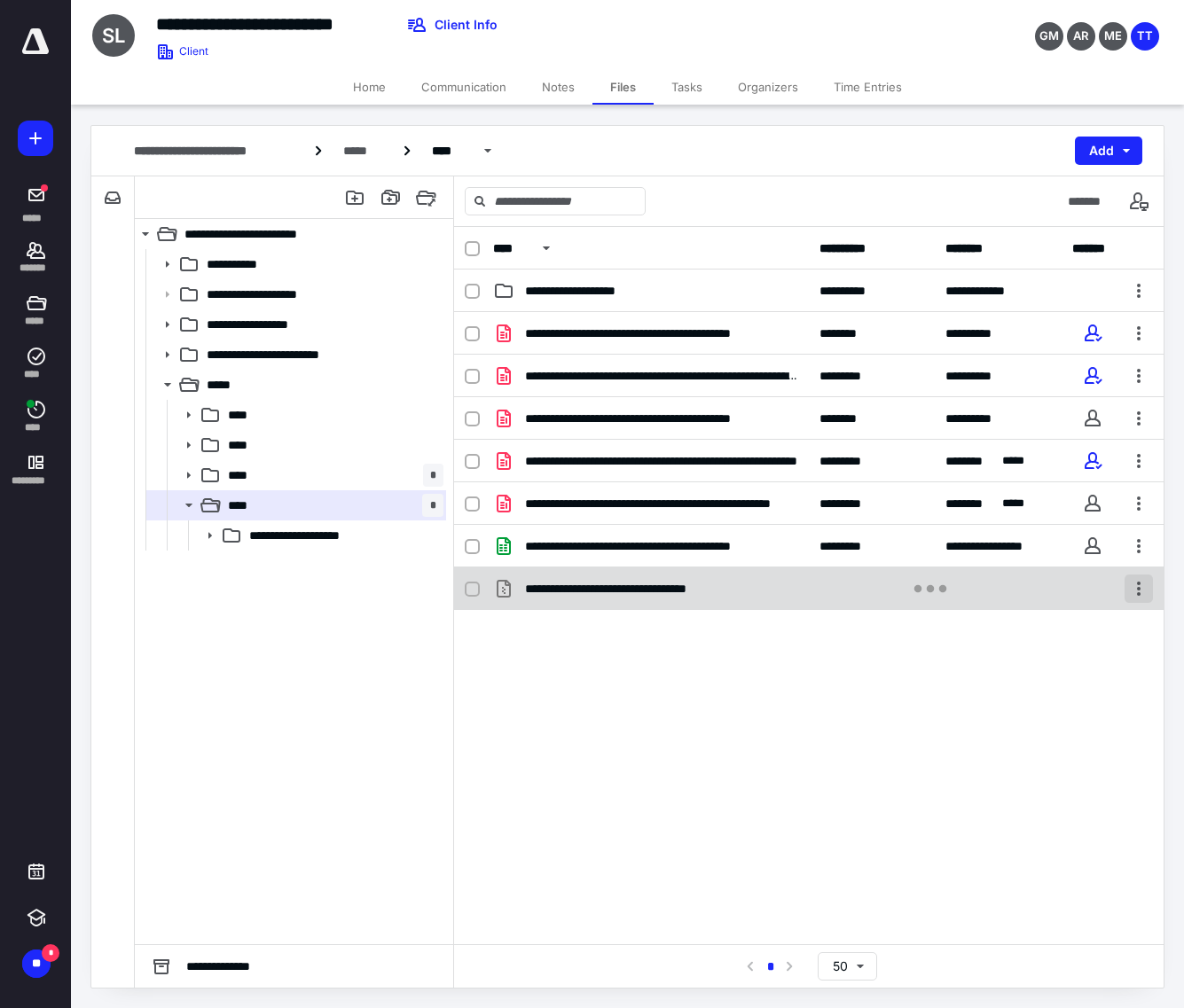 click at bounding box center [1139, 589] 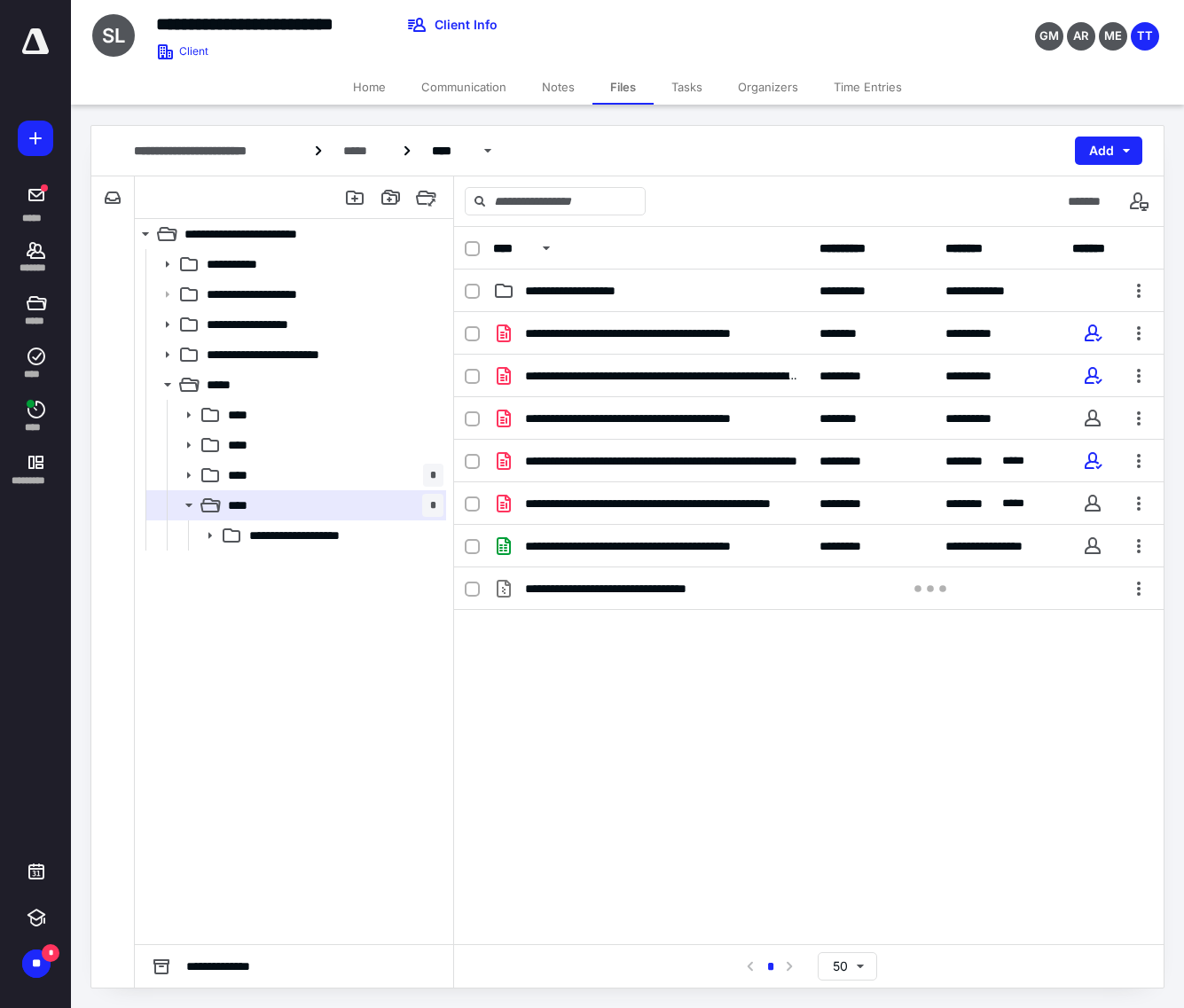 click on "**********" at bounding box center (809, 585) 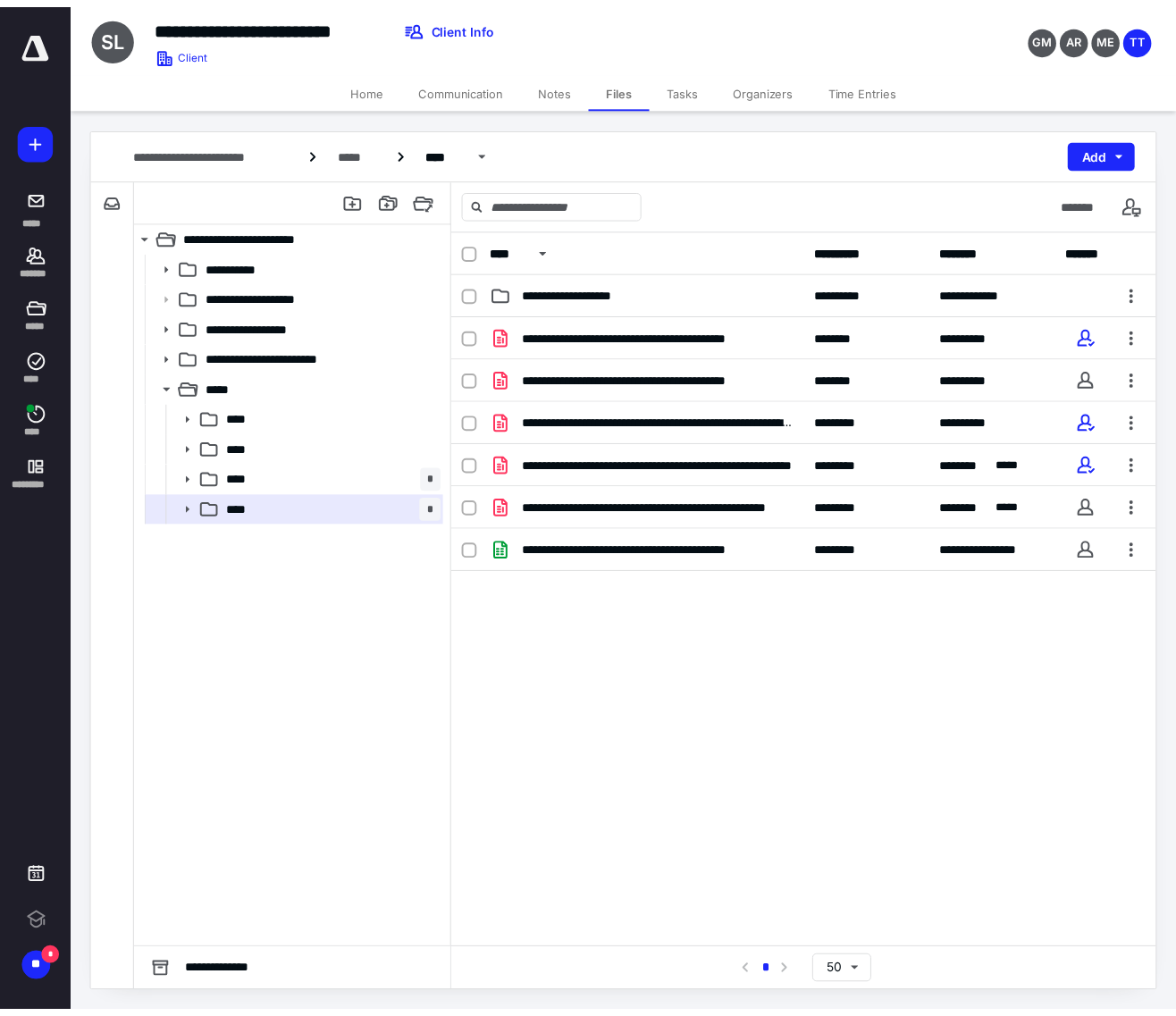 scroll, scrollTop: 0, scrollLeft: 0, axis: both 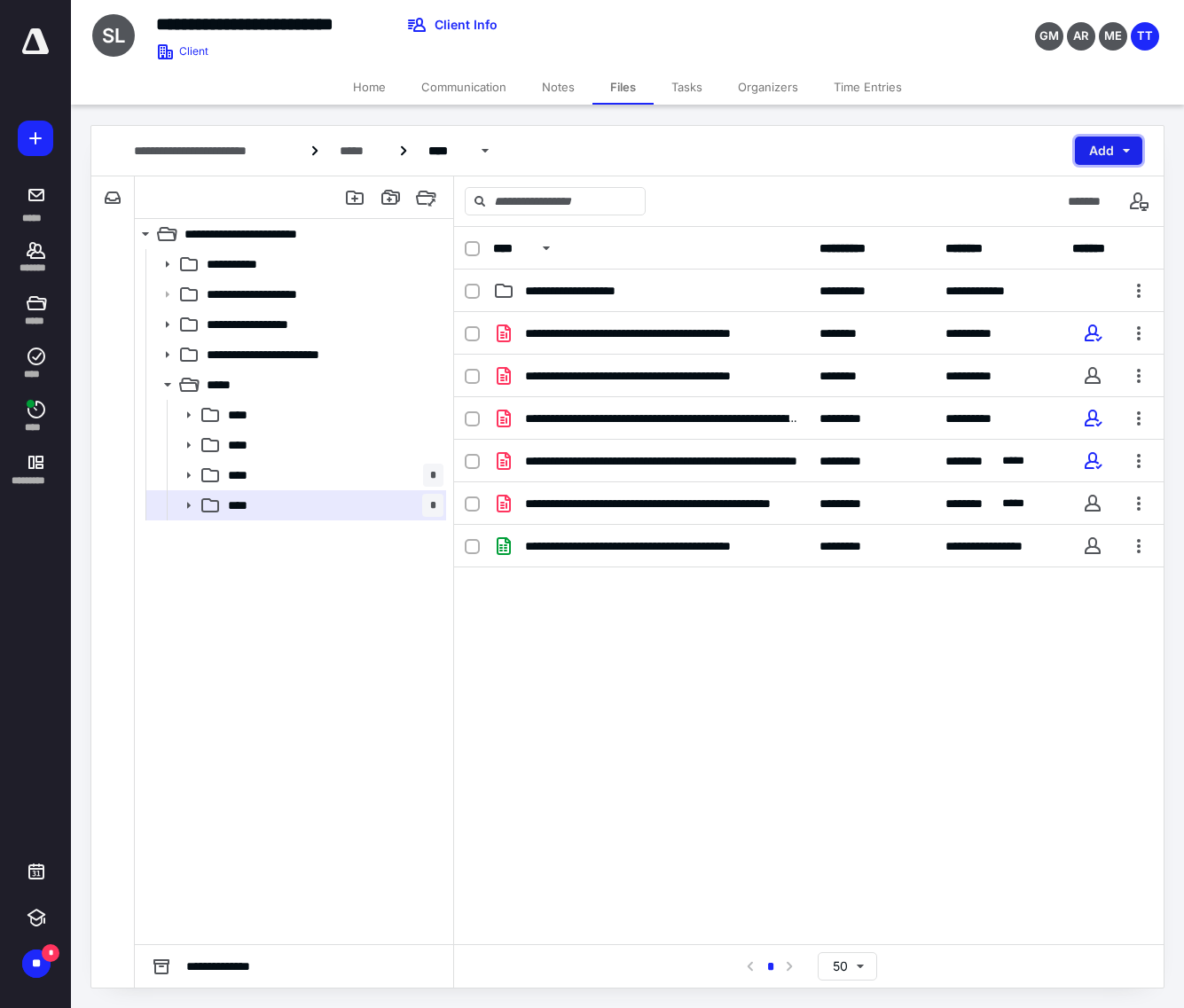 click on "Add" at bounding box center [1109, 151] 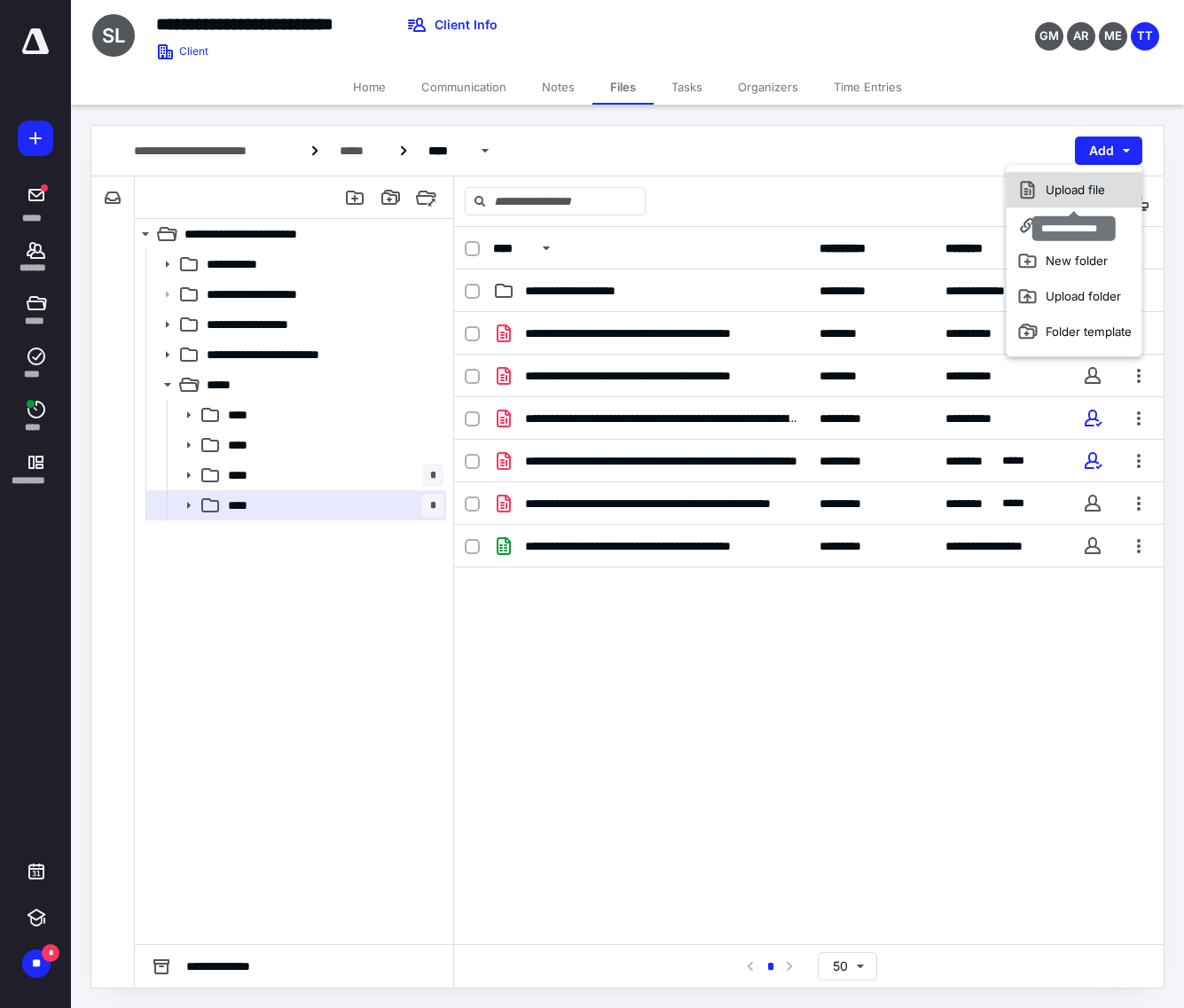 click on "Upload file" at bounding box center [1074, 190] 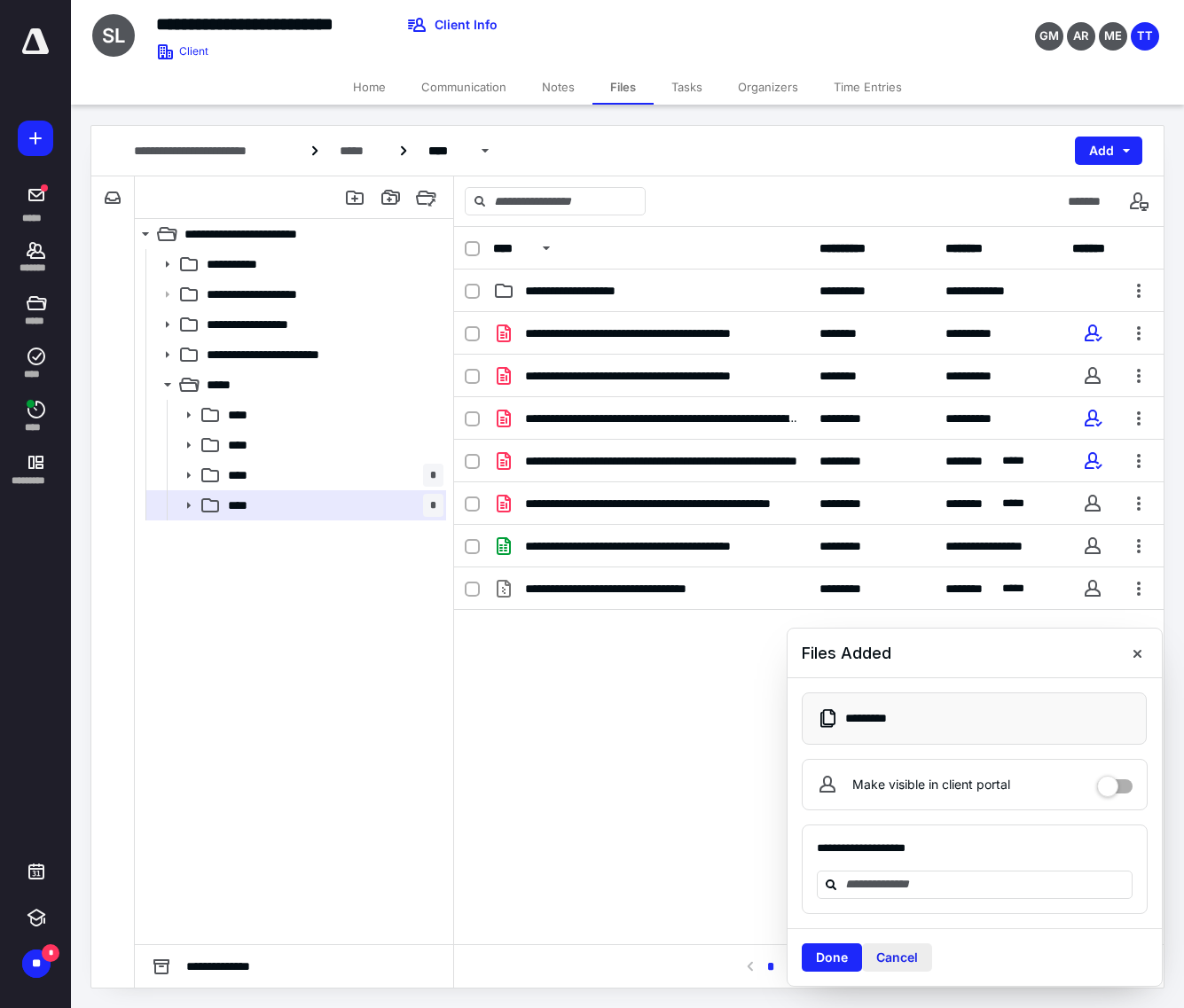 click on "Cancel" at bounding box center (897, 957) 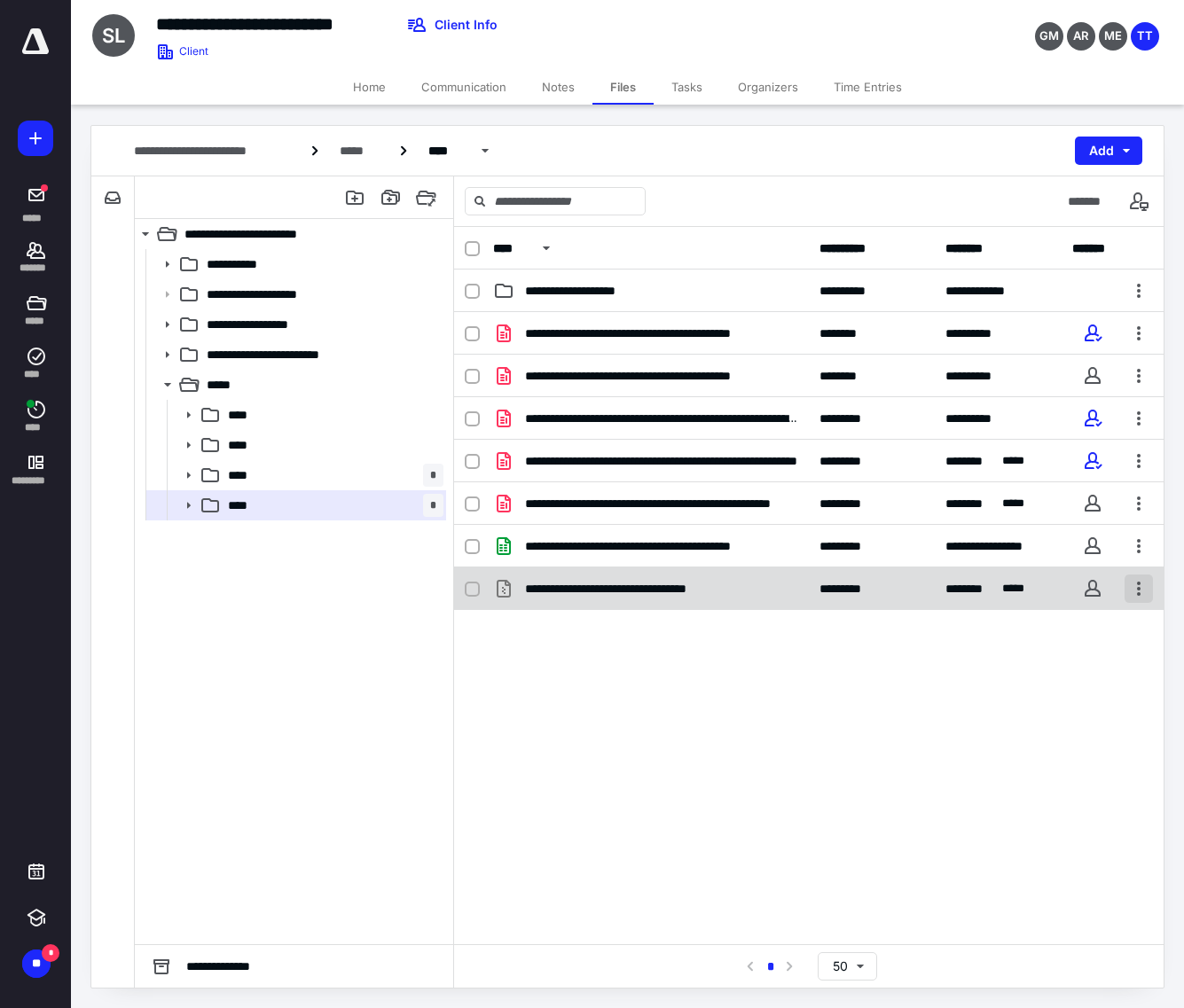 click at bounding box center [1139, 589] 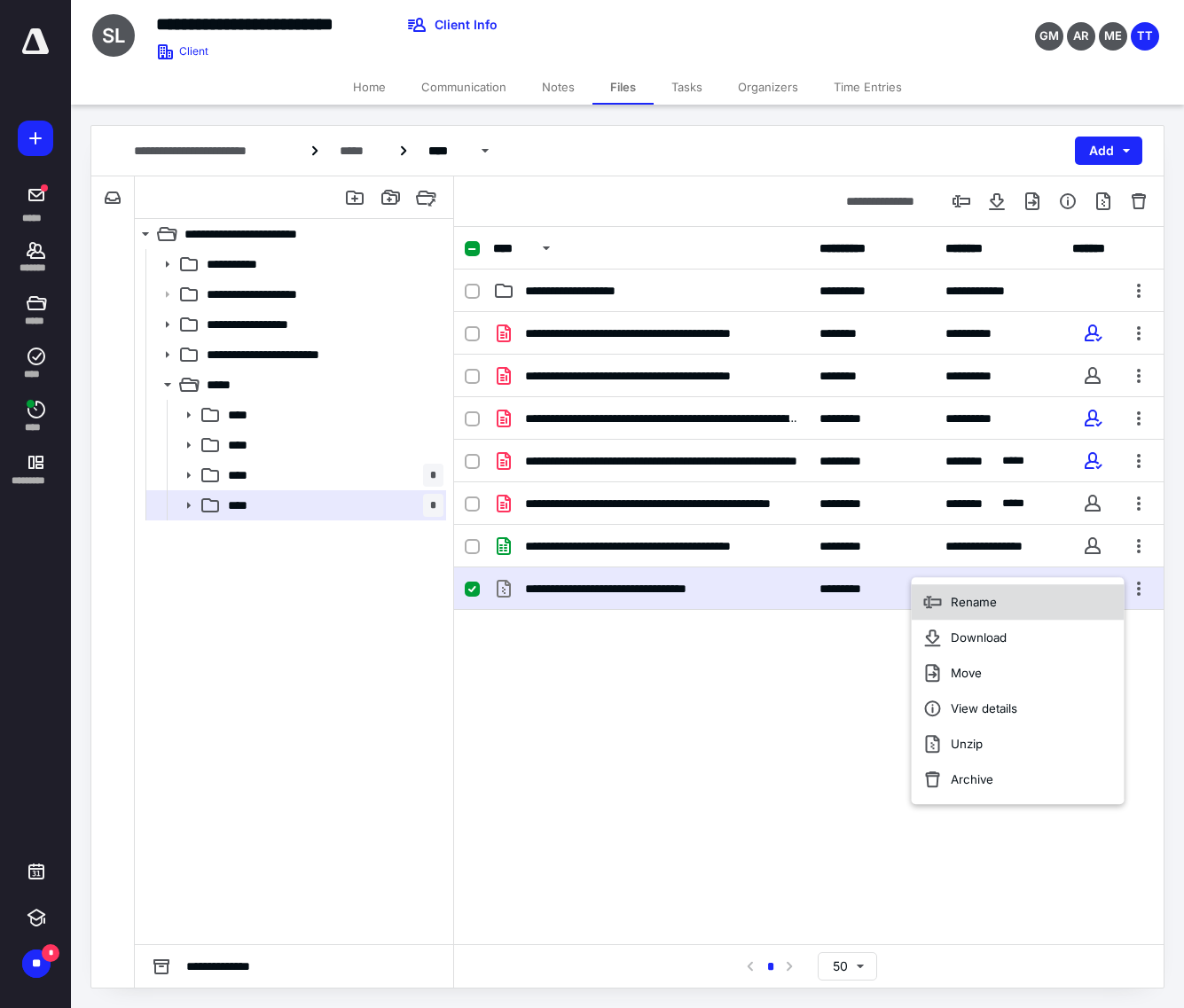 click on "Rename" at bounding box center (1018, 602) 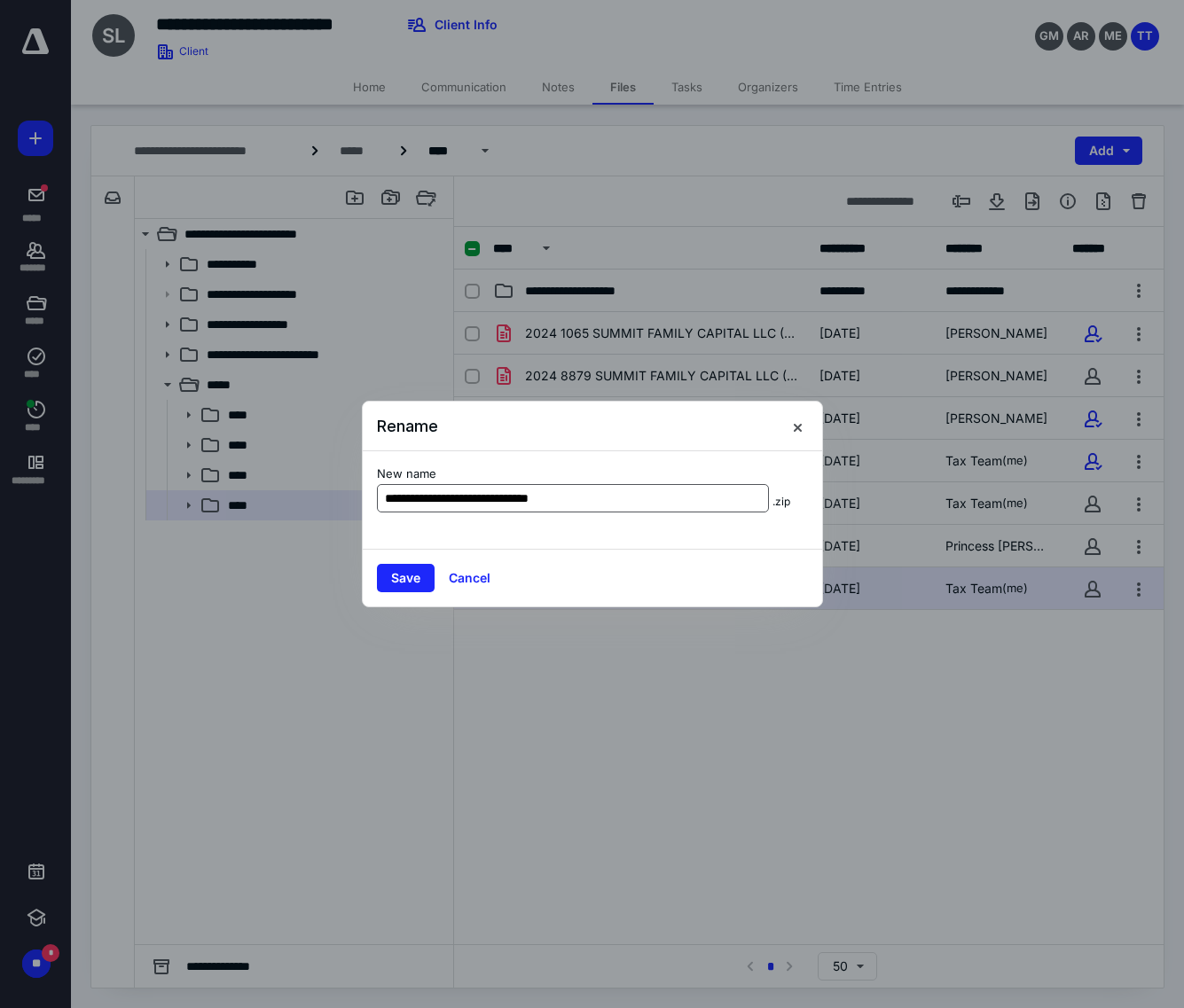 click on "**********" at bounding box center [573, 498] 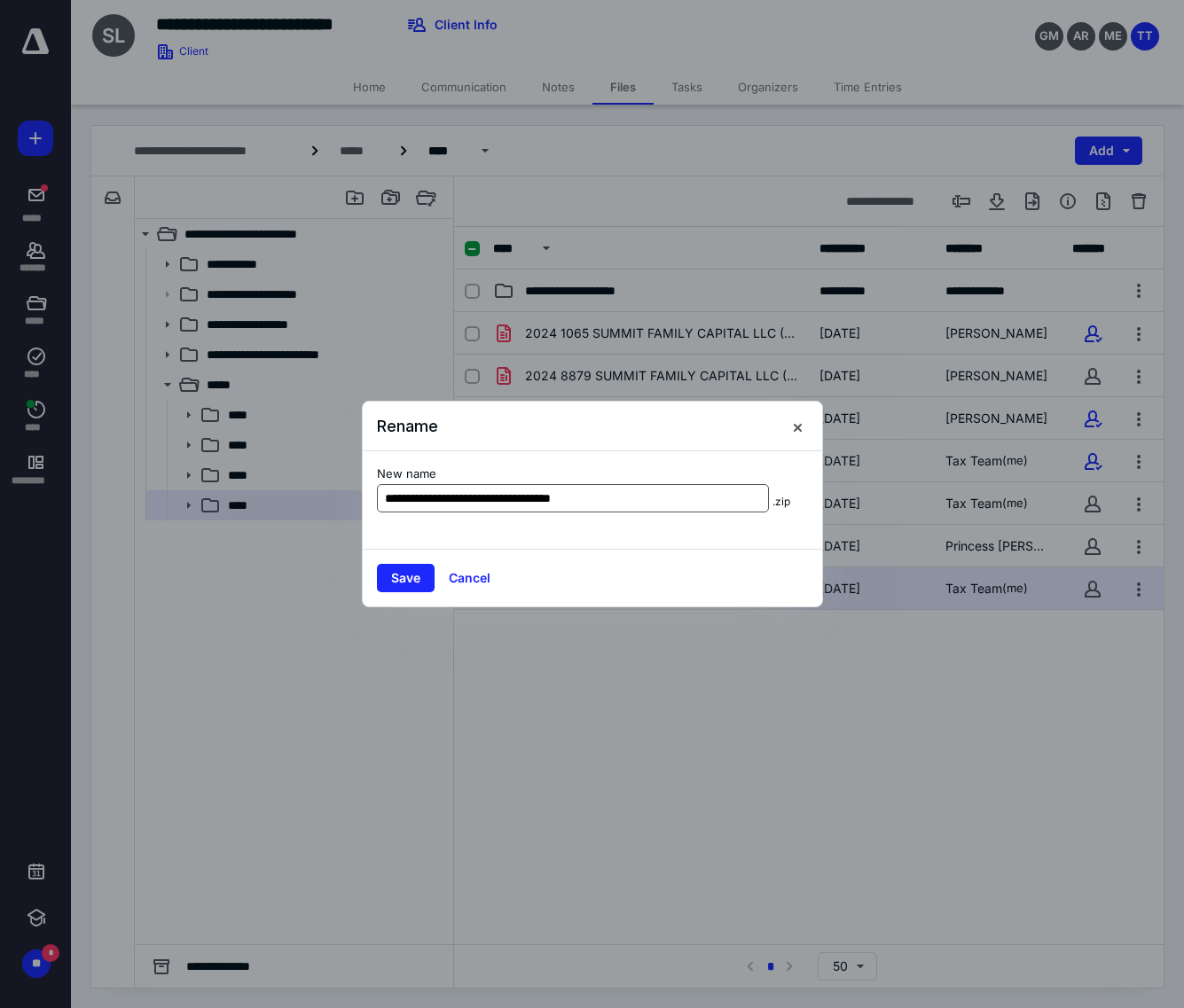 click on "**********" at bounding box center [573, 498] 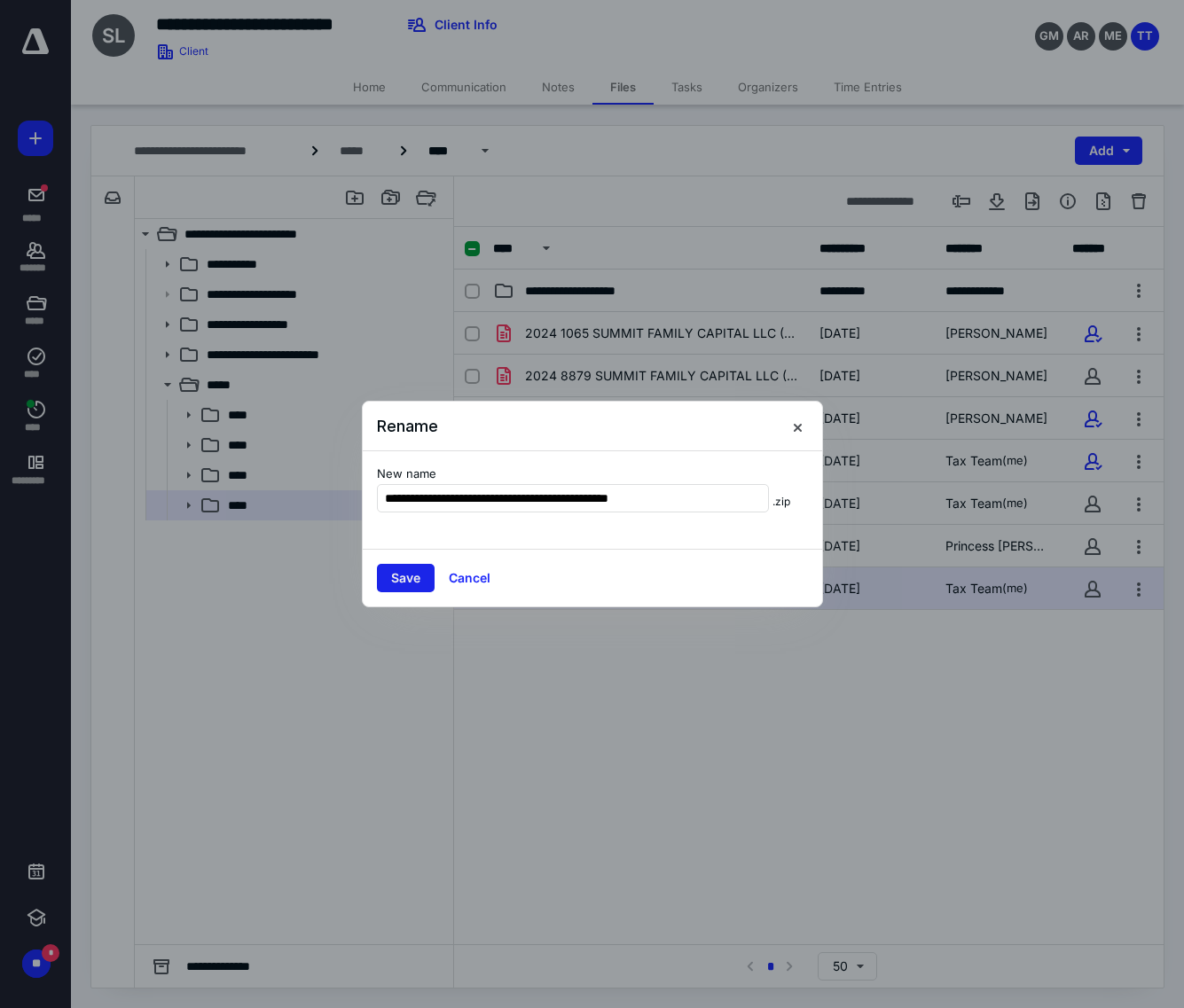 type on "**********" 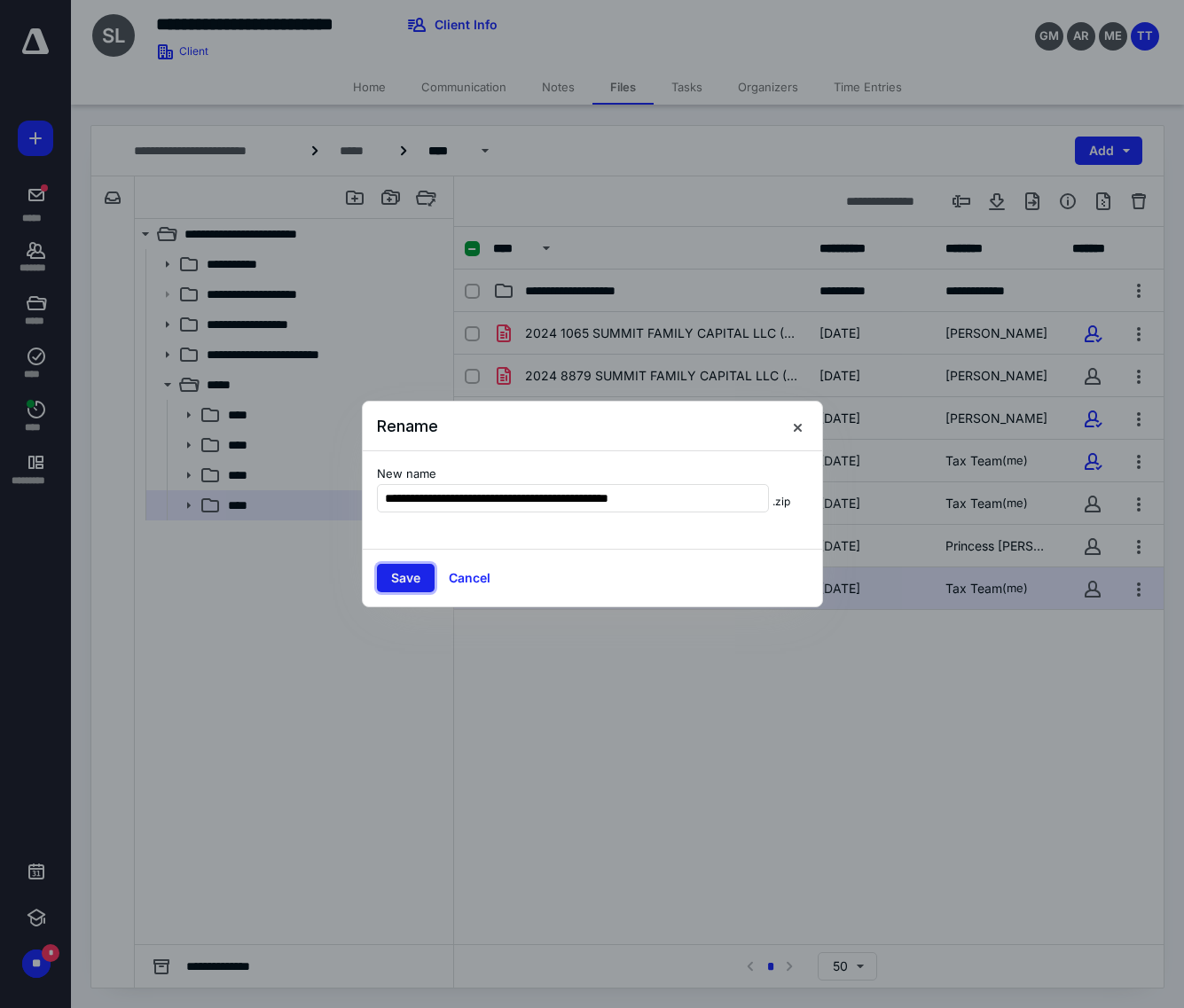 click on "Save" at bounding box center [405, 578] 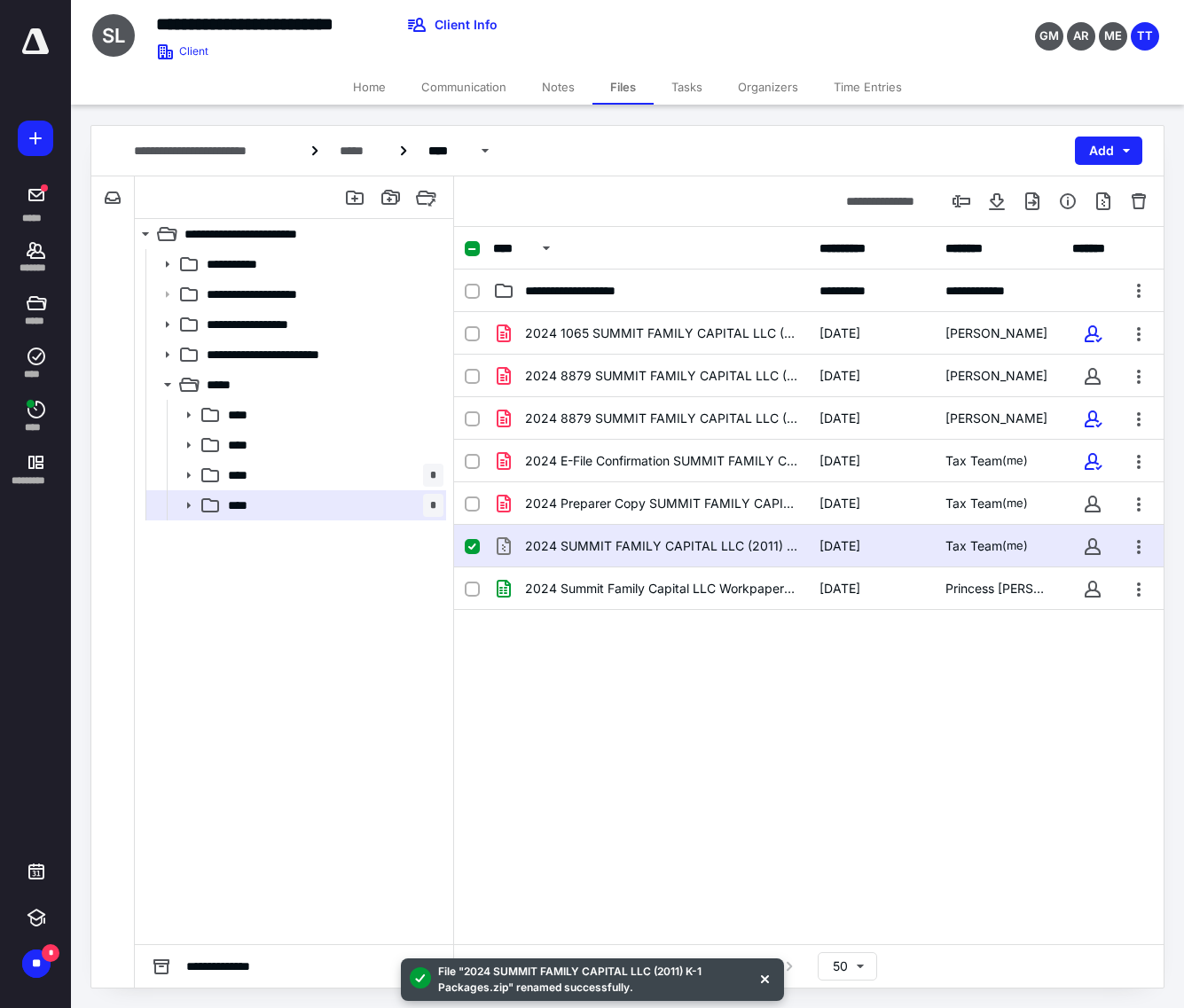 click on "**********" at bounding box center (809, 585) 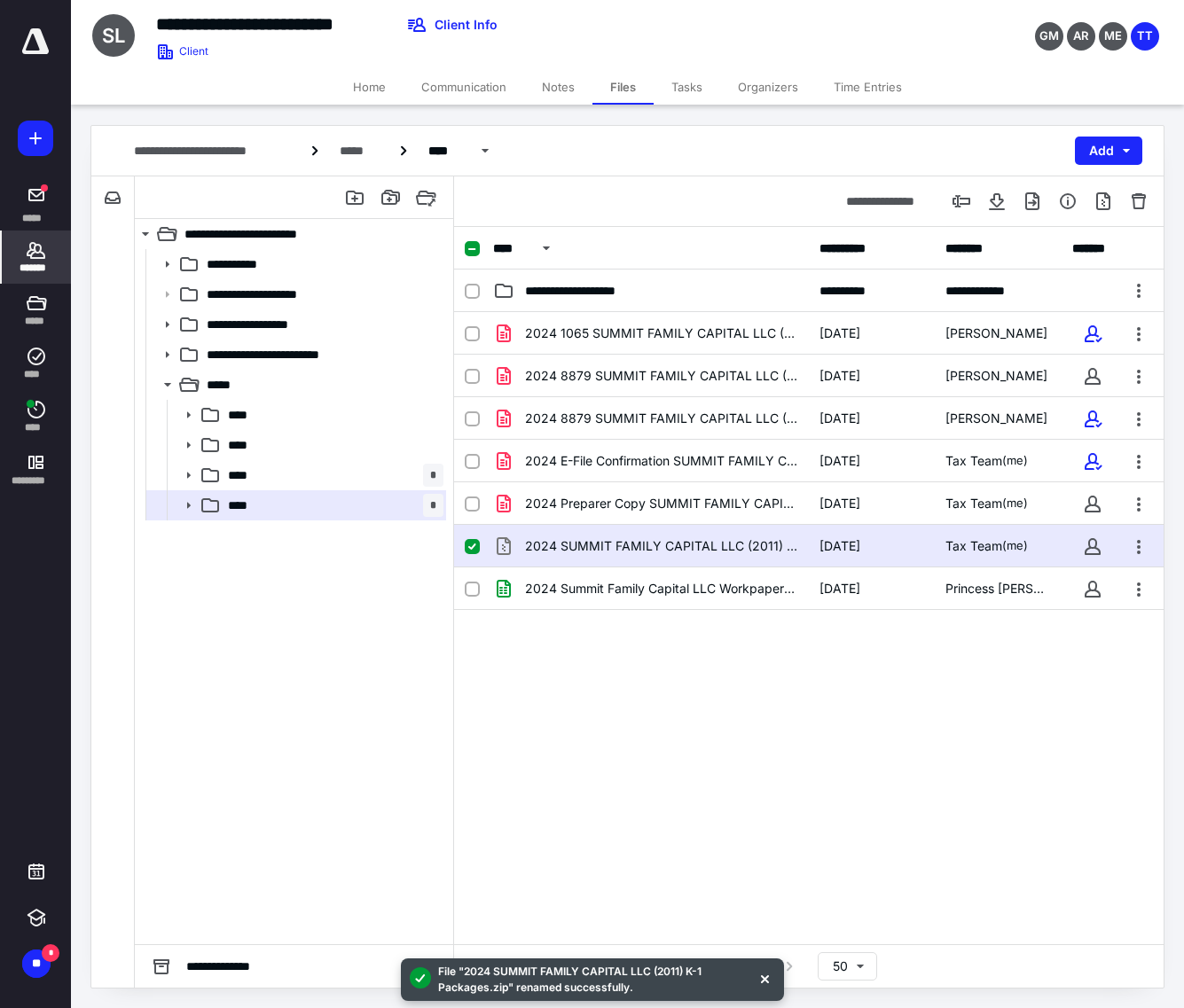 click on "*******" at bounding box center [36, 257] 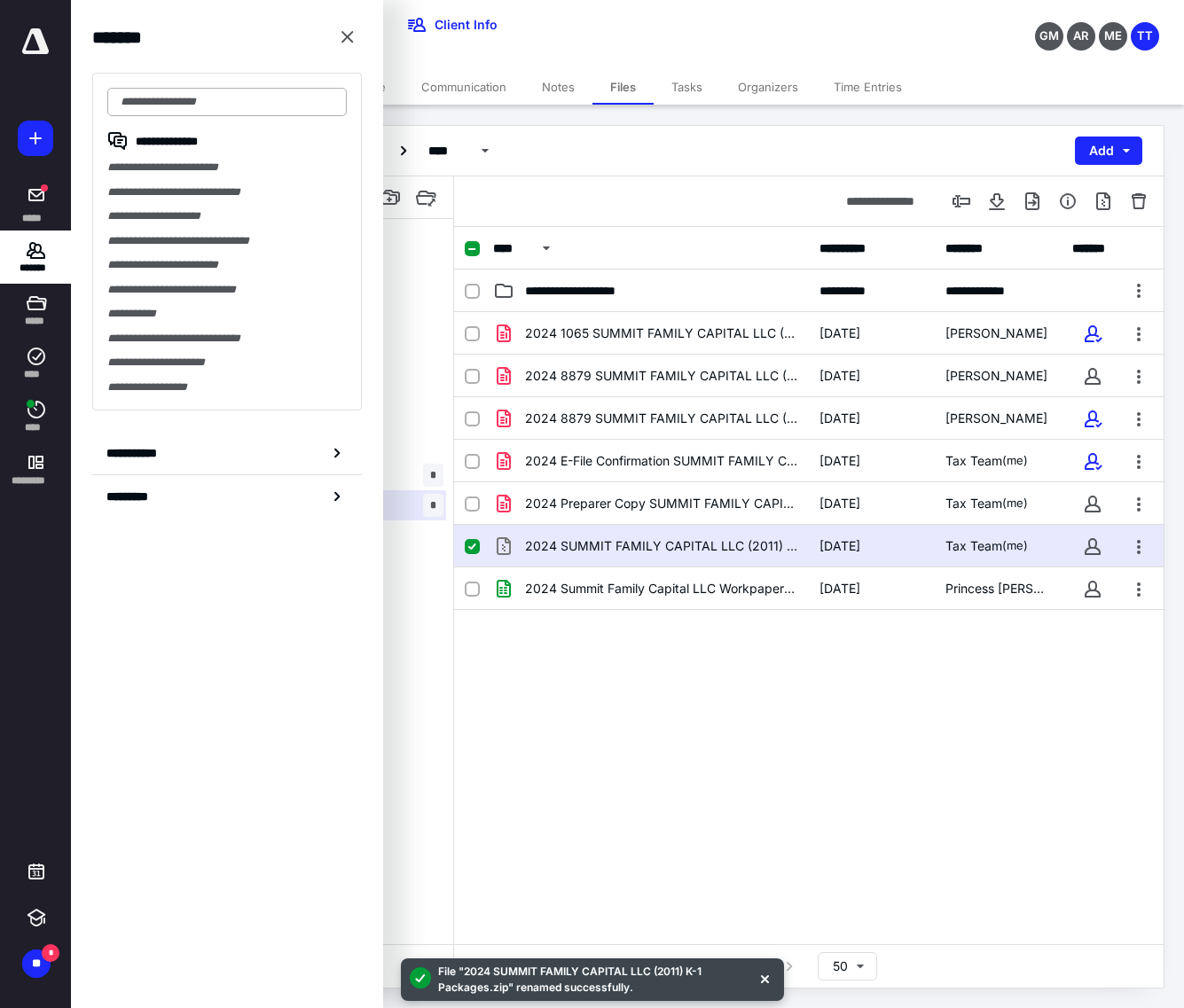 click at bounding box center (227, 102) 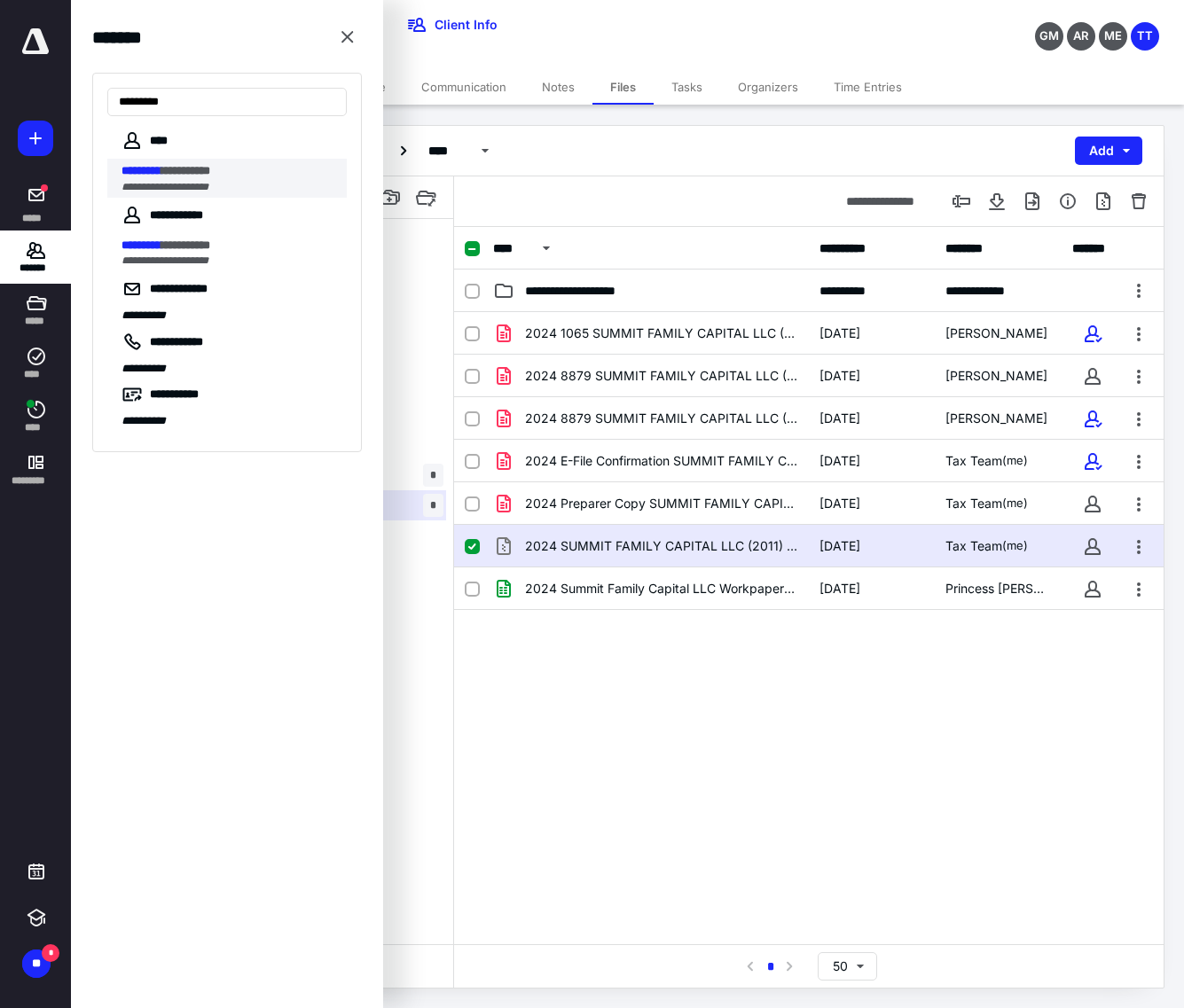 type on "*********" 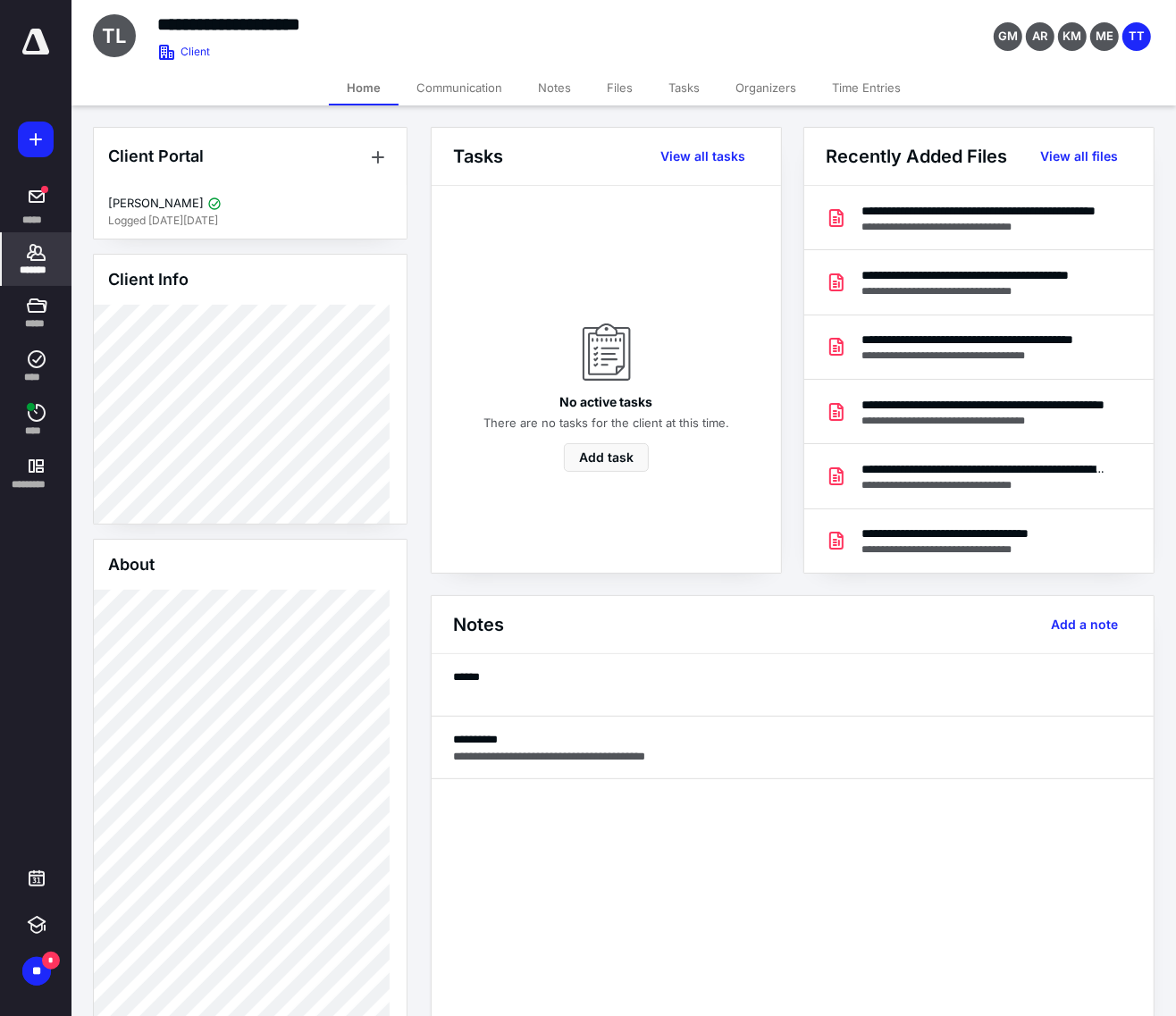 click on "Files" at bounding box center [619, 88] 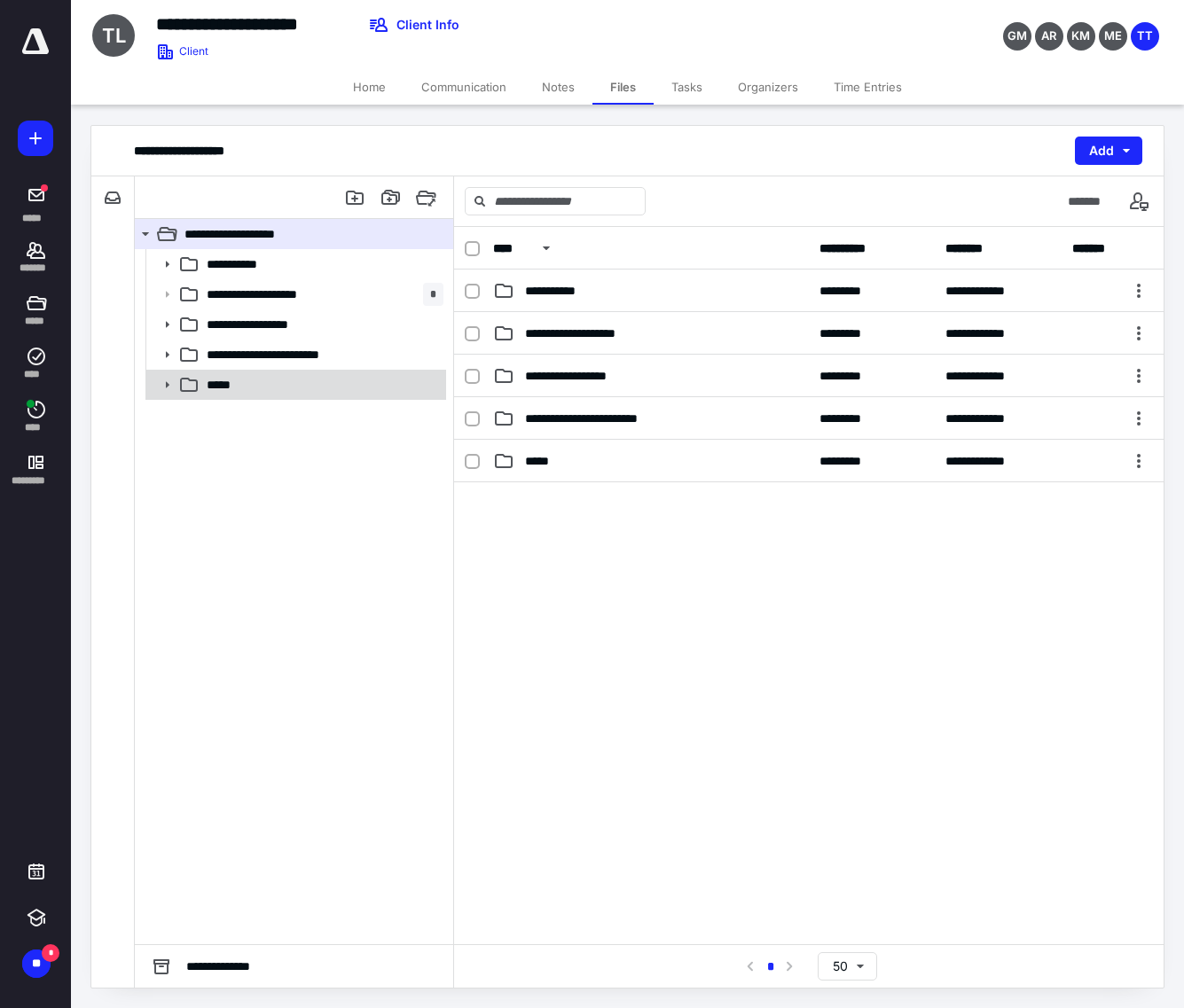 click 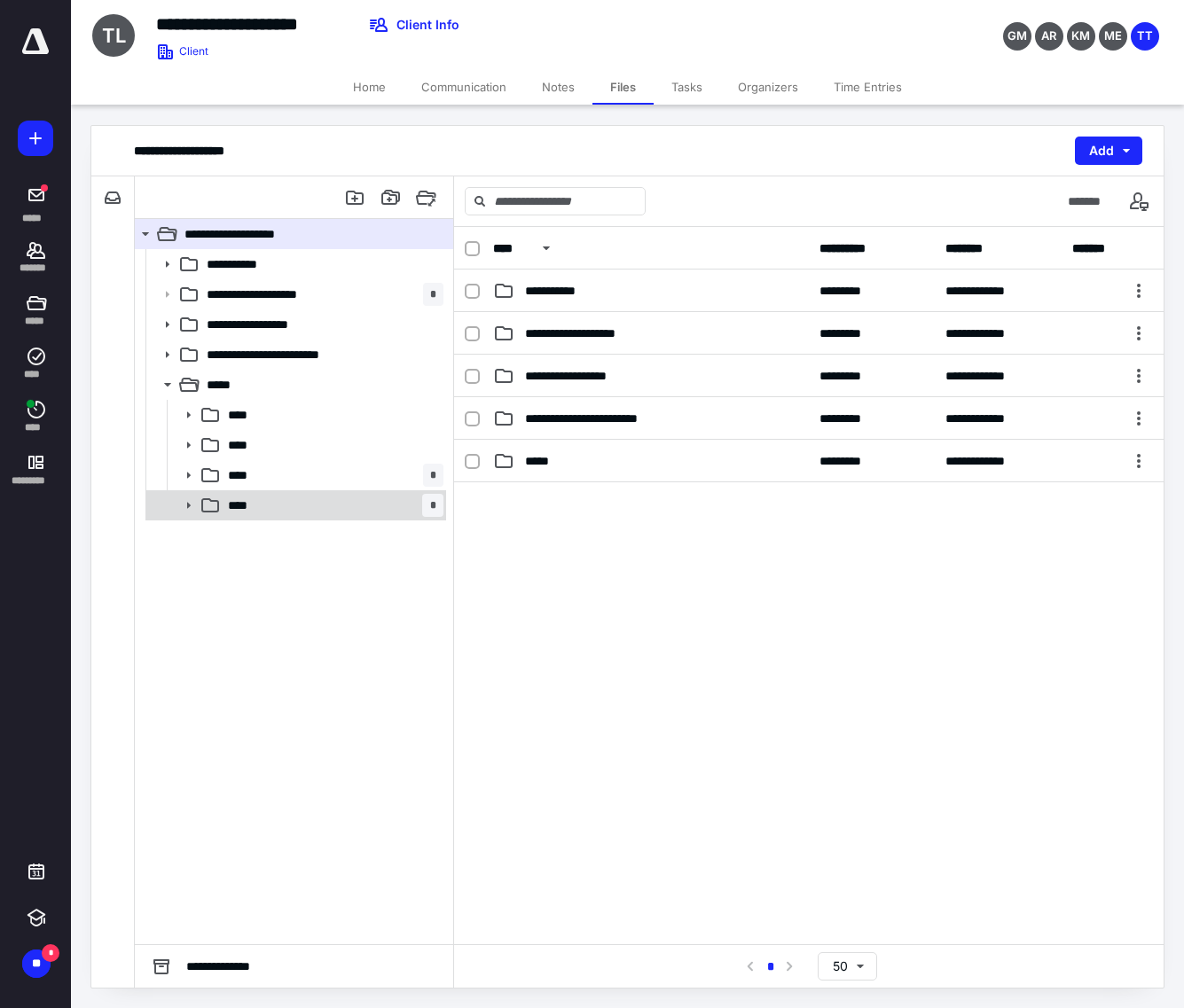click on "**** *" at bounding box center (332, 505) 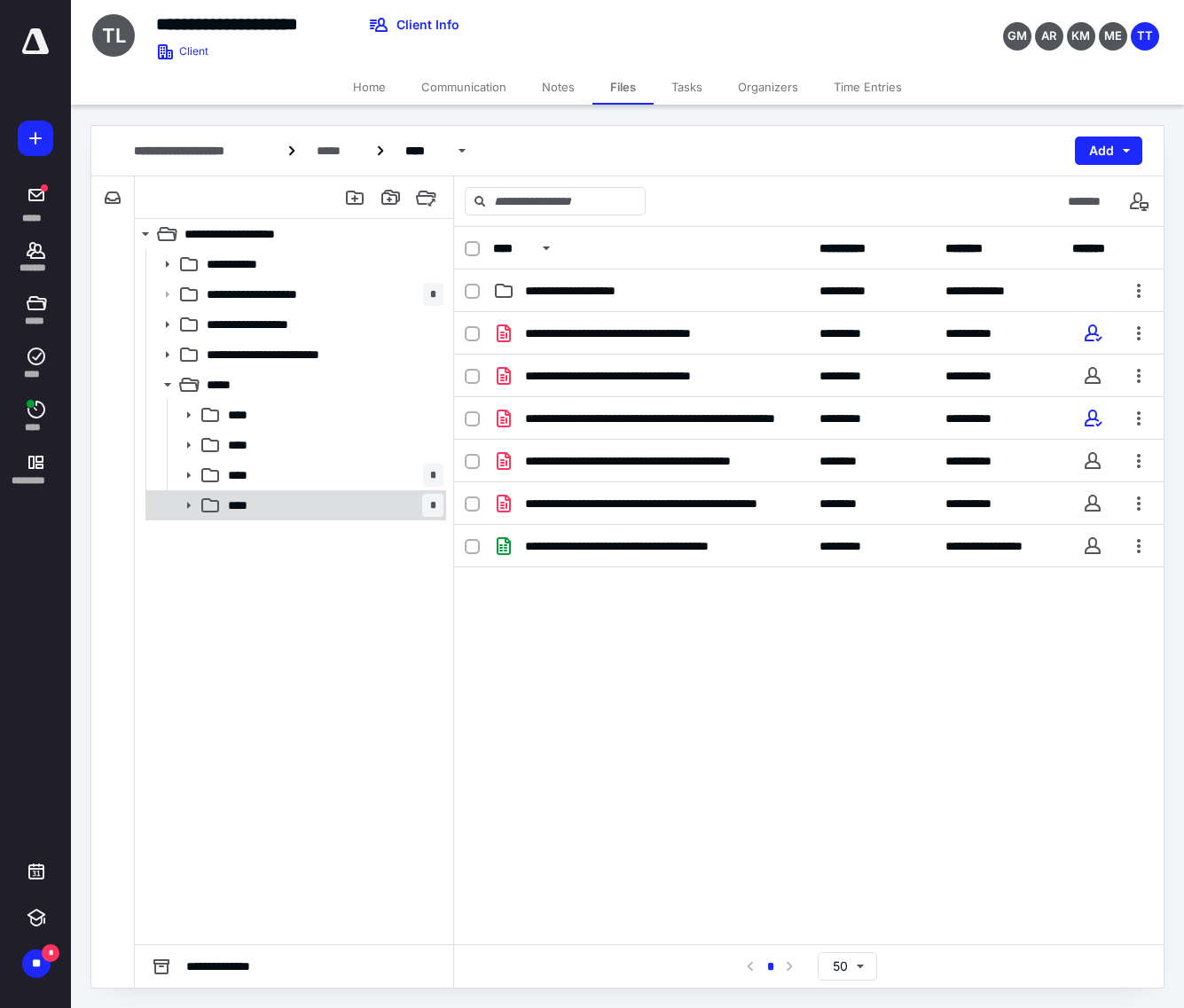 click 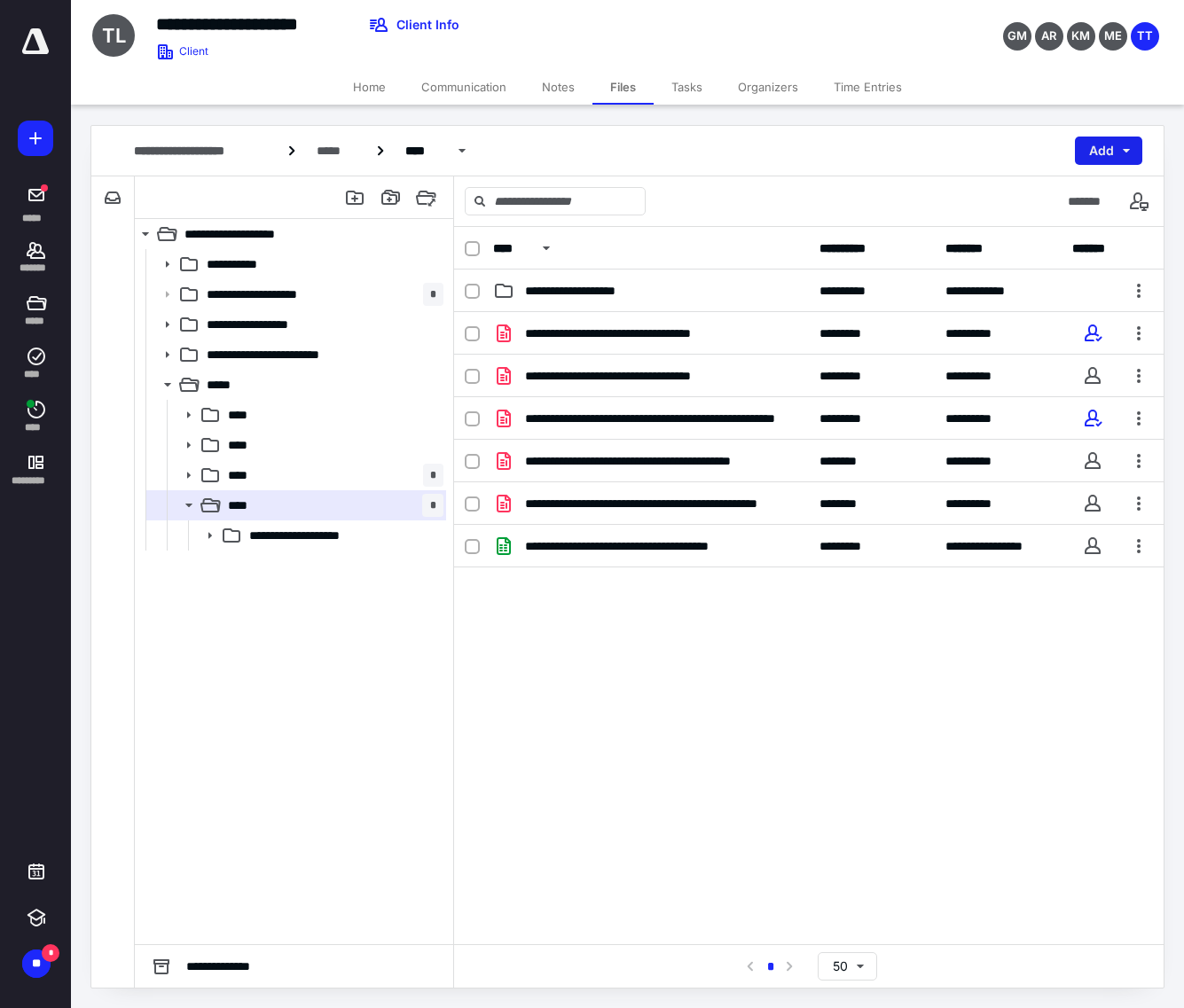 click on "Add" at bounding box center (1109, 151) 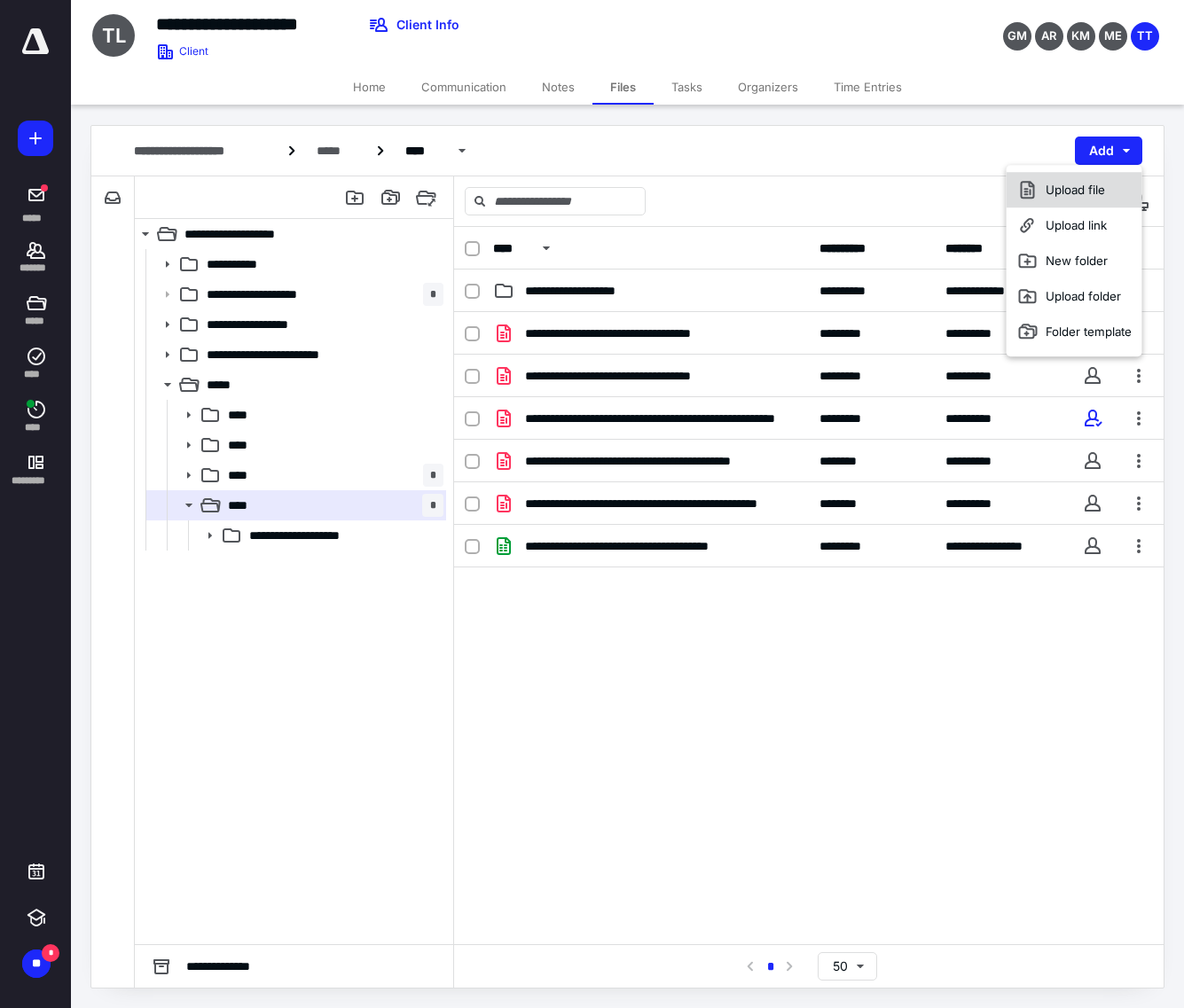 click on "Upload file" at bounding box center [1074, 190] 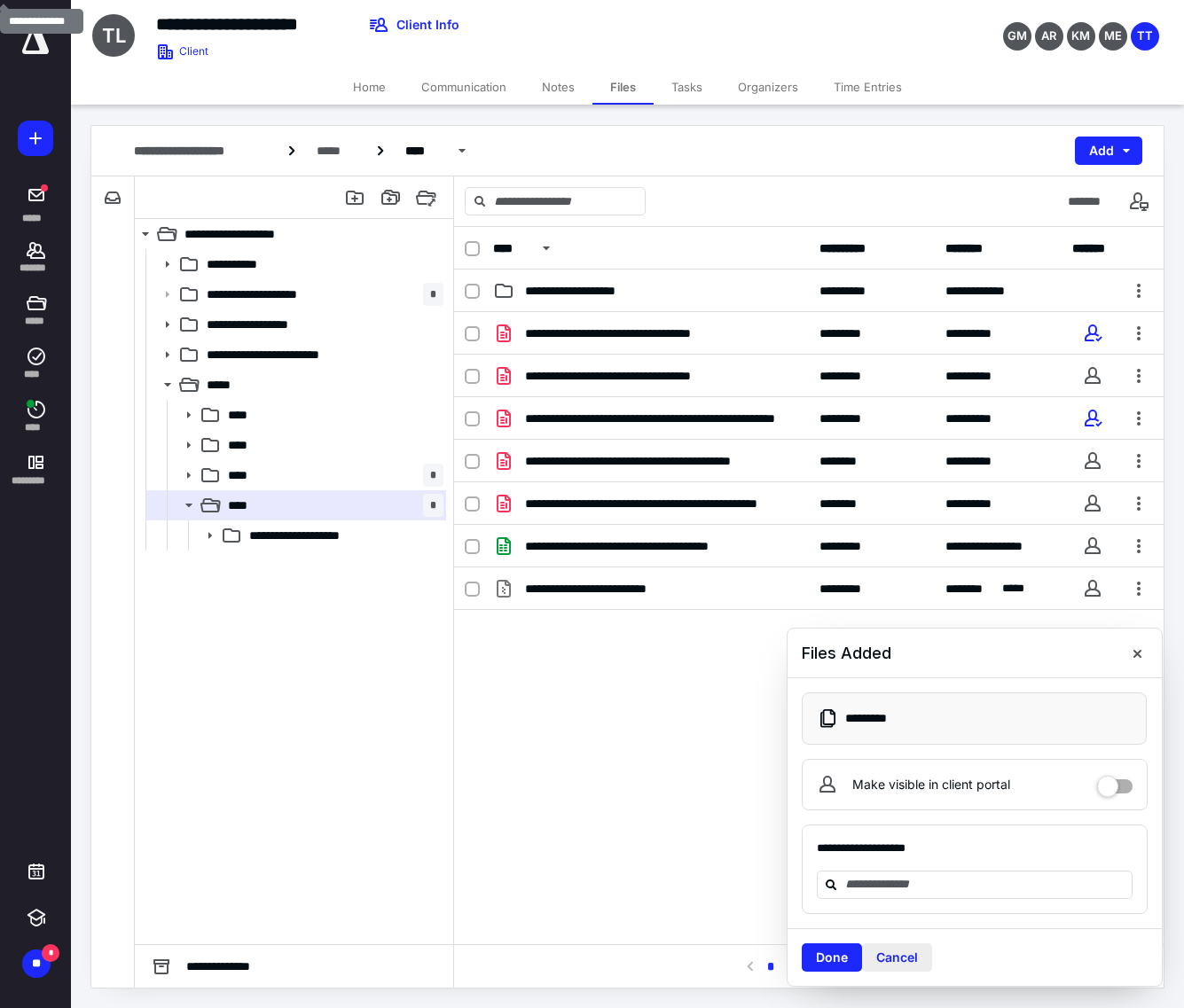 click on "Cancel" at bounding box center [897, 957] 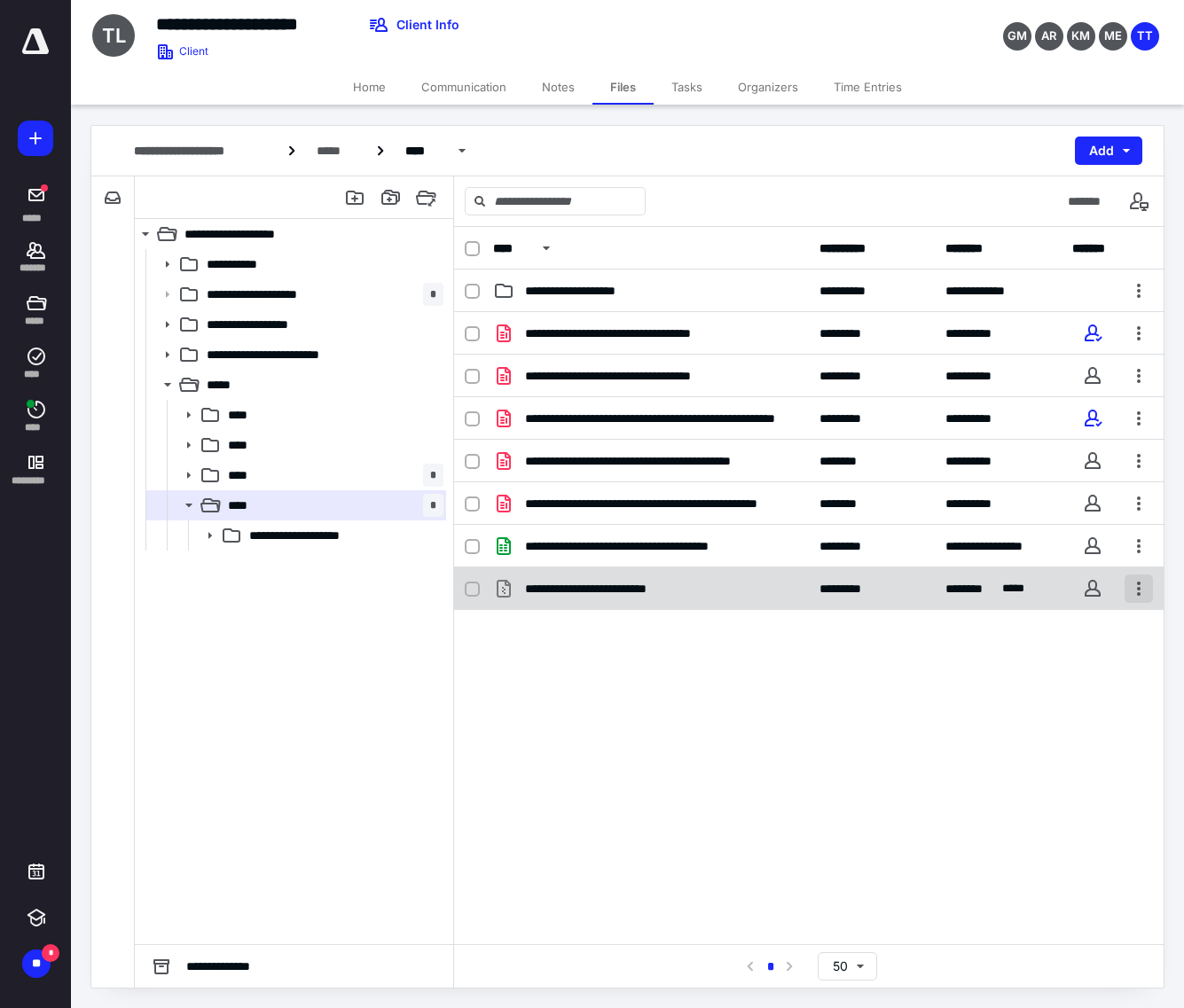 click at bounding box center [1139, 589] 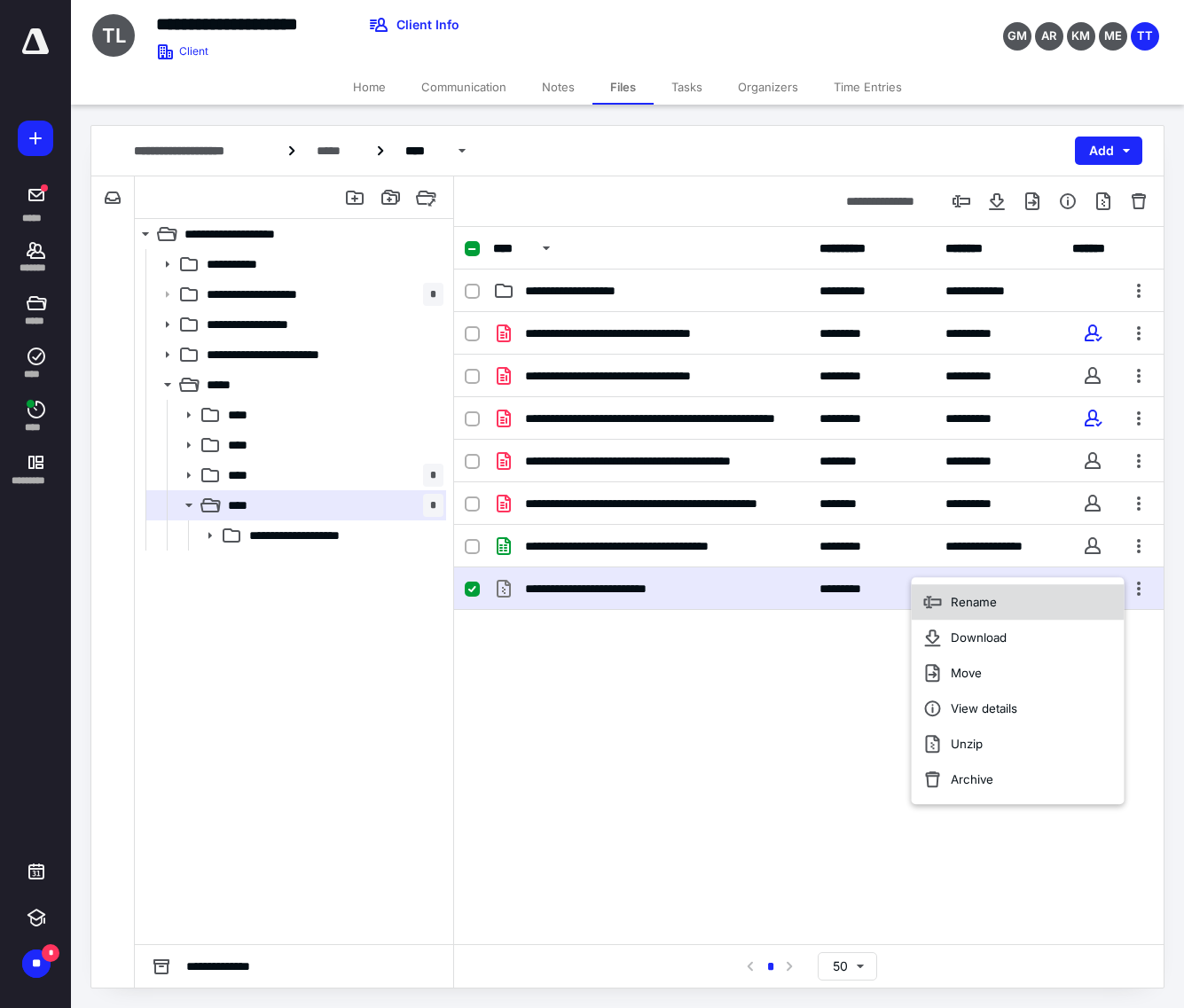 click on "Rename" at bounding box center [1018, 602] 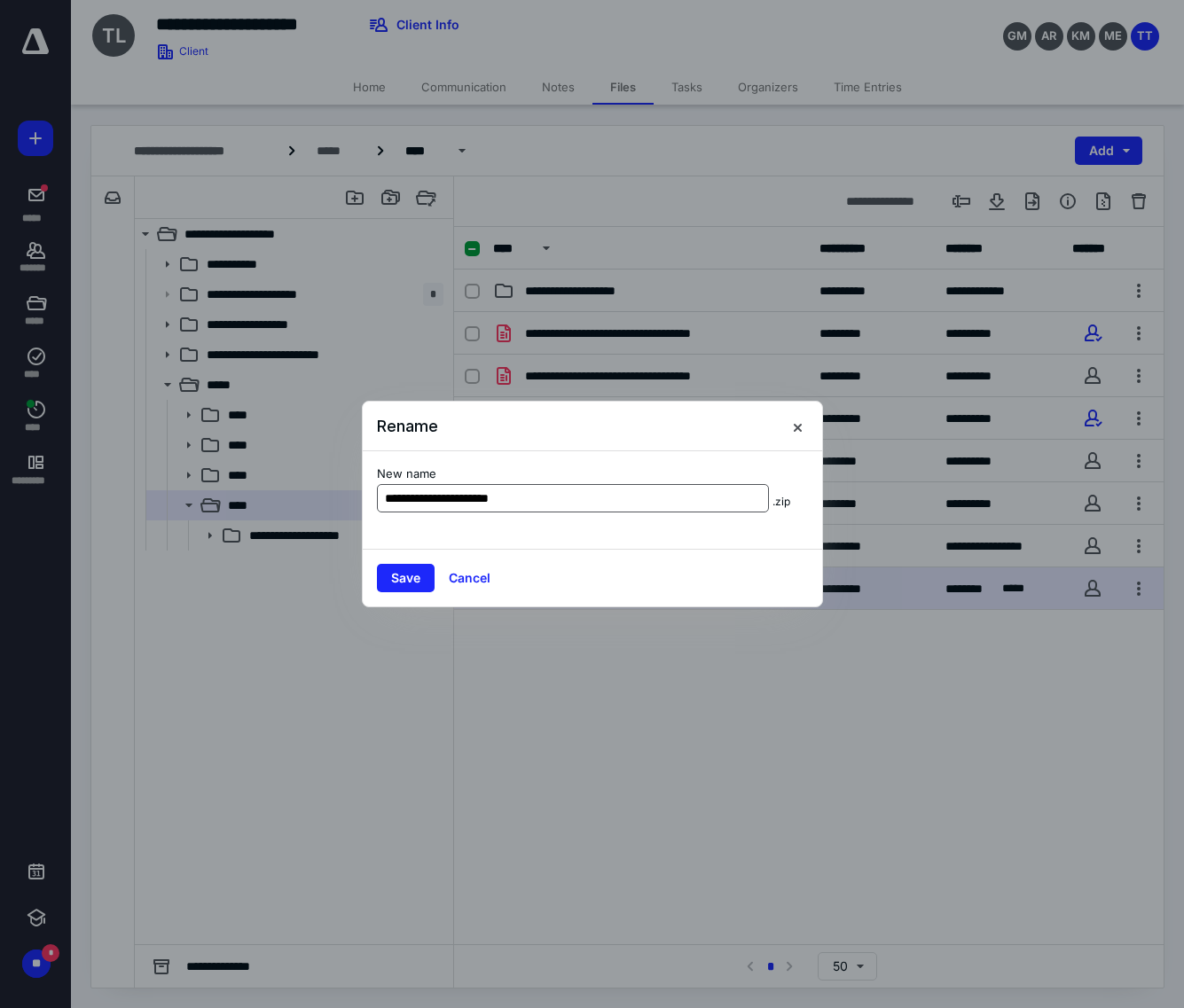 click on "**********" at bounding box center (573, 498) 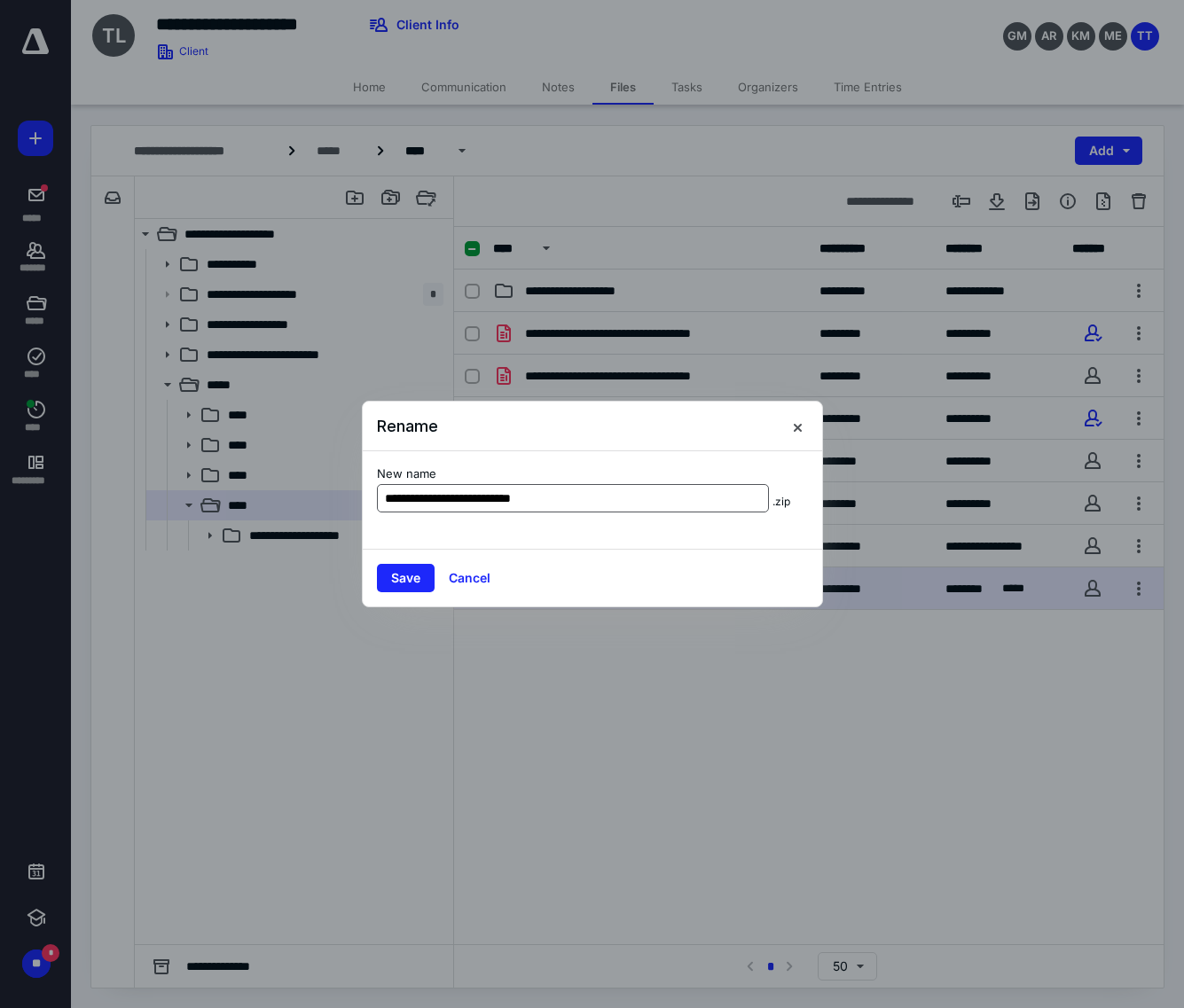 click on "**********" at bounding box center [573, 498] 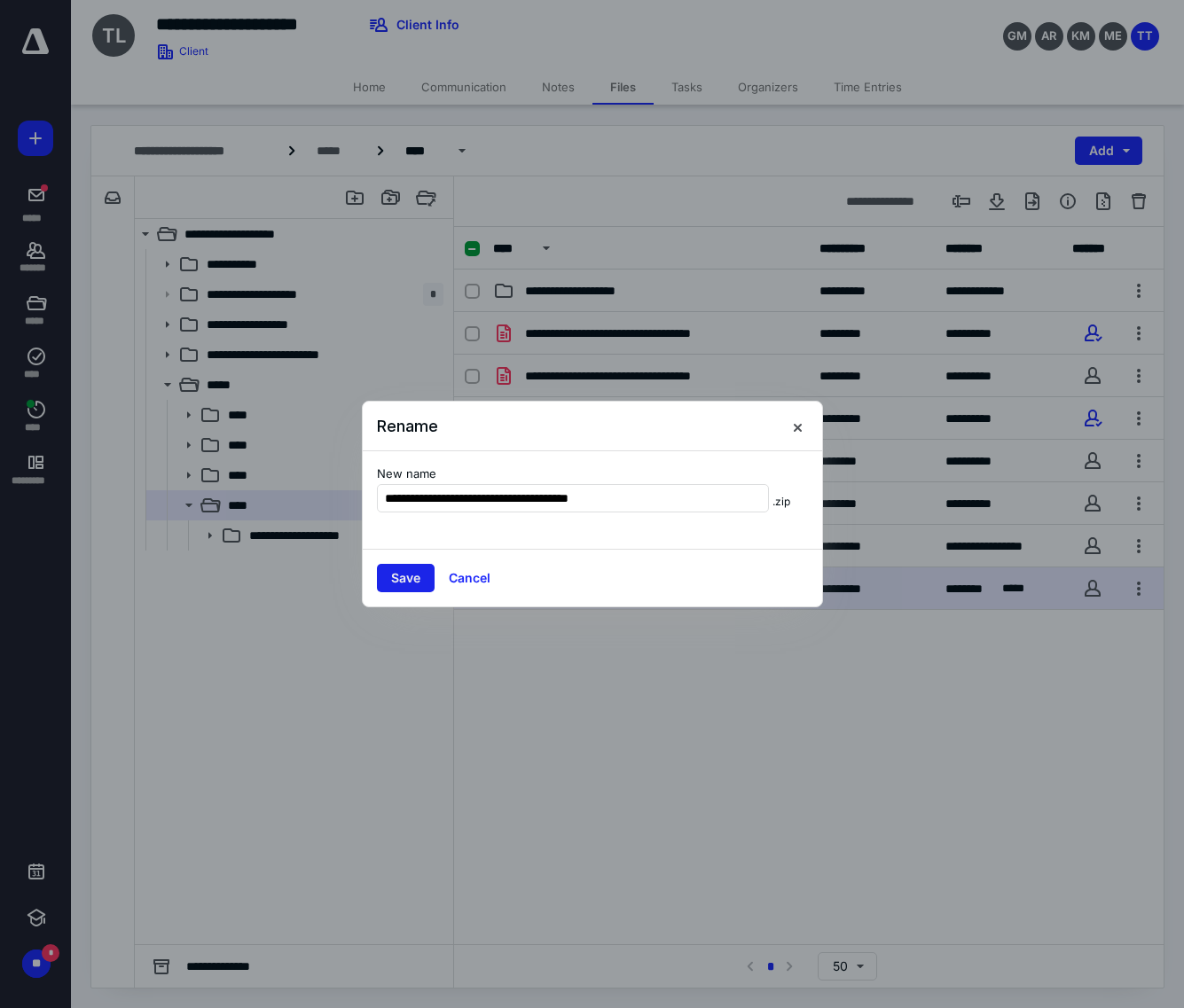 type on "**********" 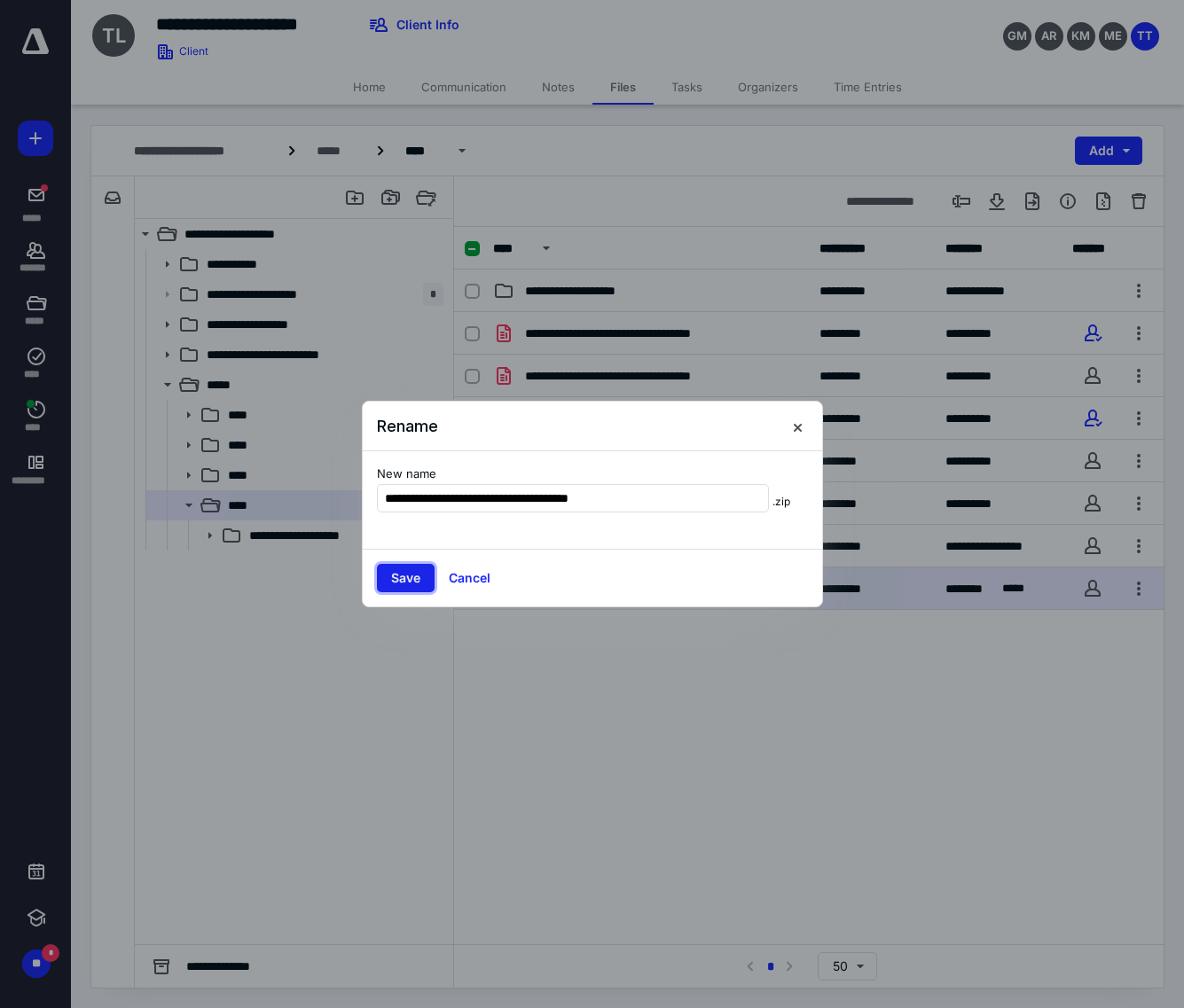 click on "Save" at bounding box center (405, 578) 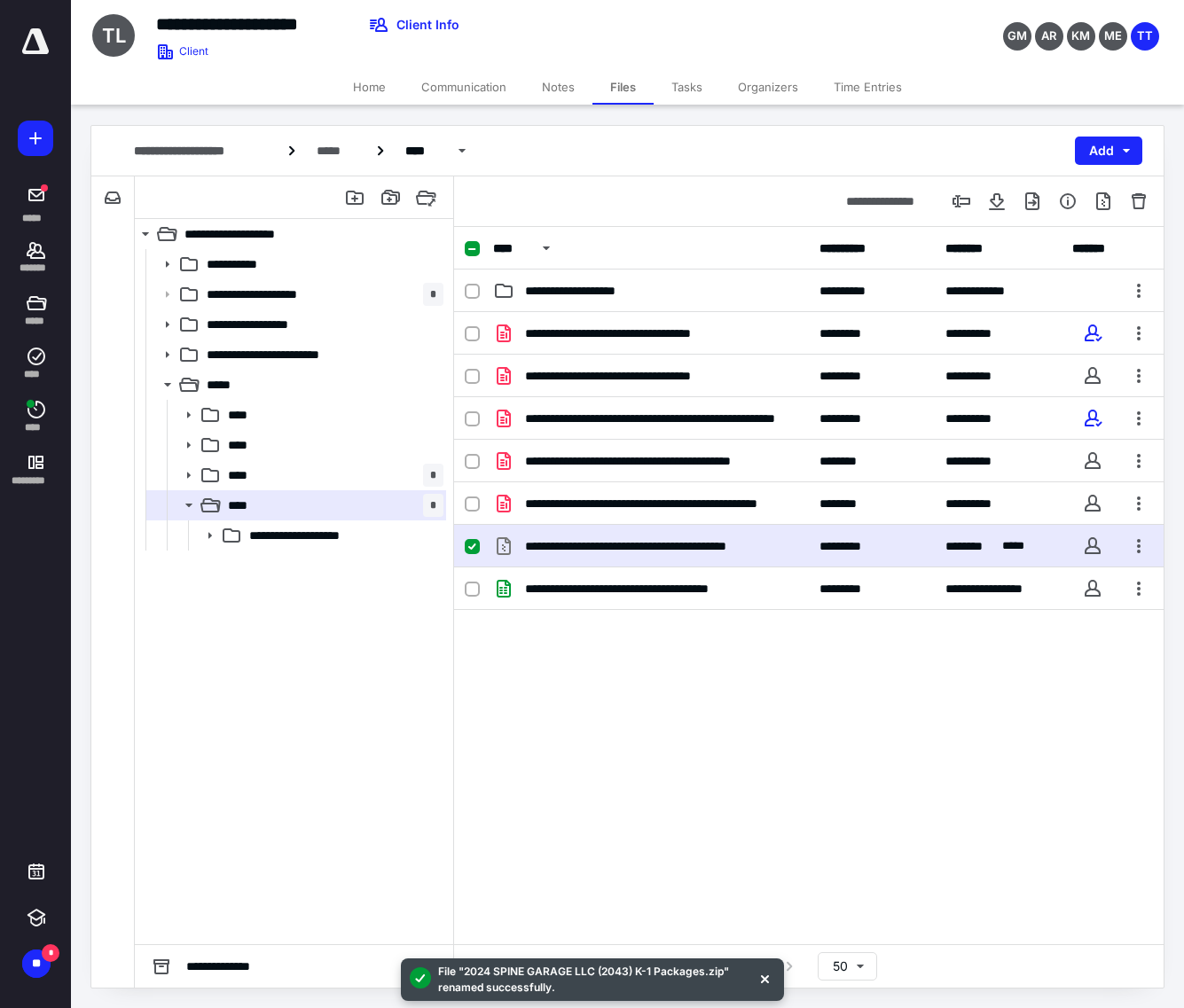 click at bounding box center (472, 547) 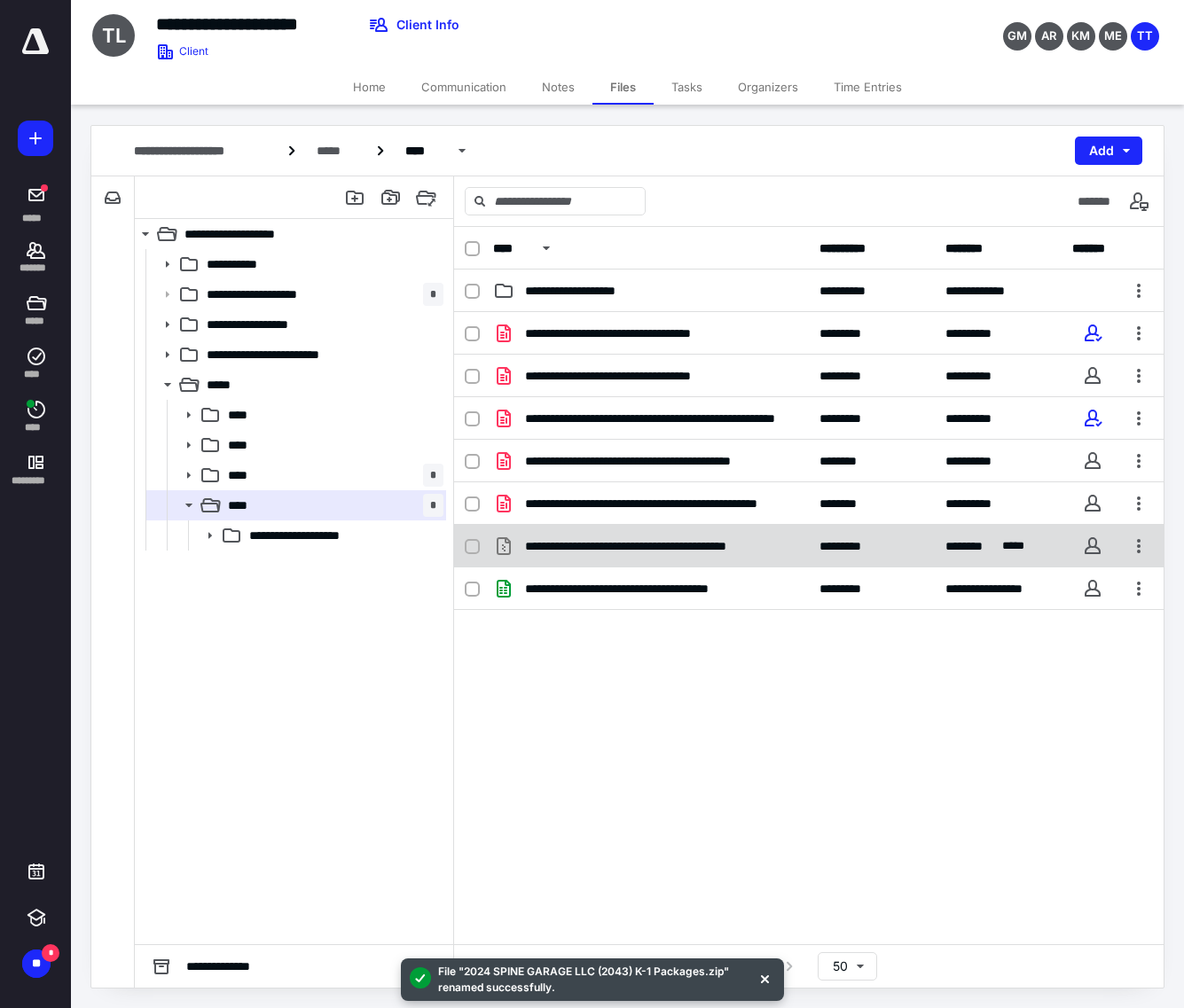 checkbox on "true" 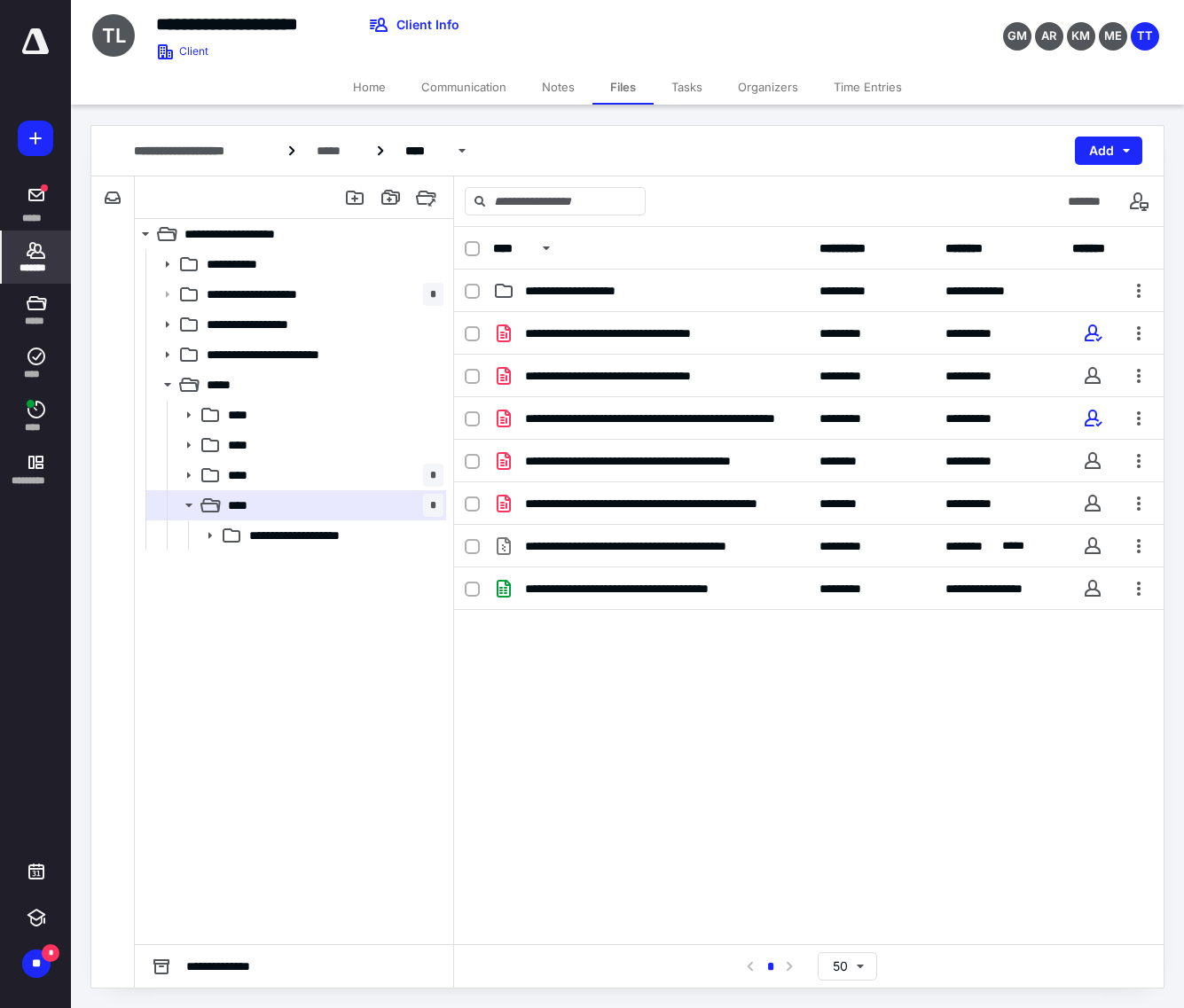 click 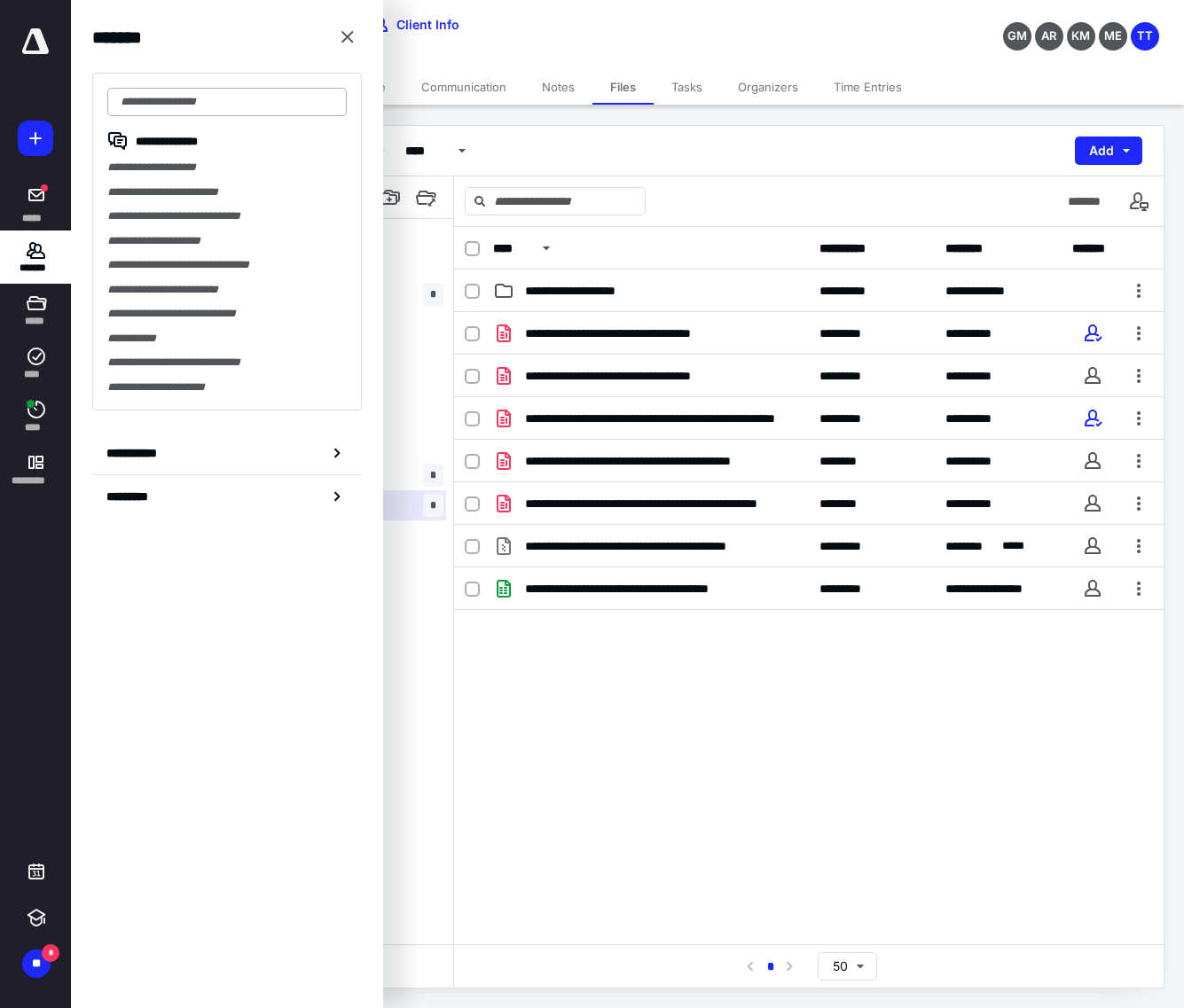 click at bounding box center (227, 102) 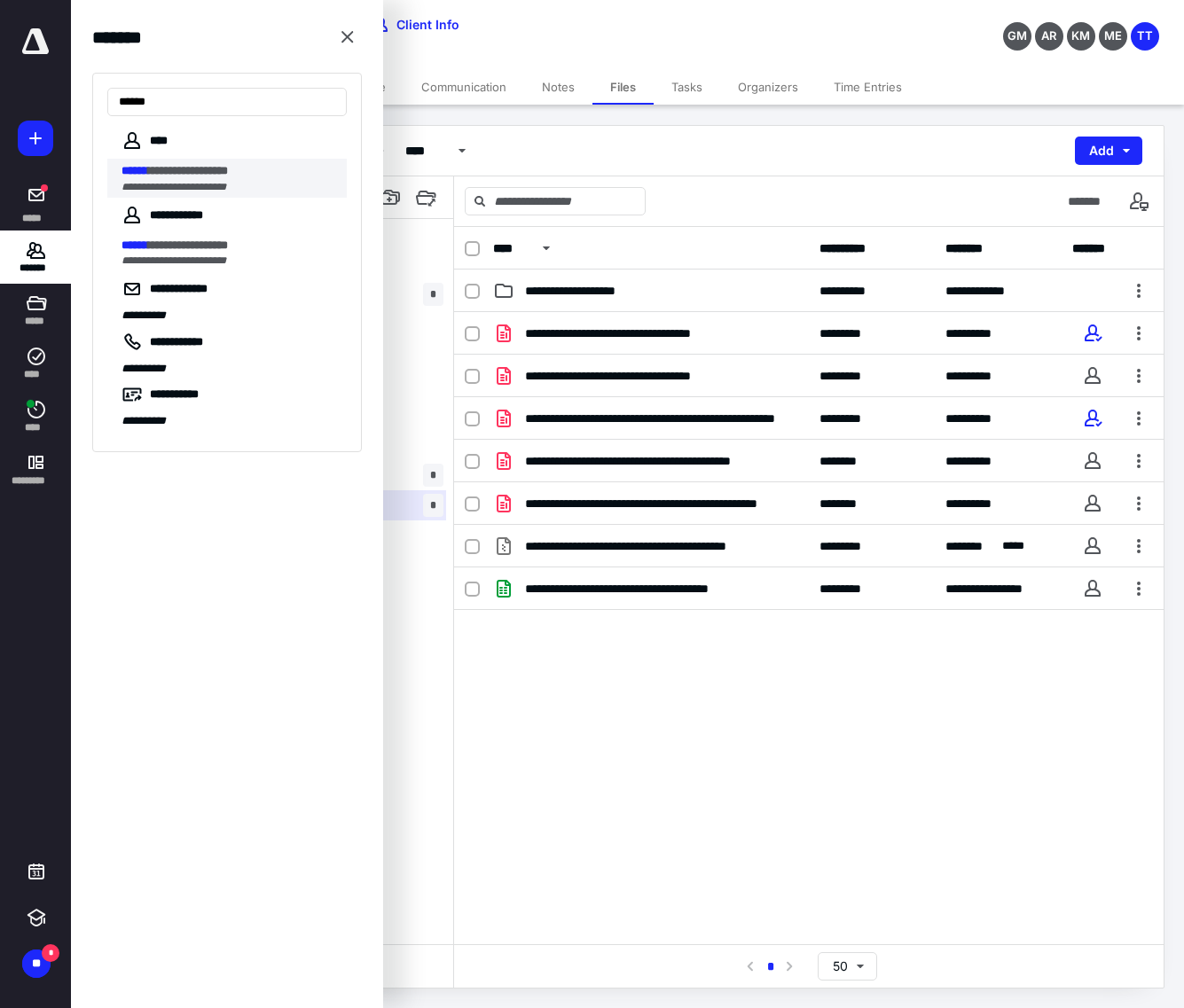 type on "******" 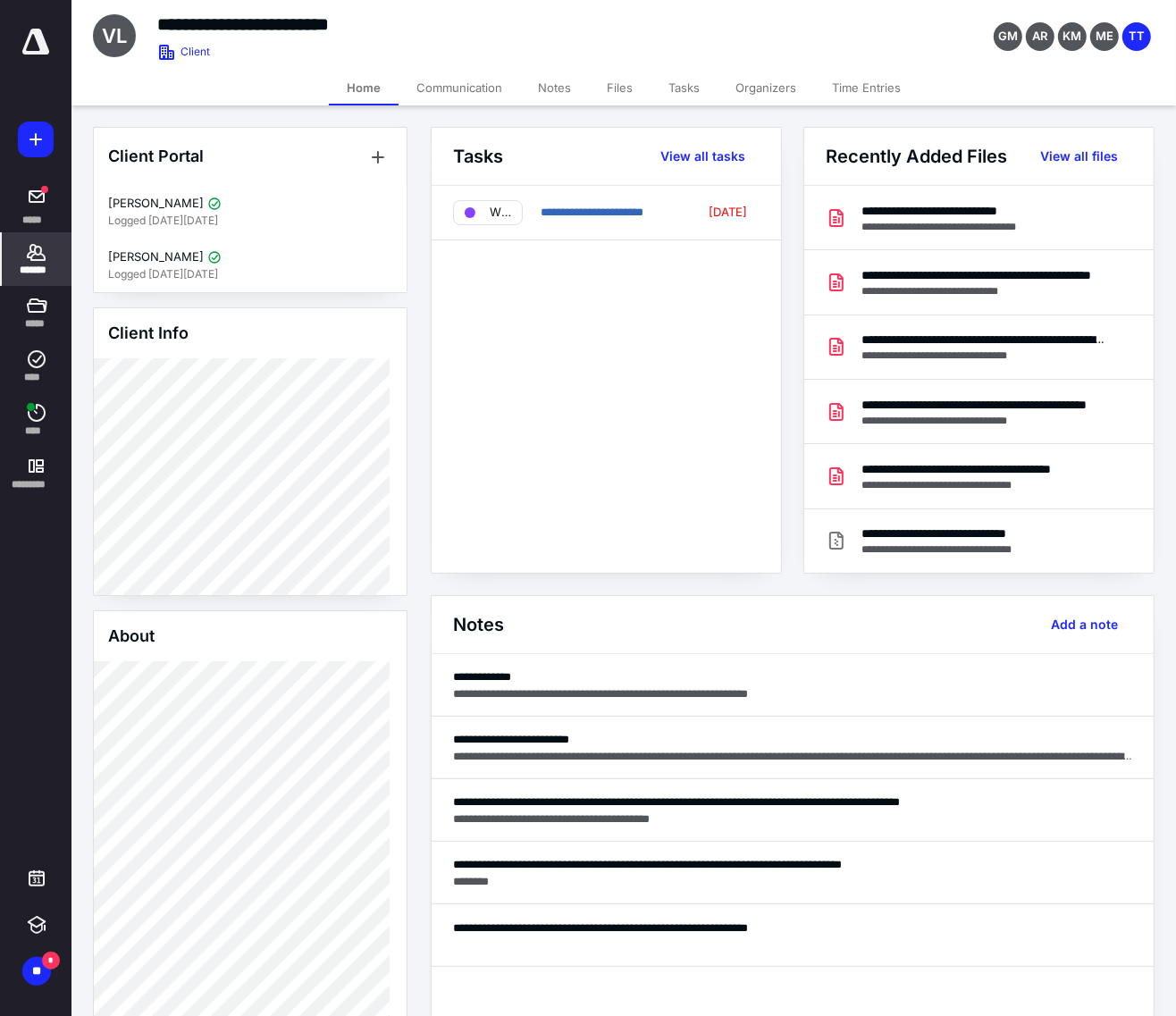 click on "Files" at bounding box center (619, 88) 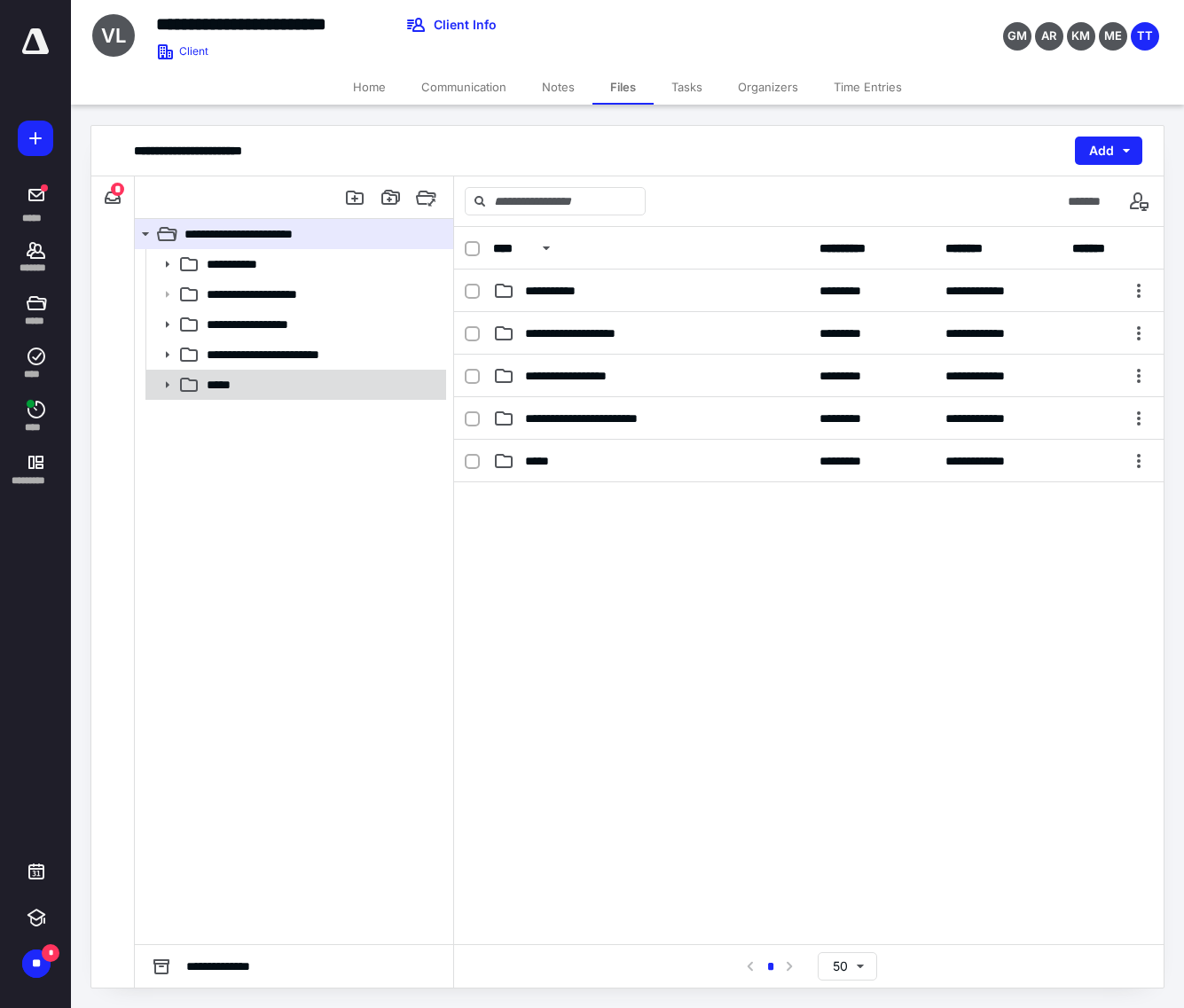 click 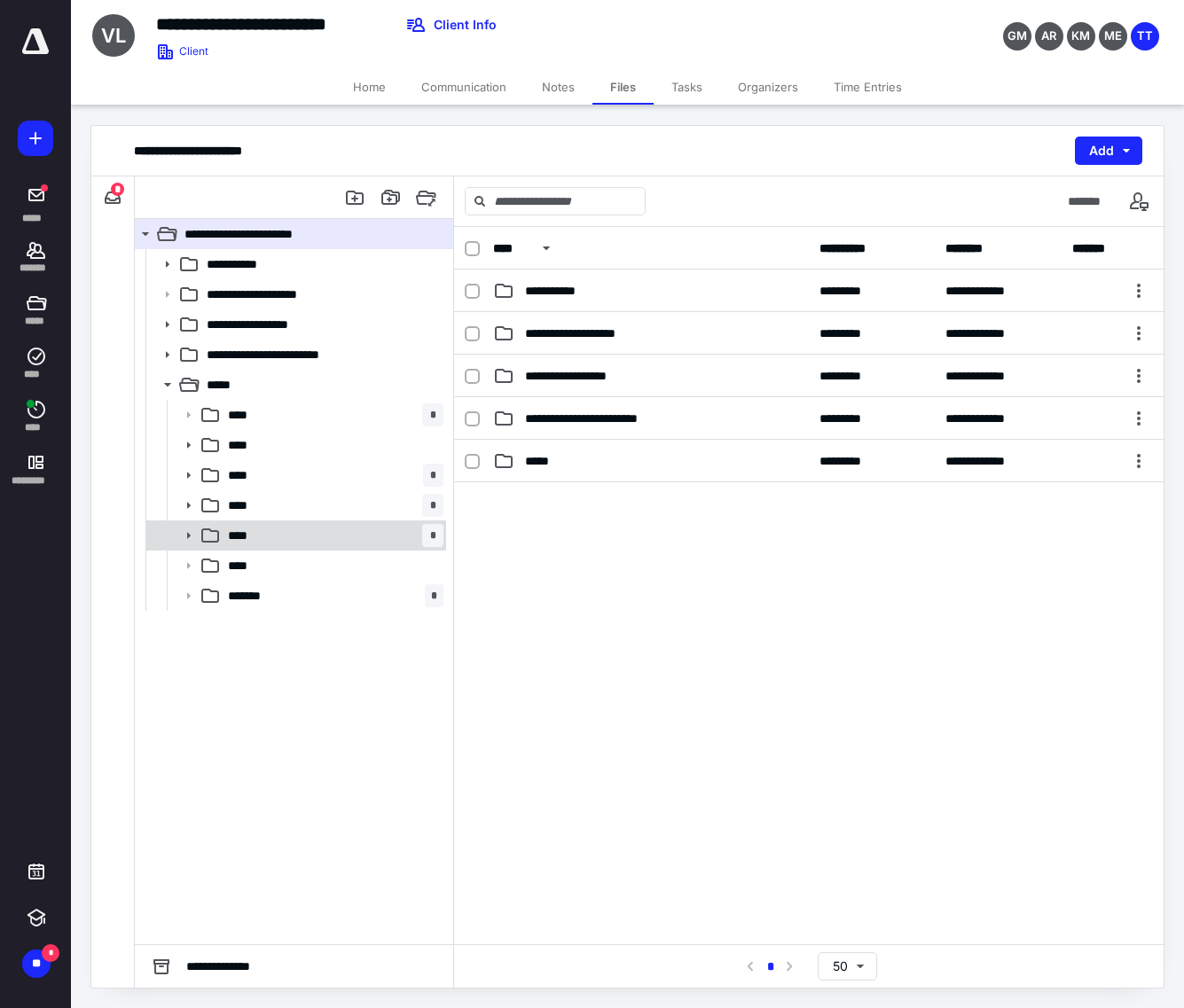 click on "**** *" at bounding box center (294, 535) 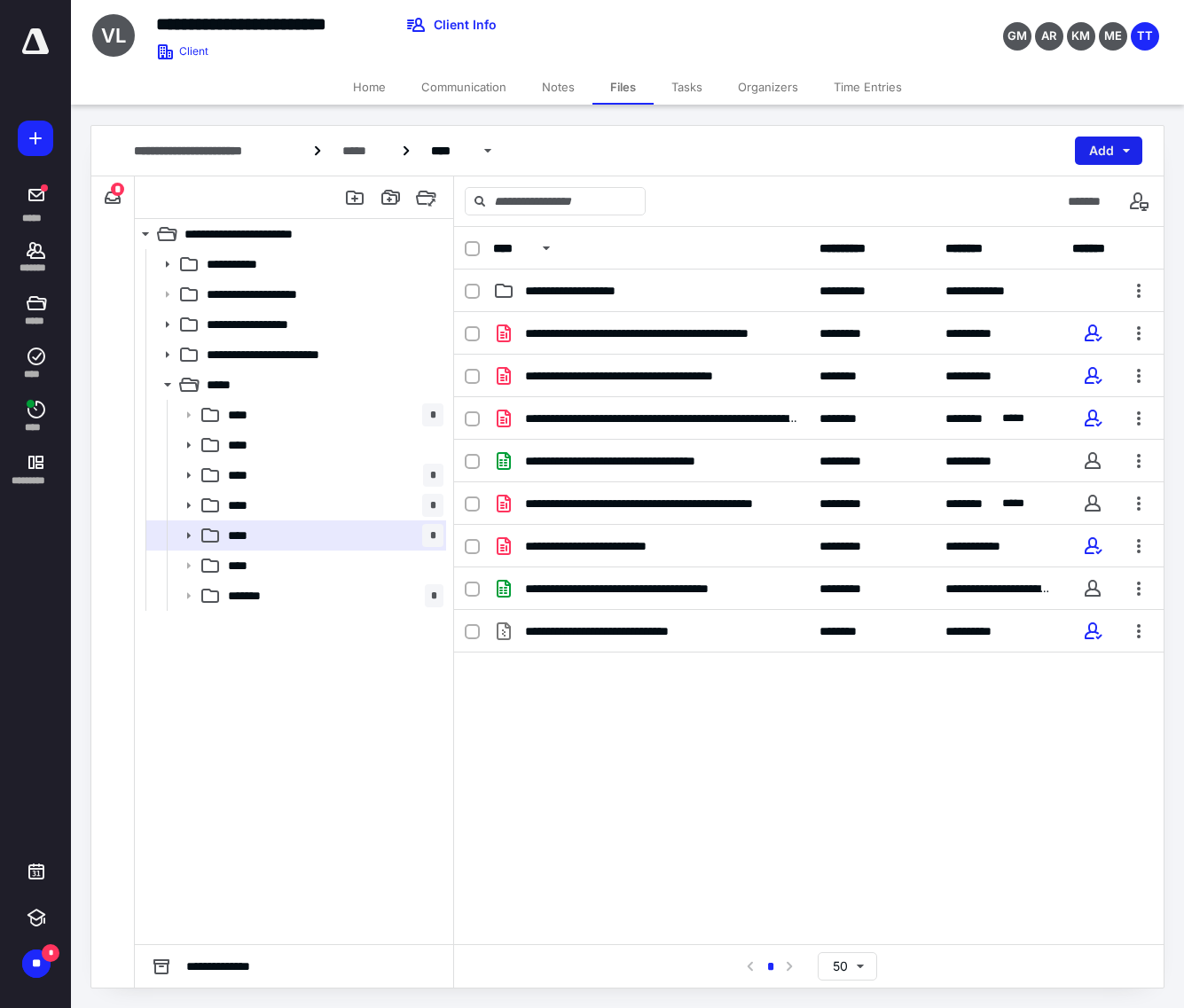 drag, startPoint x: 1084, startPoint y: 142, endPoint x: 1082, endPoint y: 157, distance: 15.132746 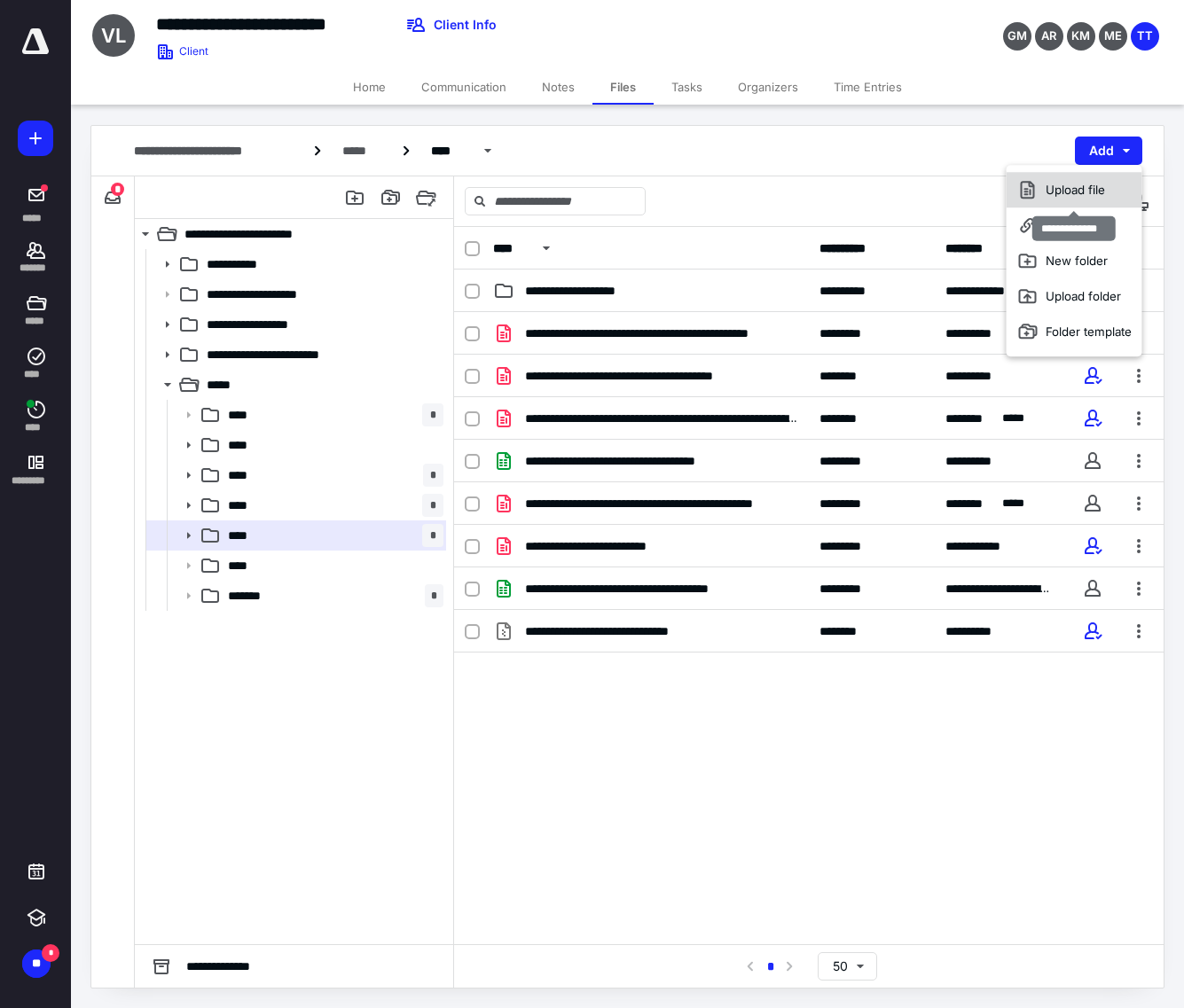 click on "Upload file" at bounding box center (1074, 190) 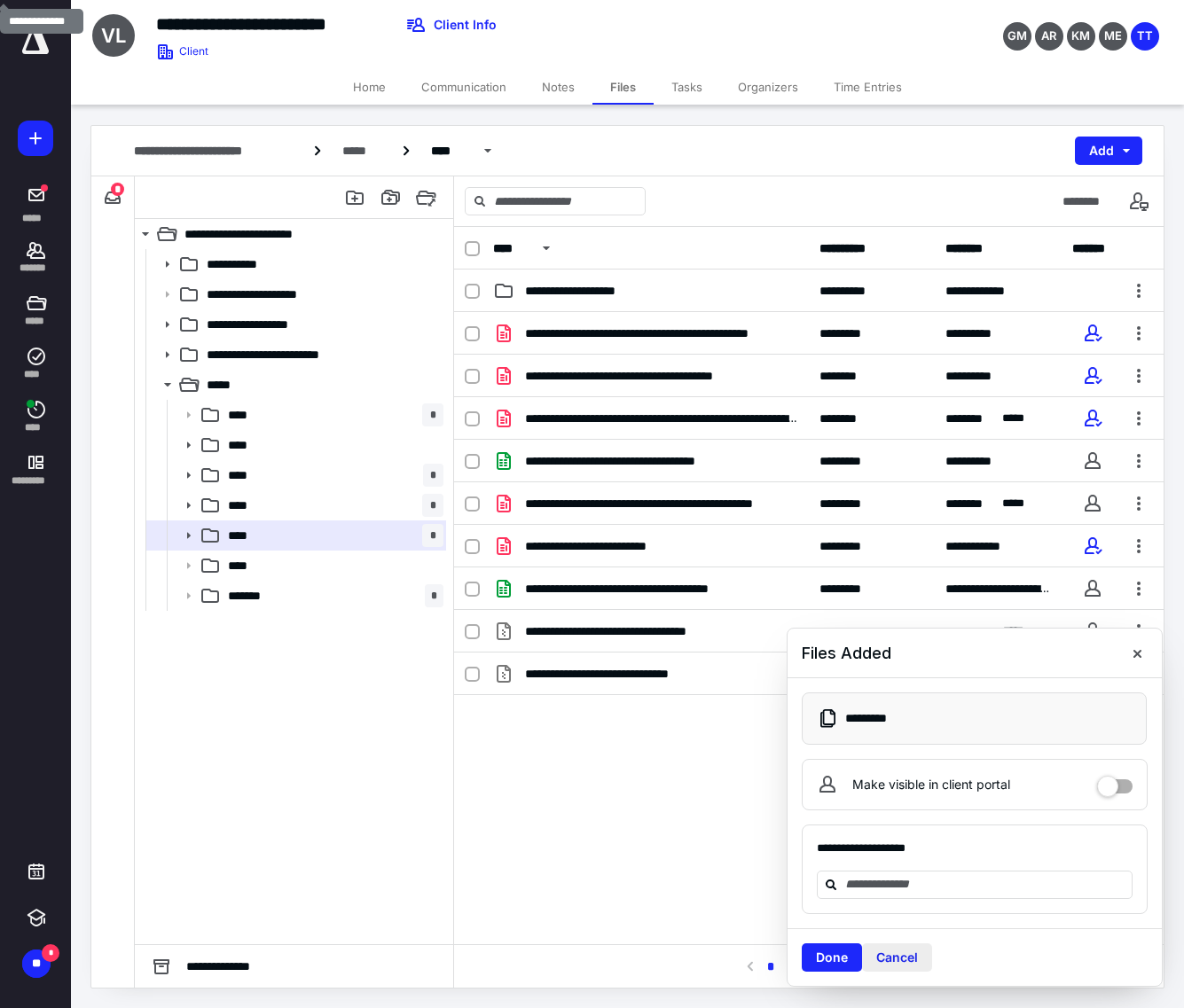 click on "Cancel" at bounding box center (897, 957) 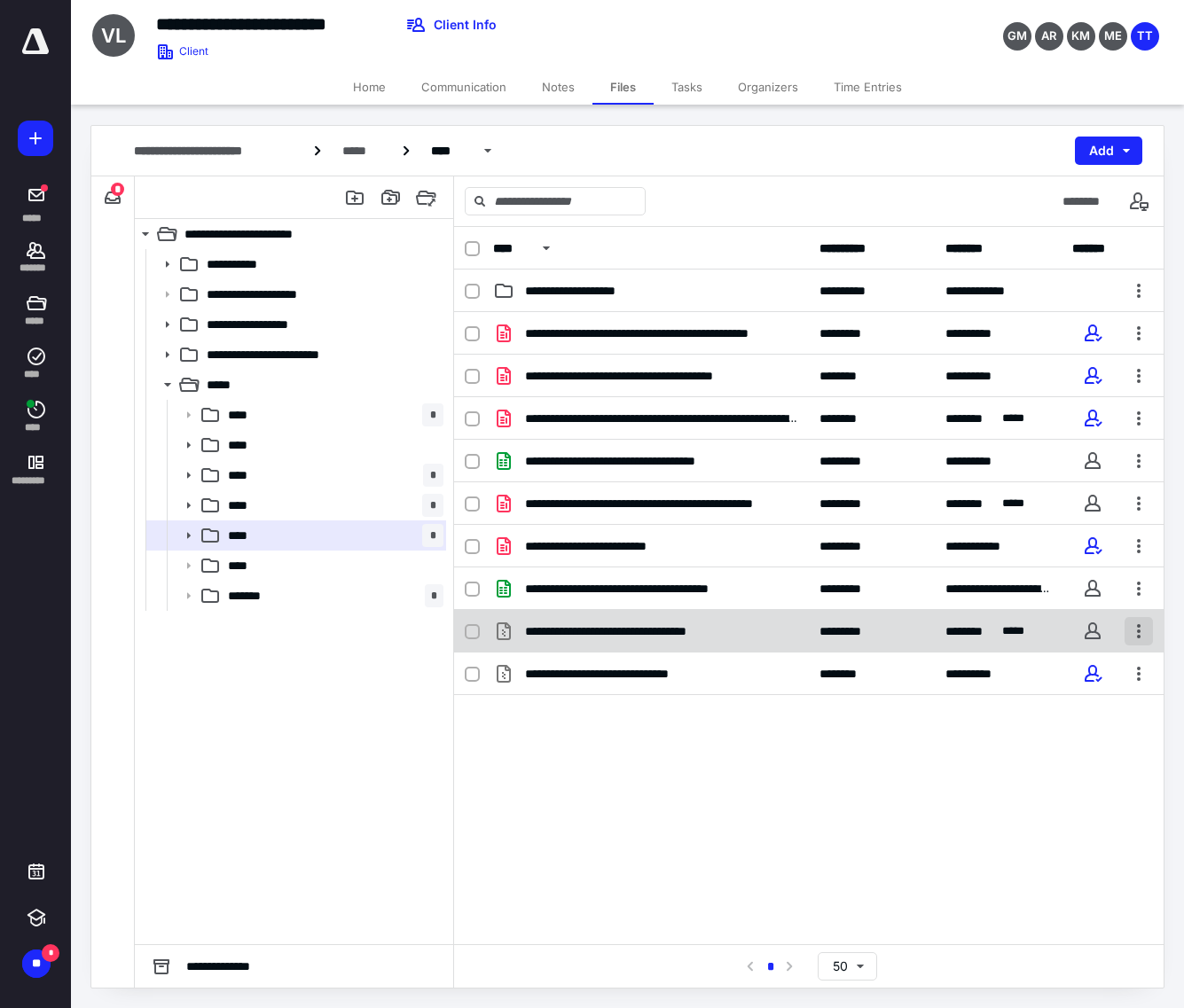click at bounding box center (1139, 631) 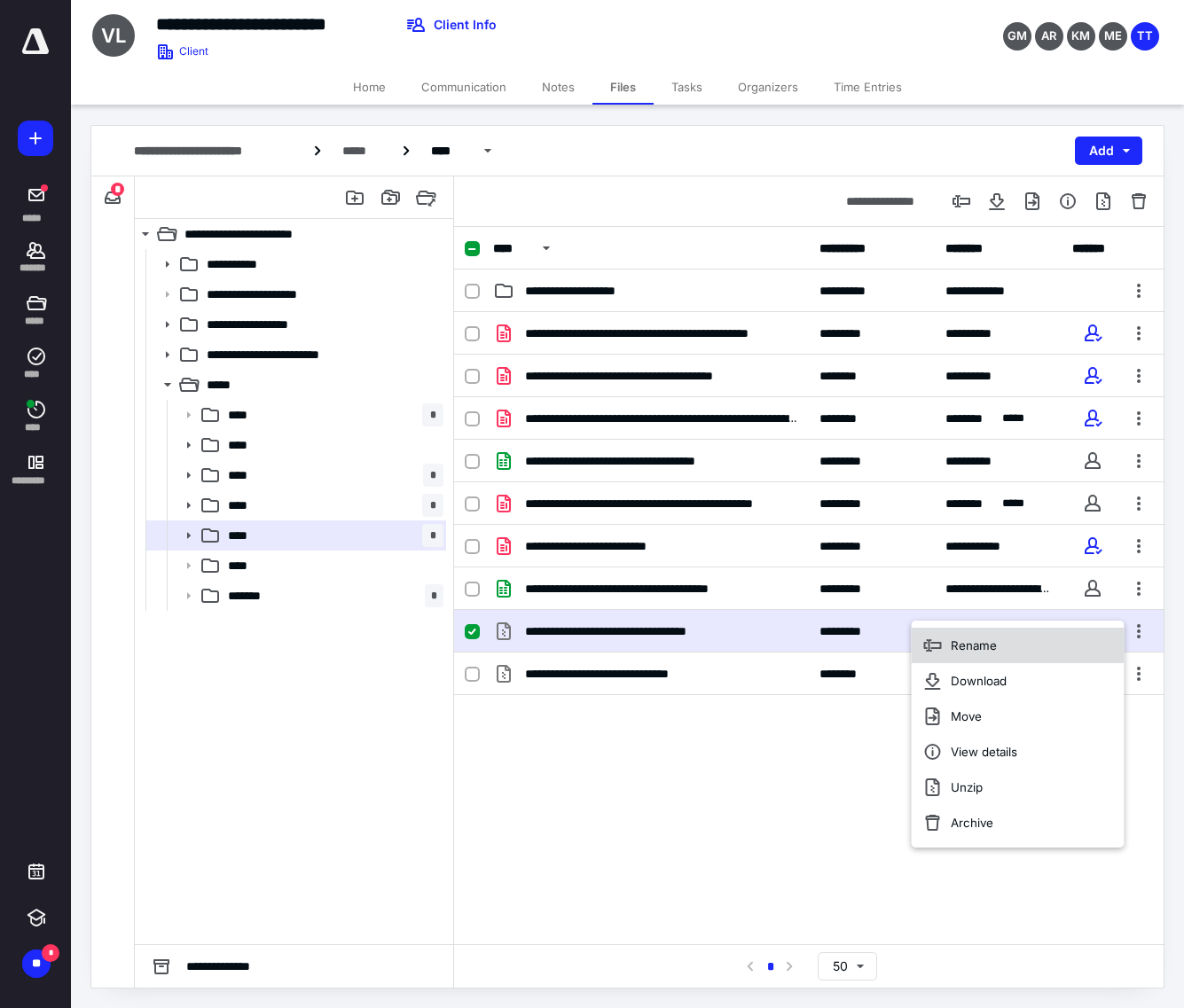 click on "Rename" at bounding box center (1018, 645) 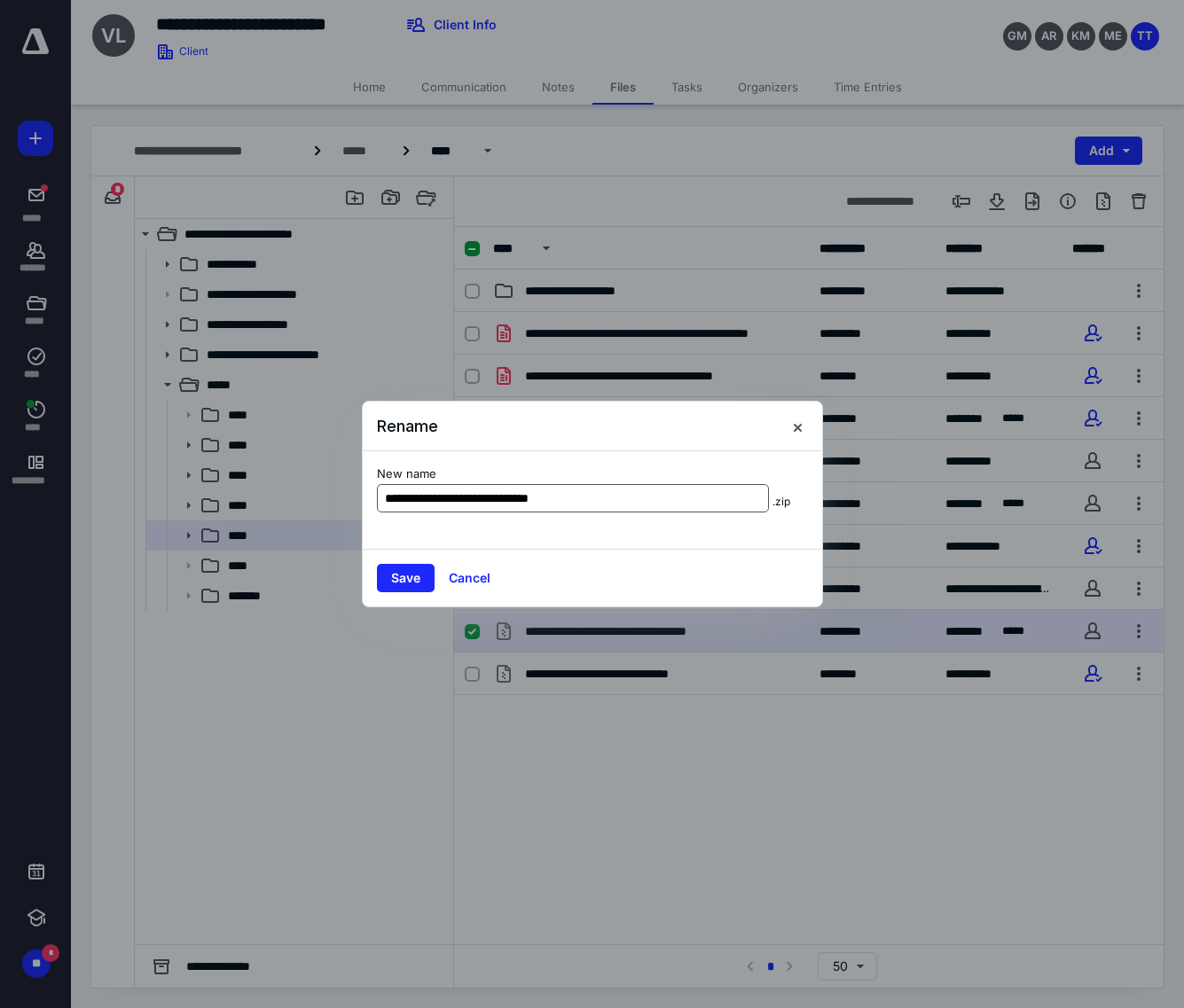 click on "**********" at bounding box center (573, 498) 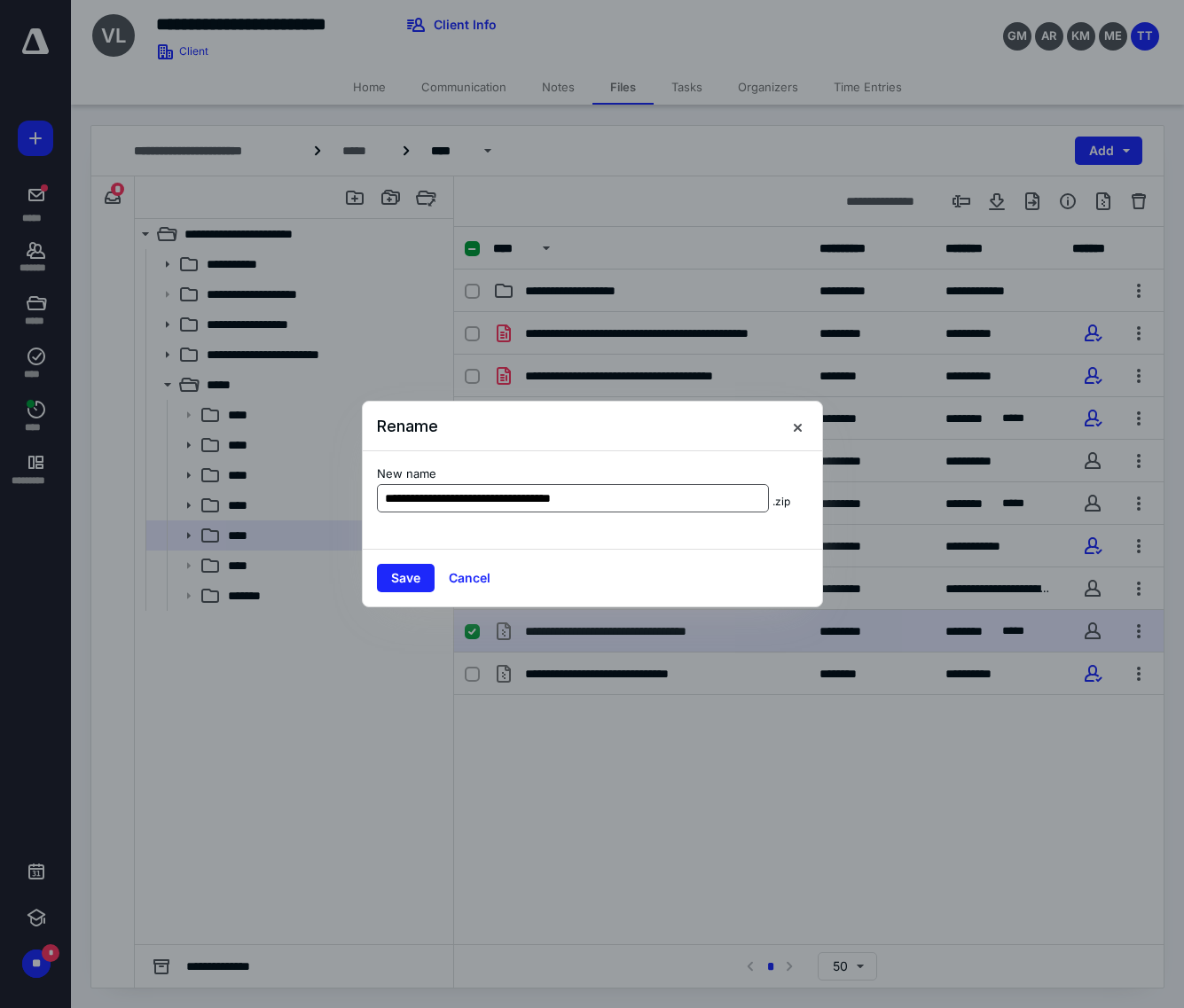 drag, startPoint x: 679, startPoint y: 489, endPoint x: 623, endPoint y: 496, distance: 56.435804 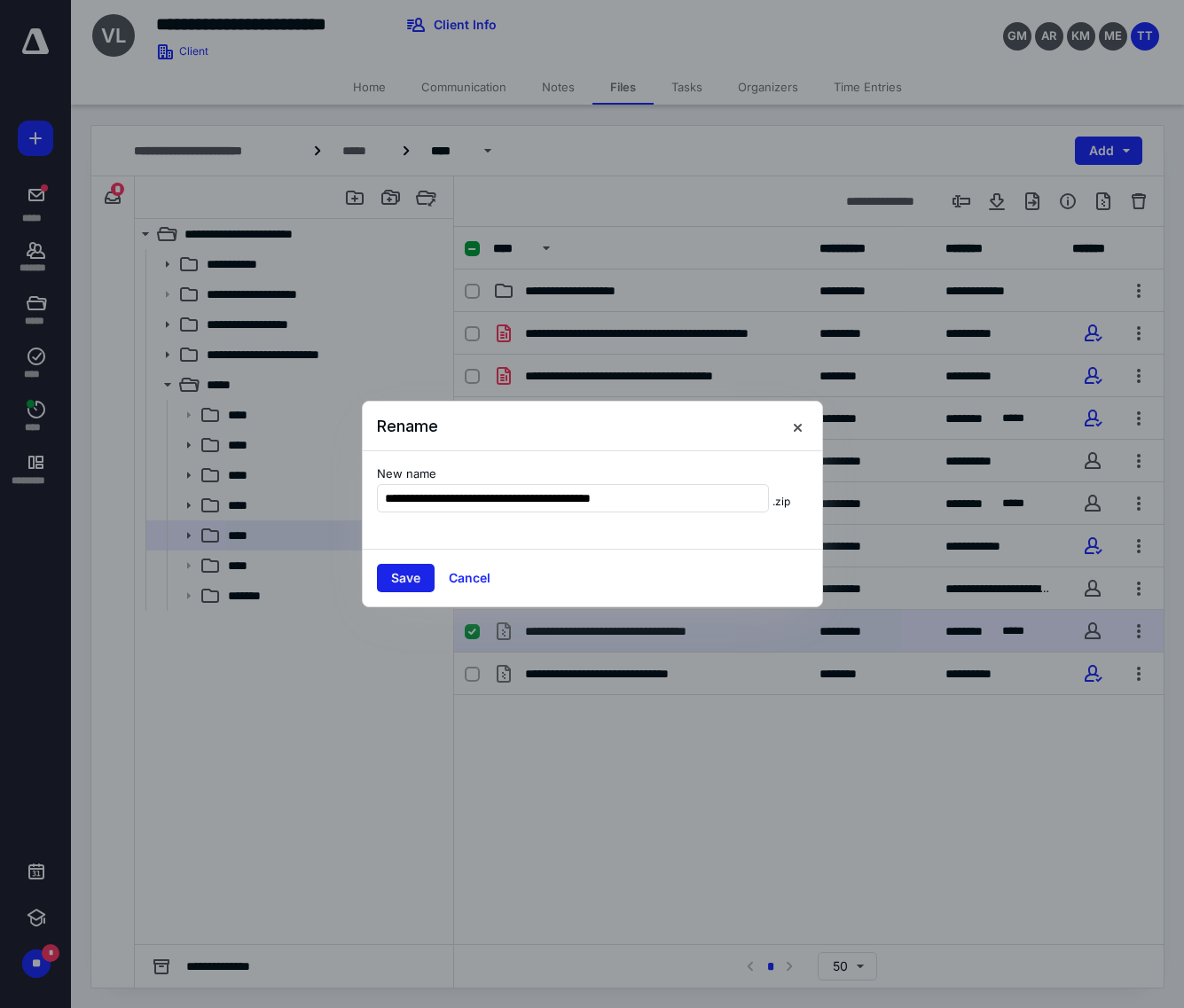 type on "**********" 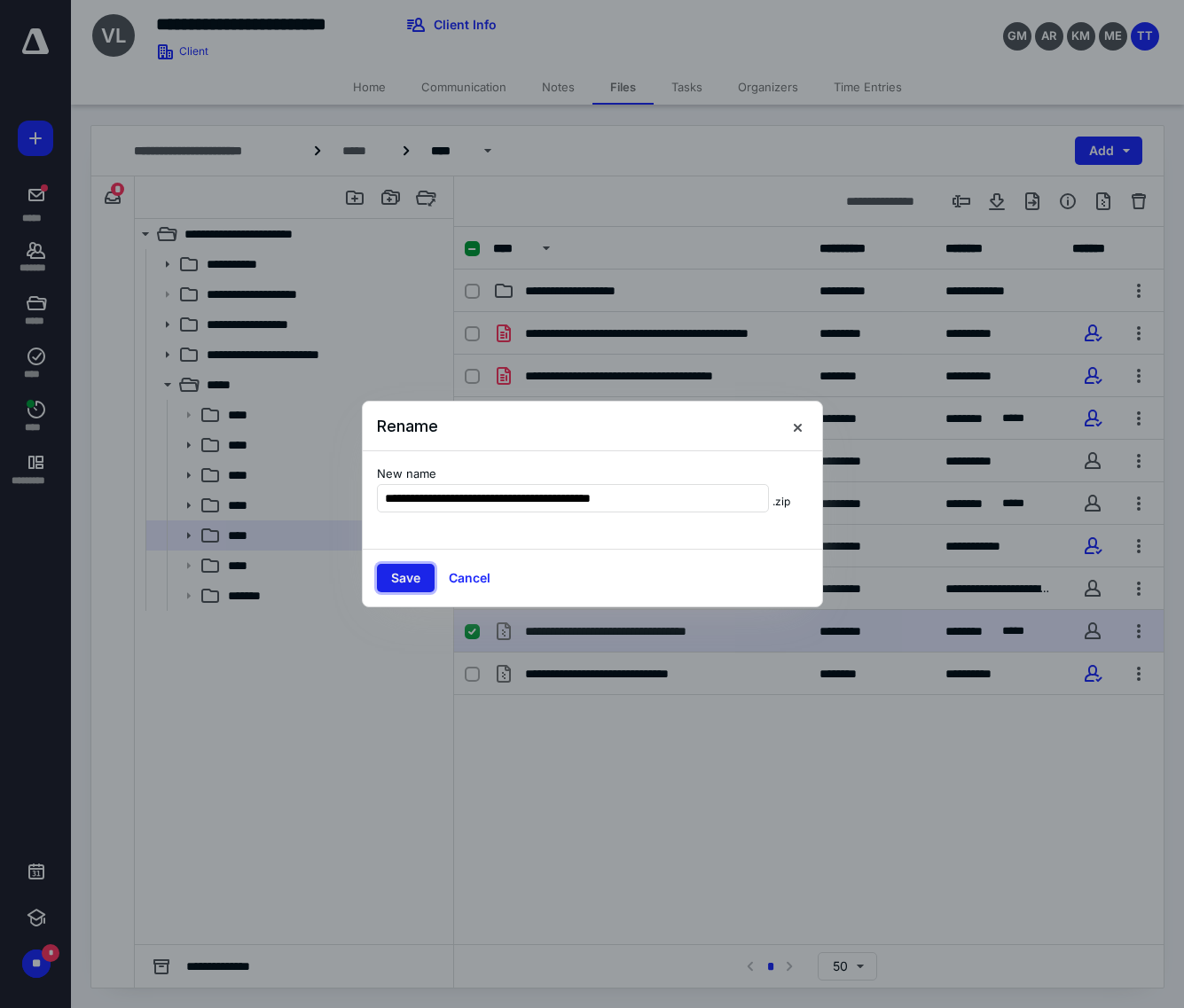 click on "Save" at bounding box center [405, 578] 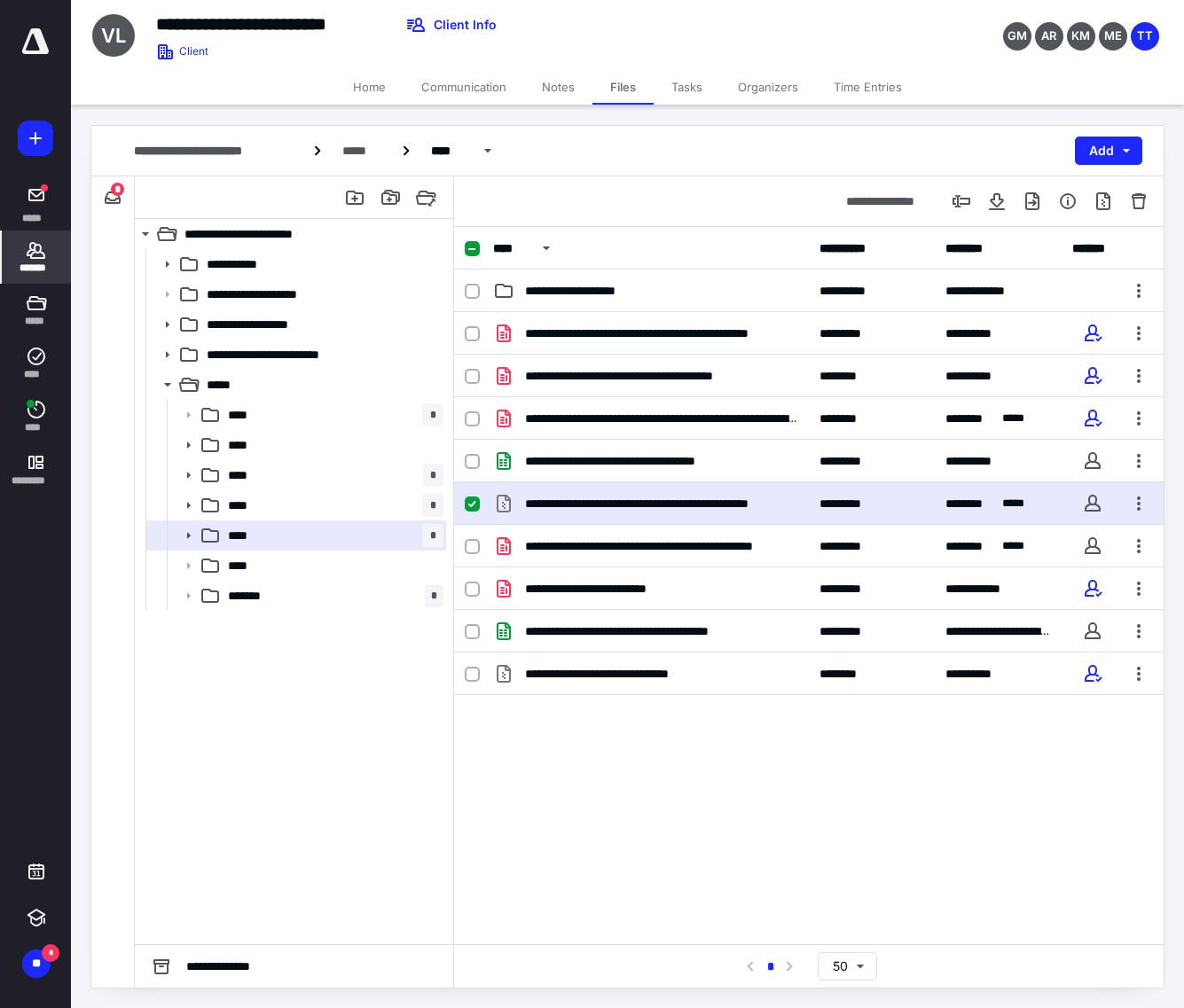click on "*******" at bounding box center [36, 268] 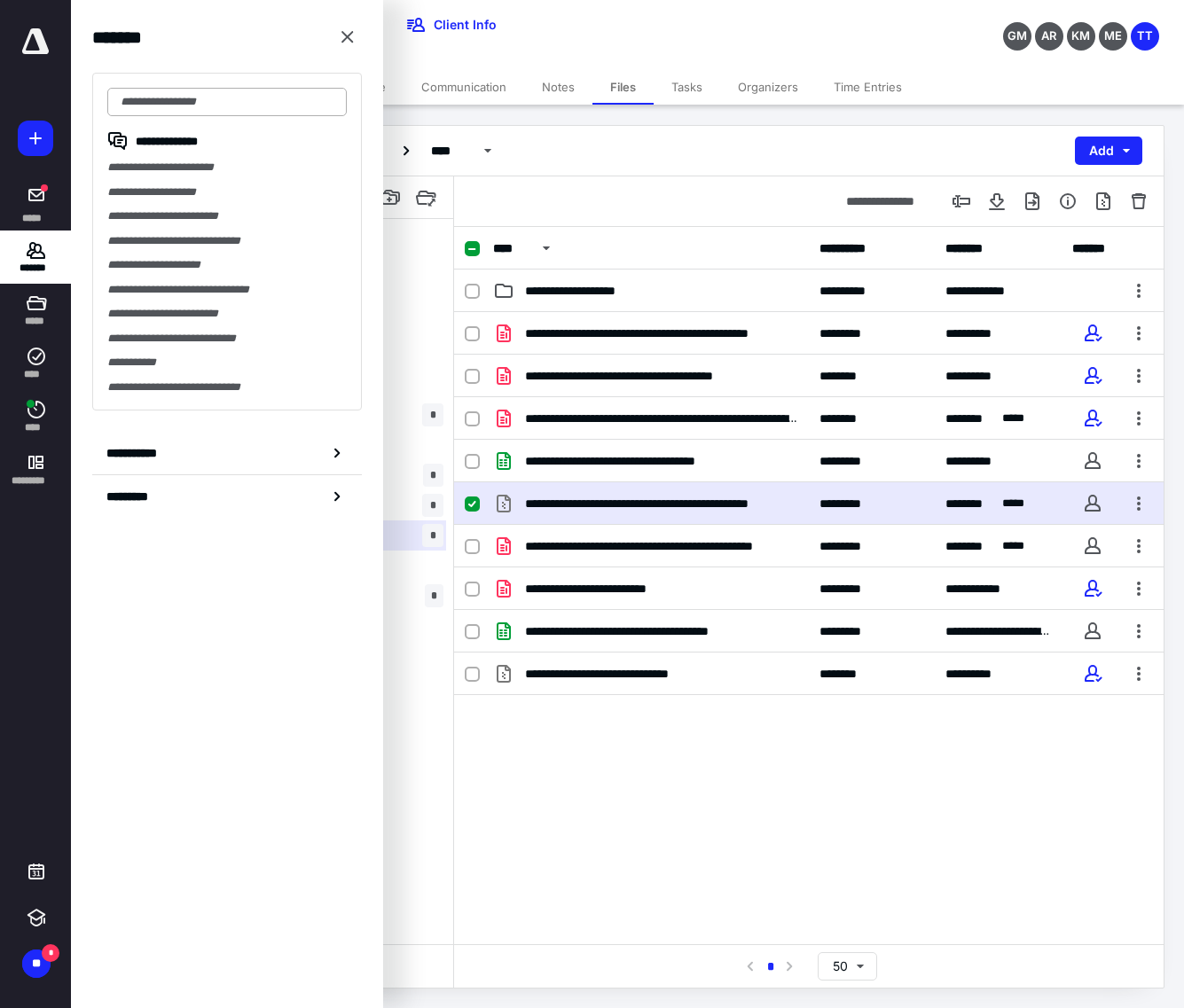 click at bounding box center (227, 102) 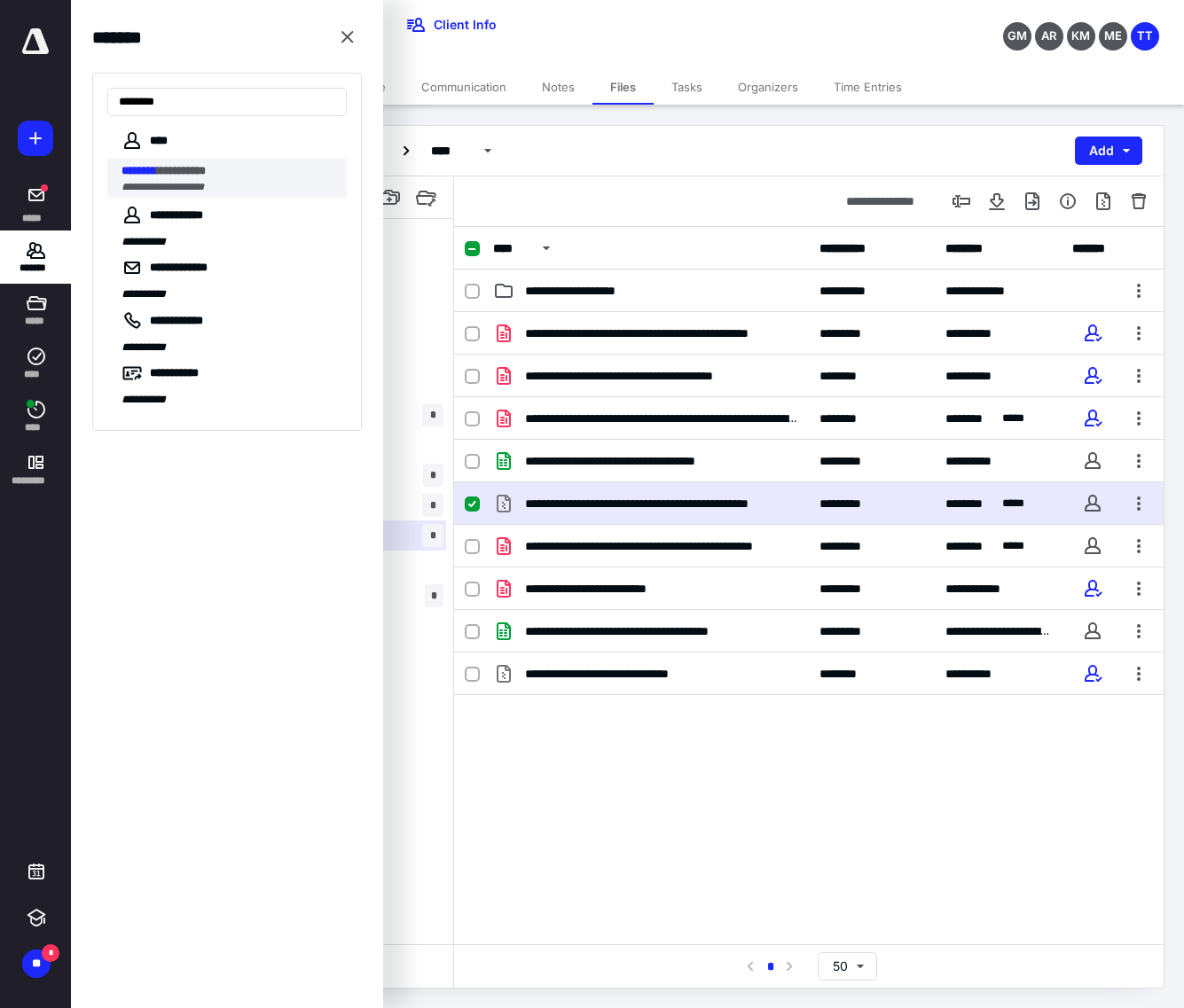 type on "********" 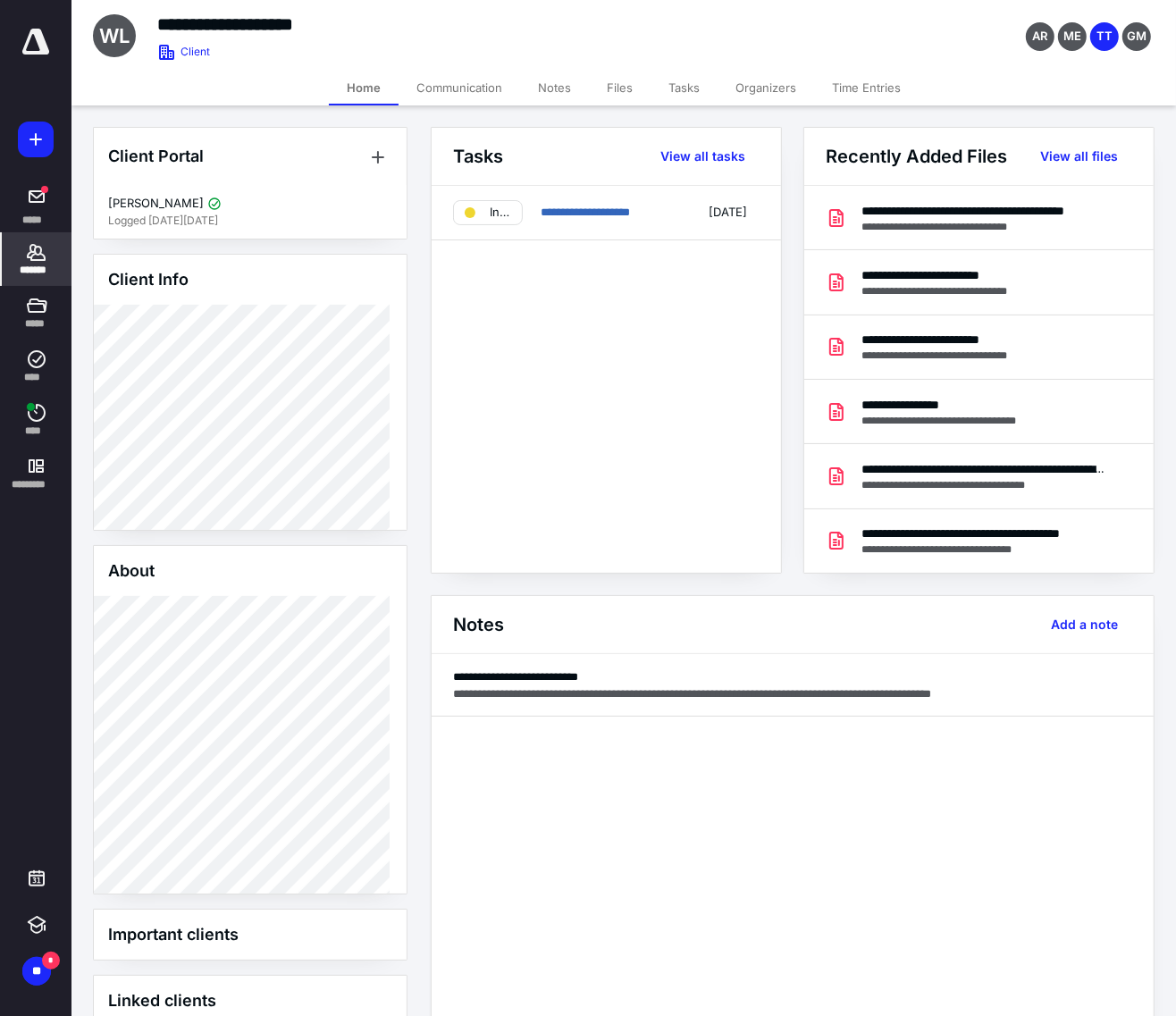 click on "Files" at bounding box center (619, 88) 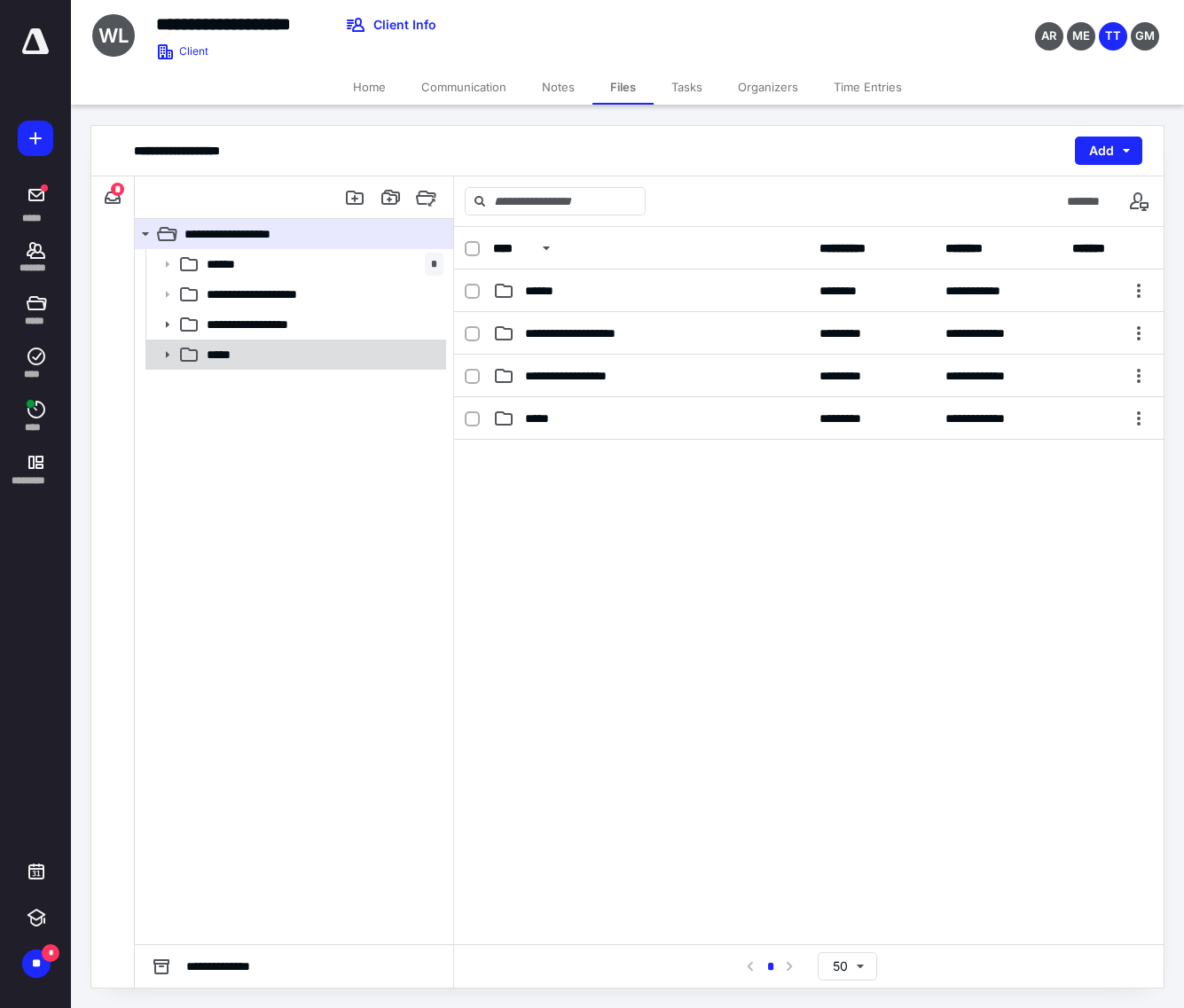 click 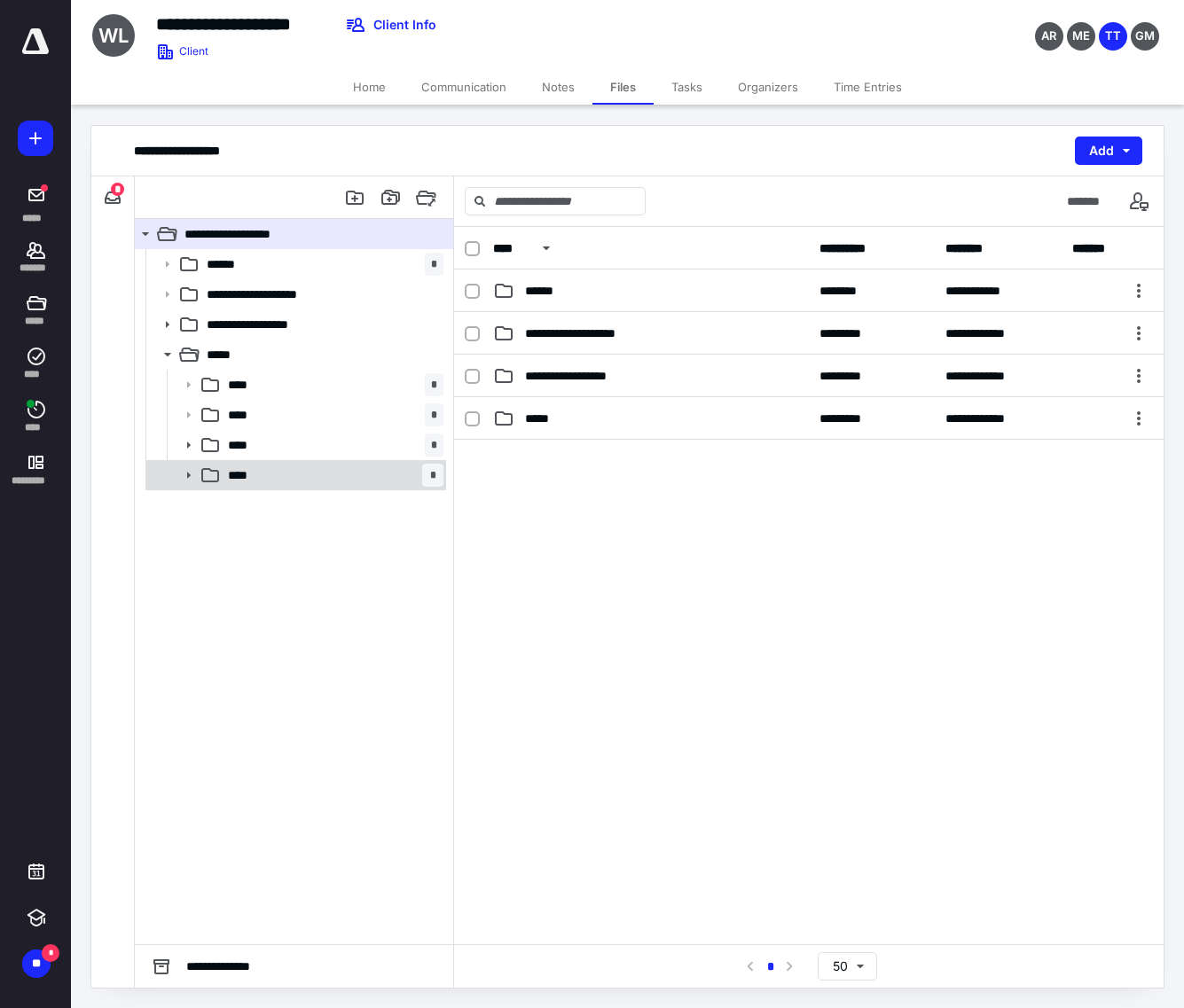 click on "****" at bounding box center [243, 475] 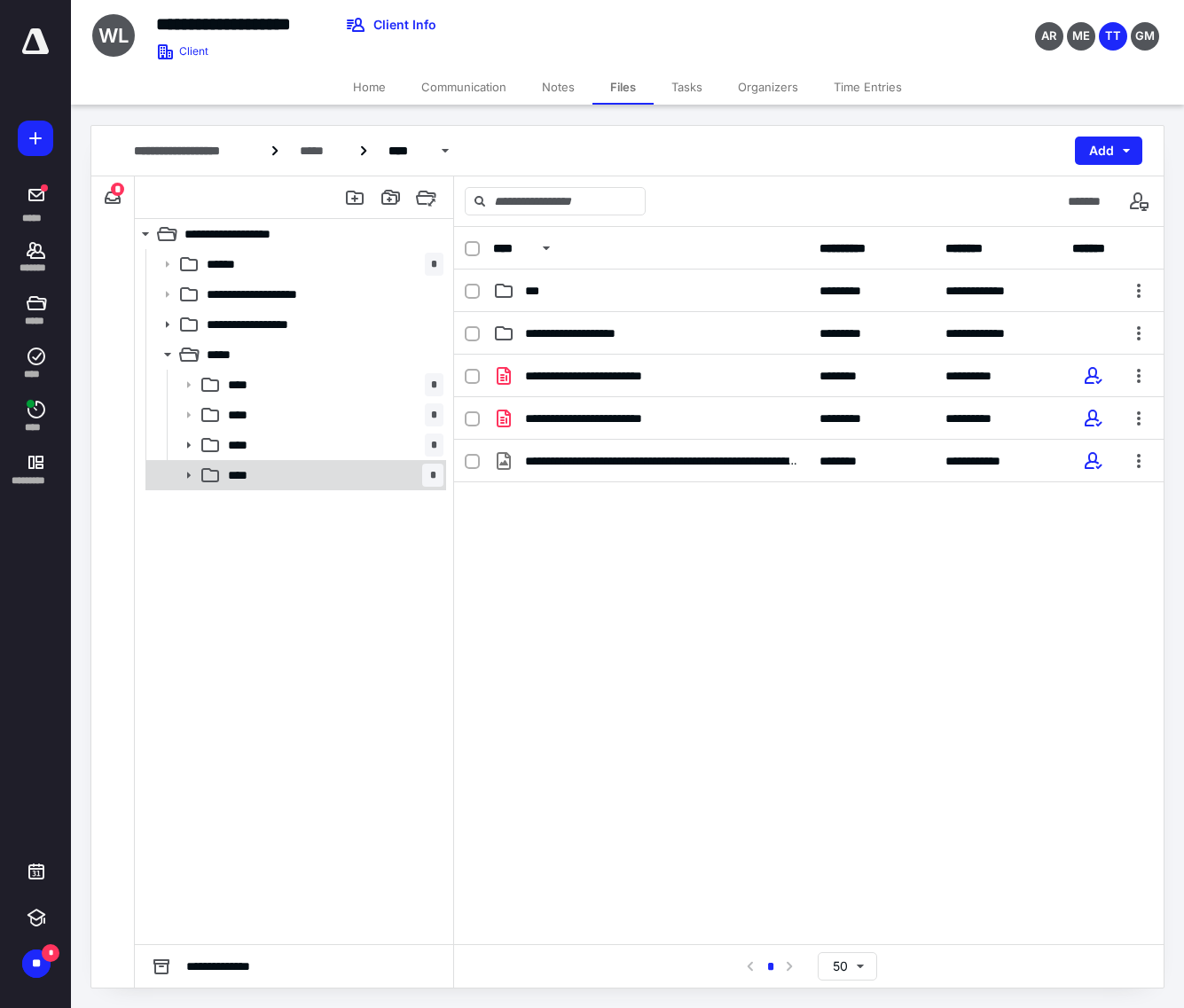 click 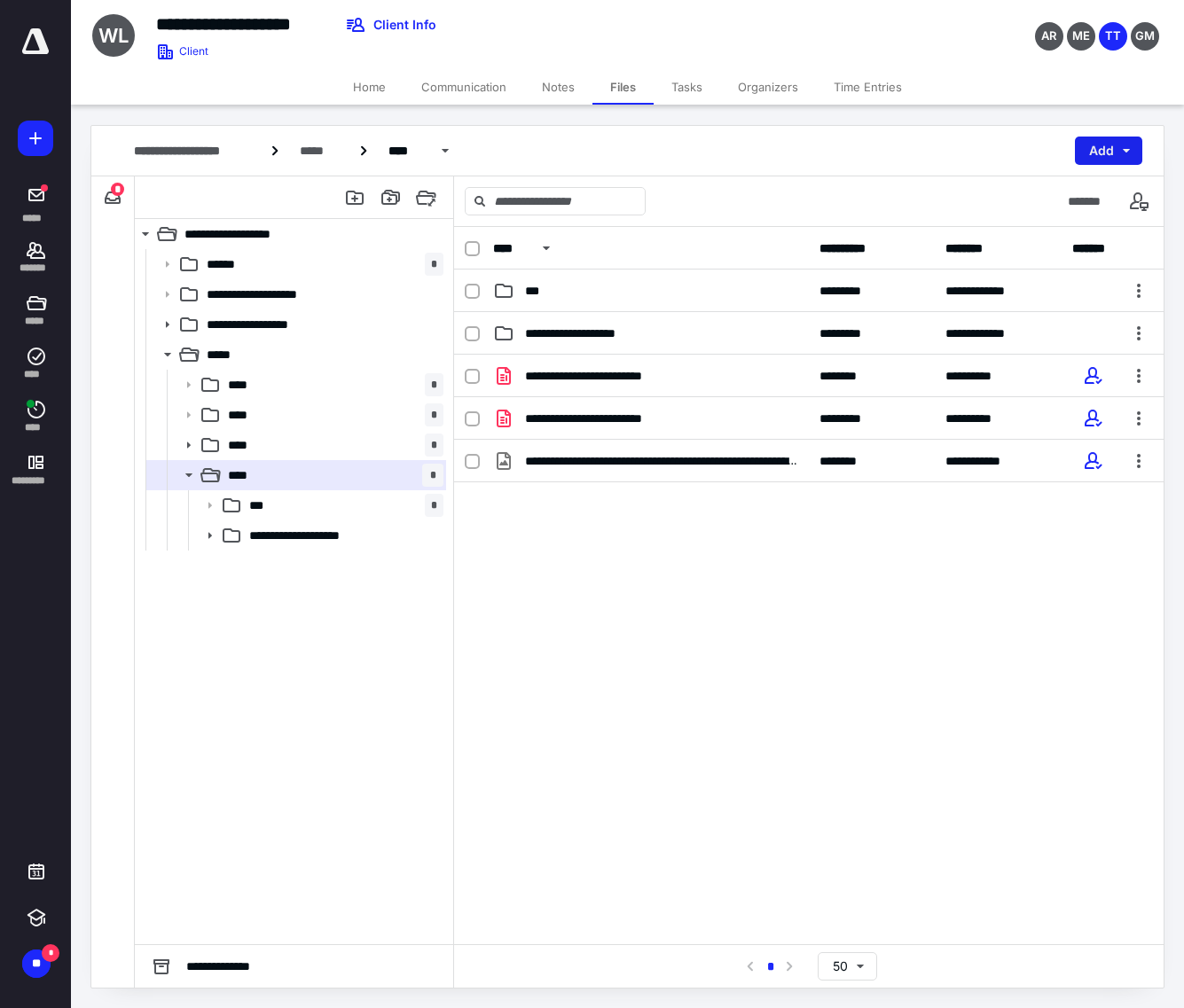 click on "Add" at bounding box center [1109, 151] 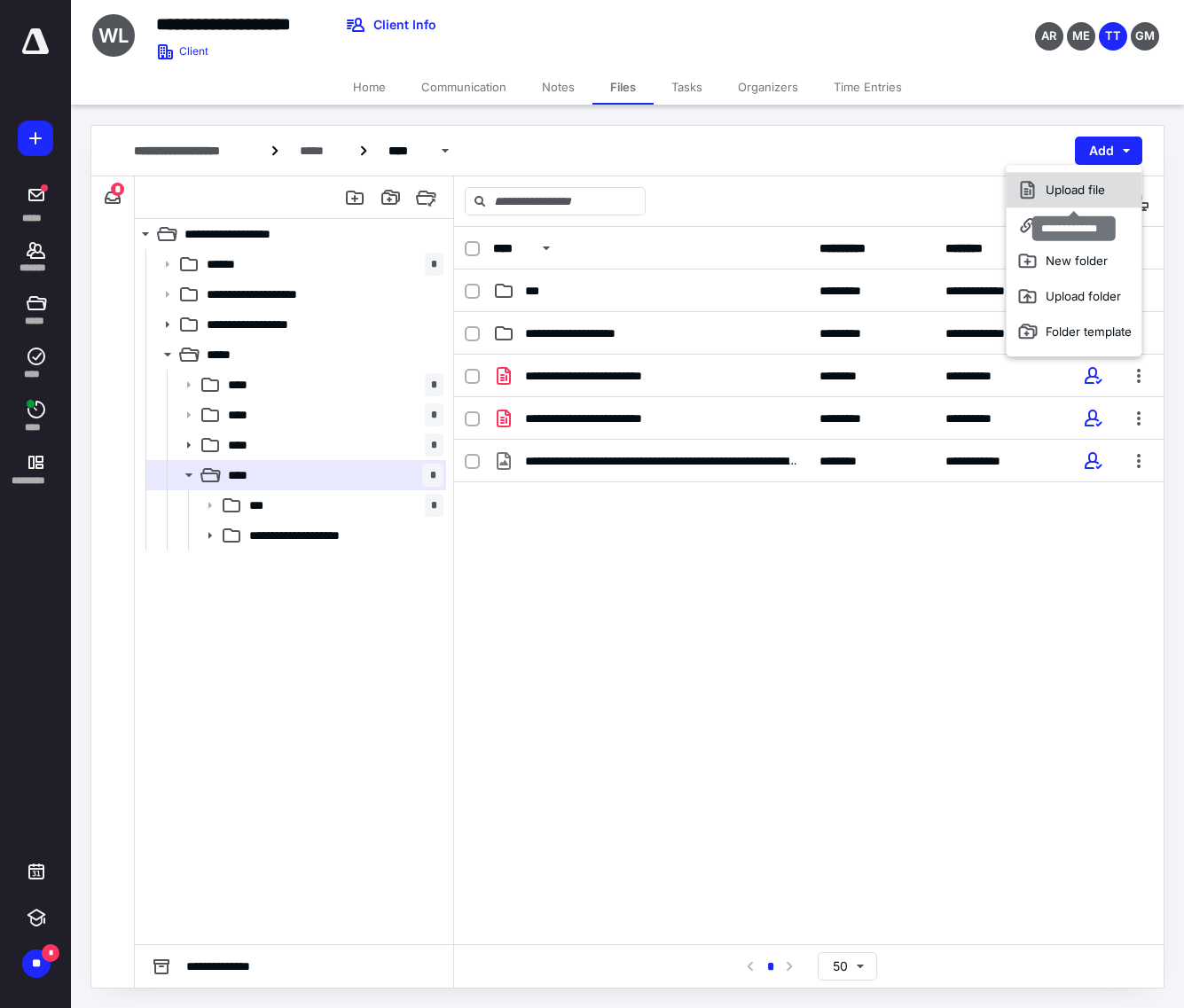 click on "Upload file" at bounding box center (1074, 190) 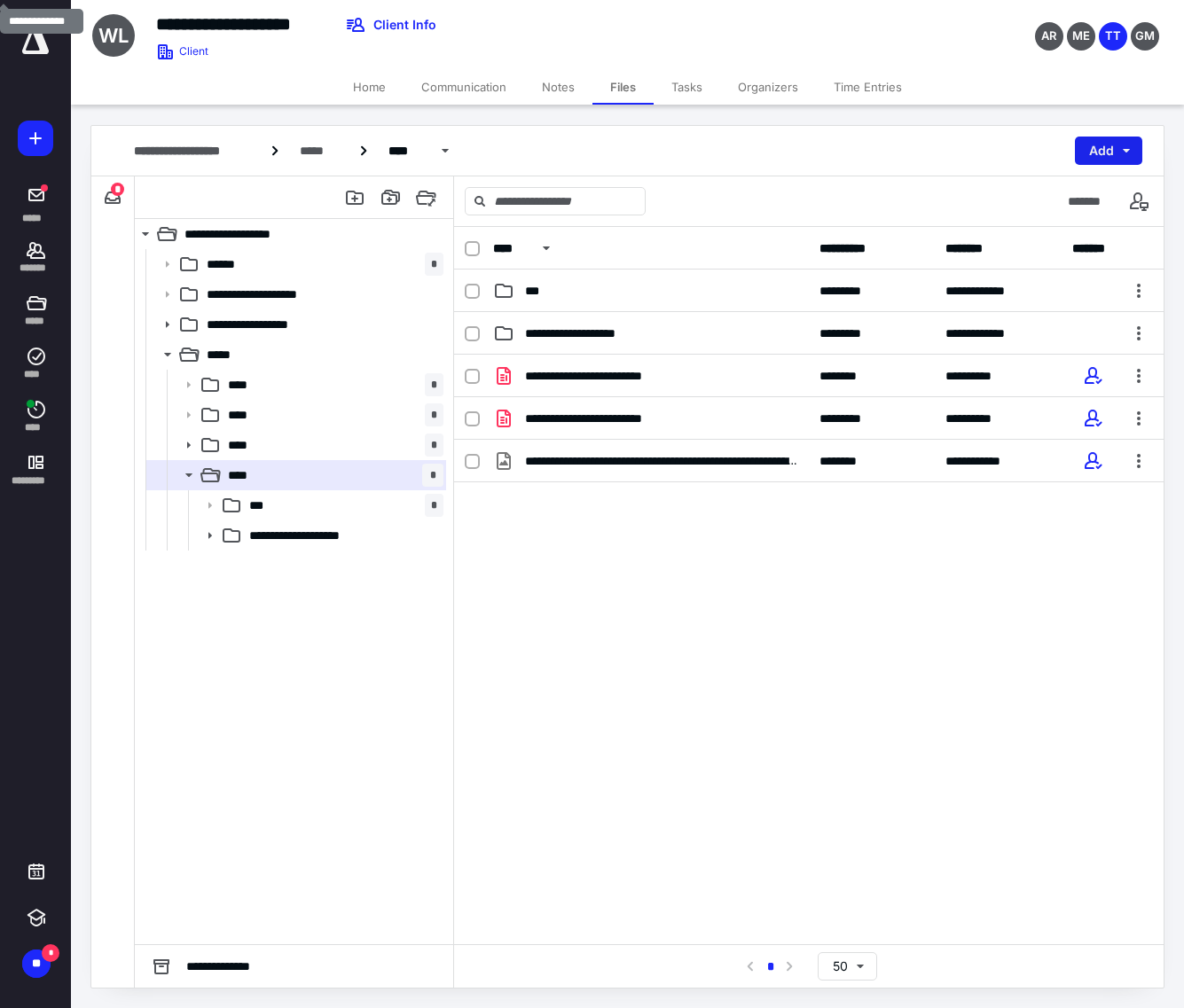 click on "Add" at bounding box center [1109, 151] 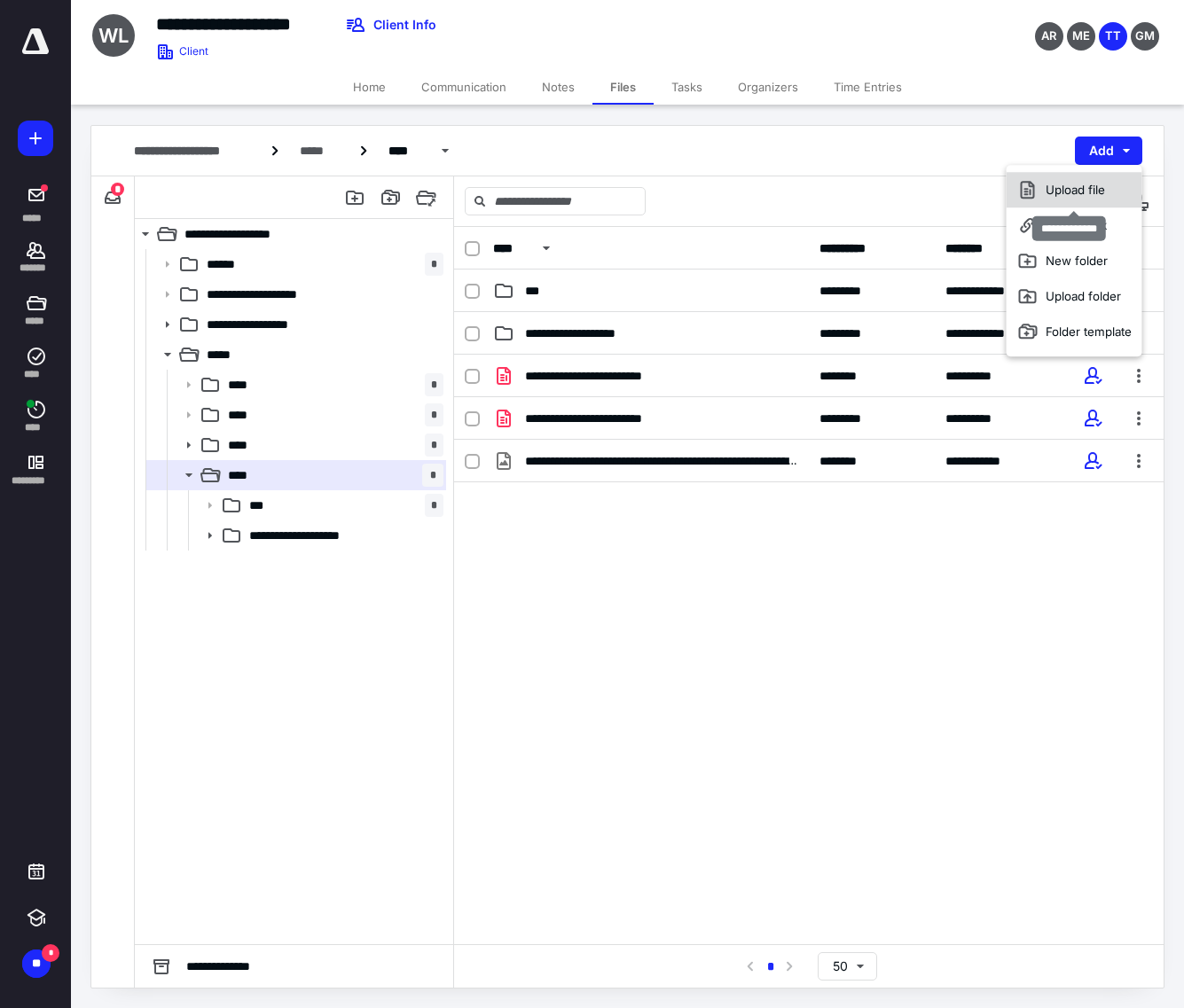 click on "Upload file" at bounding box center (1074, 190) 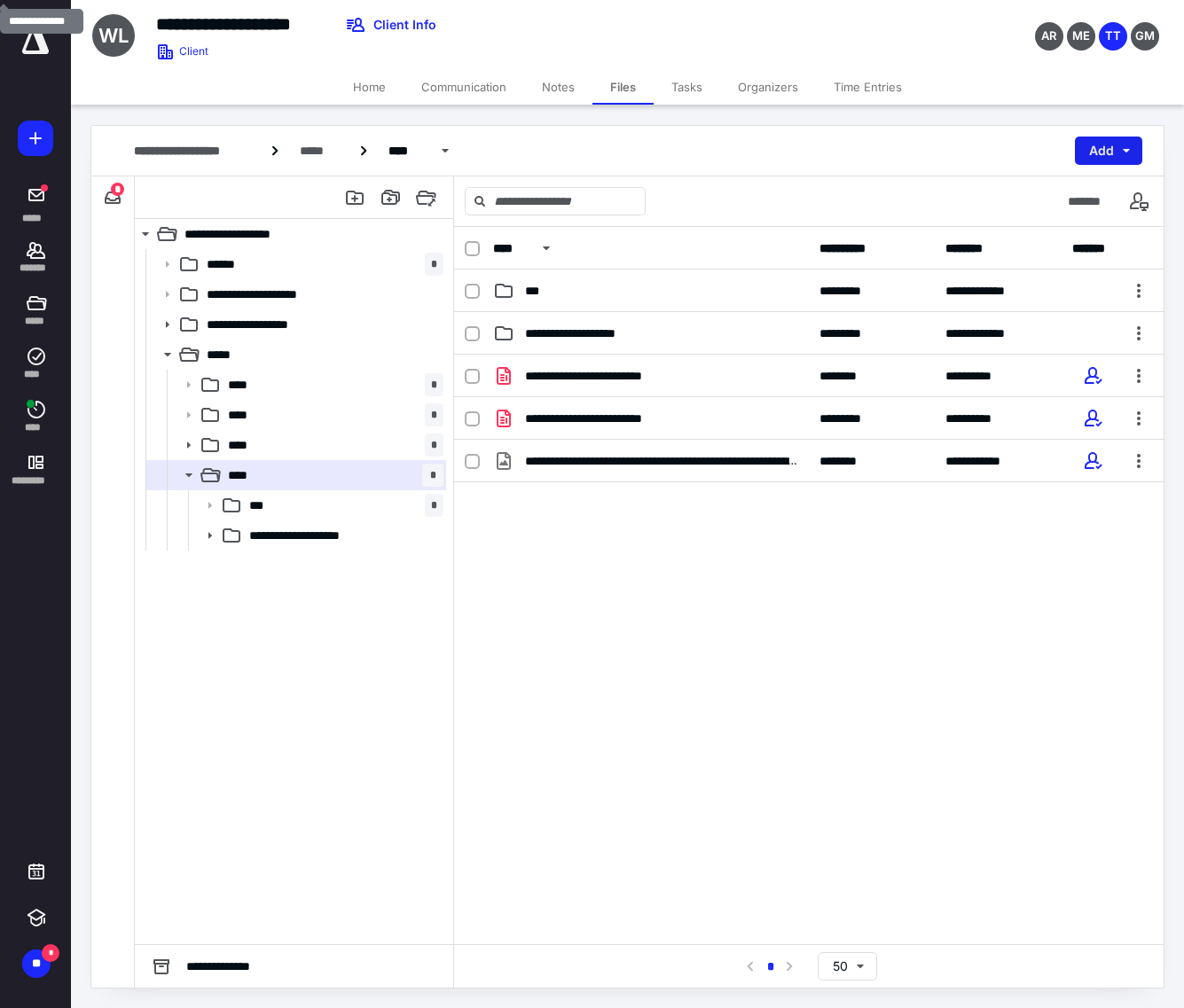 click on "Add" at bounding box center (1109, 151) 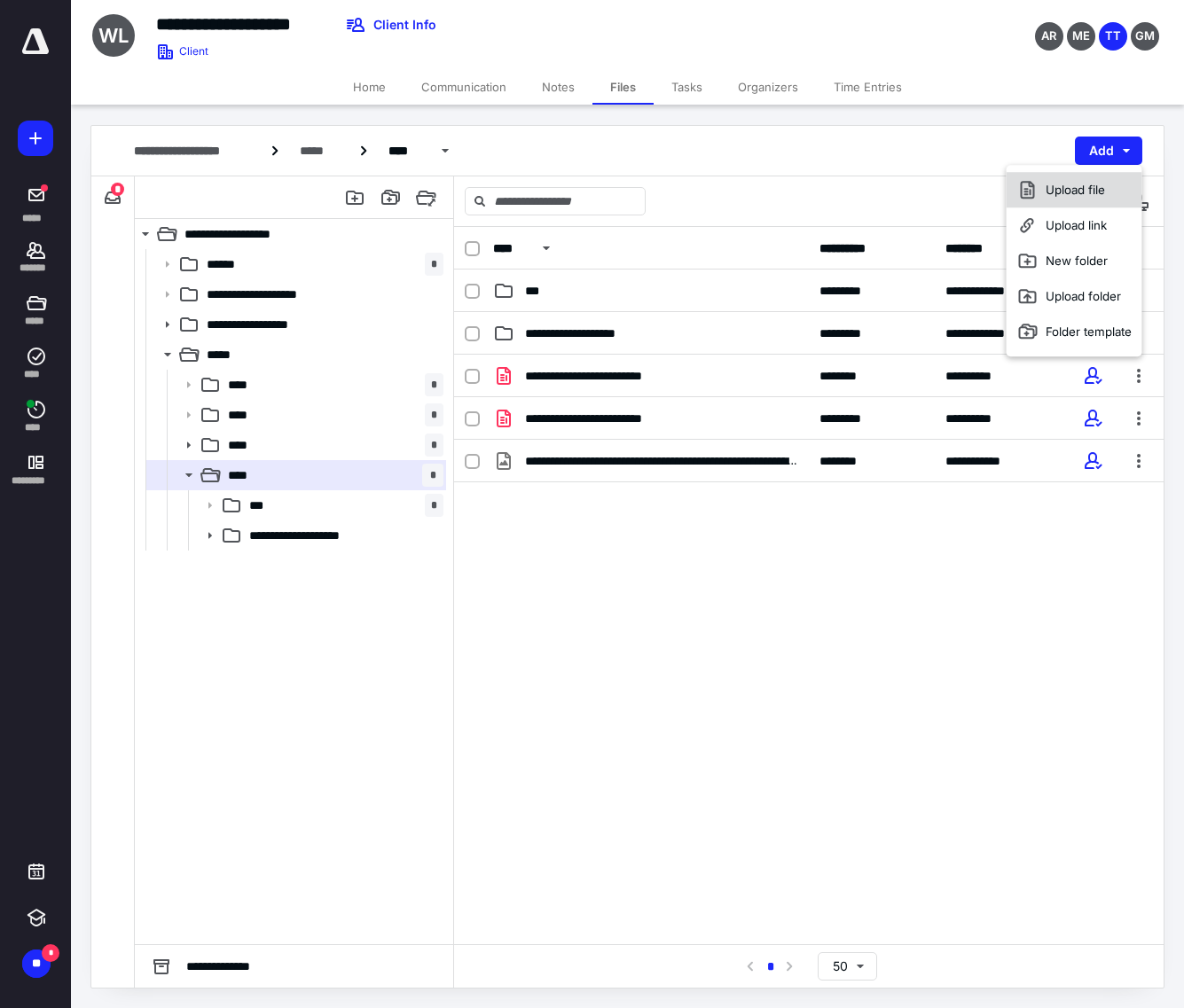 click on "Upload file" at bounding box center [1074, 190] 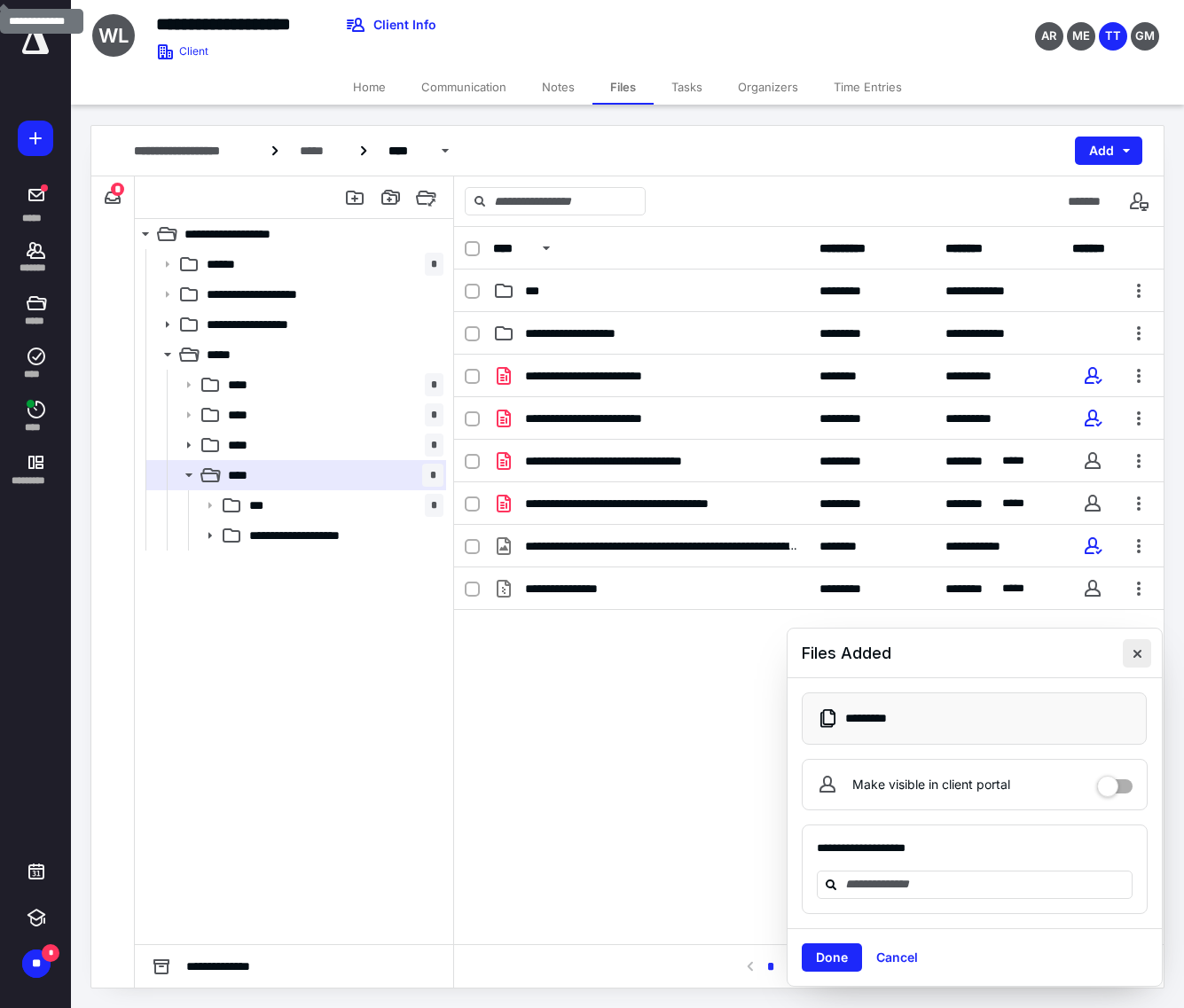 click at bounding box center [1137, 653] 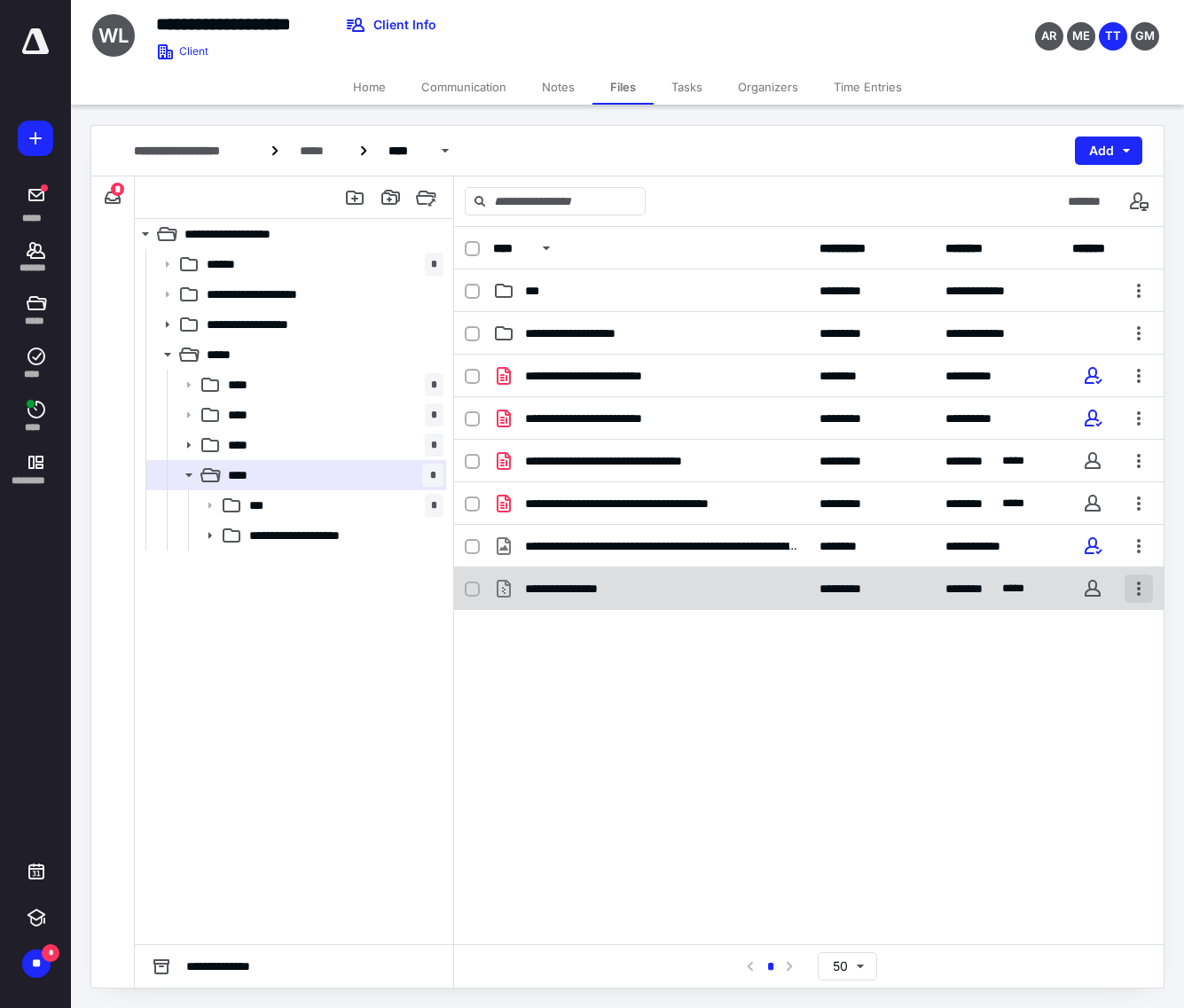 click at bounding box center [1139, 589] 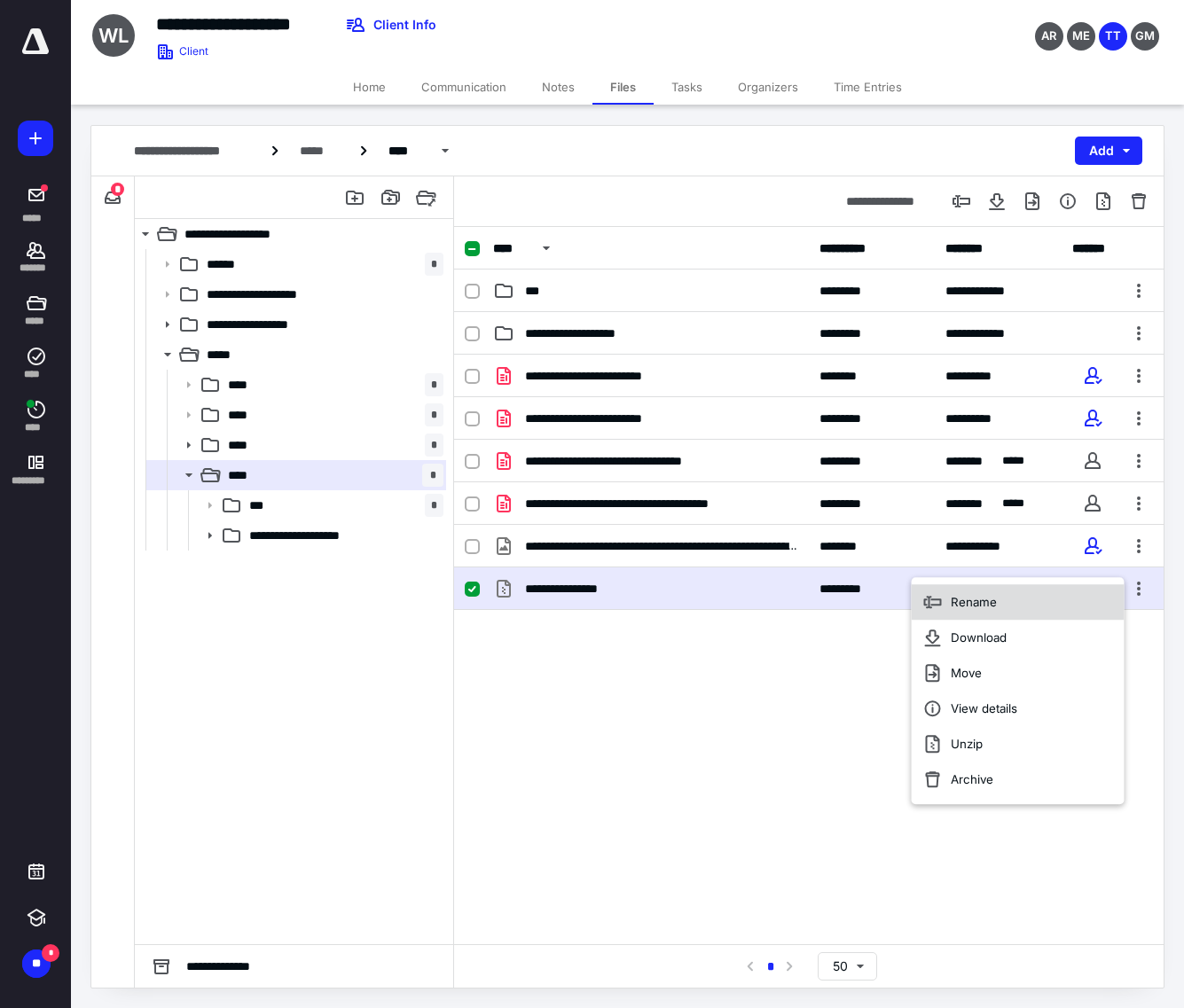 click on "Rename" at bounding box center [1018, 602] 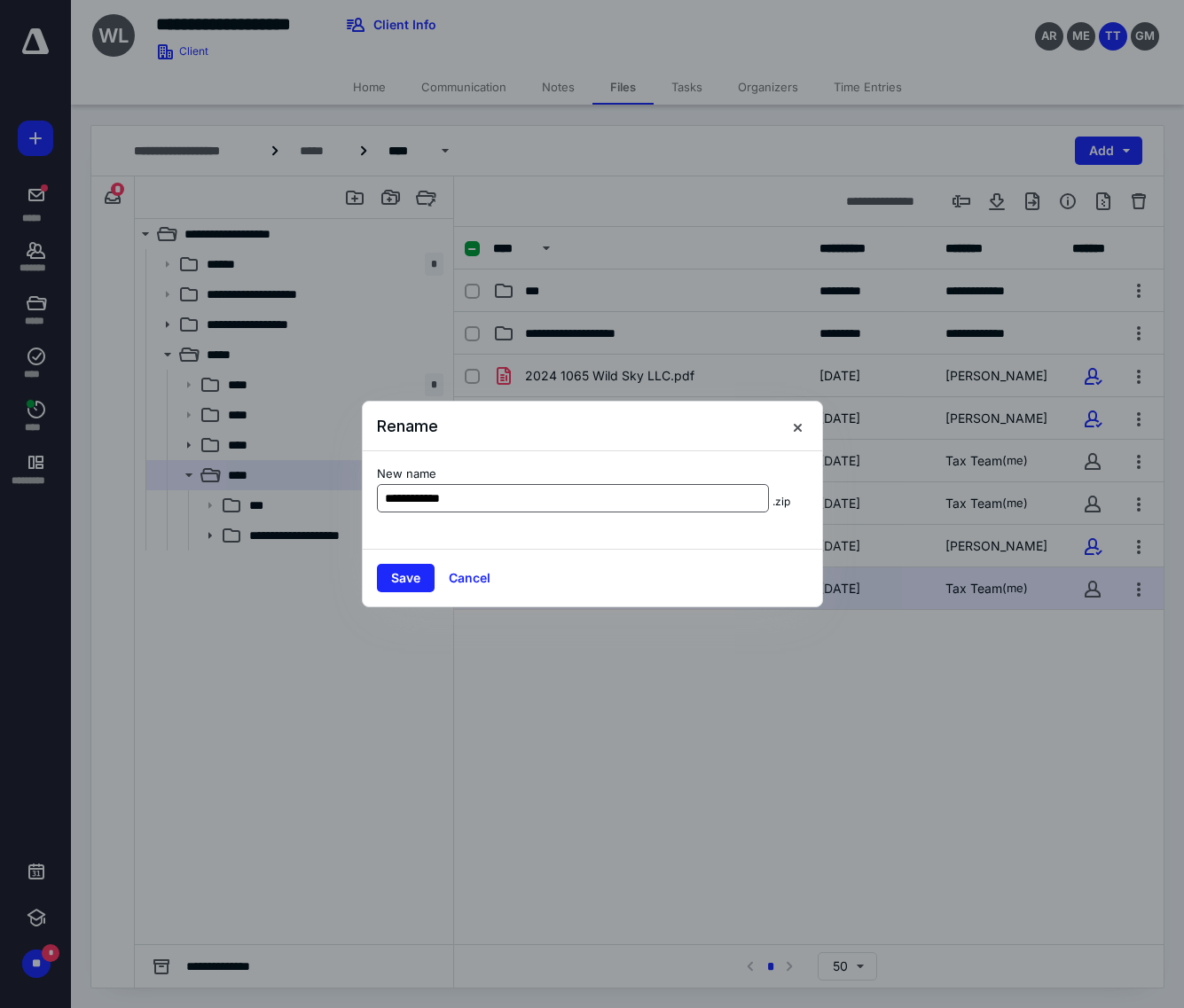 click on "**********" at bounding box center [573, 498] 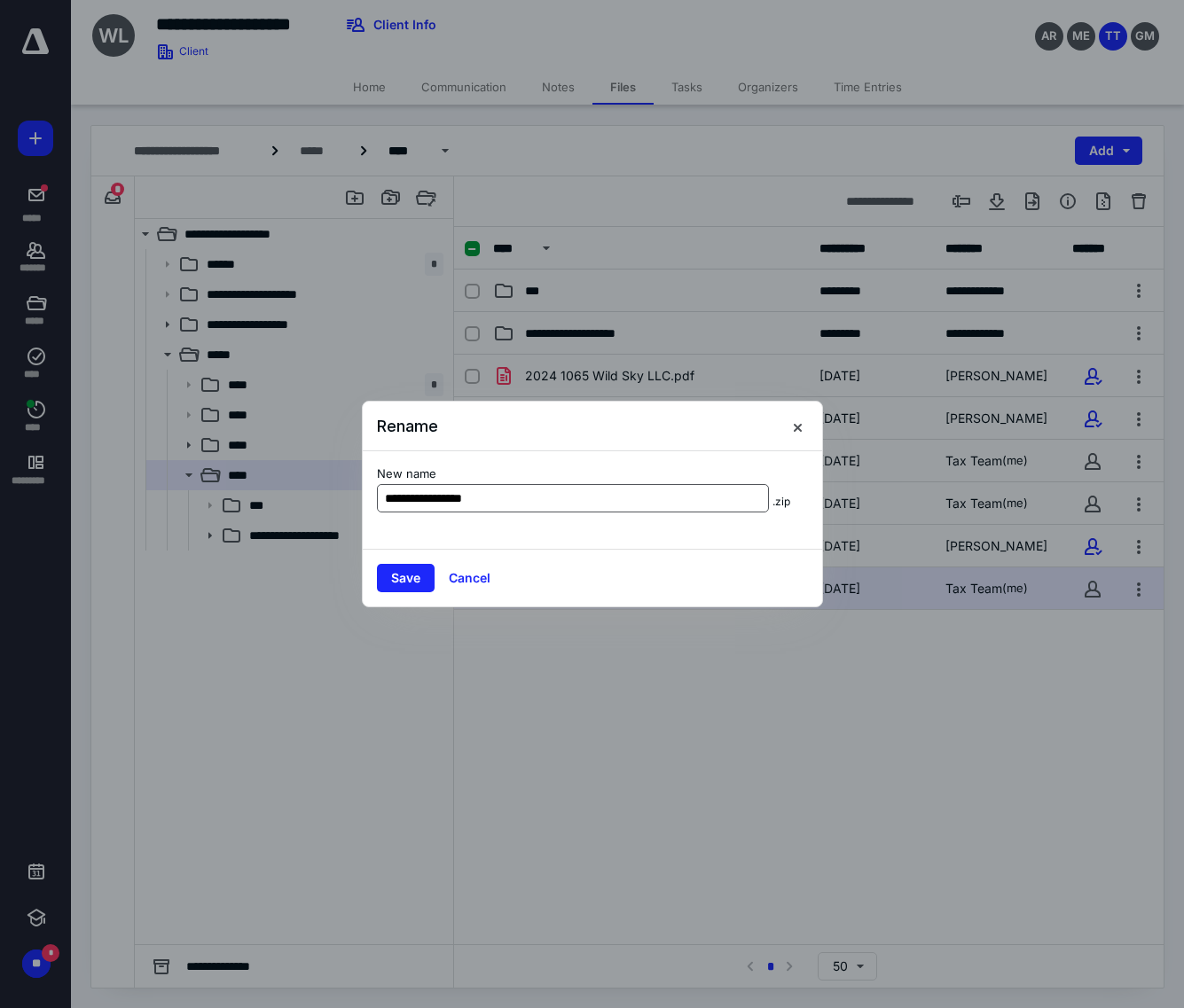 click on "**********" at bounding box center (573, 498) 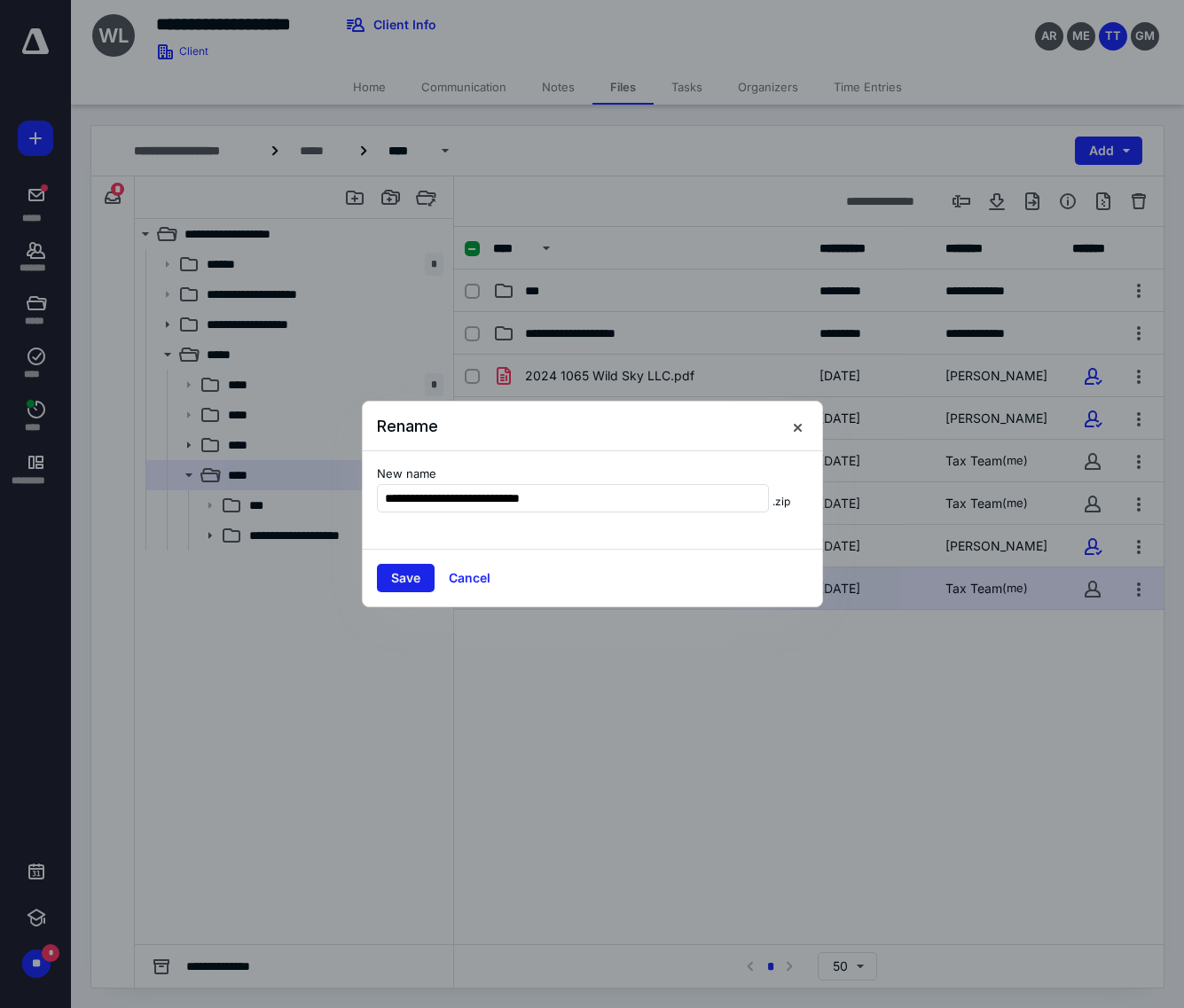 type on "**********" 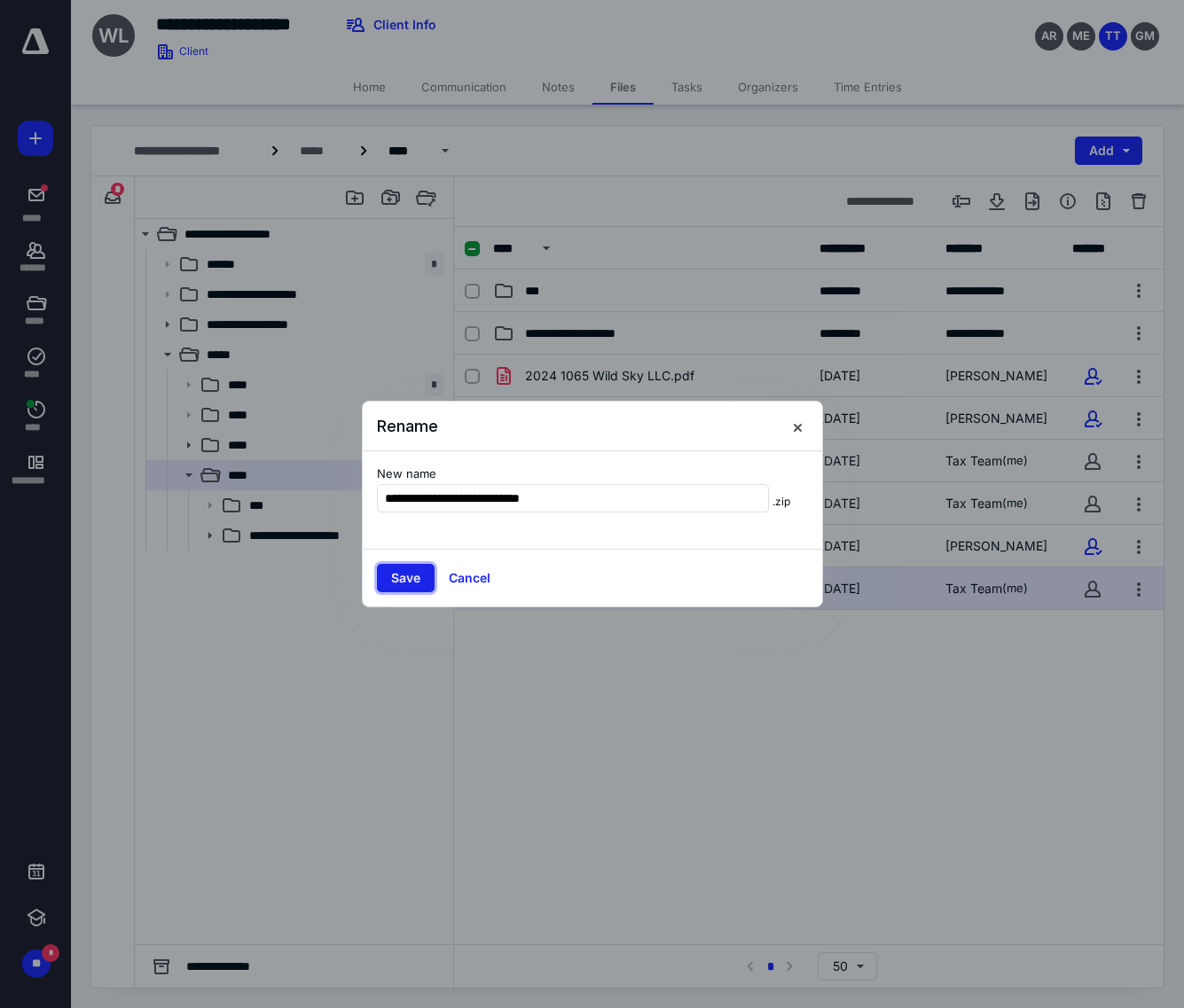 click on "Save" at bounding box center [405, 578] 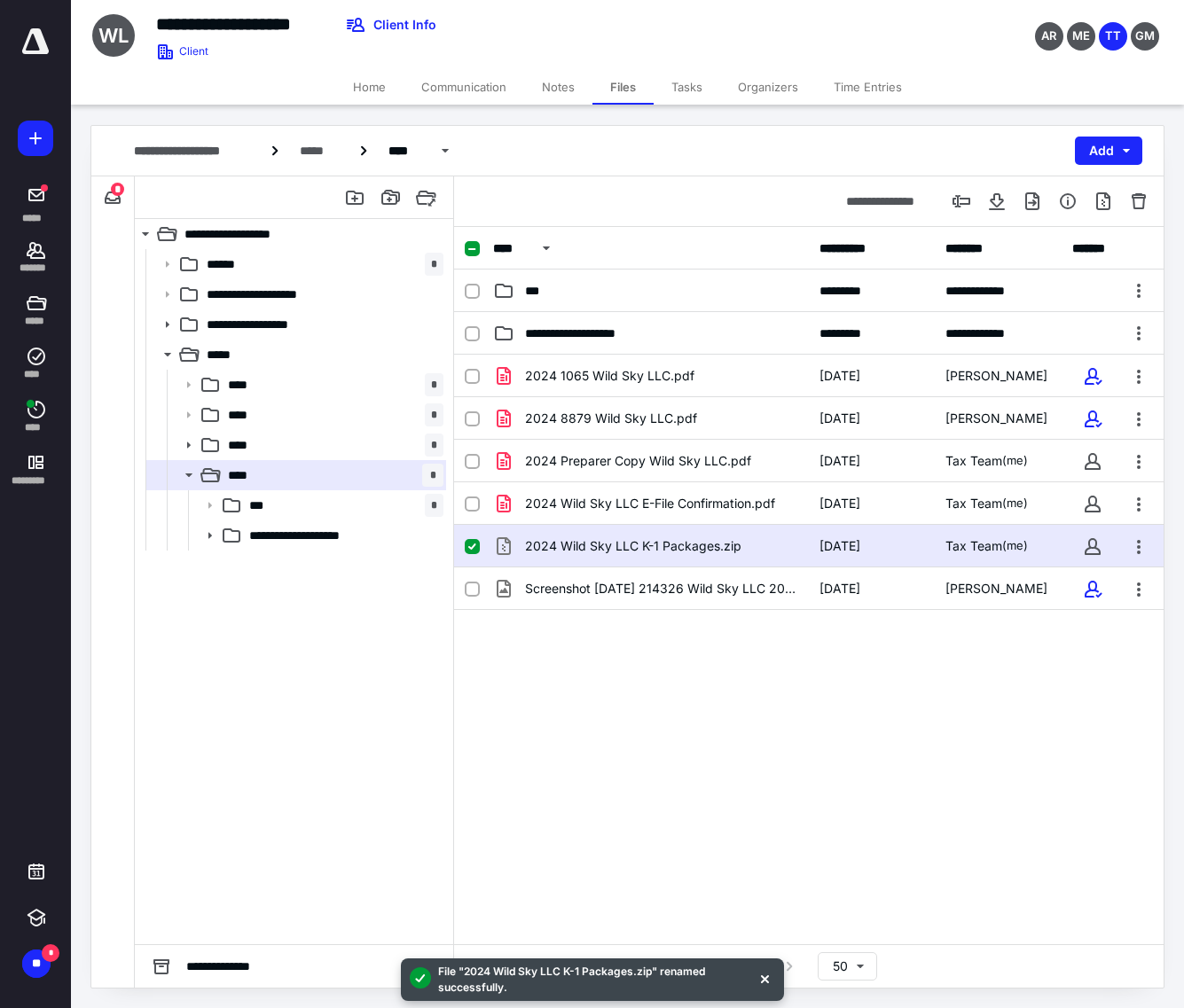 click 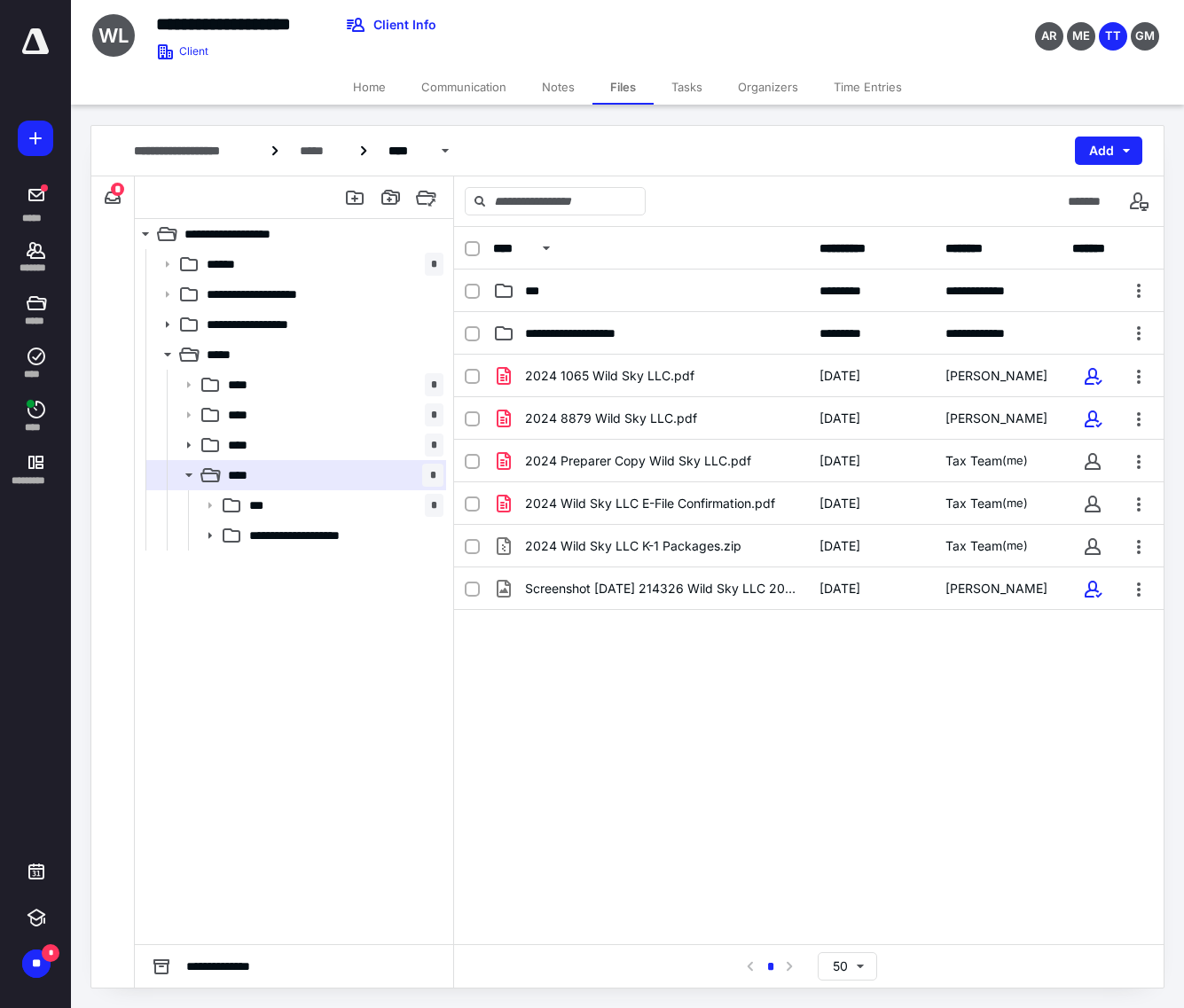 click on "Tasks" at bounding box center (686, 87) 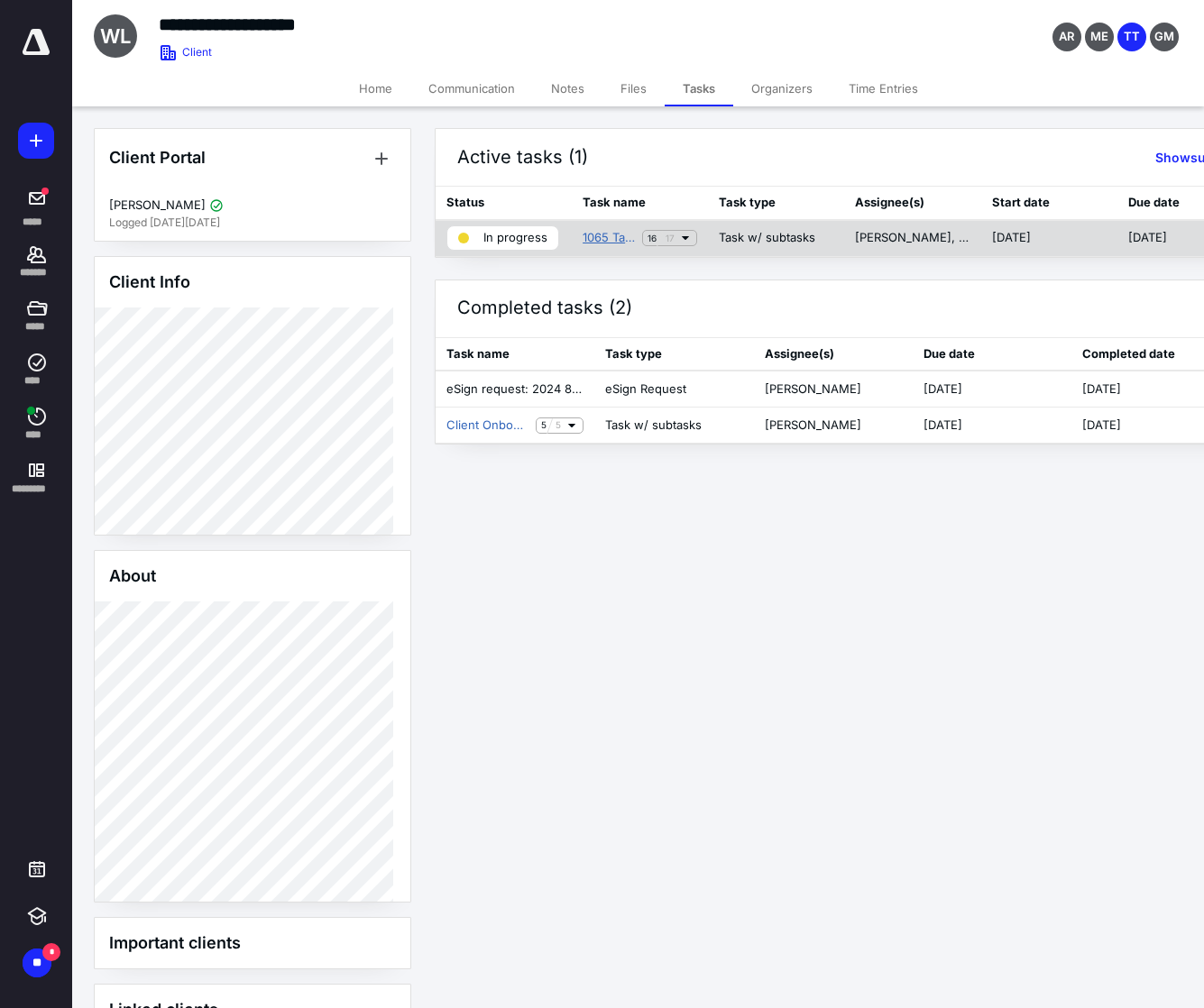 click on "1065 Tax Return 2024" at bounding box center [609, 238] 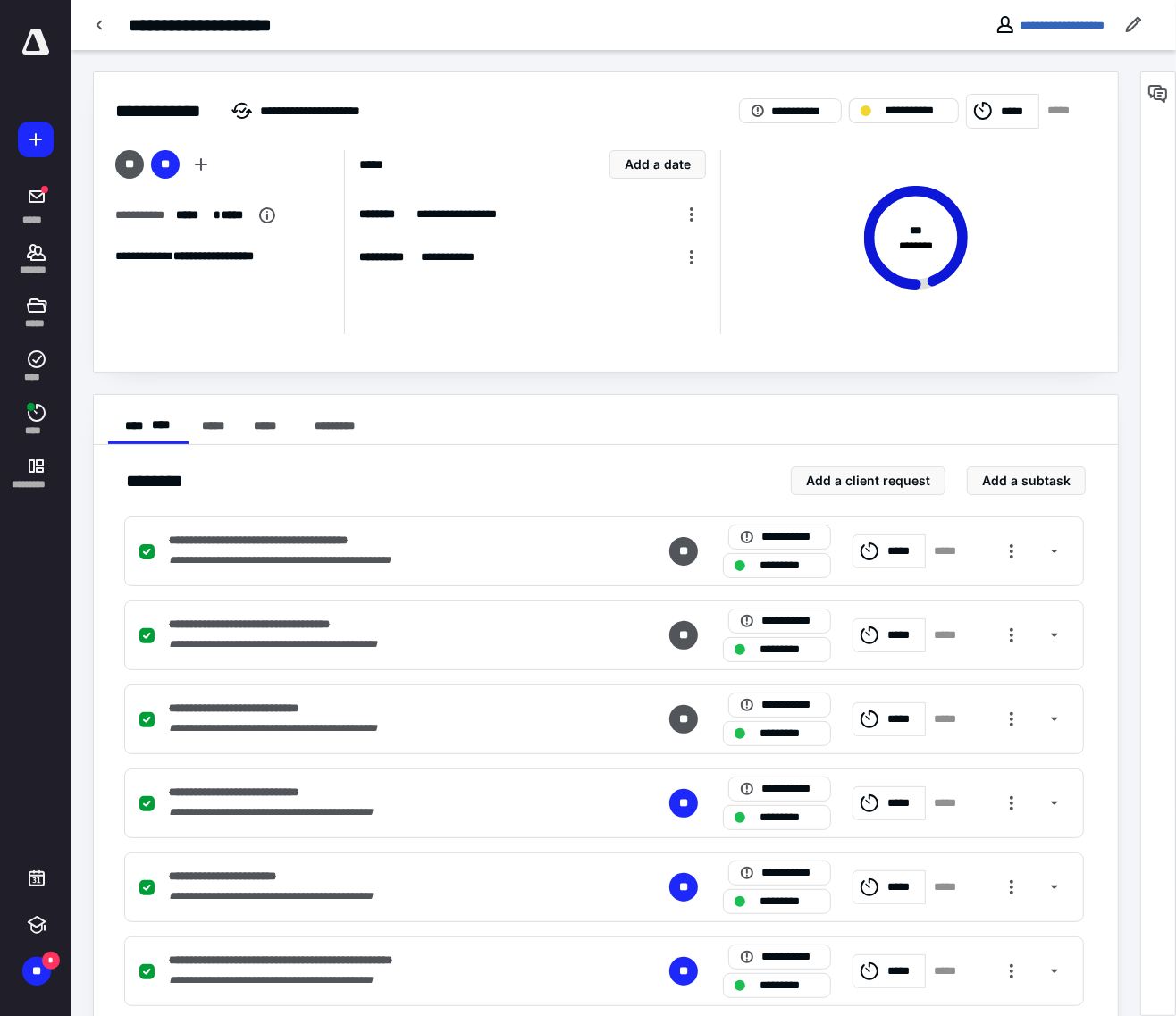 click on "**********" at bounding box center [916, 111] 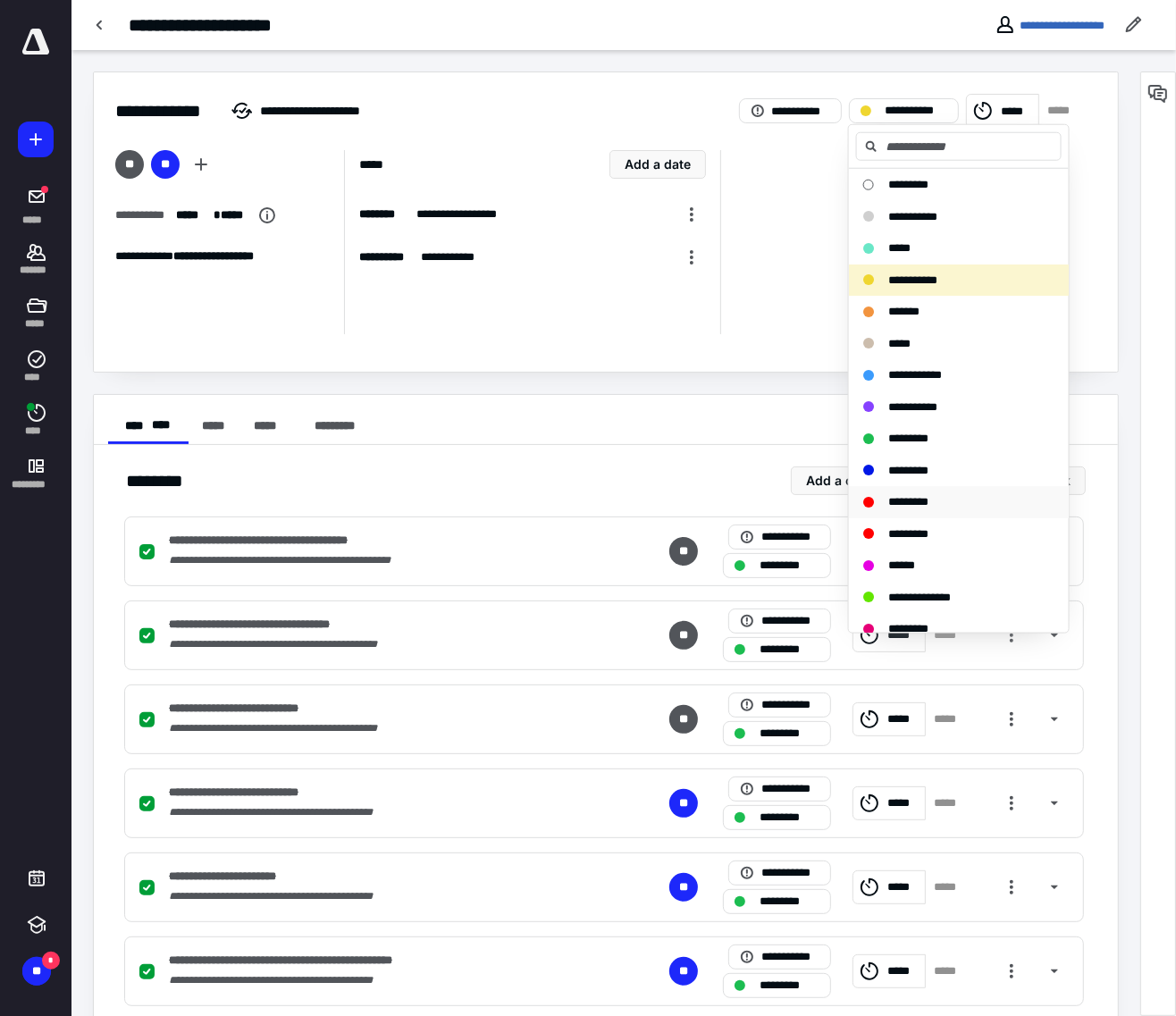 scroll, scrollTop: 12, scrollLeft: 0, axis: vertical 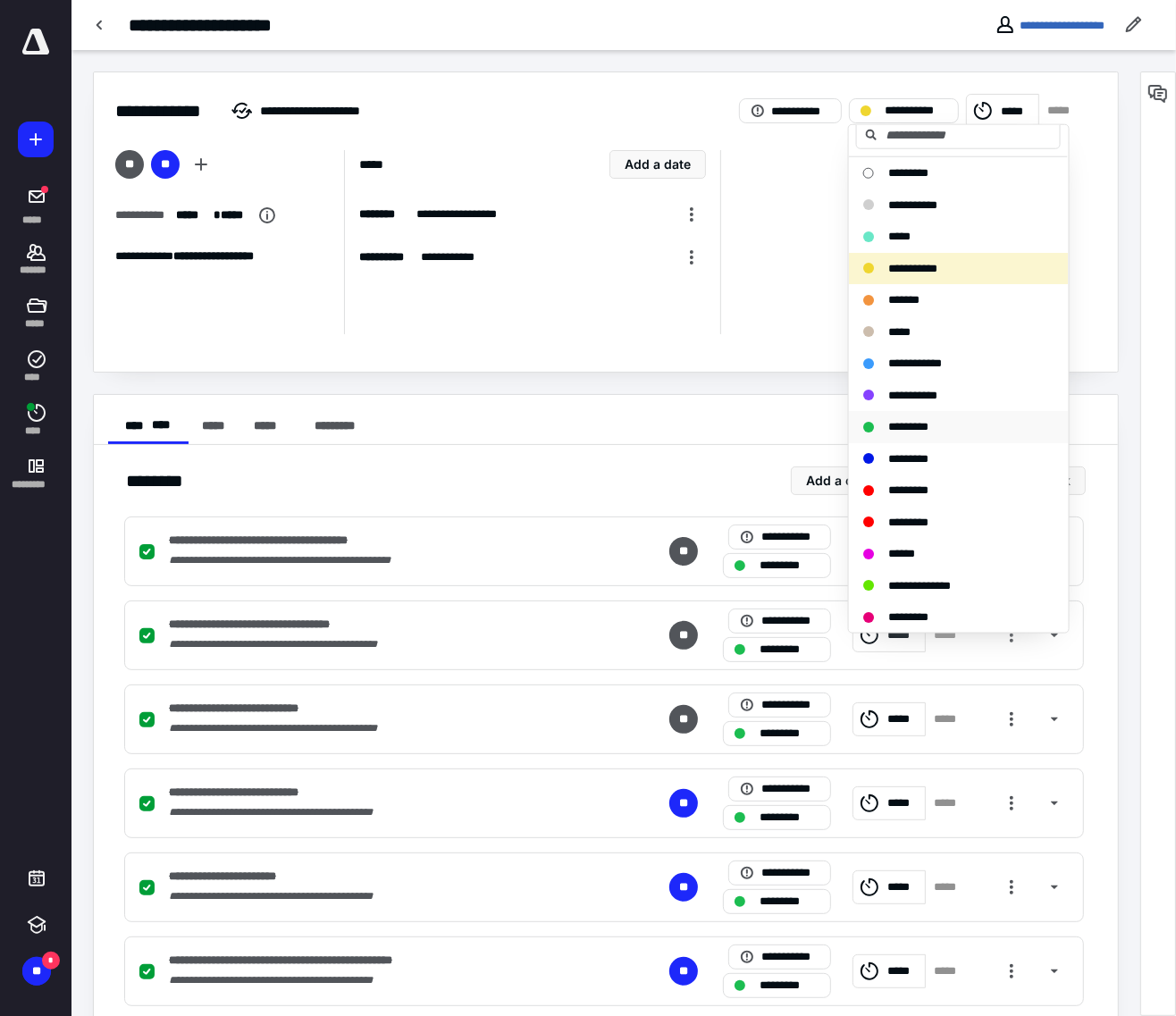 click on "*********" at bounding box center [908, 426] 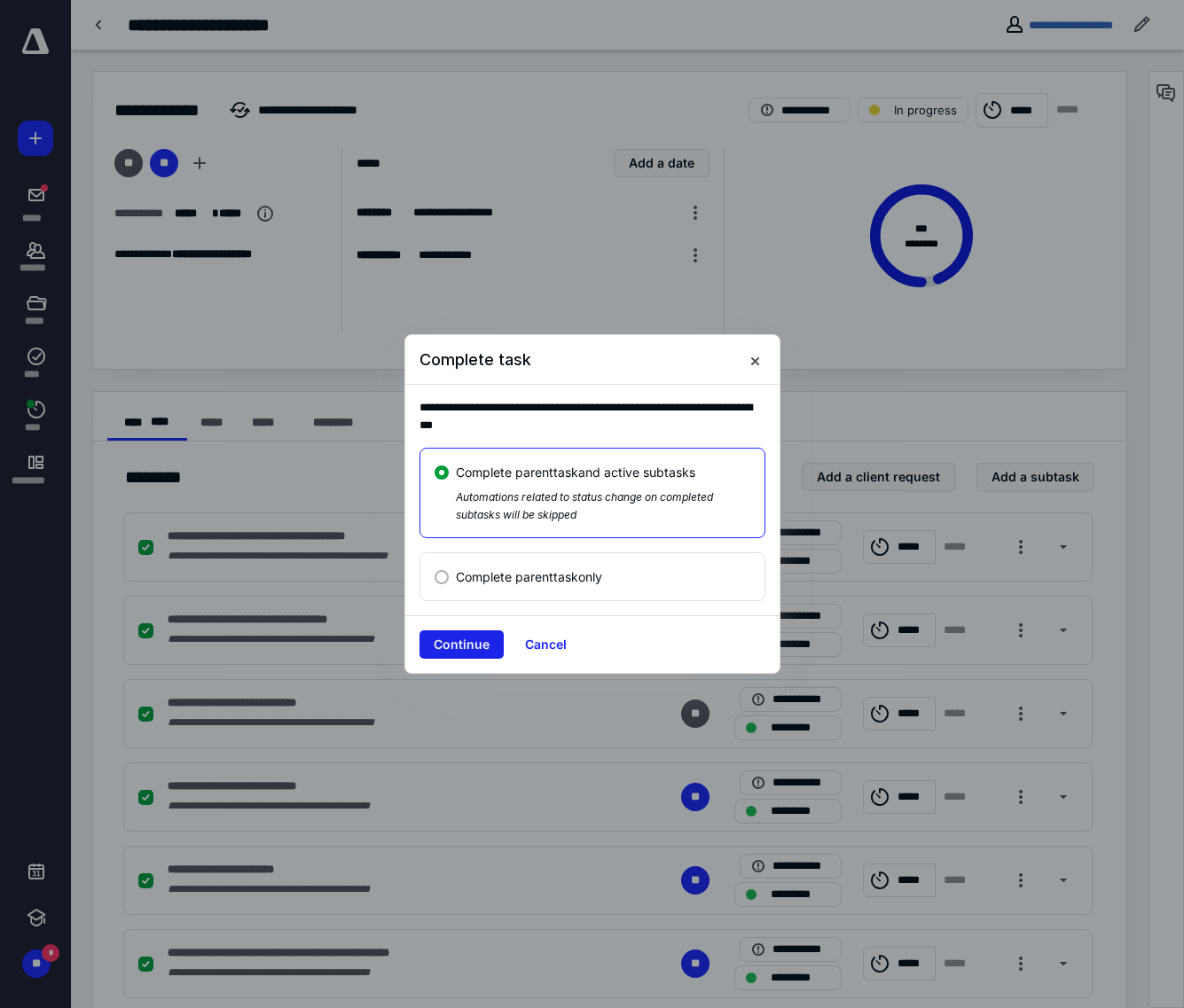 click on "Continue" at bounding box center [461, 645] 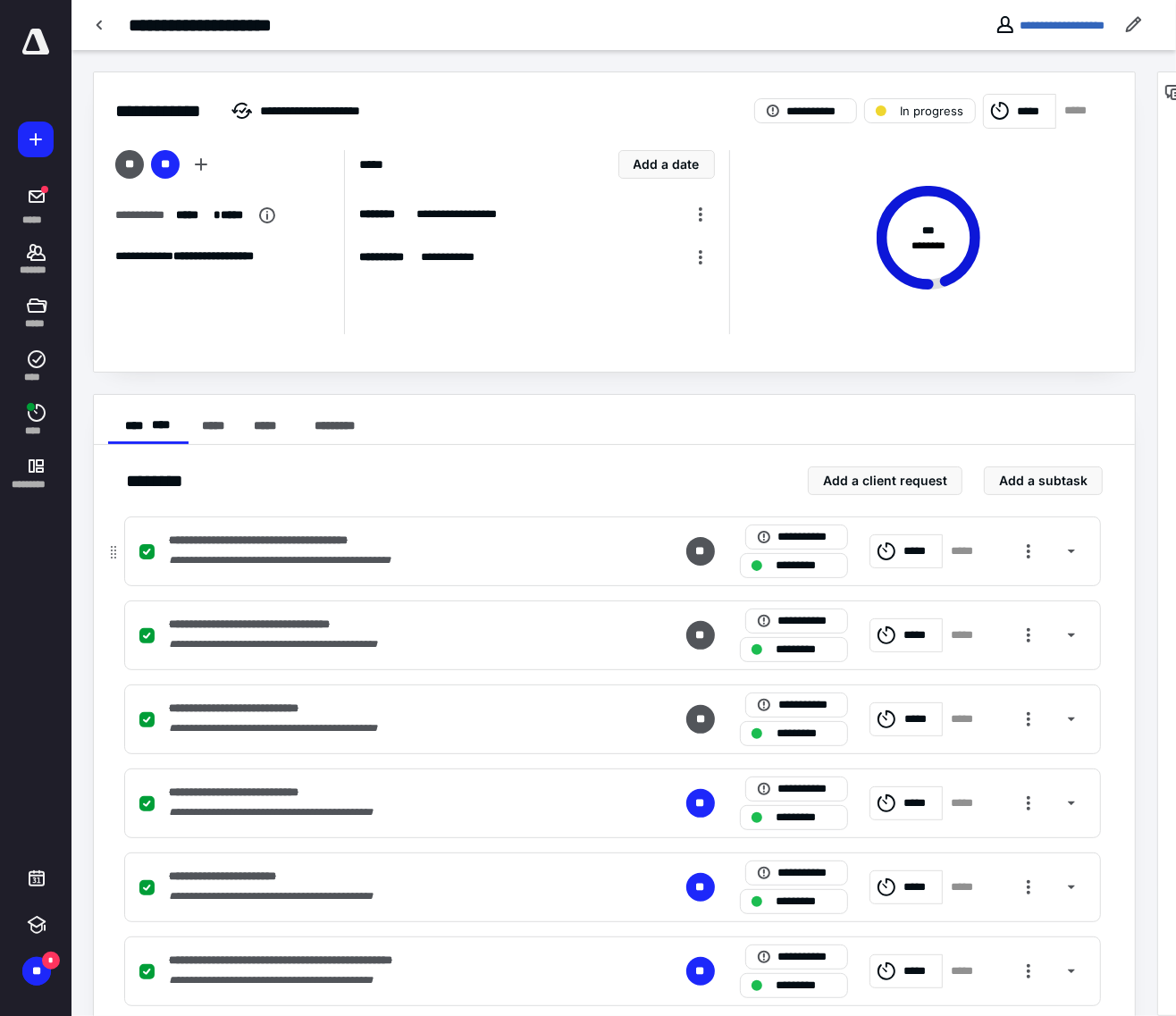 checkbox on "true" 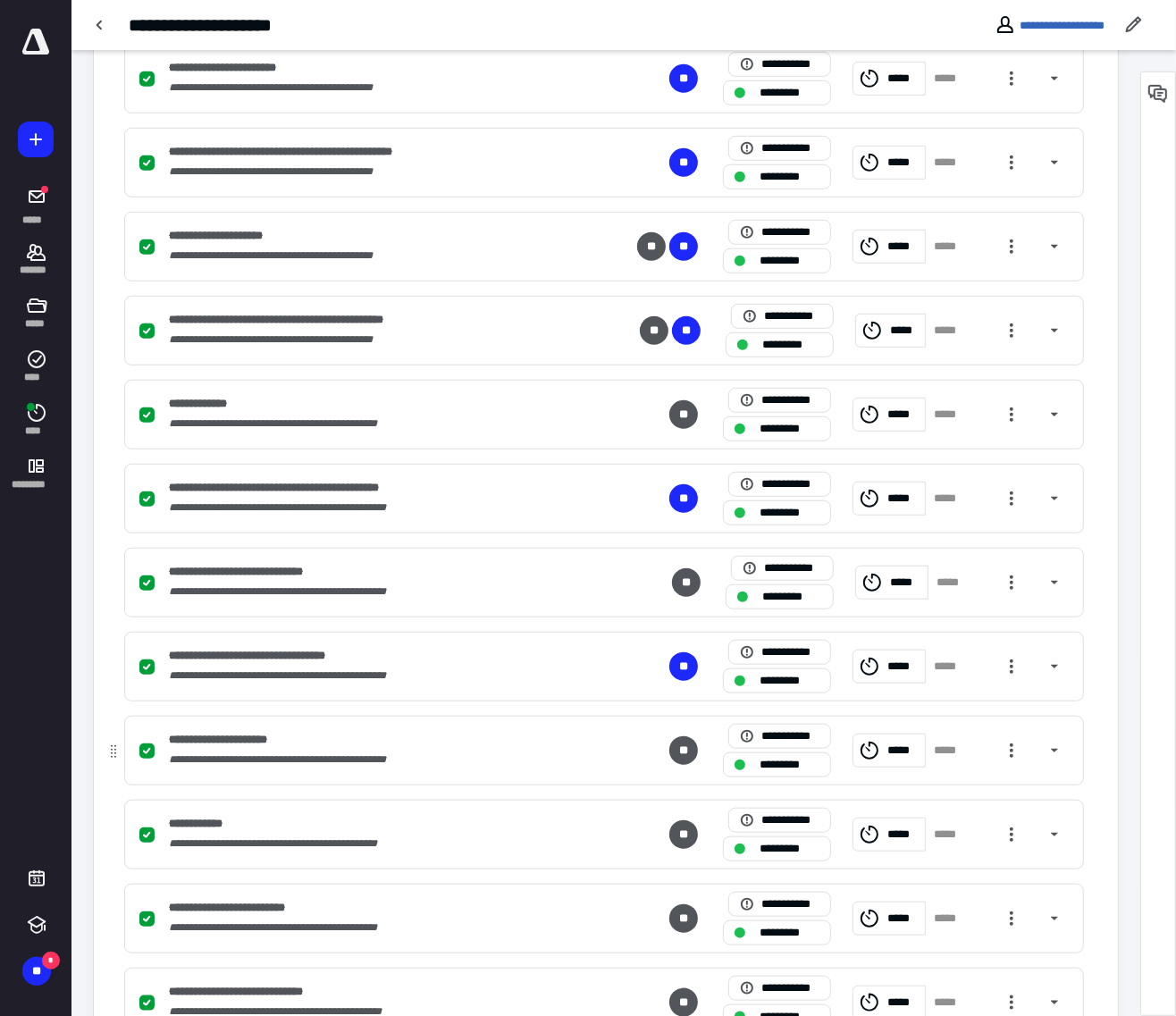 scroll, scrollTop: 963, scrollLeft: 0, axis: vertical 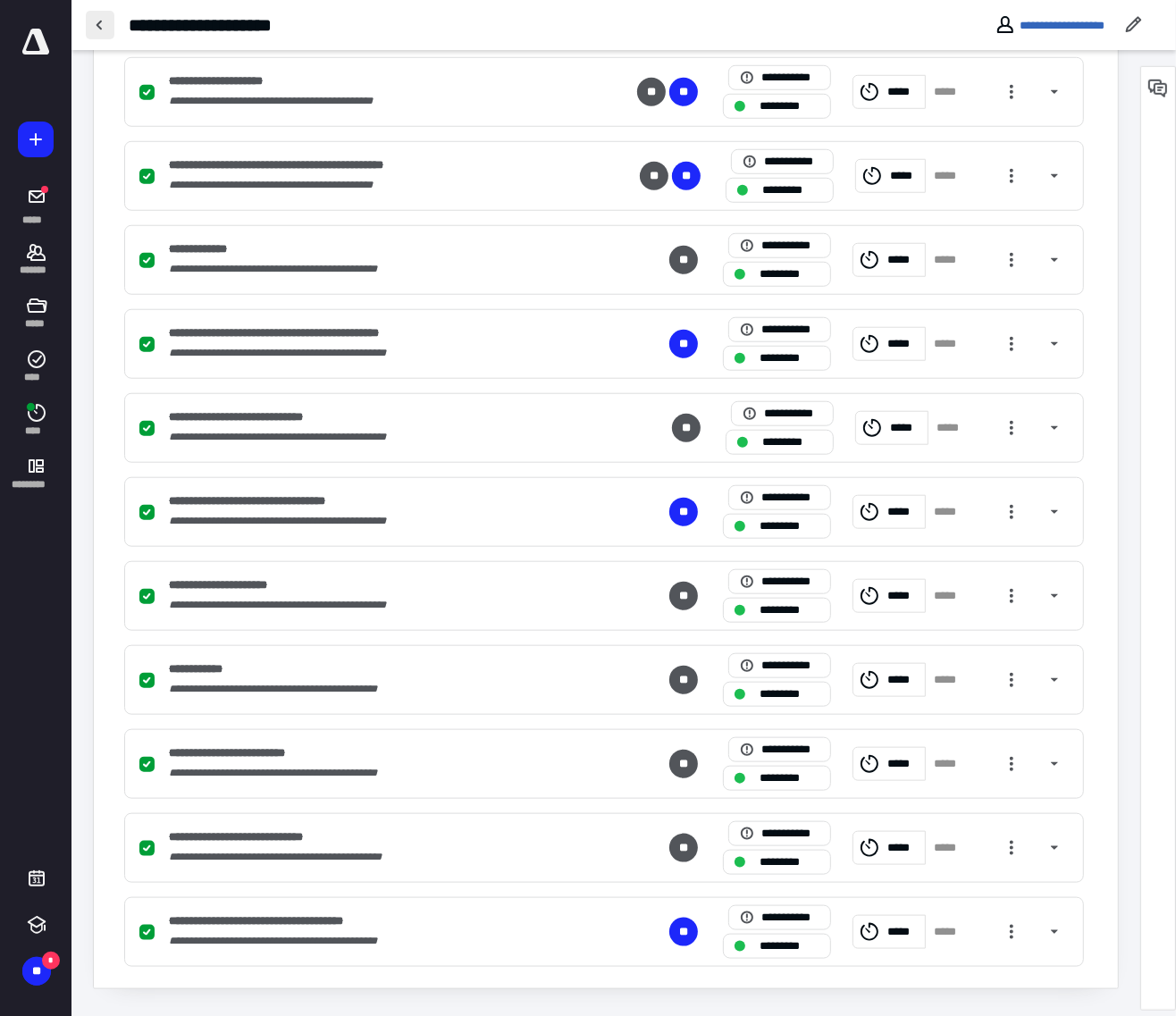 click at bounding box center (100, 25) 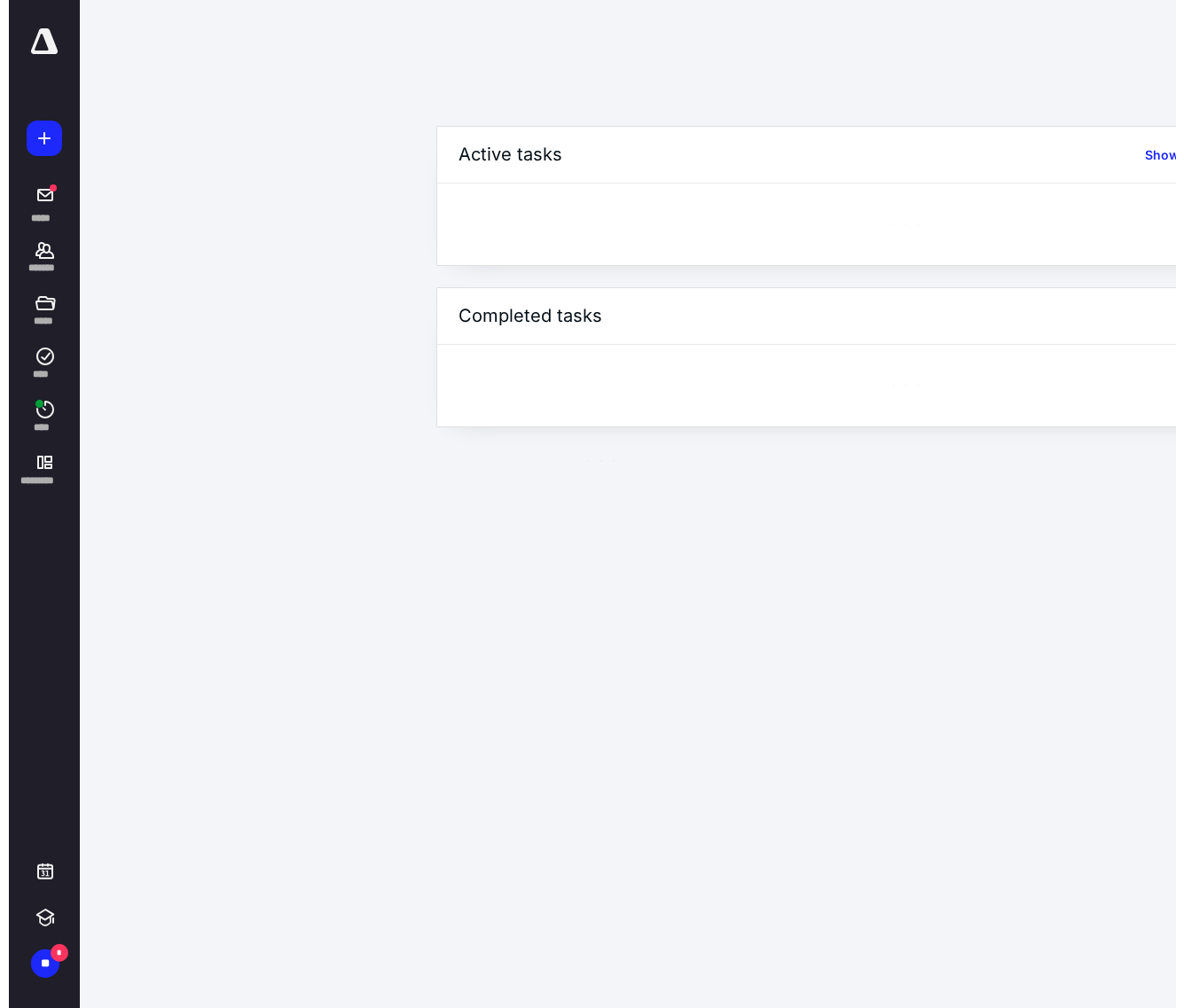 scroll, scrollTop: 0, scrollLeft: 0, axis: both 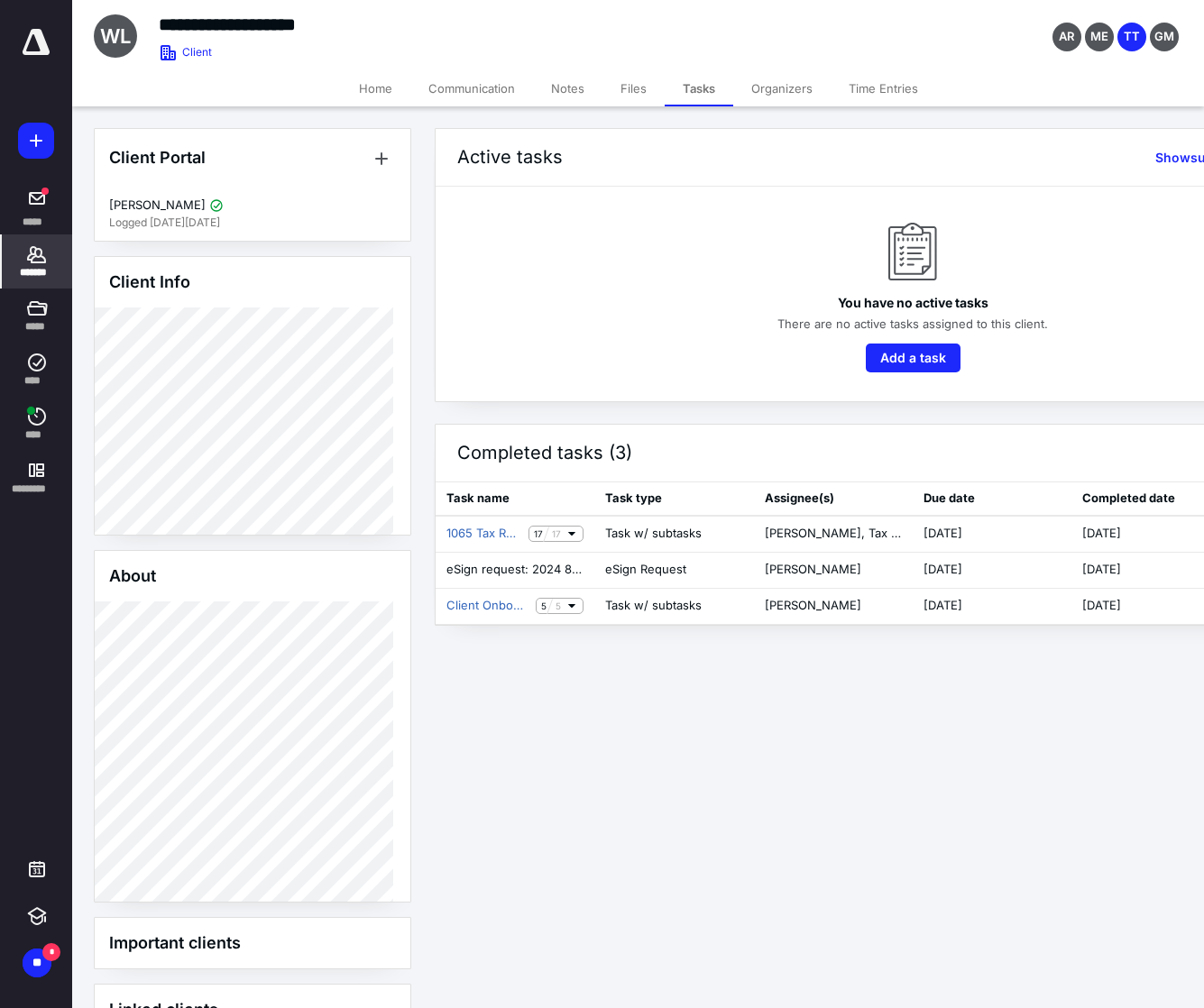 click on "*******" at bounding box center [37, 272] 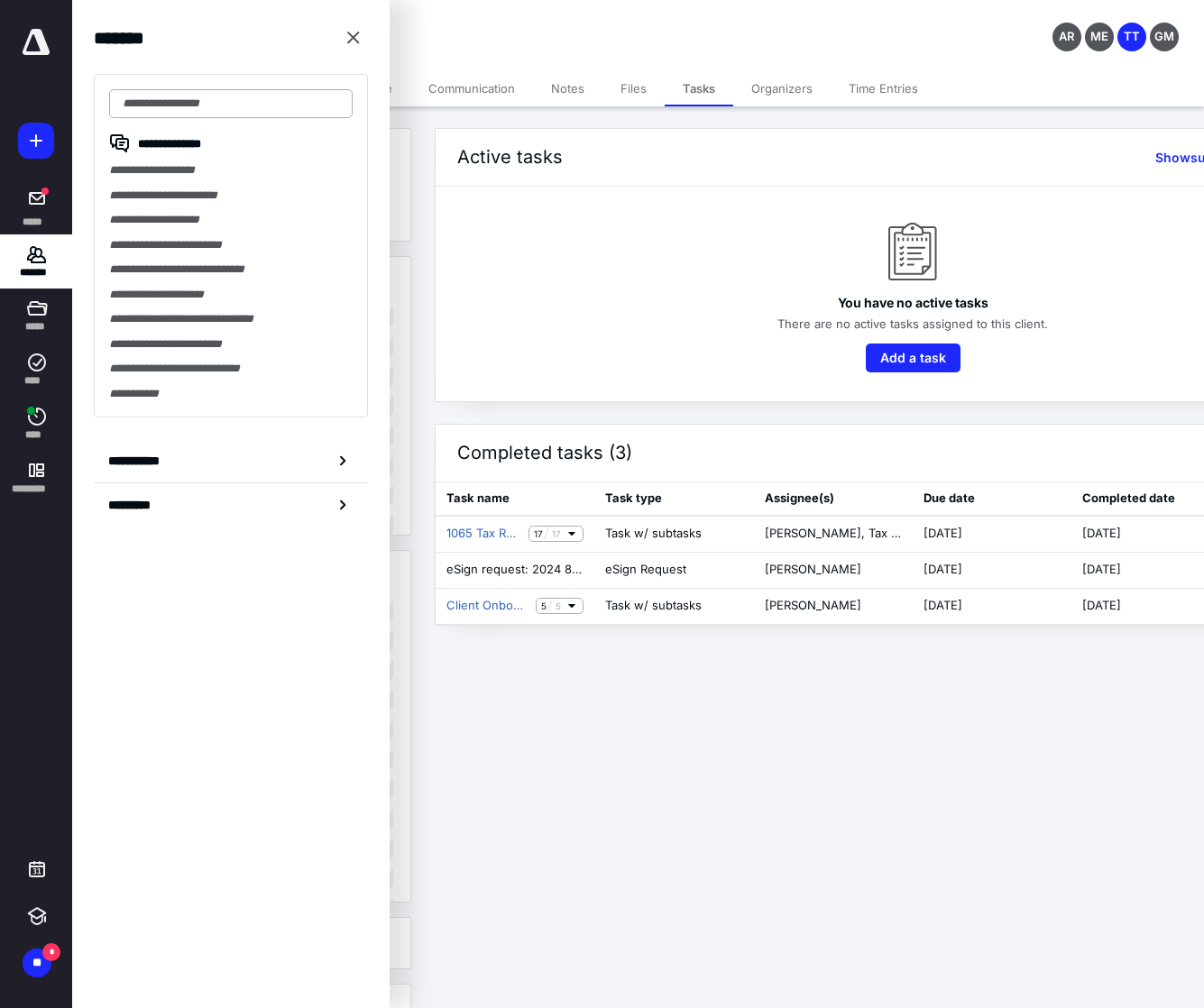 click at bounding box center [231, 104] 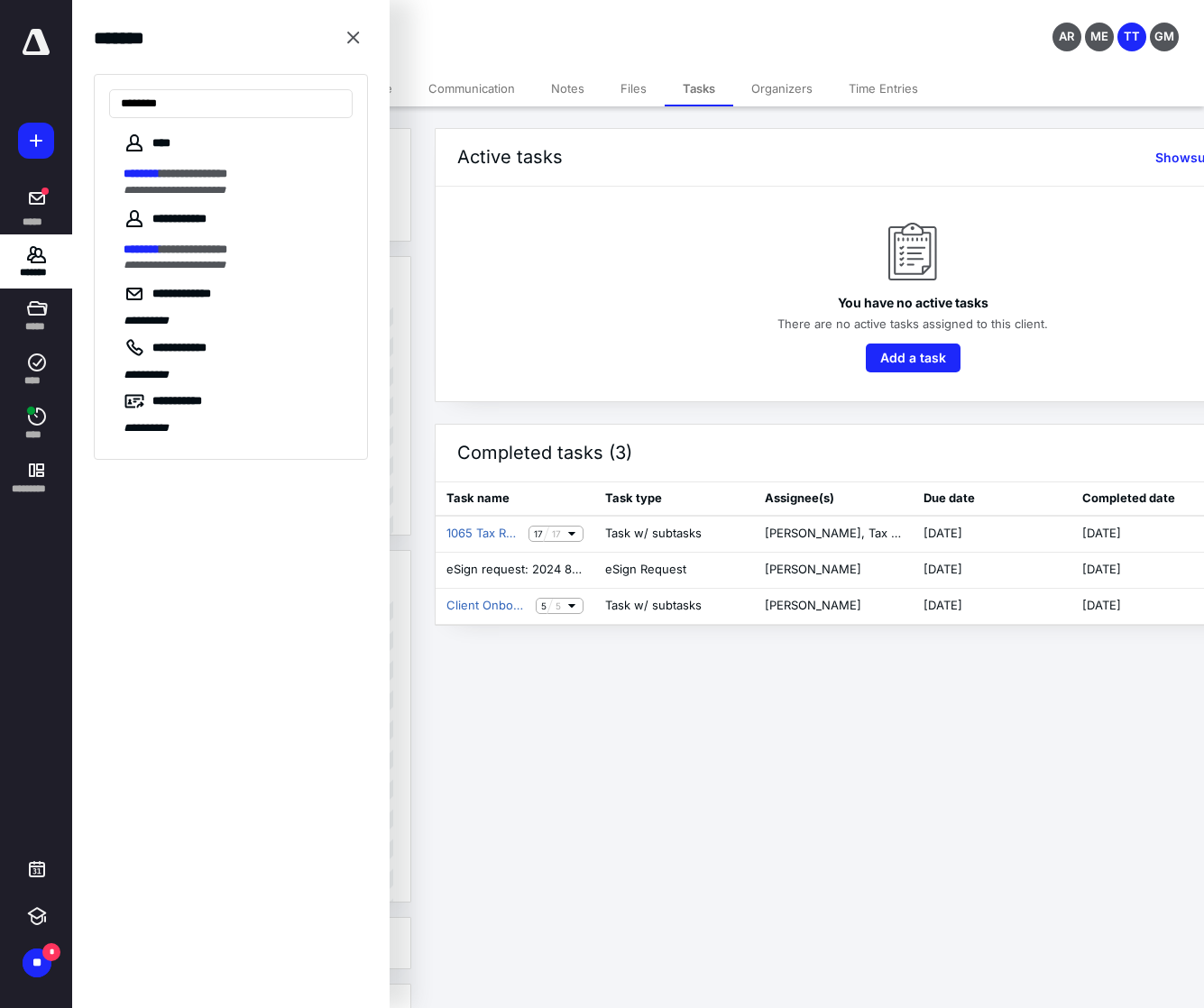 type on "********" 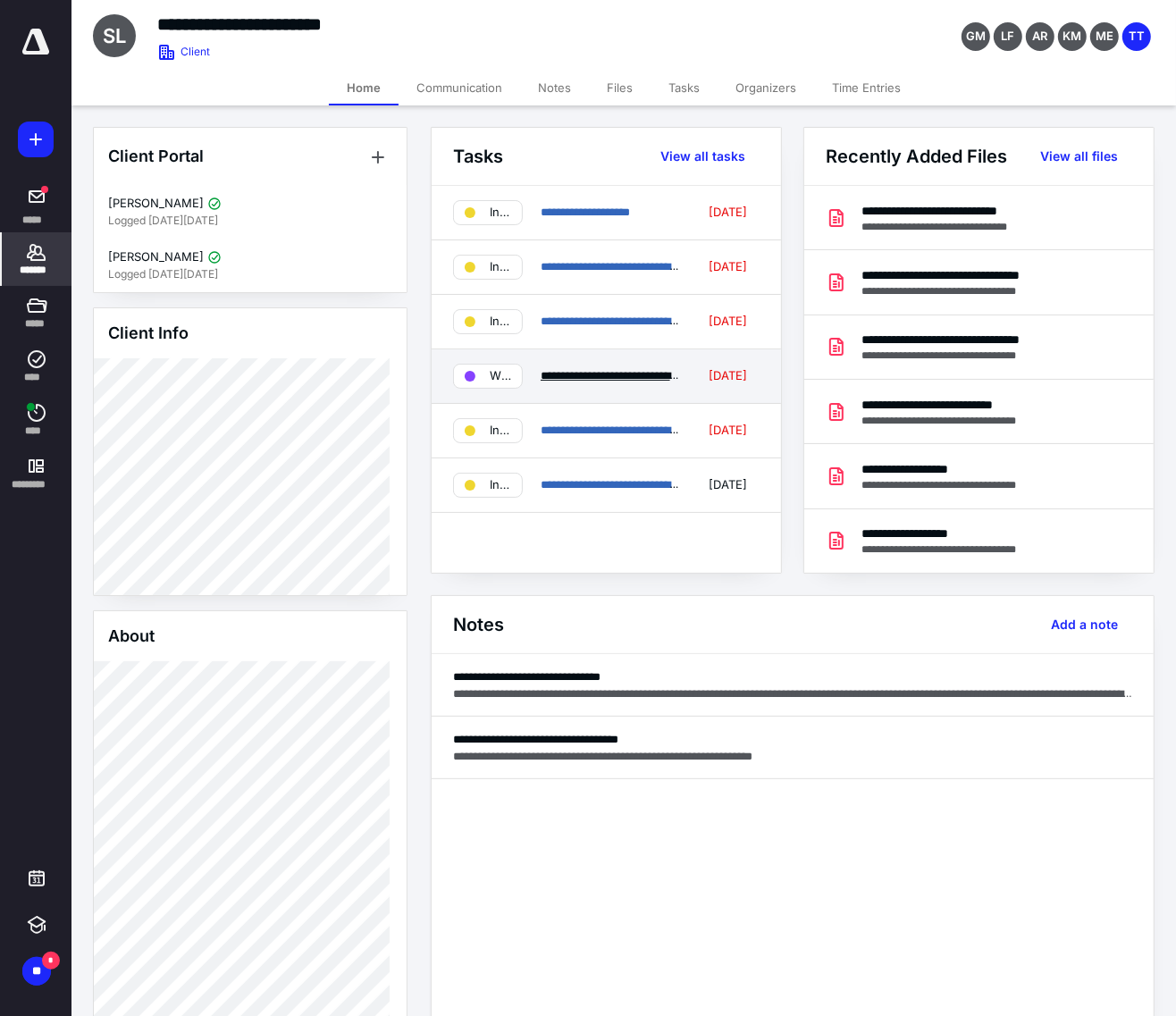 click on "**********" at bounding box center (672, 375) 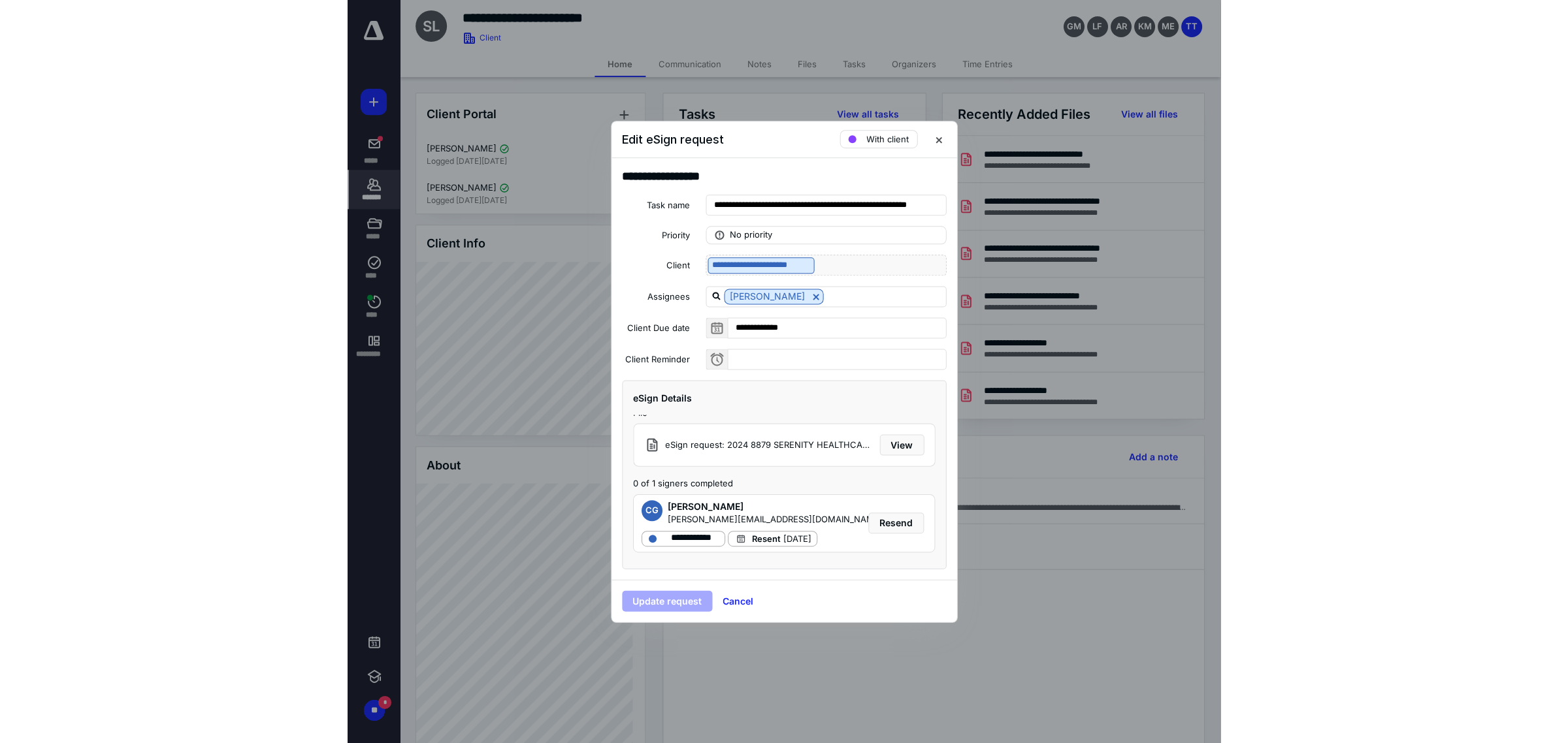 scroll, scrollTop: 21, scrollLeft: 0, axis: vertical 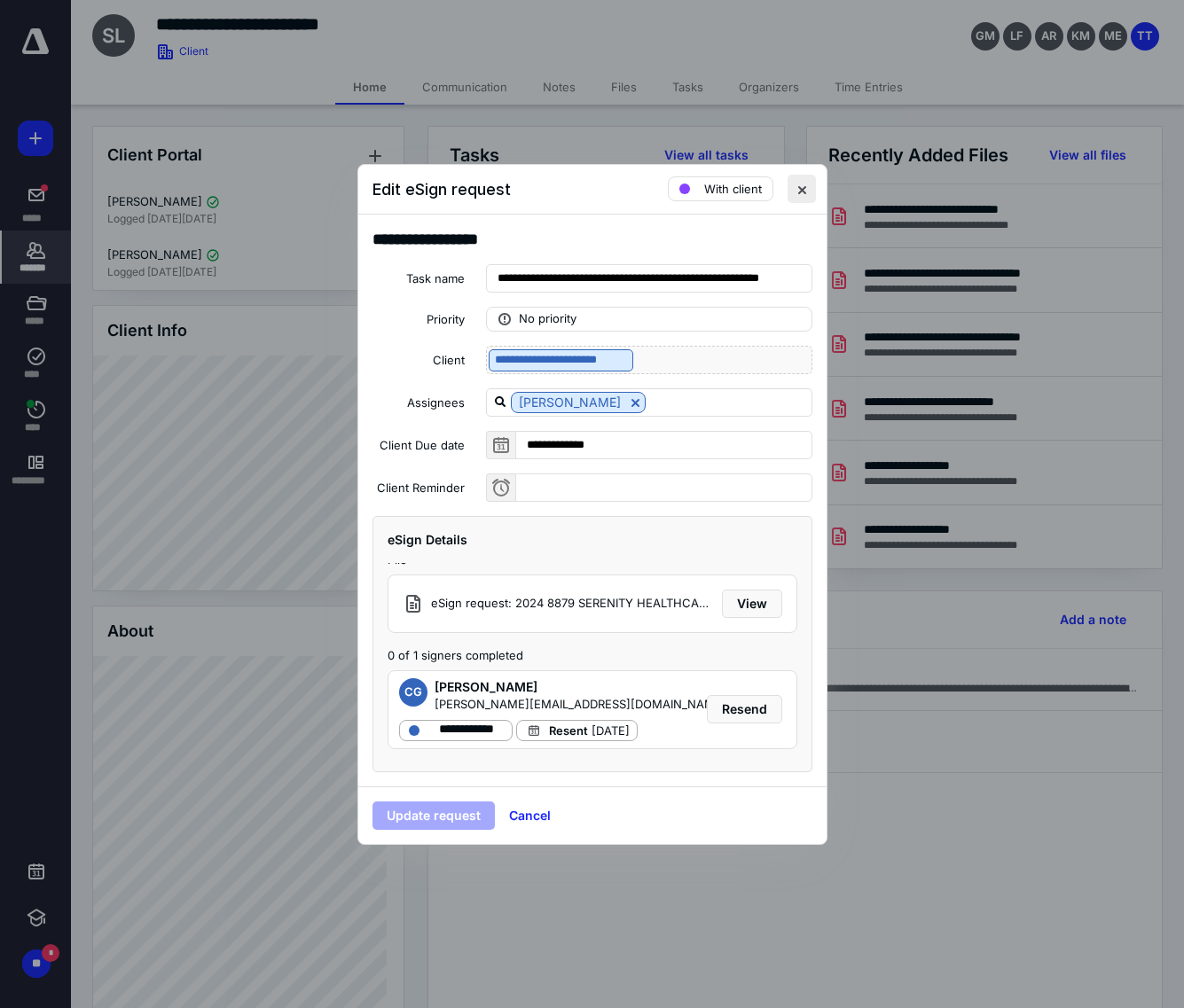 click at bounding box center (802, 189) 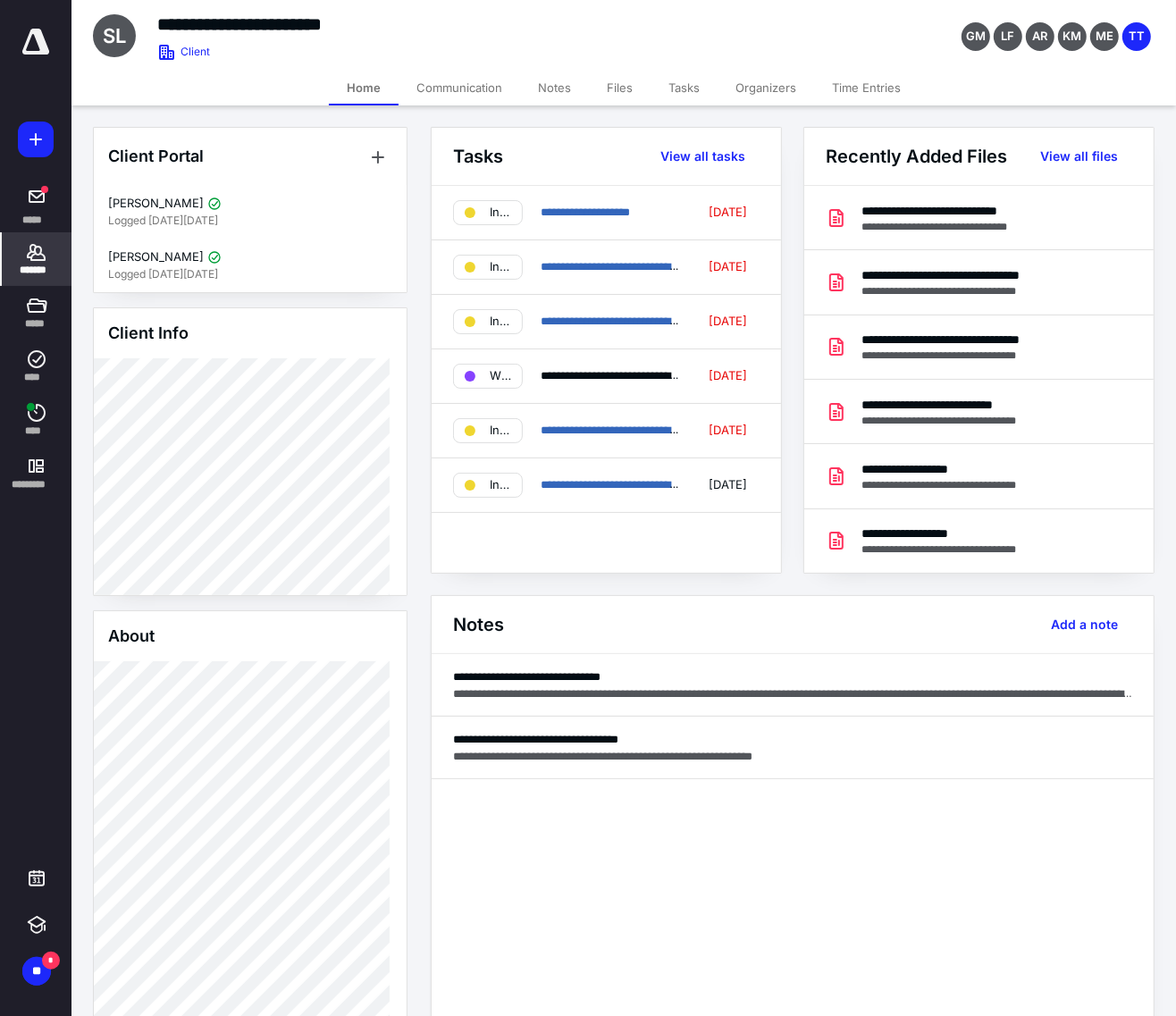 click on "Files" at bounding box center (619, 88) 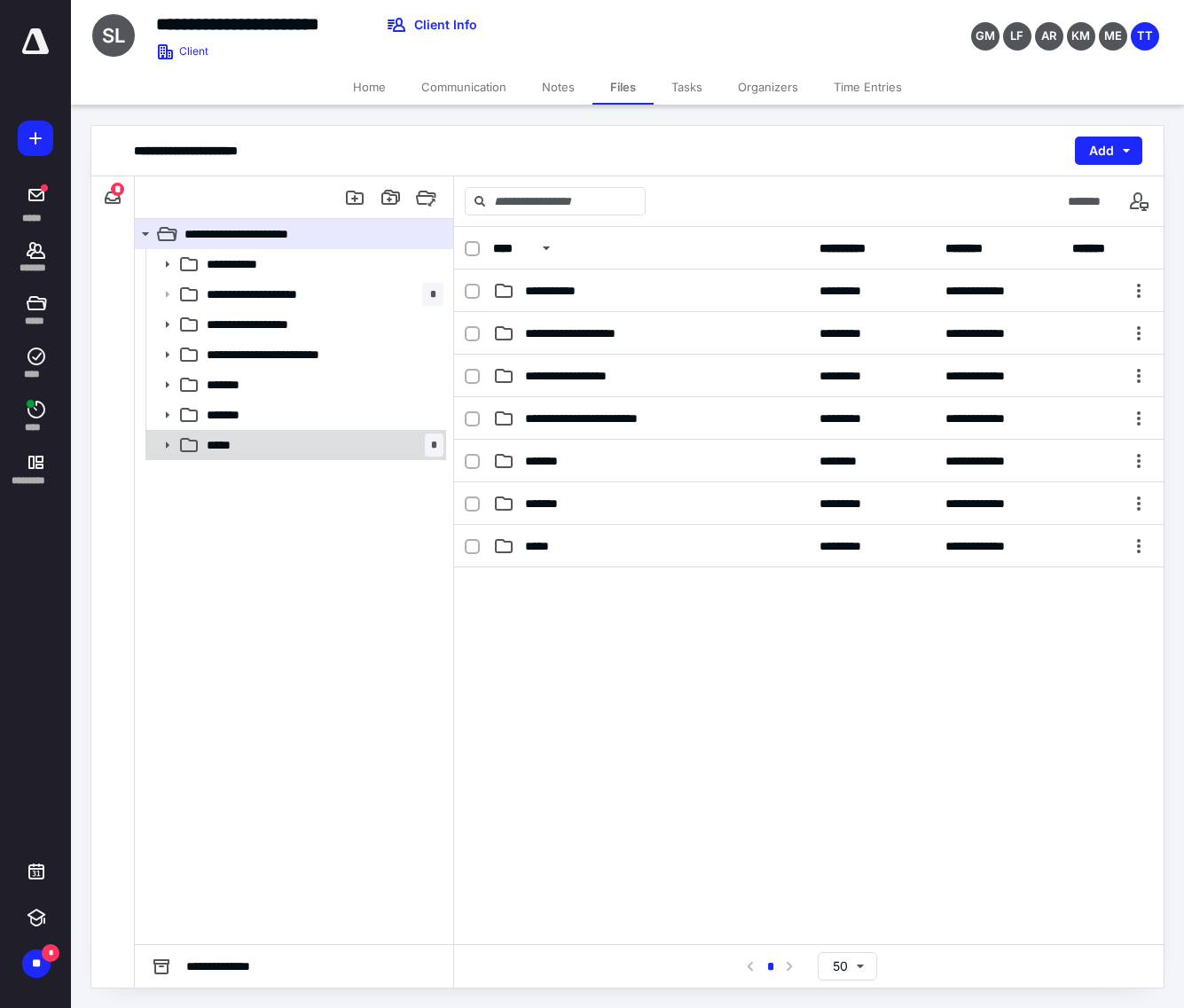 click 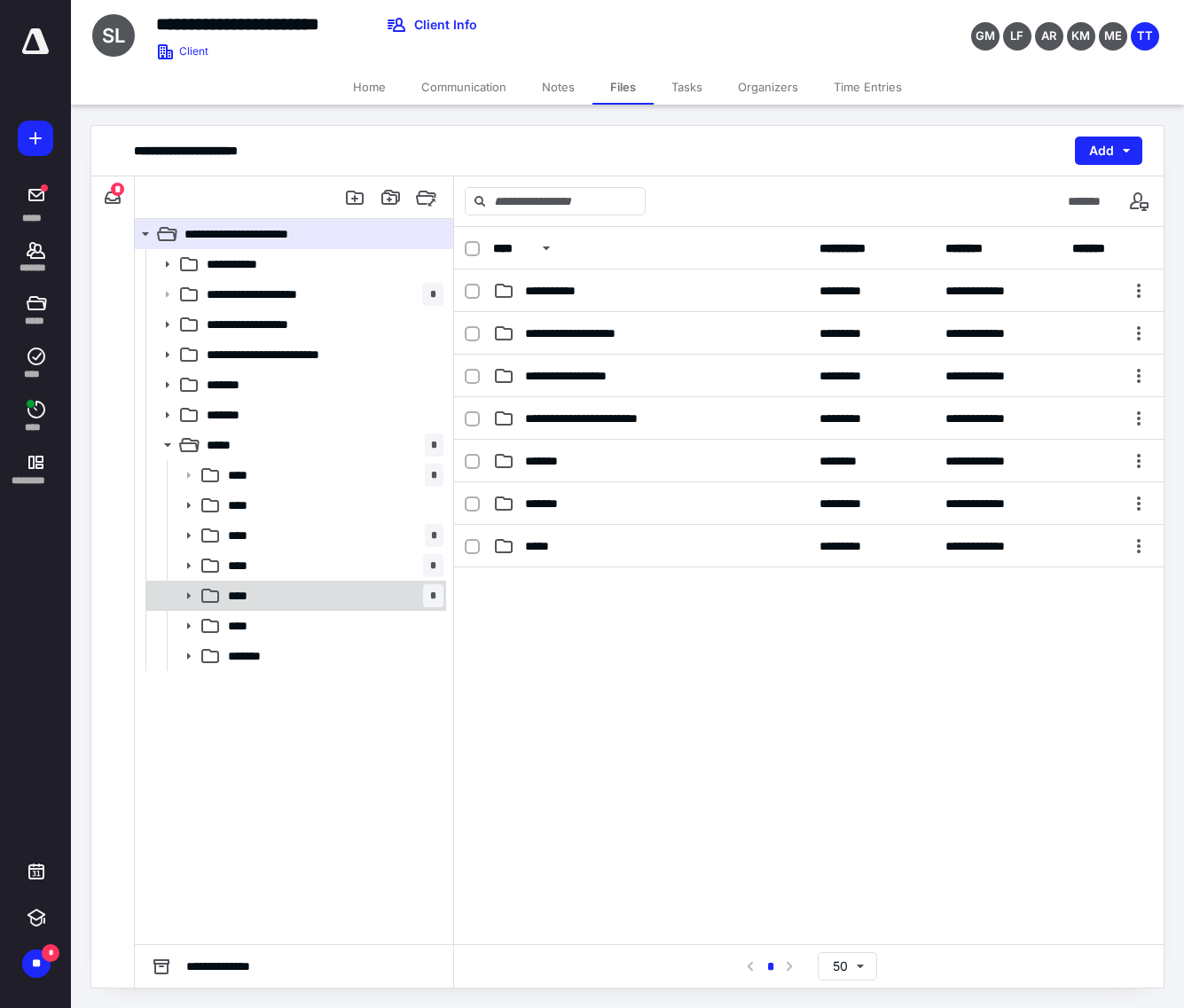 click on "**** *" at bounding box center [332, 596] 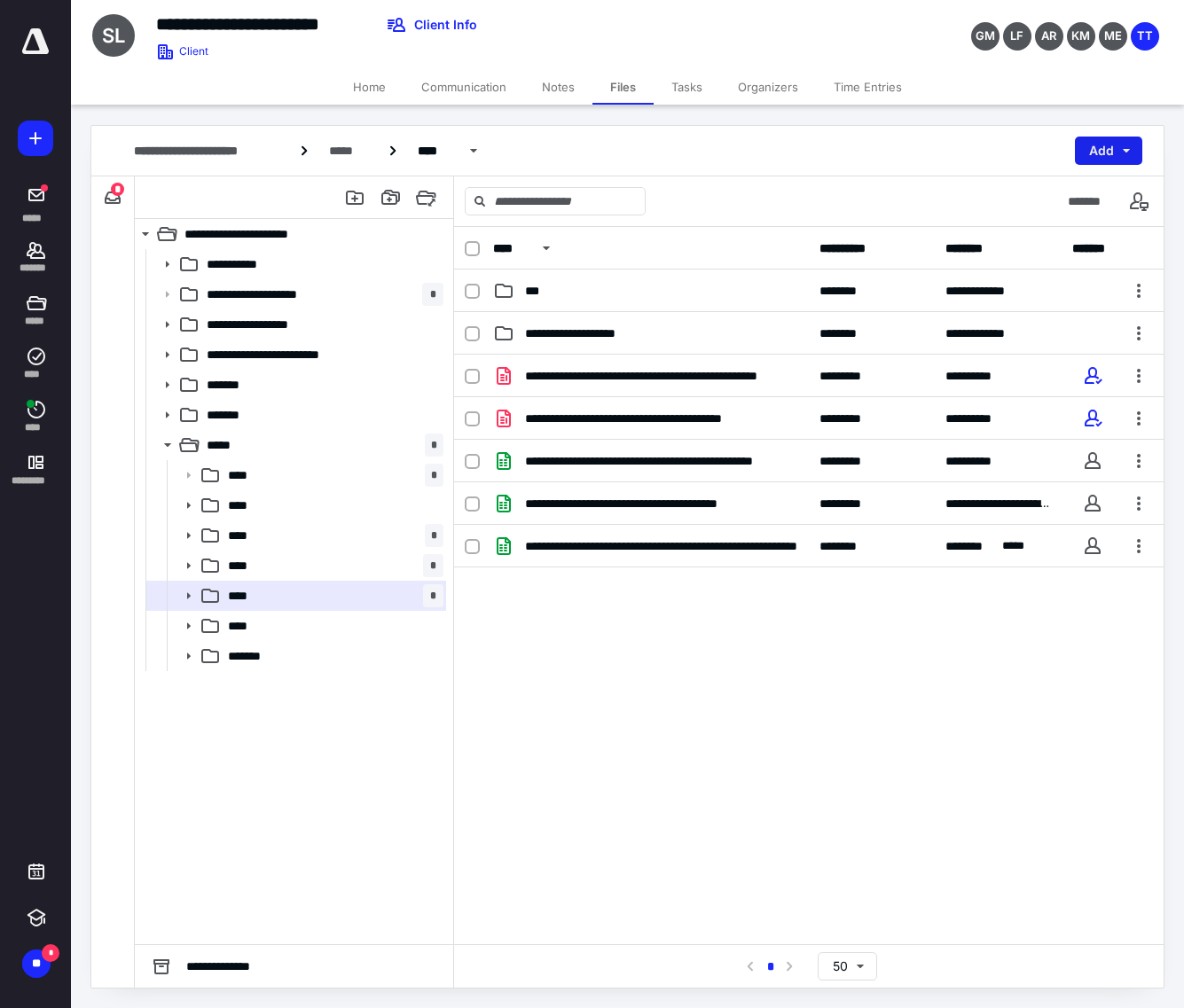 click on "Add" at bounding box center [1109, 151] 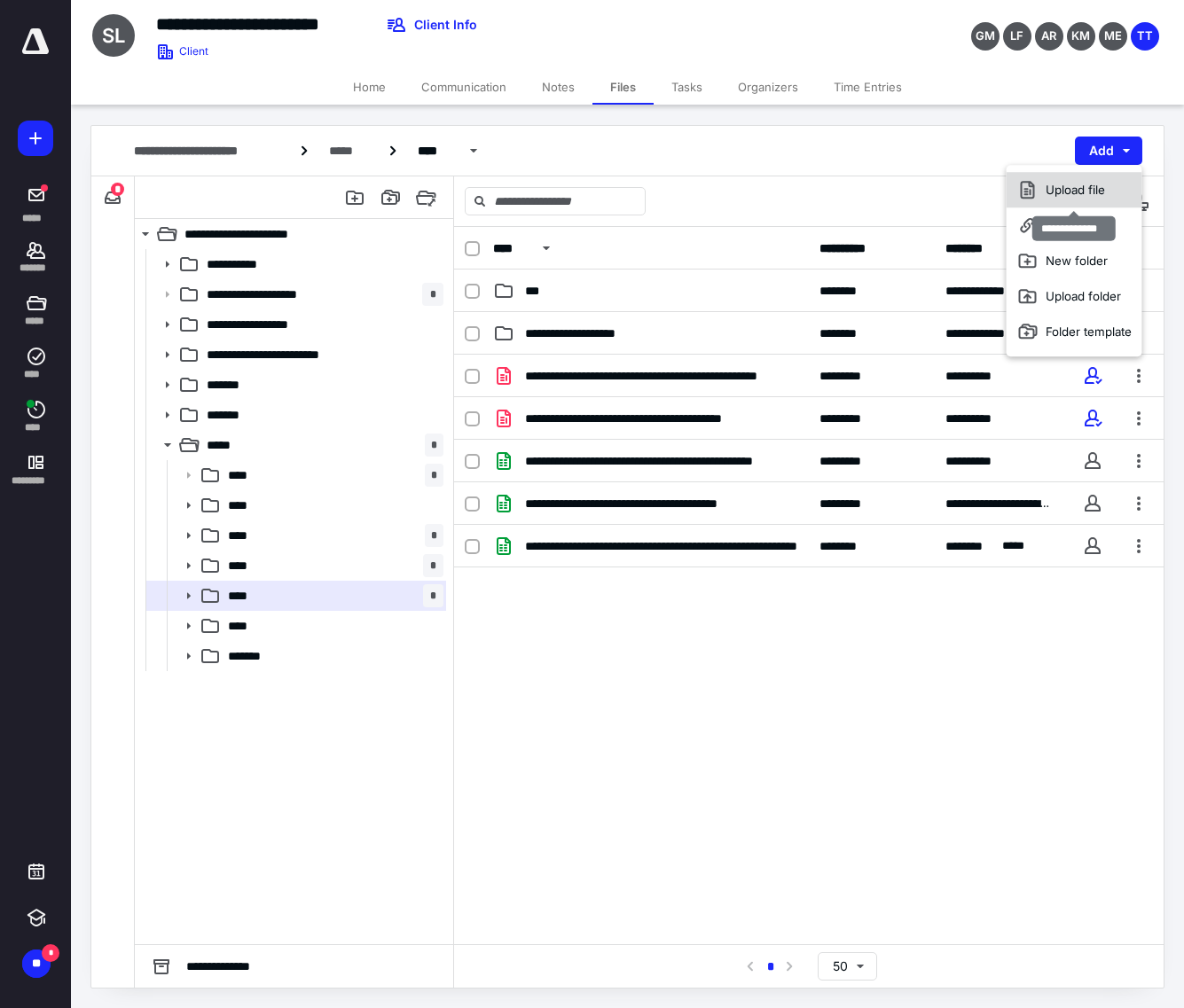 click on "Upload file" at bounding box center [1074, 190] 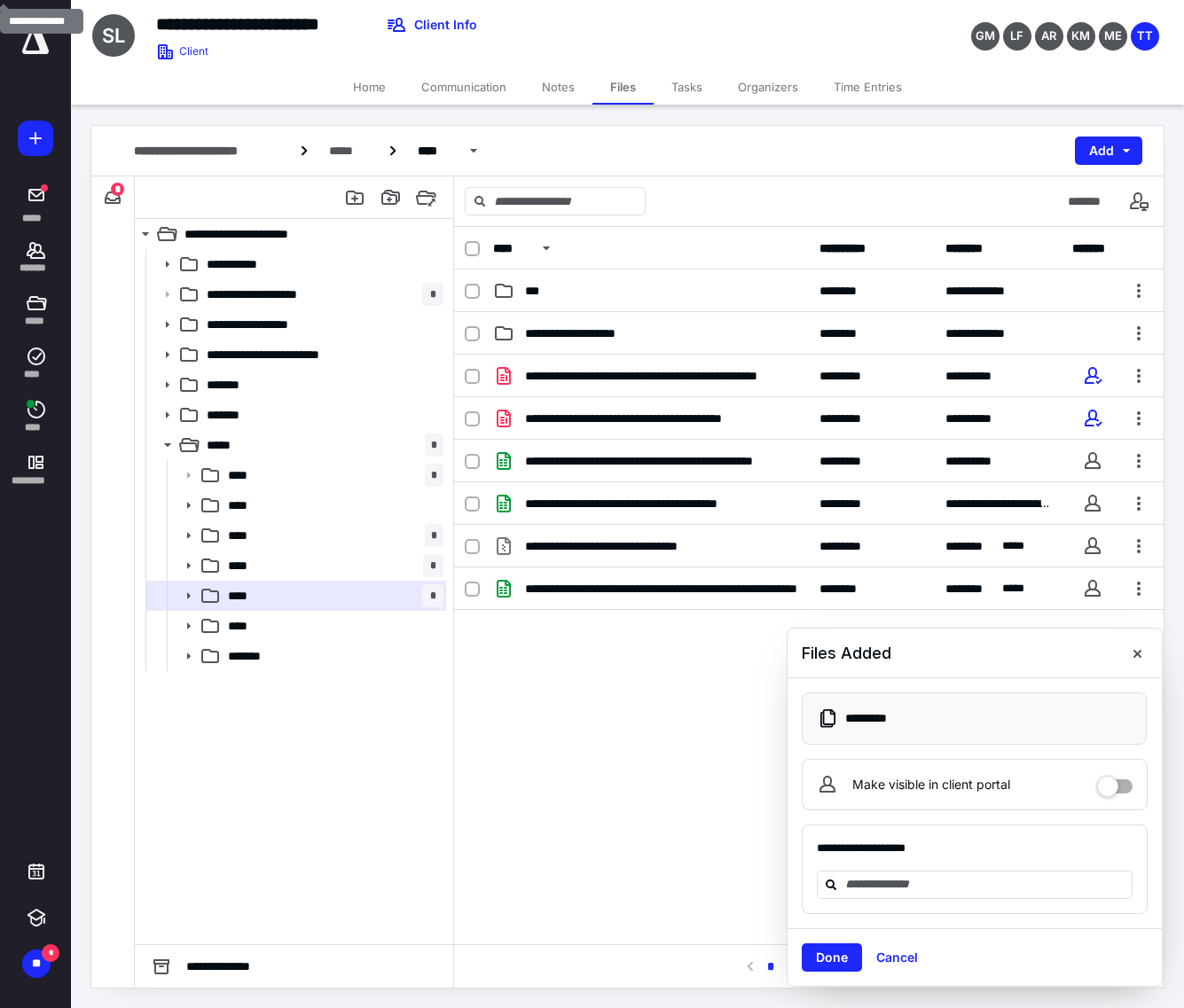 click at bounding box center (1139, 546) 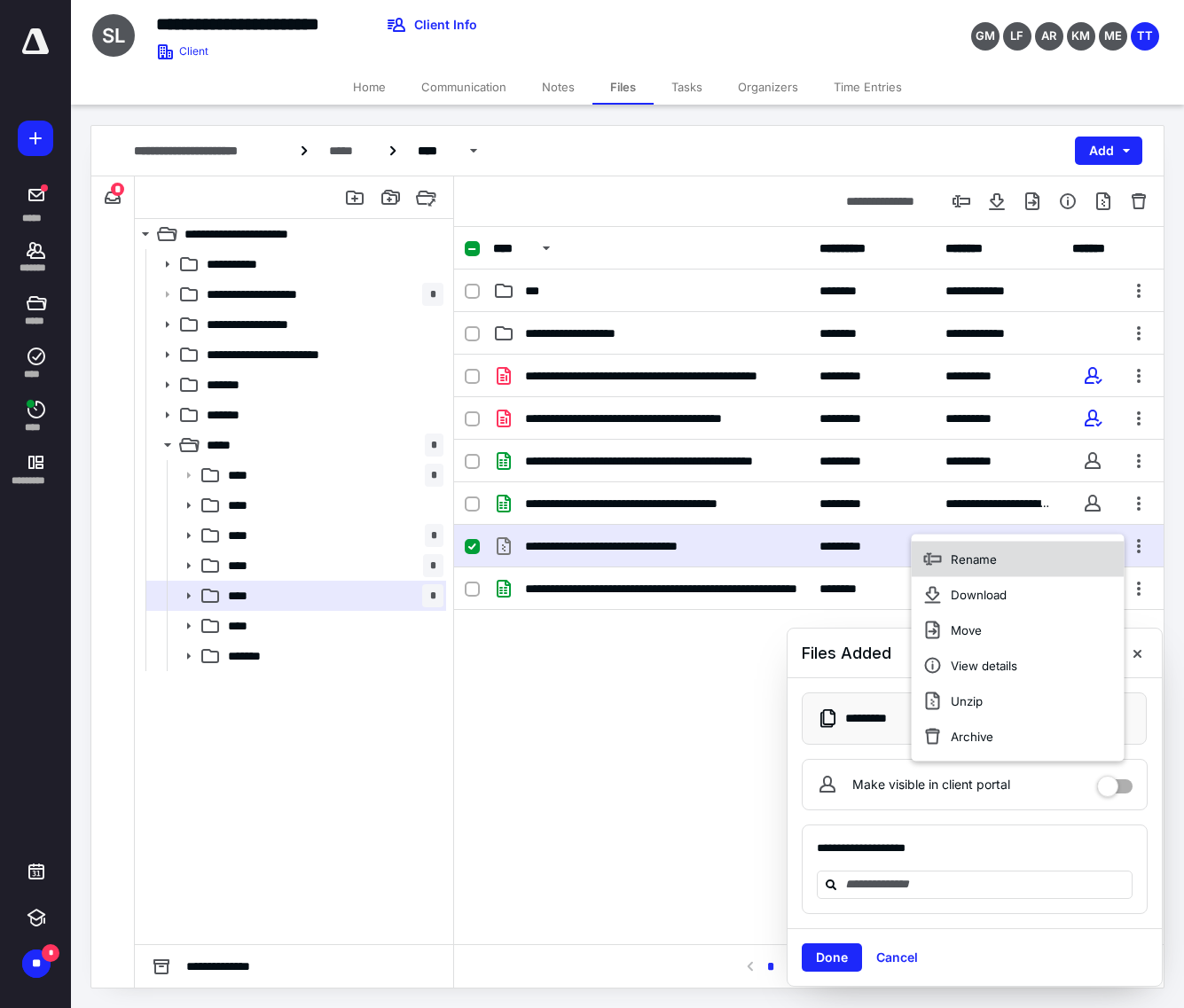 click on "Rename" at bounding box center [1018, 559] 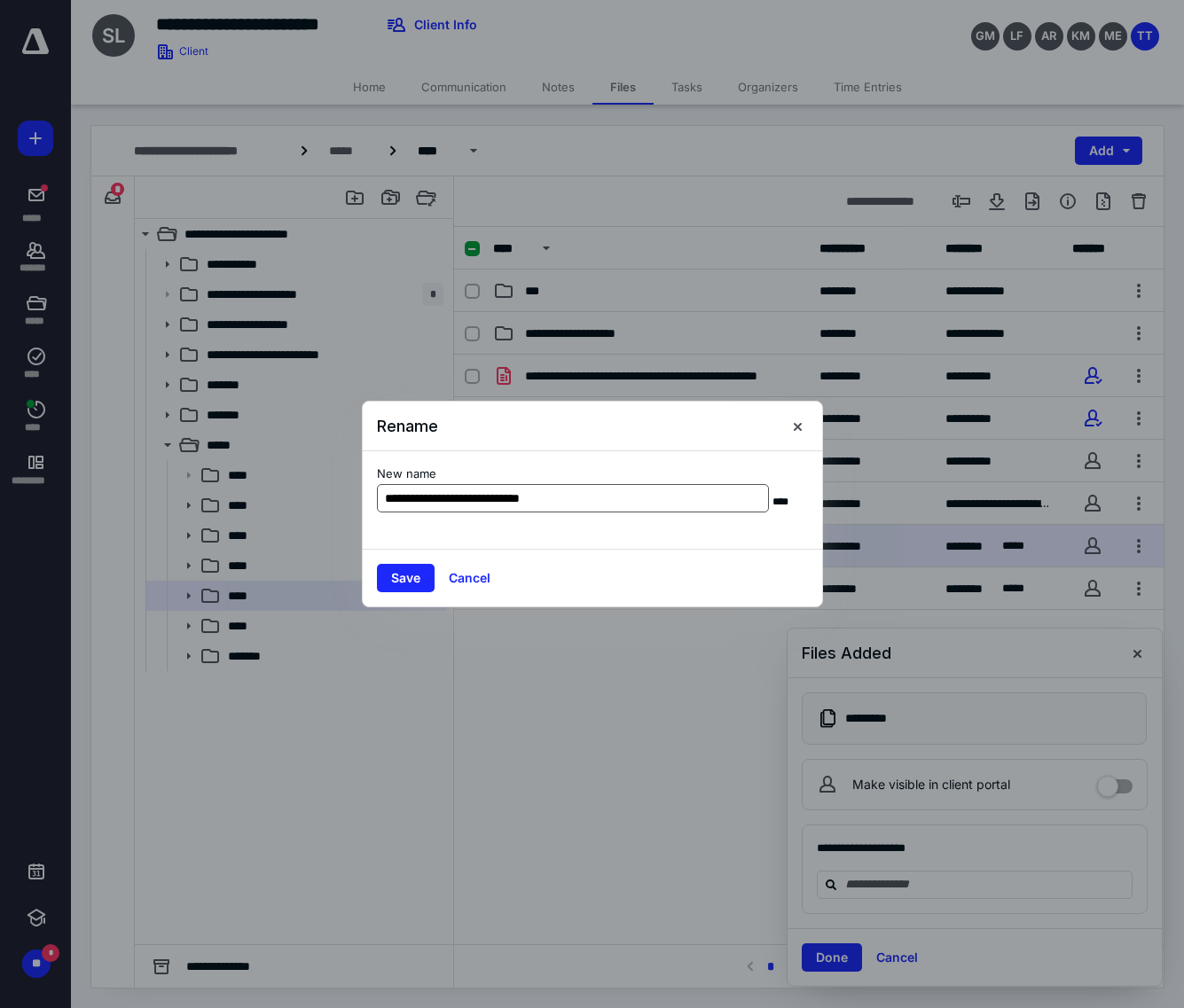 click on "**********" at bounding box center (573, 498) 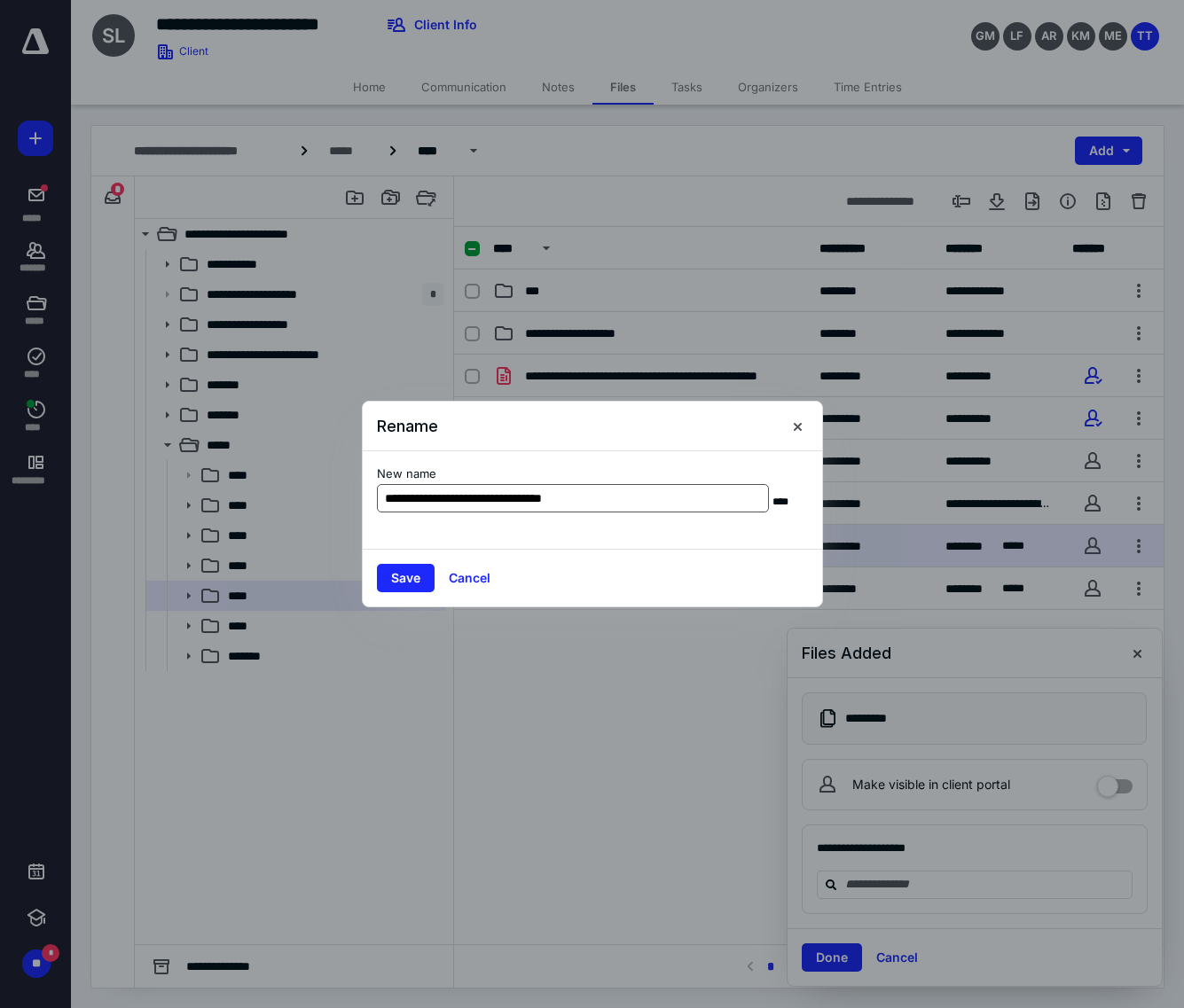 drag, startPoint x: 640, startPoint y: 488, endPoint x: 675, endPoint y: 497, distance: 36.1386 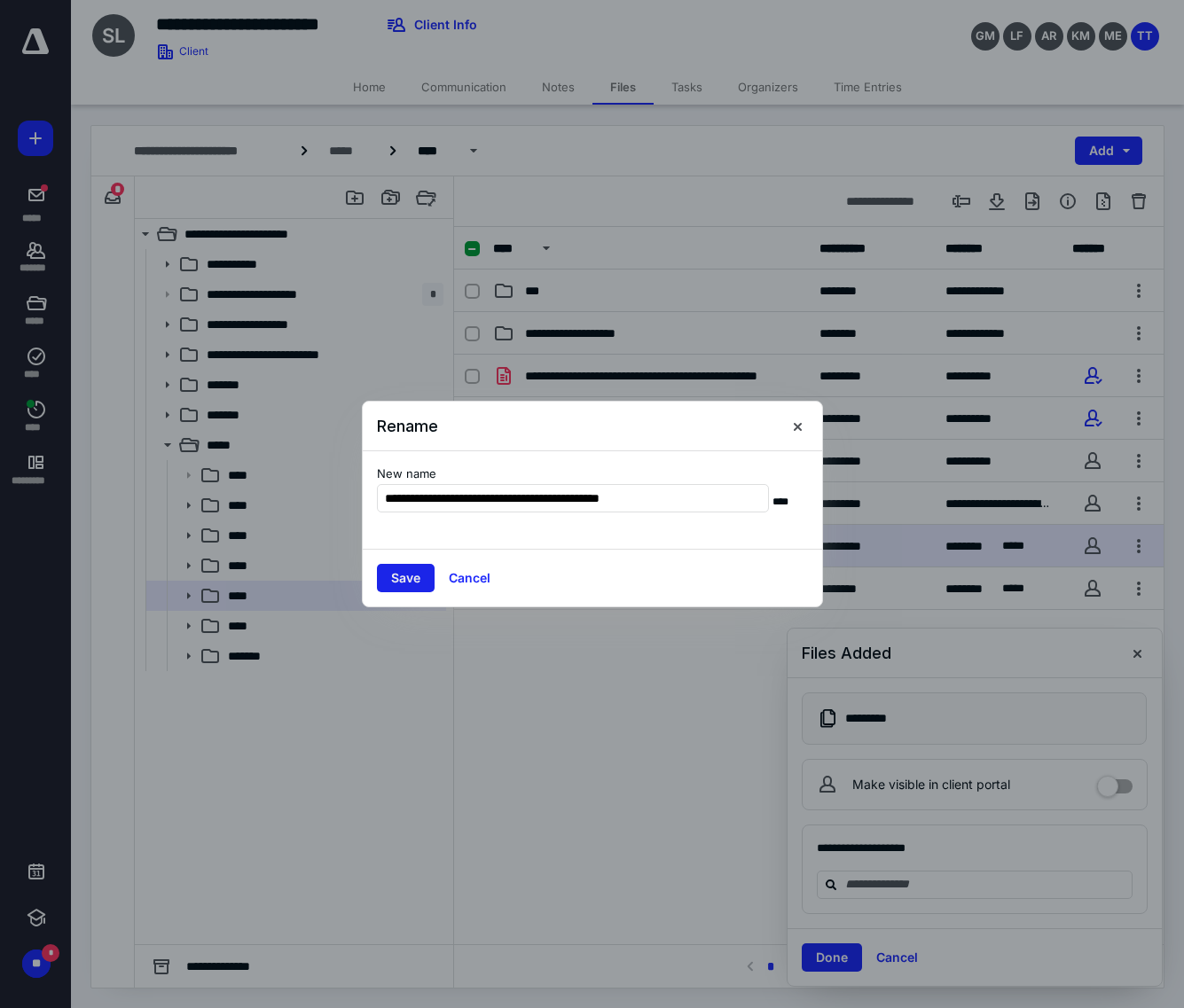 type on "**********" 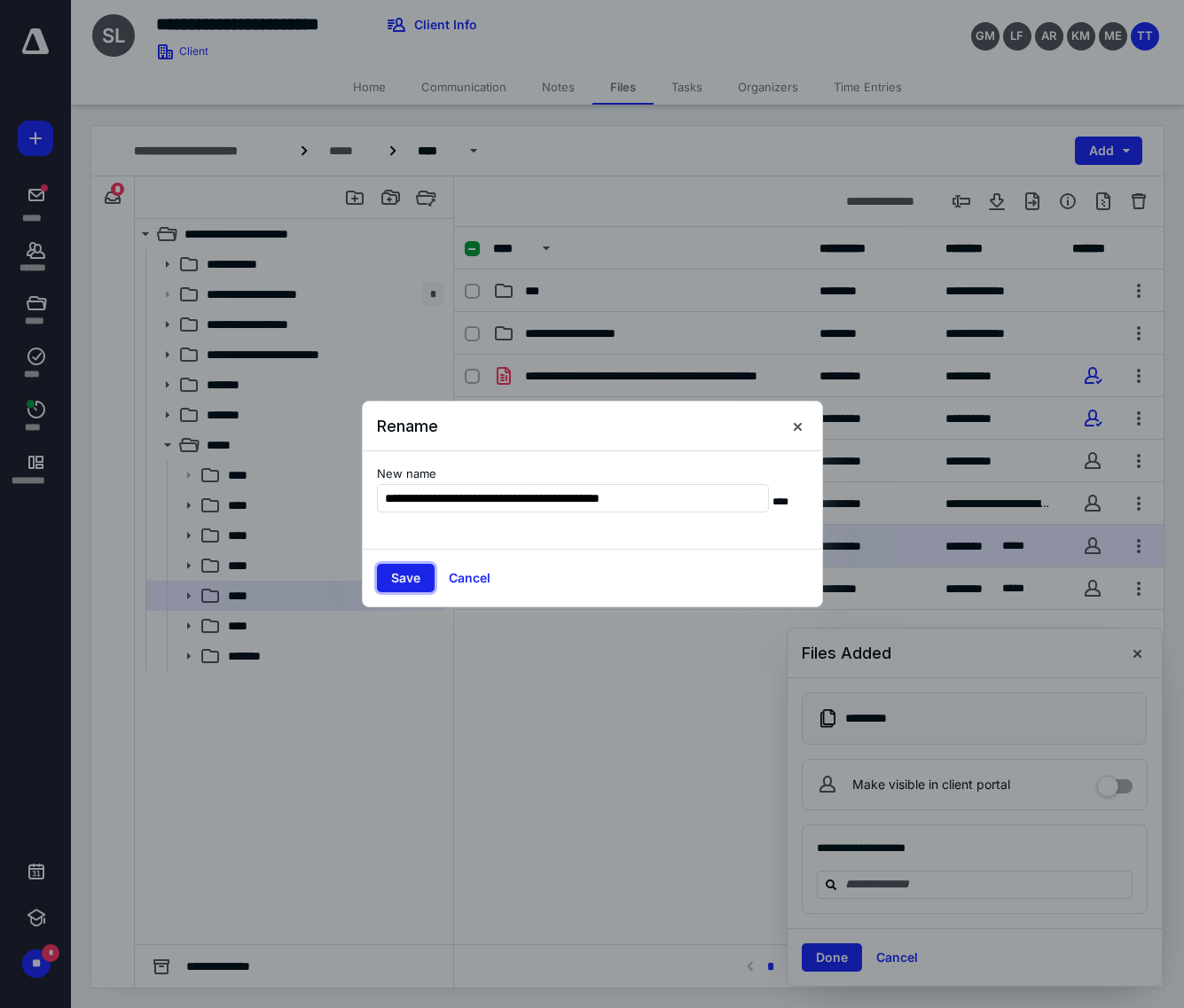click on "Save" at bounding box center [405, 578] 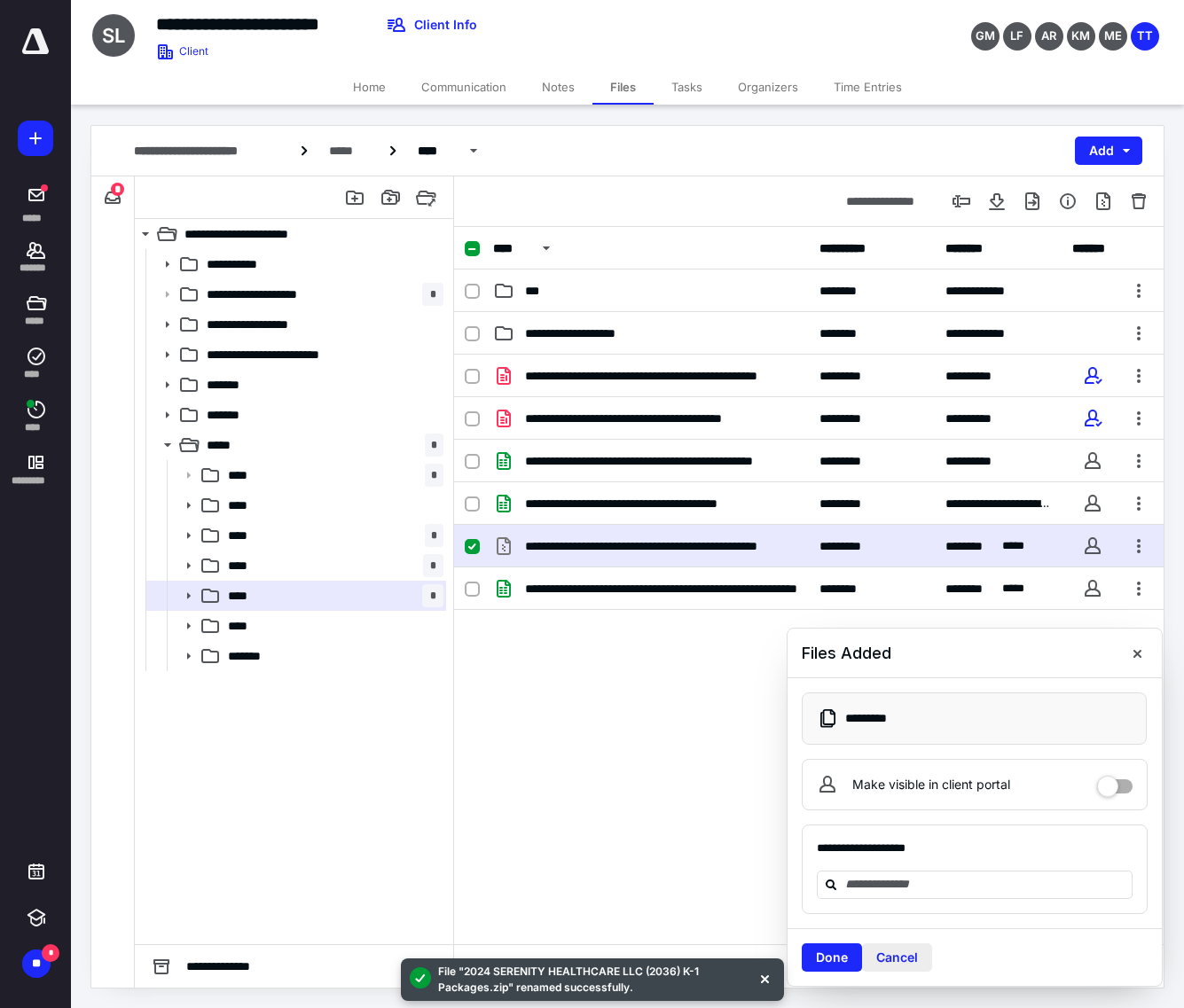 click on "Cancel" at bounding box center (897, 957) 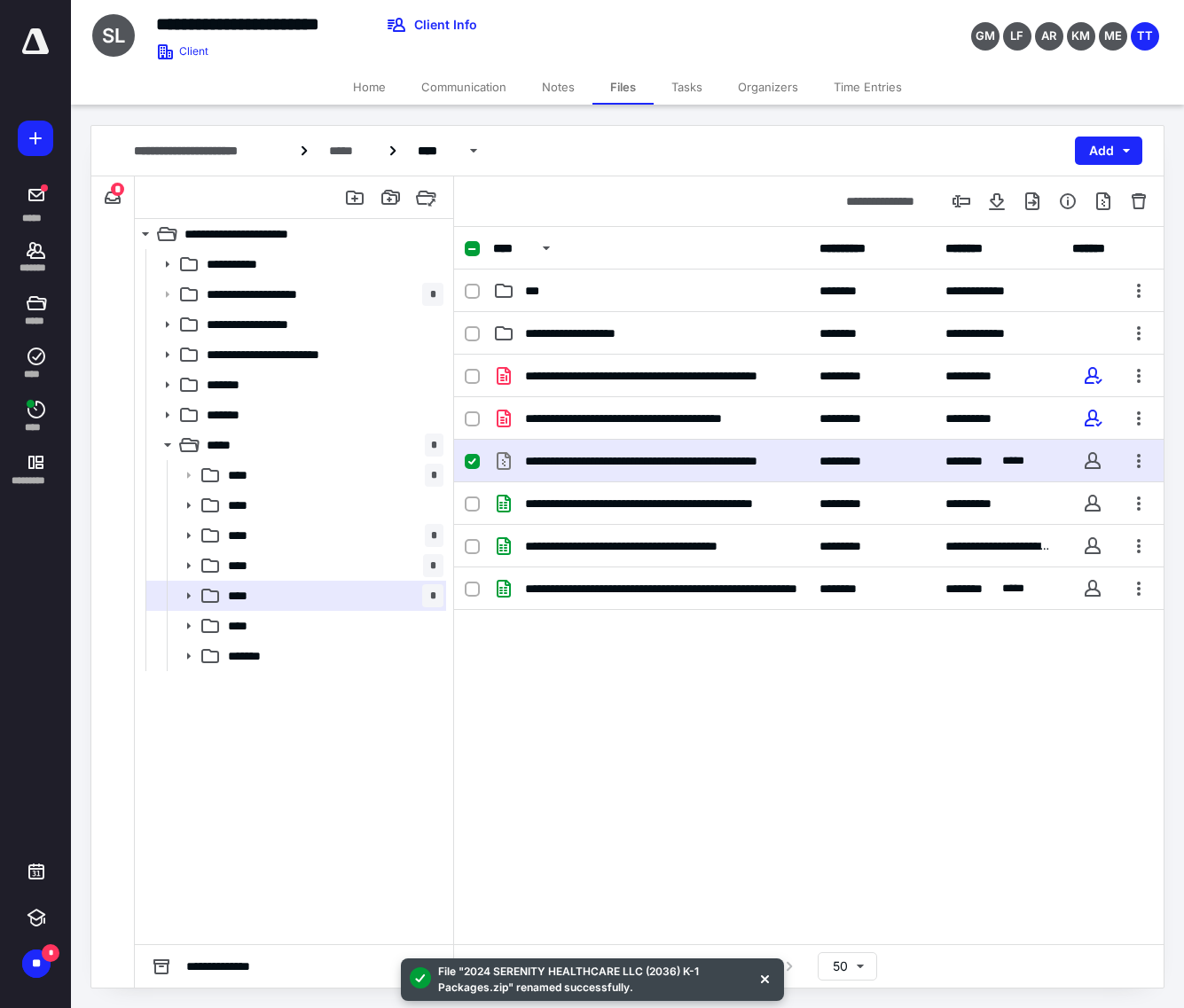 click on "**********" at bounding box center (809, 585) 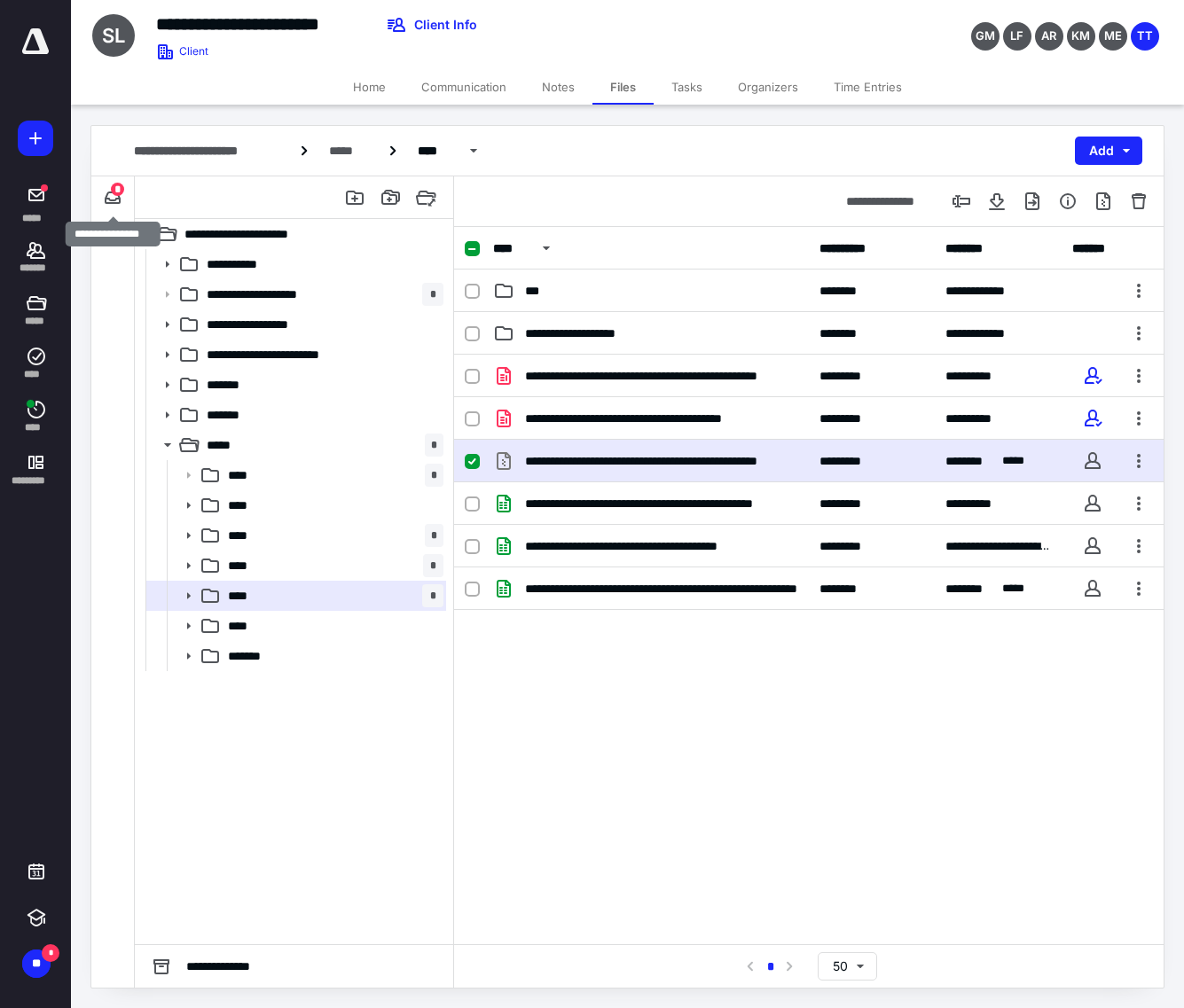 click on "*" at bounding box center [117, 189] 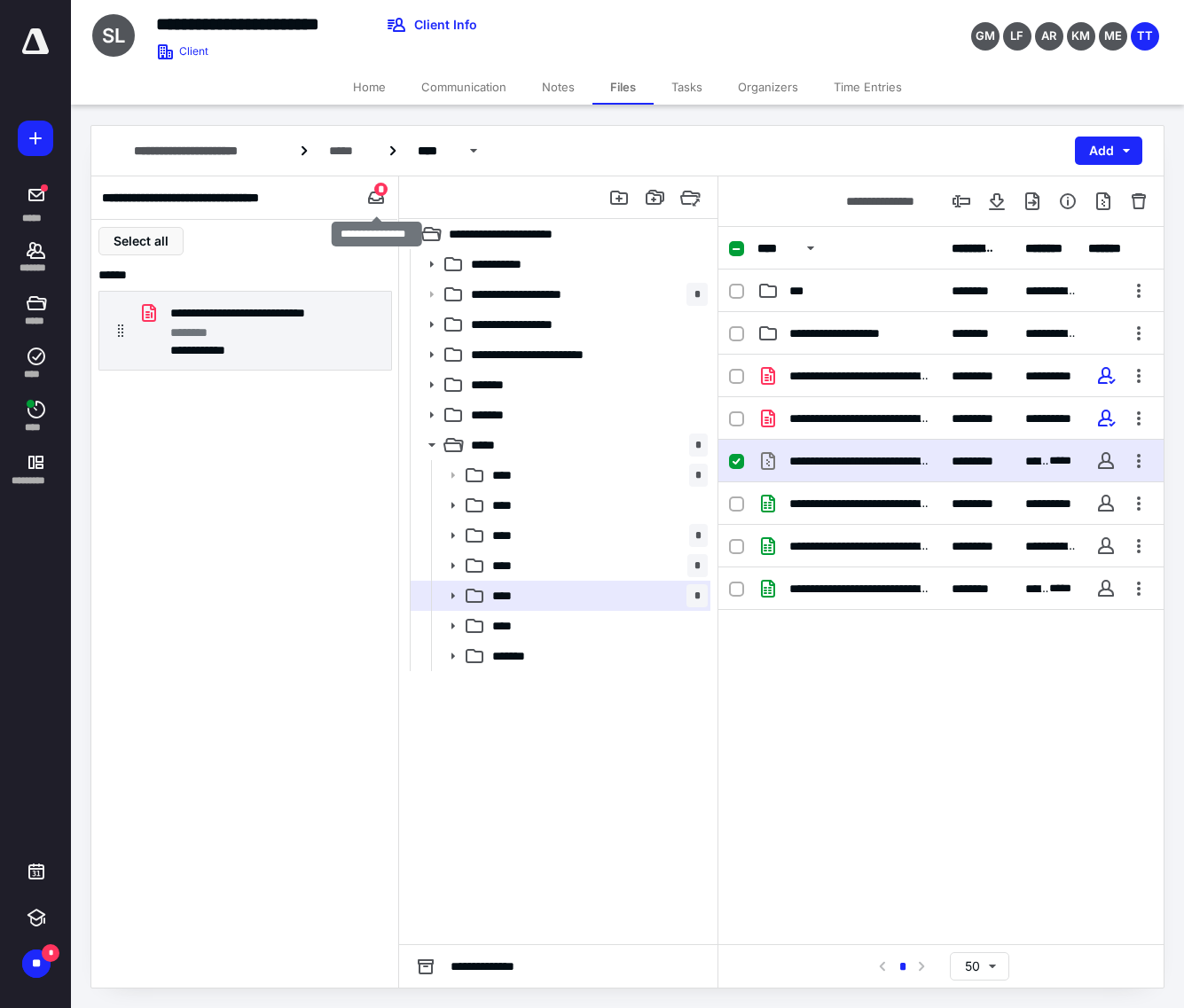 click on "*" at bounding box center [380, 189] 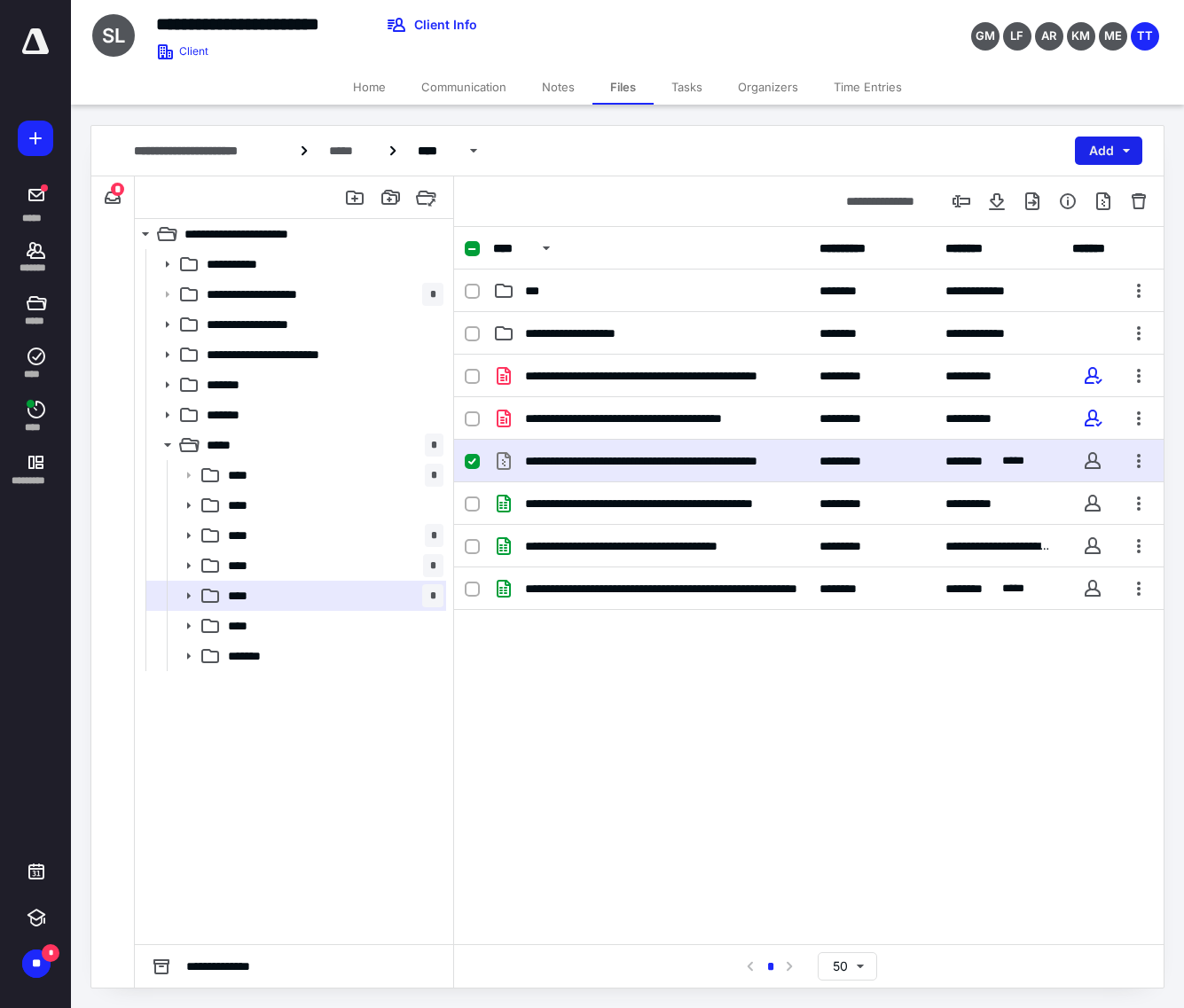 click on "Add" at bounding box center (1109, 151) 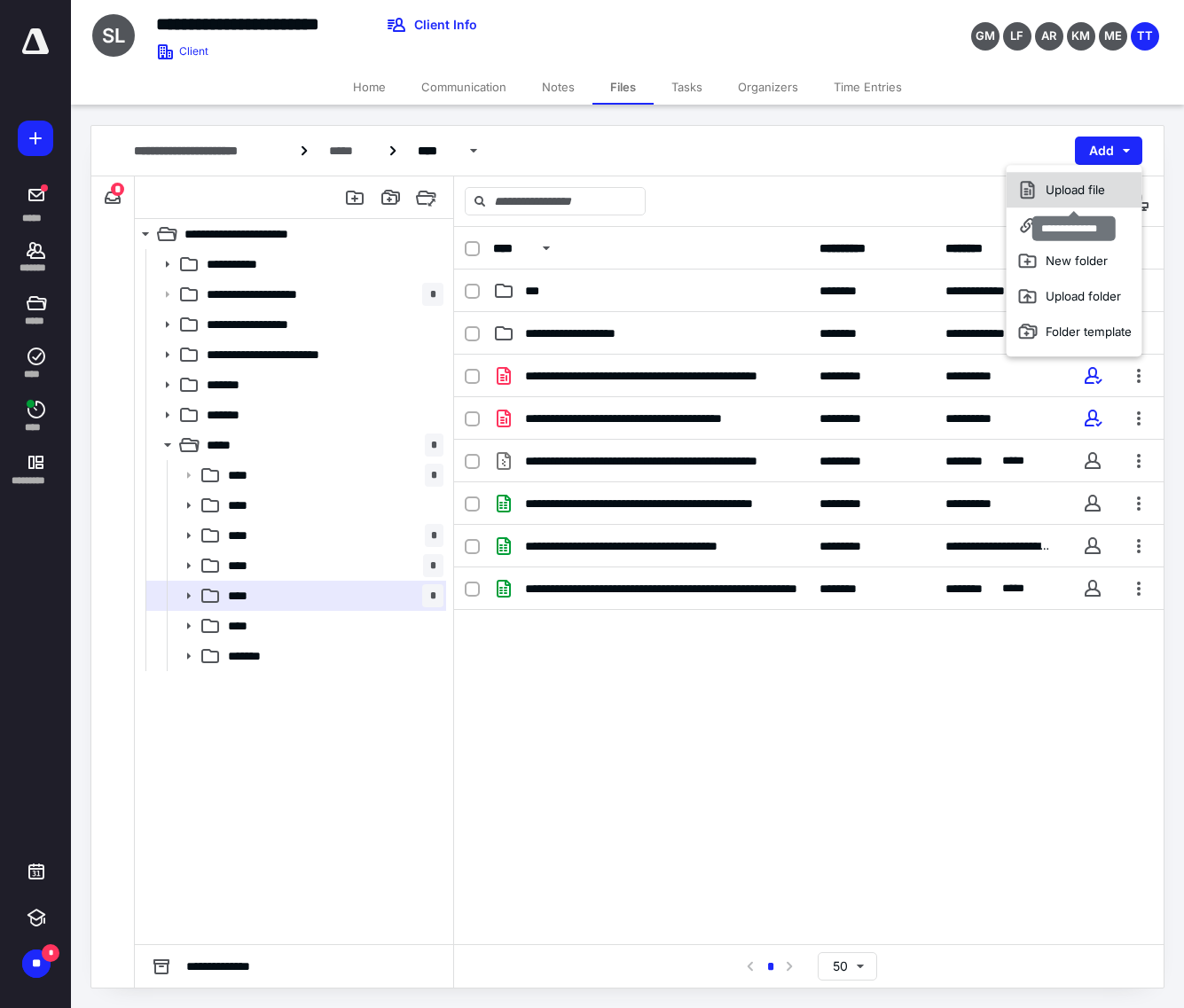 click on "Upload file" at bounding box center (1074, 190) 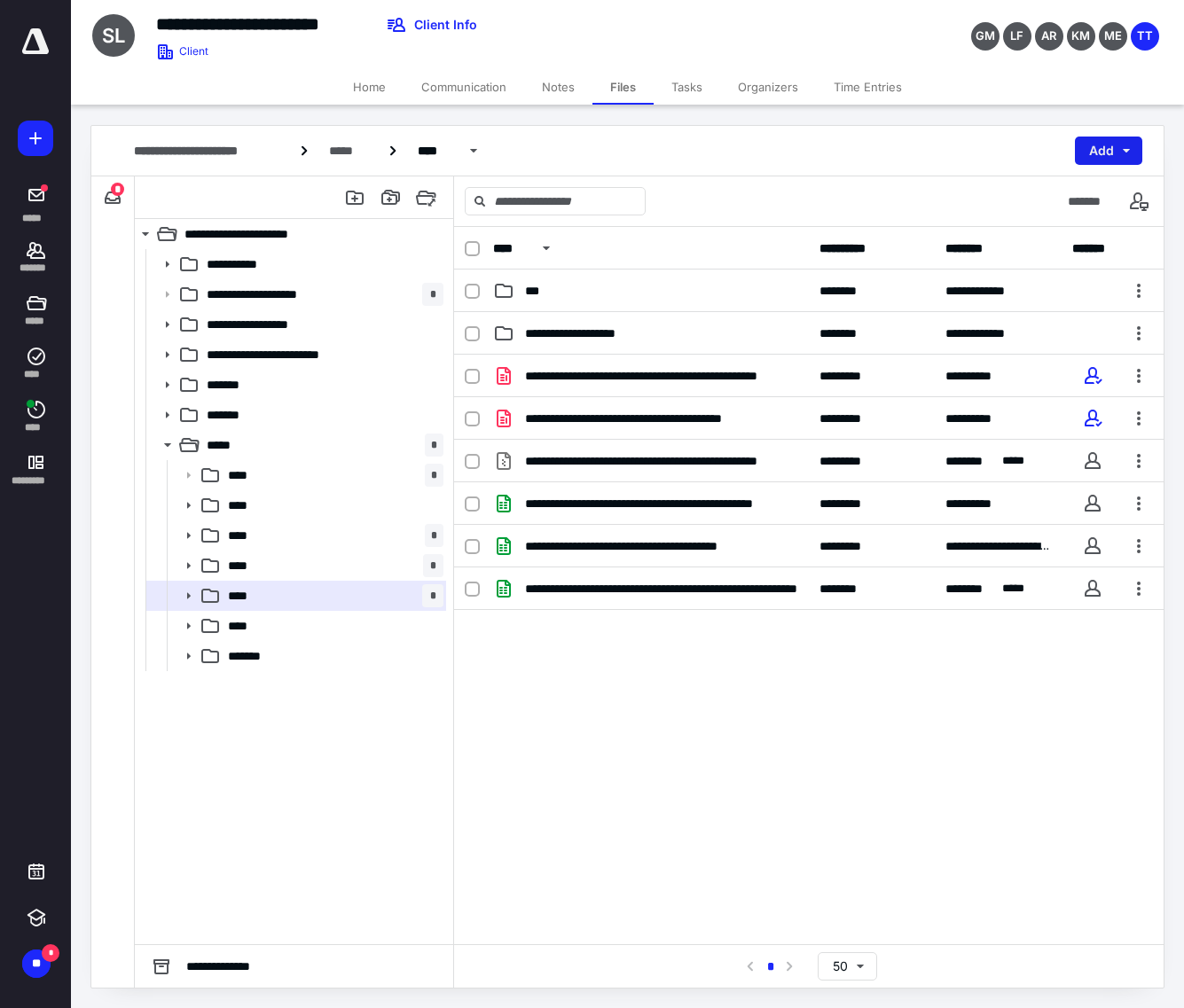 click on "Add" at bounding box center (1109, 151) 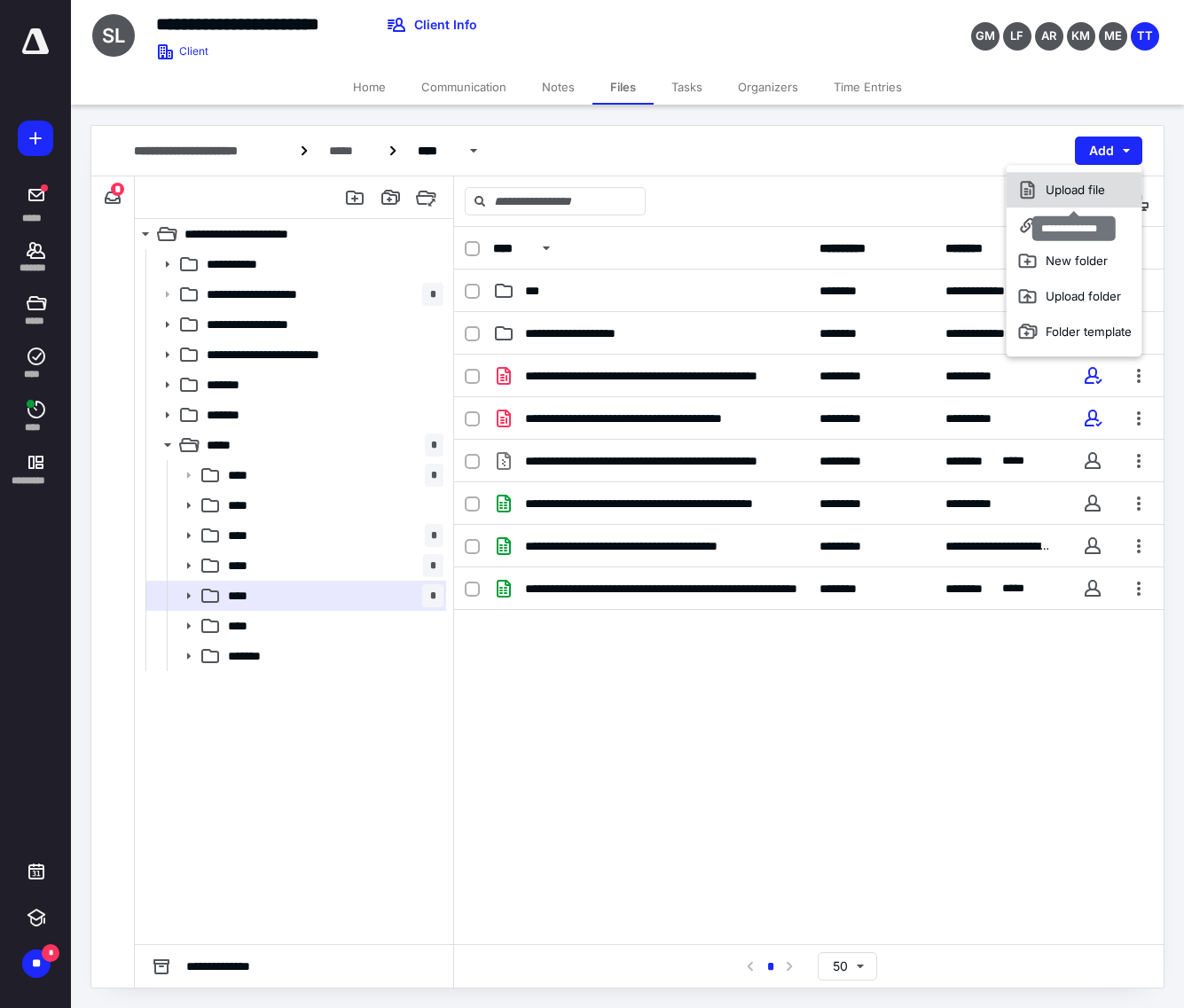 click on "Upload file" at bounding box center [1074, 190] 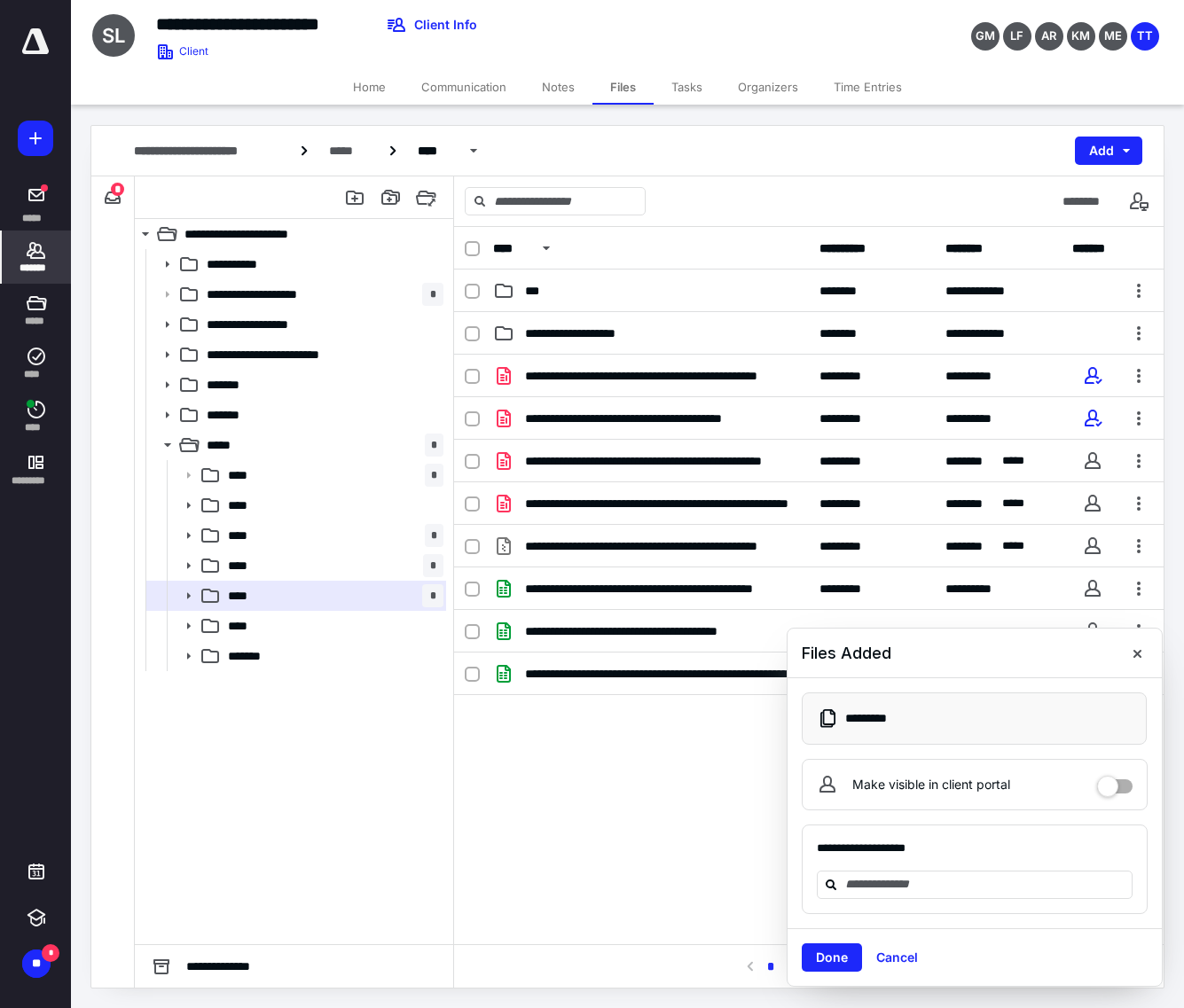click on "*******" at bounding box center [36, 257] 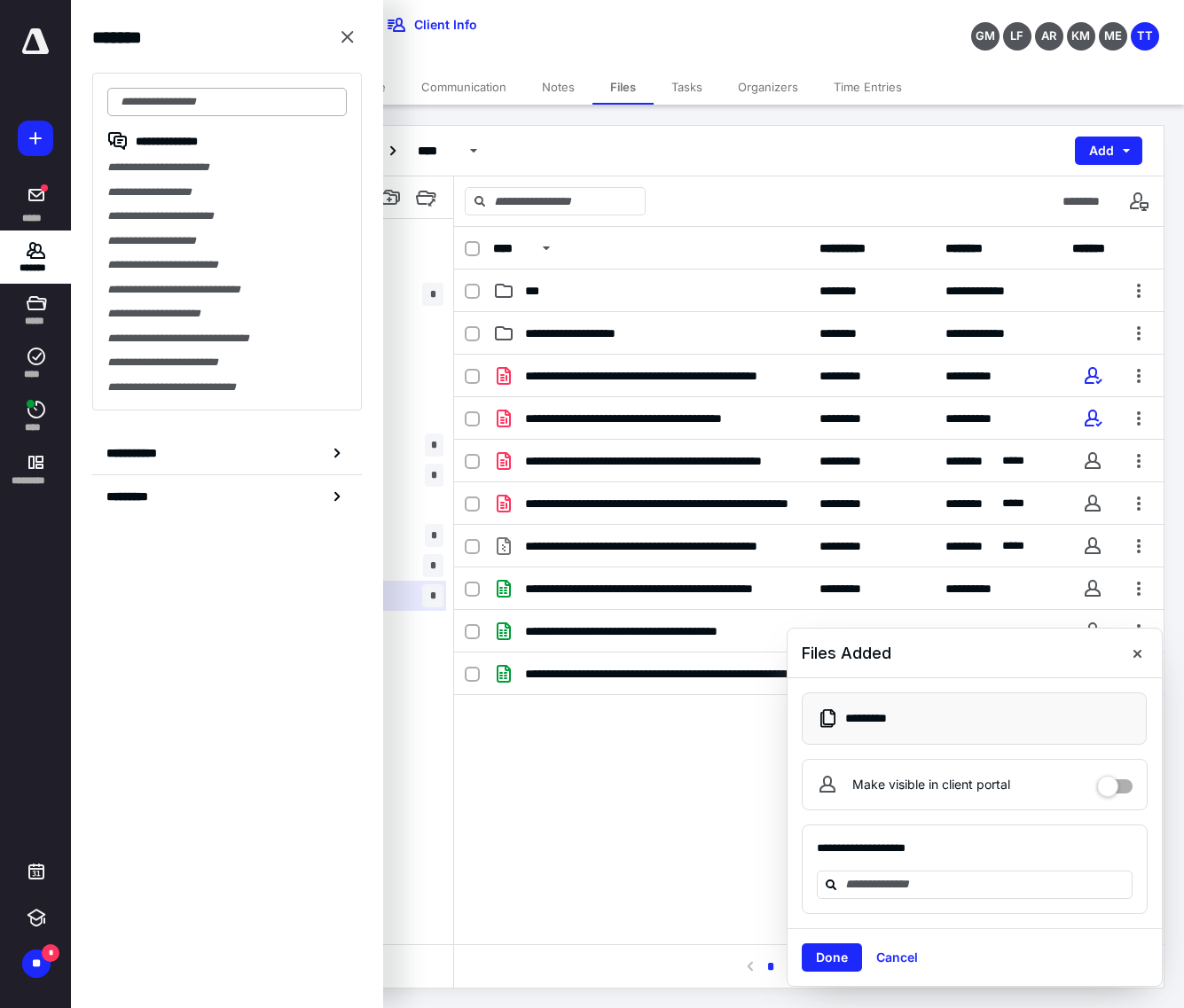 click at bounding box center [227, 102] 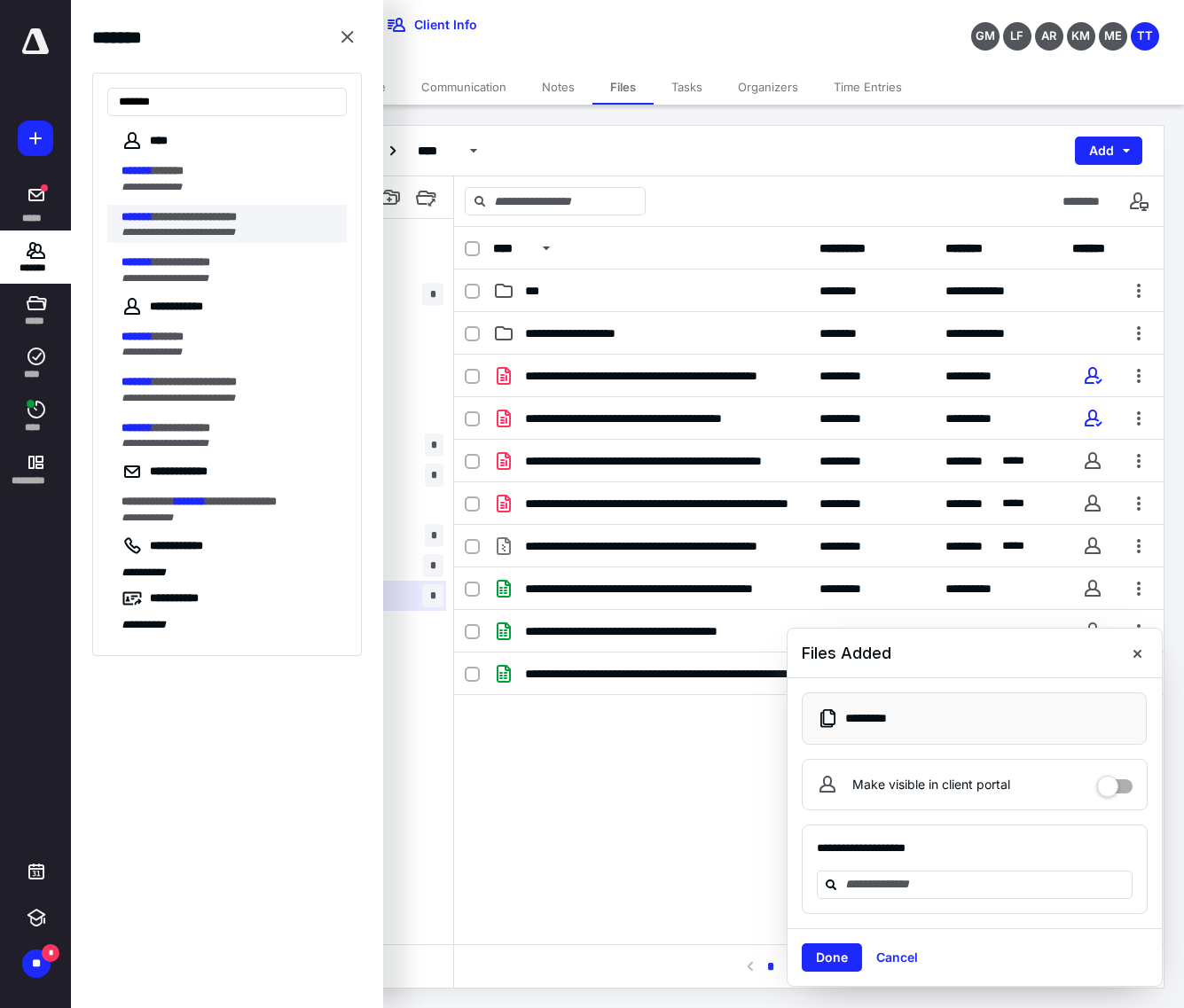 type on "*******" 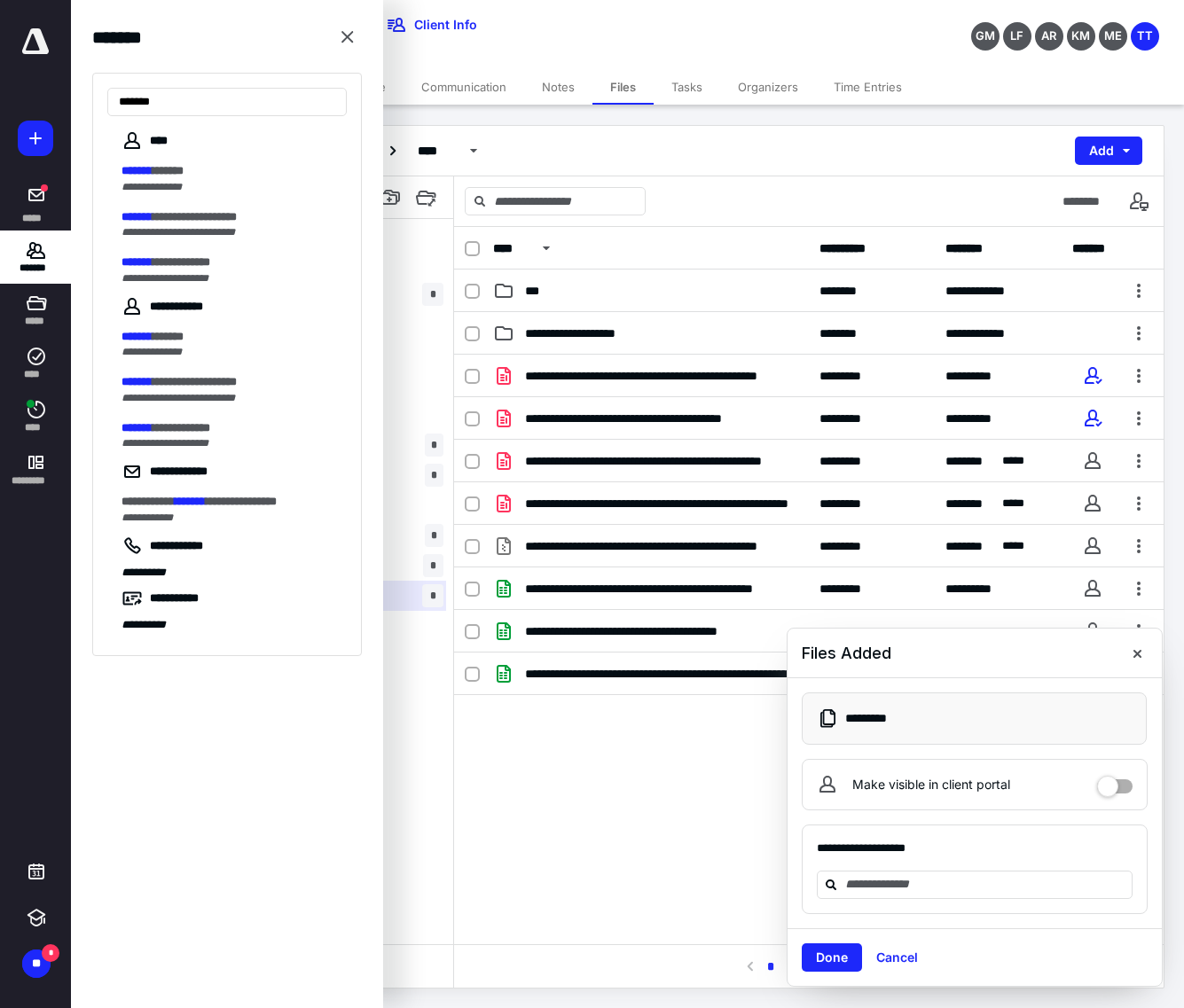click on "**********" at bounding box center [227, 504] 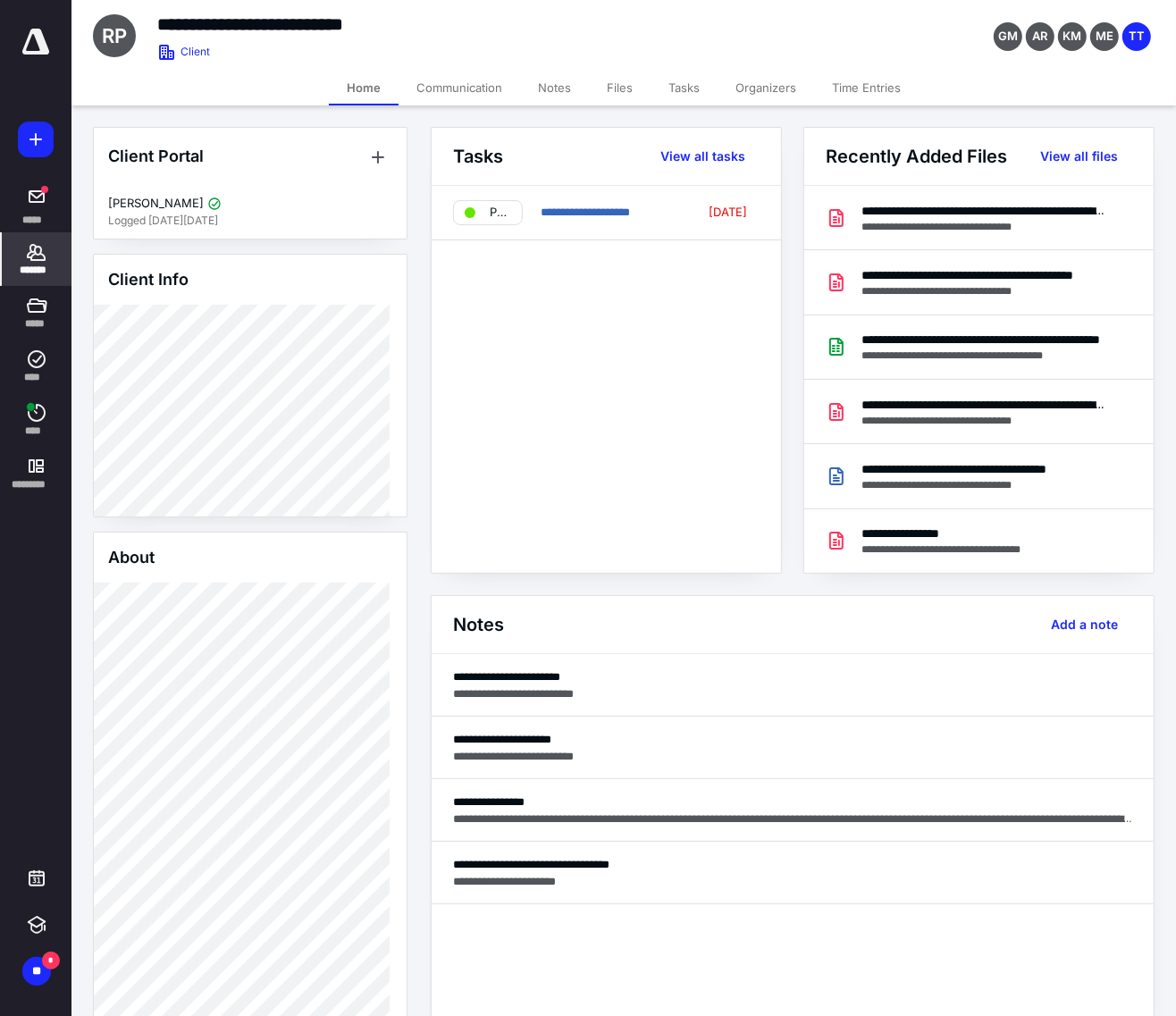 click on "Files" at bounding box center (619, 88) 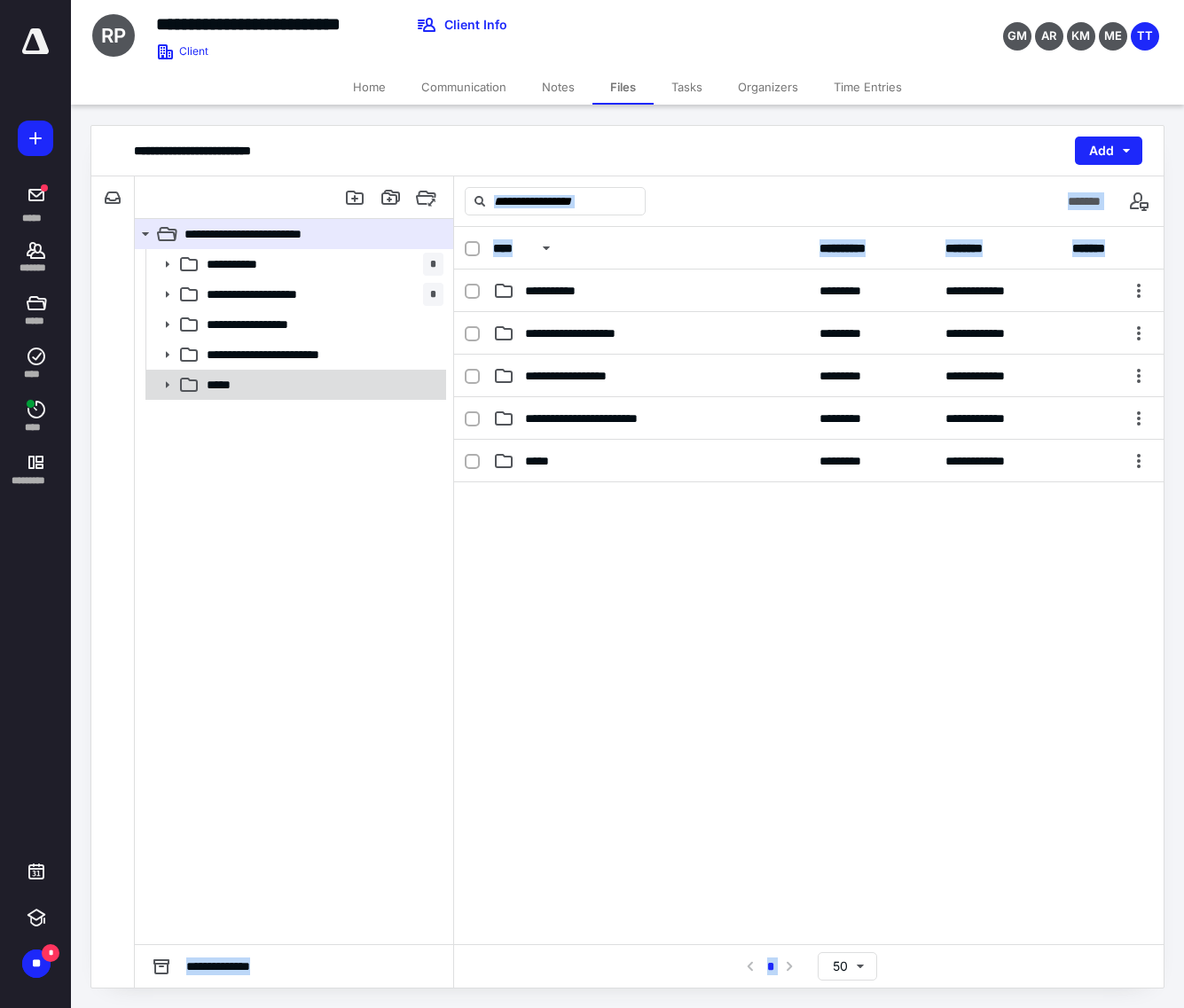click 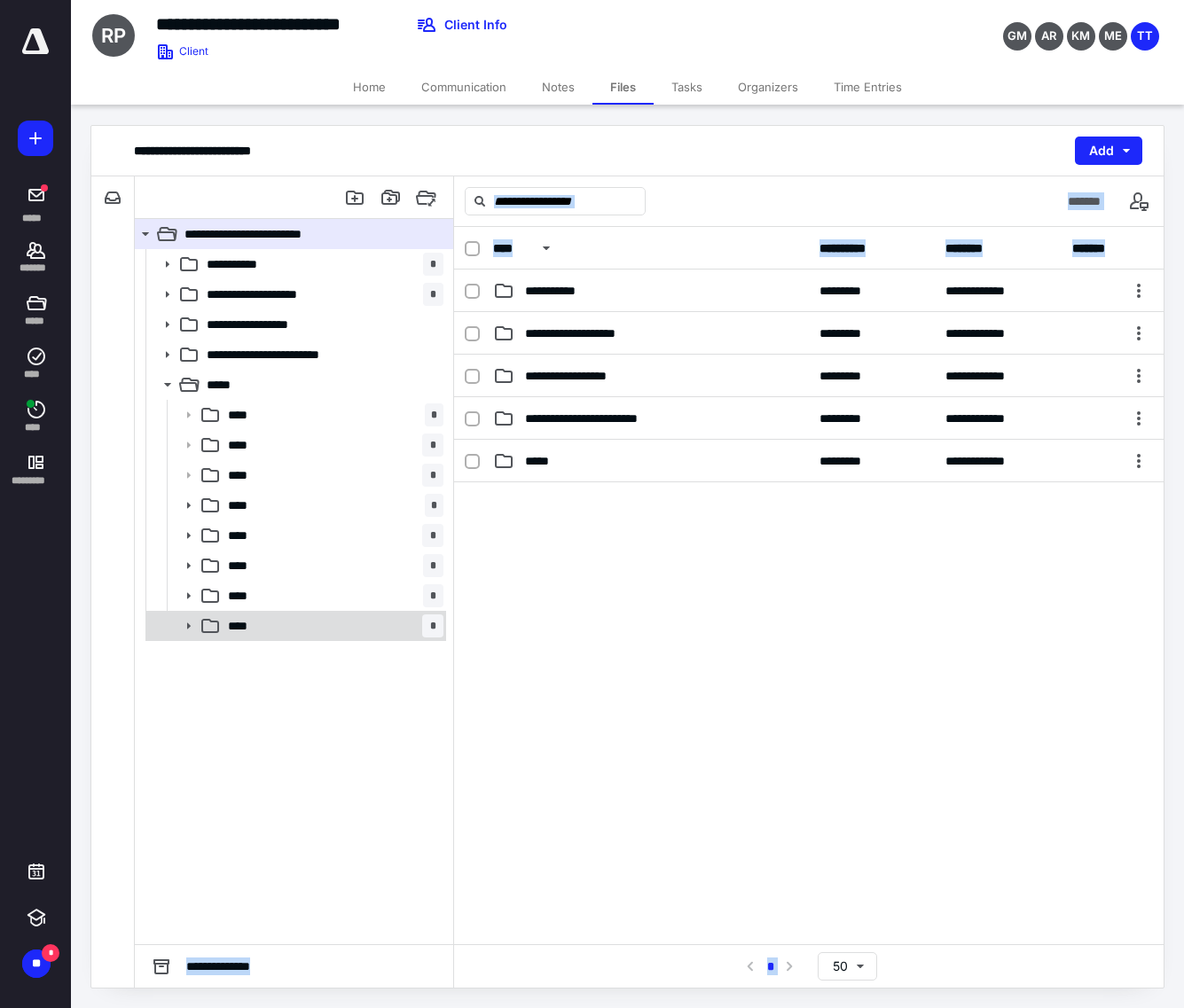 click on "**** *" at bounding box center [332, 626] 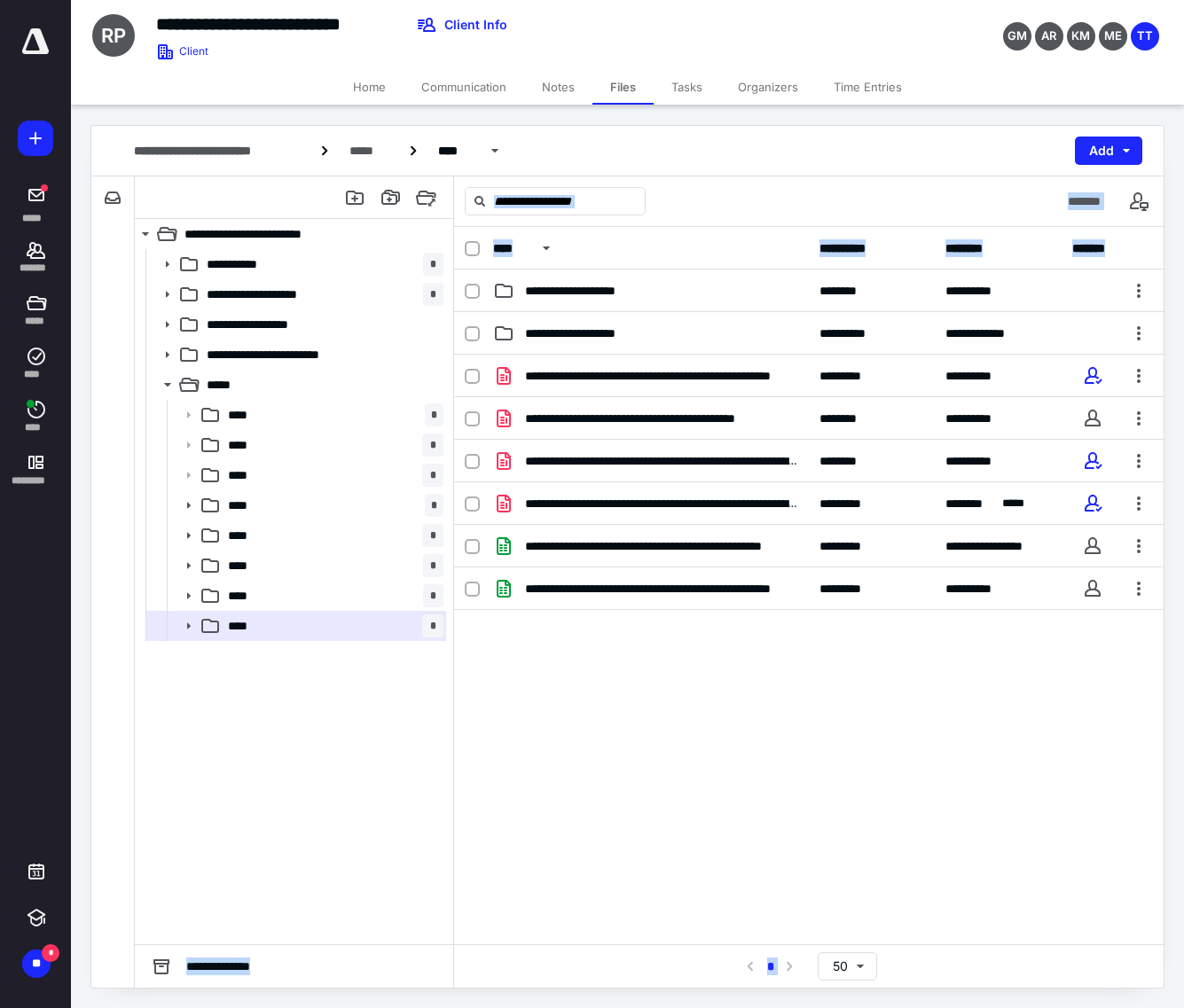click on "**********" at bounding box center [809, 585] 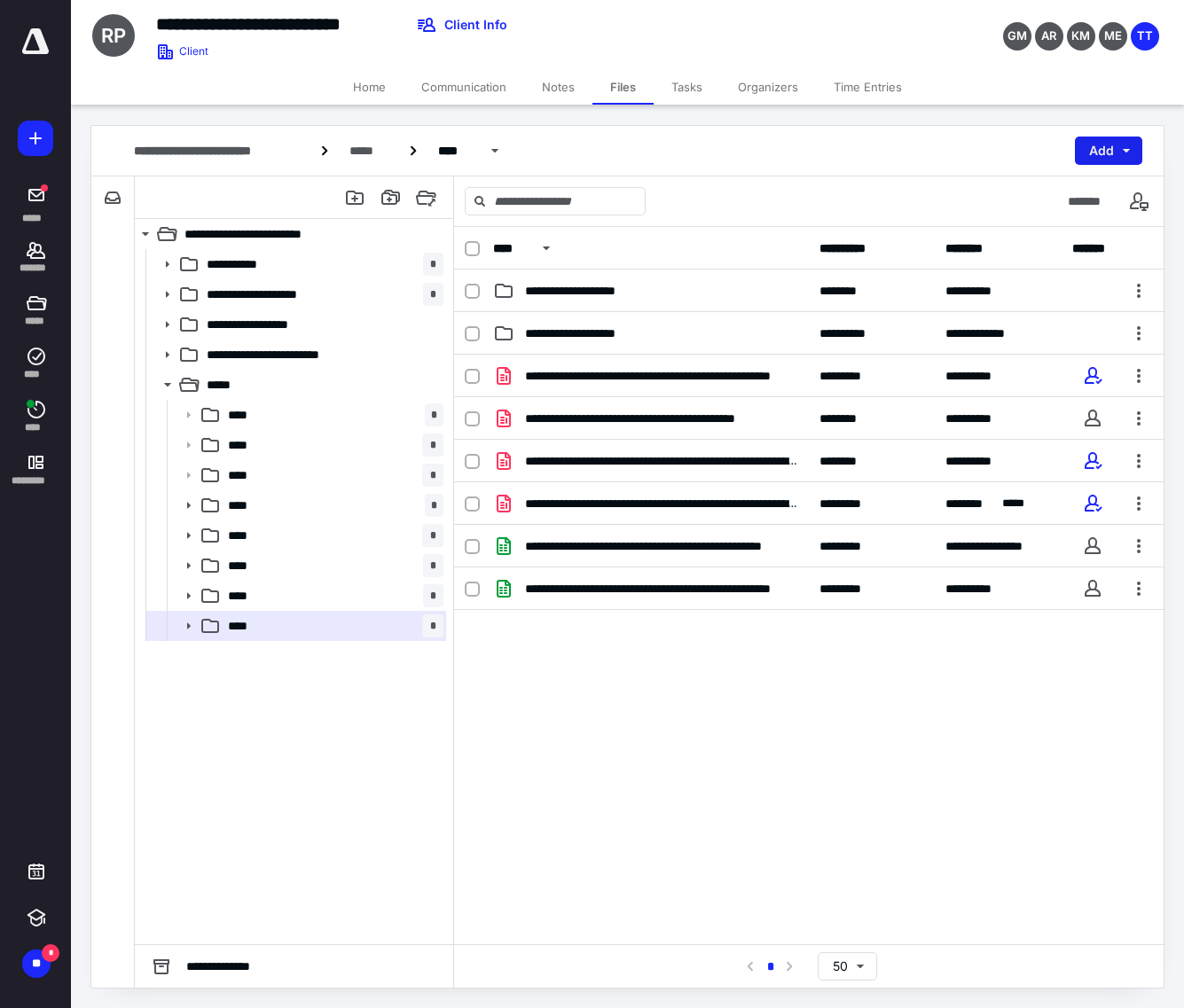 click on "Add" at bounding box center [1109, 151] 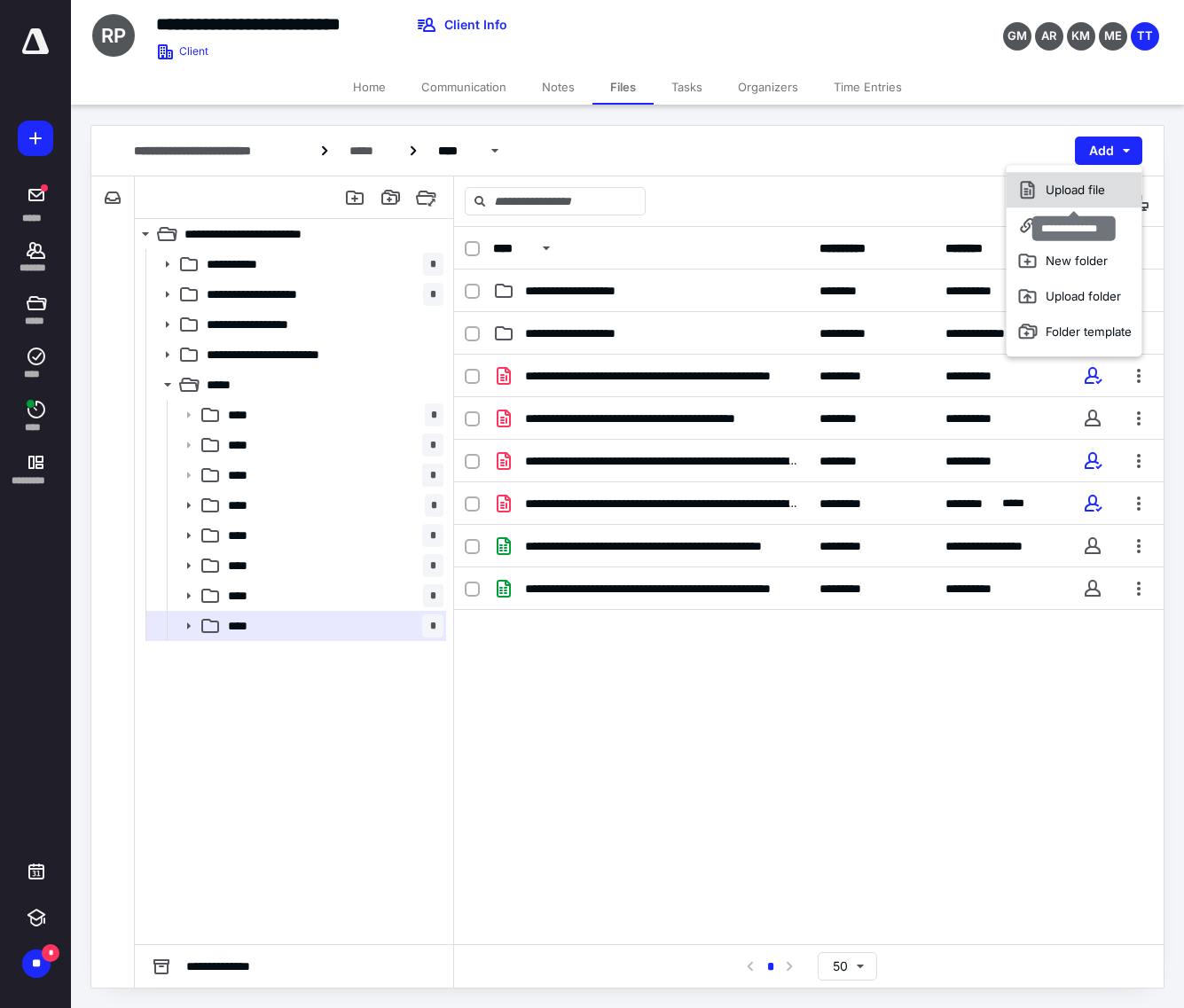 click on "Upload file" at bounding box center (1074, 190) 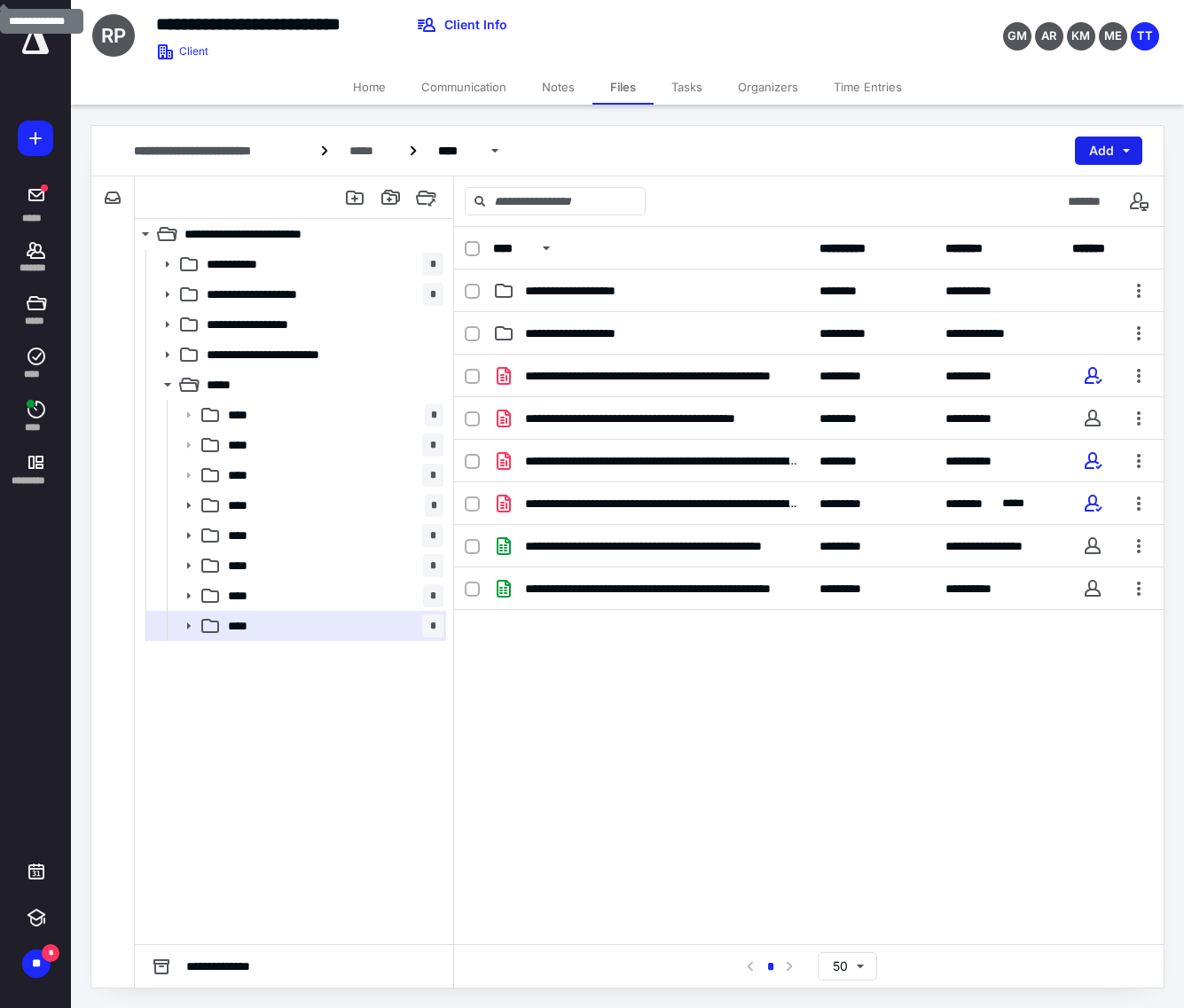 click on "Add" at bounding box center (1109, 151) 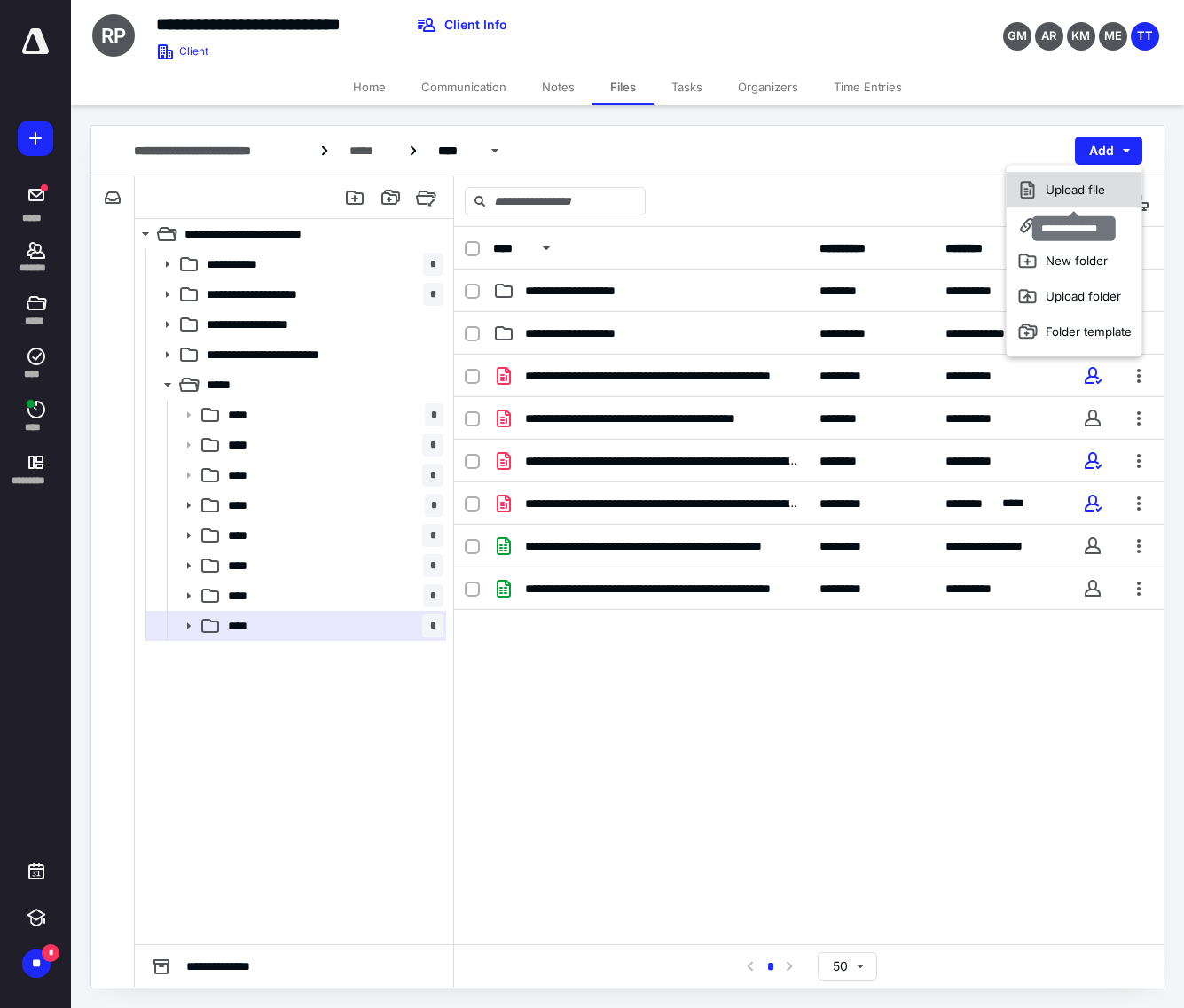 click on "Upload file" at bounding box center [1074, 190] 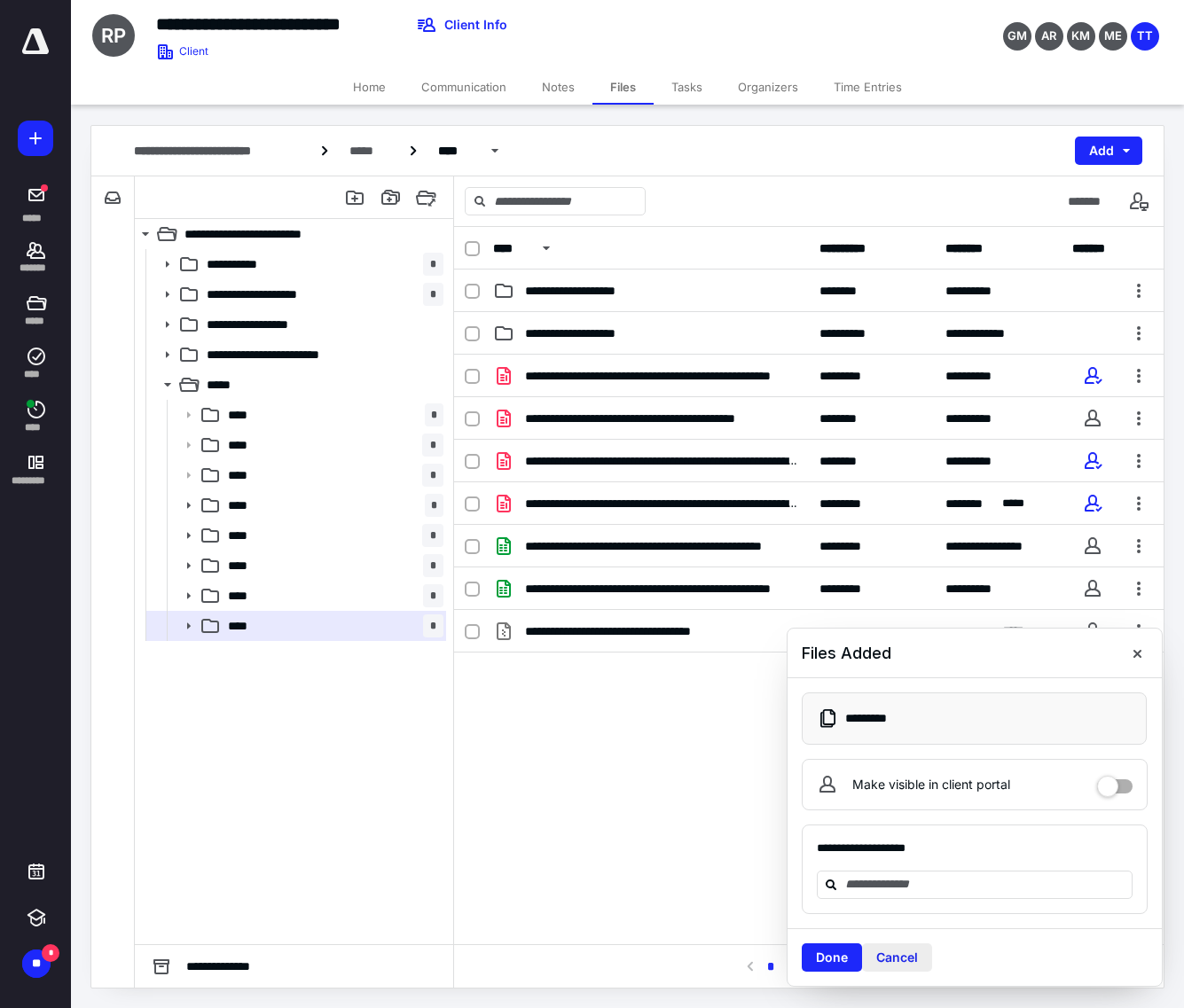click on "Cancel" at bounding box center [897, 957] 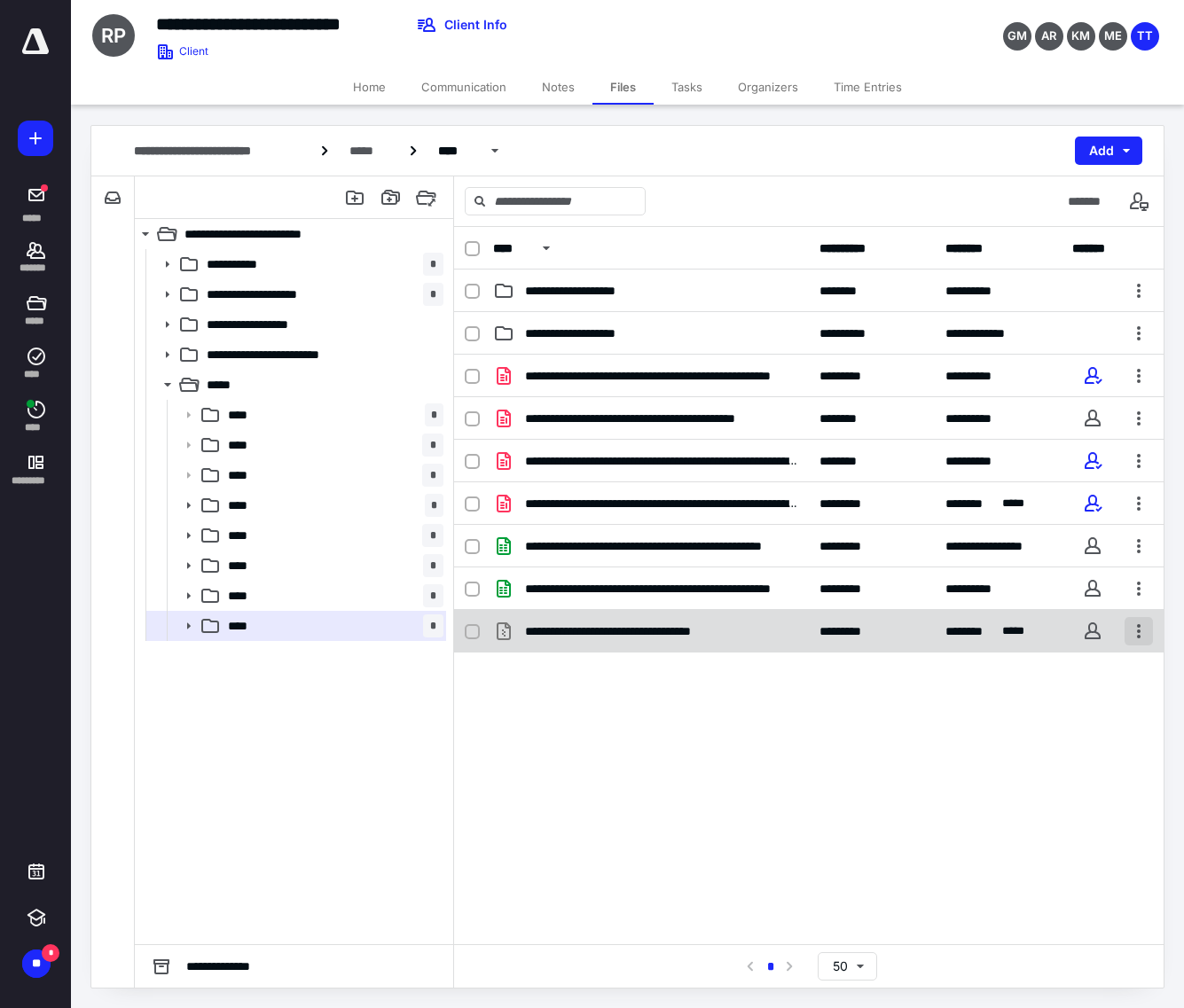 click at bounding box center (1139, 631) 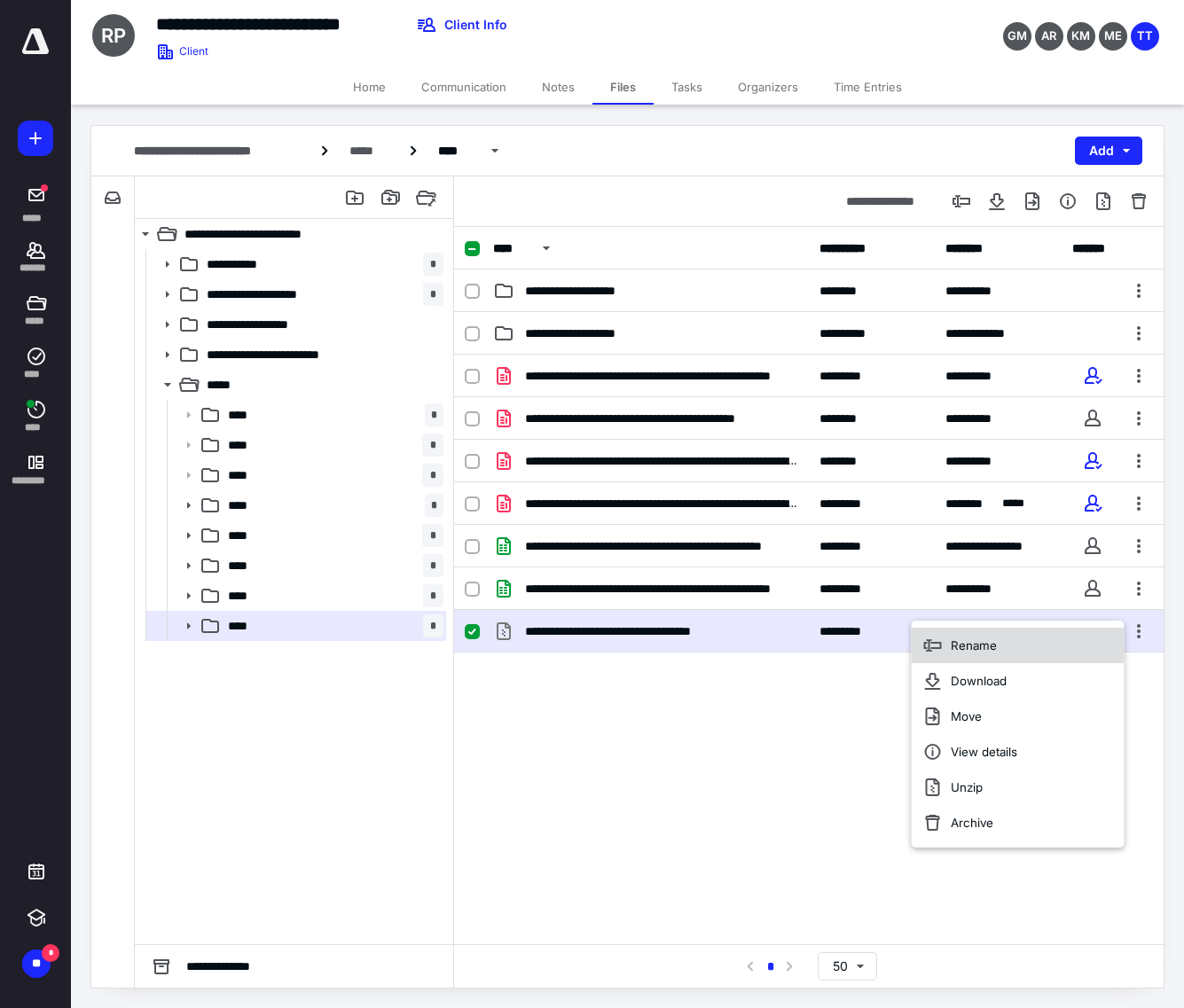 click on "Rename" at bounding box center (1018, 645) 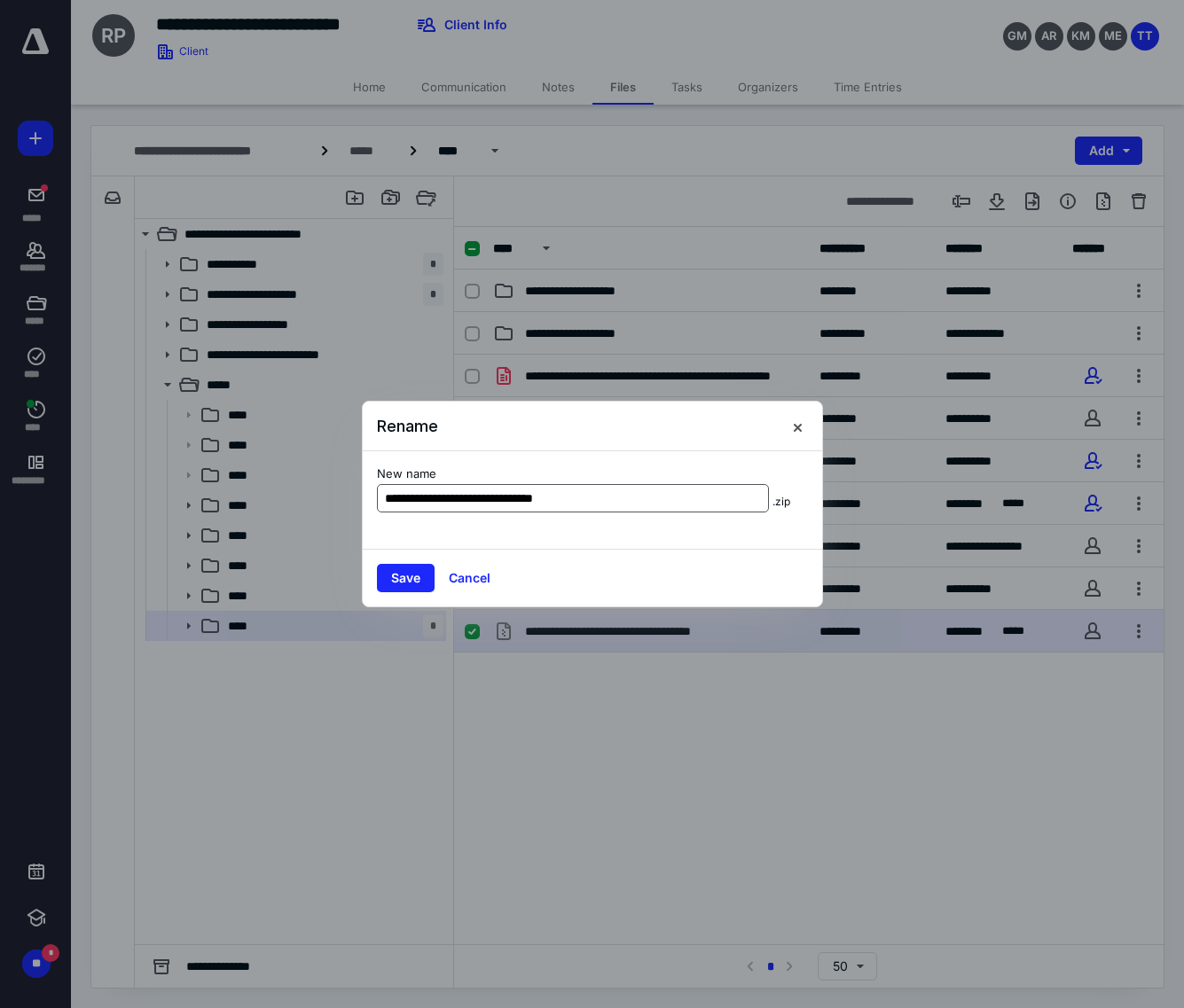 click on "**********" at bounding box center (573, 498) 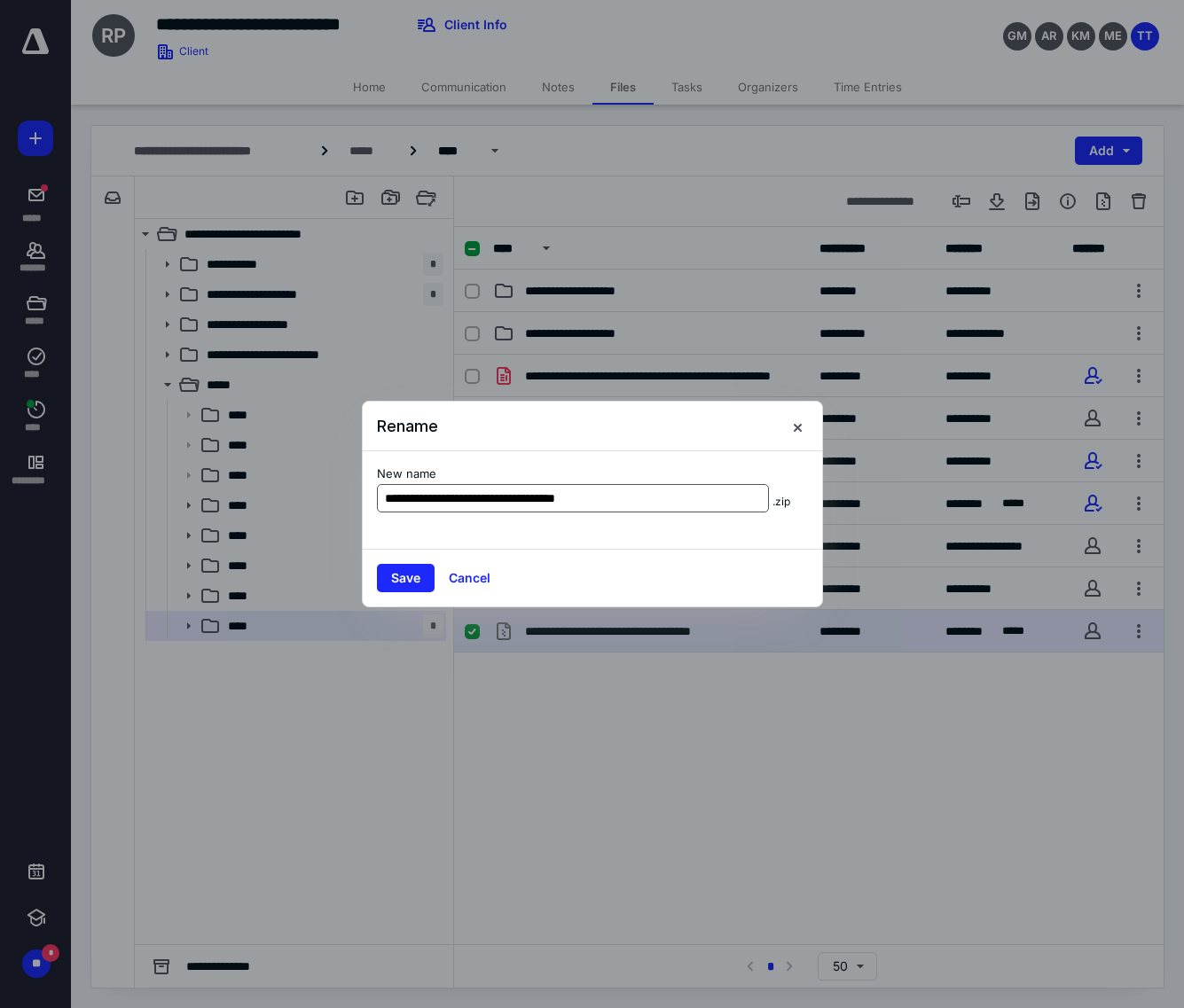 click on "**********" at bounding box center [573, 498] 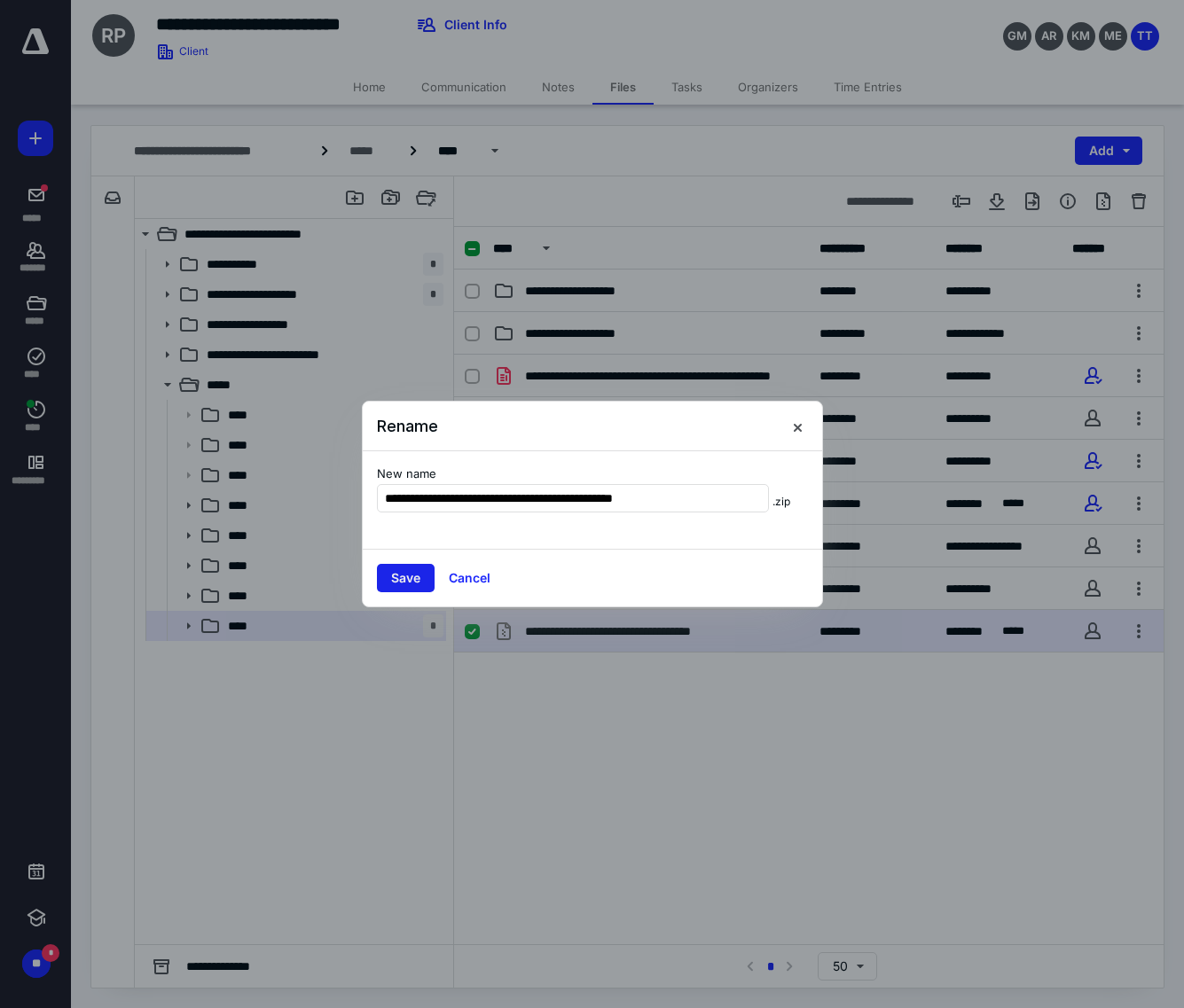 type on "**********" 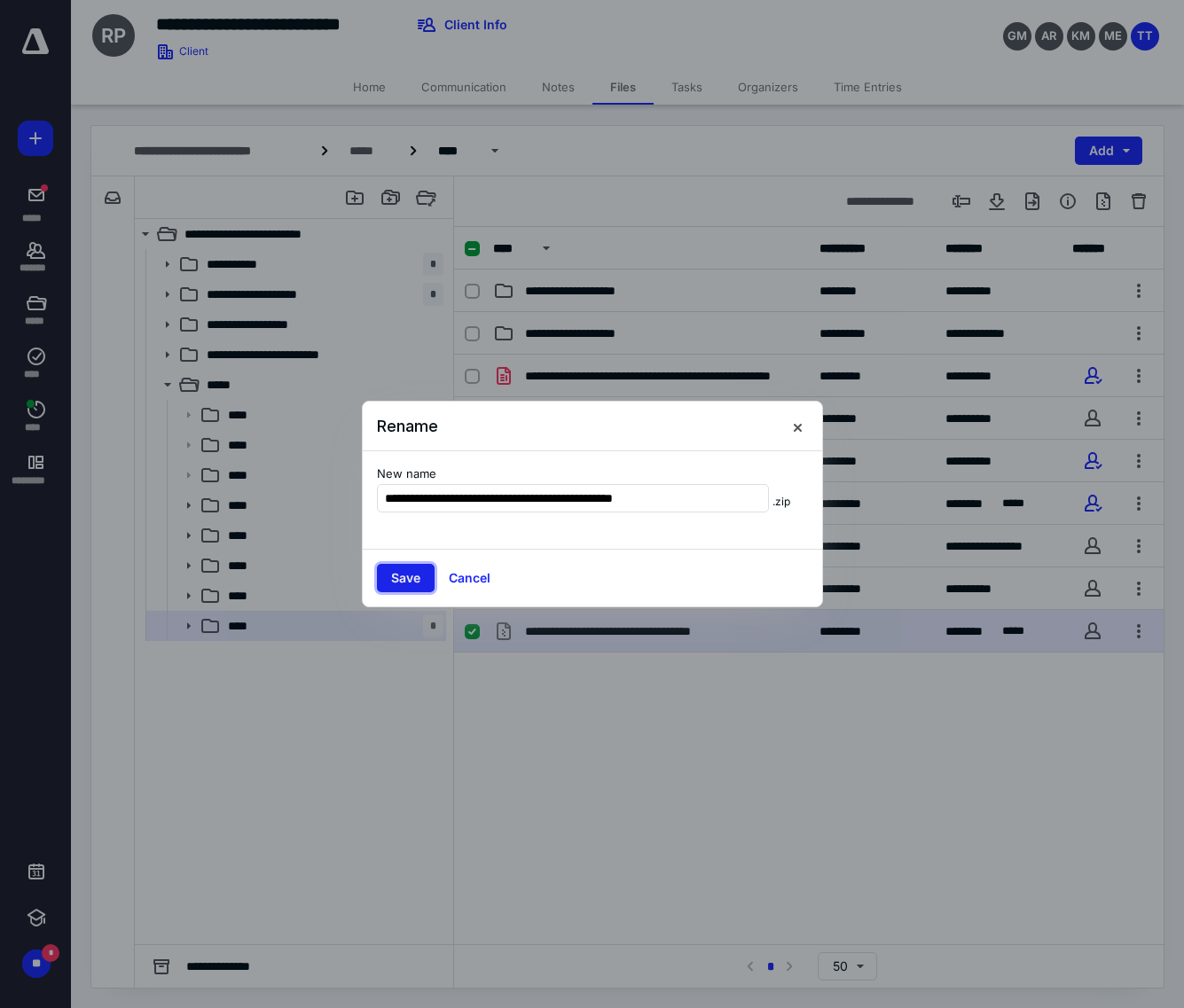 click on "Save" at bounding box center [405, 578] 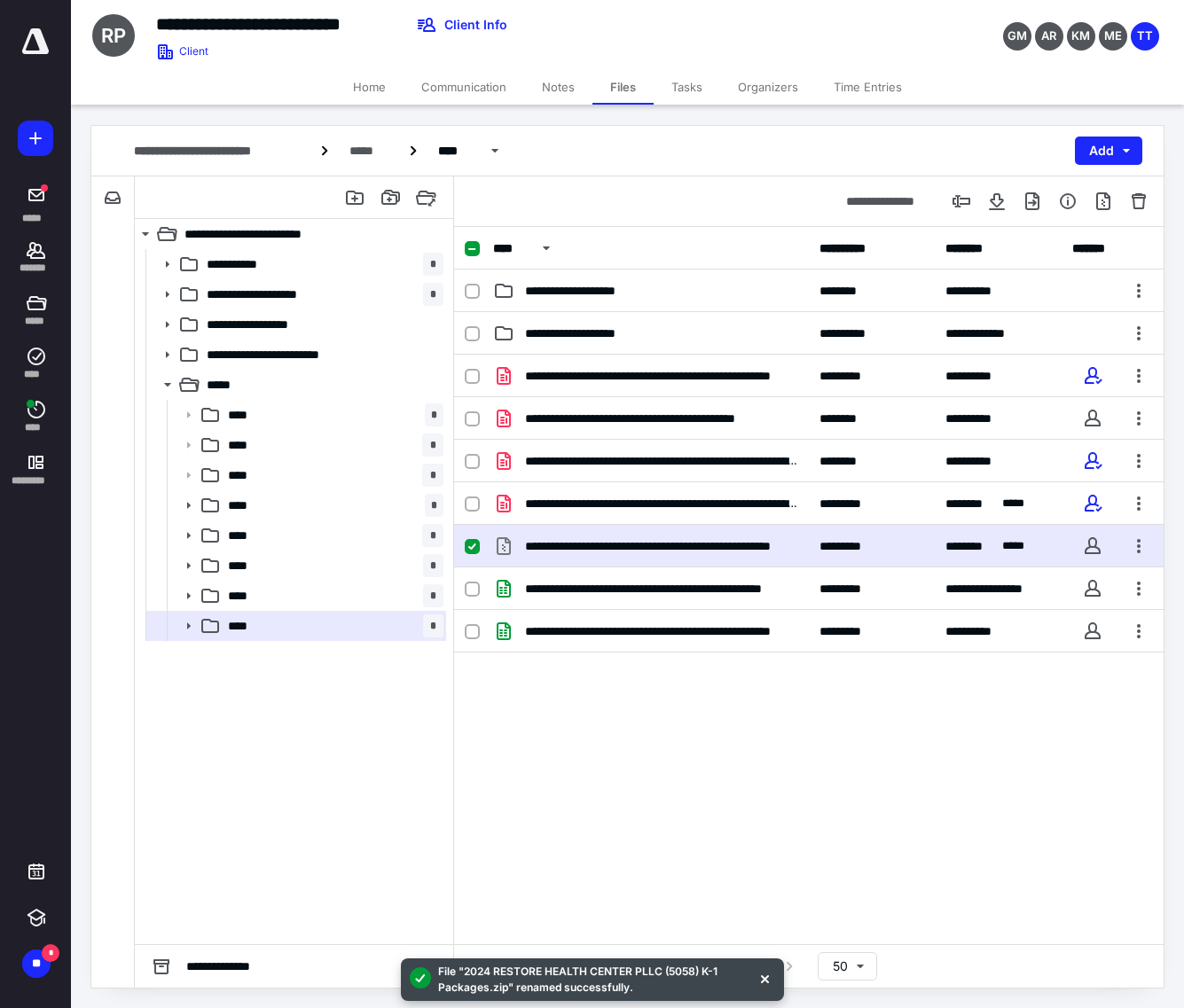 click 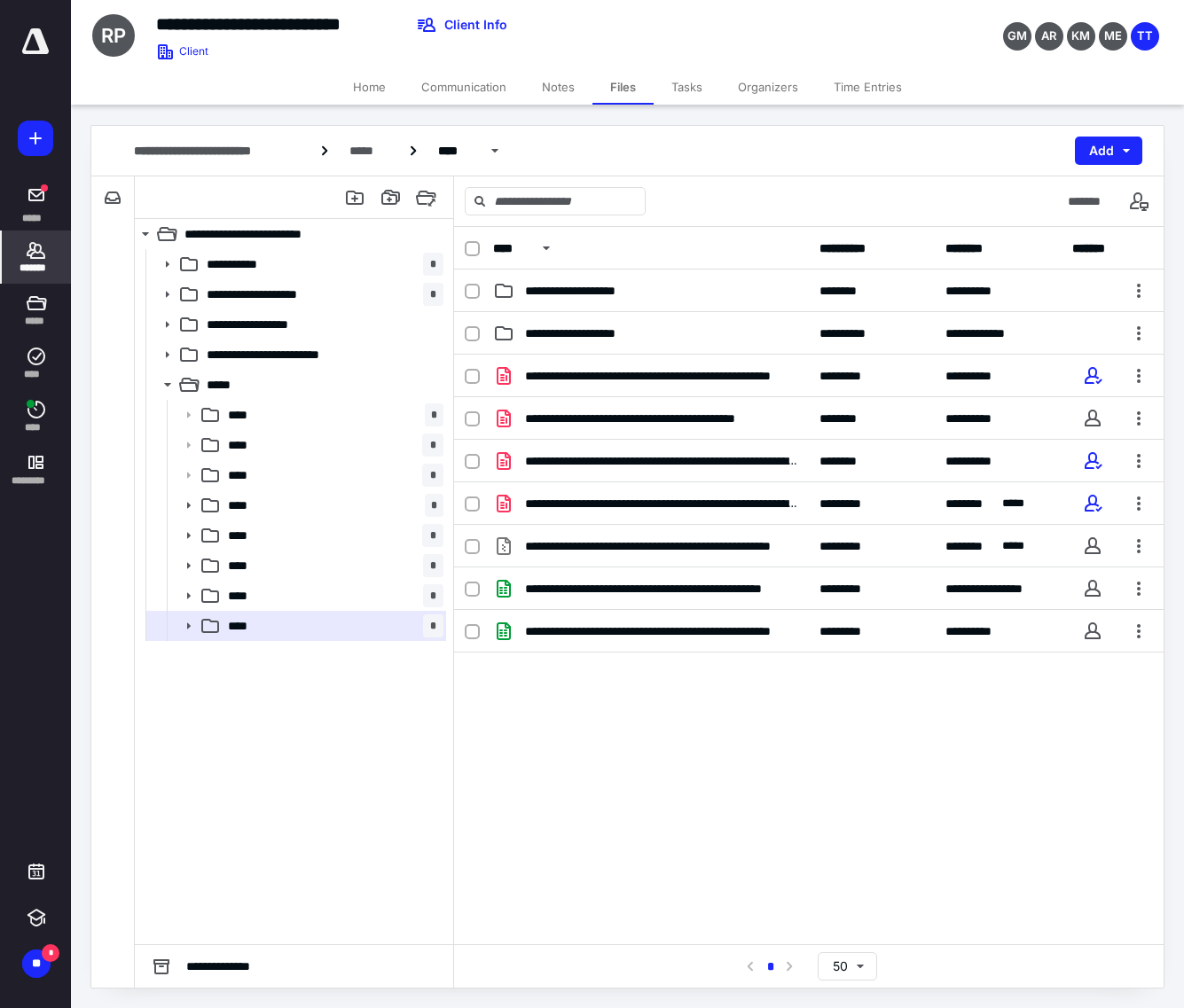 click on "*******" at bounding box center (36, 257) 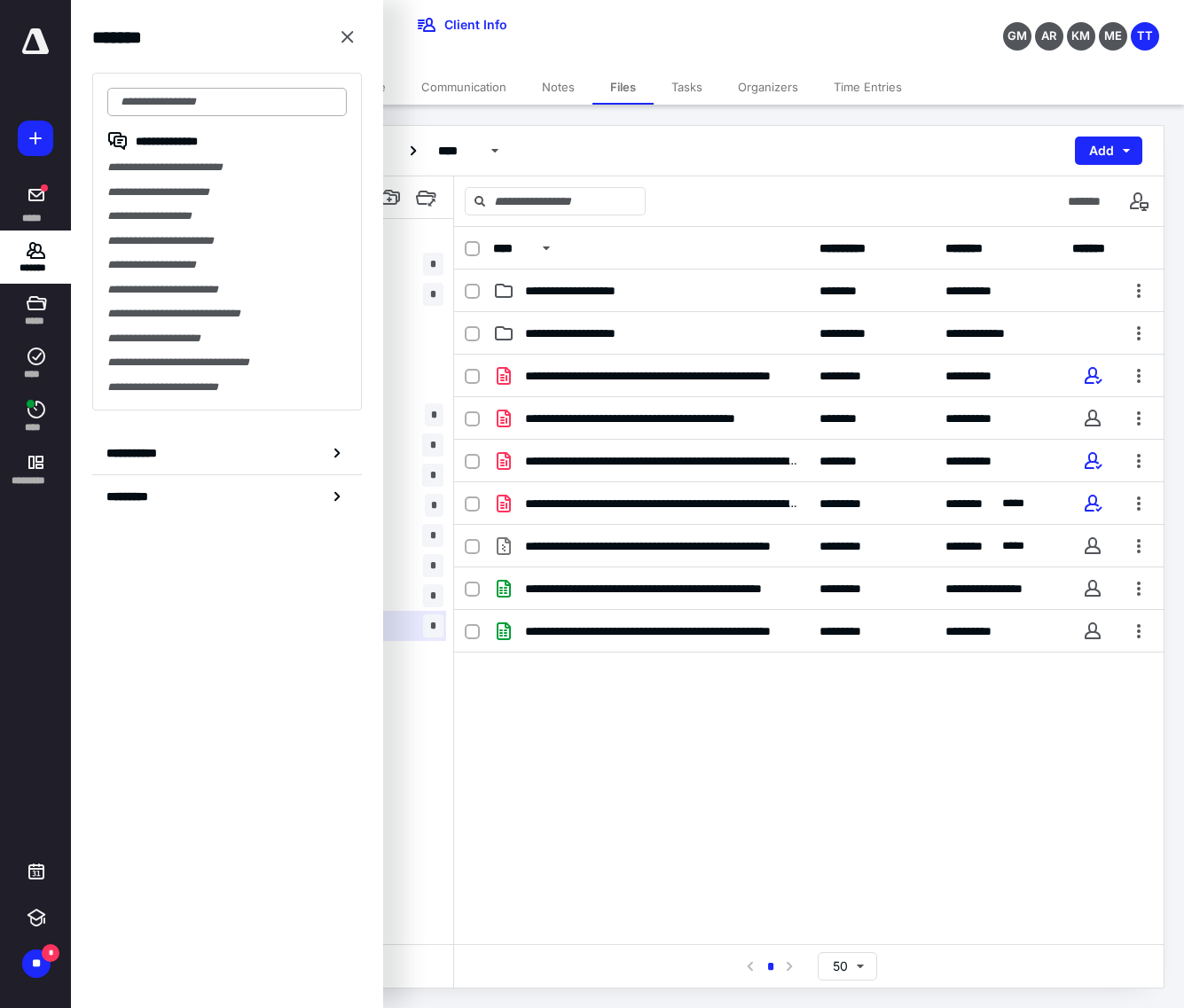 click at bounding box center (227, 102) 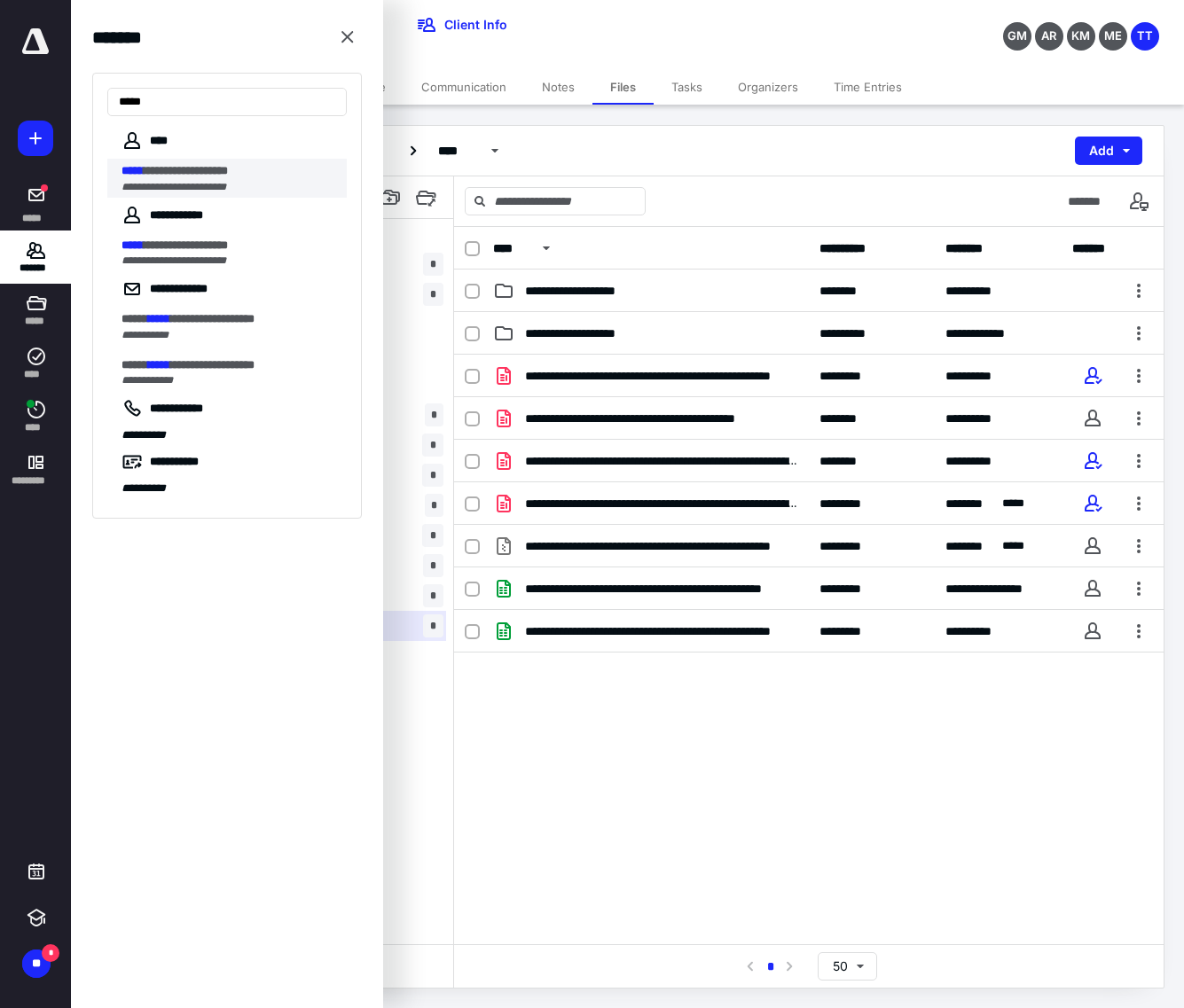 type on "*****" 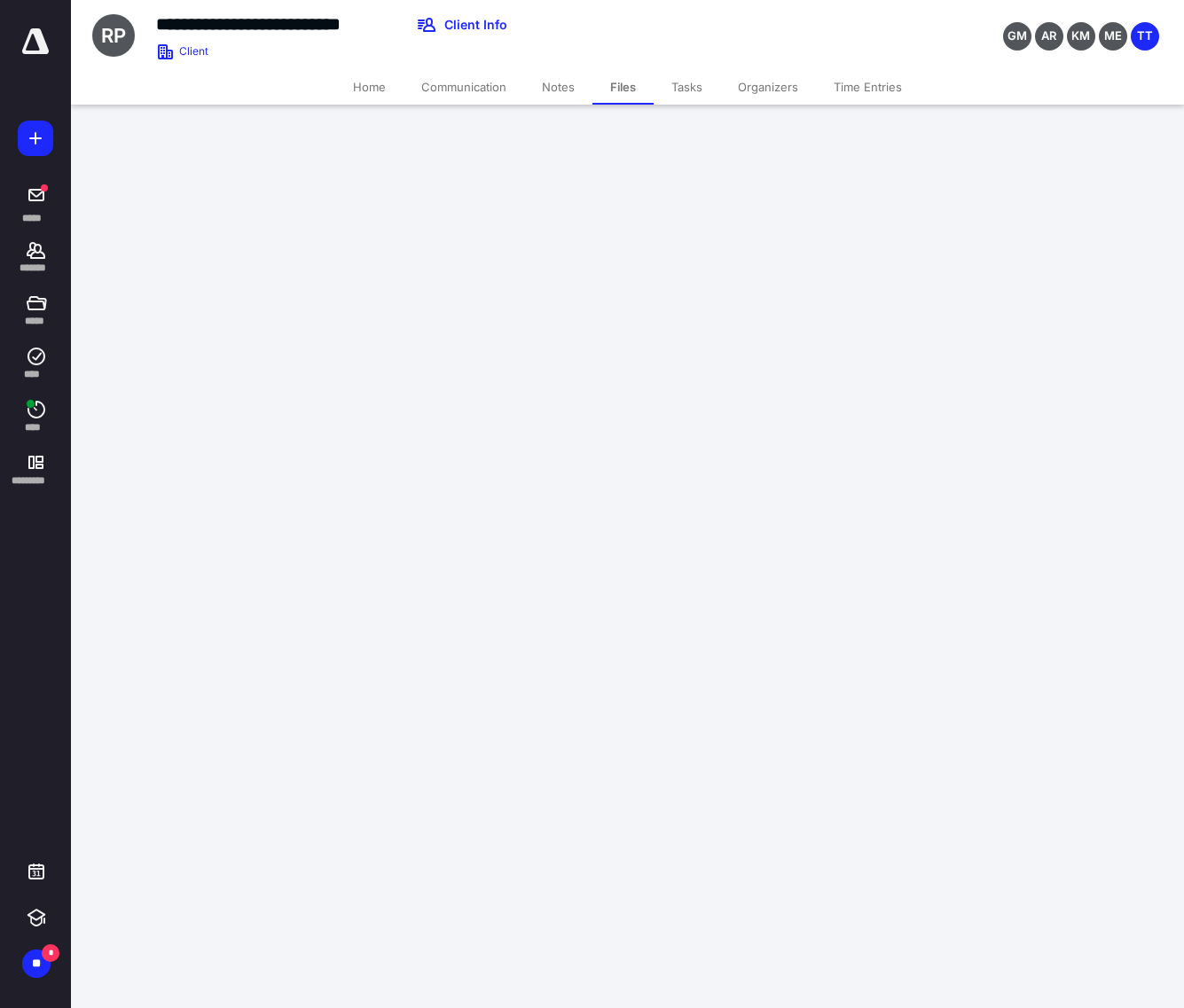 click at bounding box center [-85, 504] 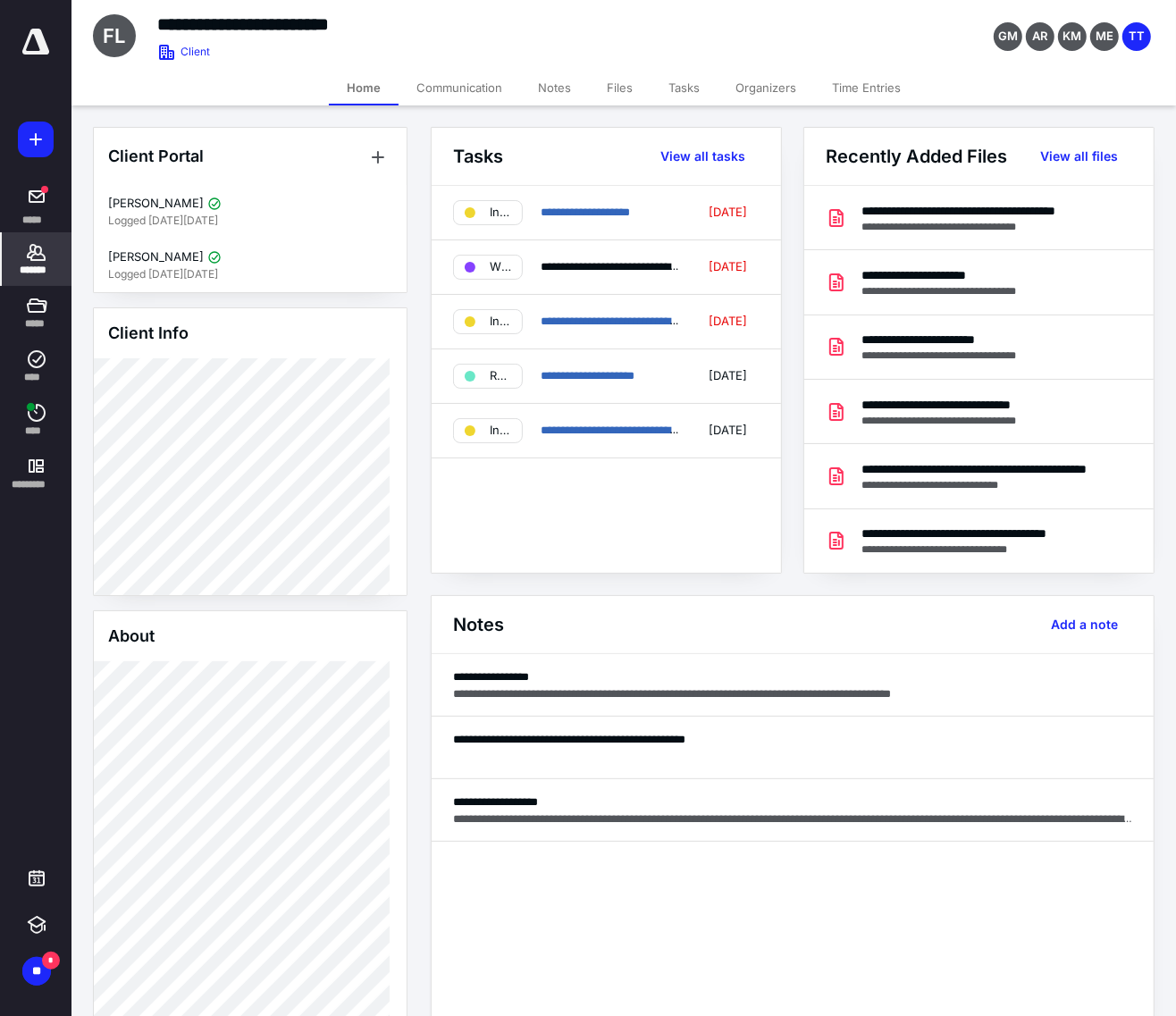 click on "Files" at bounding box center [619, 88] 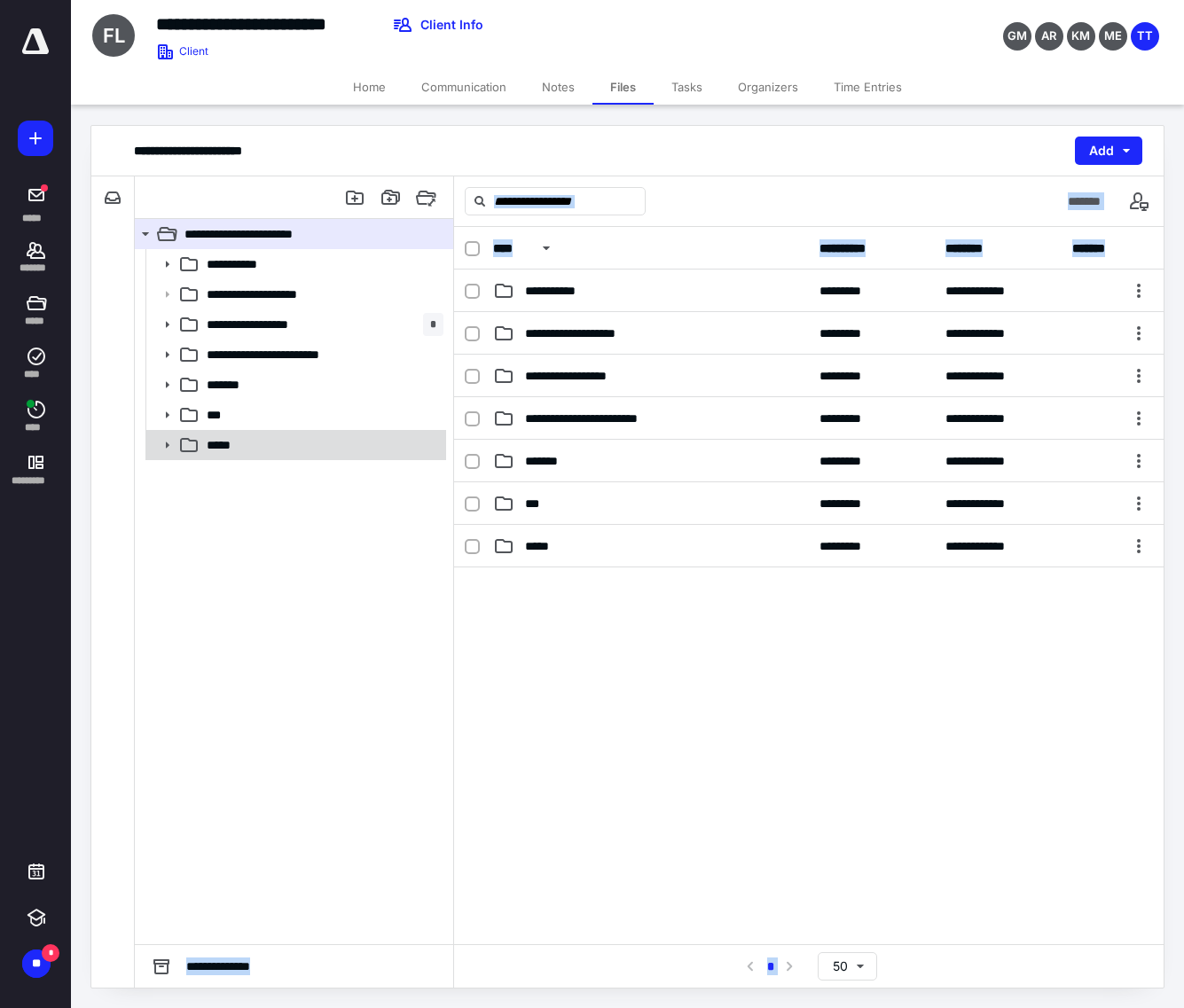 click 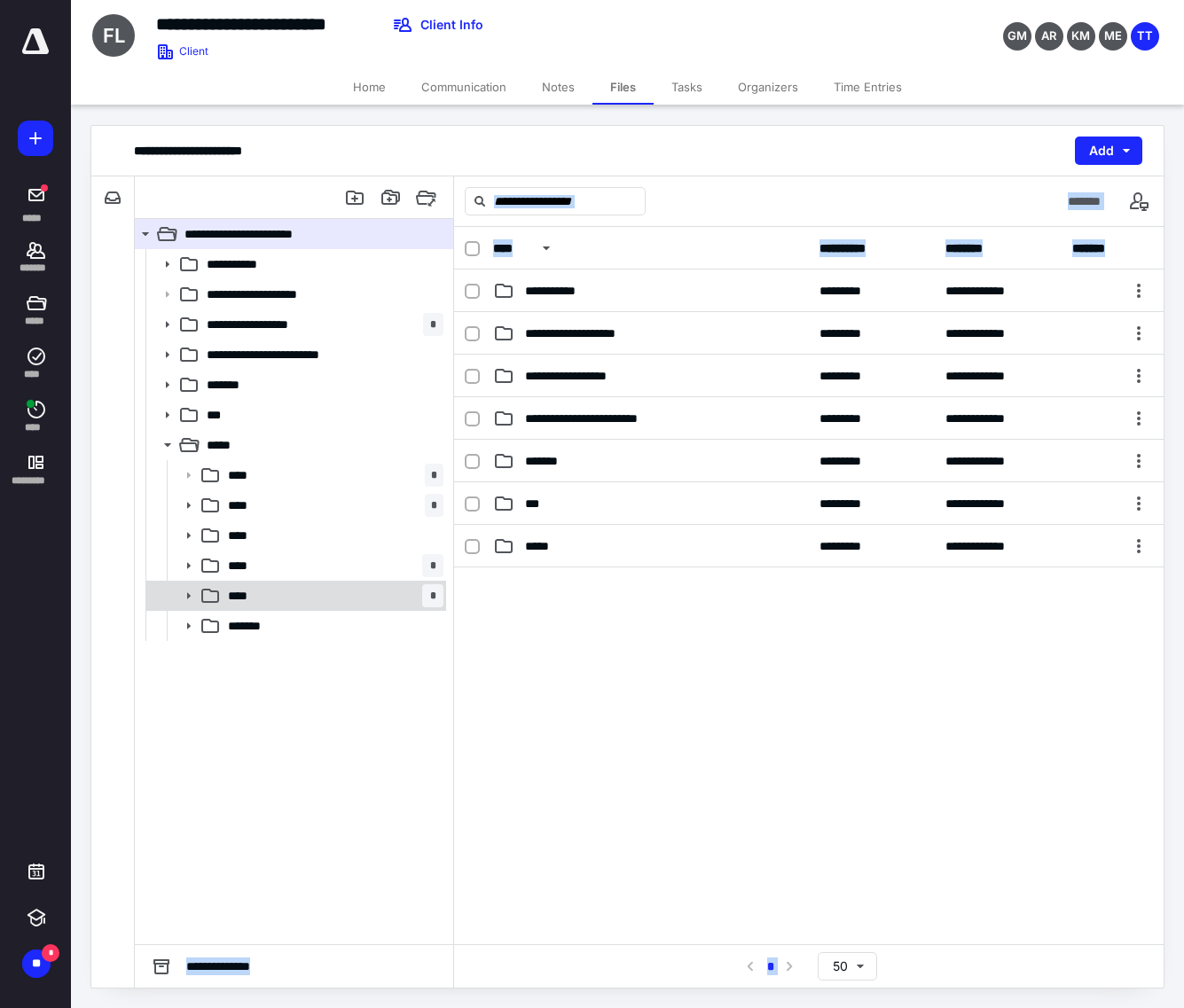 click on "**** *" at bounding box center [332, 596] 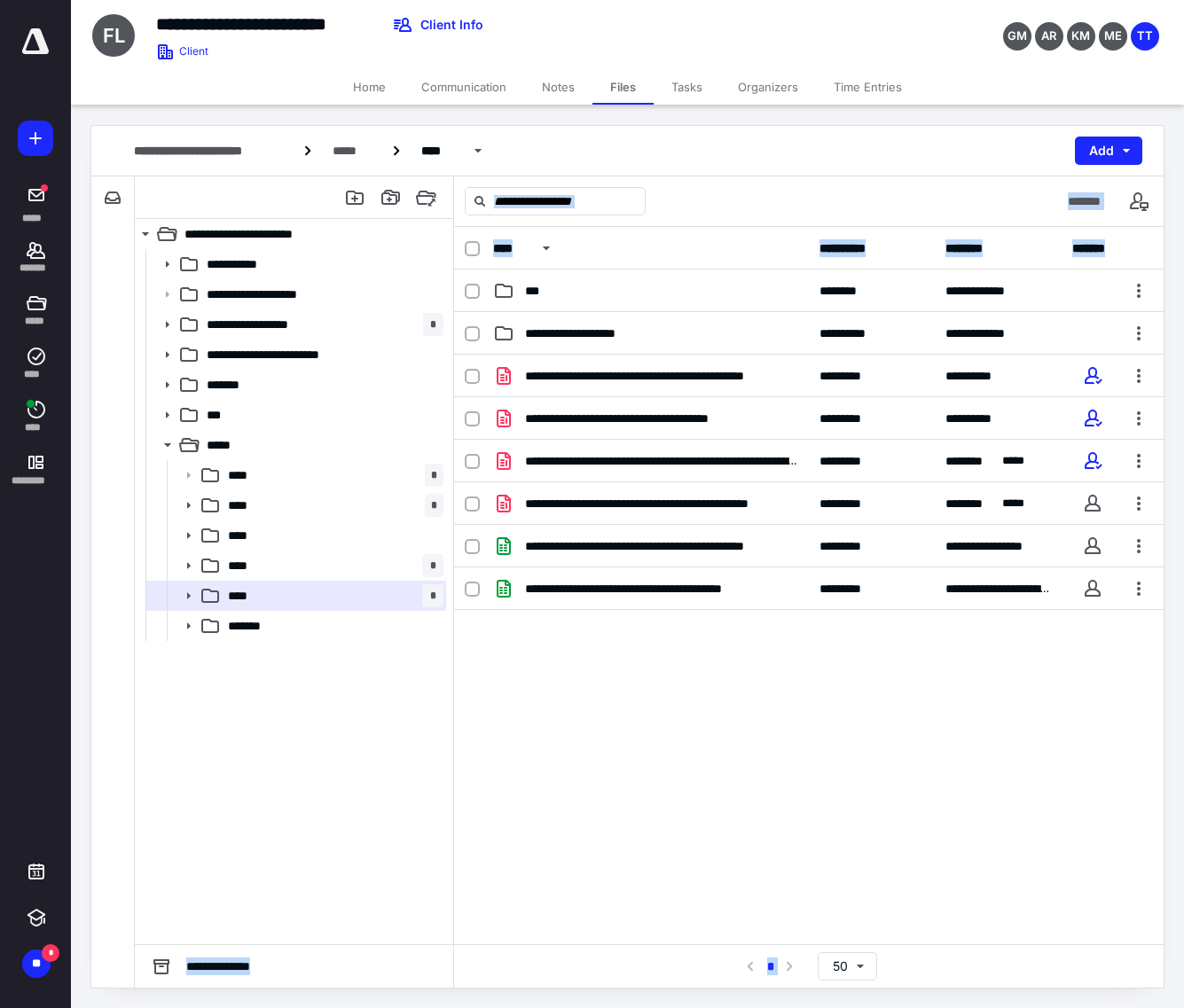 click on "**********" at bounding box center (809, 585) 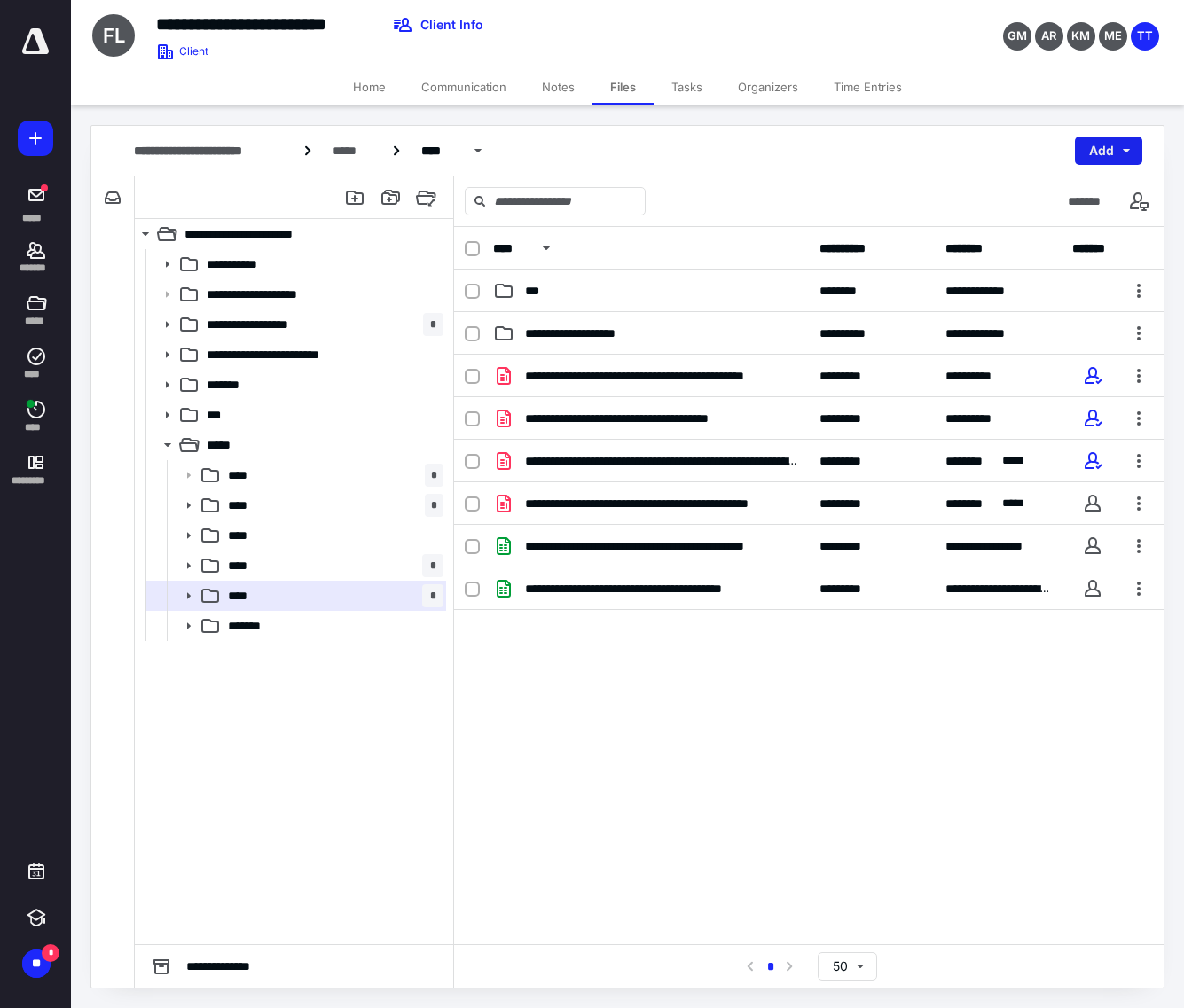 click on "Add" at bounding box center [1109, 151] 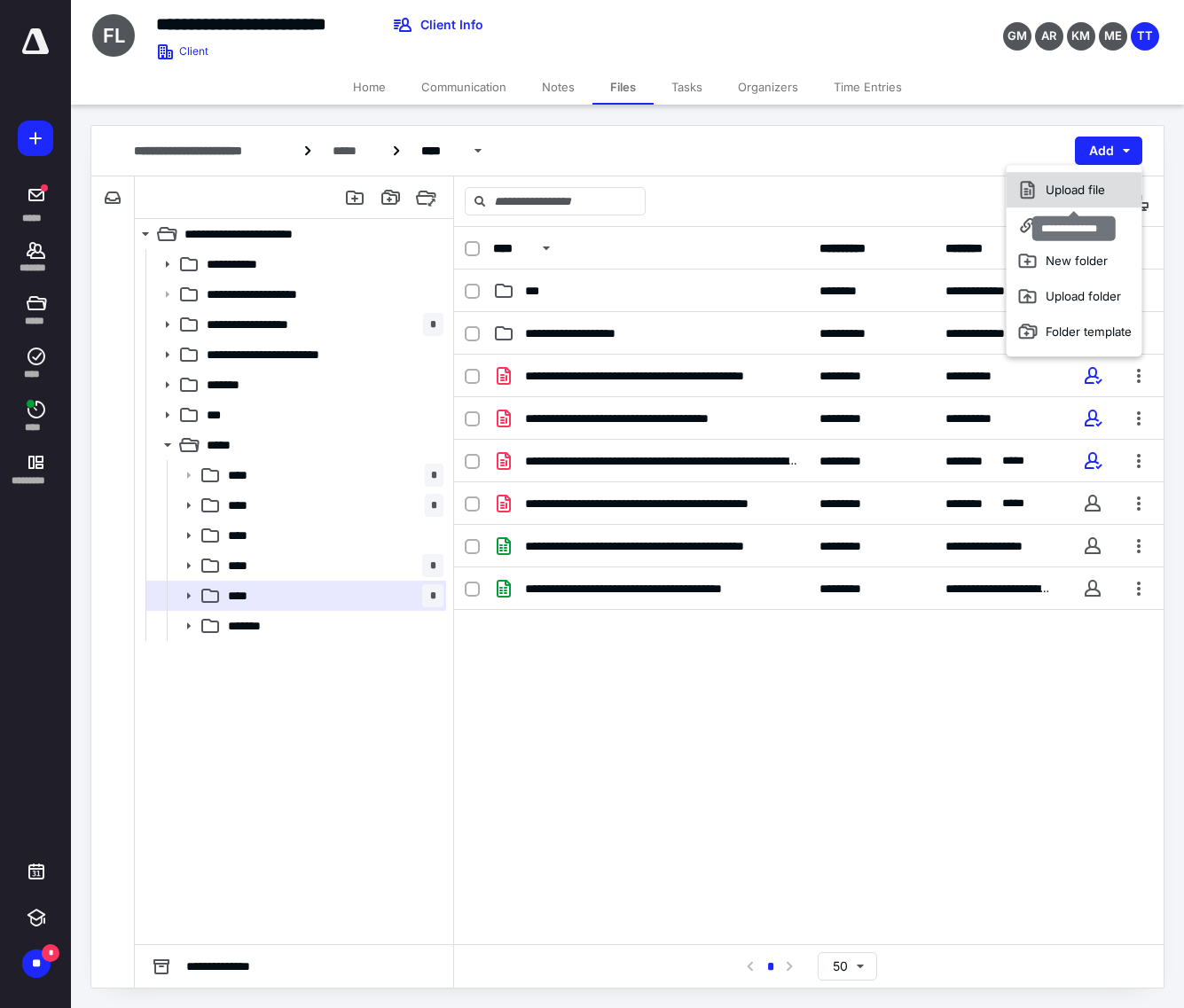 click on "Upload file" at bounding box center [1074, 190] 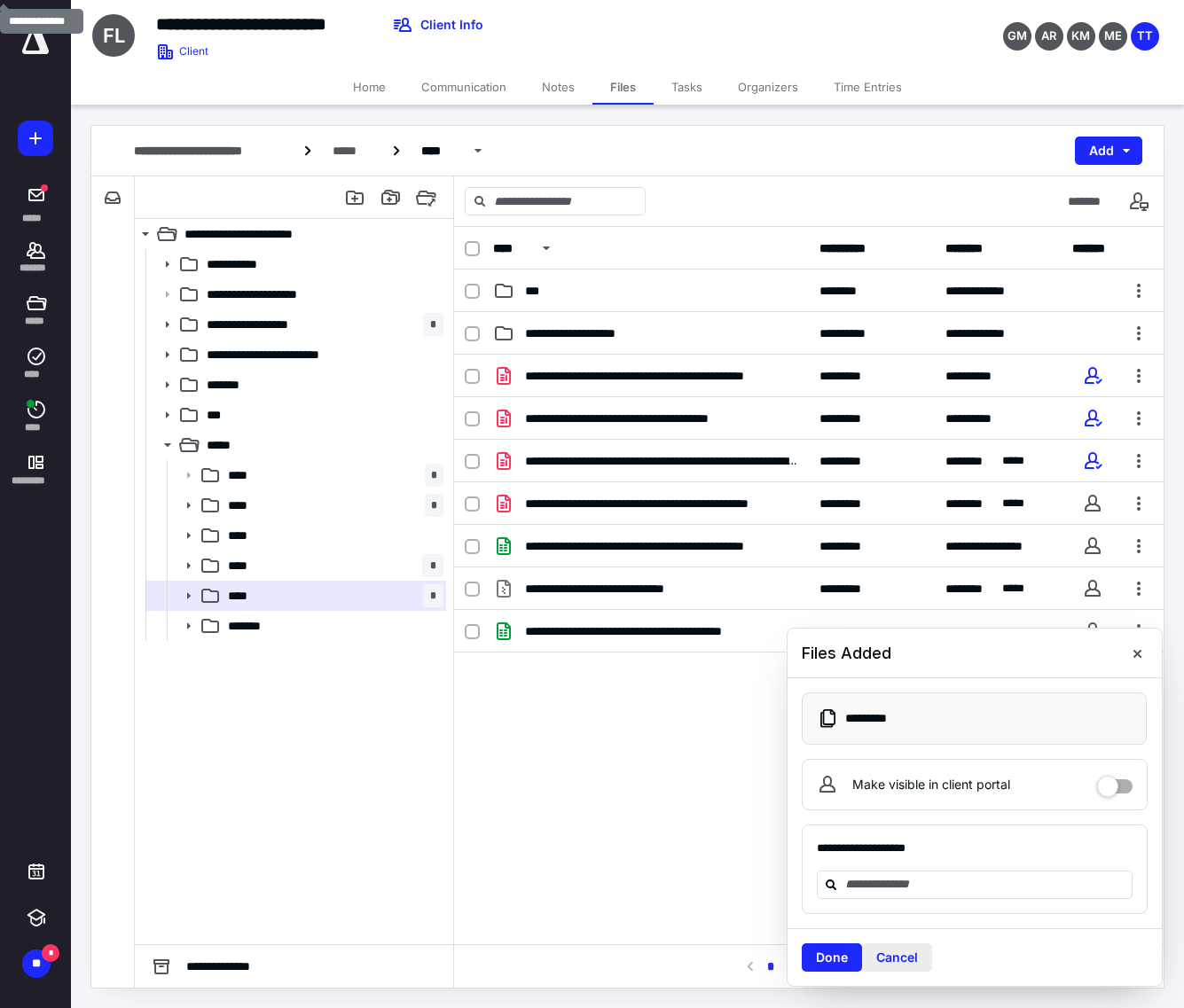 click on "Cancel" at bounding box center [897, 957] 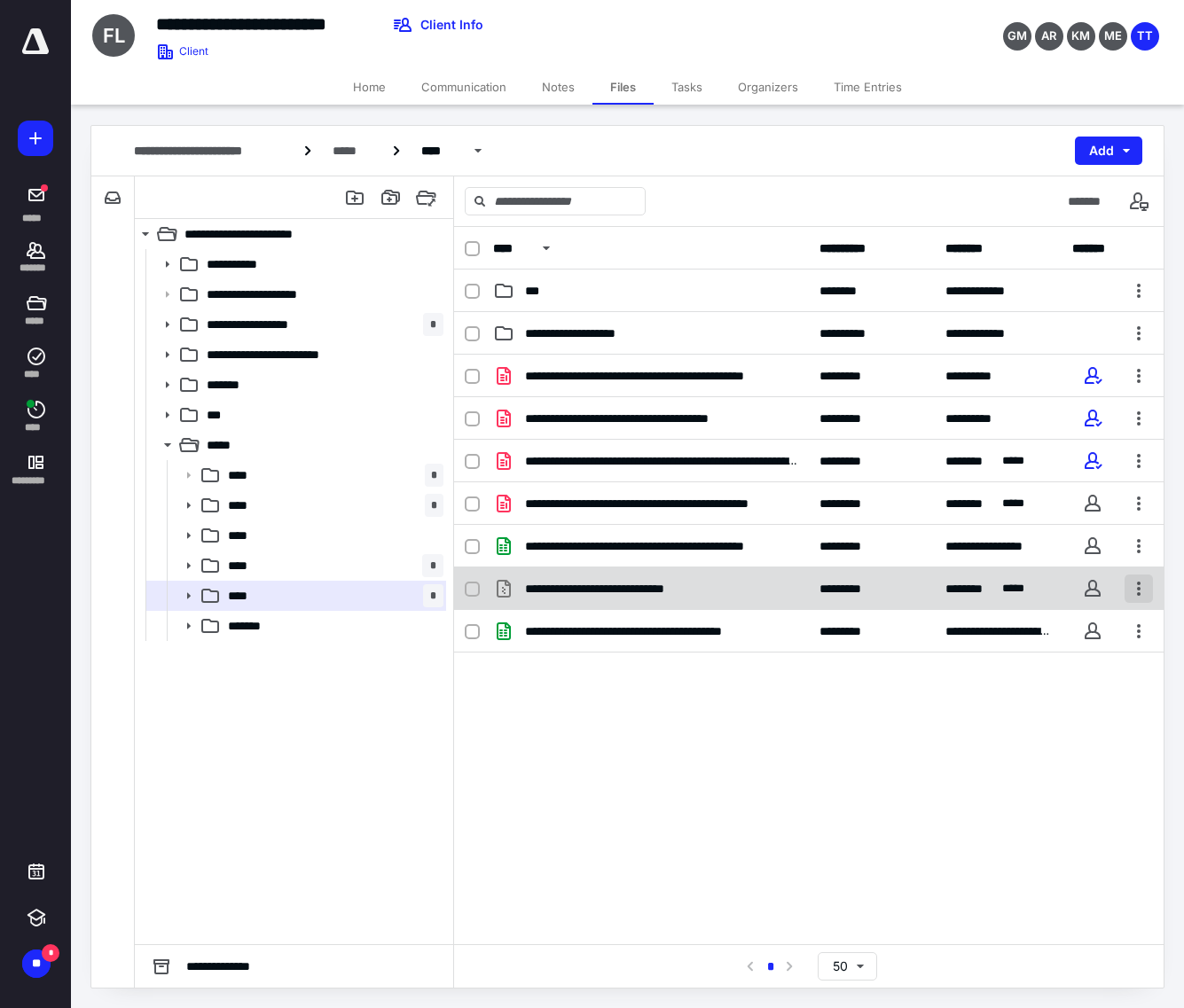 click at bounding box center [1139, 589] 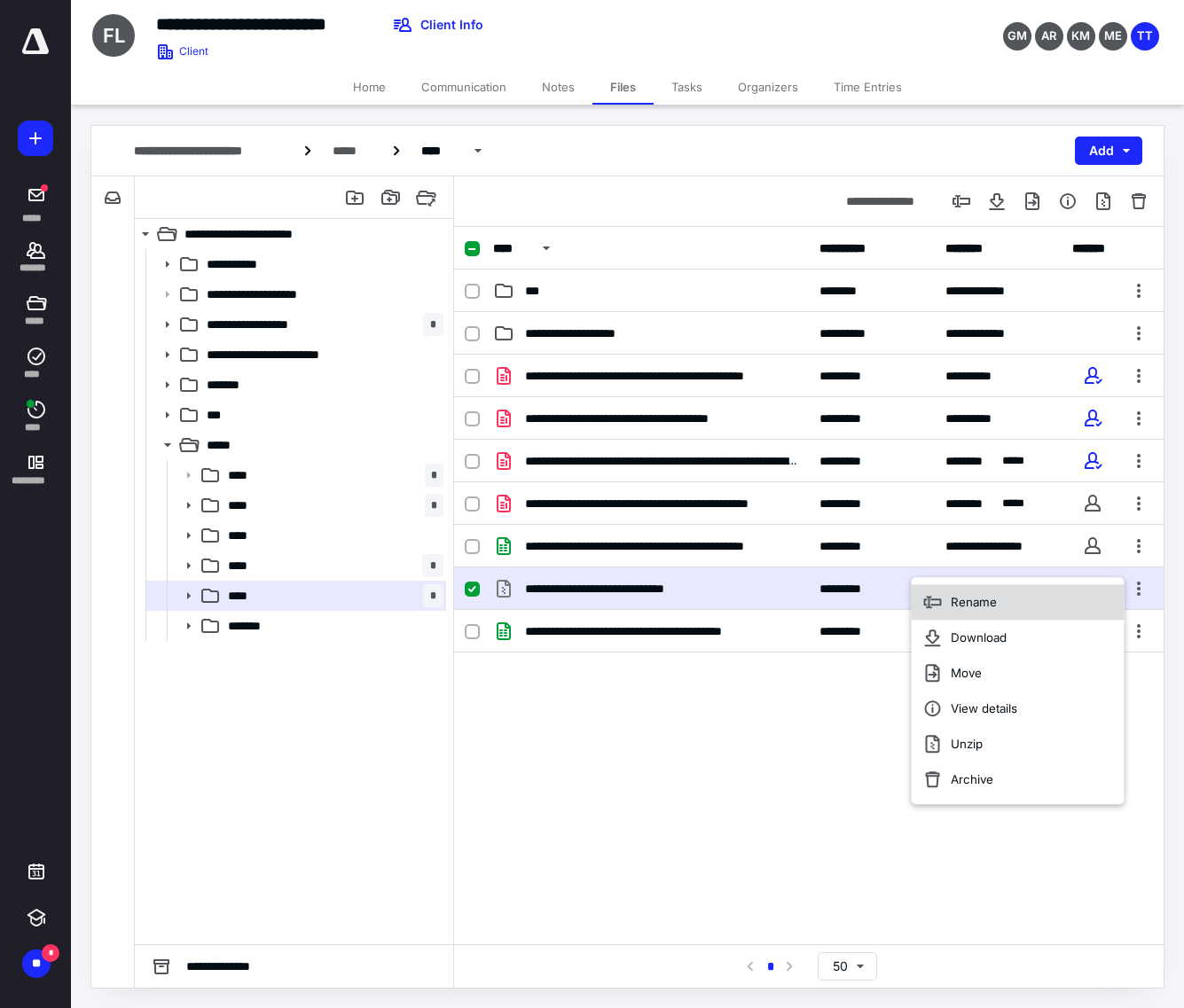 click on "Rename" at bounding box center (1018, 602) 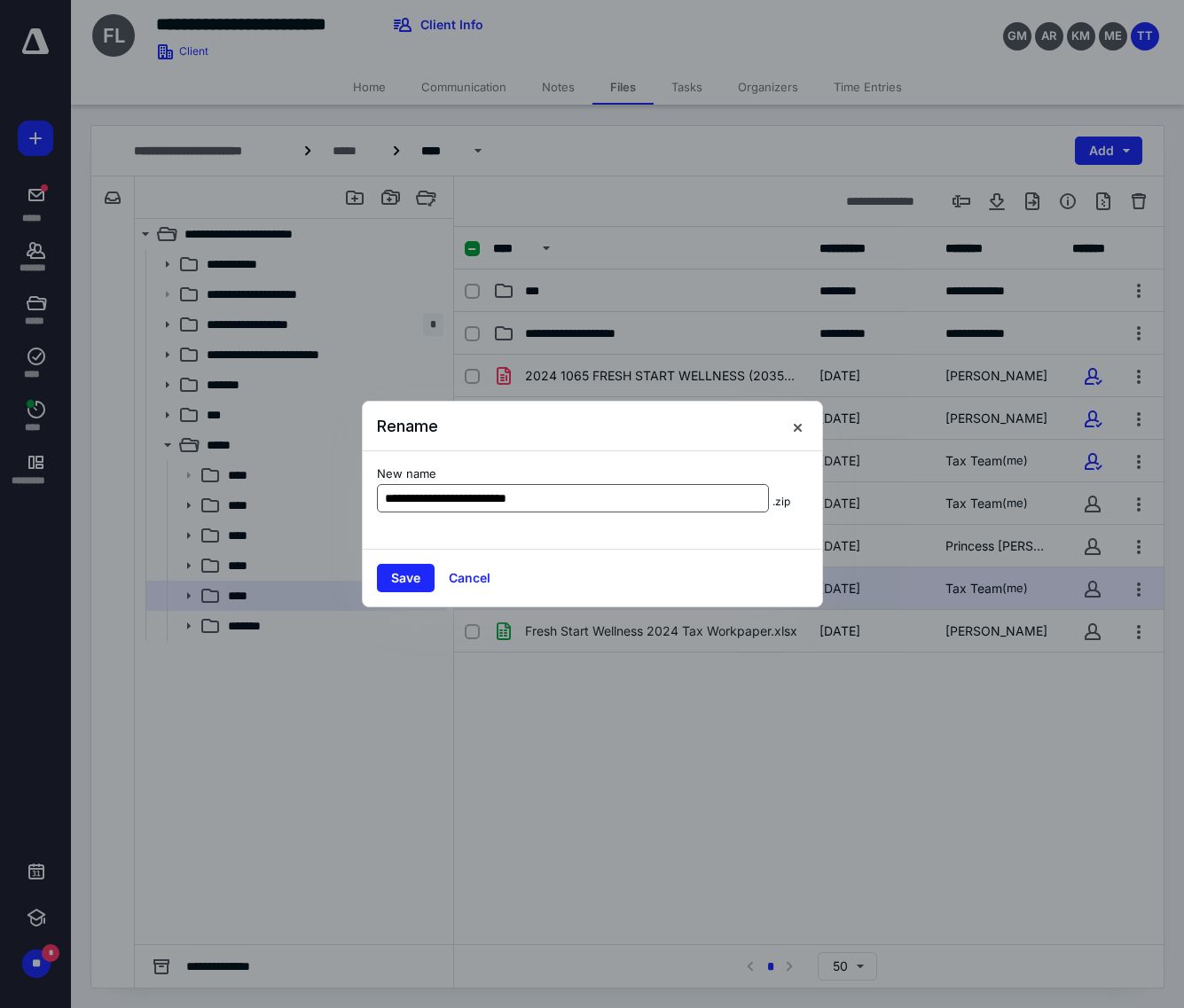 click on "**********" at bounding box center [573, 498] 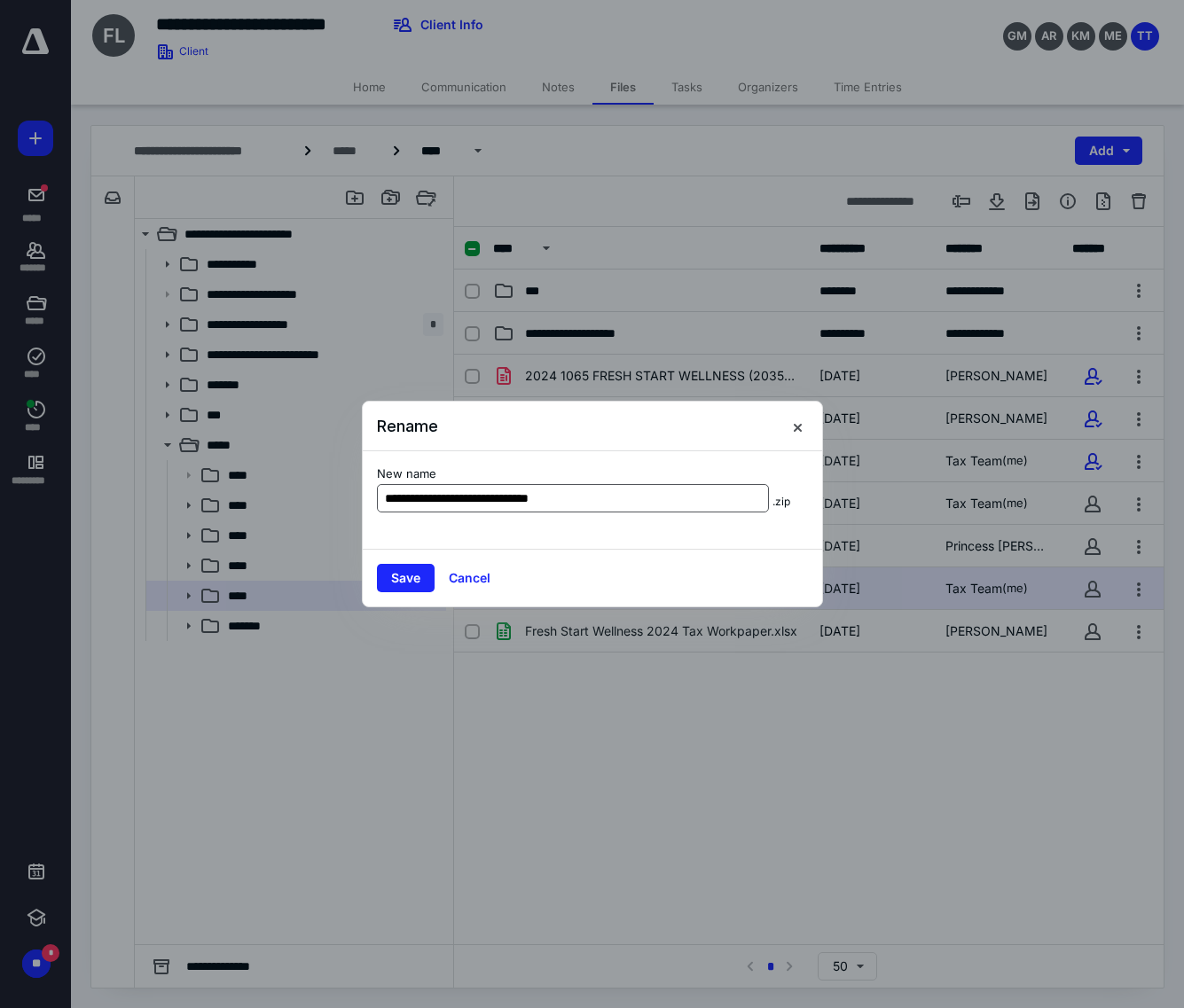 click on "**********" at bounding box center (573, 498) 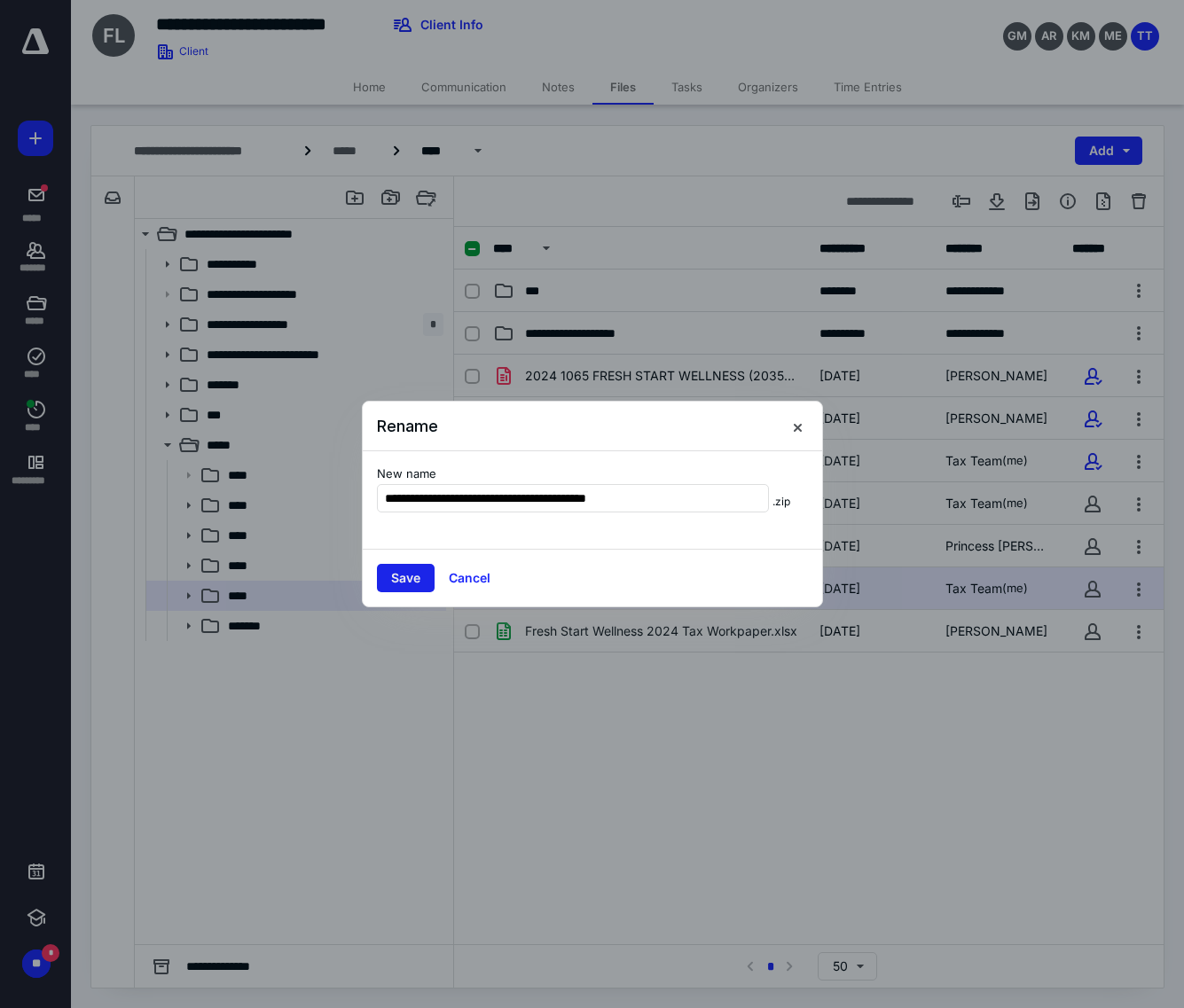 type on "**********" 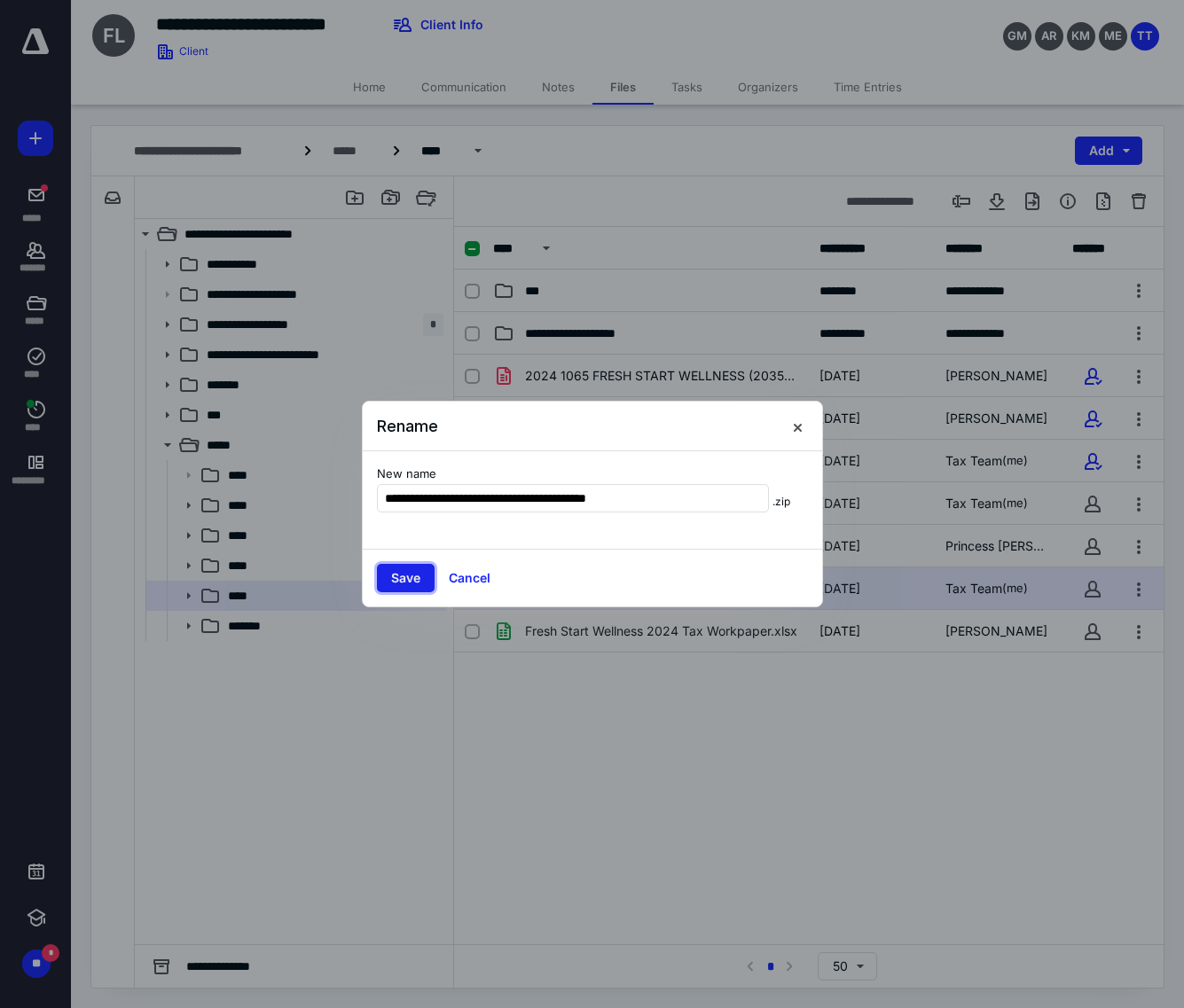 click on "Save" at bounding box center [405, 578] 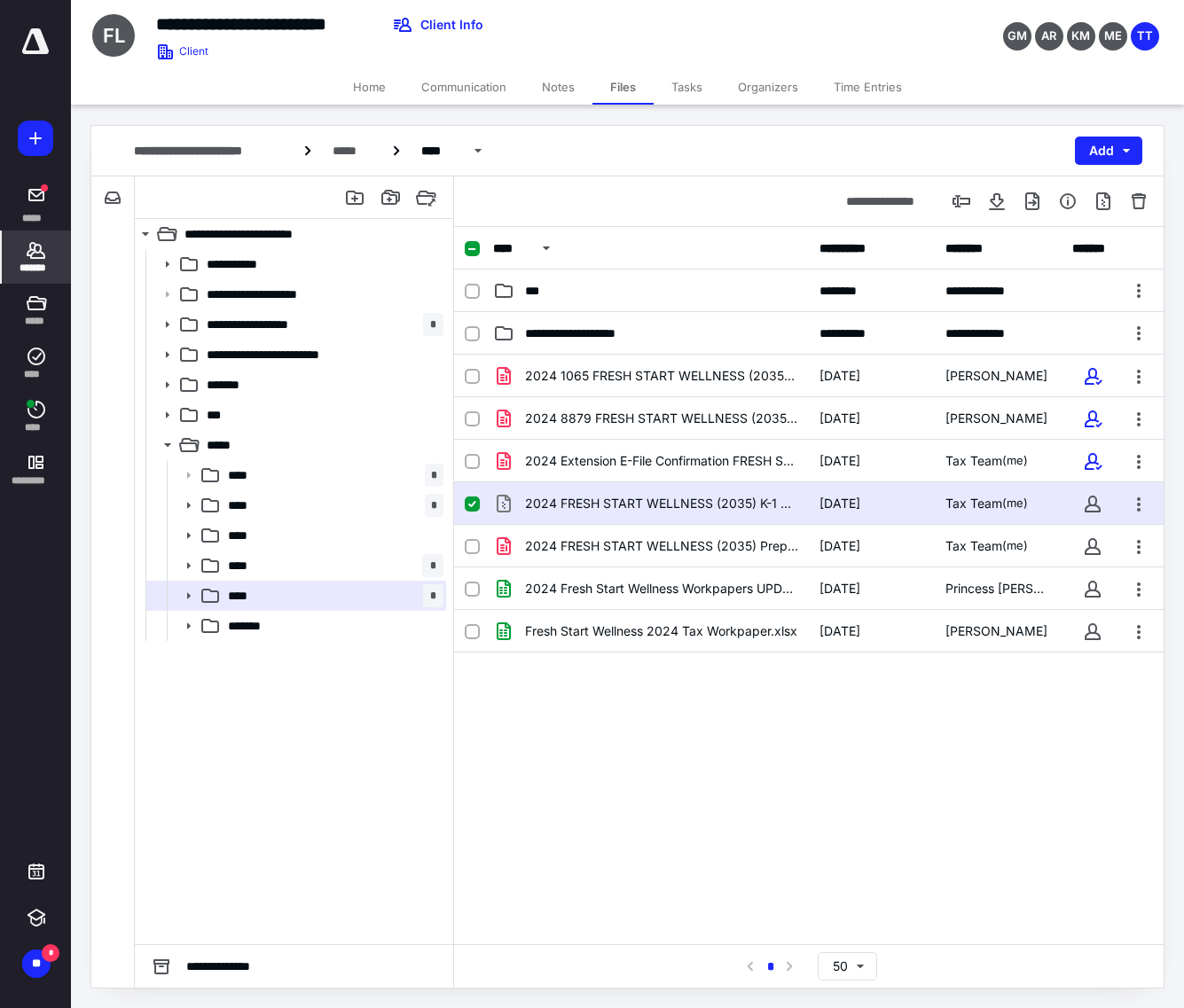 click 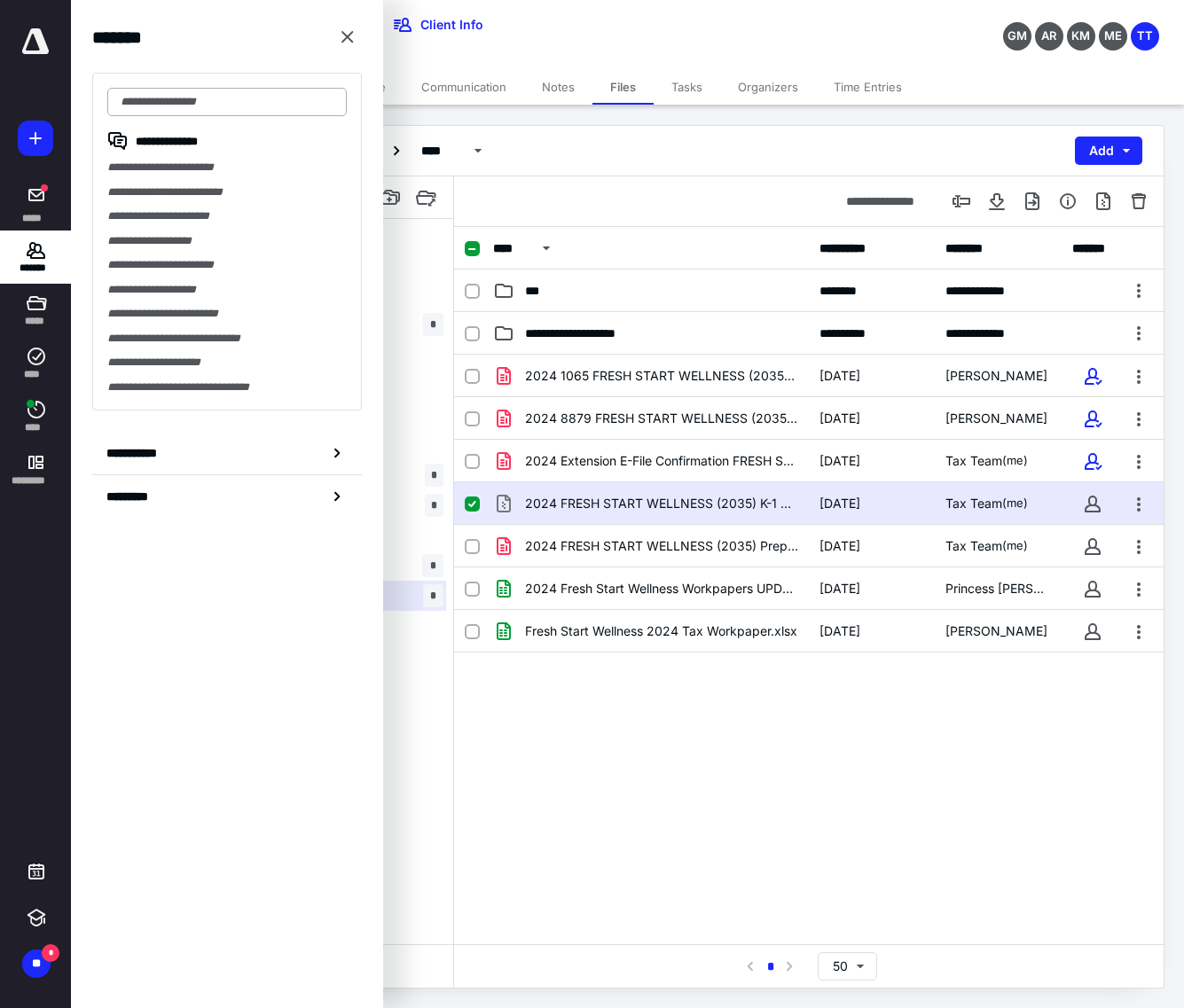 click at bounding box center [227, 102] 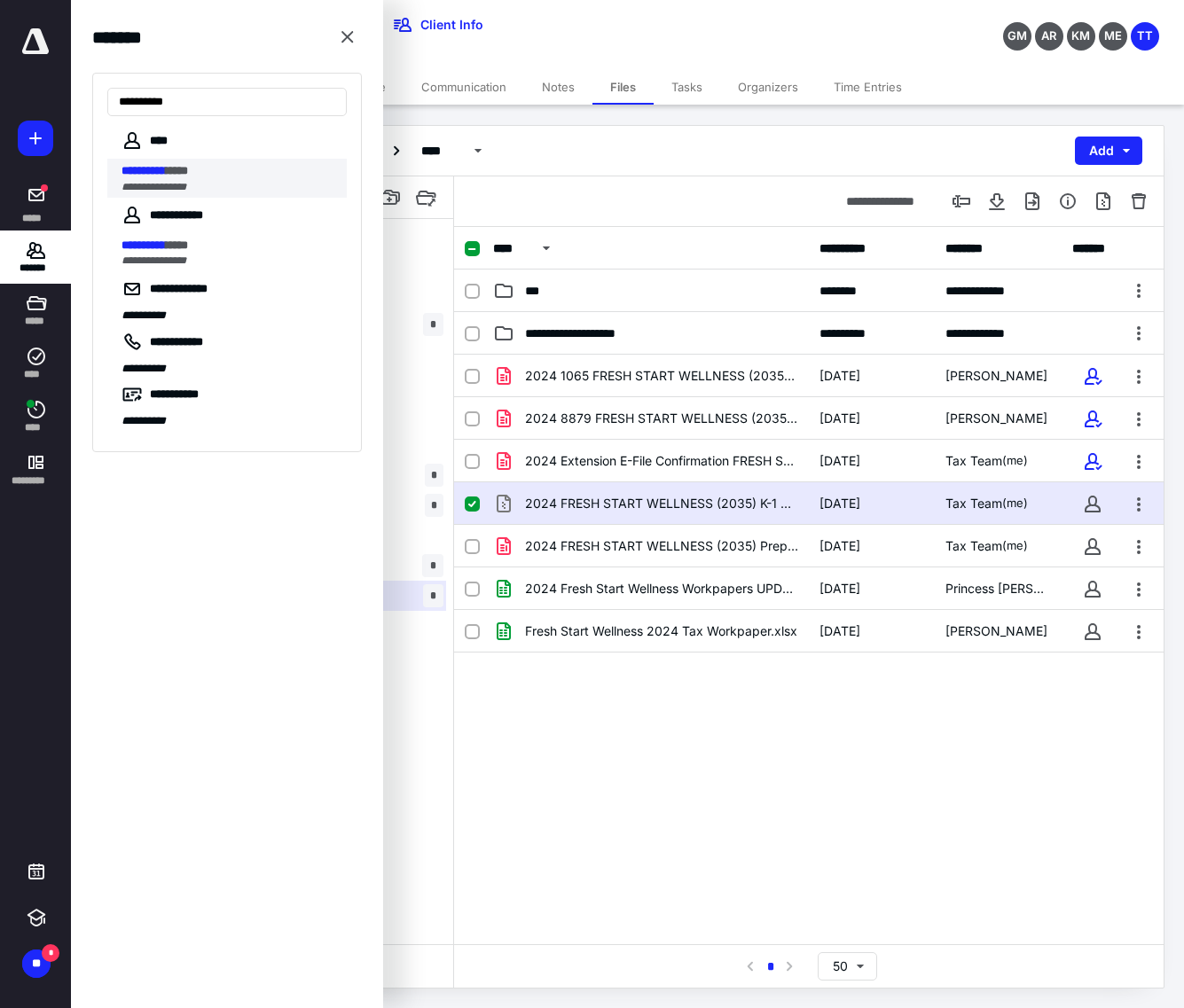type on "**********" 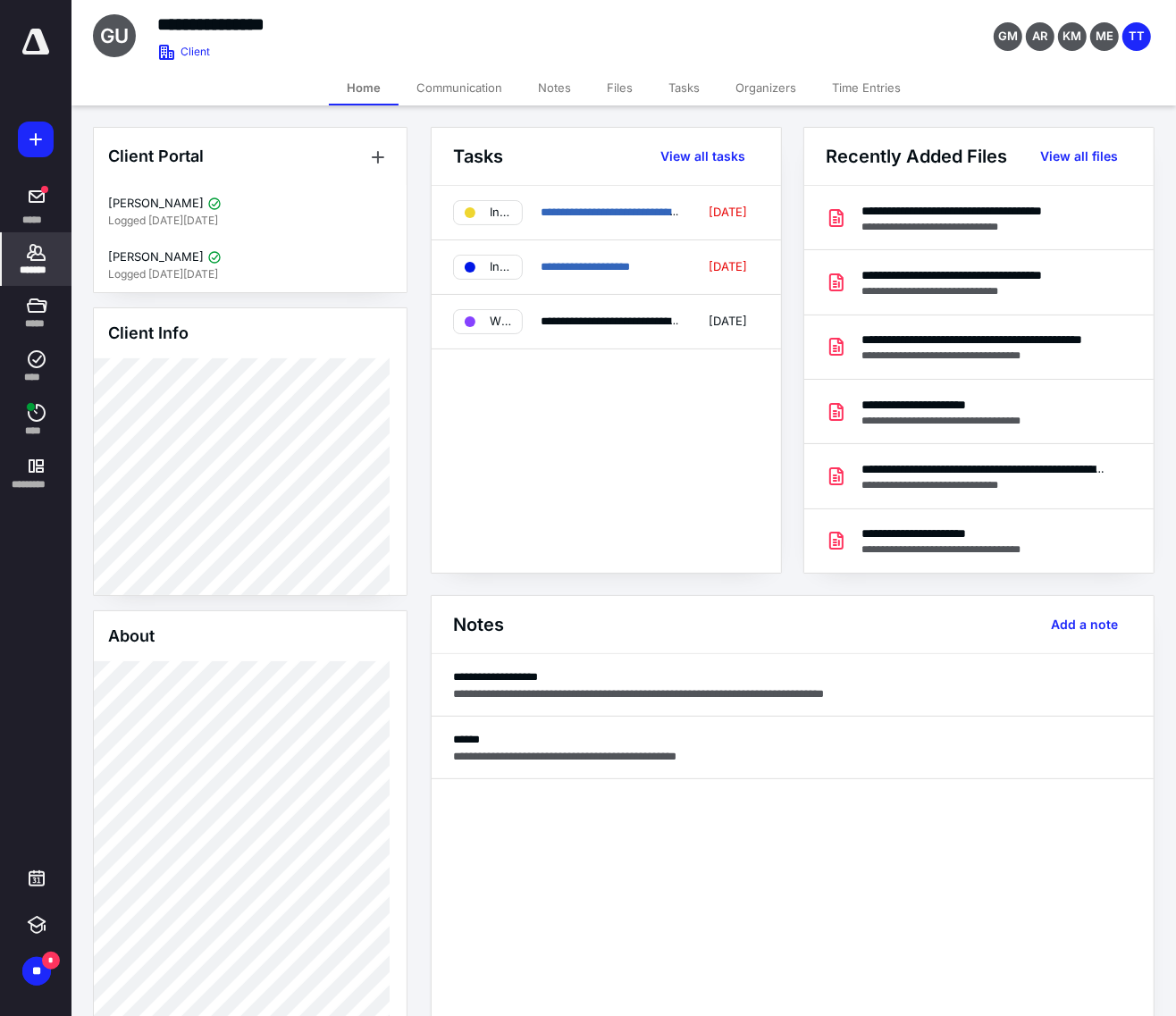 click on "Files" at bounding box center (619, 88) 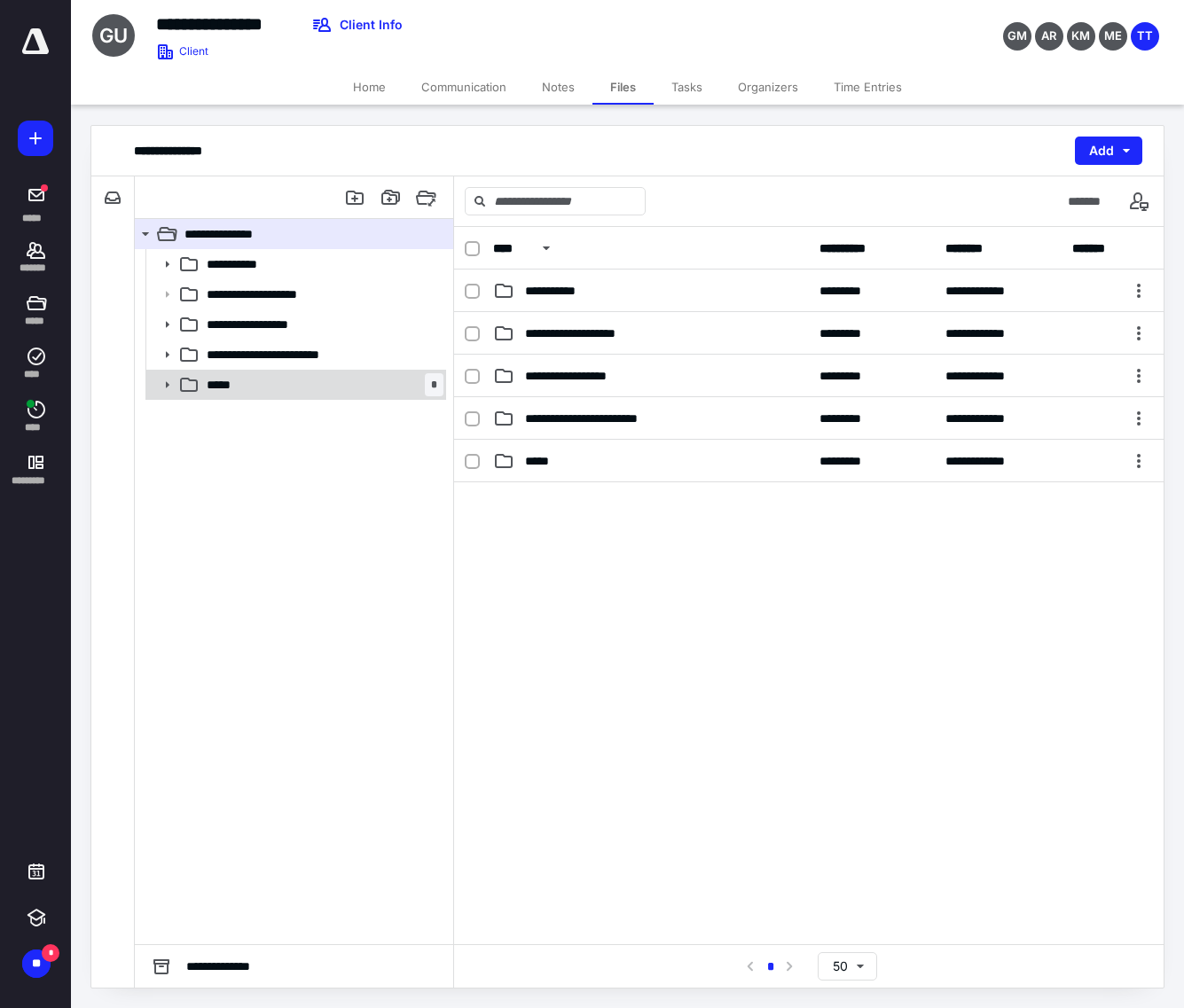 click at bounding box center (161, 385) 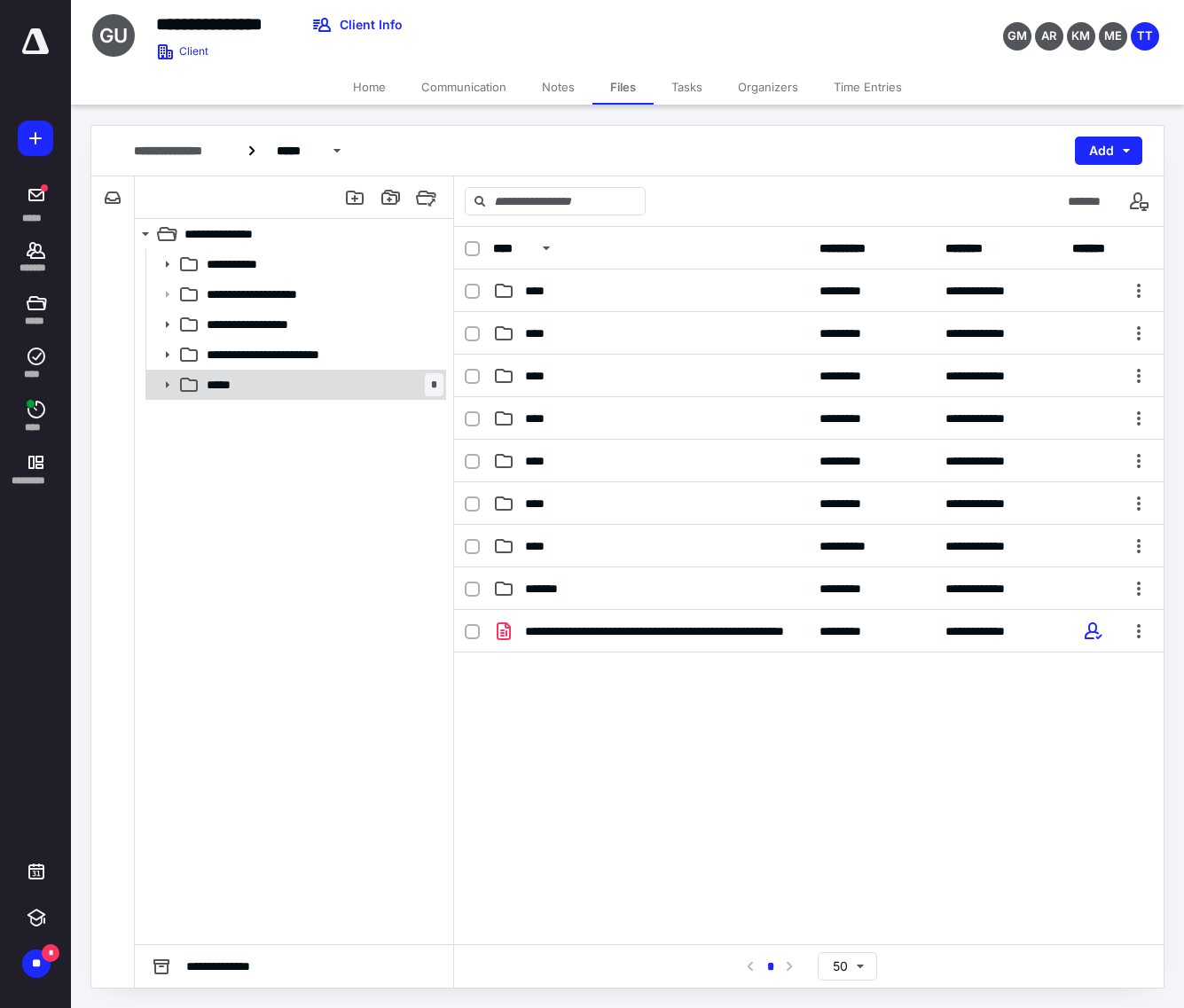 click 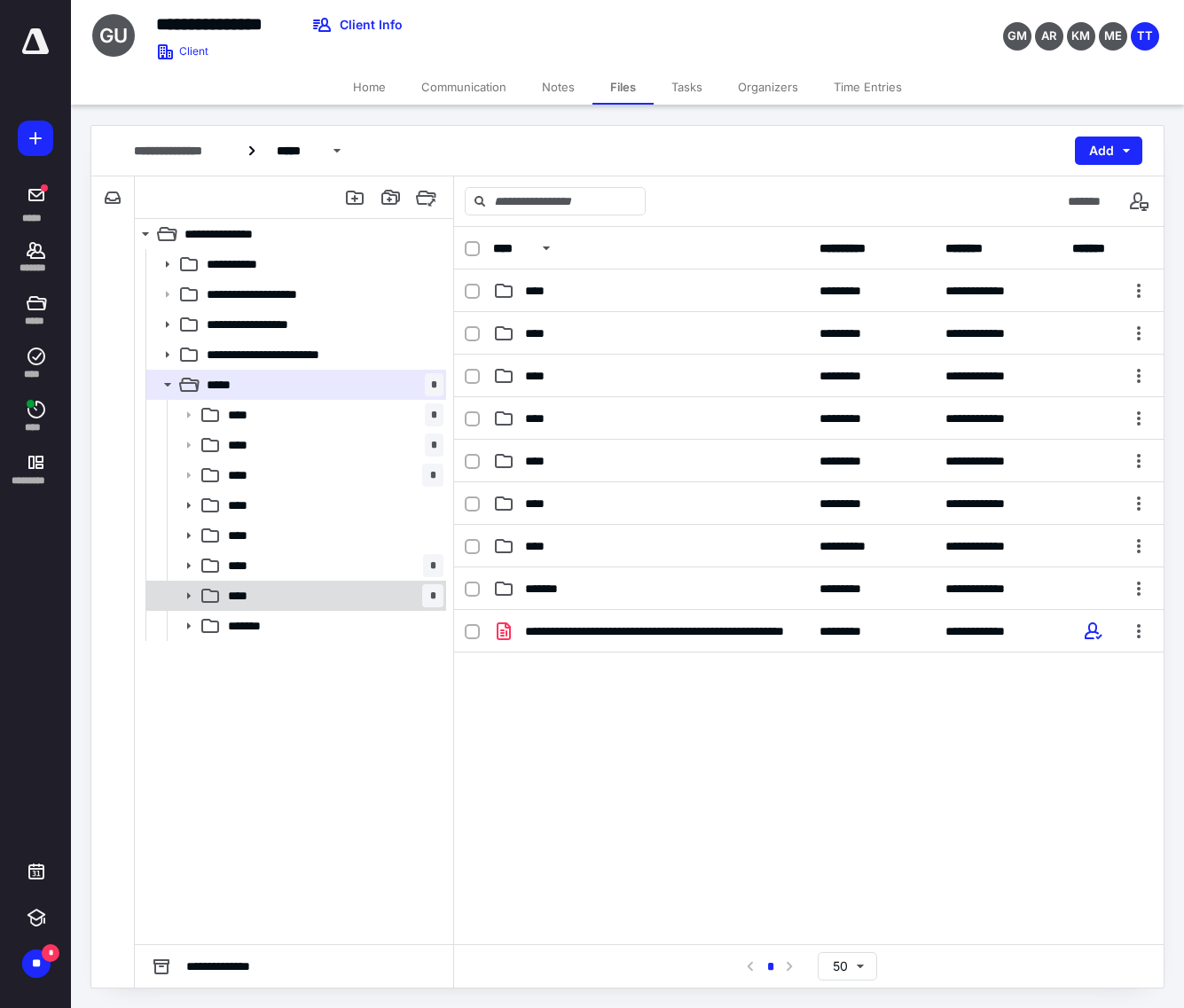 click on "**** *" at bounding box center [332, 596] 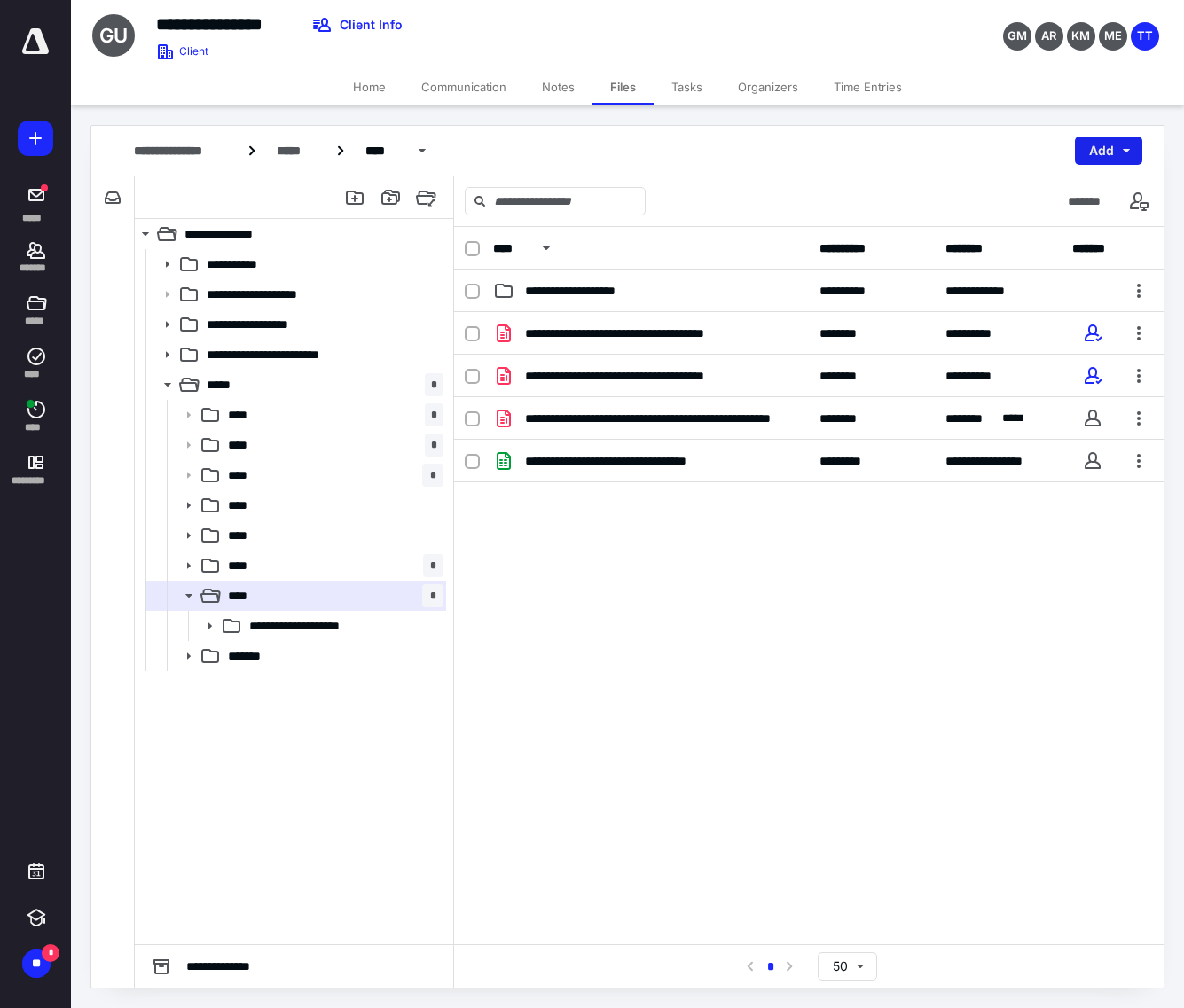 click on "Add" at bounding box center [1109, 151] 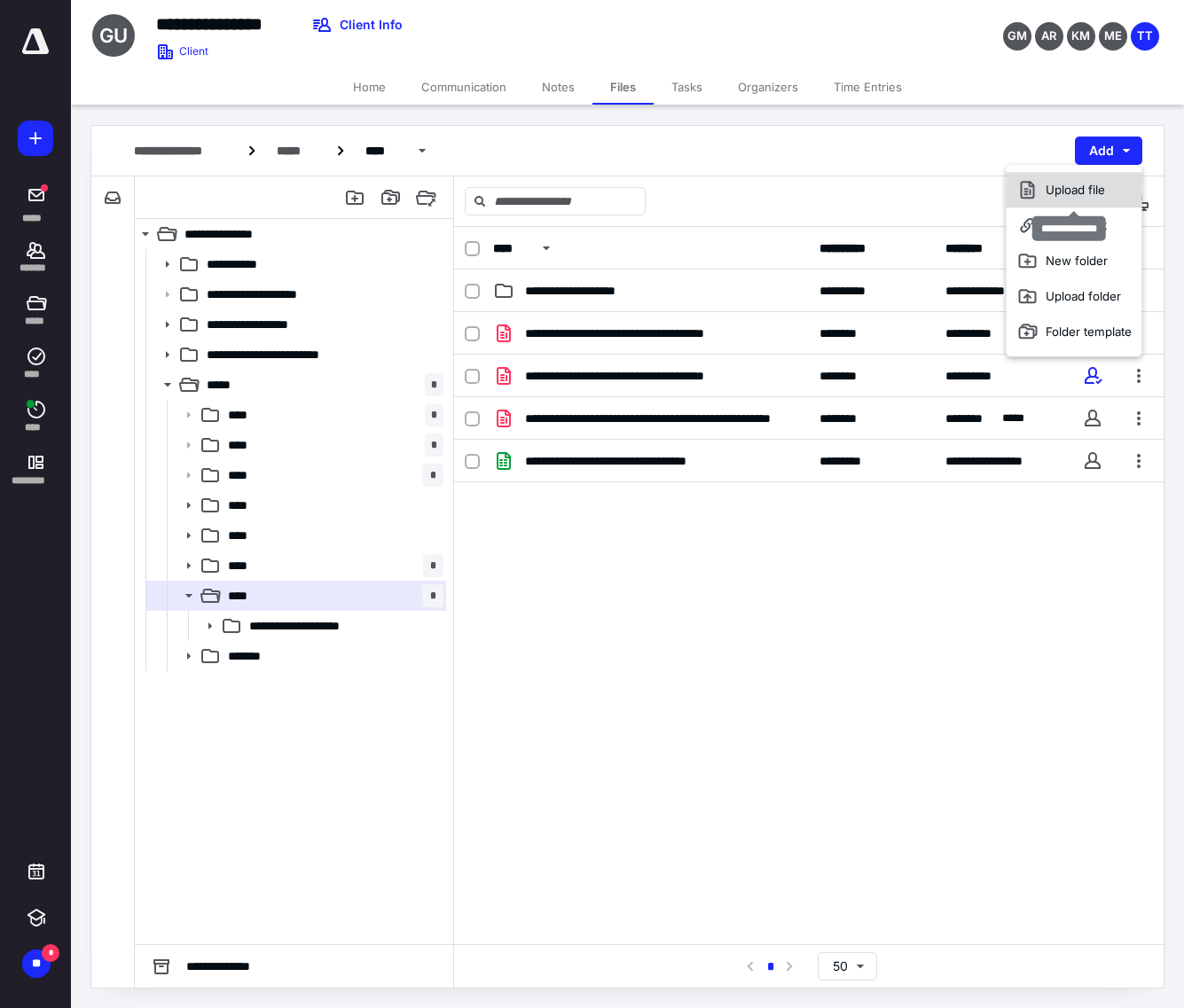 click on "Upload file" at bounding box center [1074, 190] 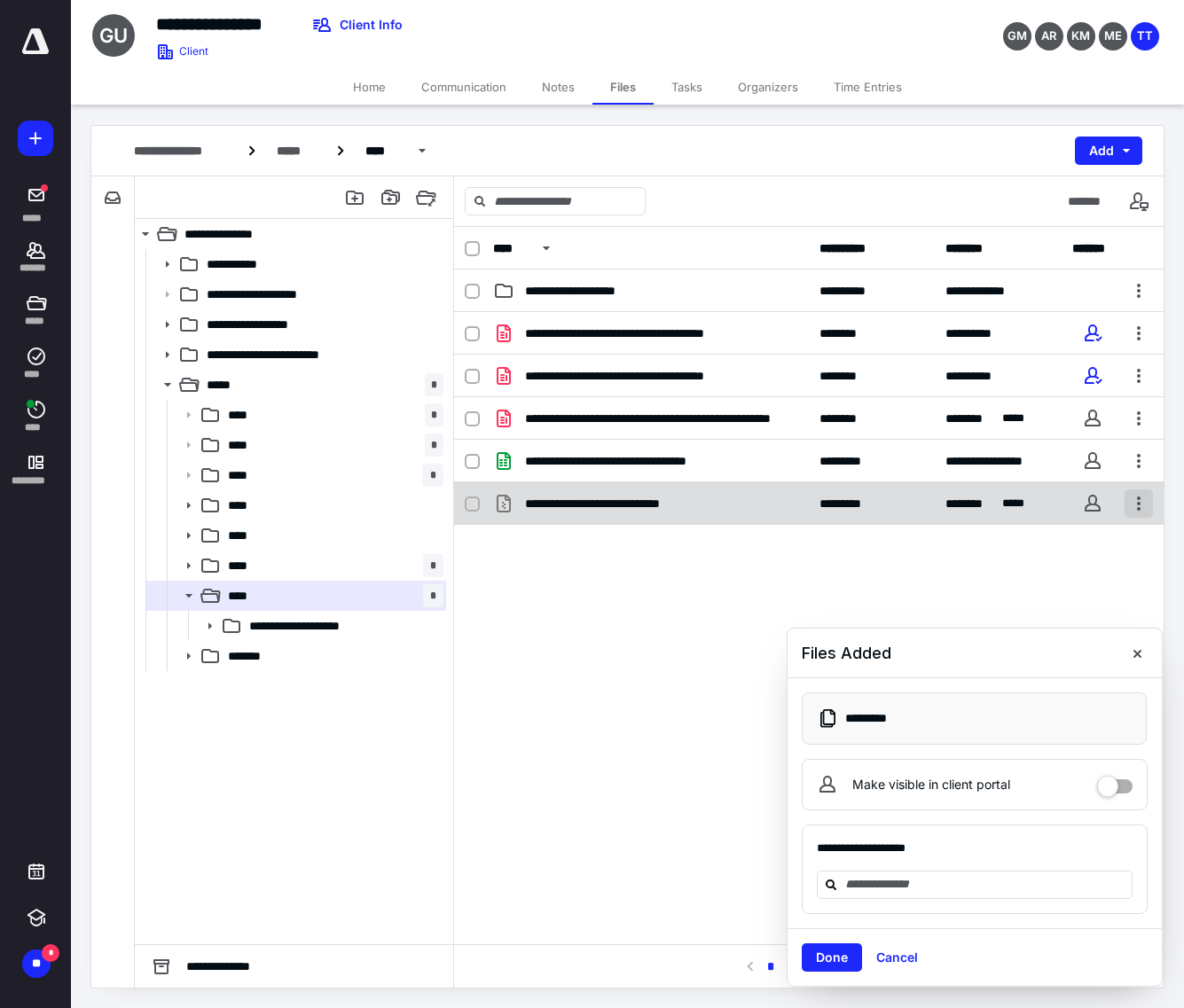 click at bounding box center [1139, 504] 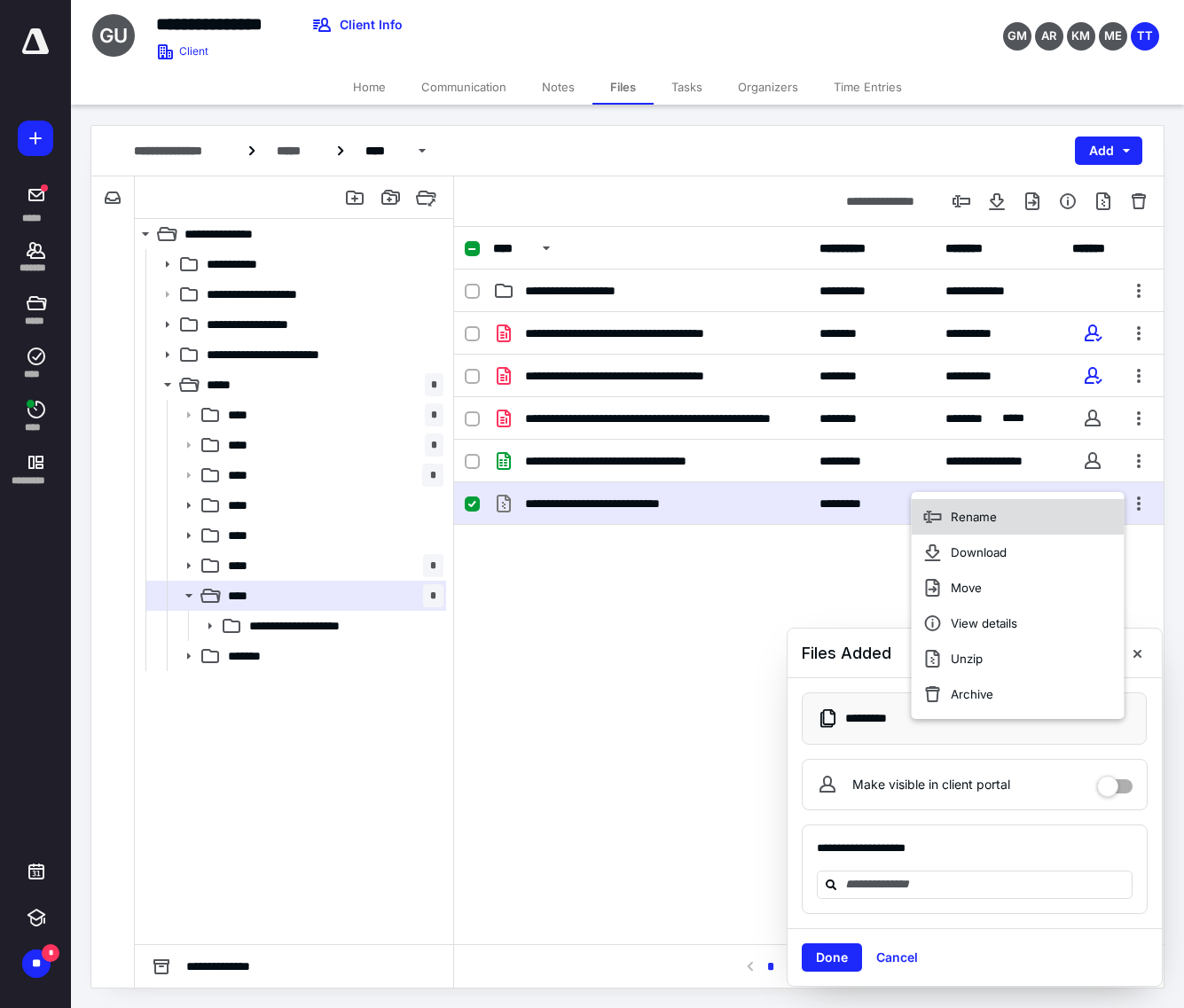 click on "Rename" at bounding box center [1018, 517] 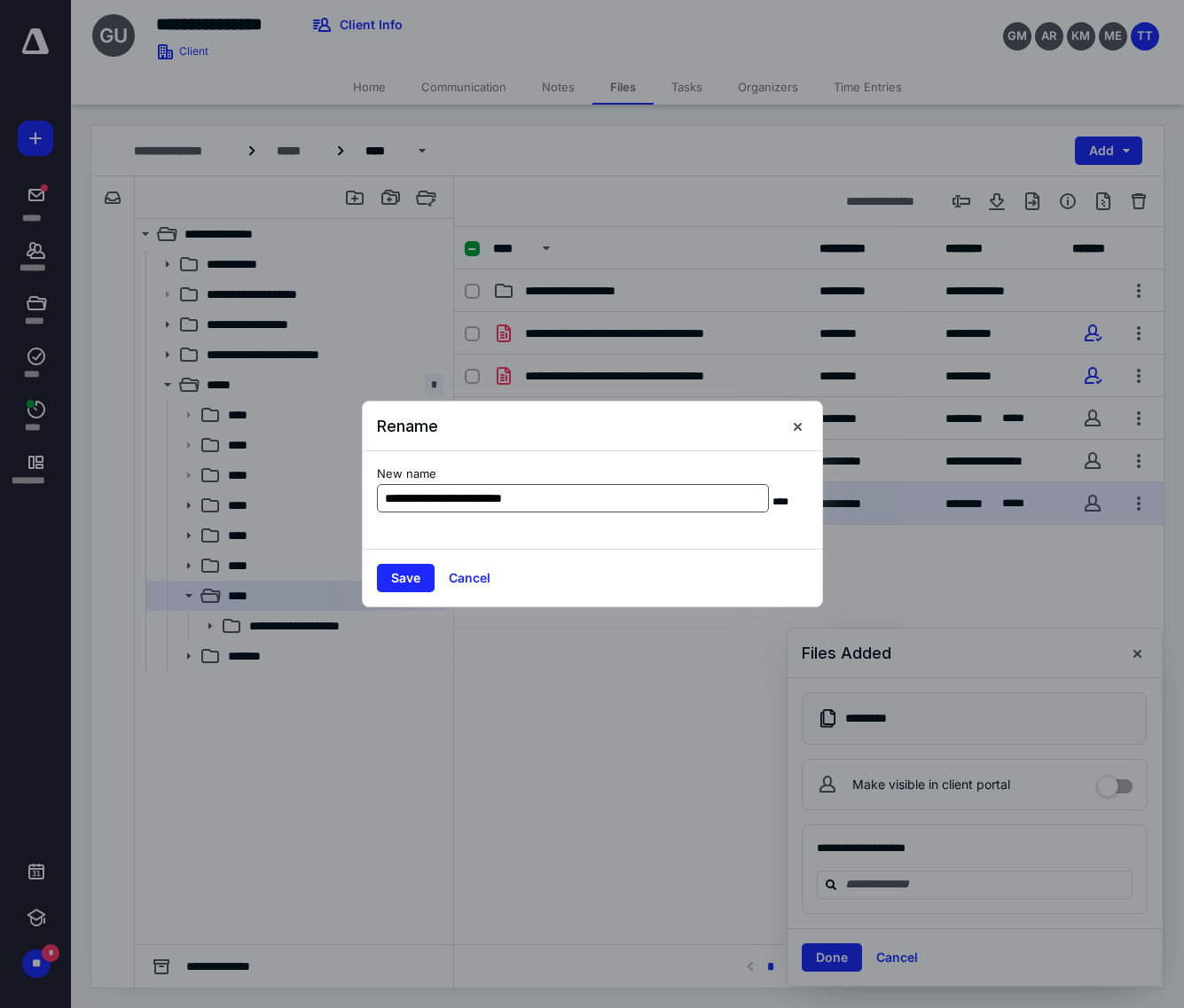 click on "**********" at bounding box center [573, 498] 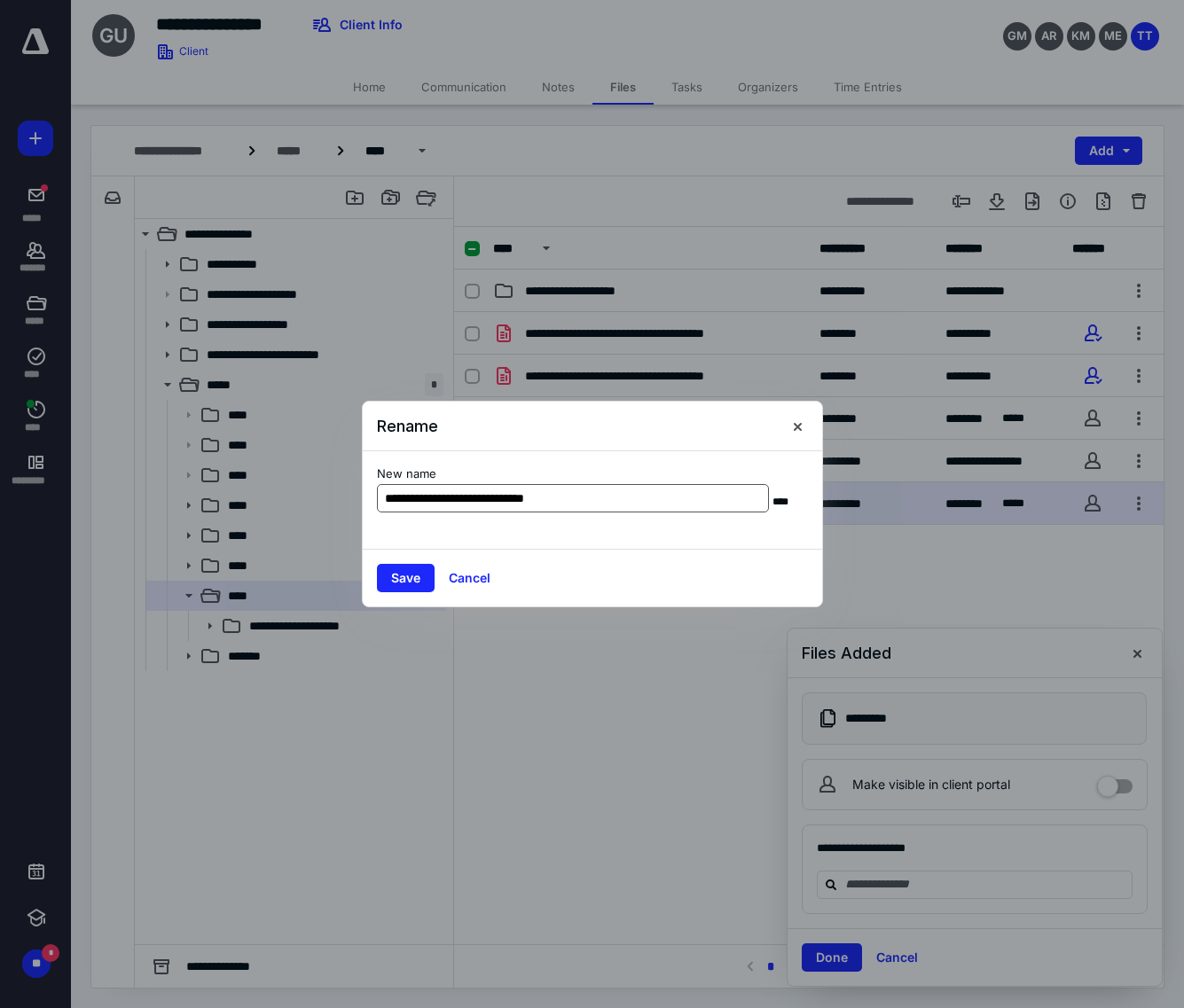 click on "**********" at bounding box center (573, 498) 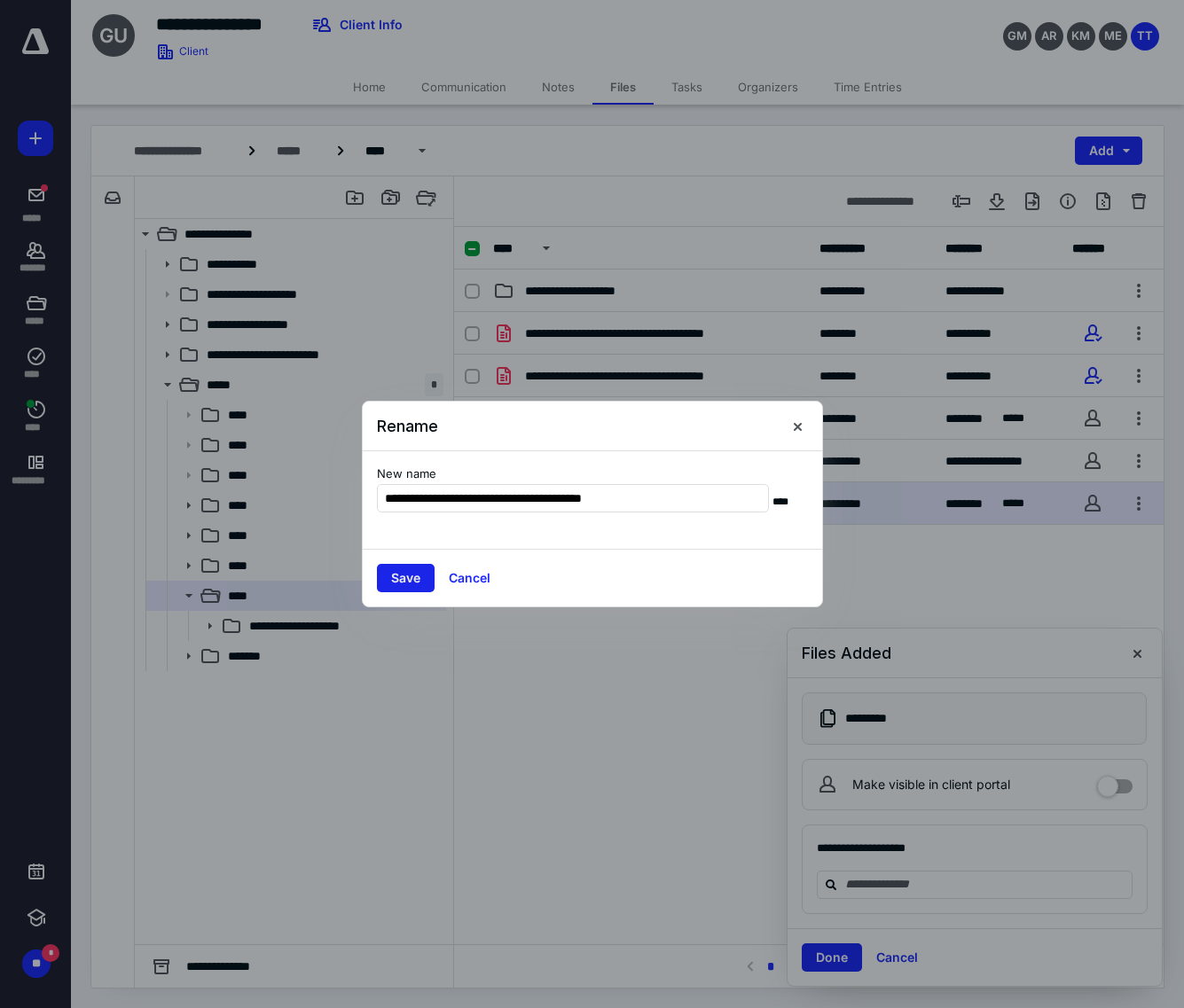 type on "**********" 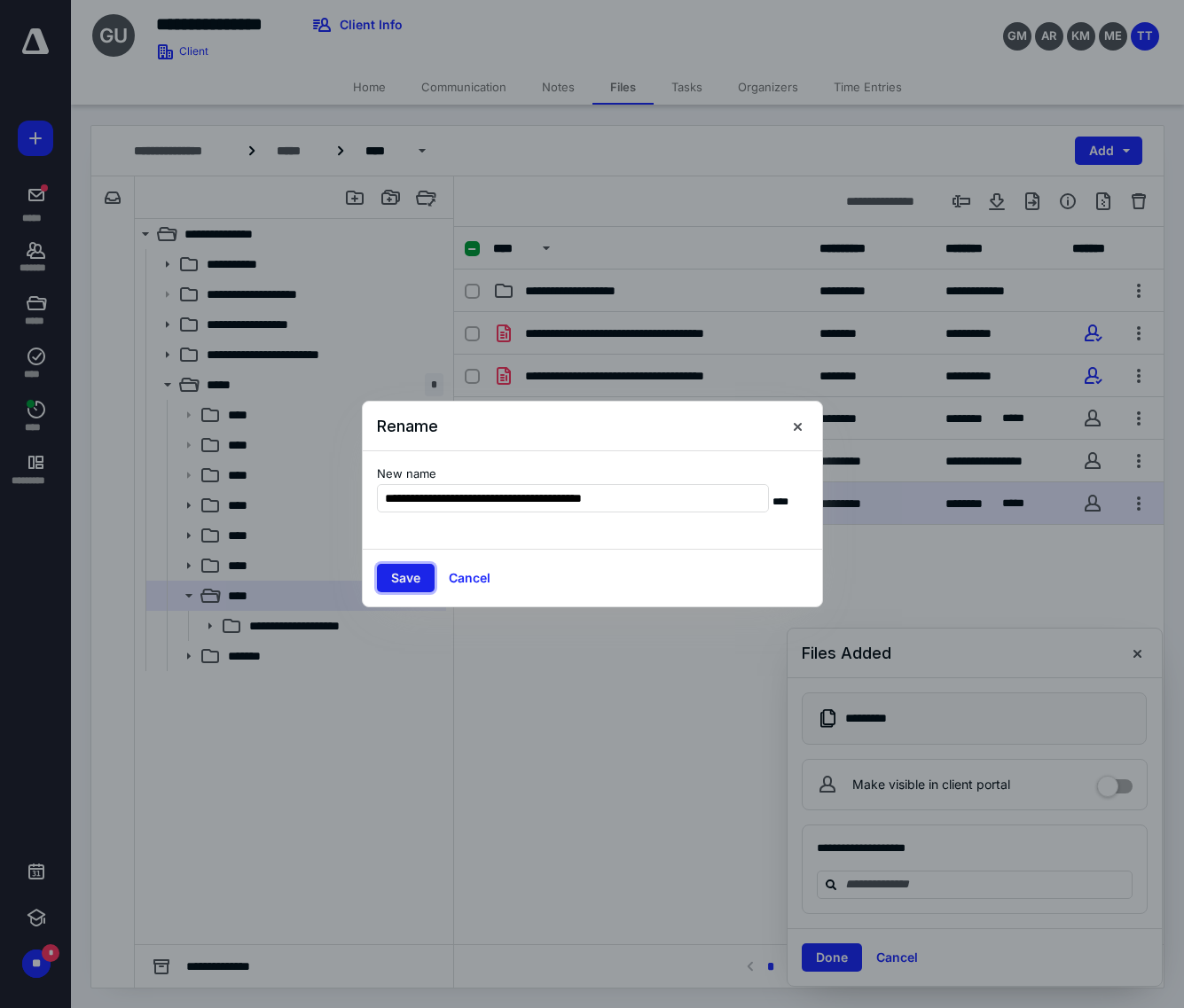 click on "Save" at bounding box center (405, 578) 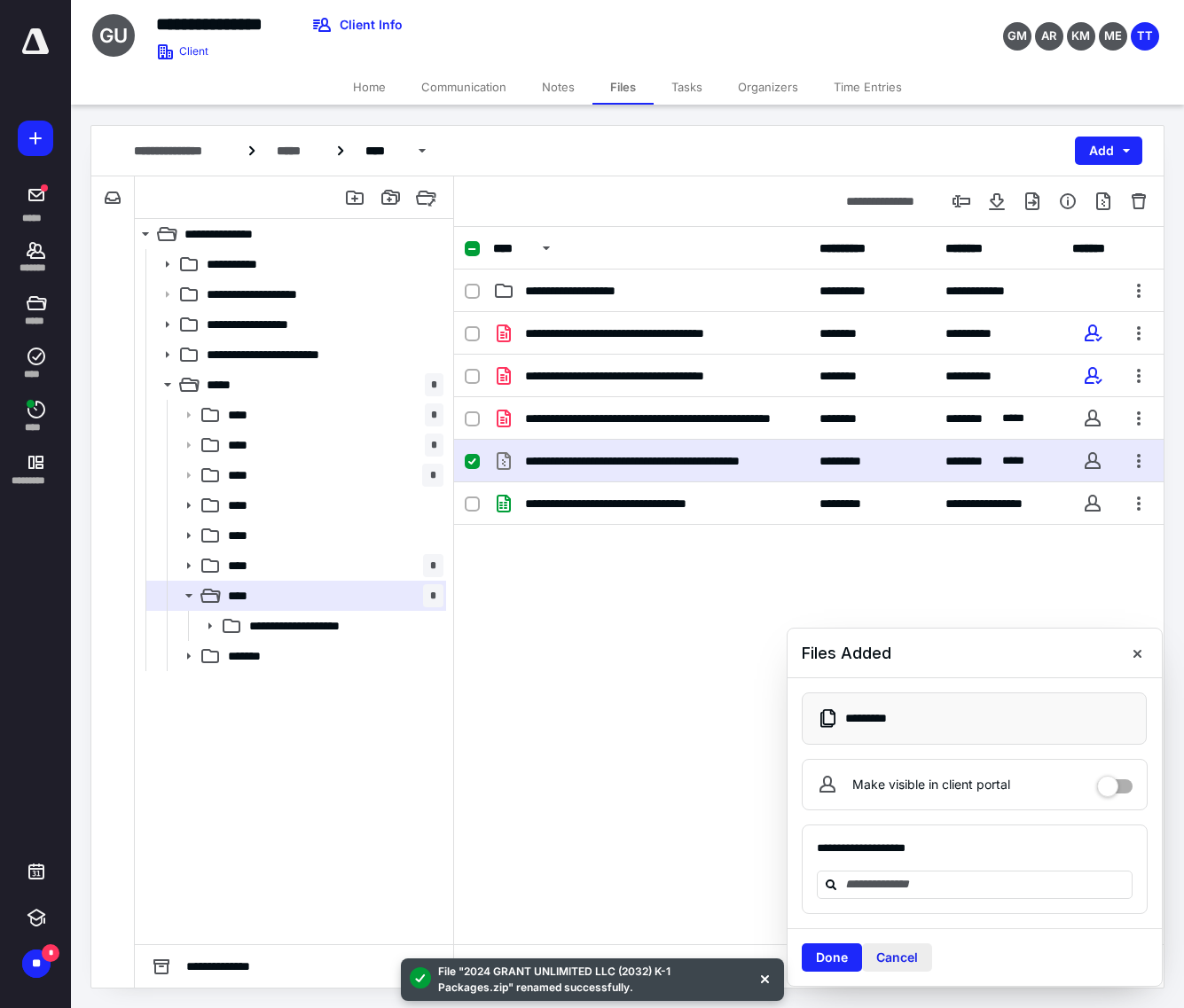 click on "Cancel" at bounding box center [897, 957] 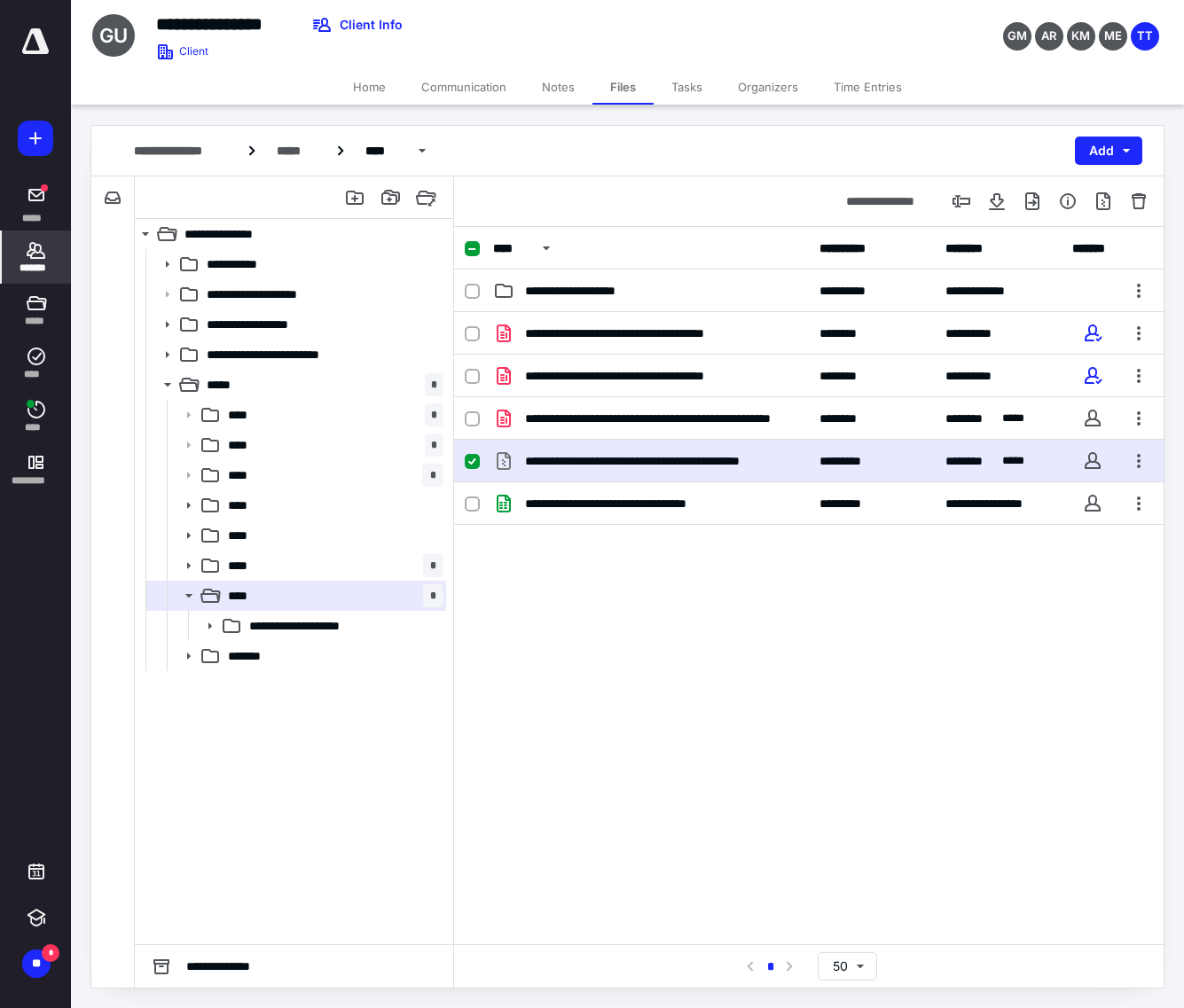 click 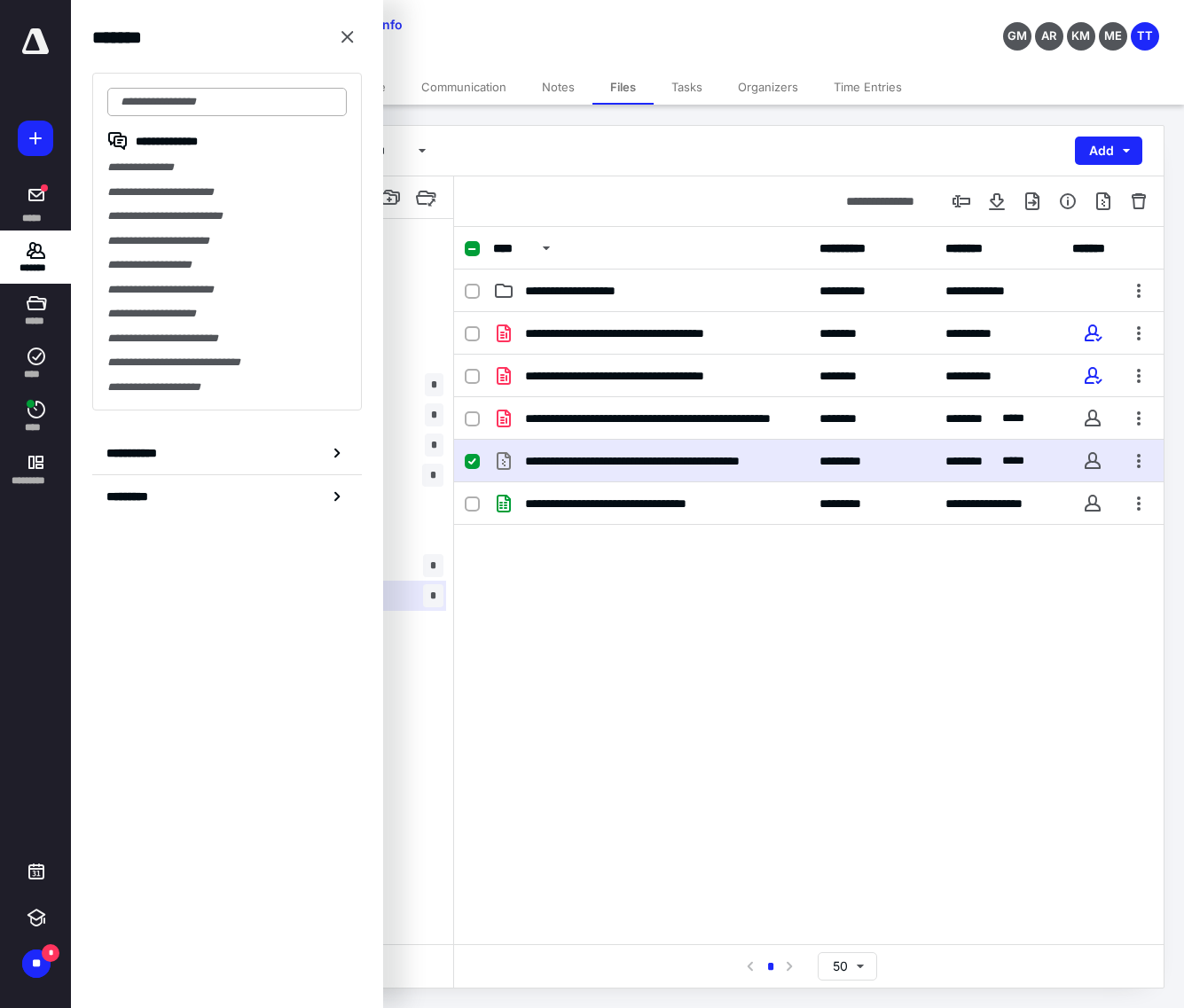 click at bounding box center [227, 102] 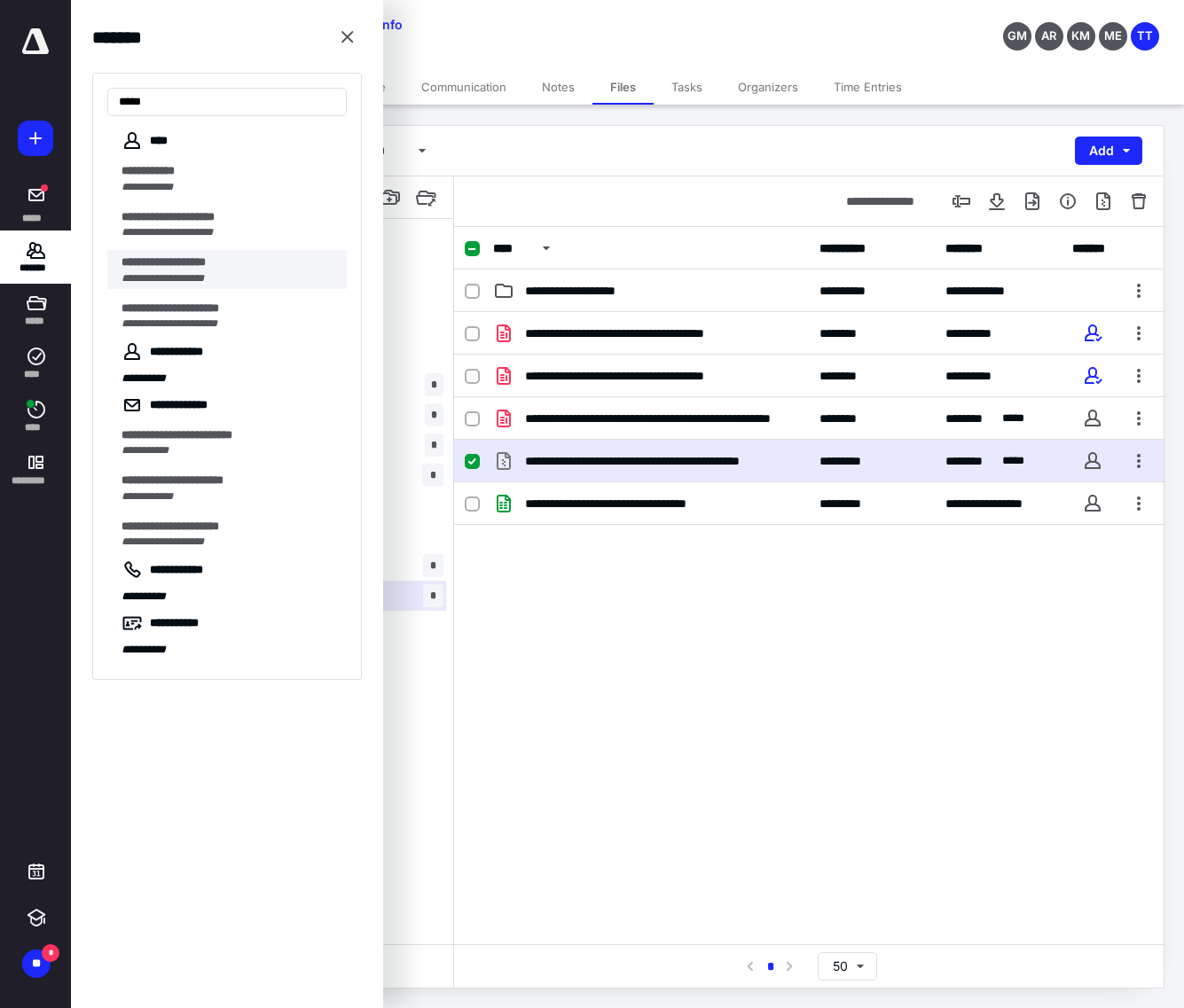 type on "****" 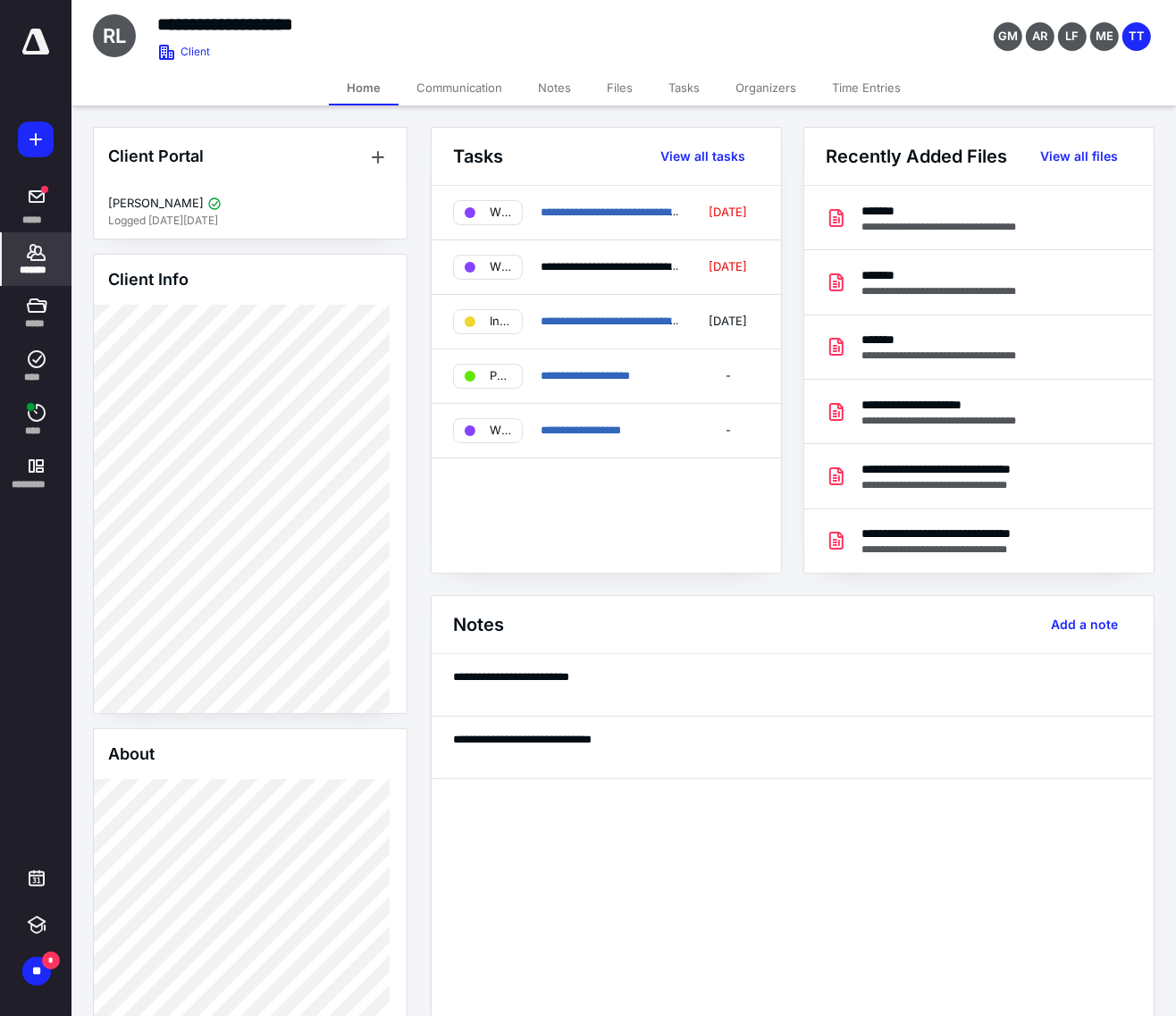 click on "Files" at bounding box center (619, 88) 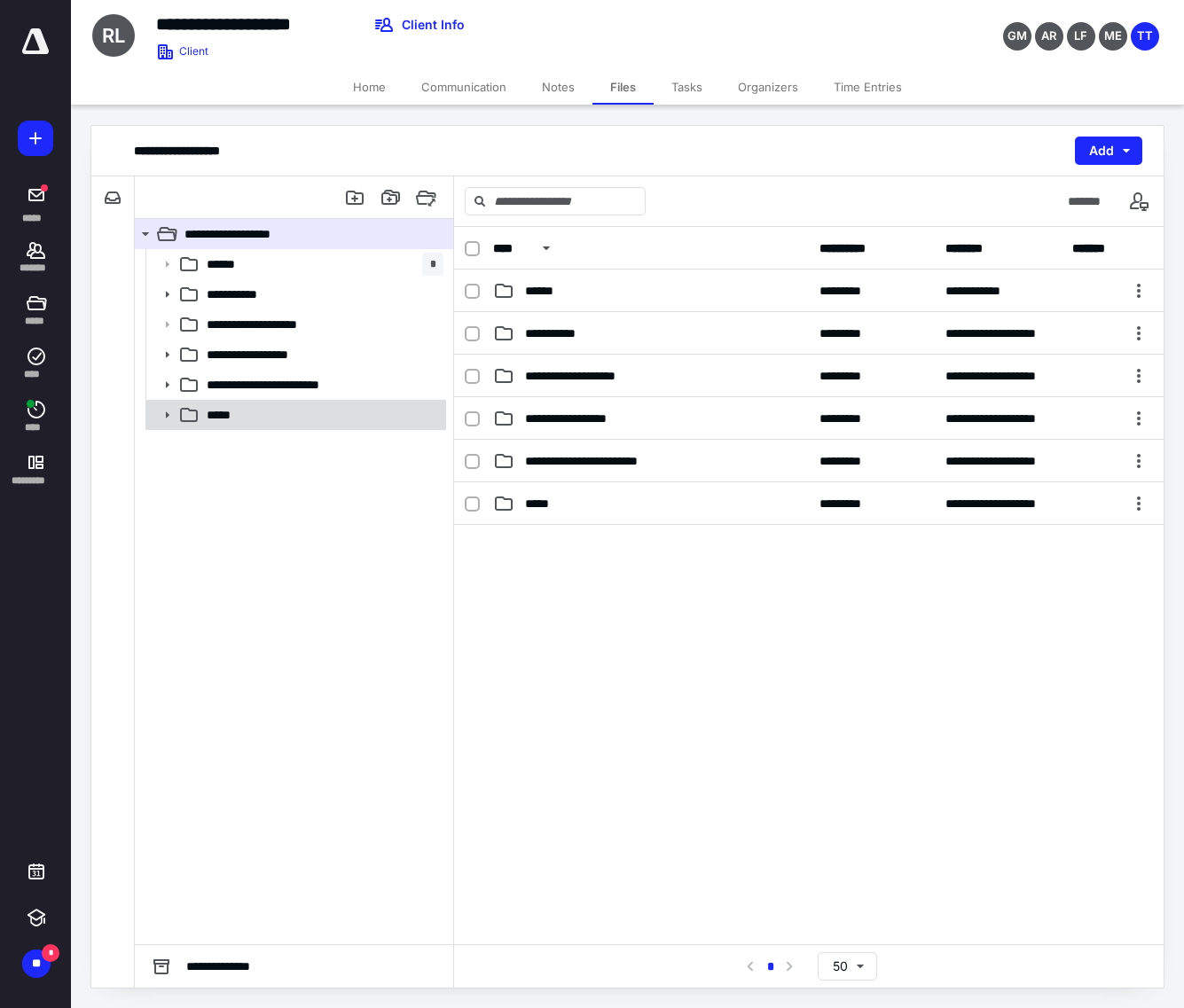 click 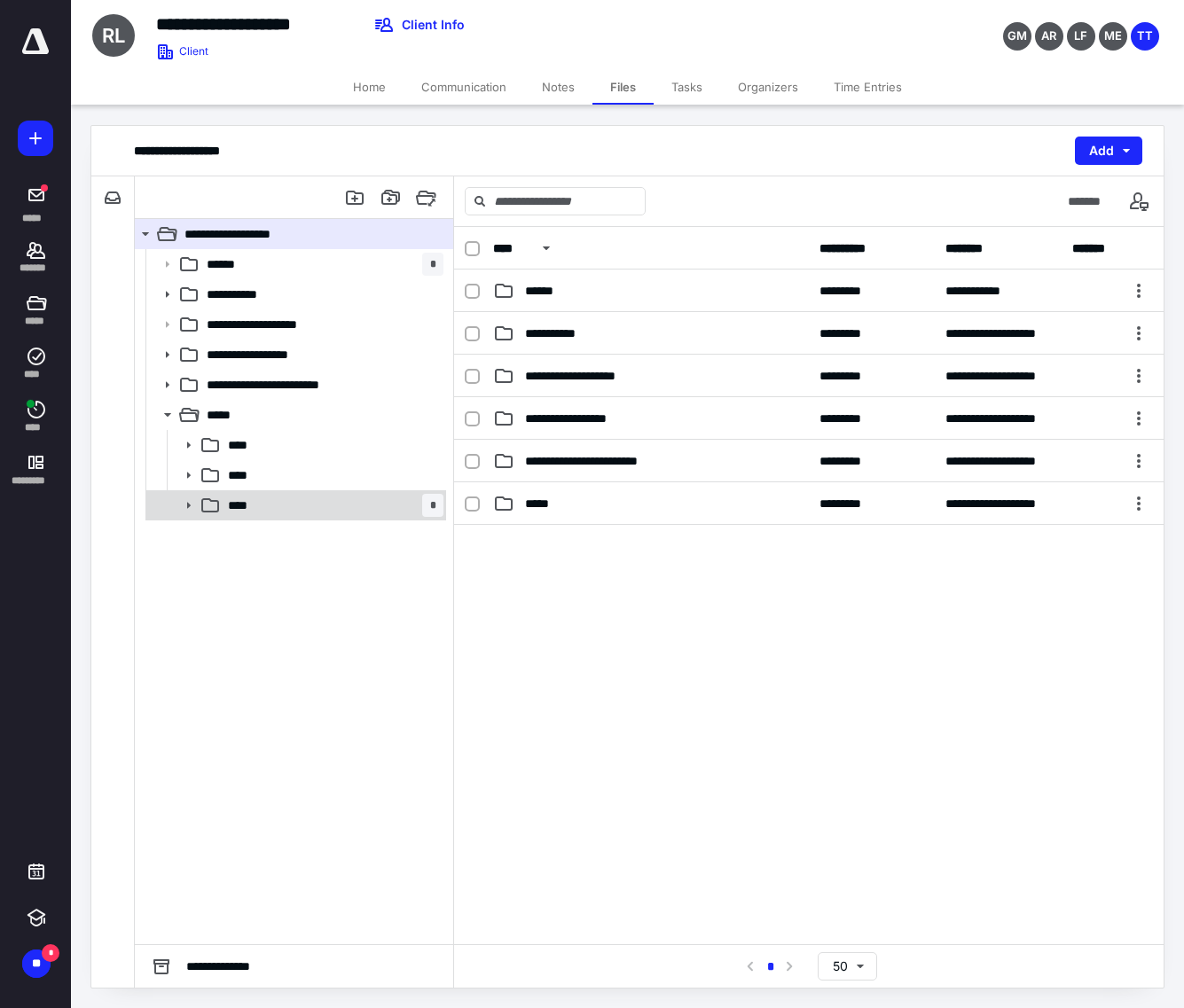 click on "**** *" at bounding box center (332, 505) 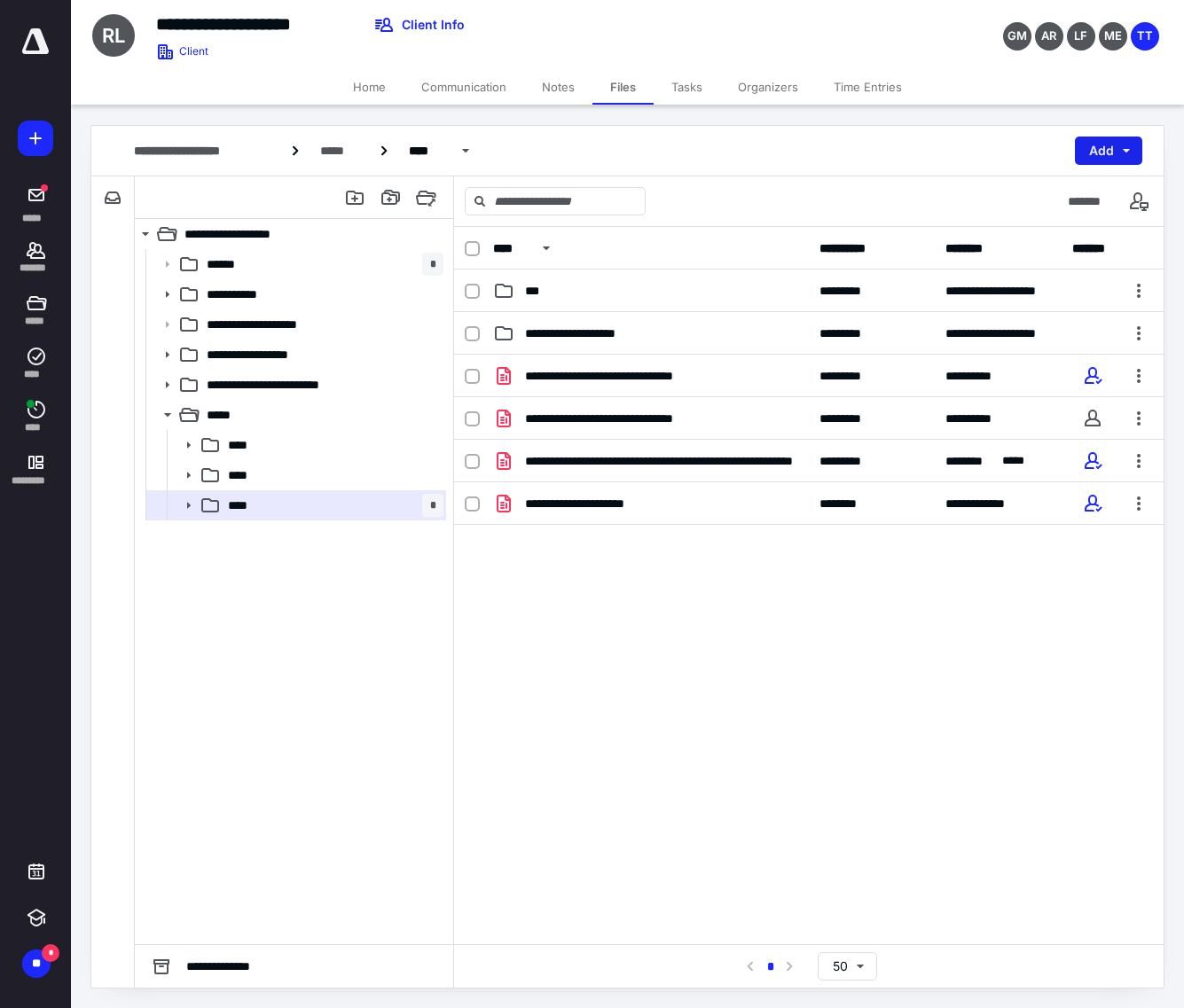 drag, startPoint x: 1100, startPoint y: 143, endPoint x: 1084, endPoint y: 160, distance: 23.345235 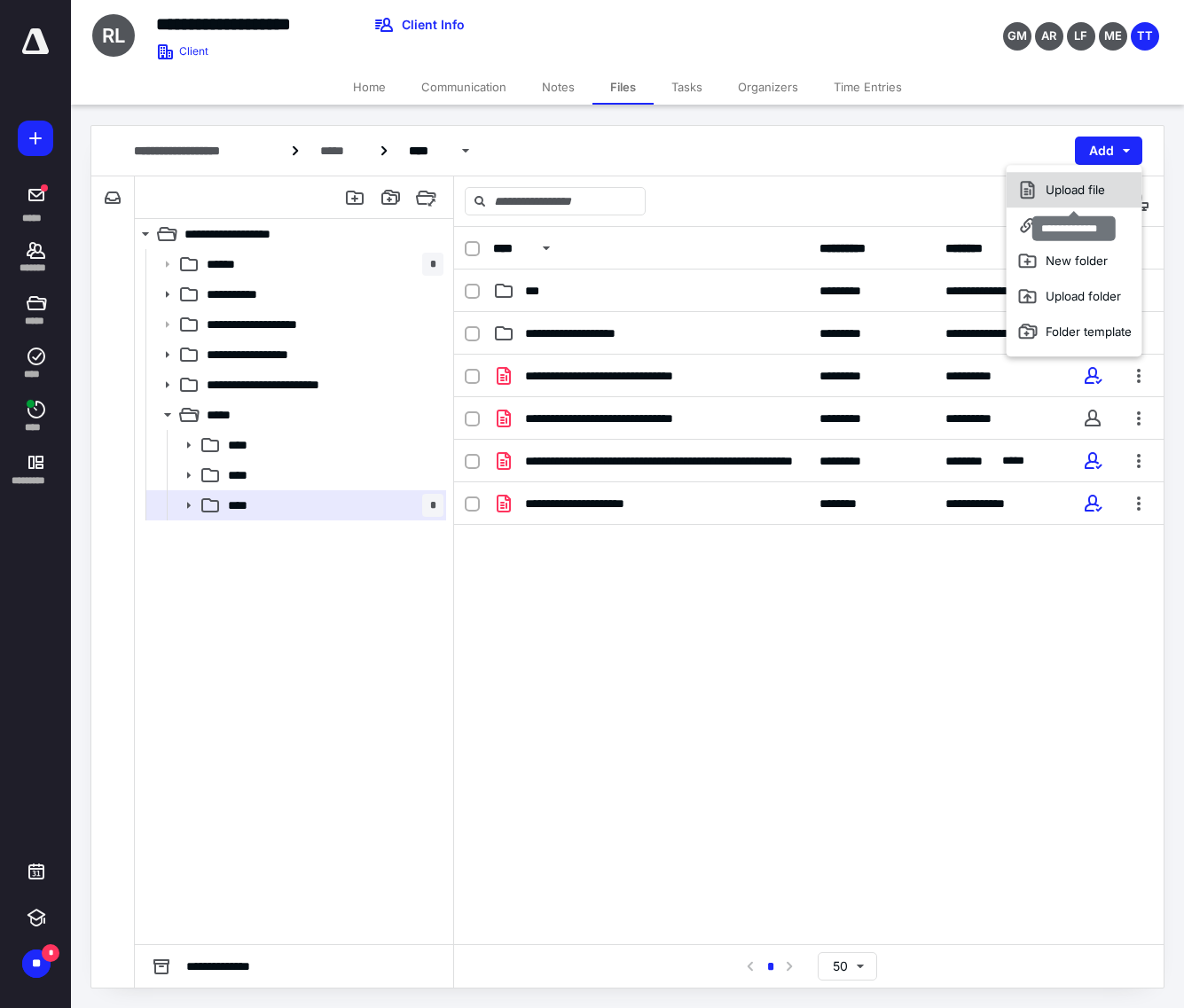 click 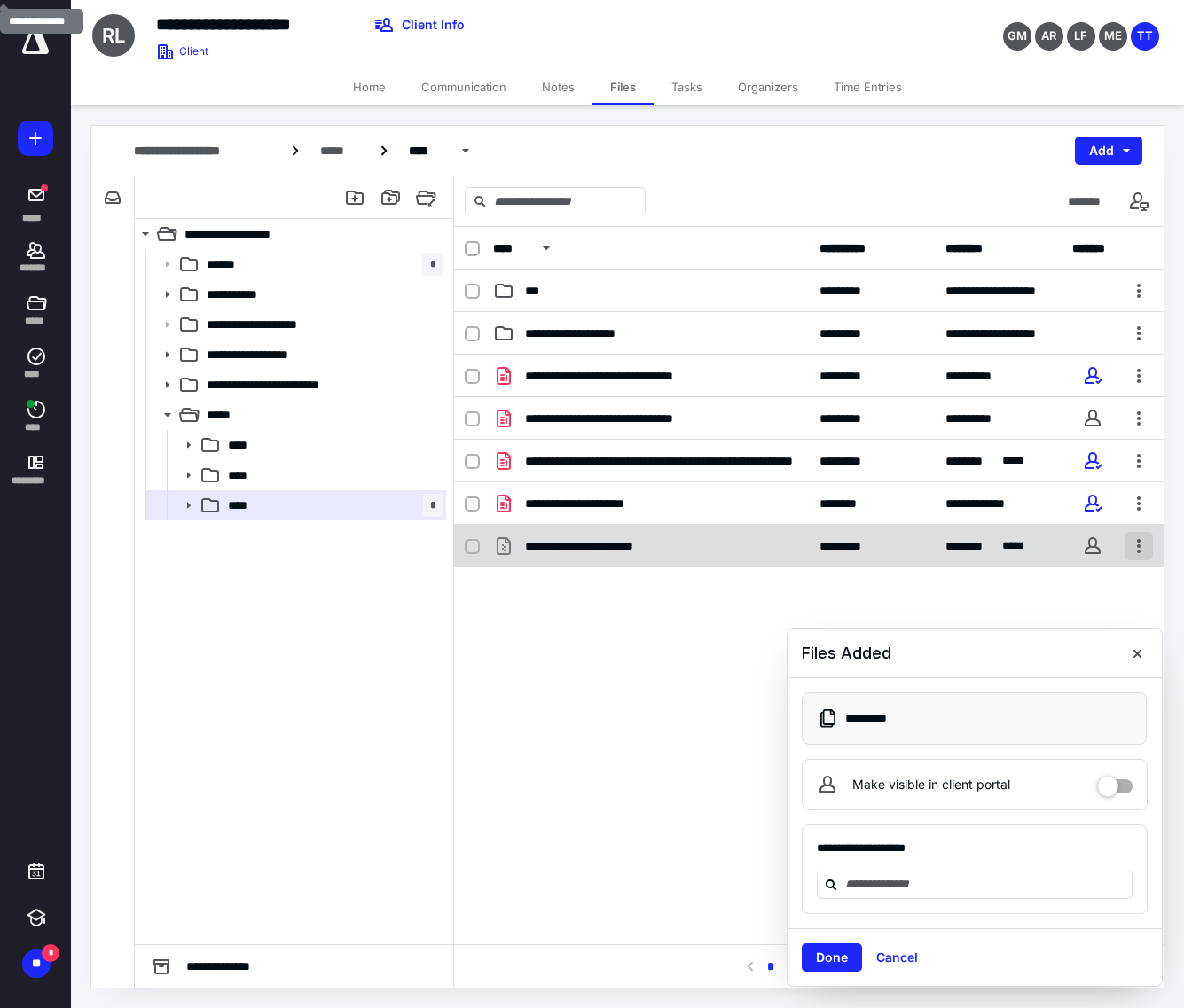click at bounding box center [1139, 546] 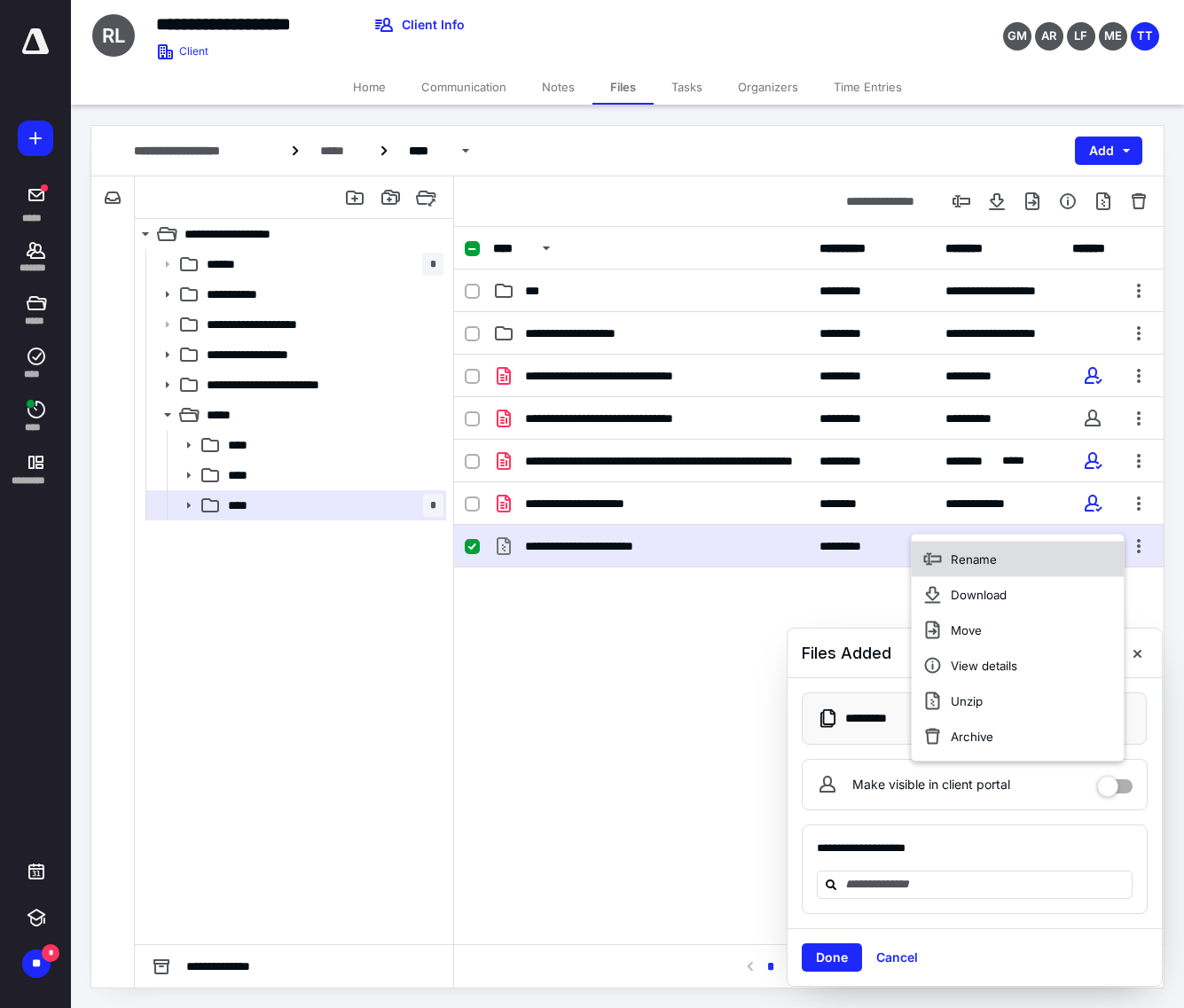 click on "Rename" at bounding box center [1018, 559] 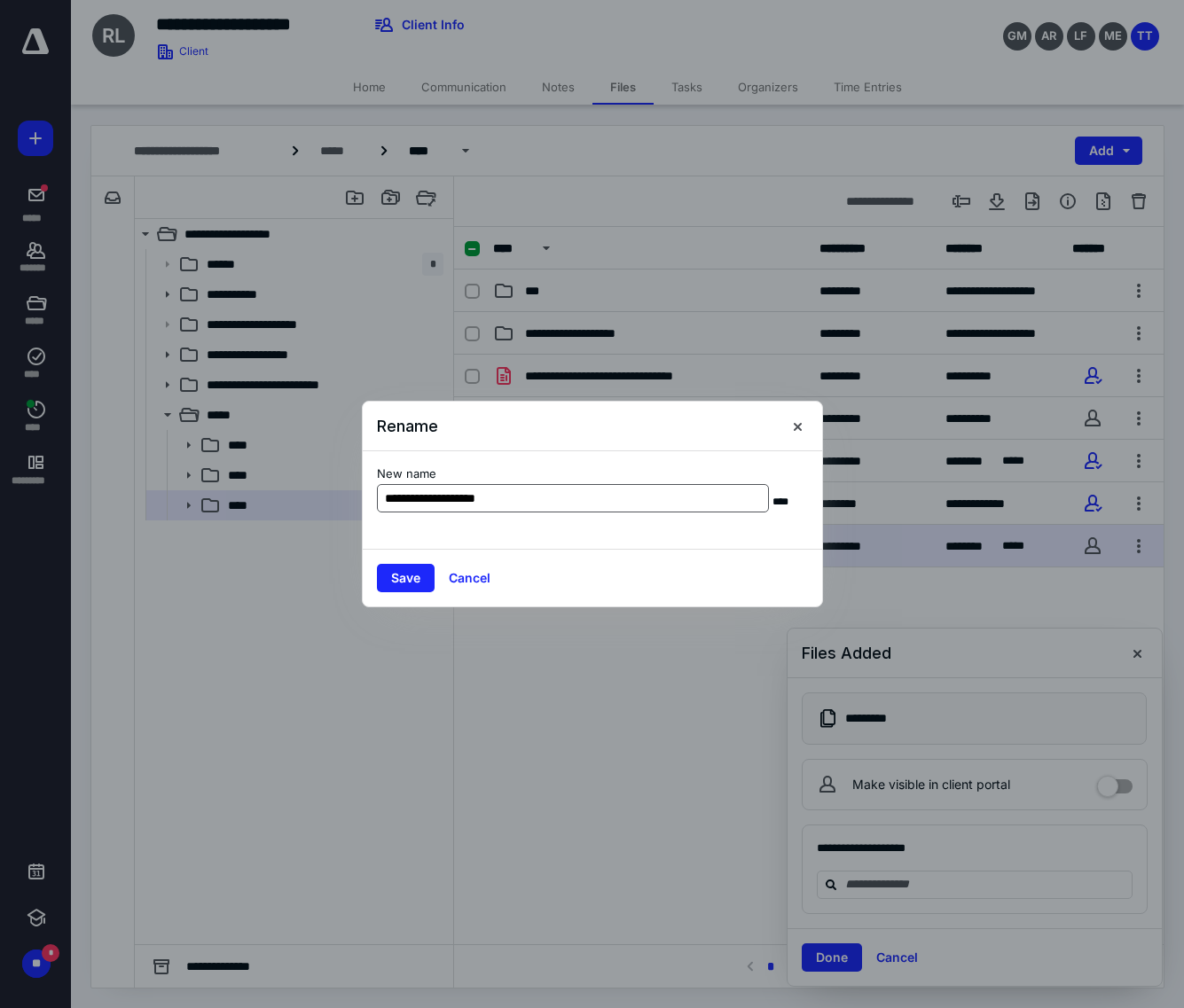 click on "**********" at bounding box center (573, 498) 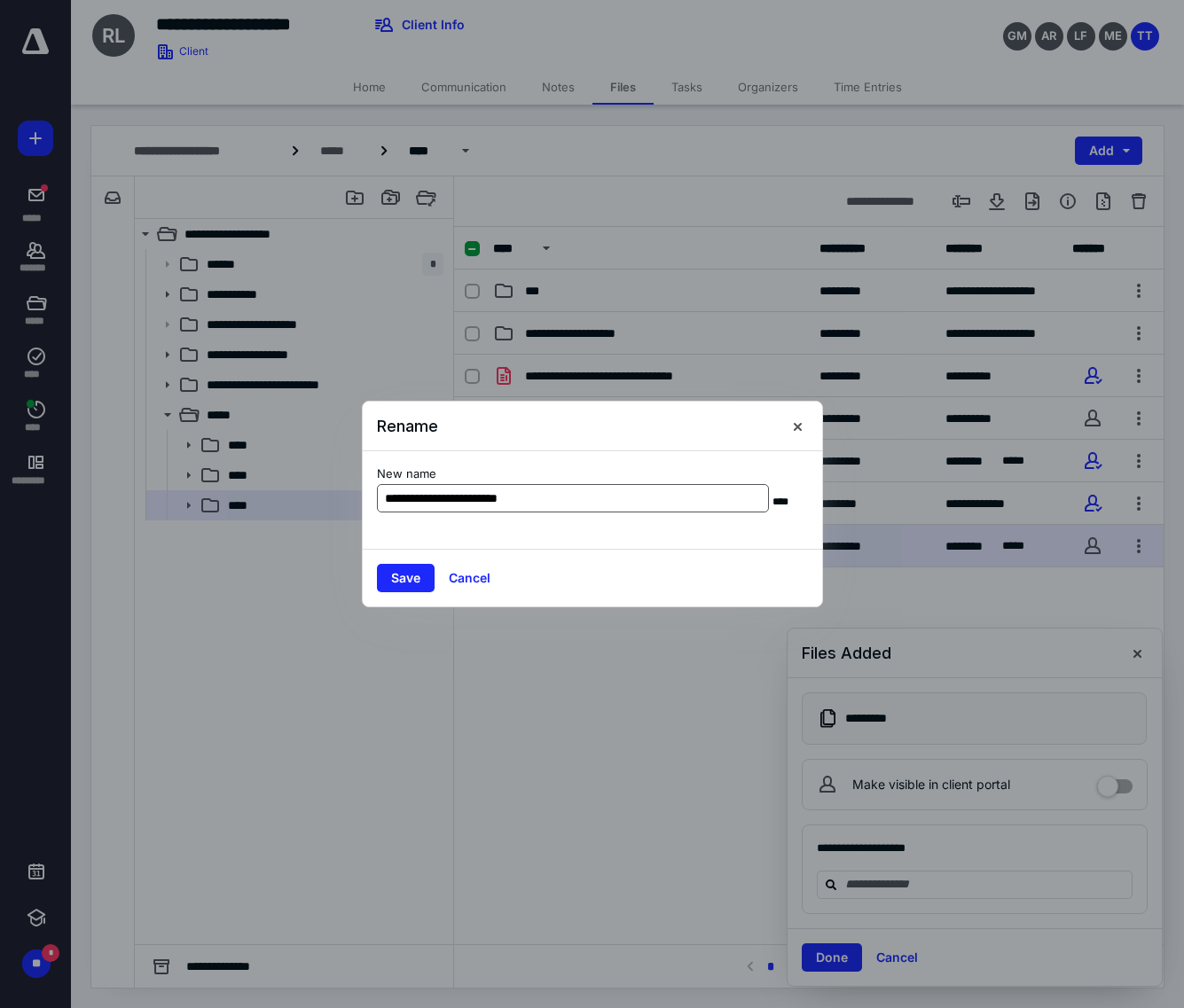 click on "**********" at bounding box center (573, 498) 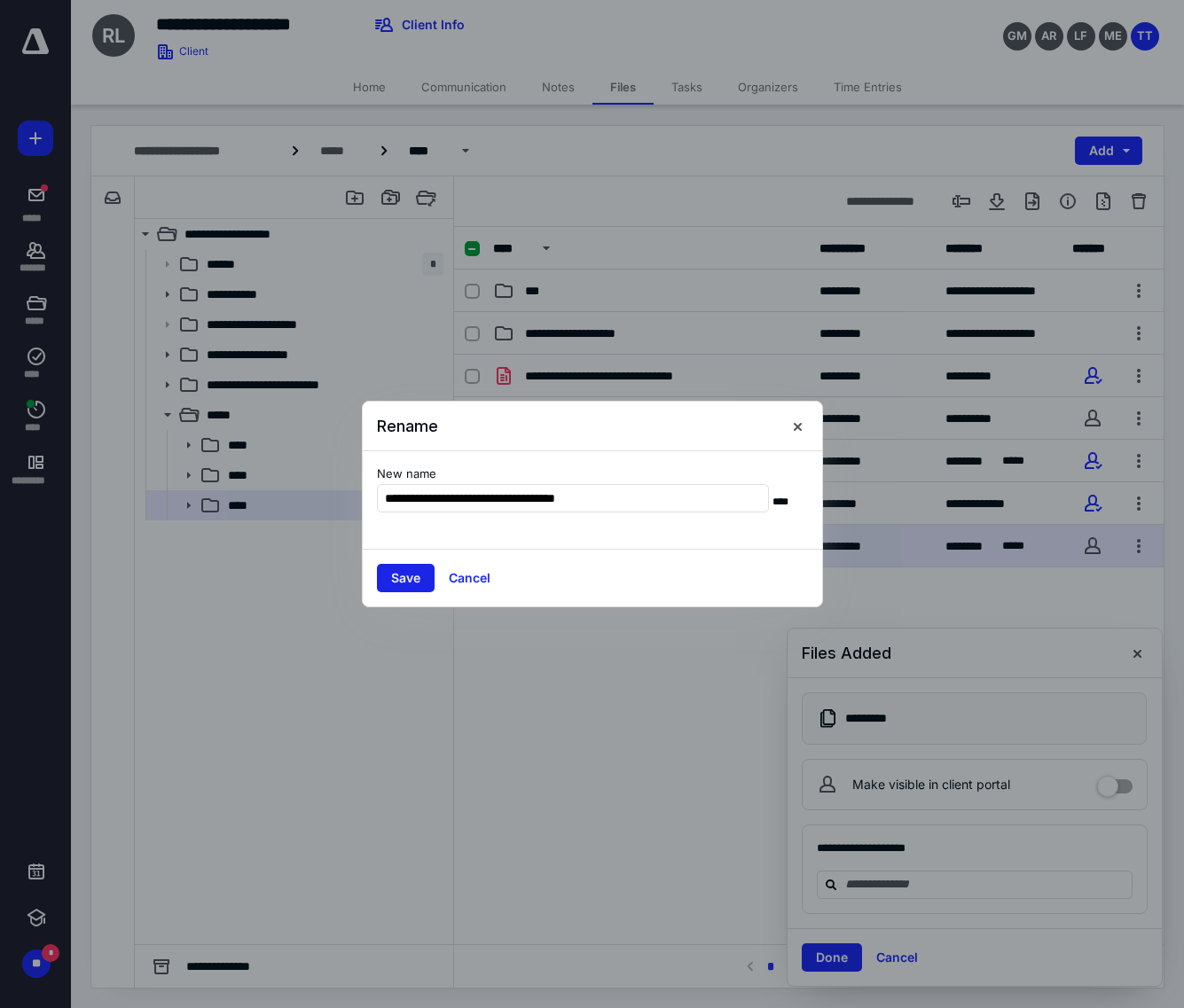 type on "**********" 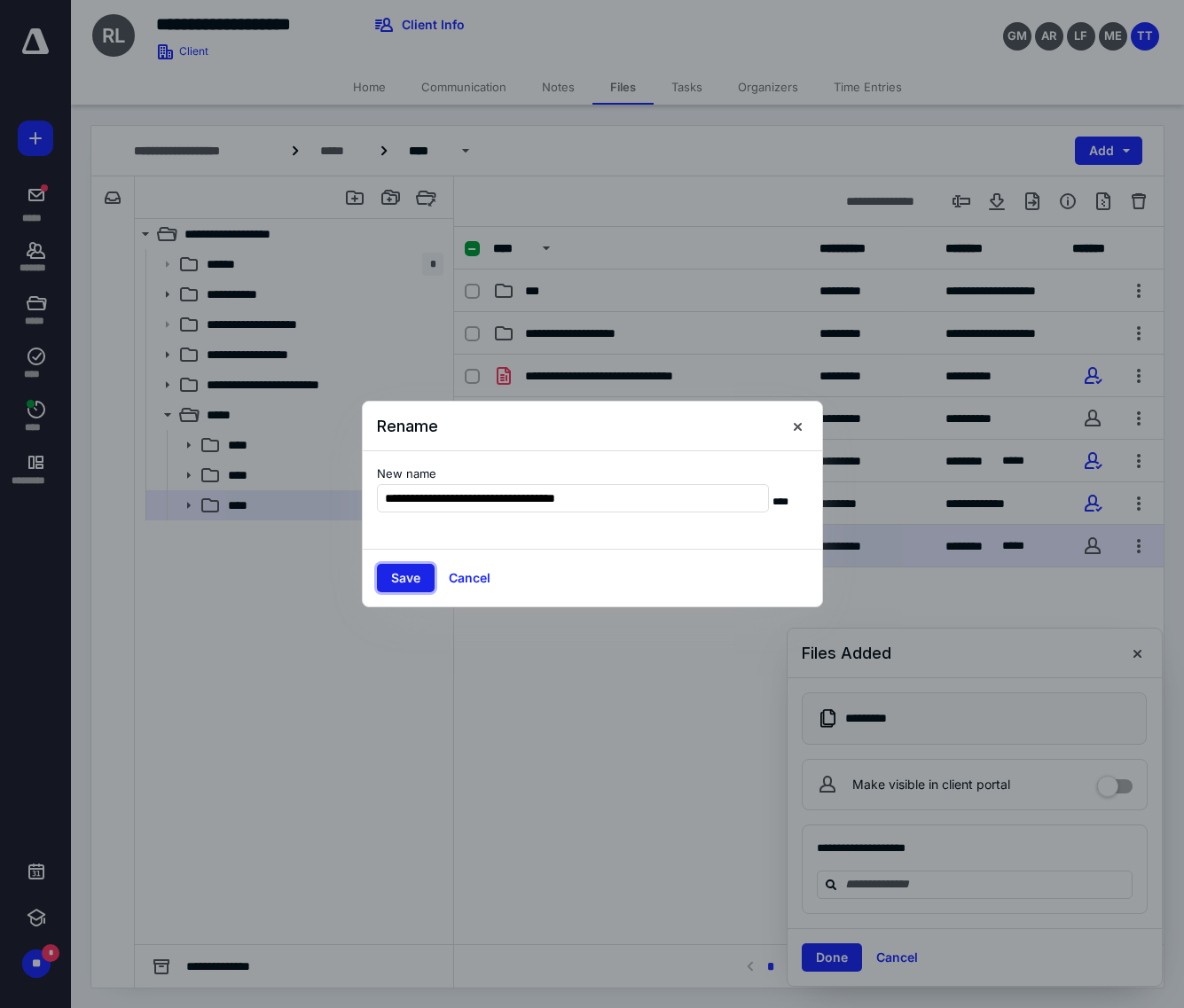 click on "Save" at bounding box center (405, 578) 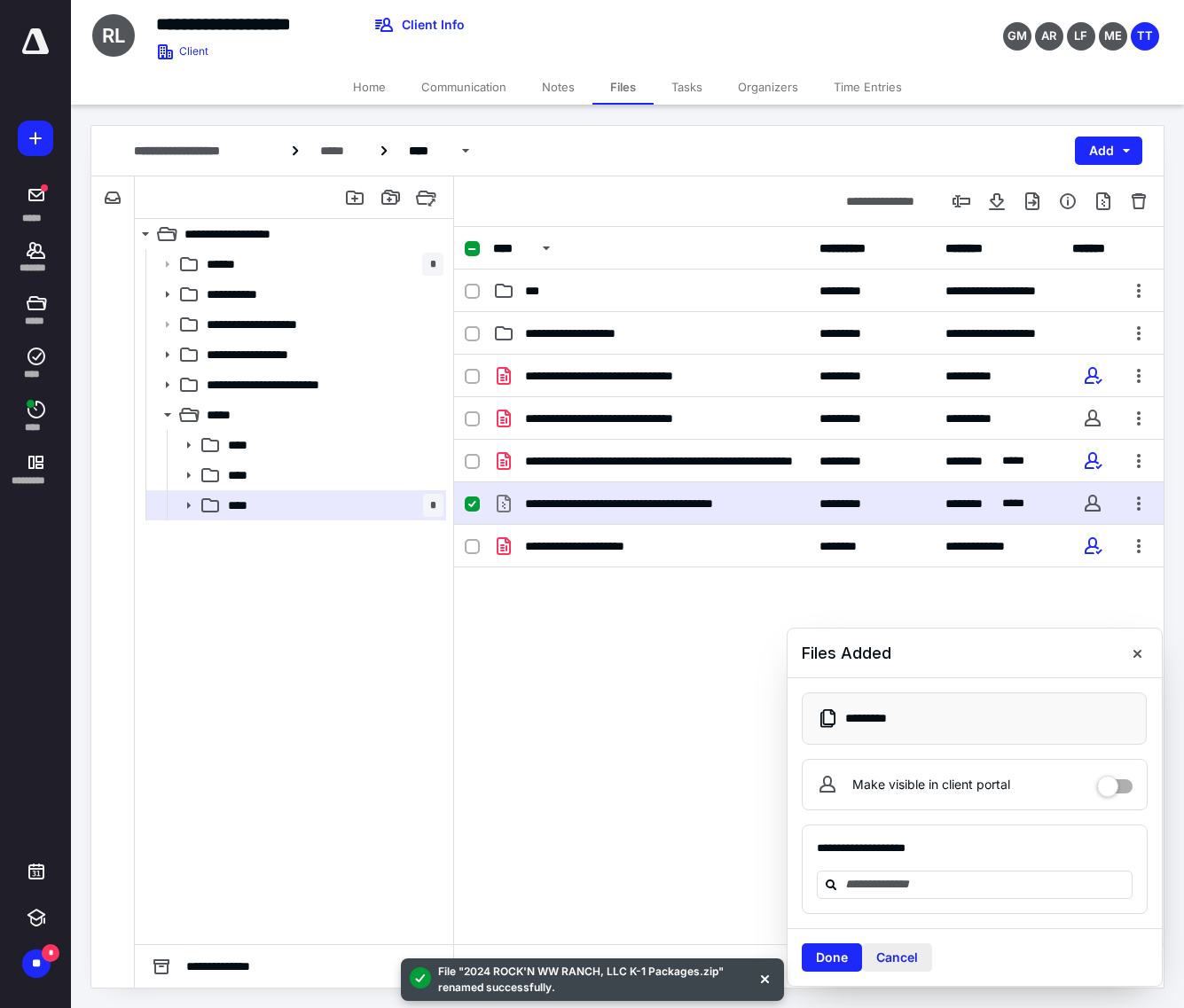 click on "Cancel" at bounding box center [897, 957] 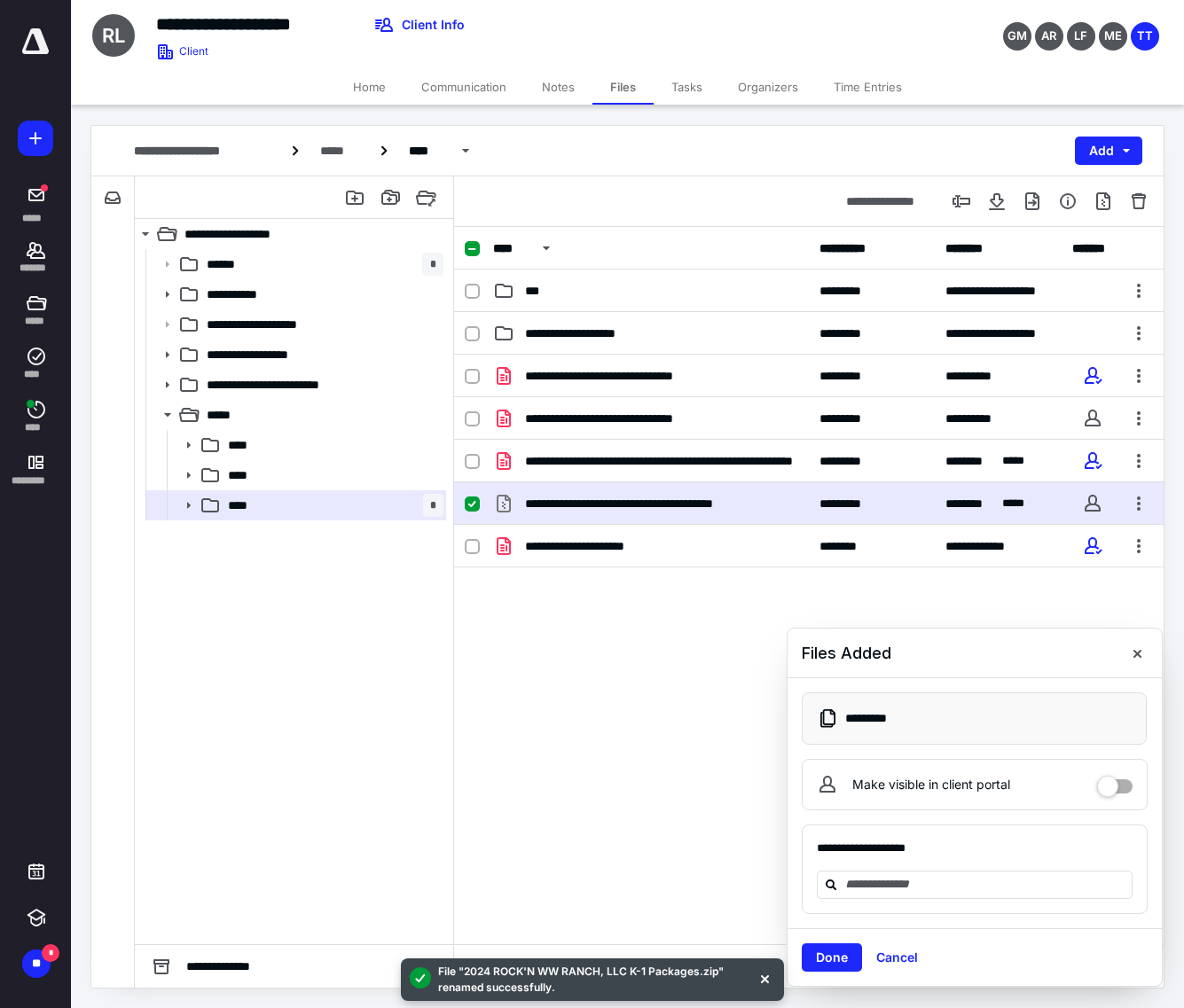 click on "**********" at bounding box center (809, 965) 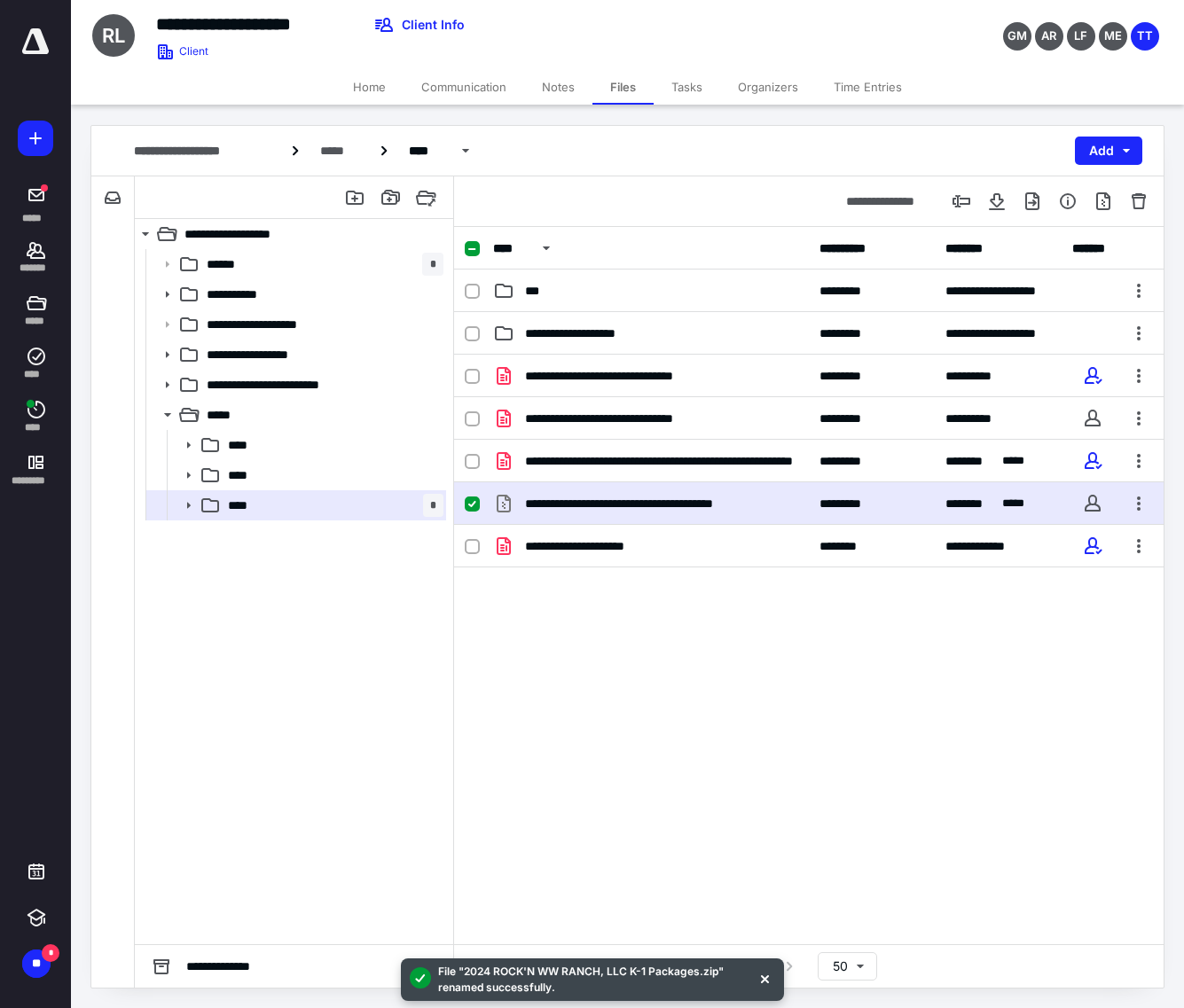 click on "**********" at bounding box center [809, 585] 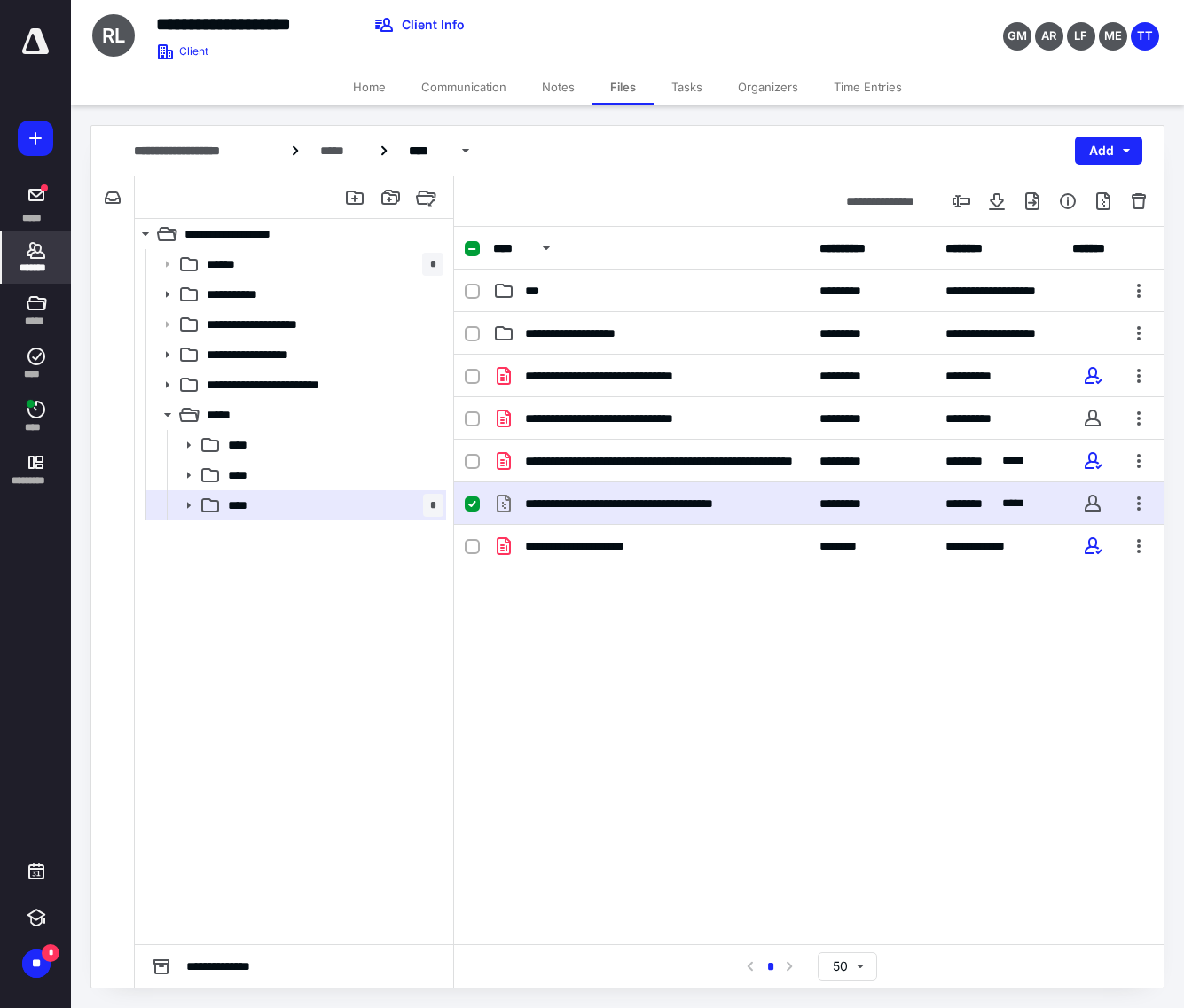 click on "*******" at bounding box center (36, 257) 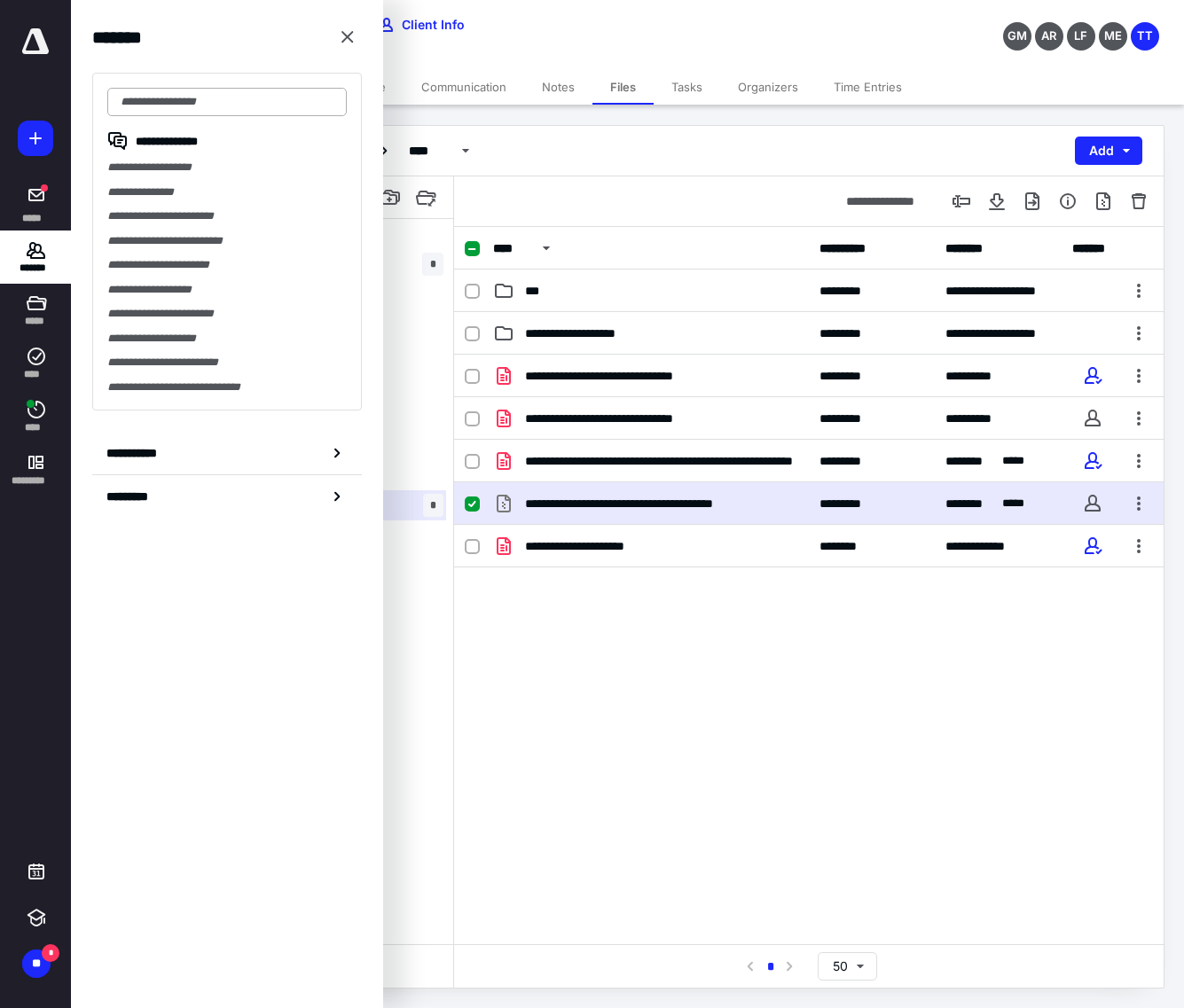 click at bounding box center [227, 102] 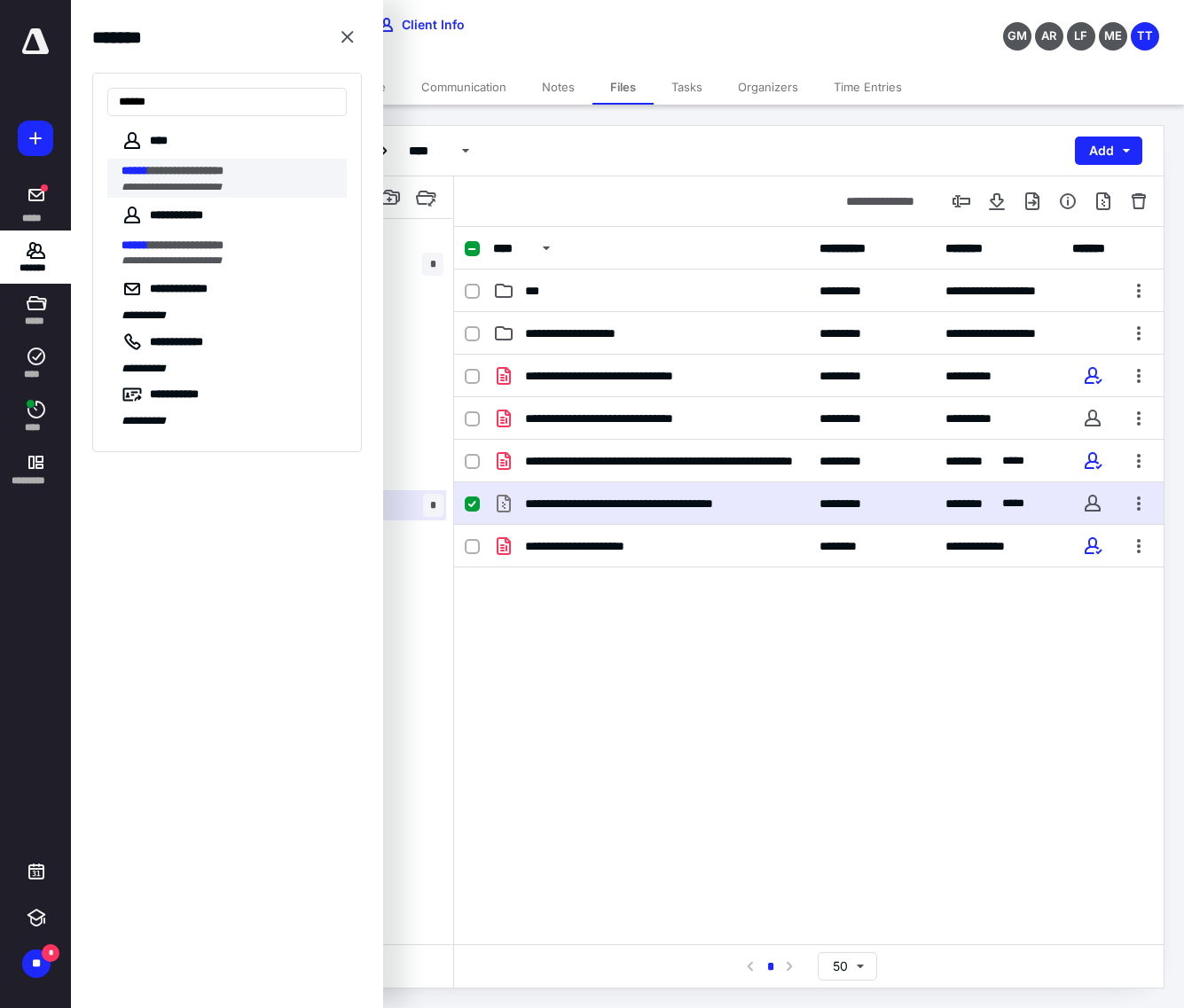 type on "******" 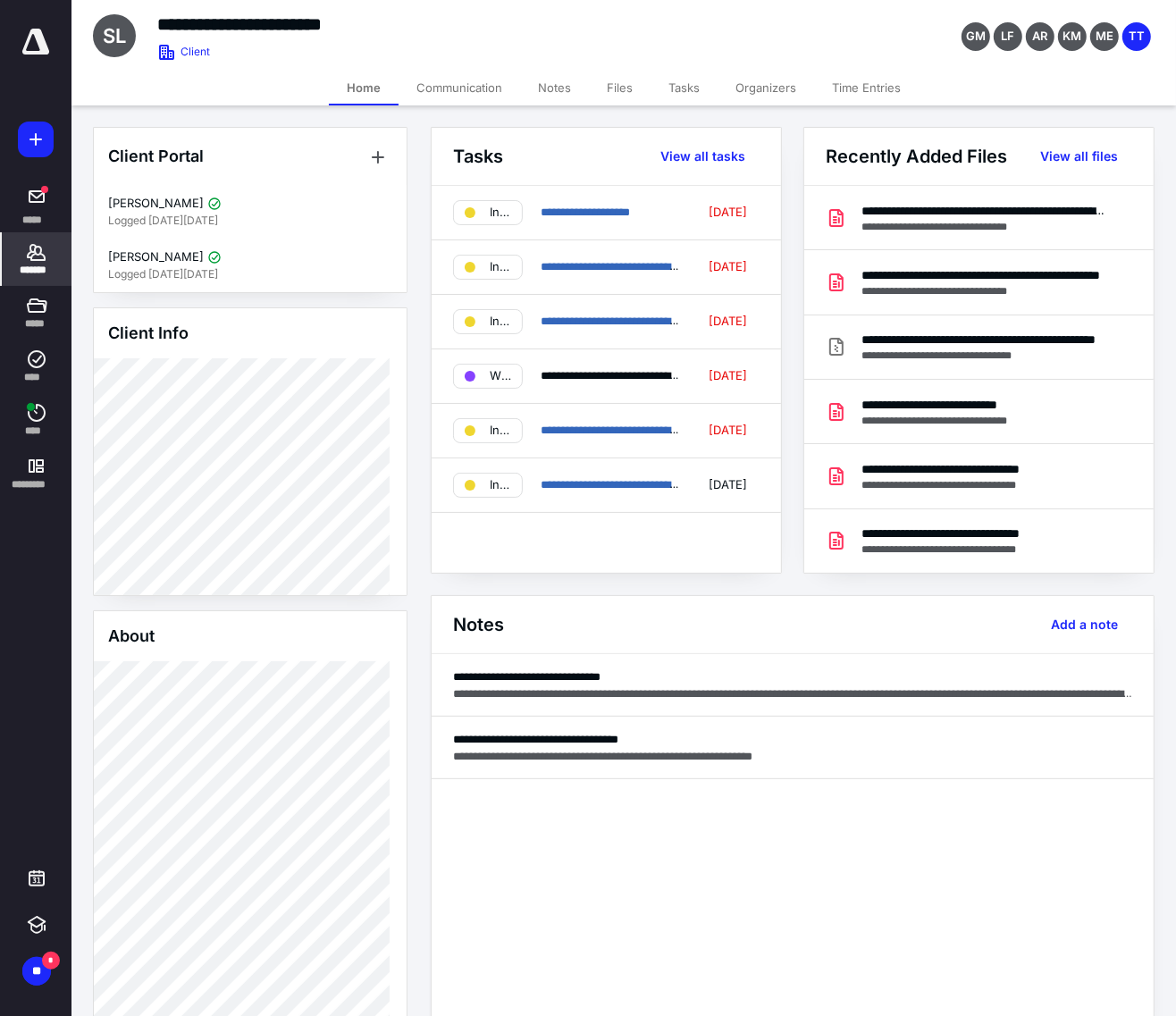 click on "Files" at bounding box center (619, 88) 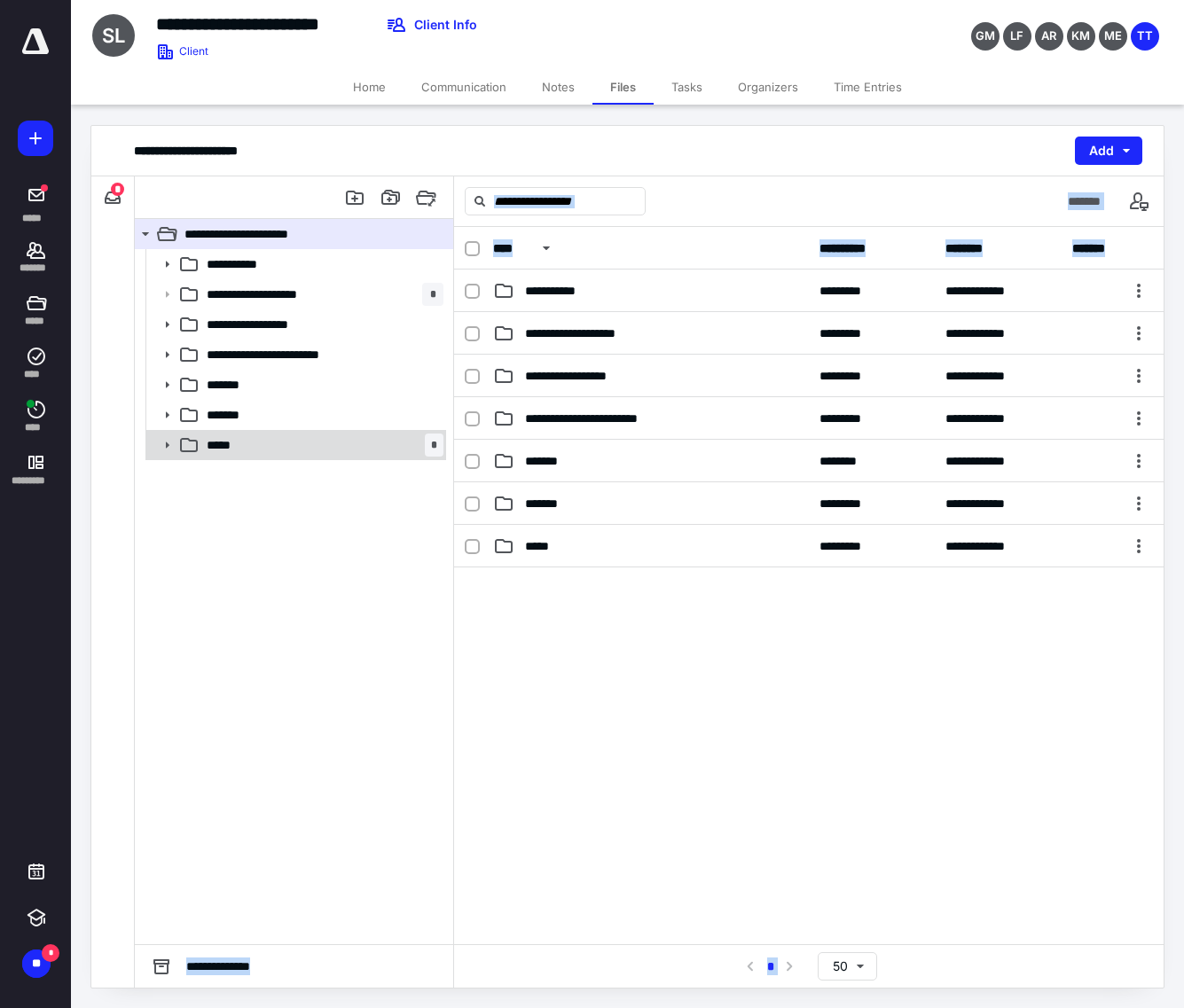 click 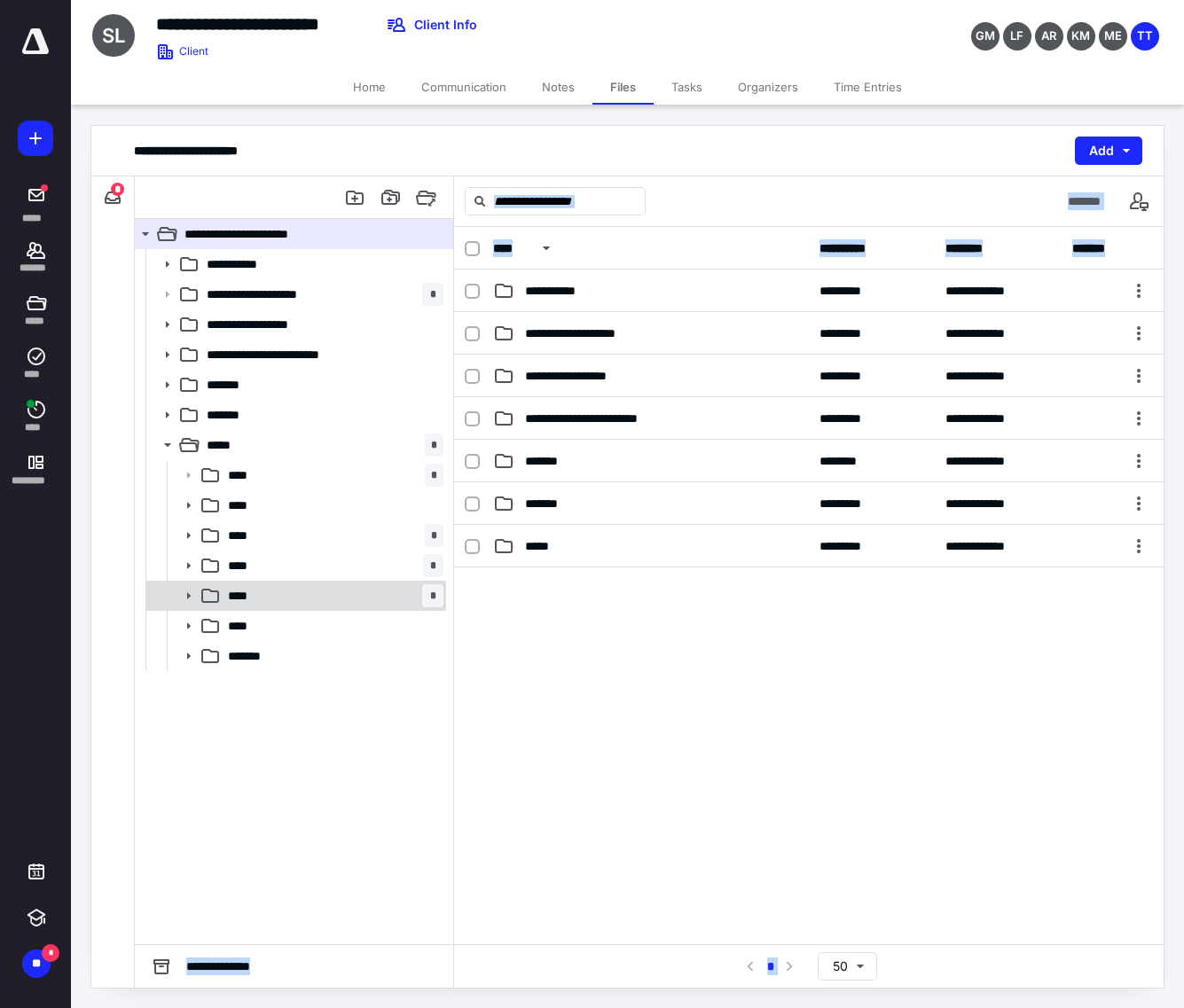 click on "**** *" at bounding box center [332, 596] 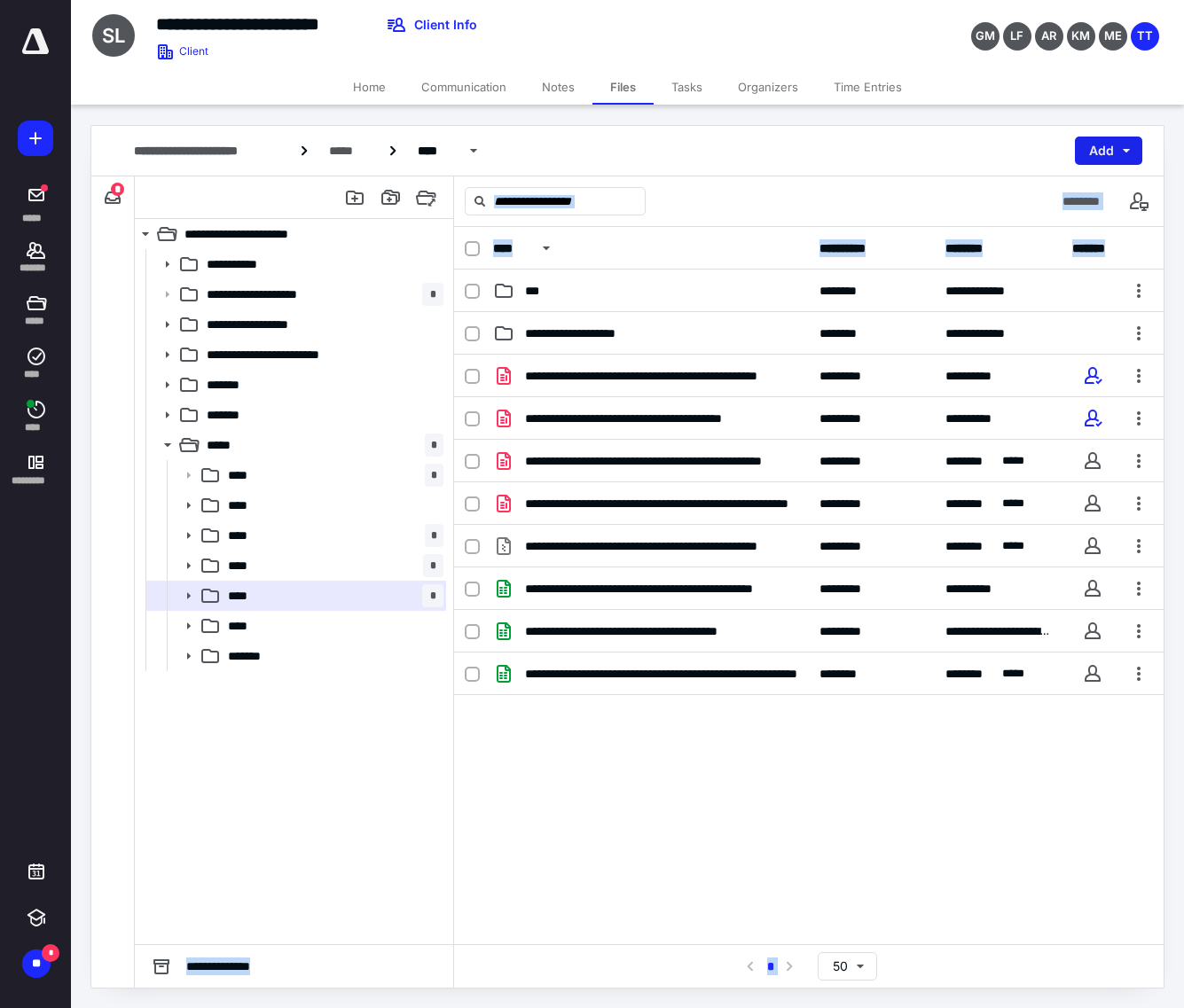 click on "Add" at bounding box center [1109, 151] 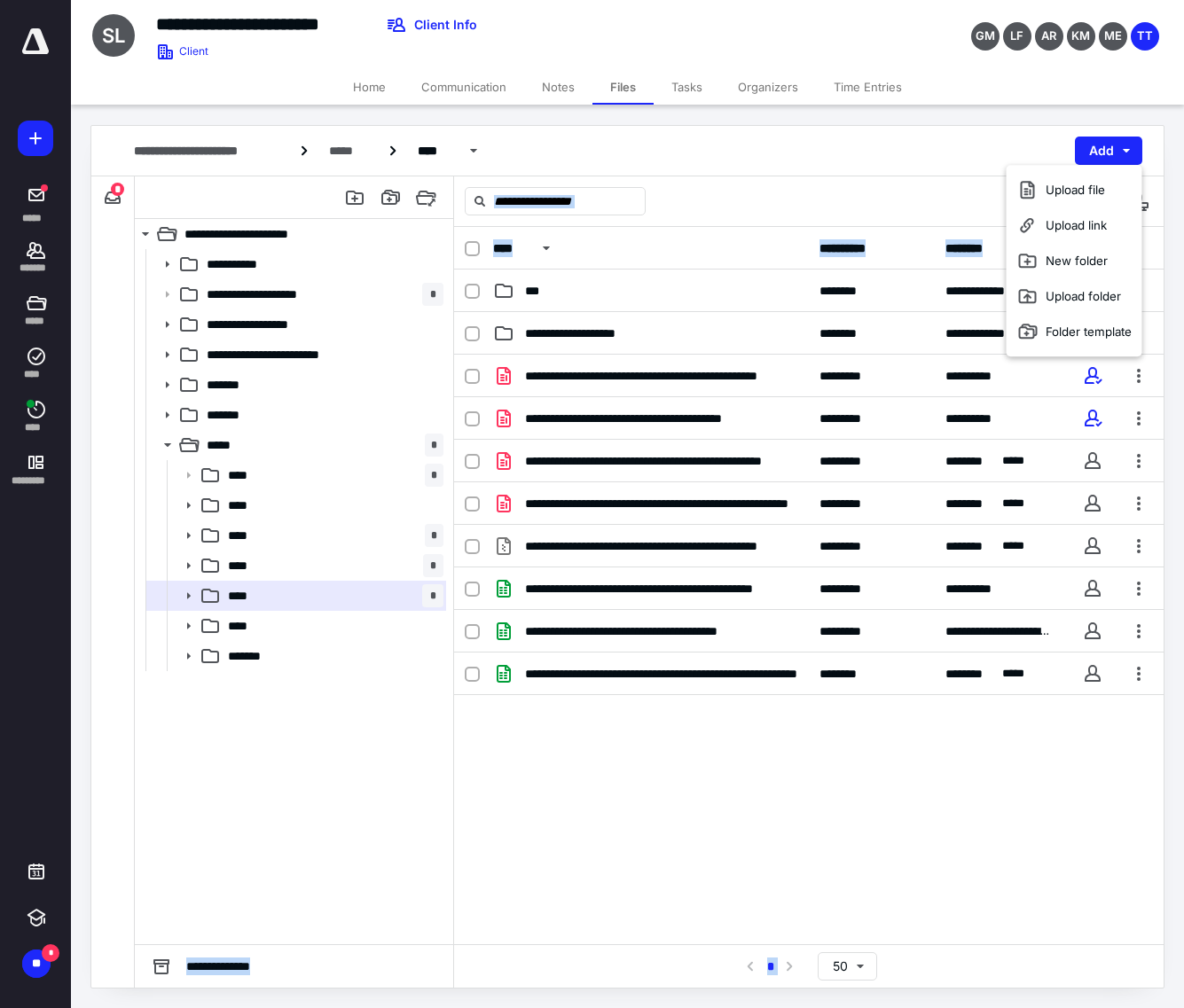 click on "**********" at bounding box center [627, 151] 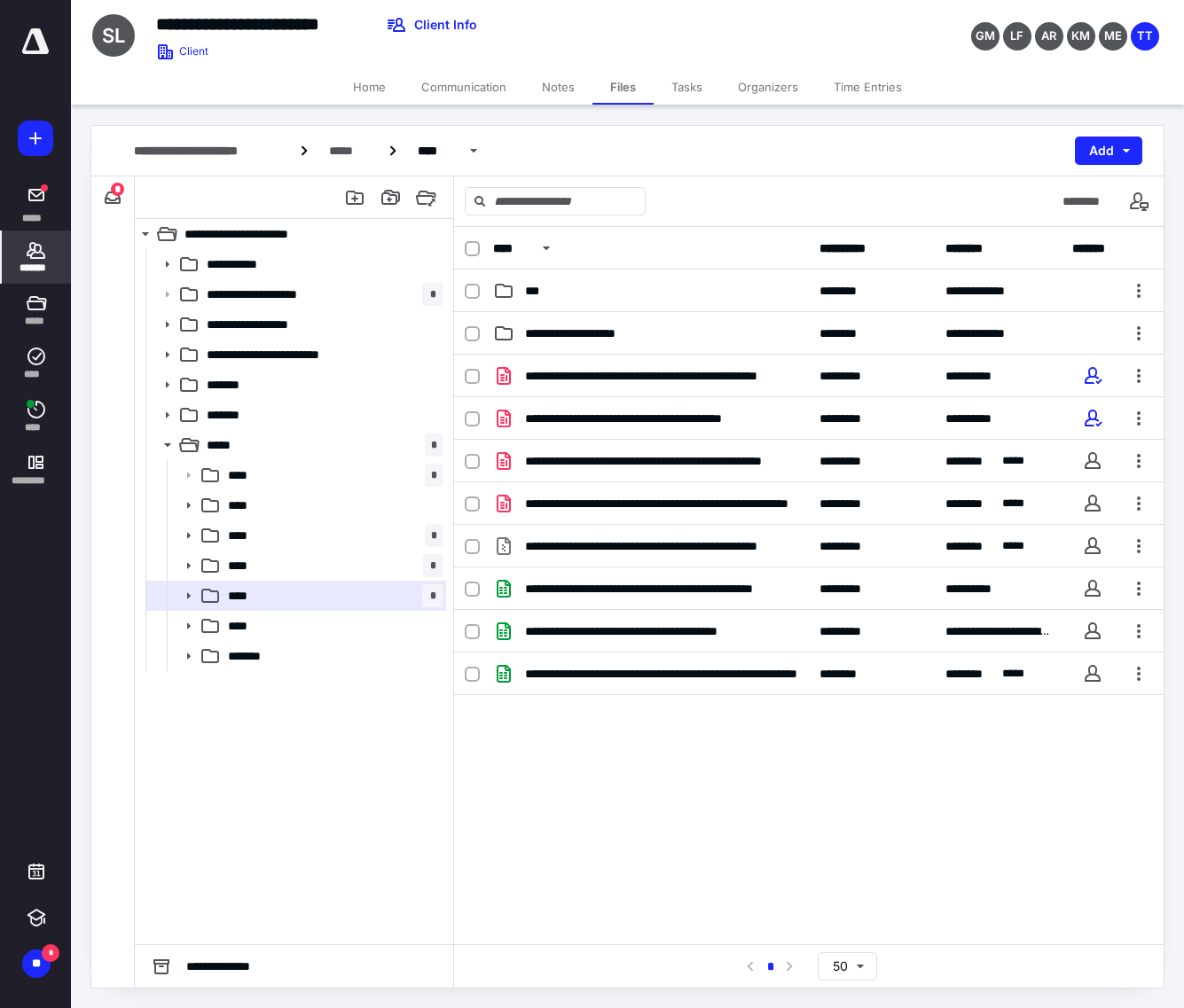 click on "*******" at bounding box center [36, 257] 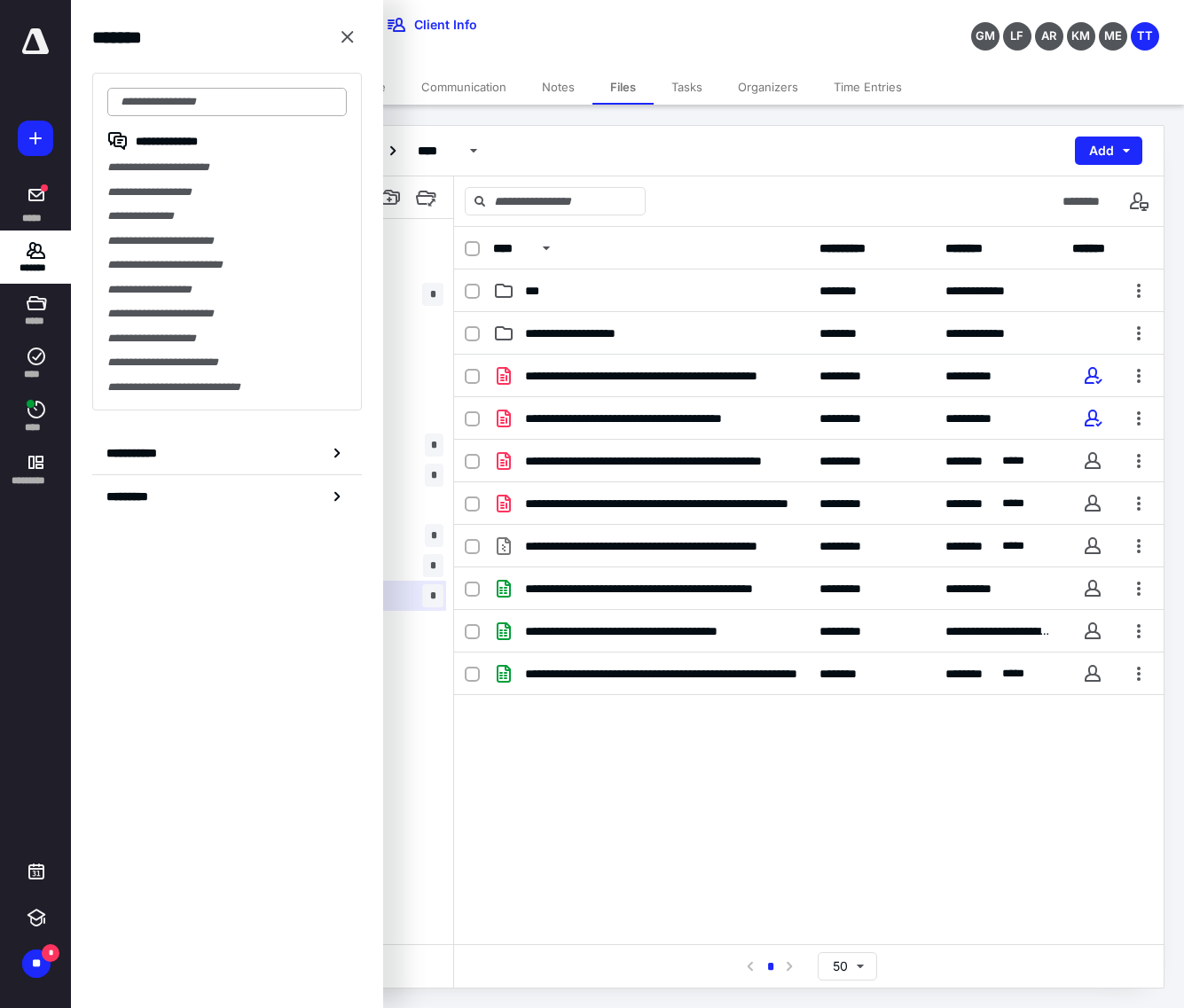 click at bounding box center [227, 102] 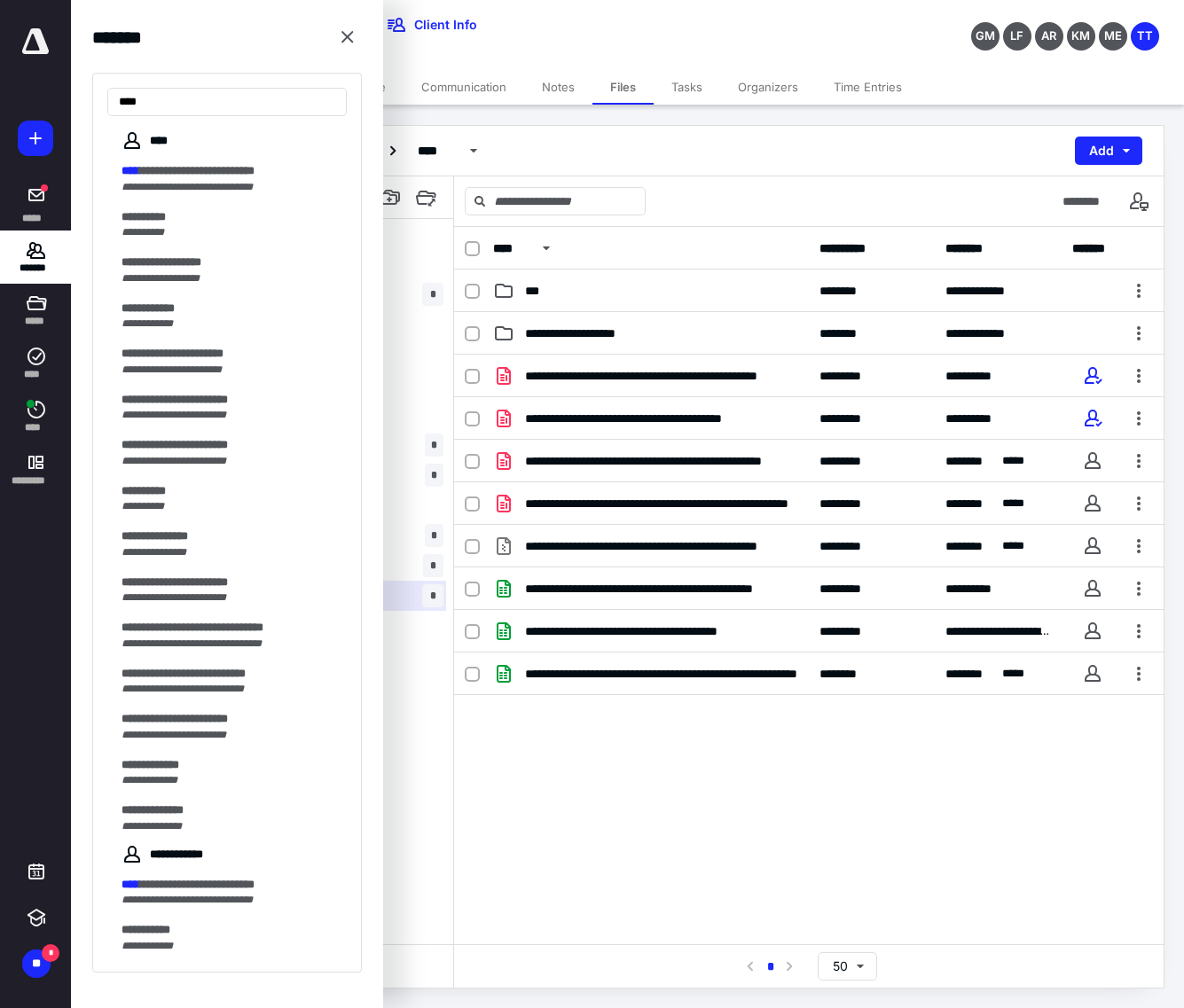 type on "****" 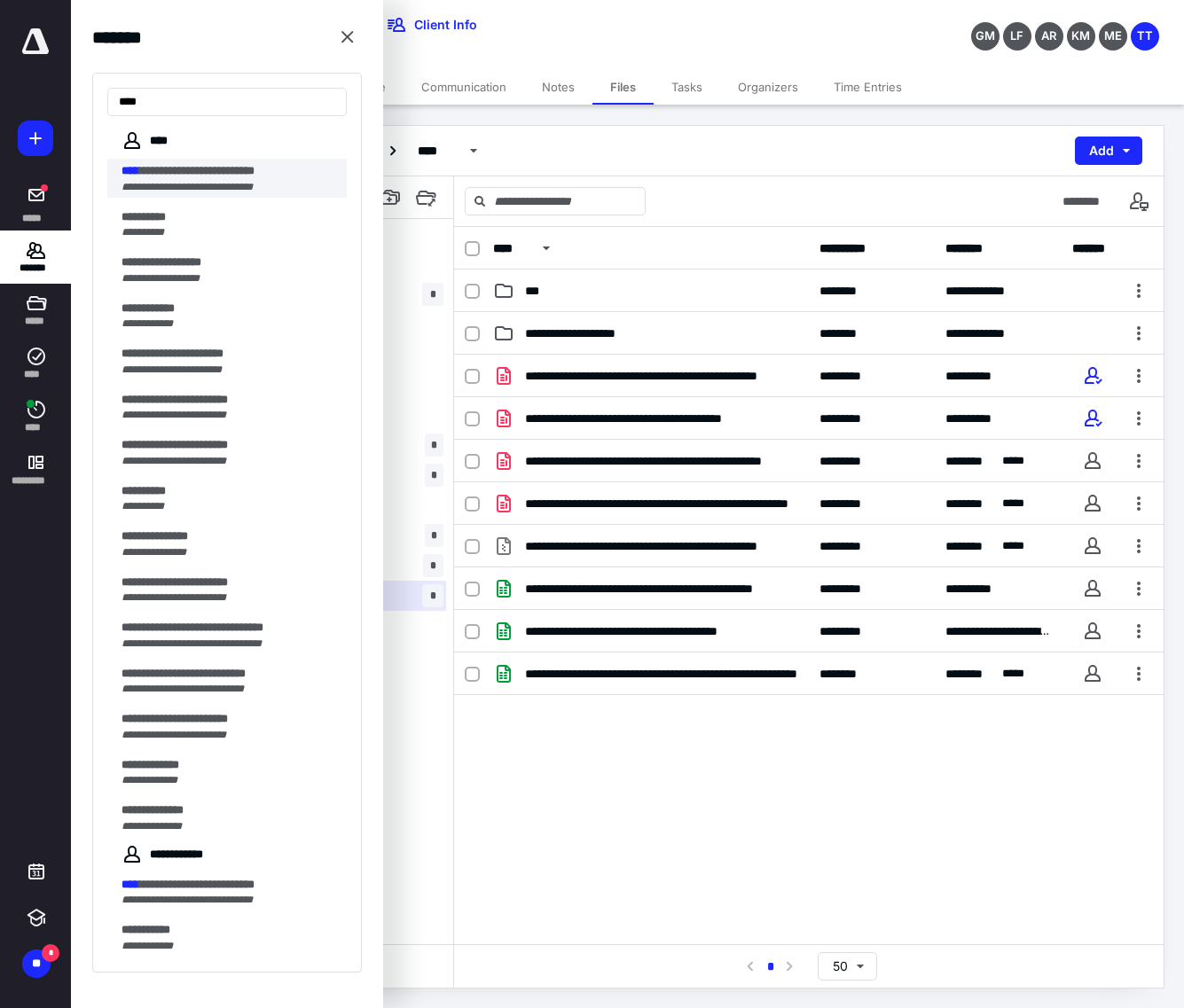 click on "**********" at bounding box center [187, 187] 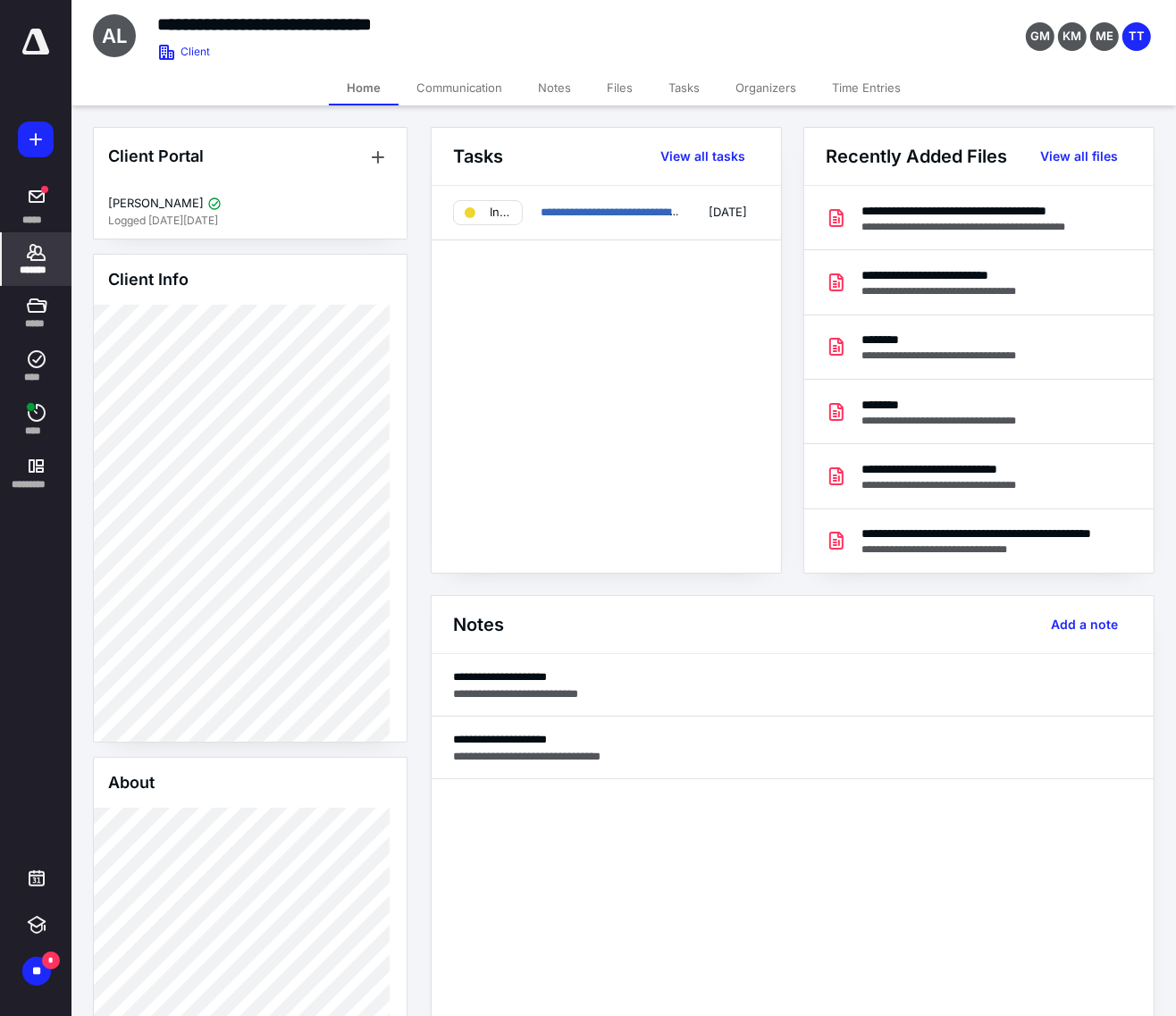 click on "Files" at bounding box center [619, 88] 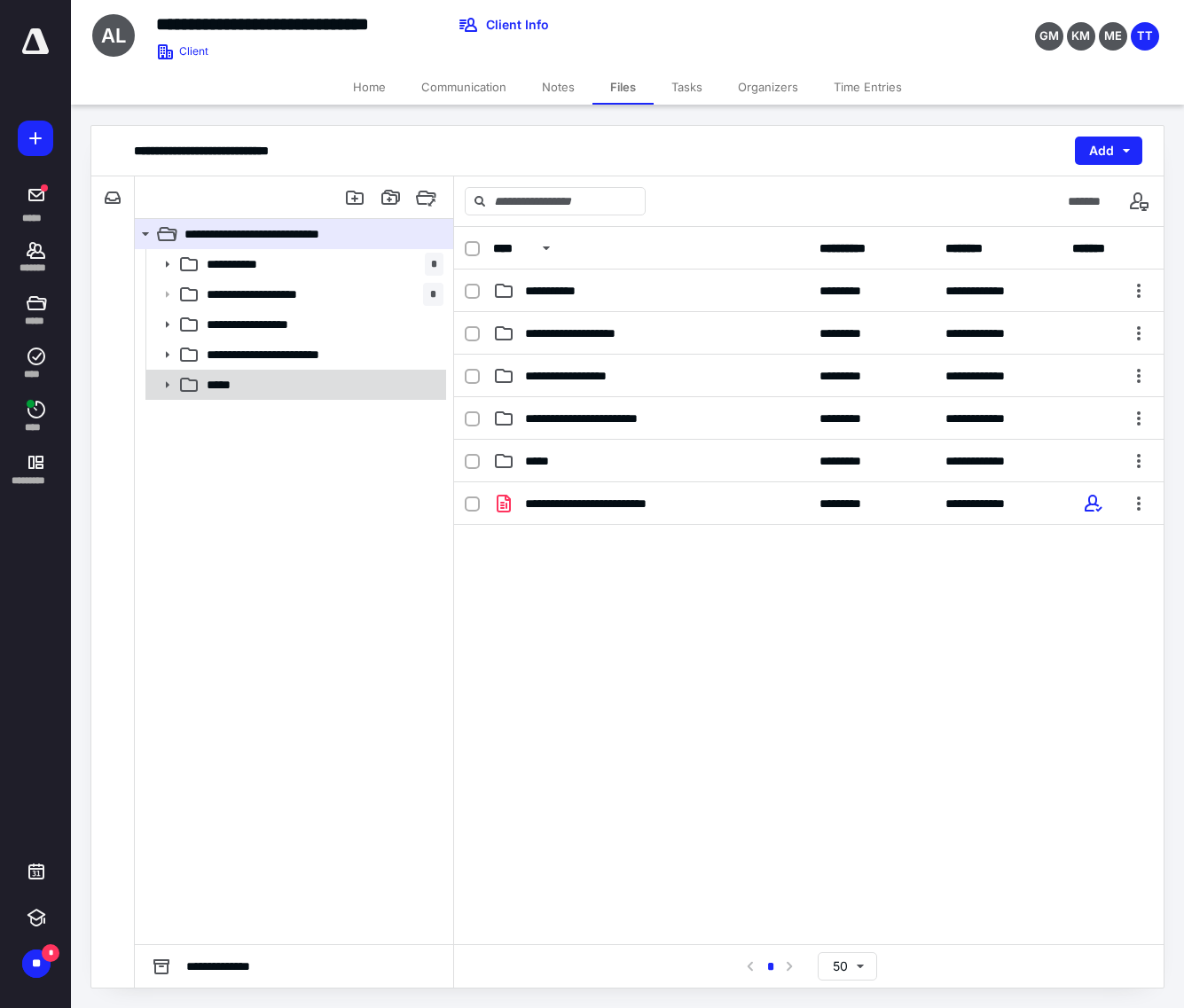 click 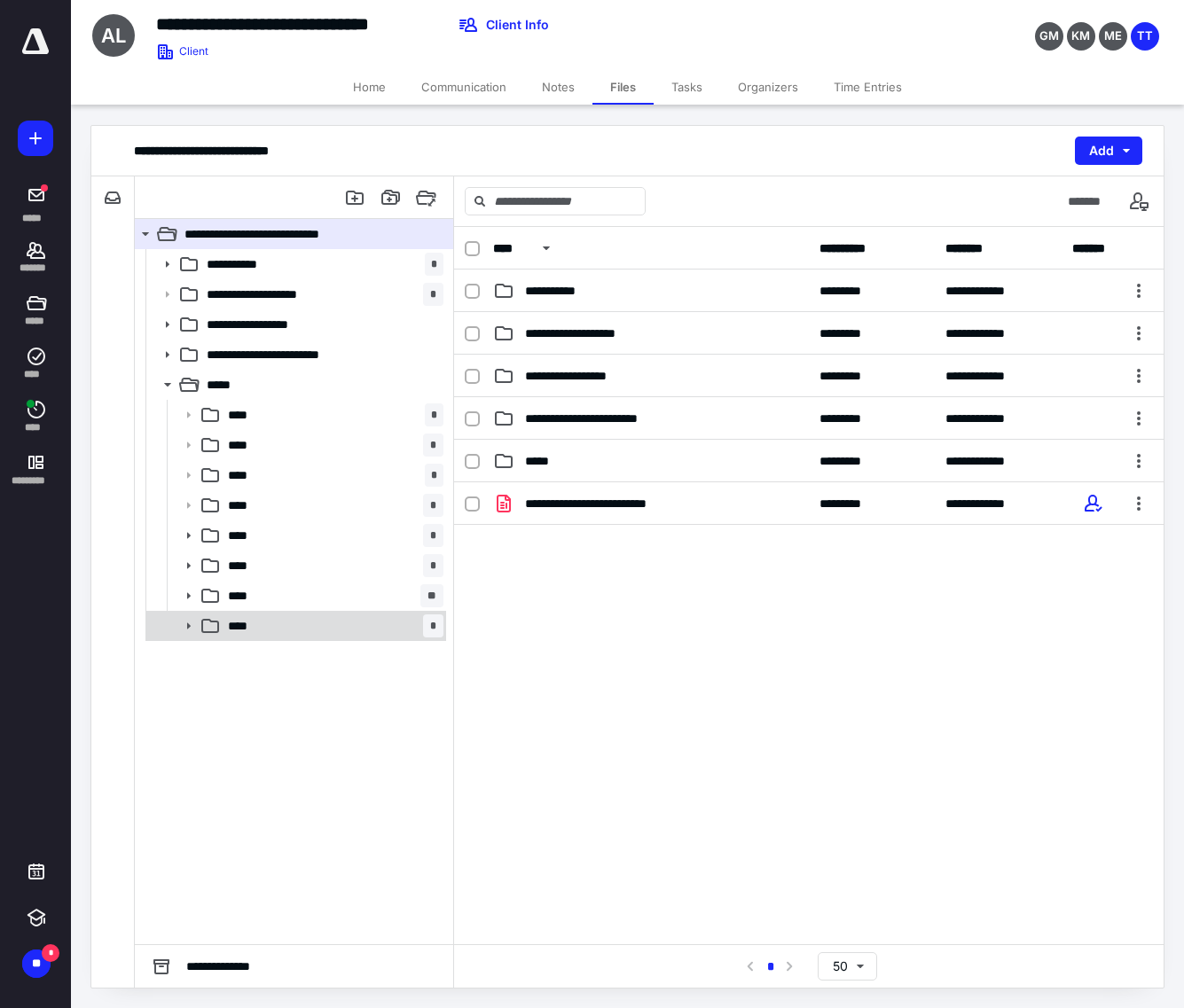 click on "****" at bounding box center (243, 626) 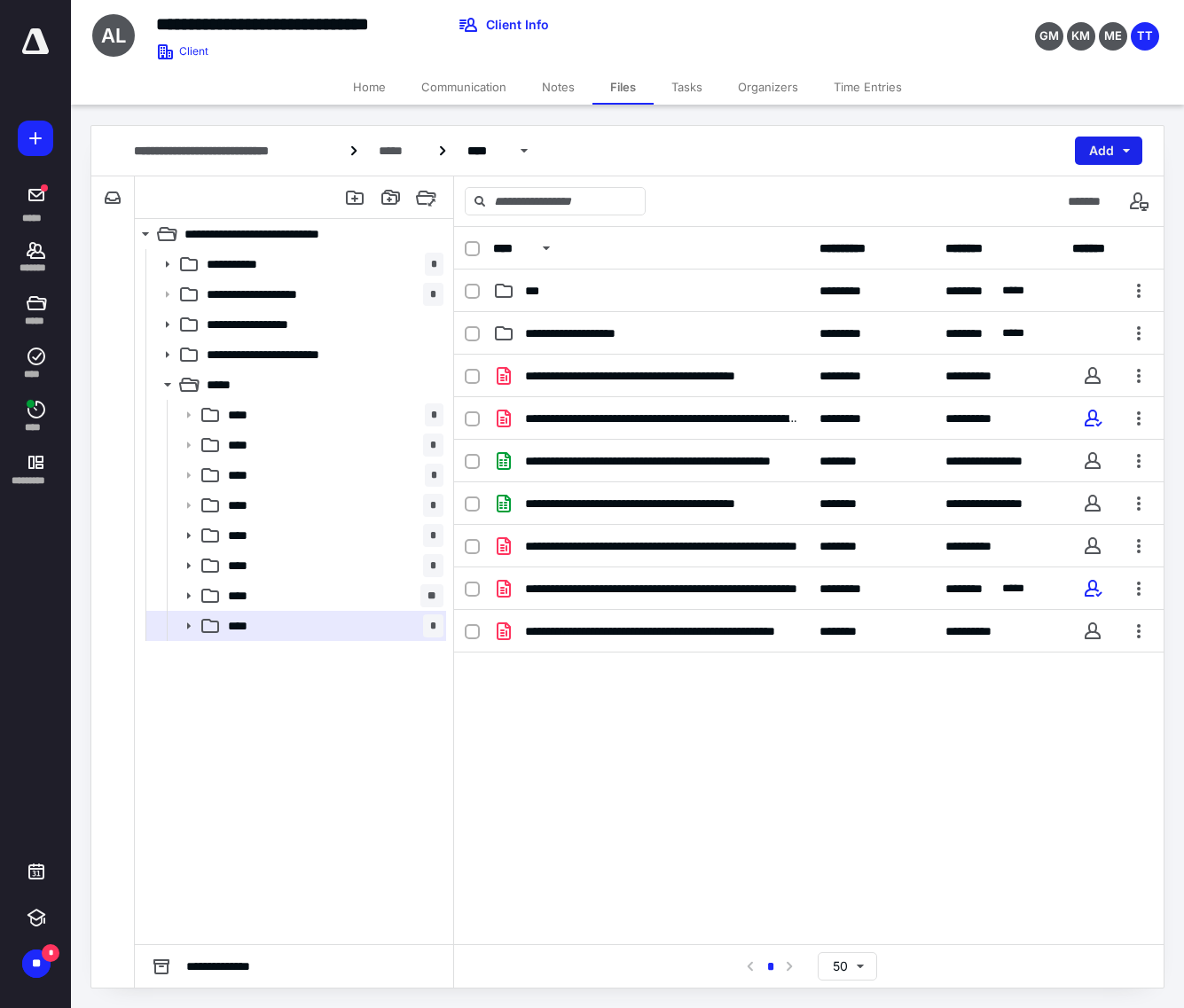 click on "Add" at bounding box center (1109, 151) 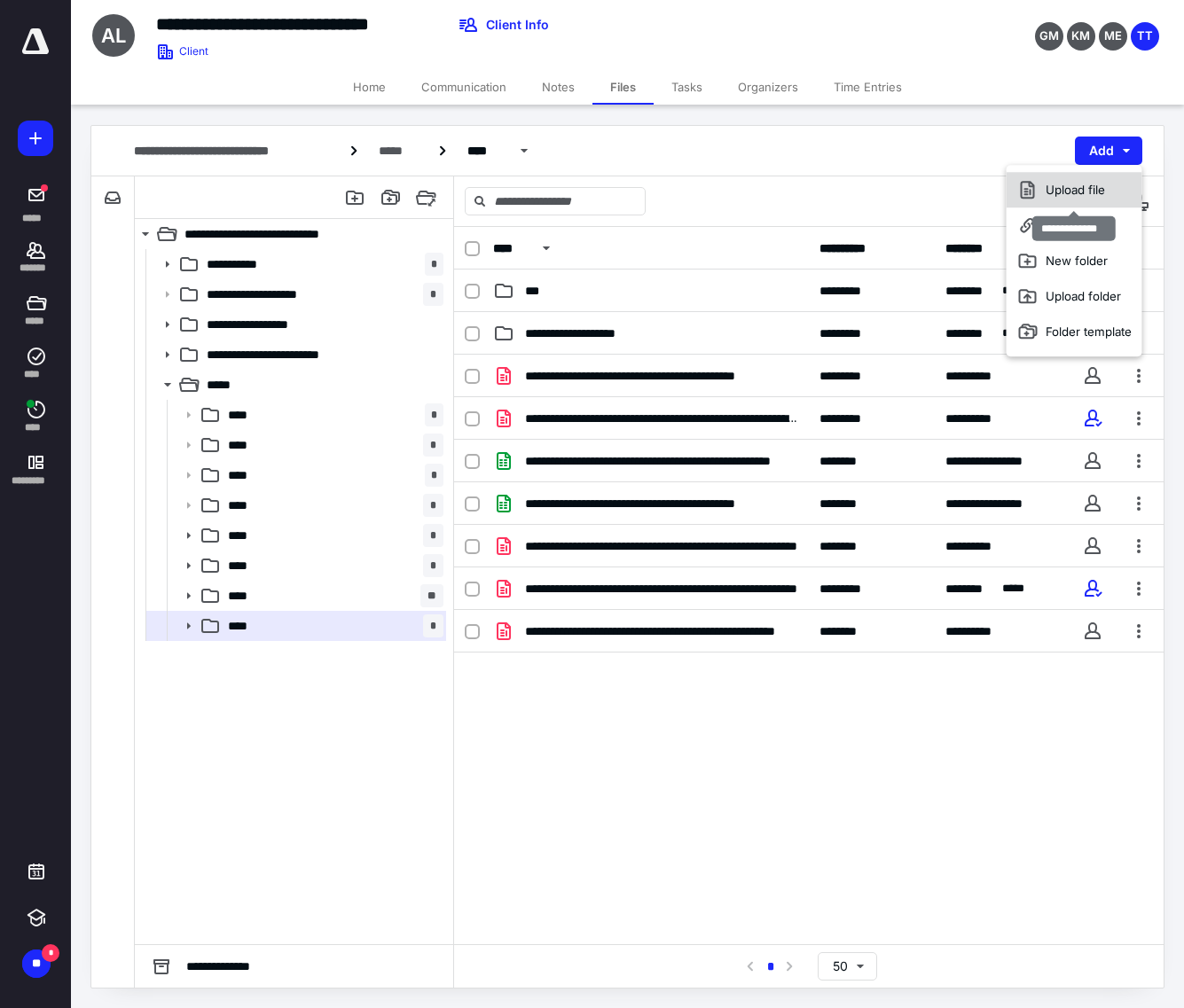 click on "Upload file" at bounding box center (1074, 190) 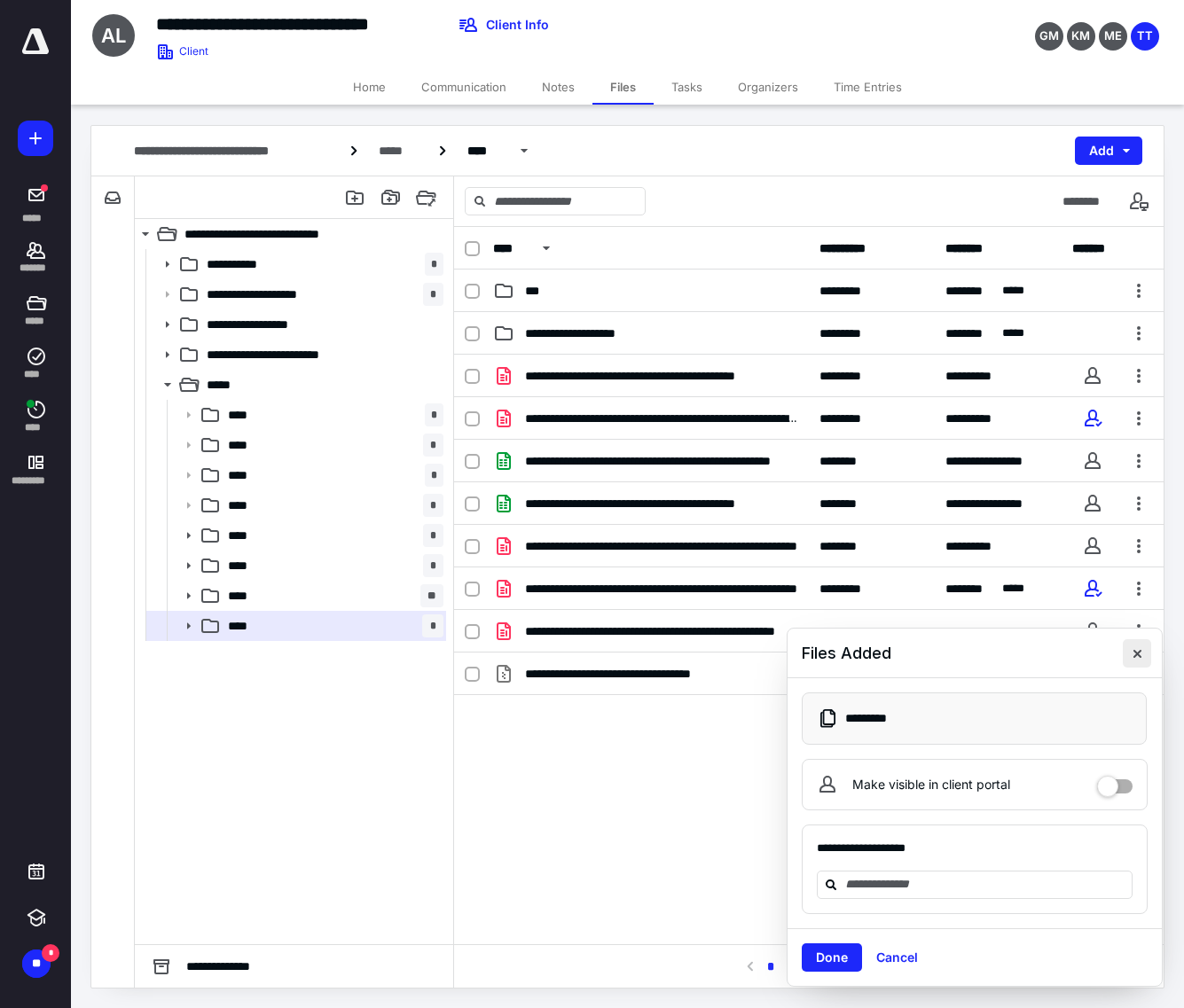 click at bounding box center [1137, 653] 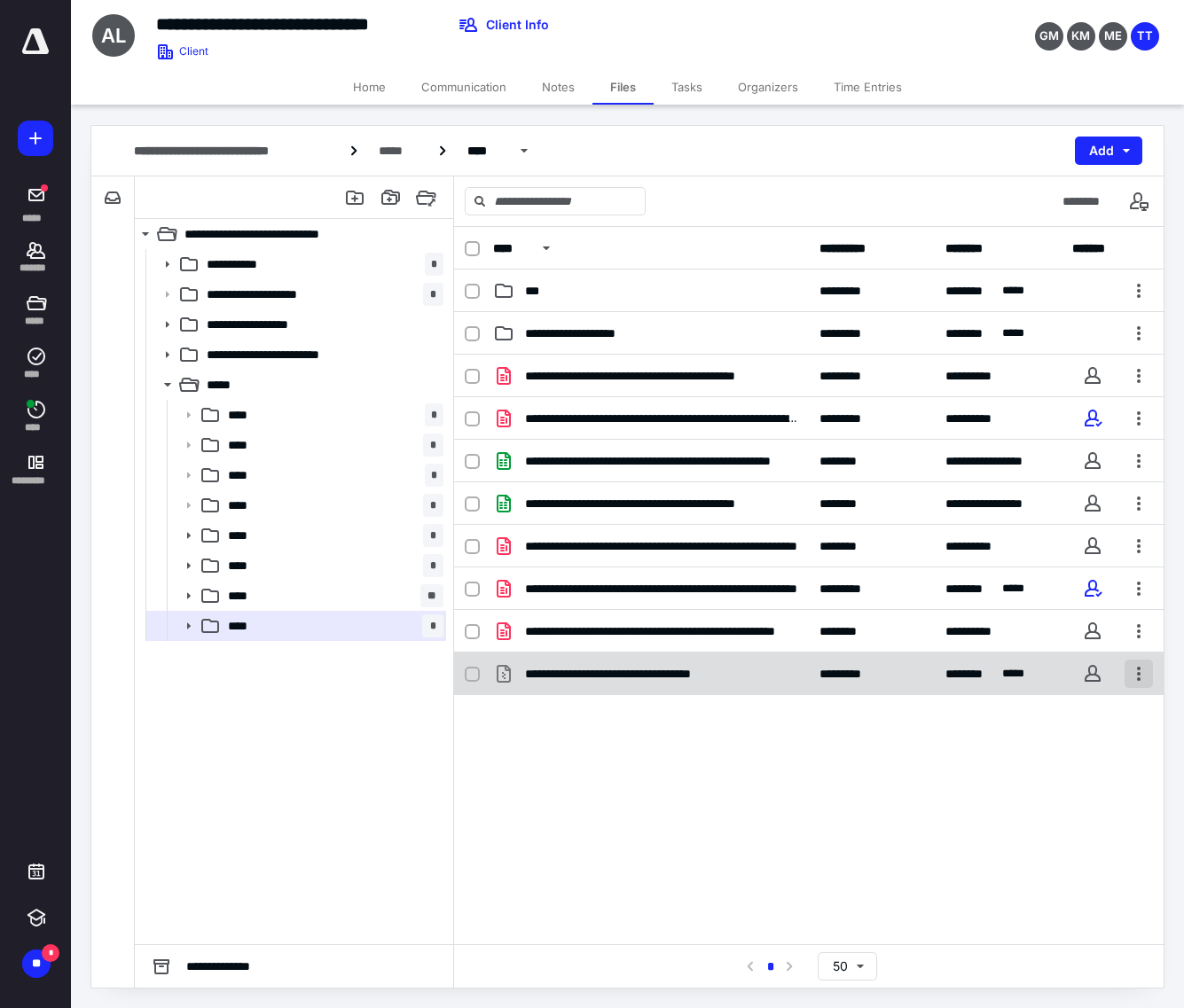 click at bounding box center (1139, 674) 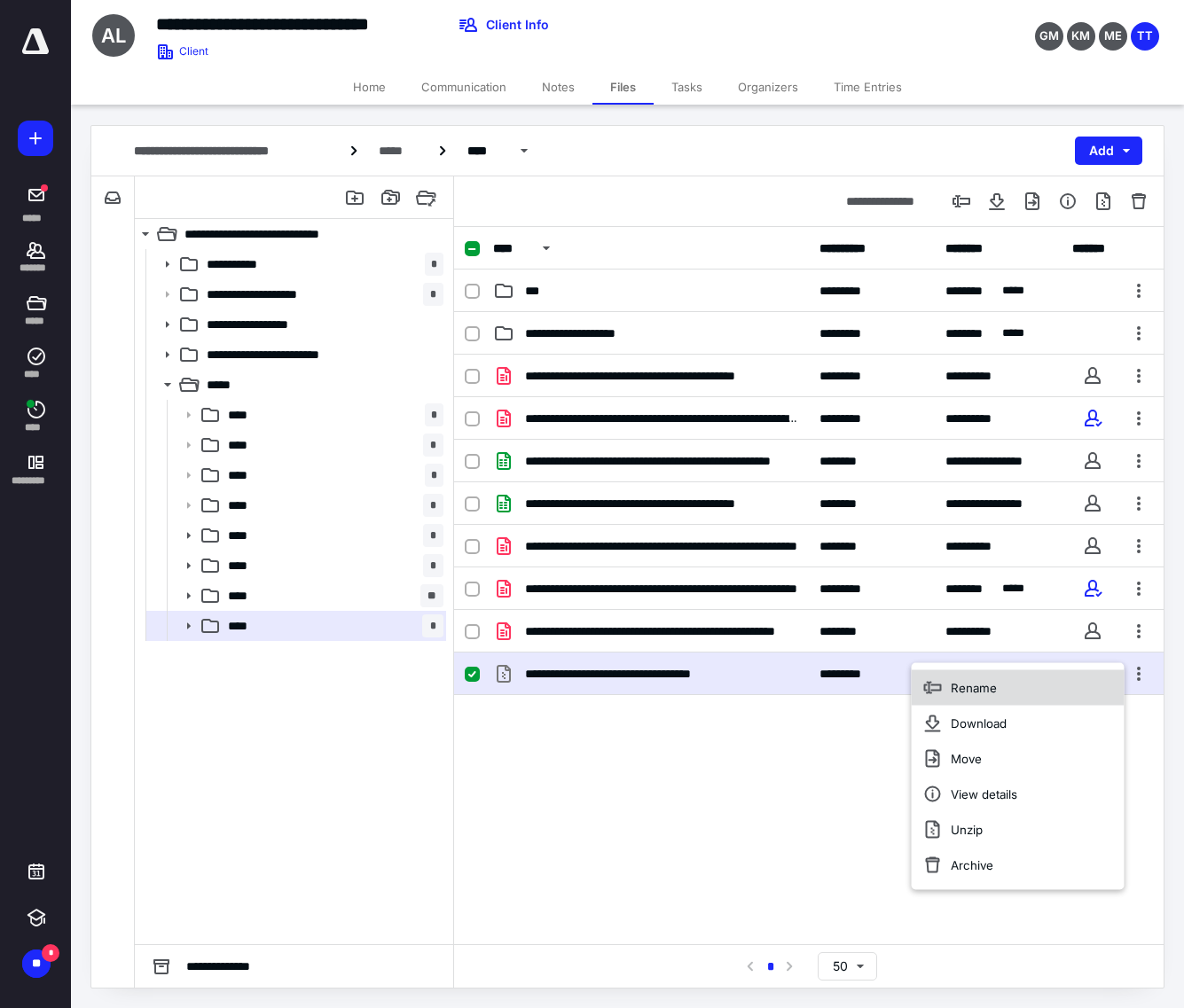 click on "Rename" at bounding box center (1018, 688) 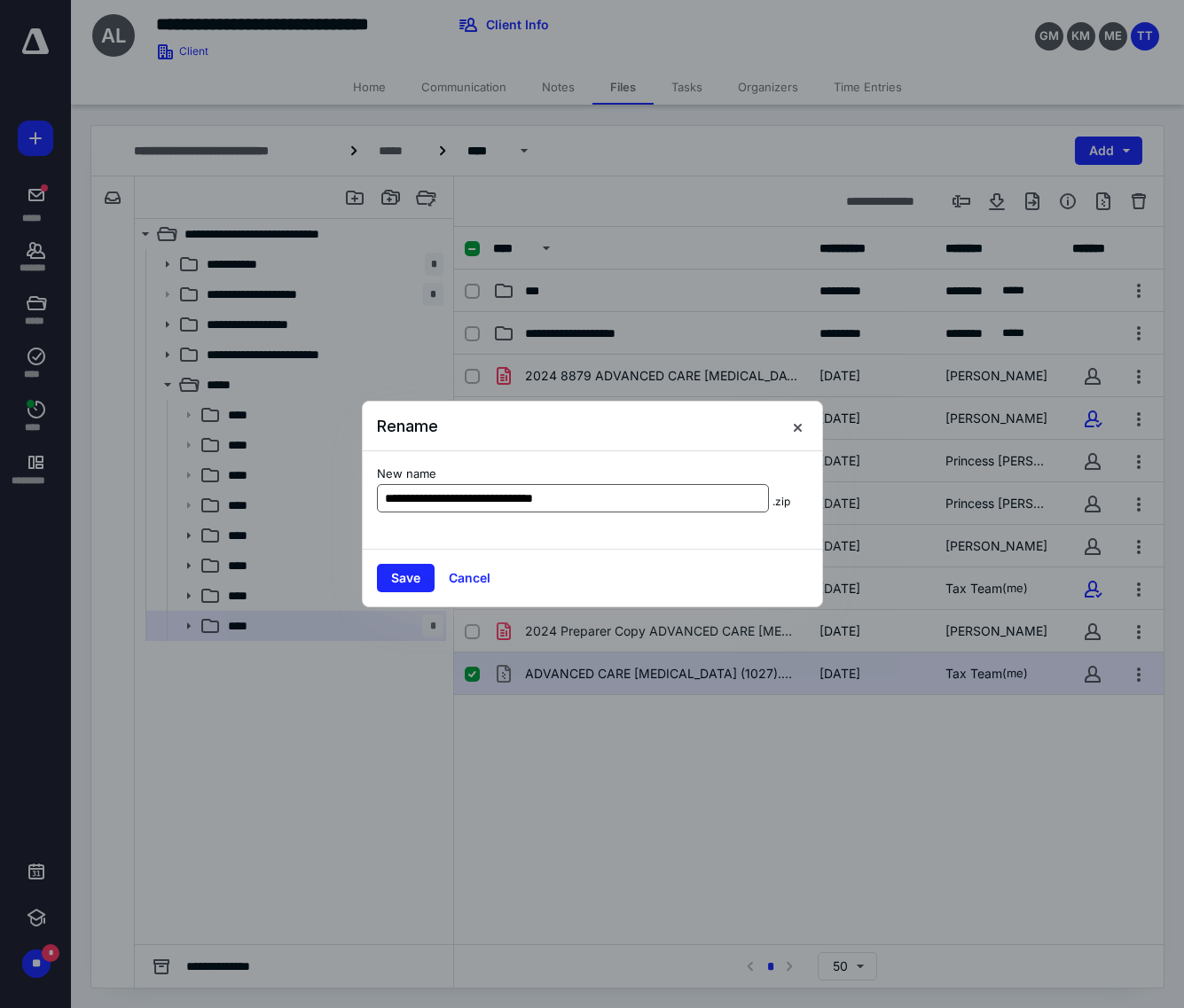 click on "**********" at bounding box center (573, 498) 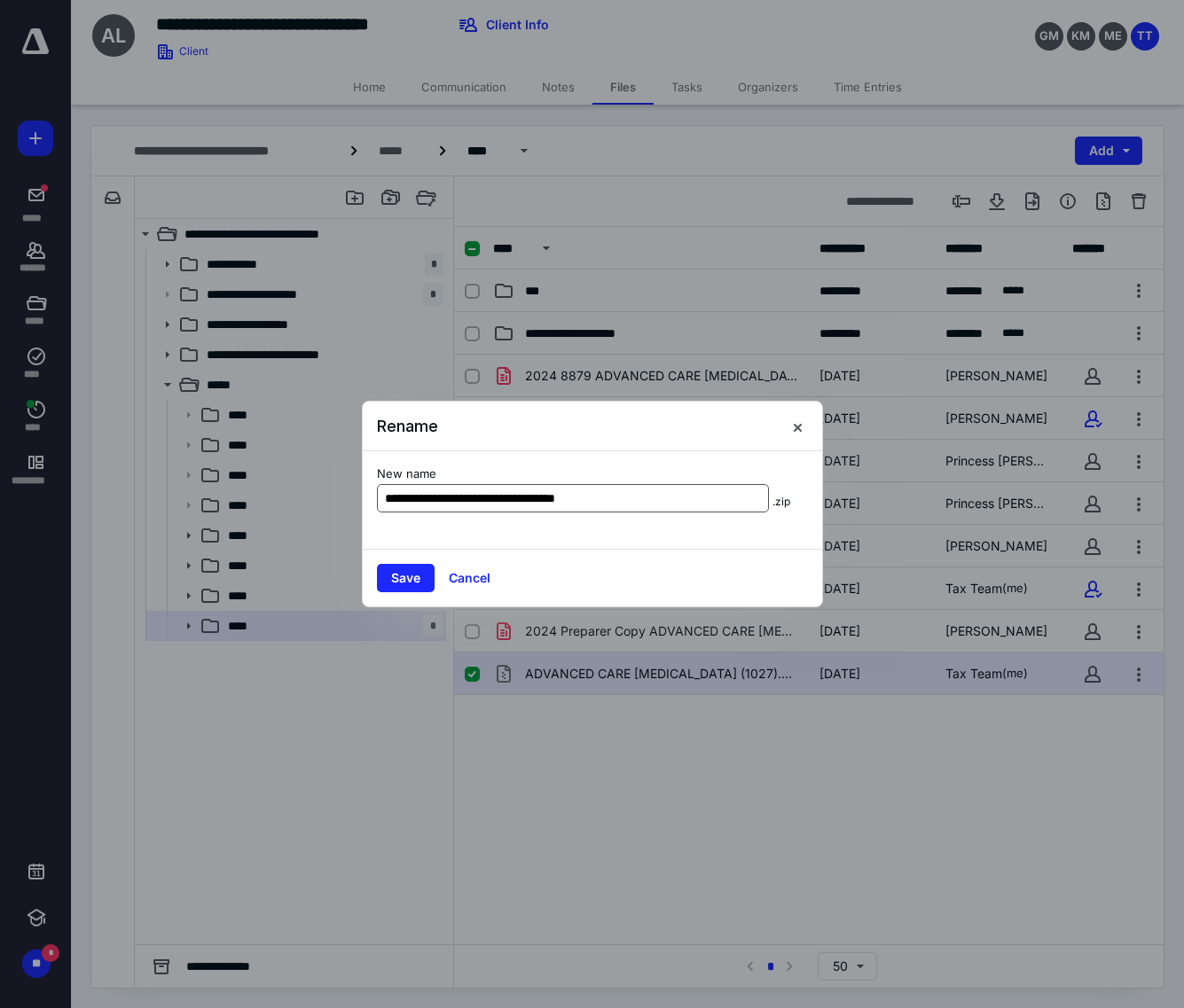 click on "**********" at bounding box center (573, 498) 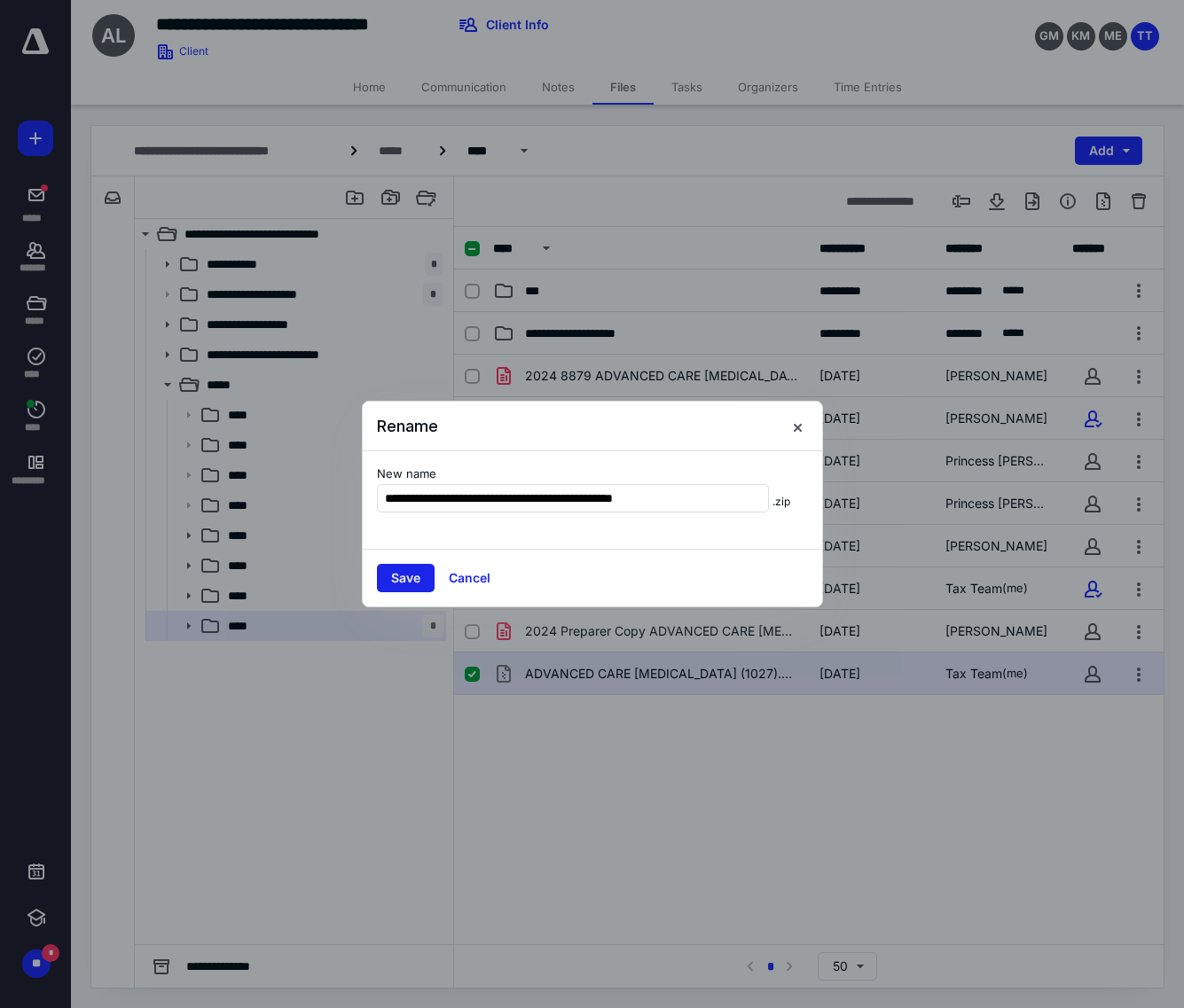type on "**********" 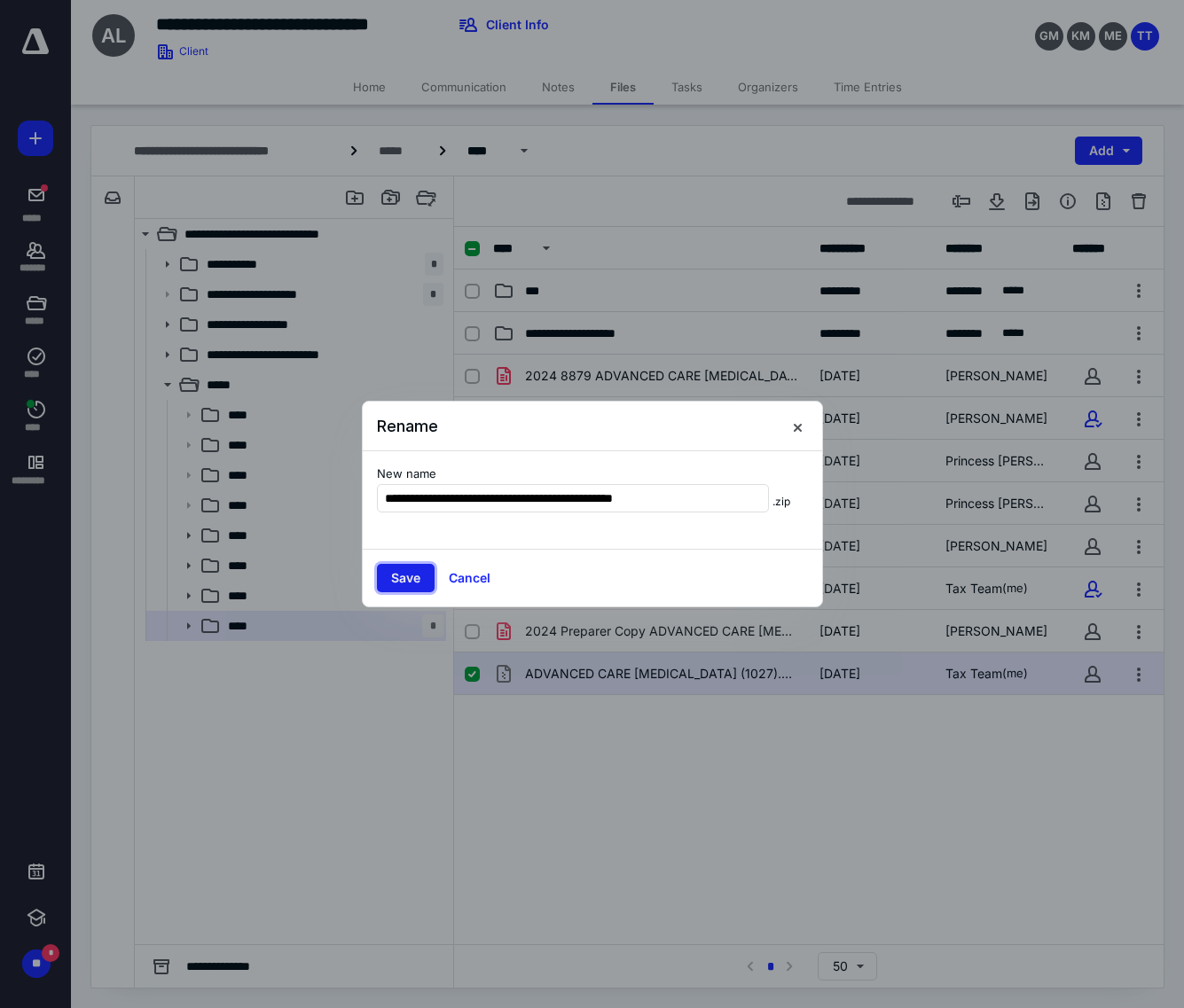 click on "Save" at bounding box center (405, 578) 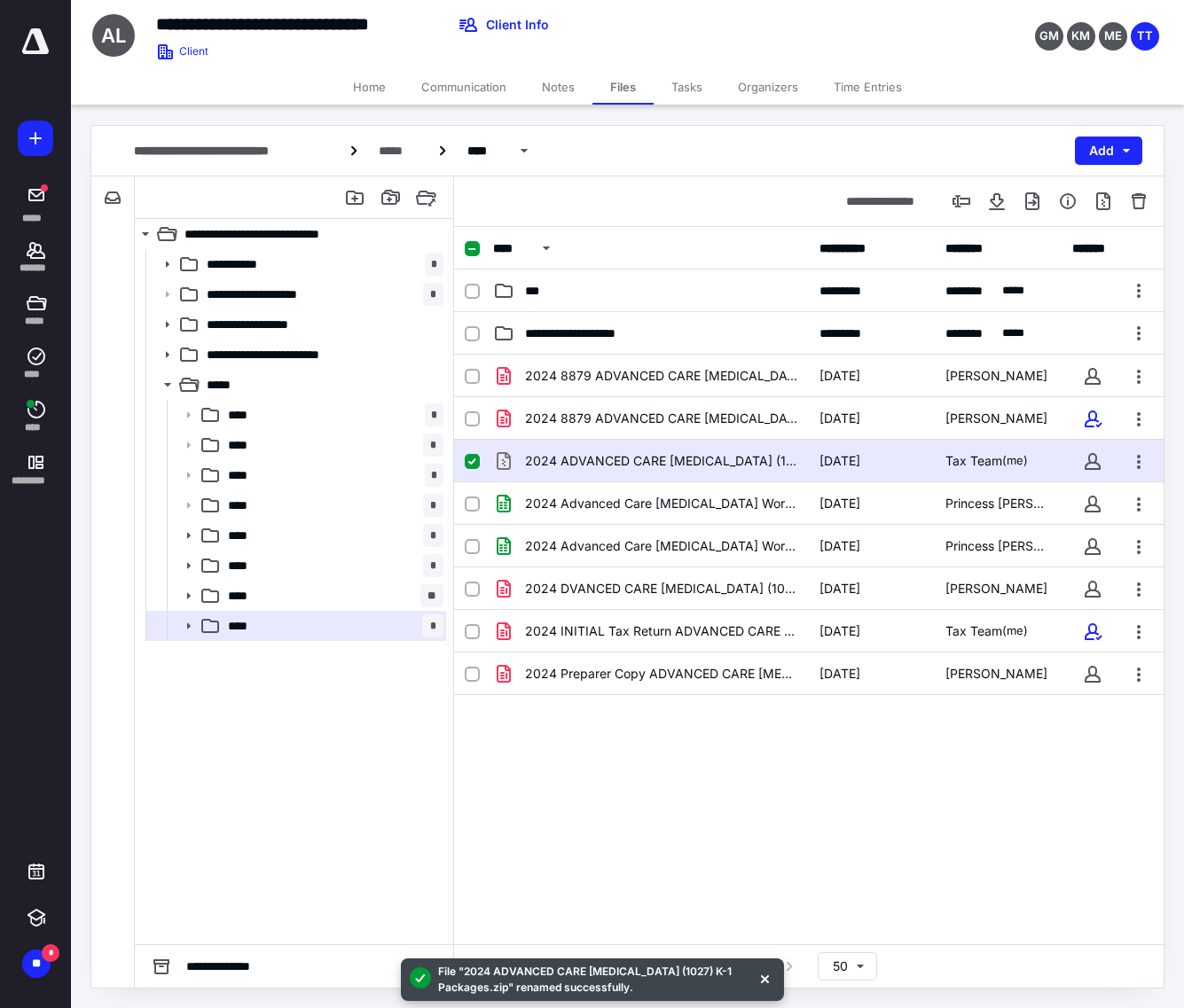 click on "**********" at bounding box center [809, 585] 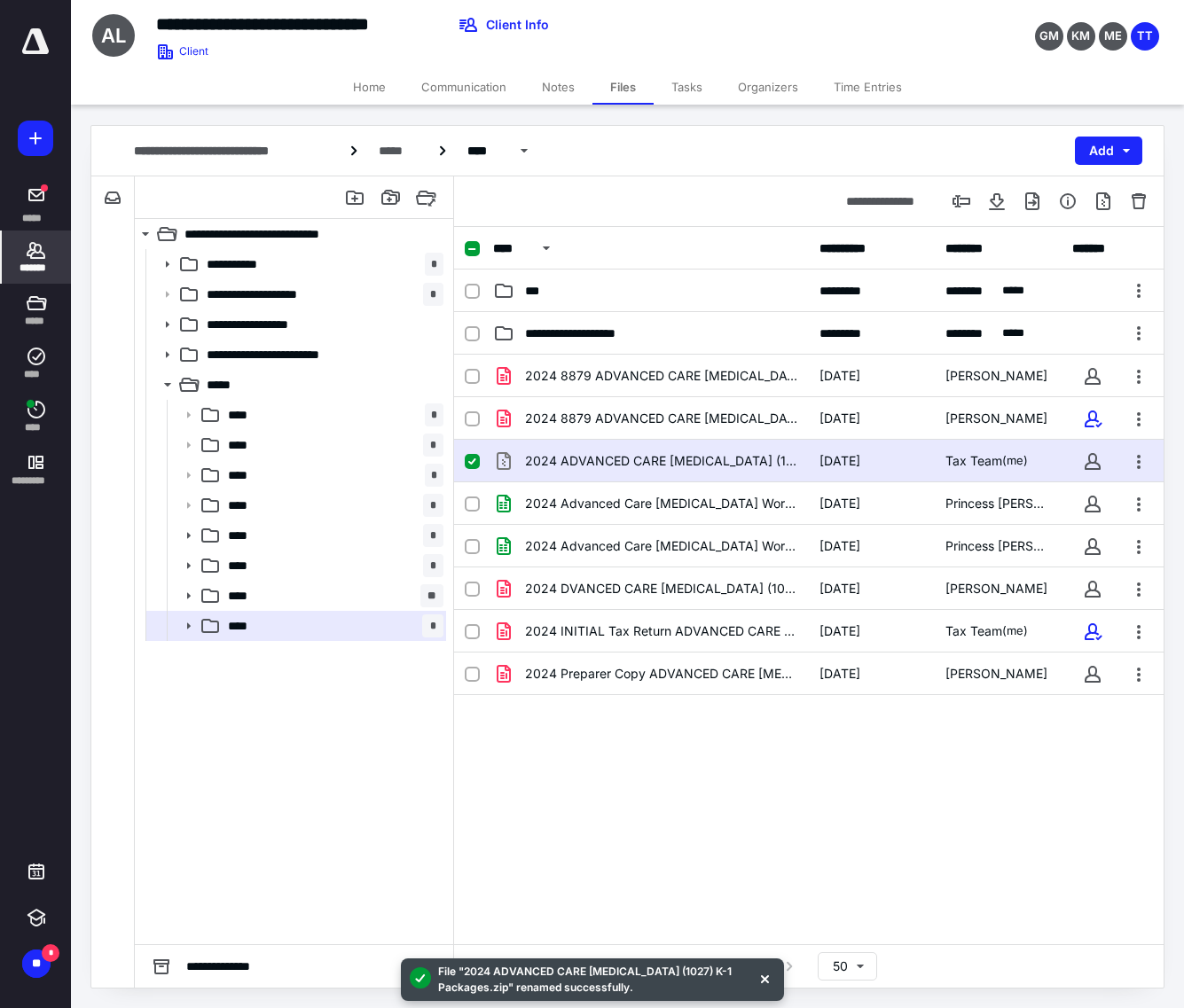 click on "*******" at bounding box center (36, 257) 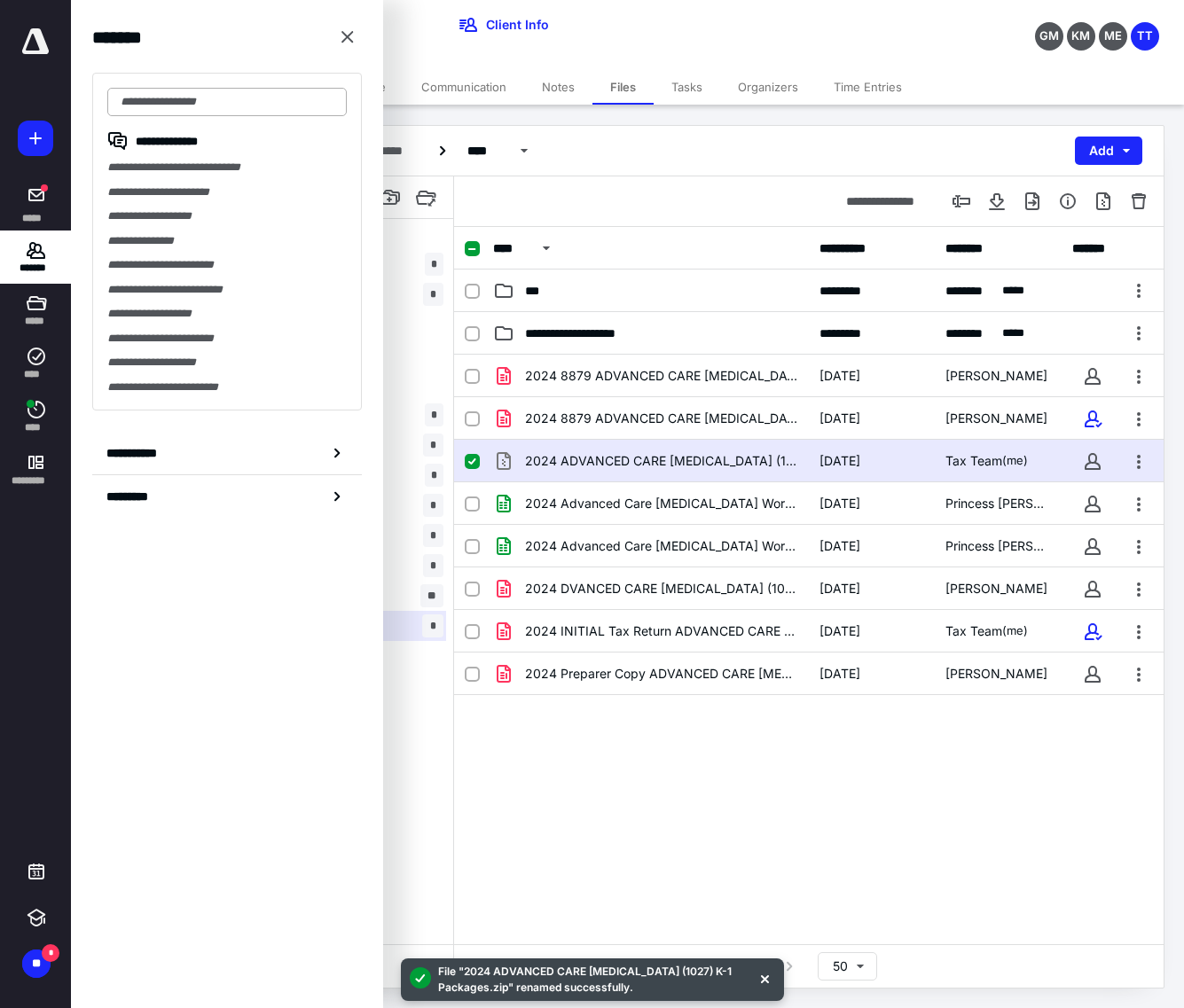 click at bounding box center [227, 102] 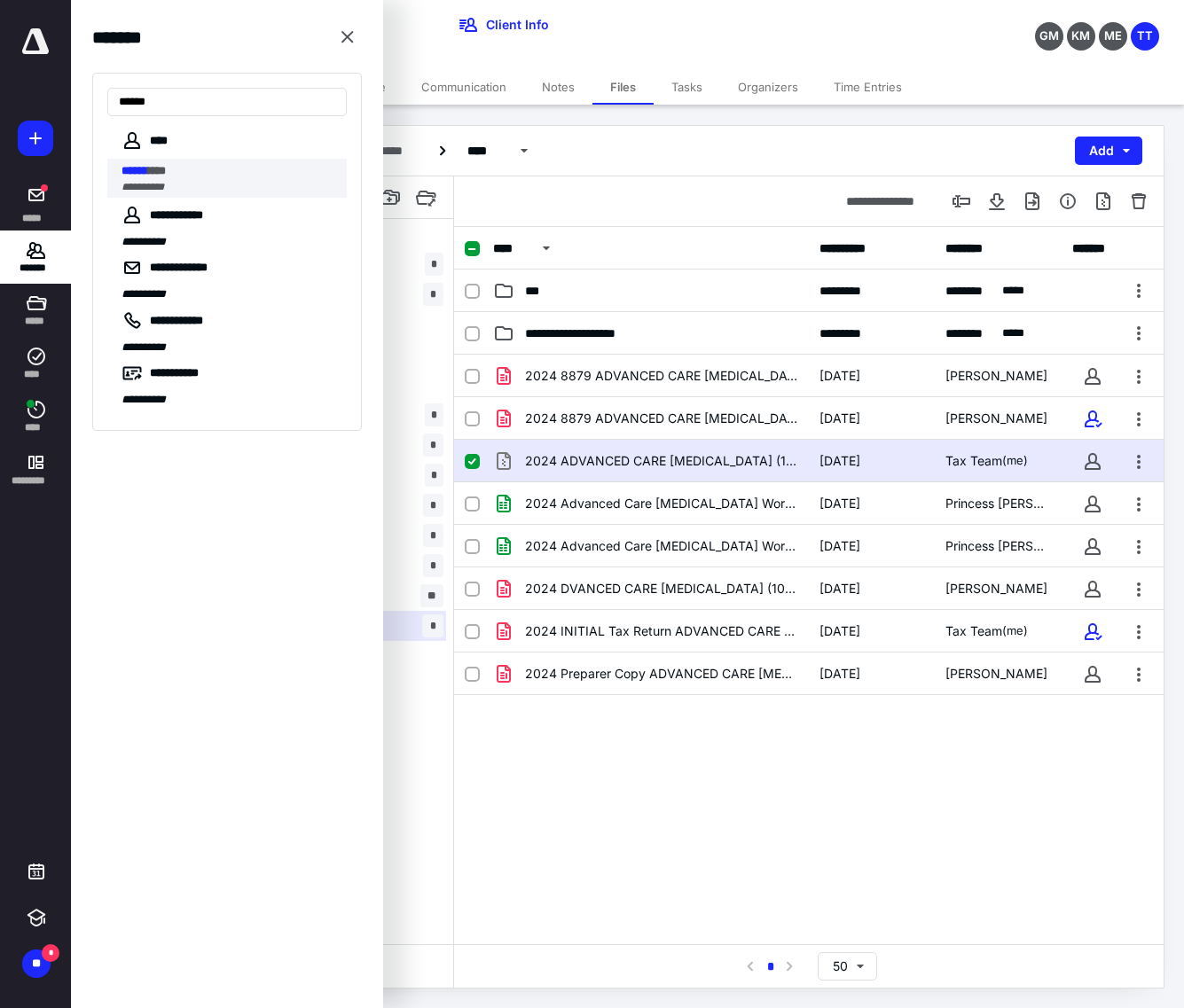 type on "******" 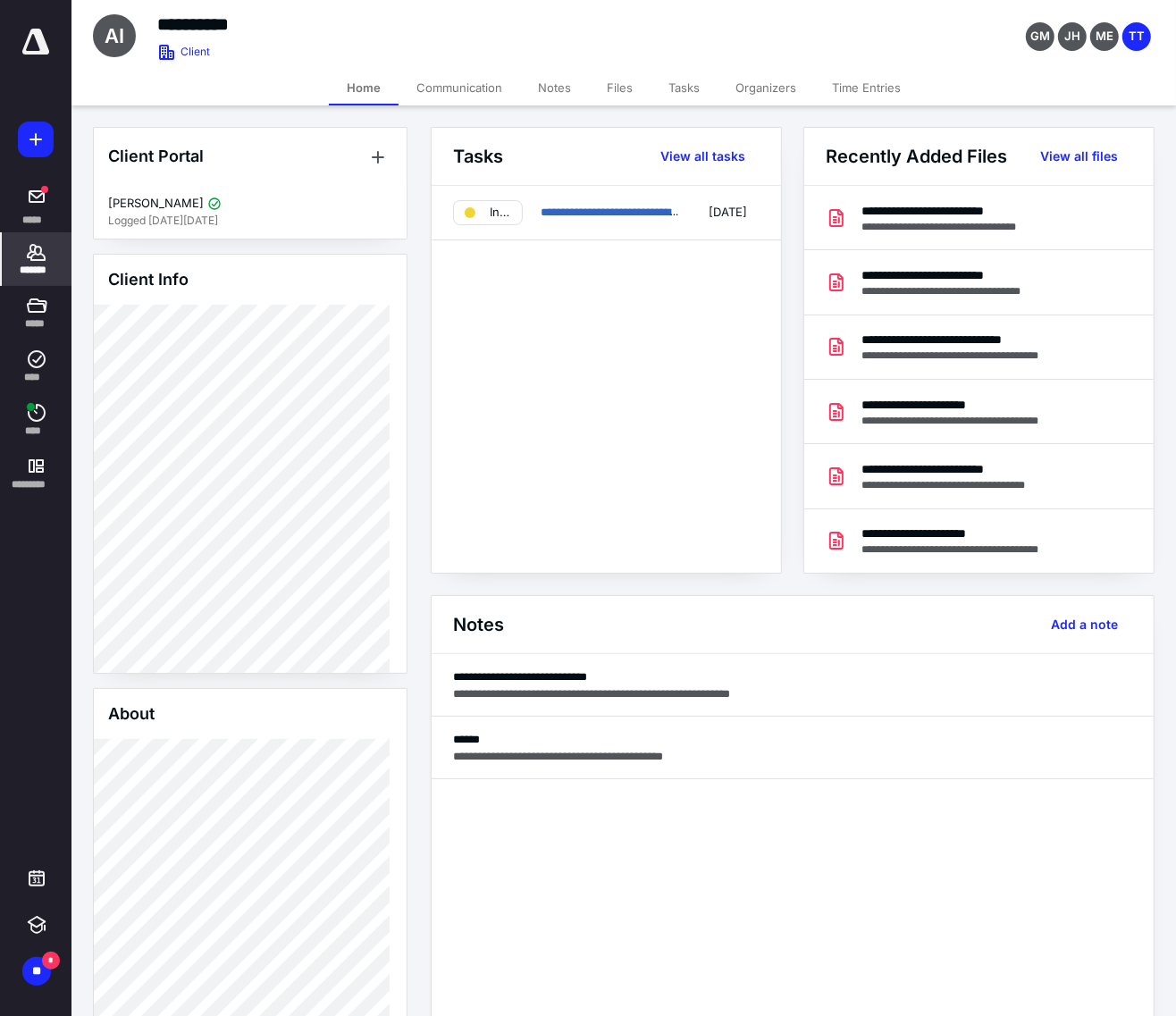 click on "Files" at bounding box center [619, 88] 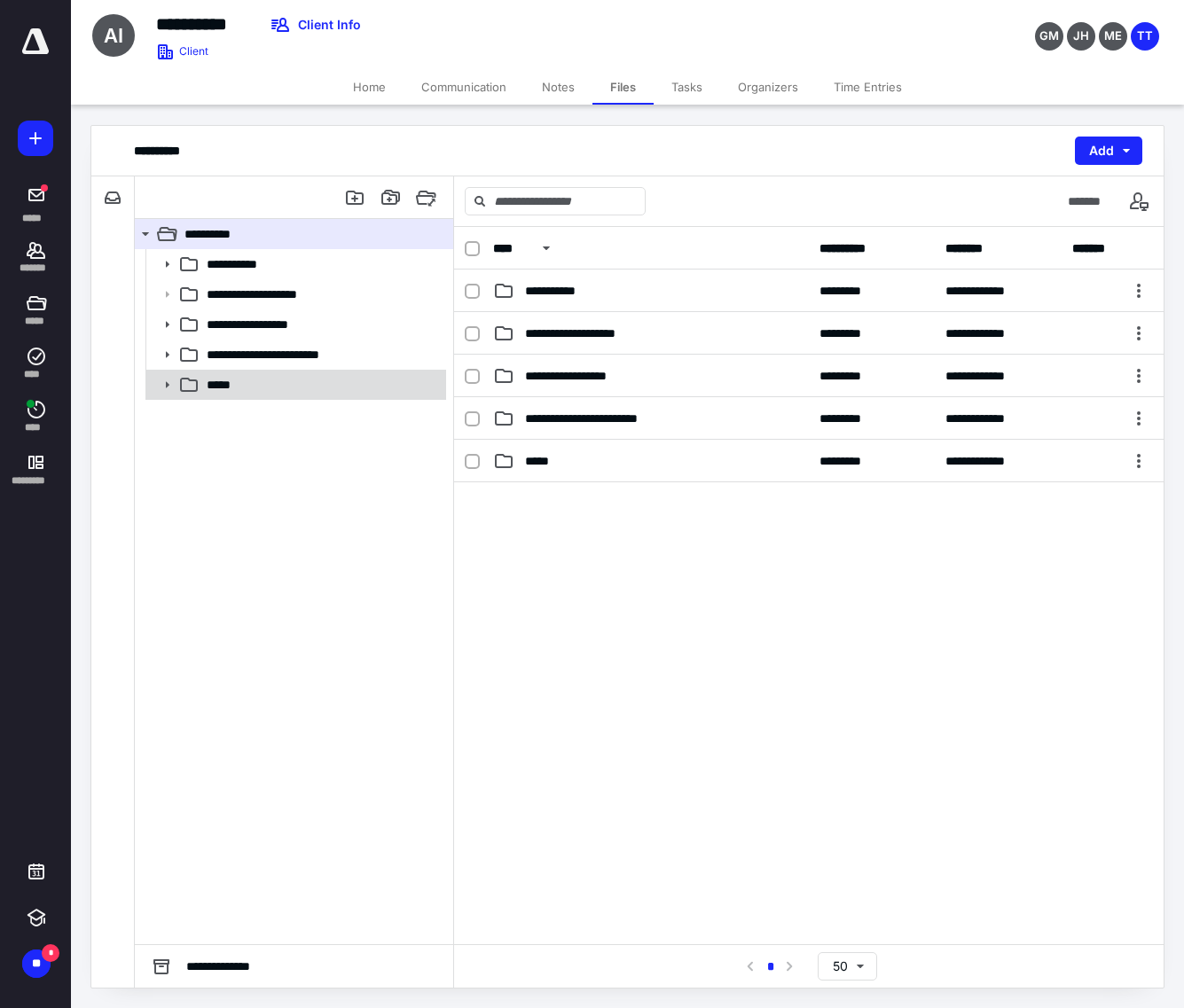 click 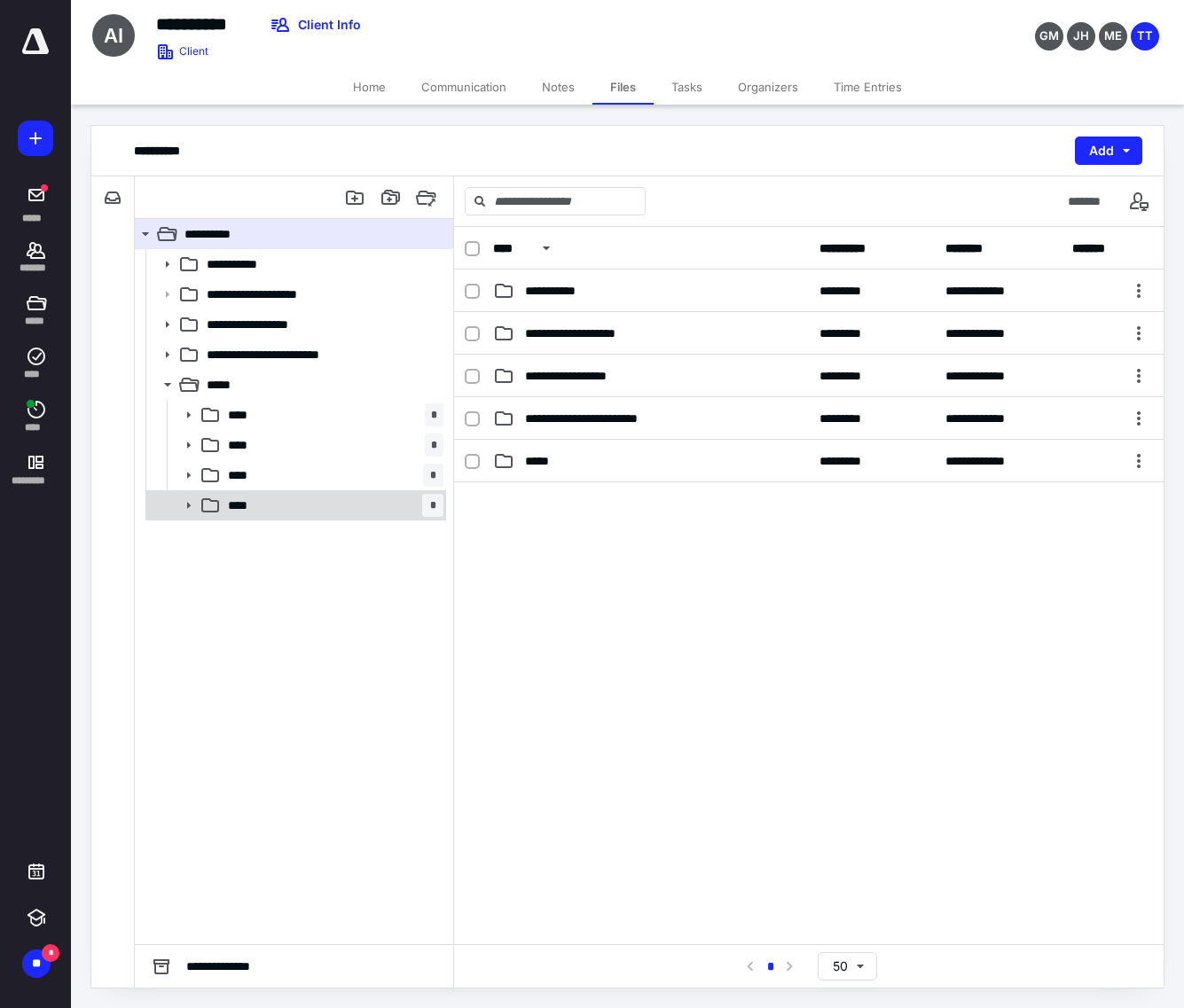 click on "**** *" at bounding box center (332, 505) 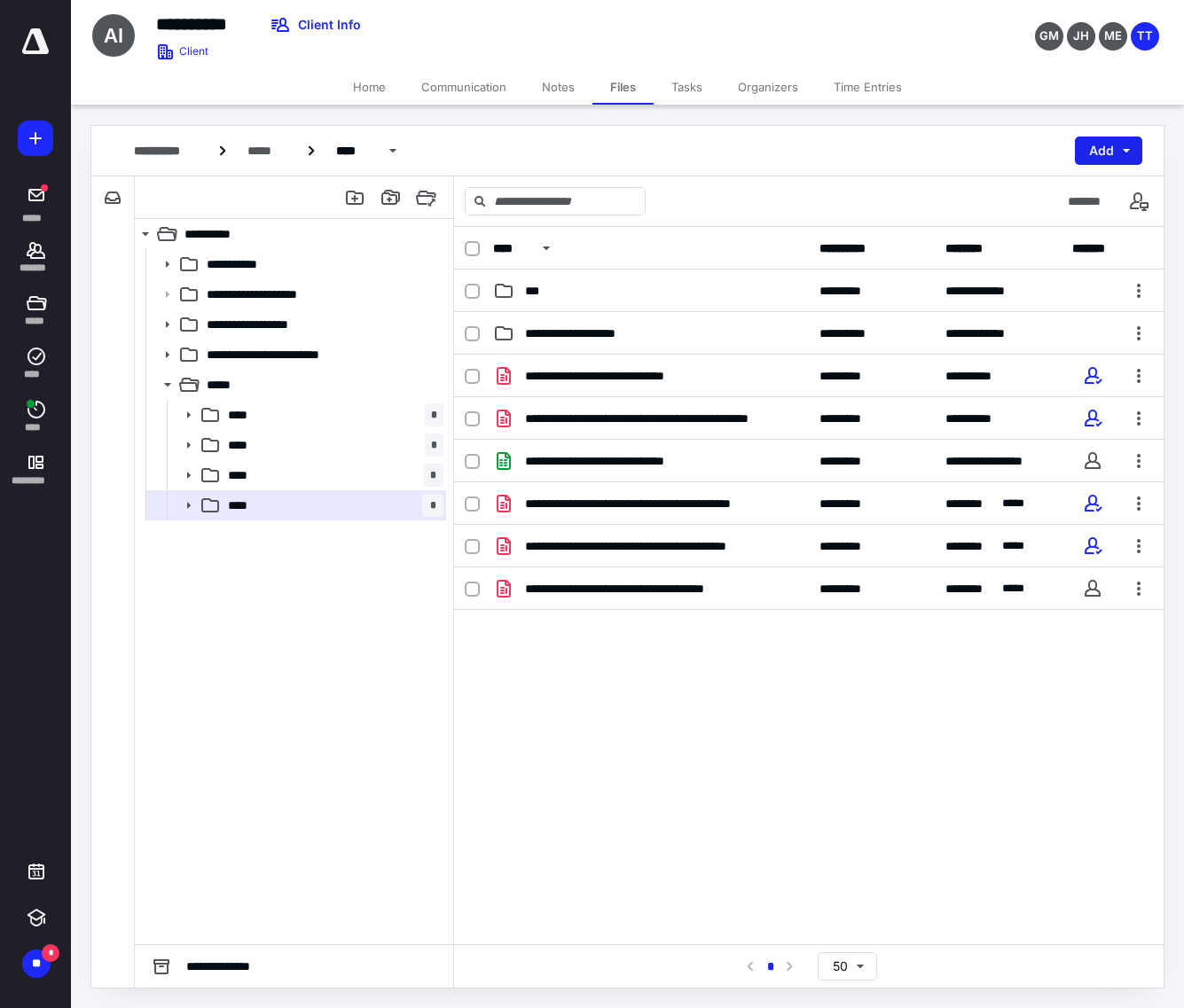 click on "Add" at bounding box center [1109, 151] 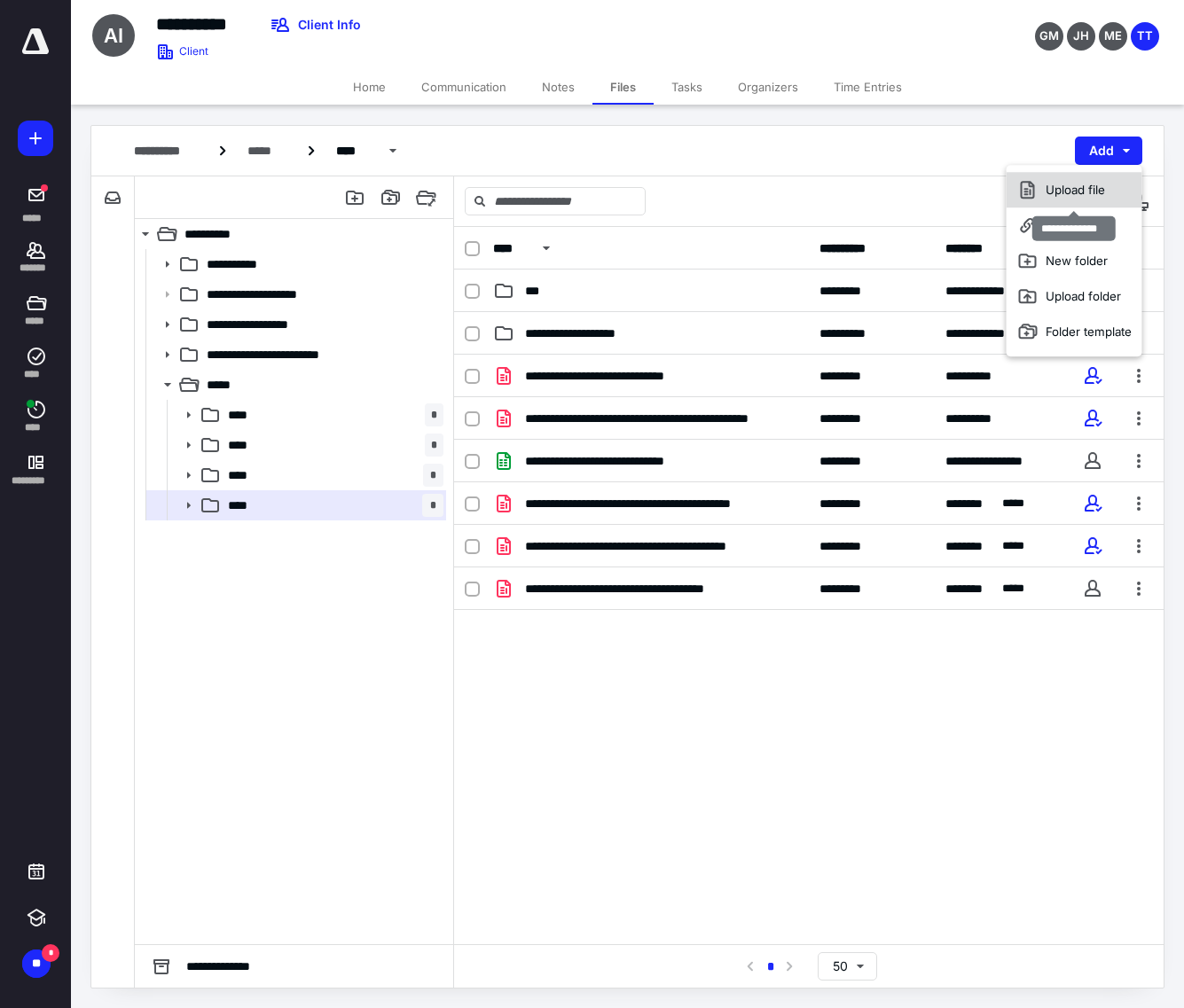 click on "Upload file" at bounding box center (1074, 190) 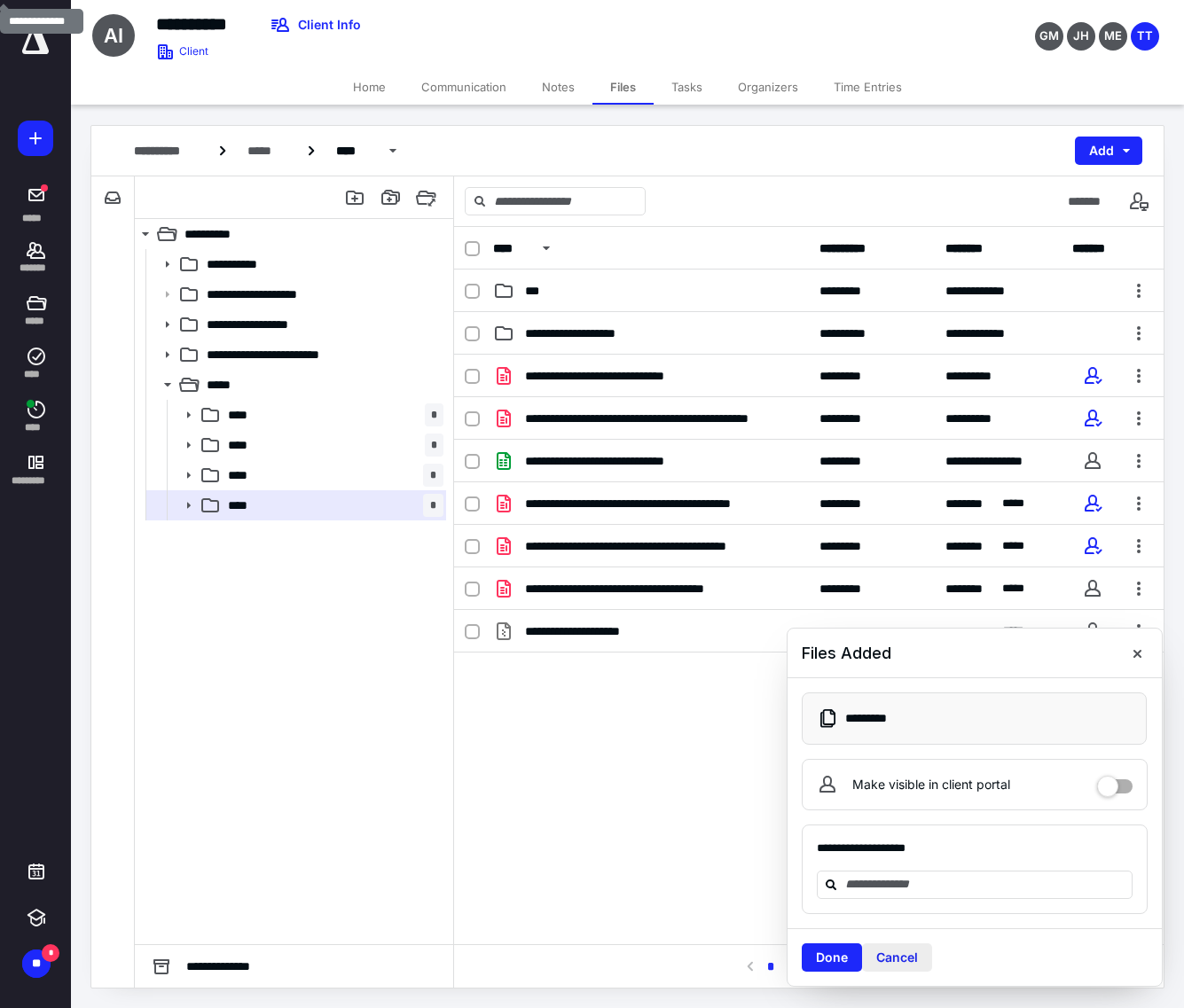 click on "Cancel" at bounding box center (897, 957) 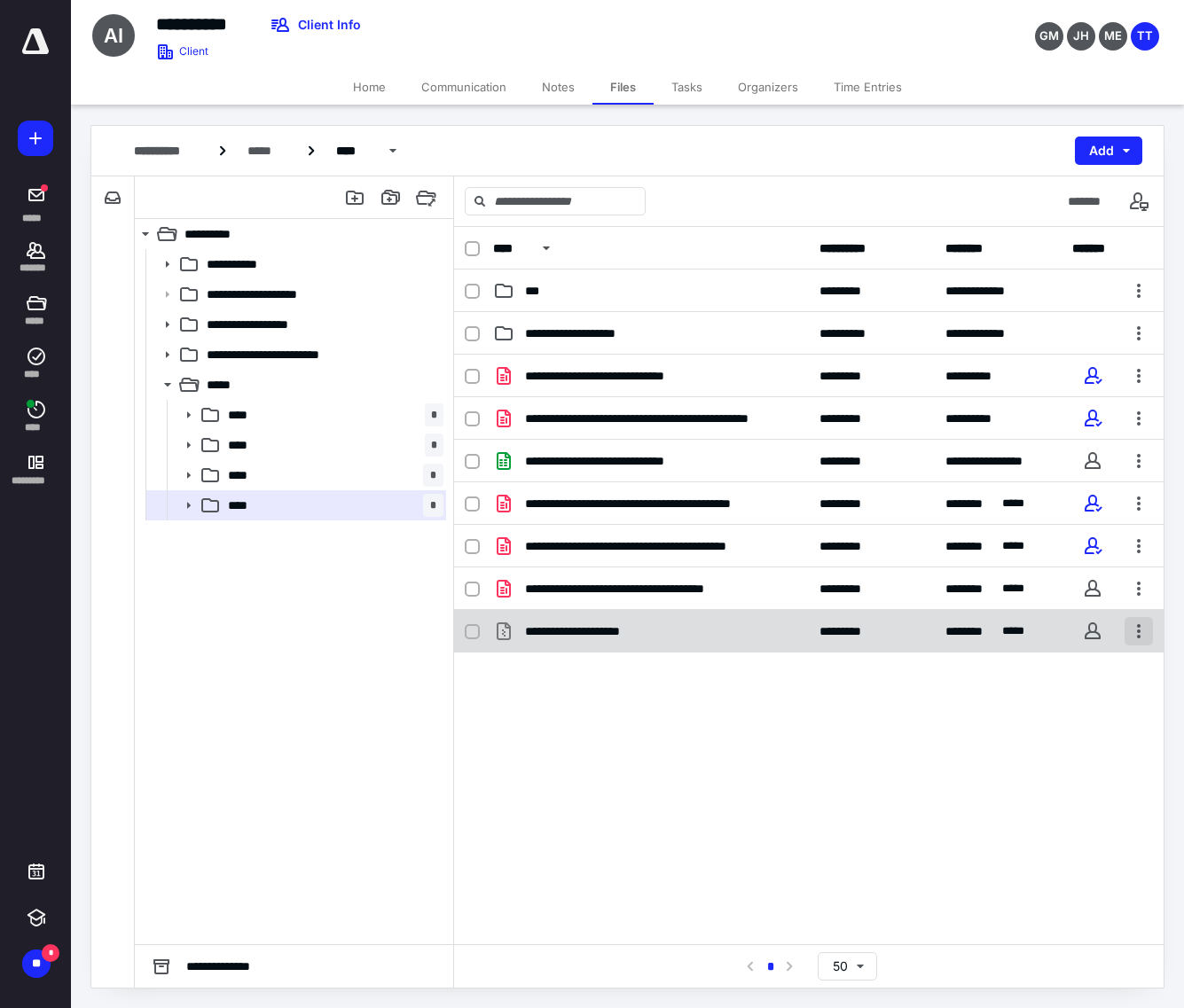 click at bounding box center (1139, 631) 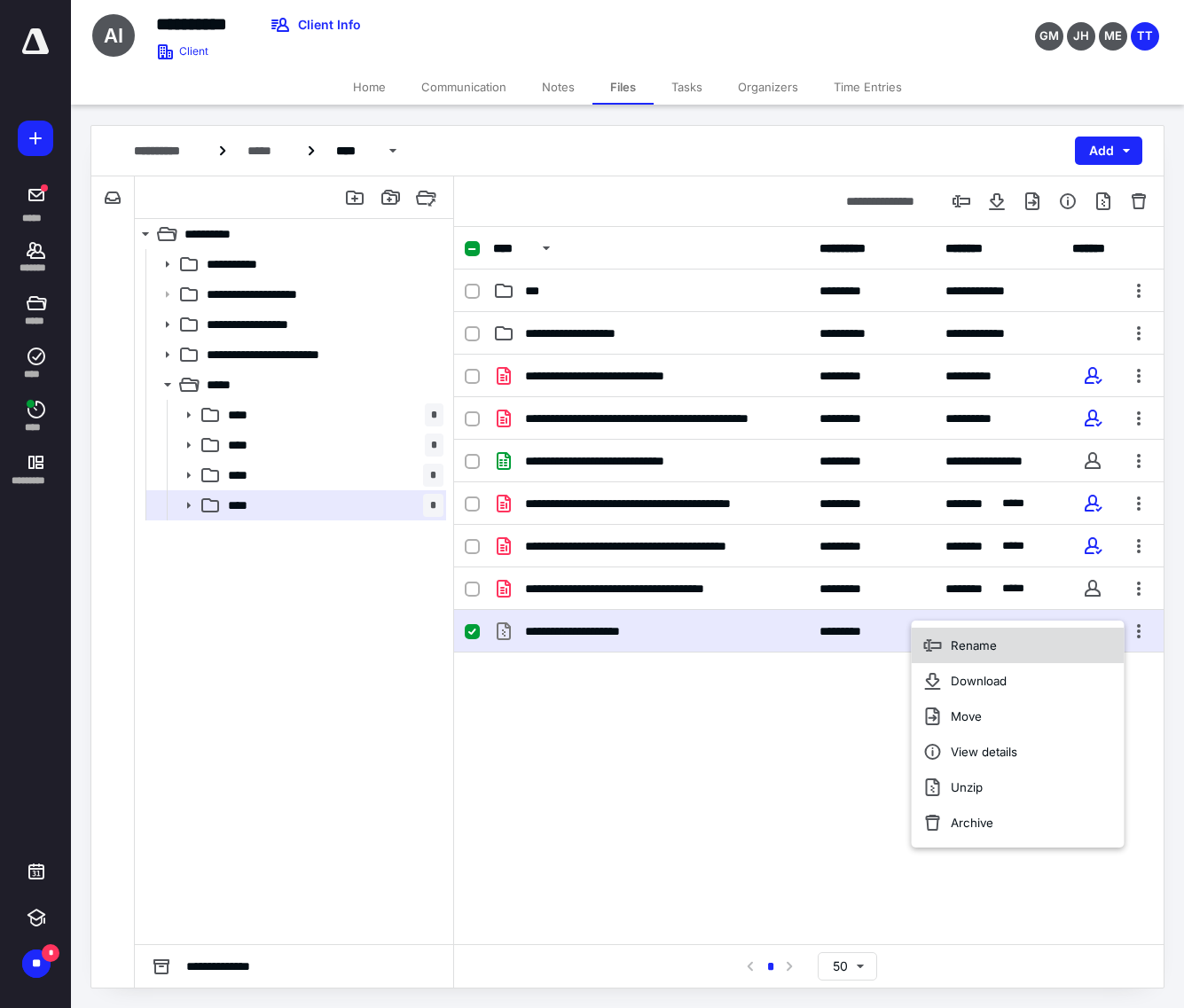 click on "Rename" at bounding box center (1018, 645) 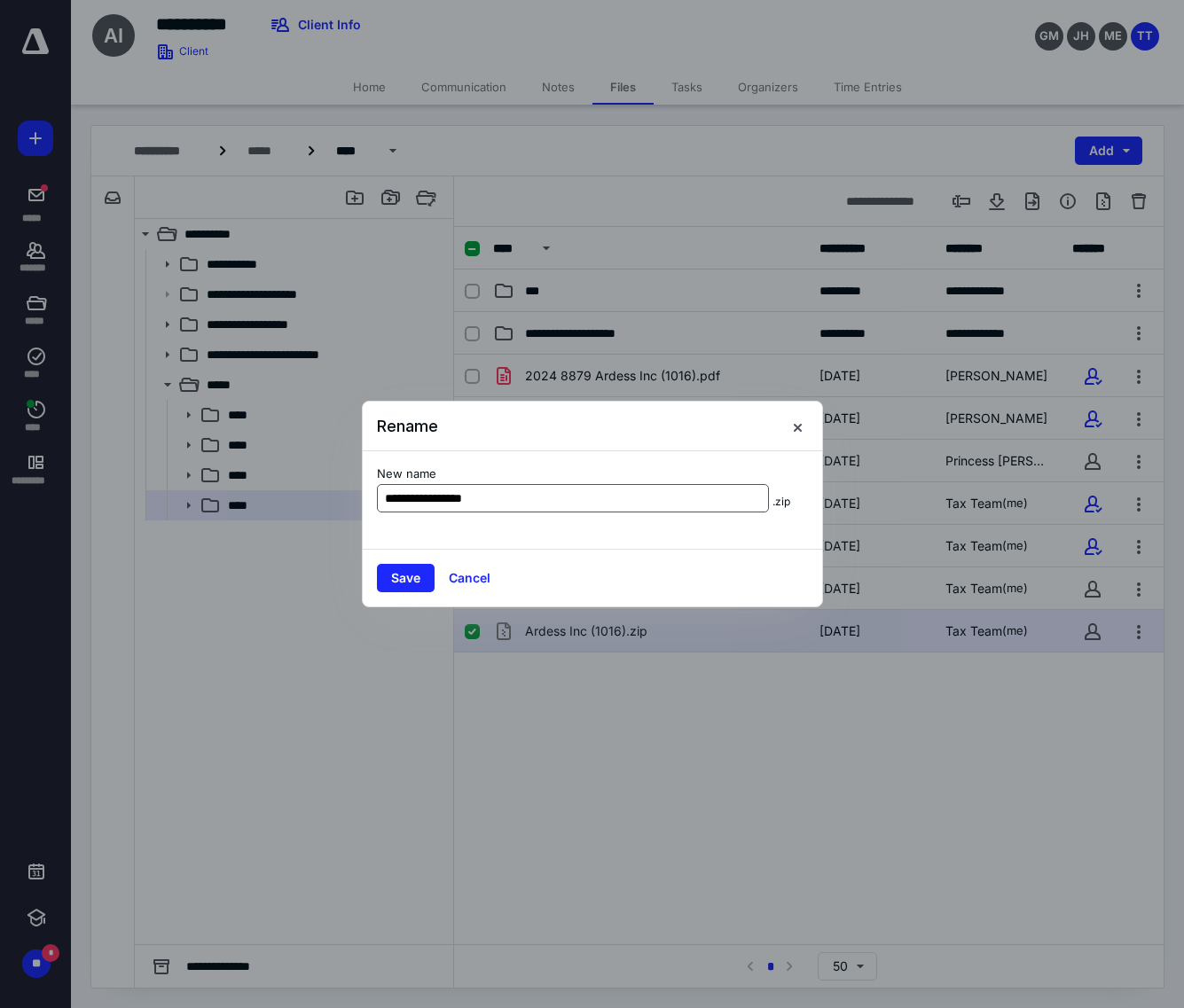click on "**********" at bounding box center [573, 498] 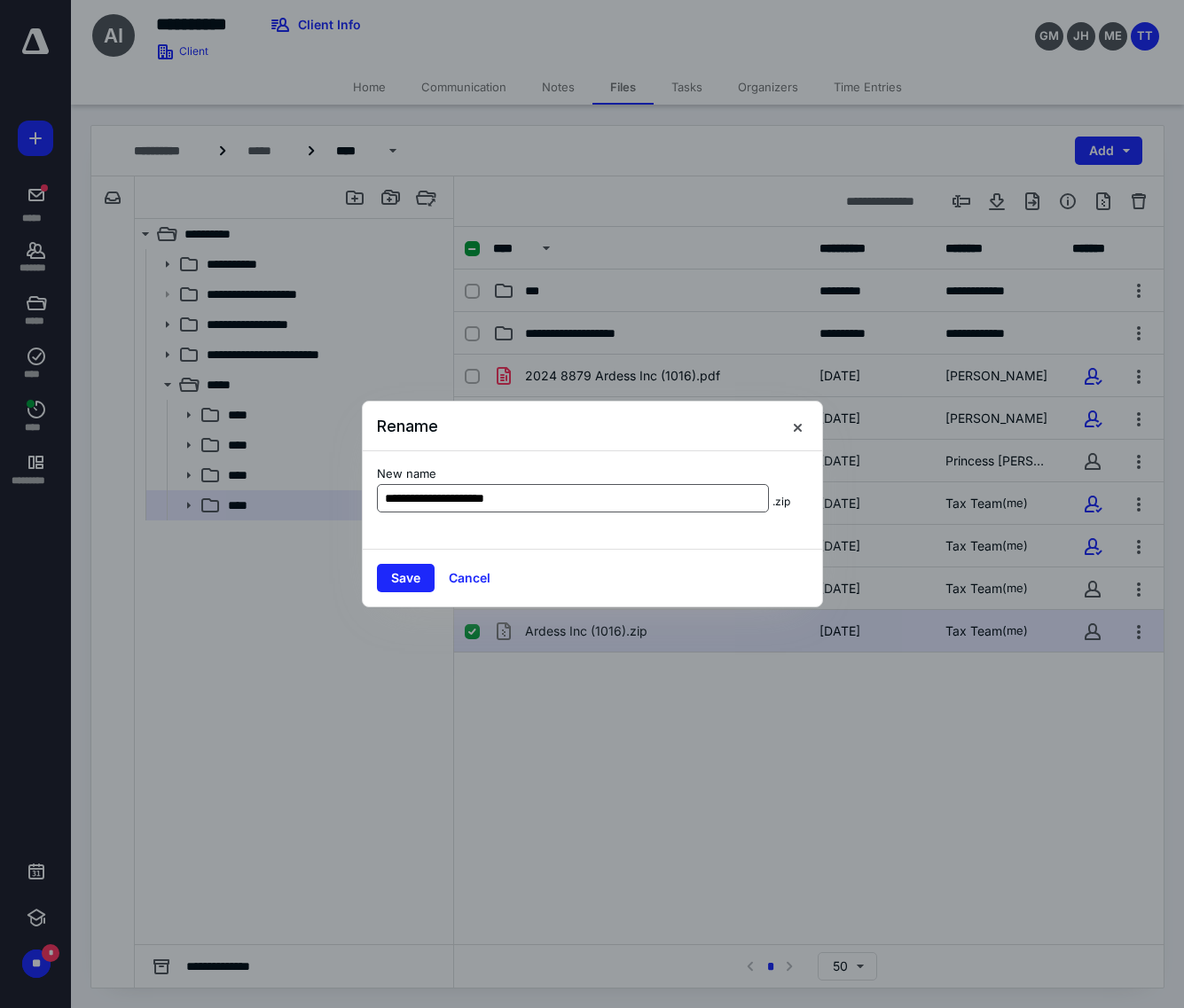 click on "**********" at bounding box center (573, 498) 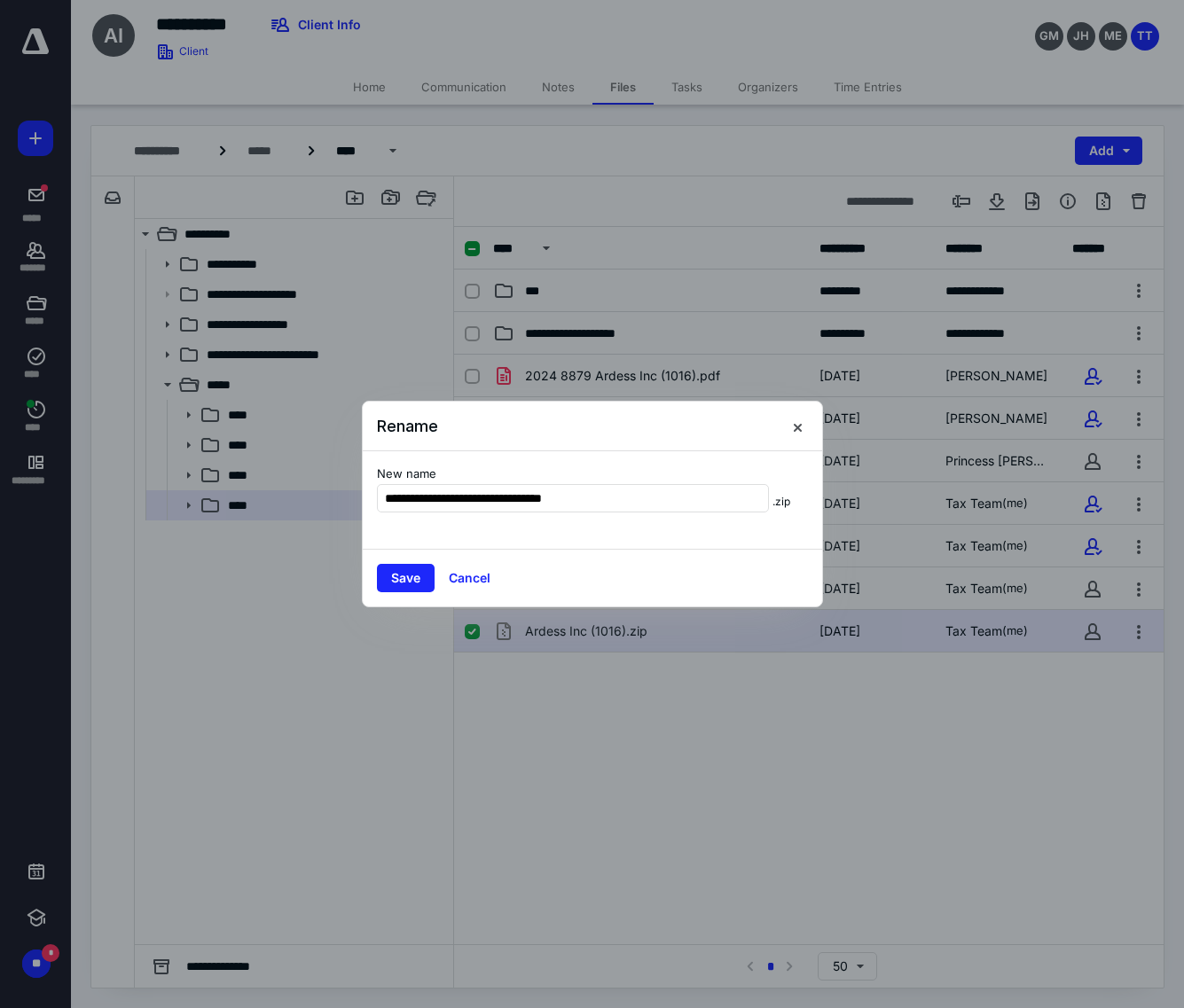 type on "**********" 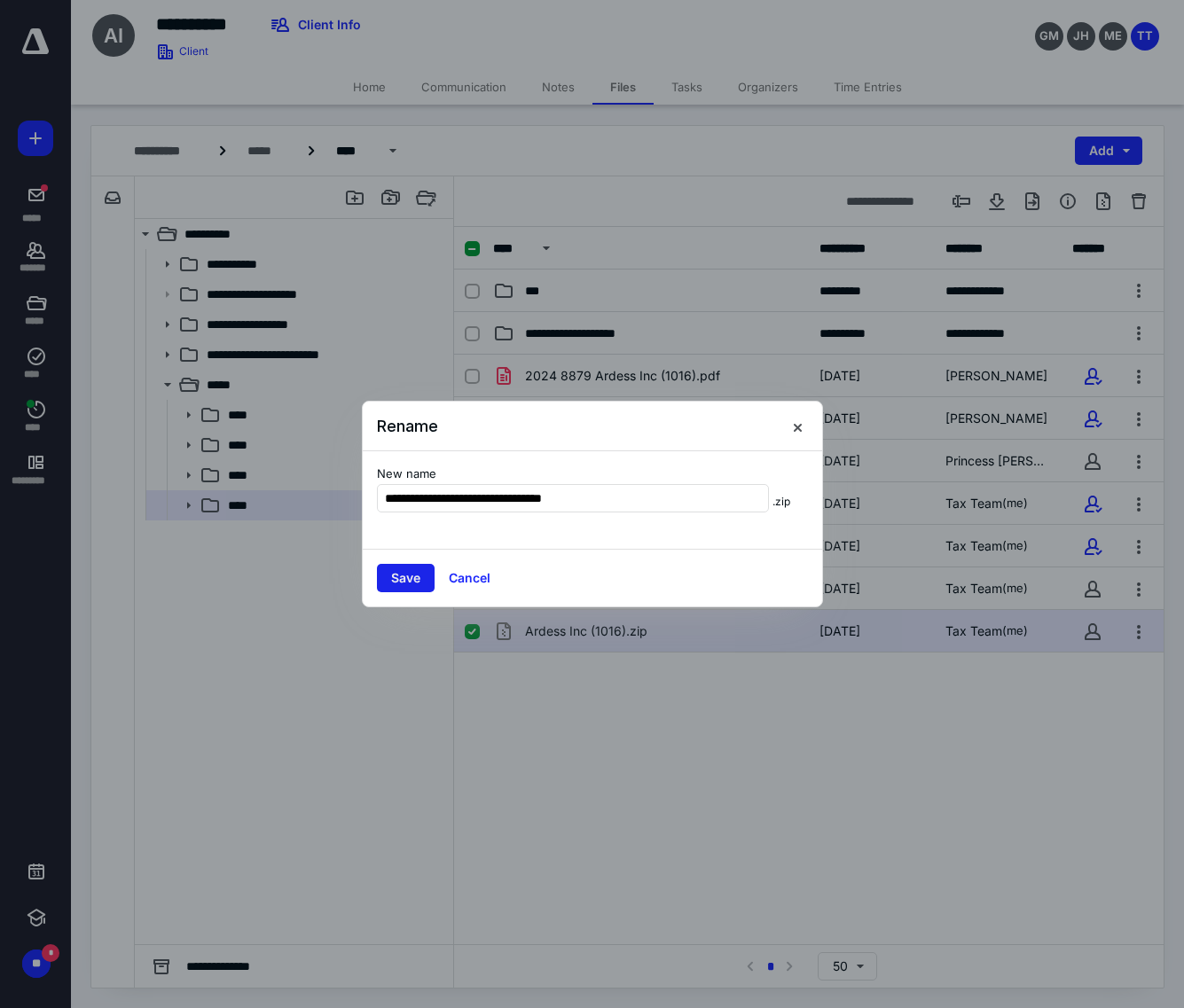 click on "Save" at bounding box center (405, 578) 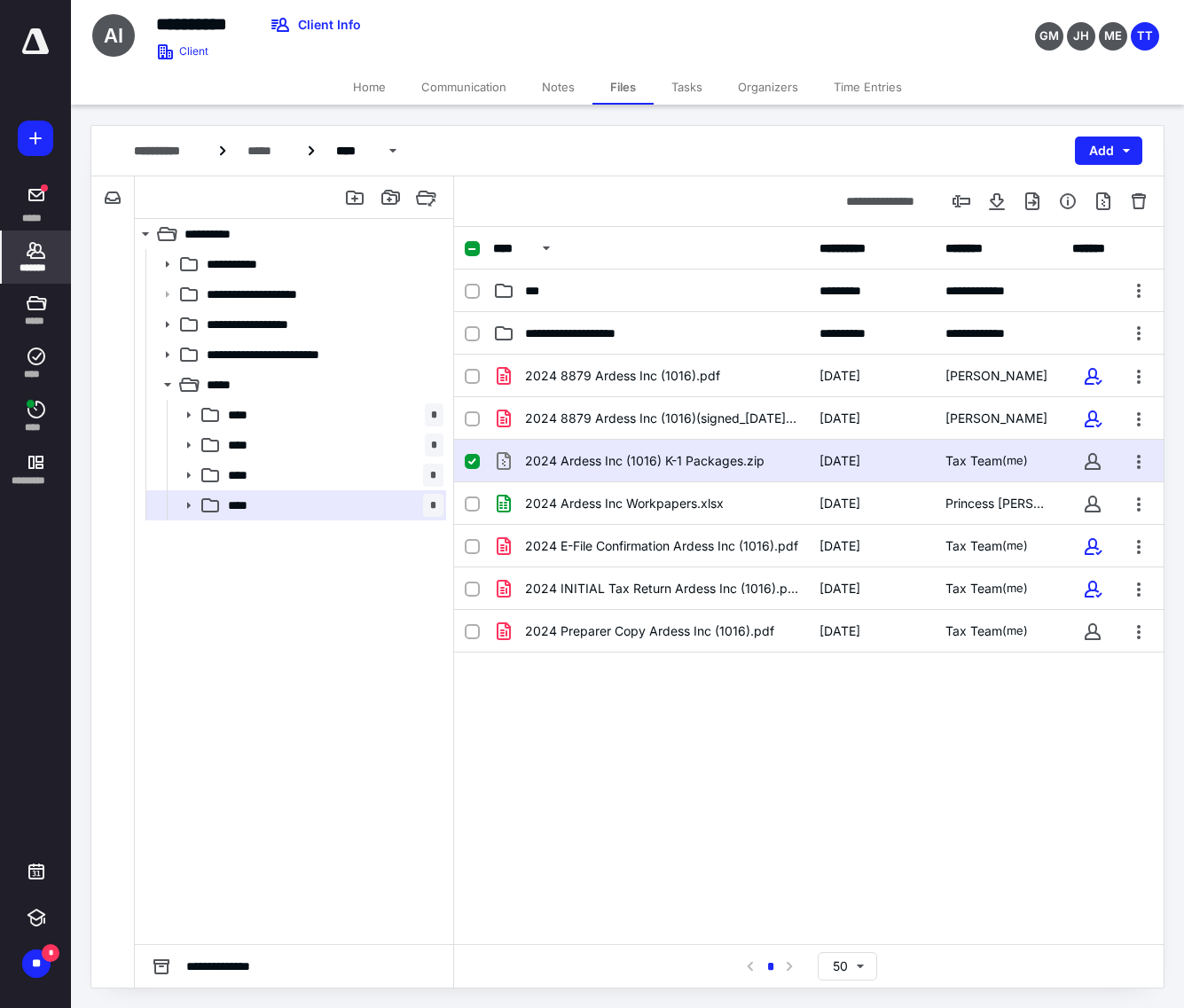 click on "*******" at bounding box center [36, 268] 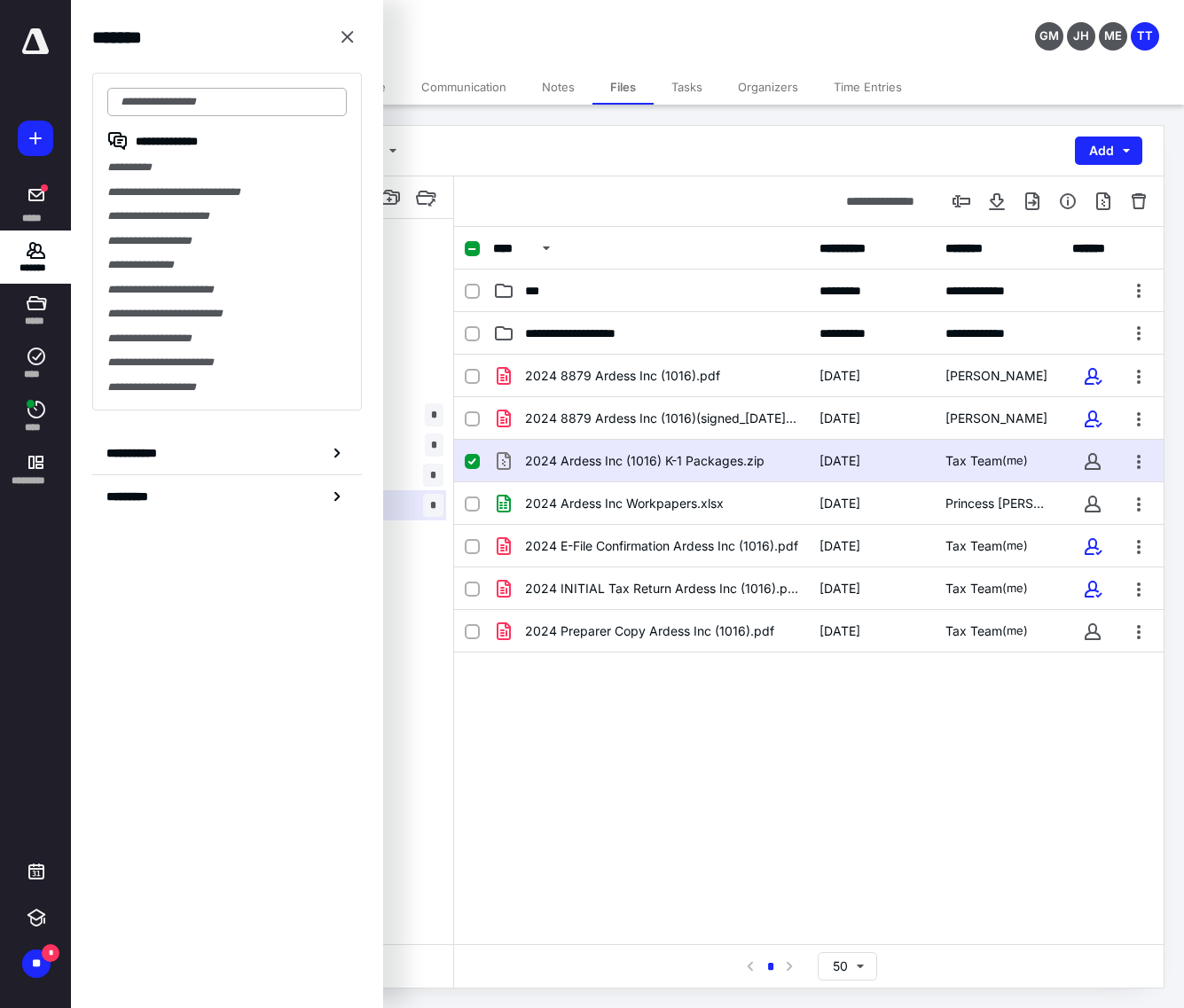 click at bounding box center (227, 102) 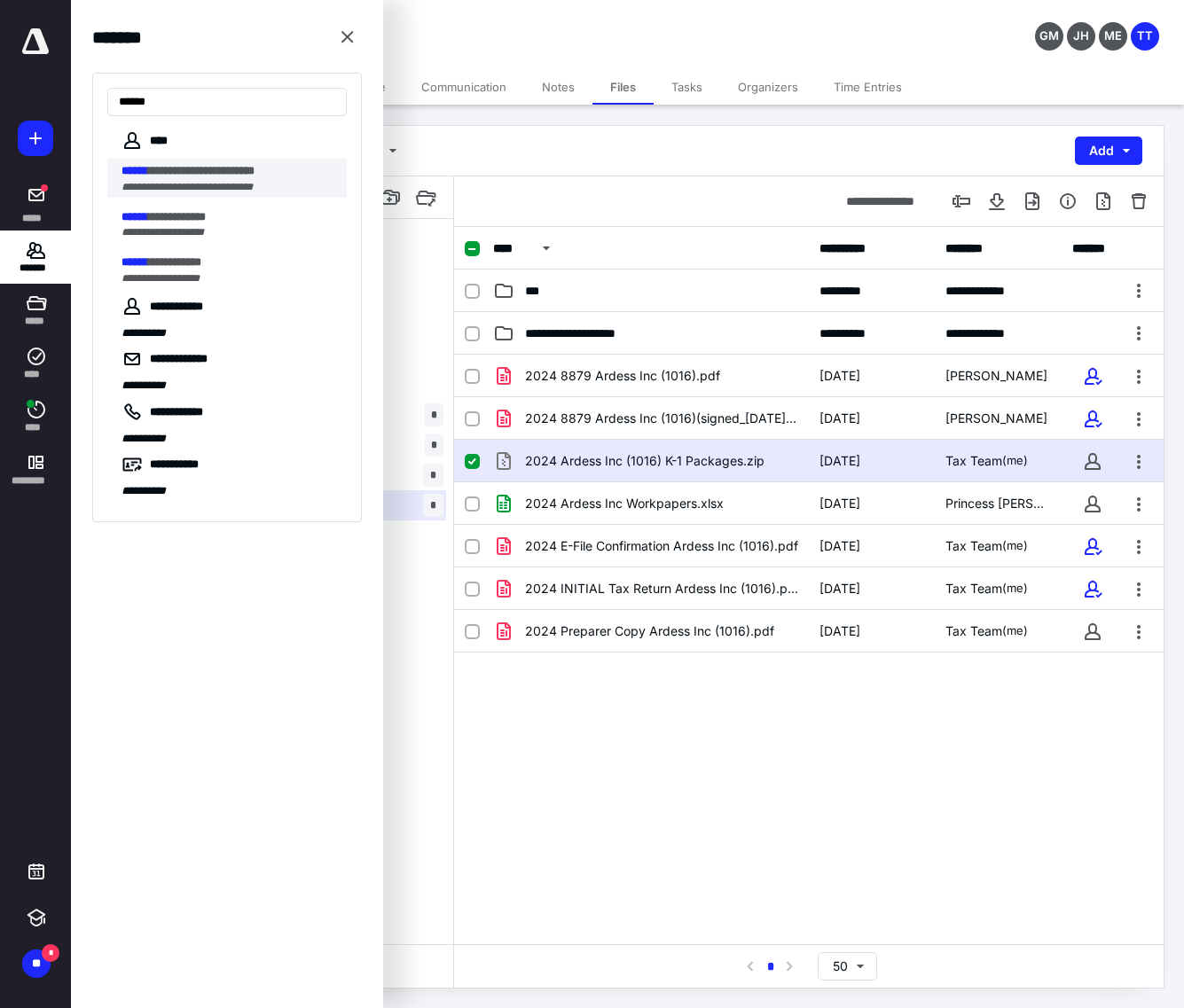 type on "******" 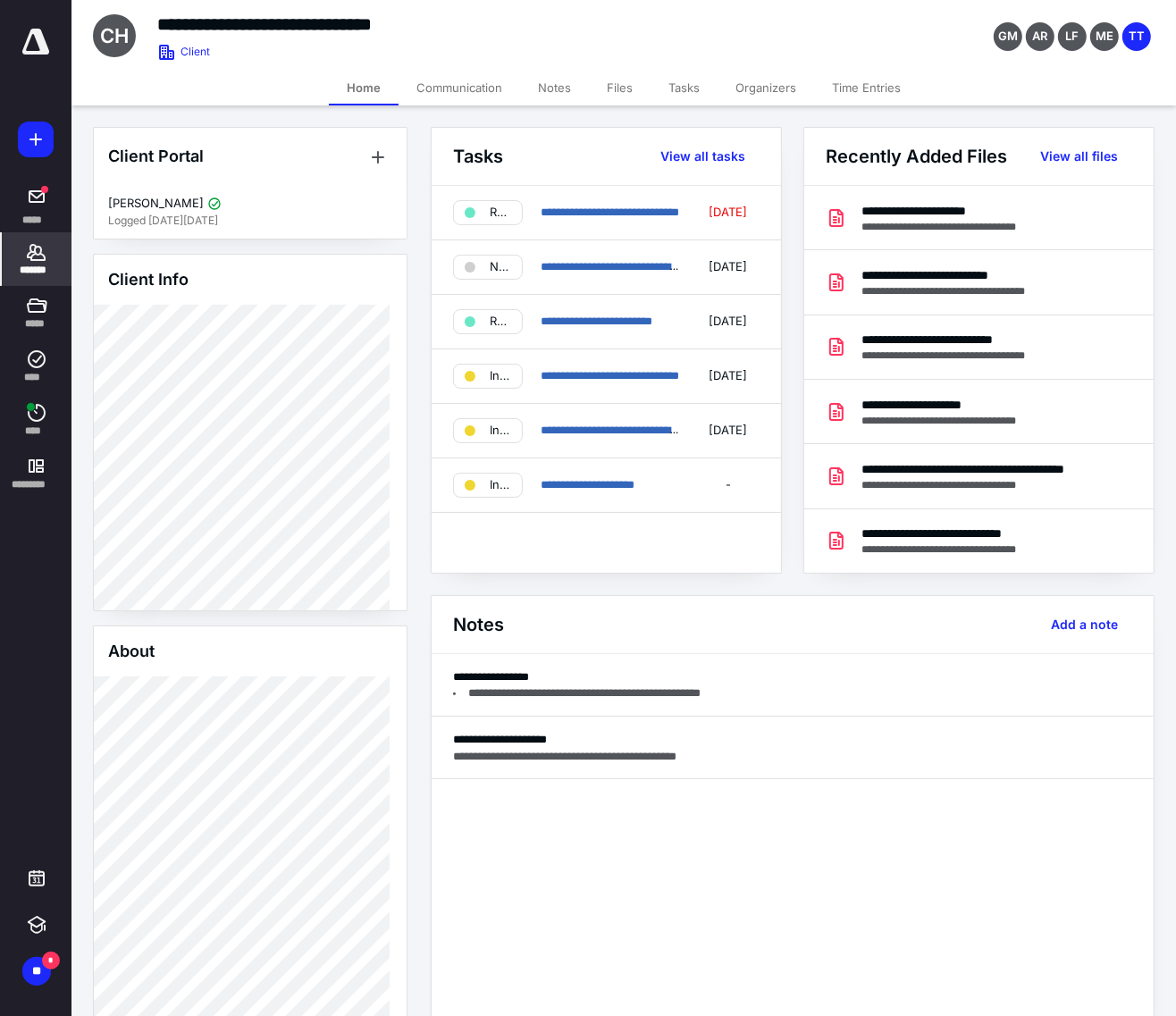 click on "Files" at bounding box center (619, 88) 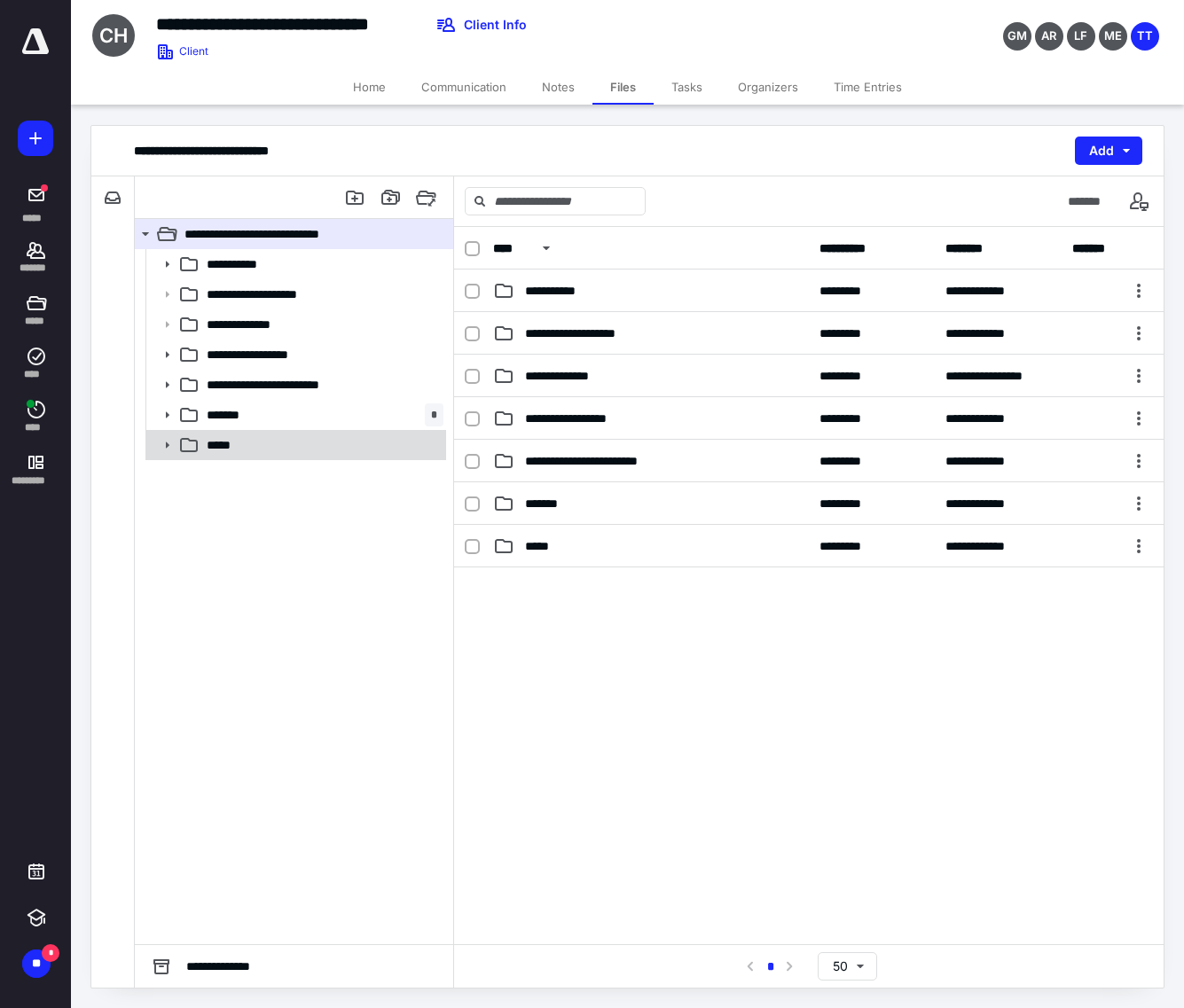 click 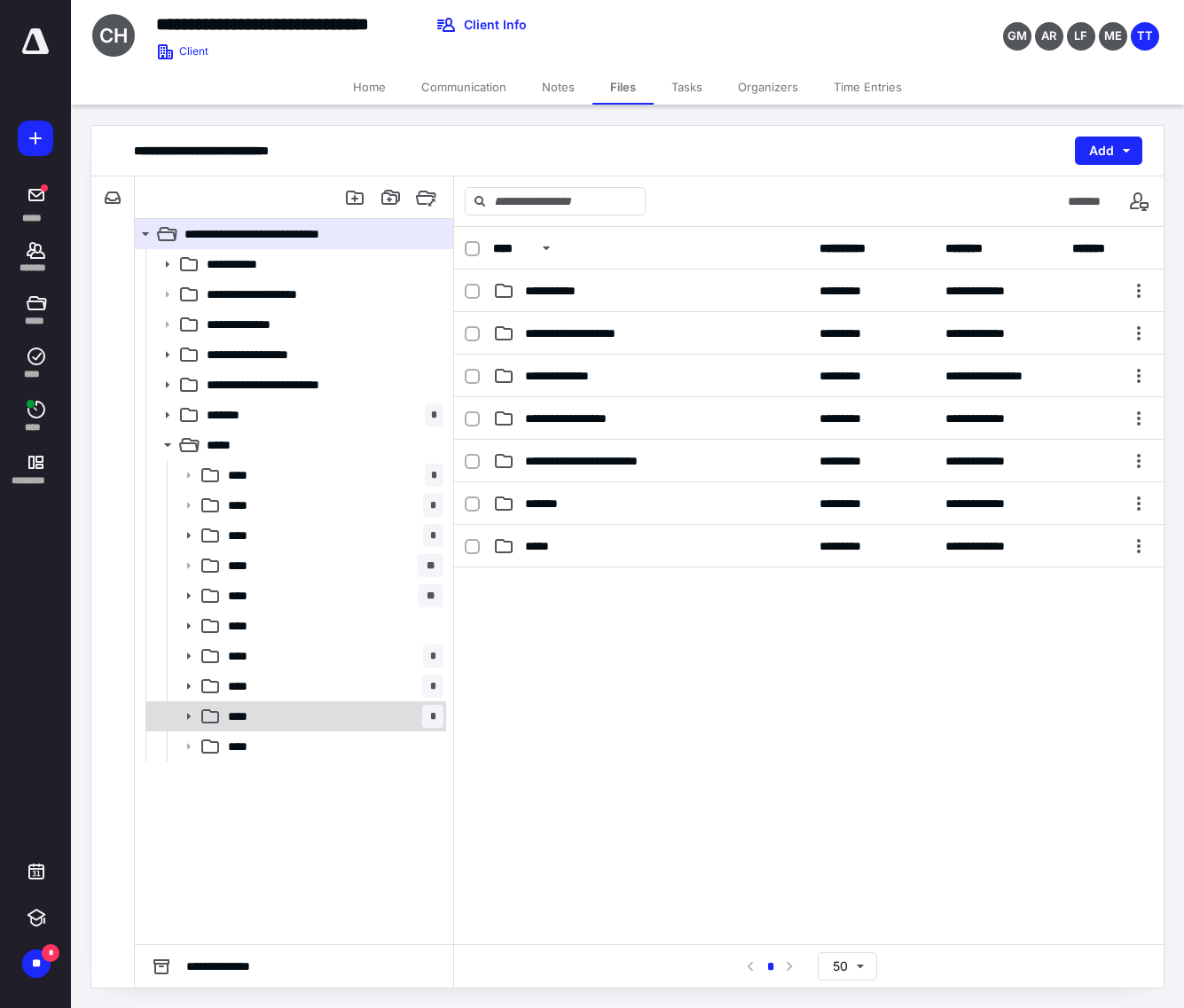 click on "**** *" at bounding box center (332, 716) 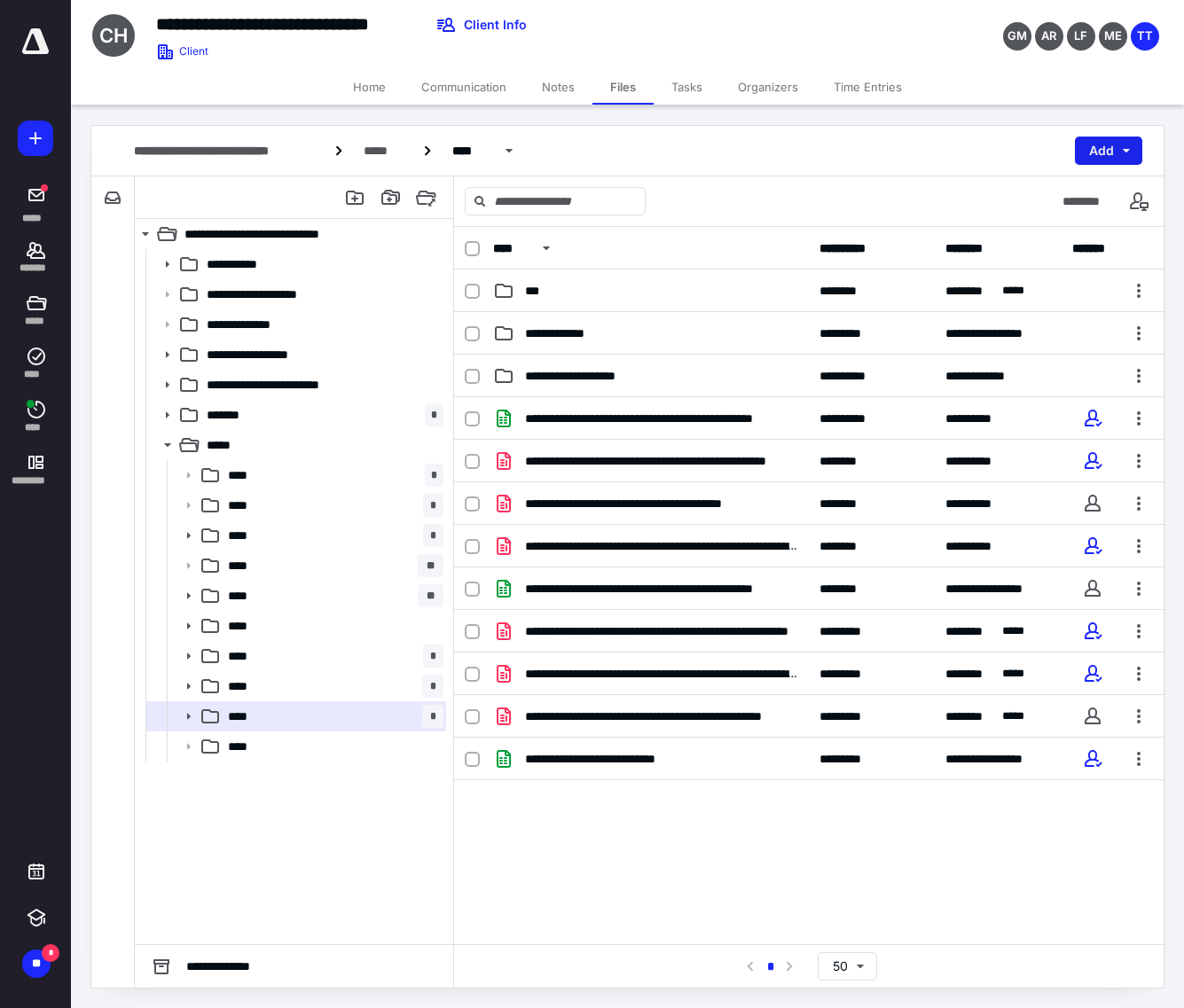 click on "Add" at bounding box center [1109, 151] 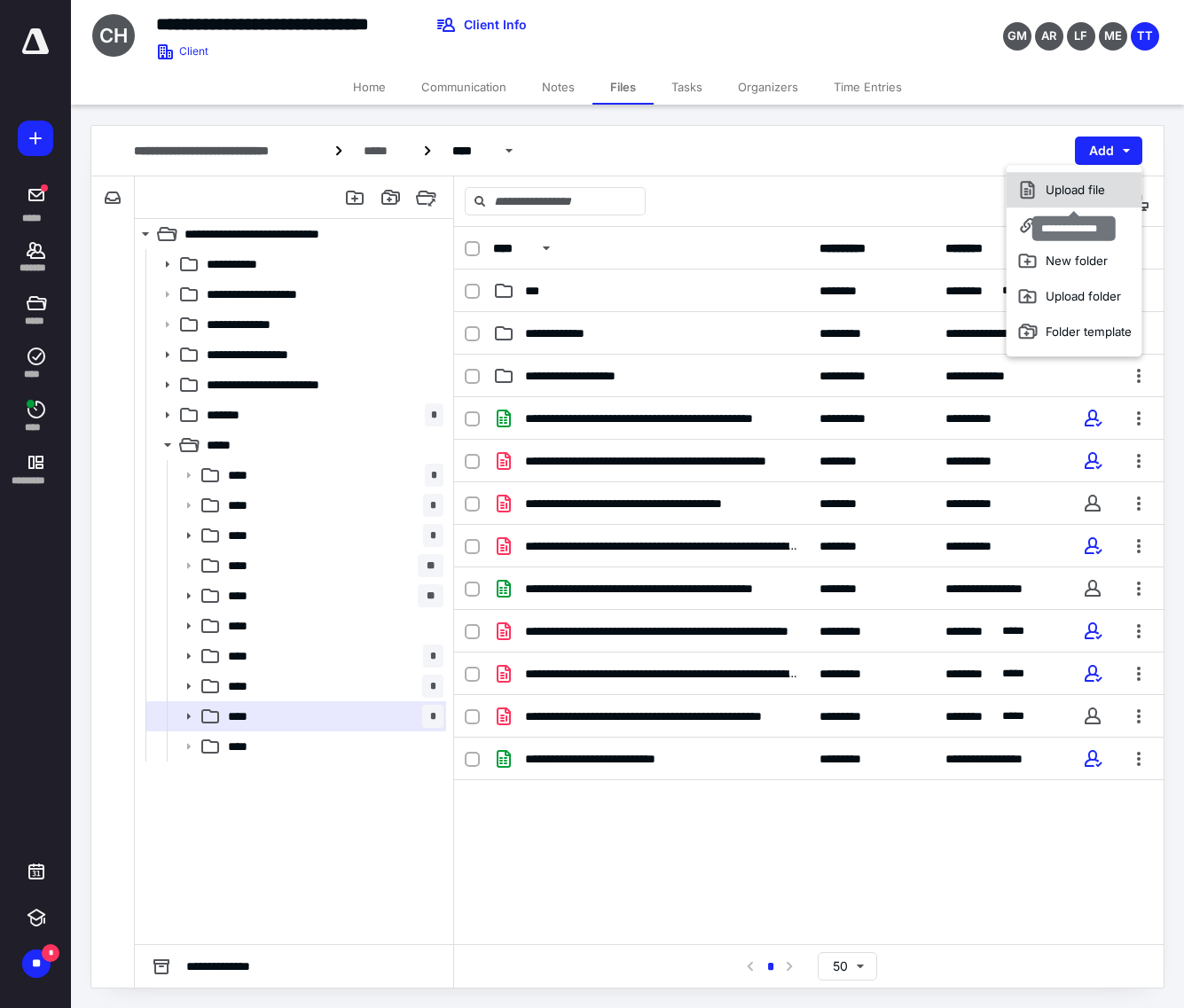 click 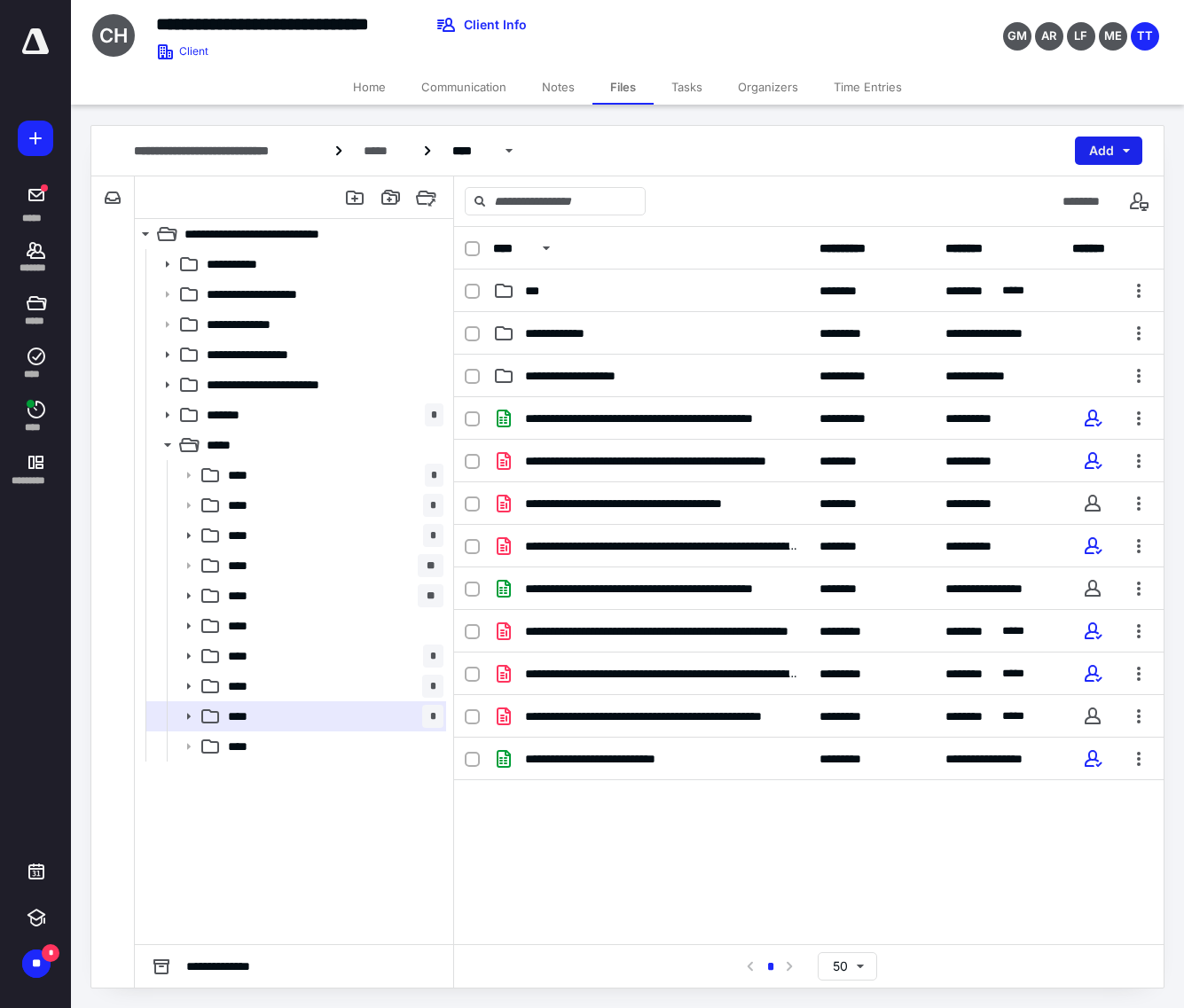 click on "Add" at bounding box center [1109, 151] 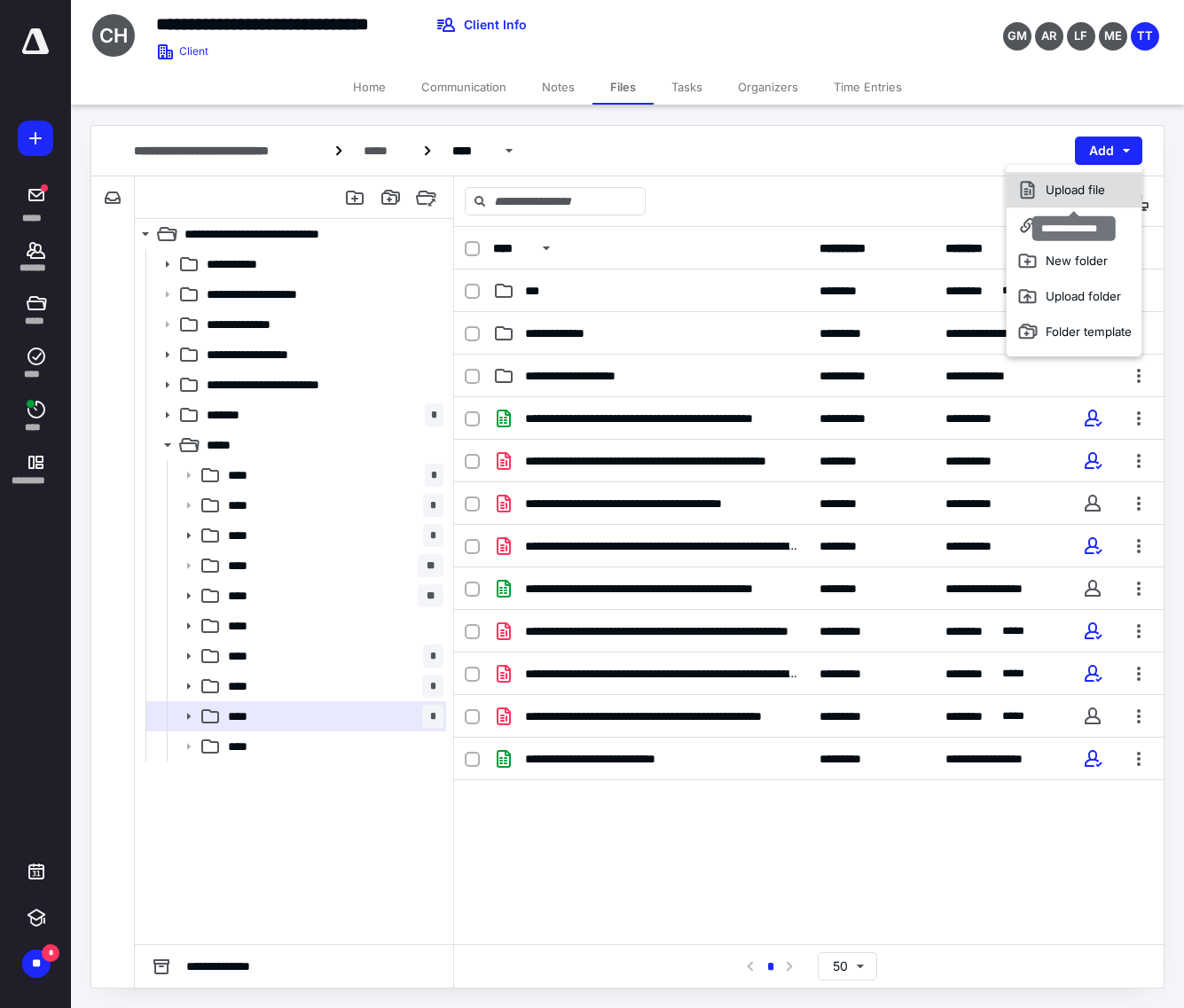 click on "Upload file" at bounding box center (1074, 190) 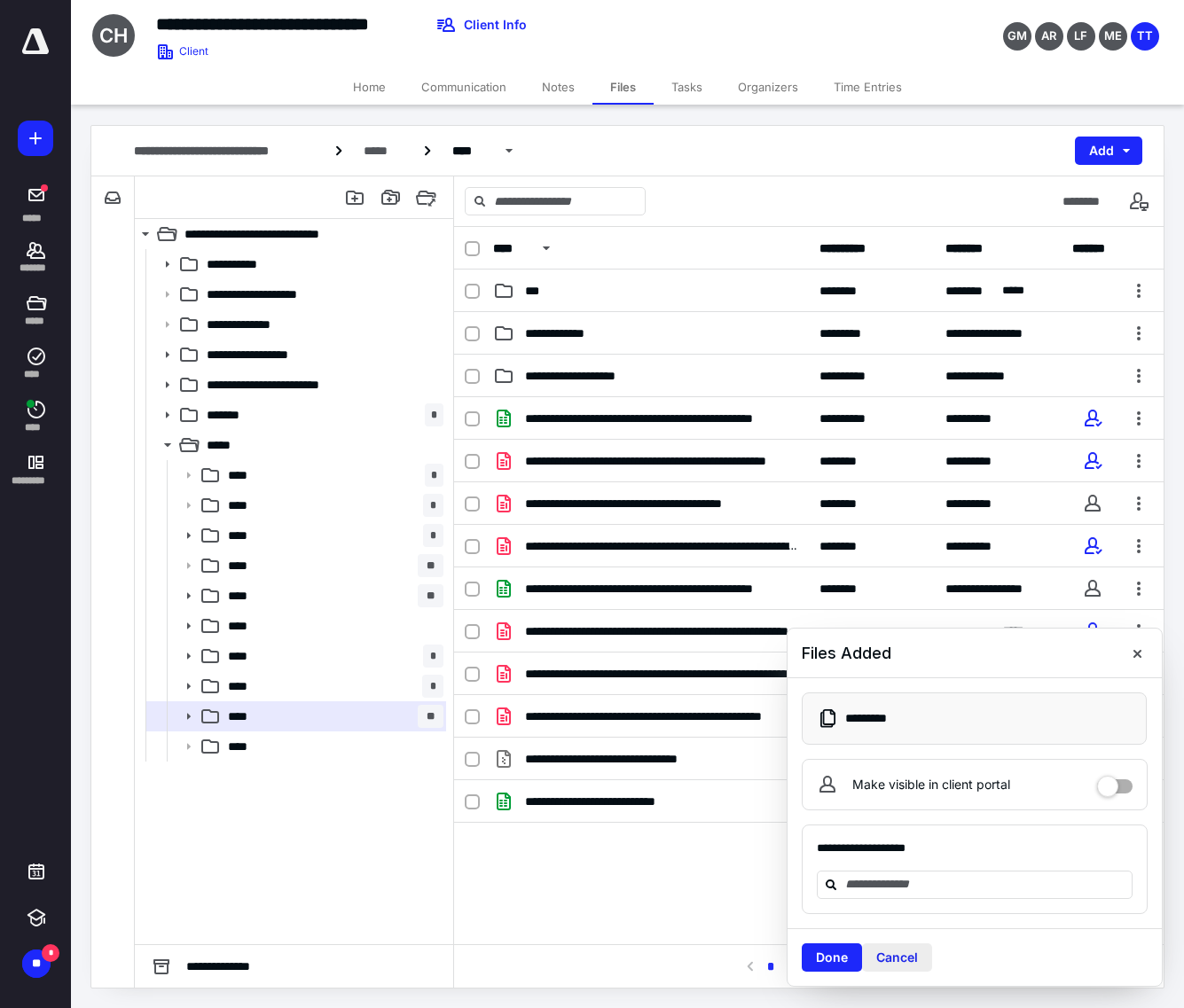 click on "Cancel" at bounding box center (897, 957) 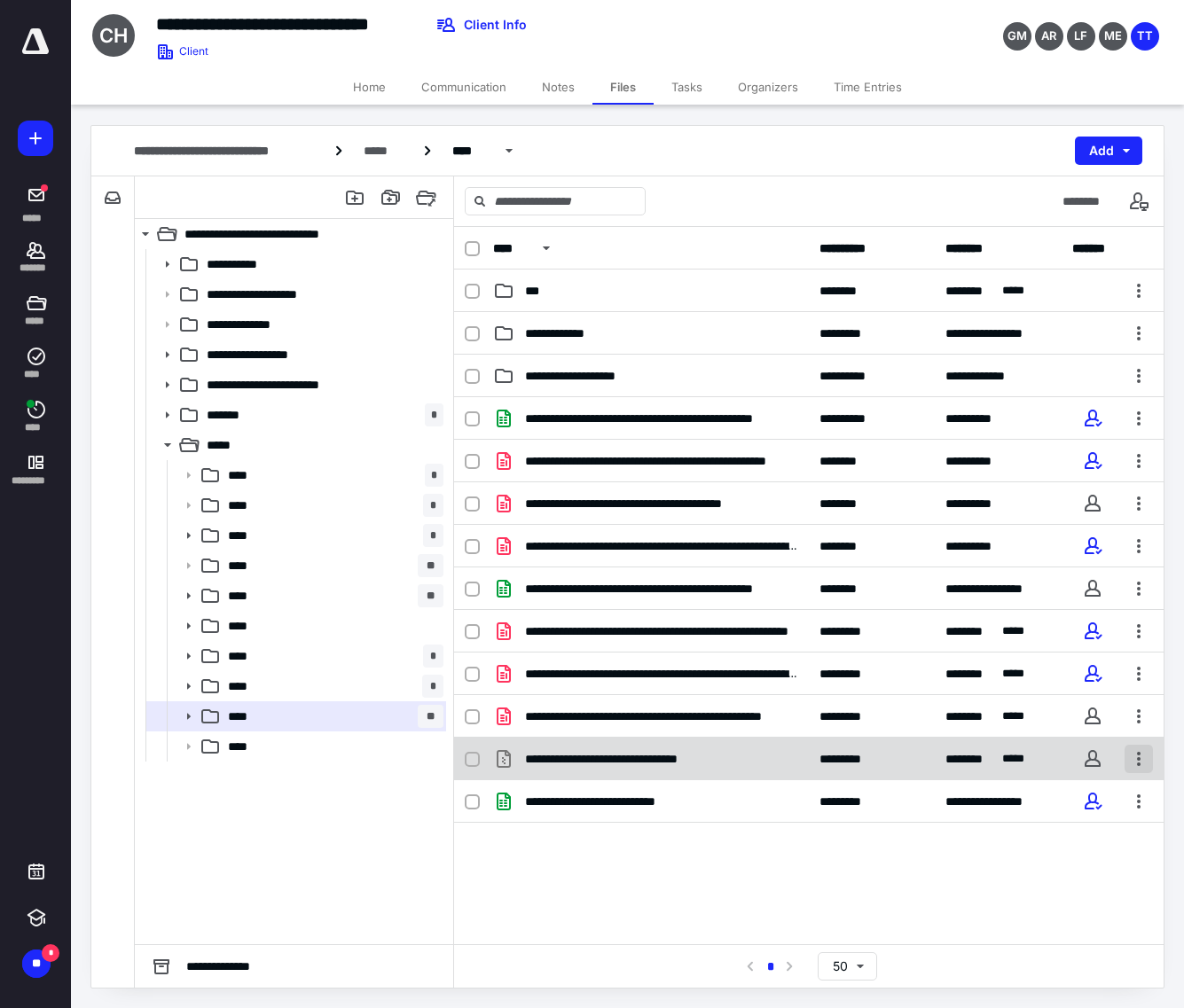 click at bounding box center [1139, 759] 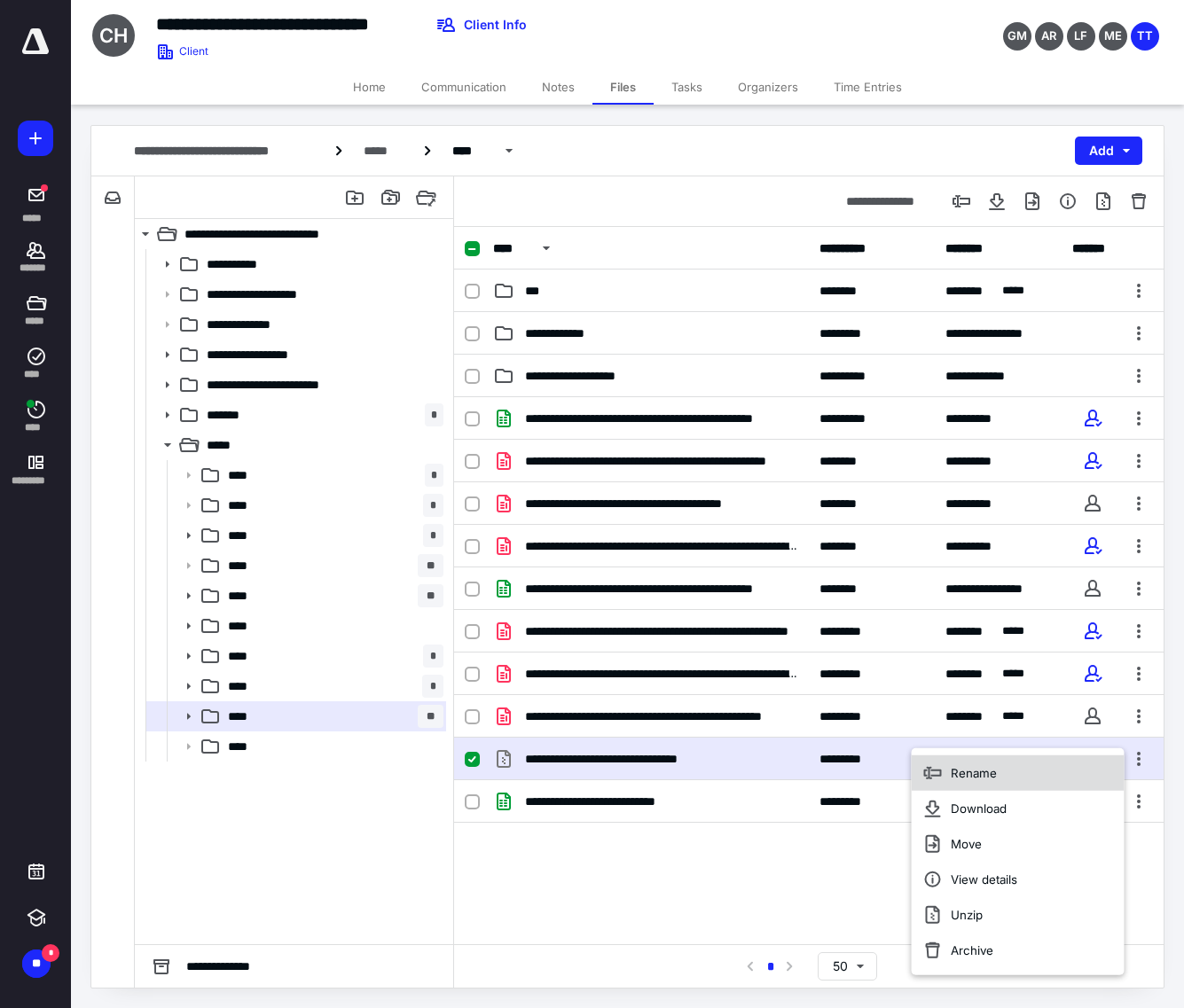 click on "Rename" at bounding box center (1018, 773) 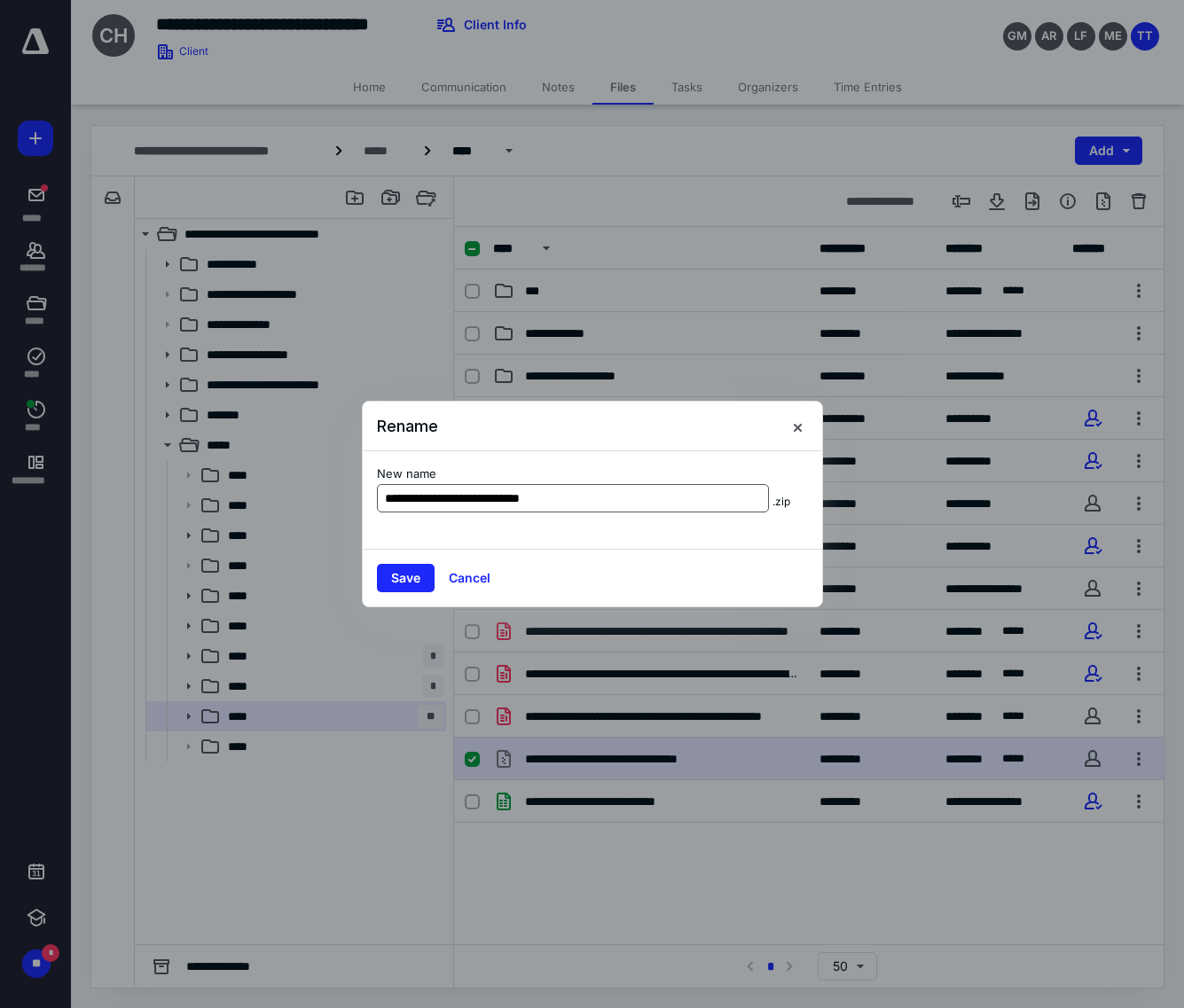 click on "**********" at bounding box center [573, 498] 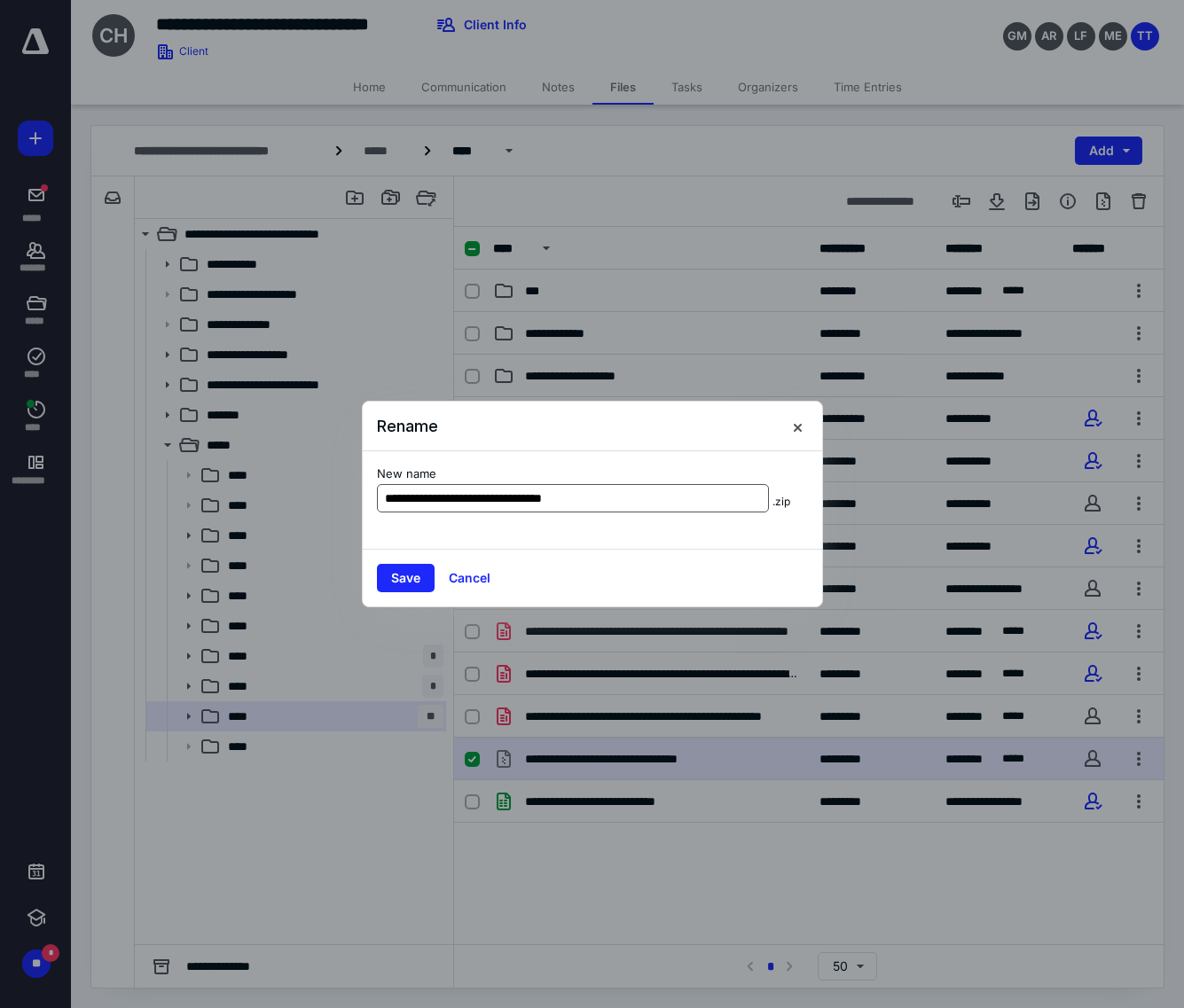 click on "**********" at bounding box center (573, 498) 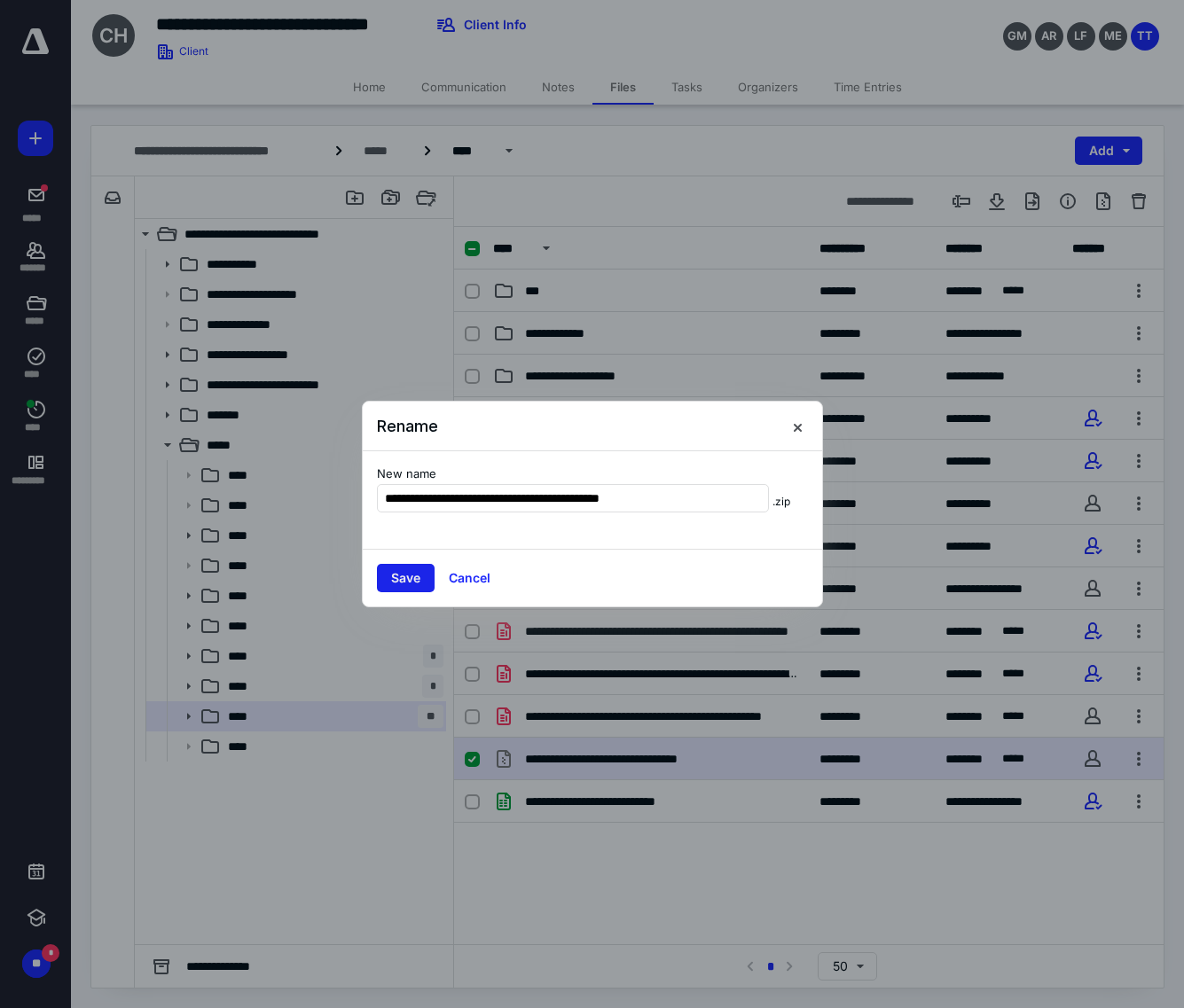 type on "**********" 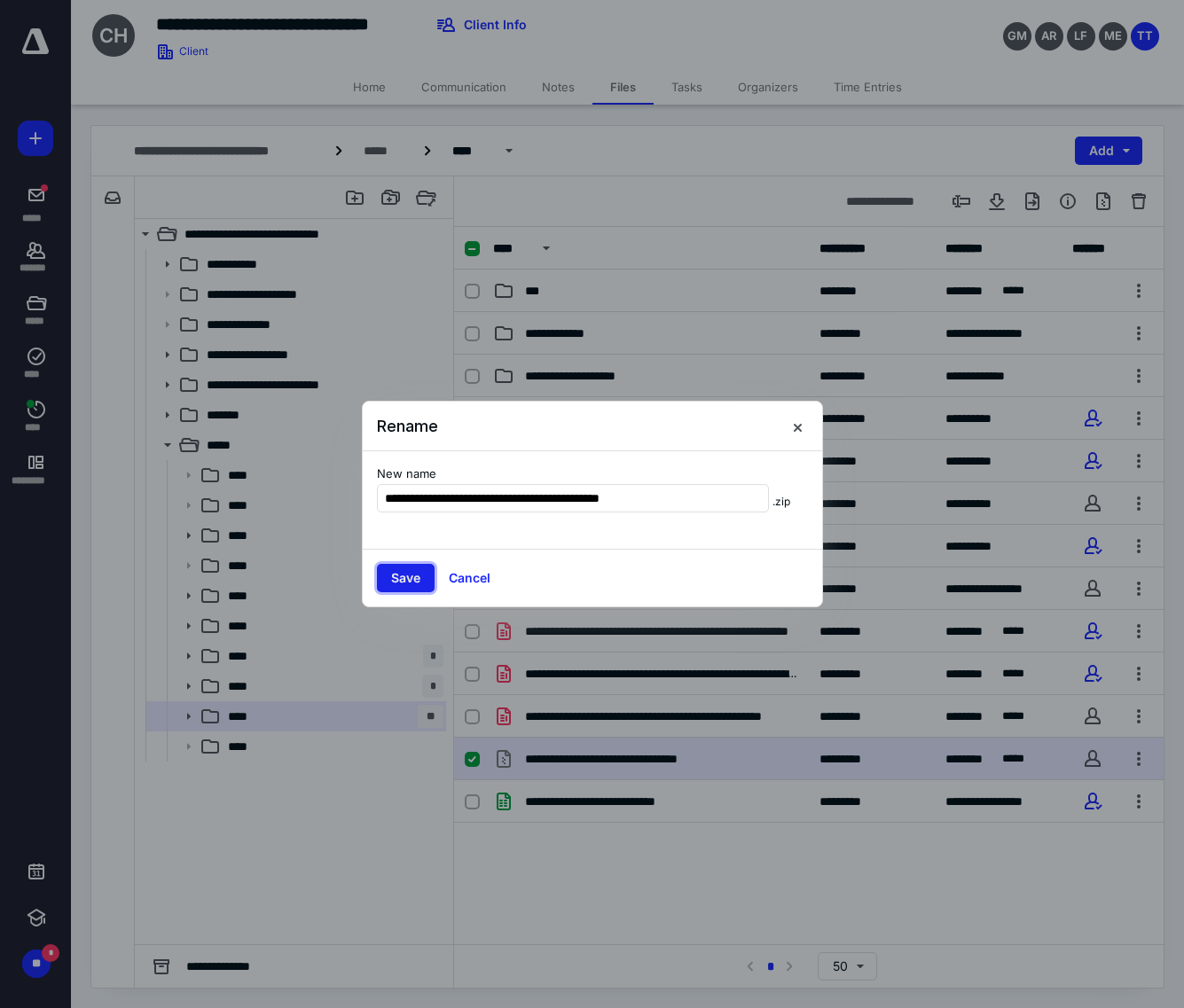 click on "Save" at bounding box center [405, 578] 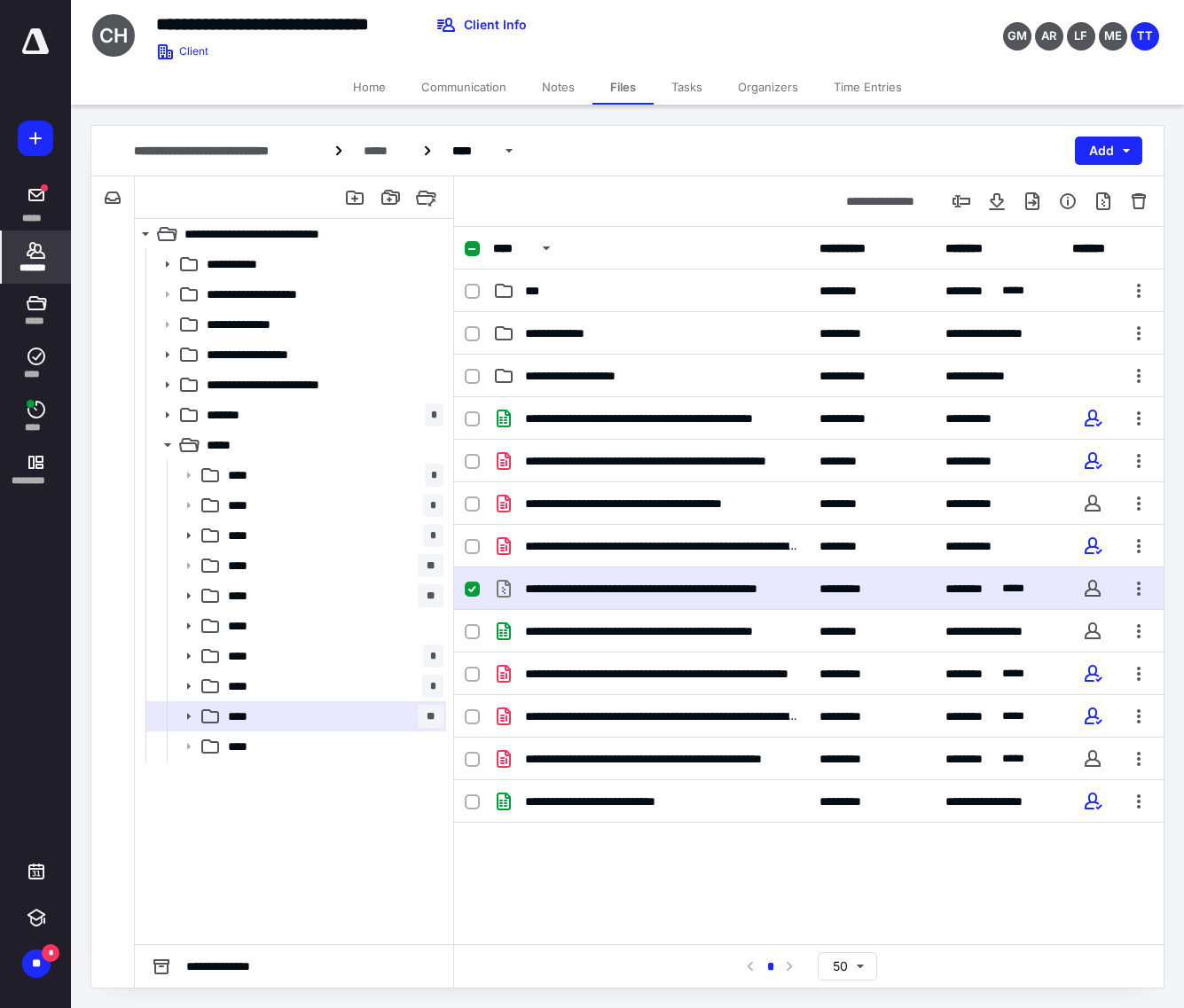 click on "*******" at bounding box center [36, 257] 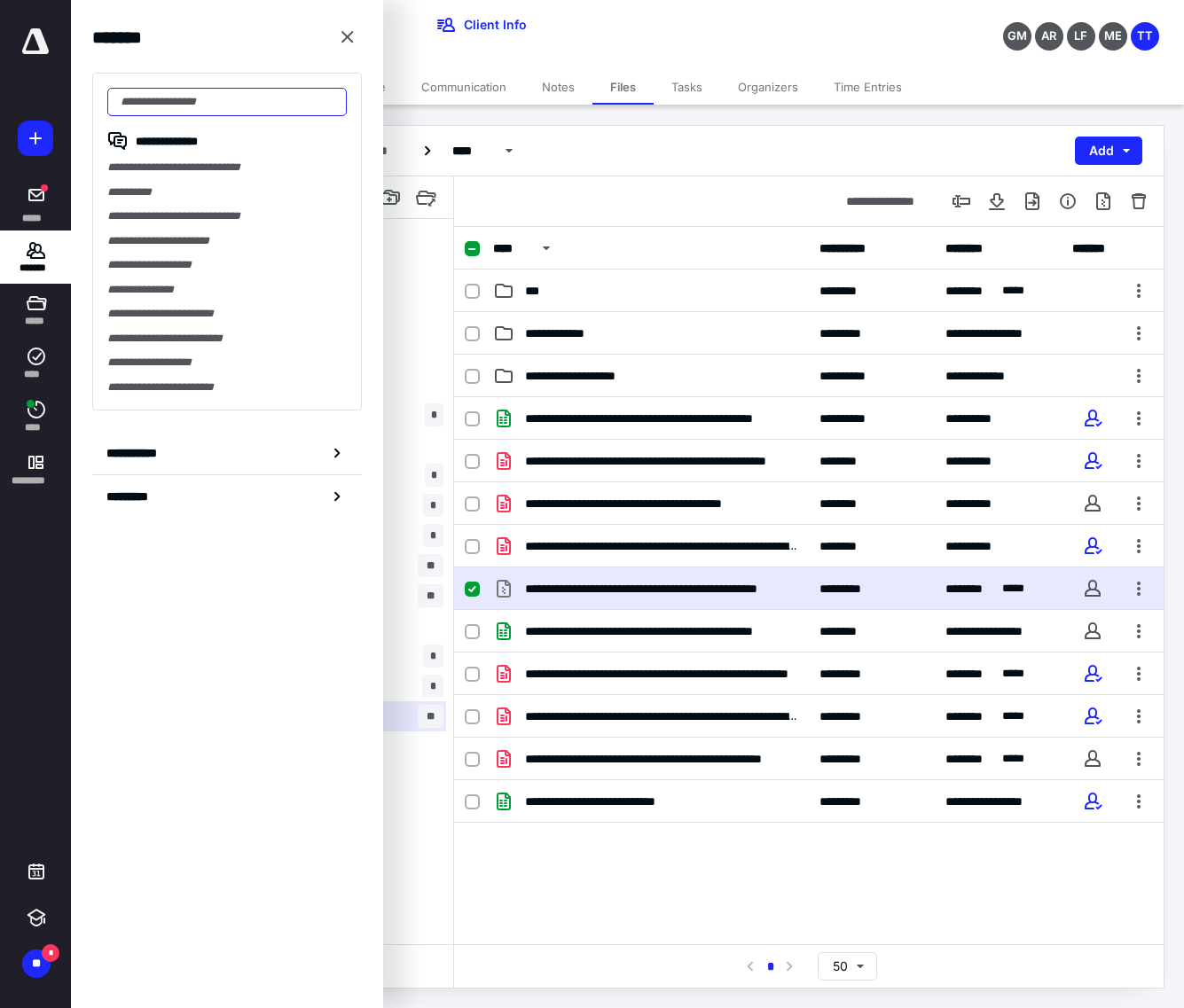click at bounding box center [227, 102] 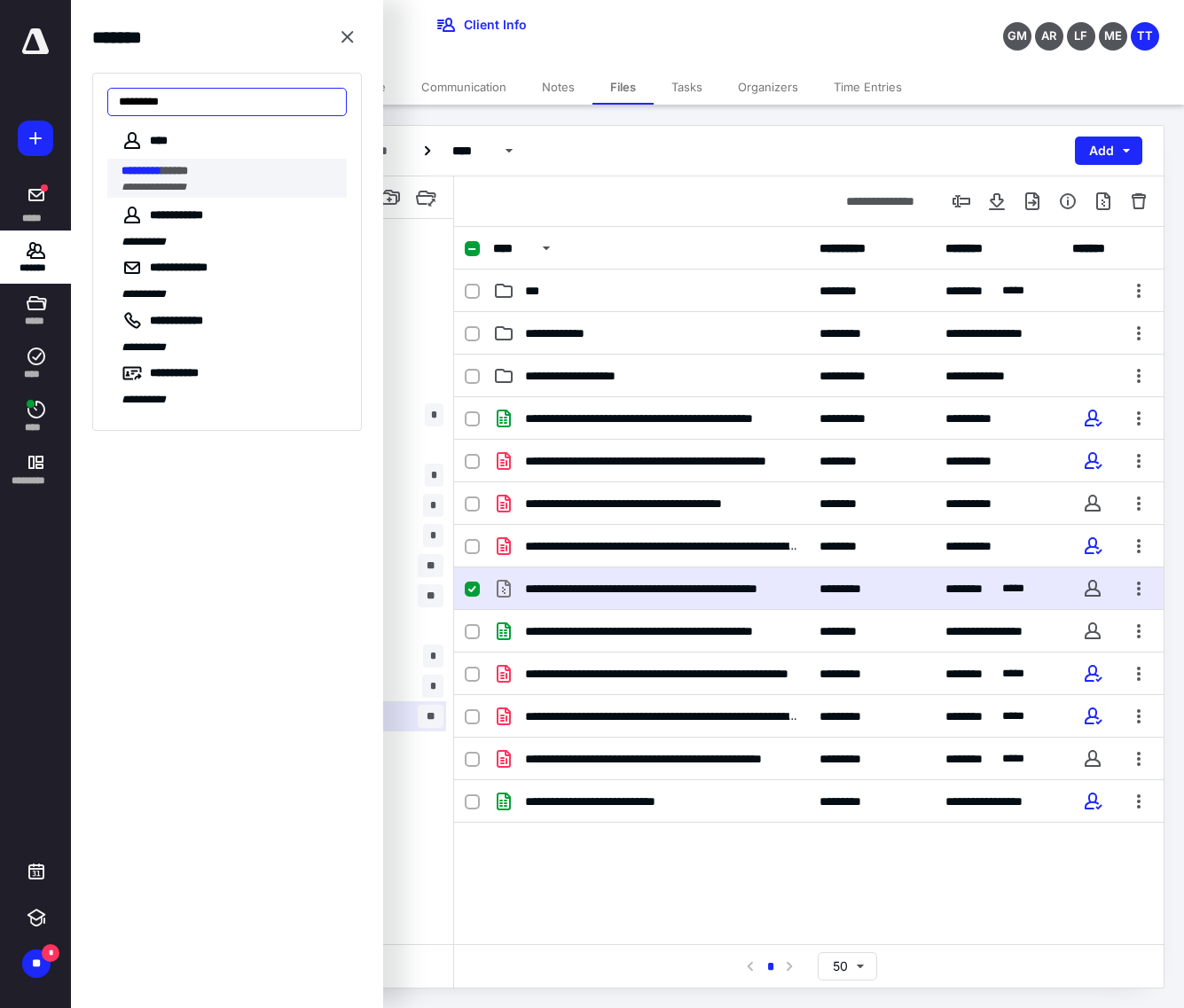 type on "*********" 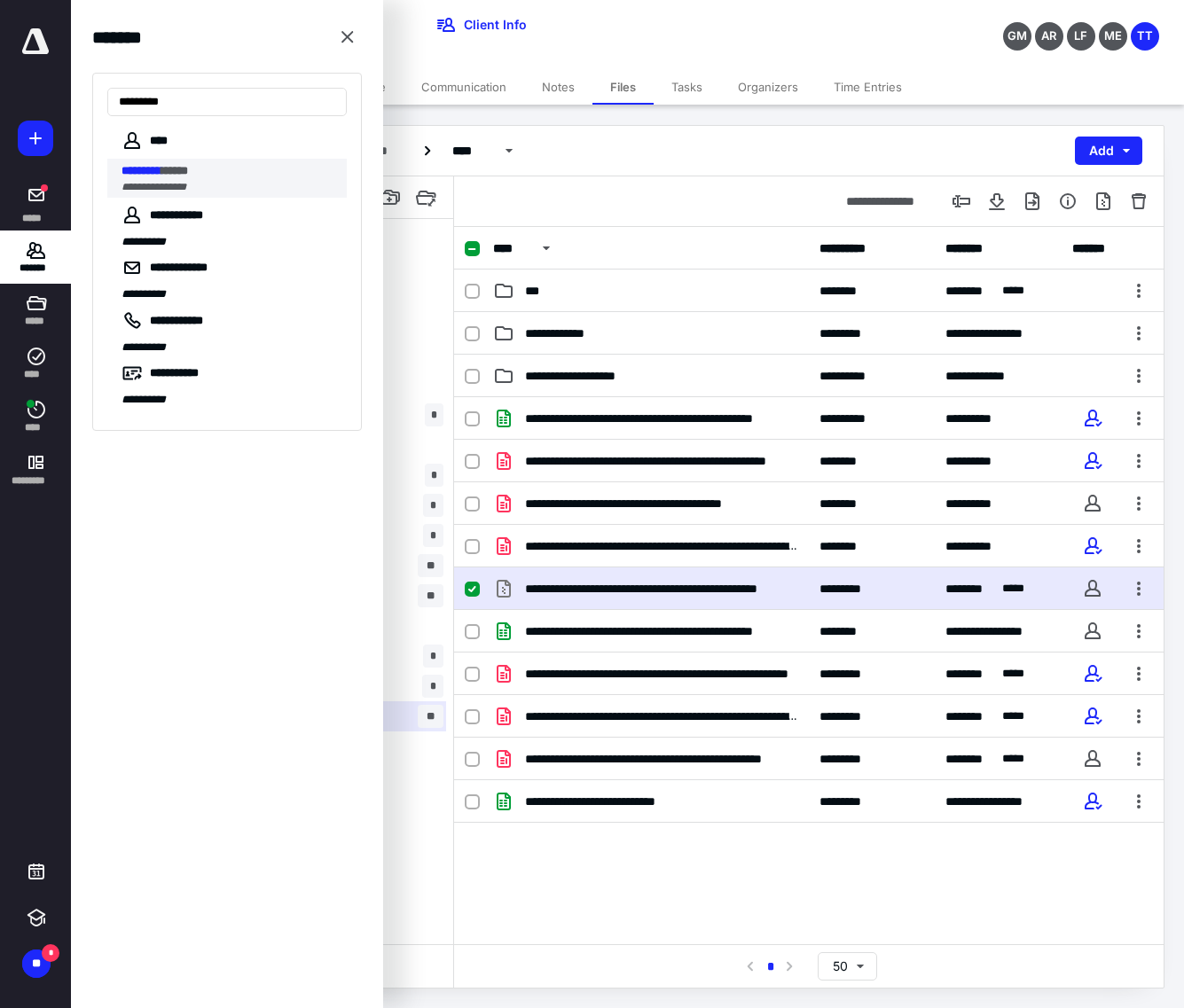 click on "**********" at bounding box center [229, 187] 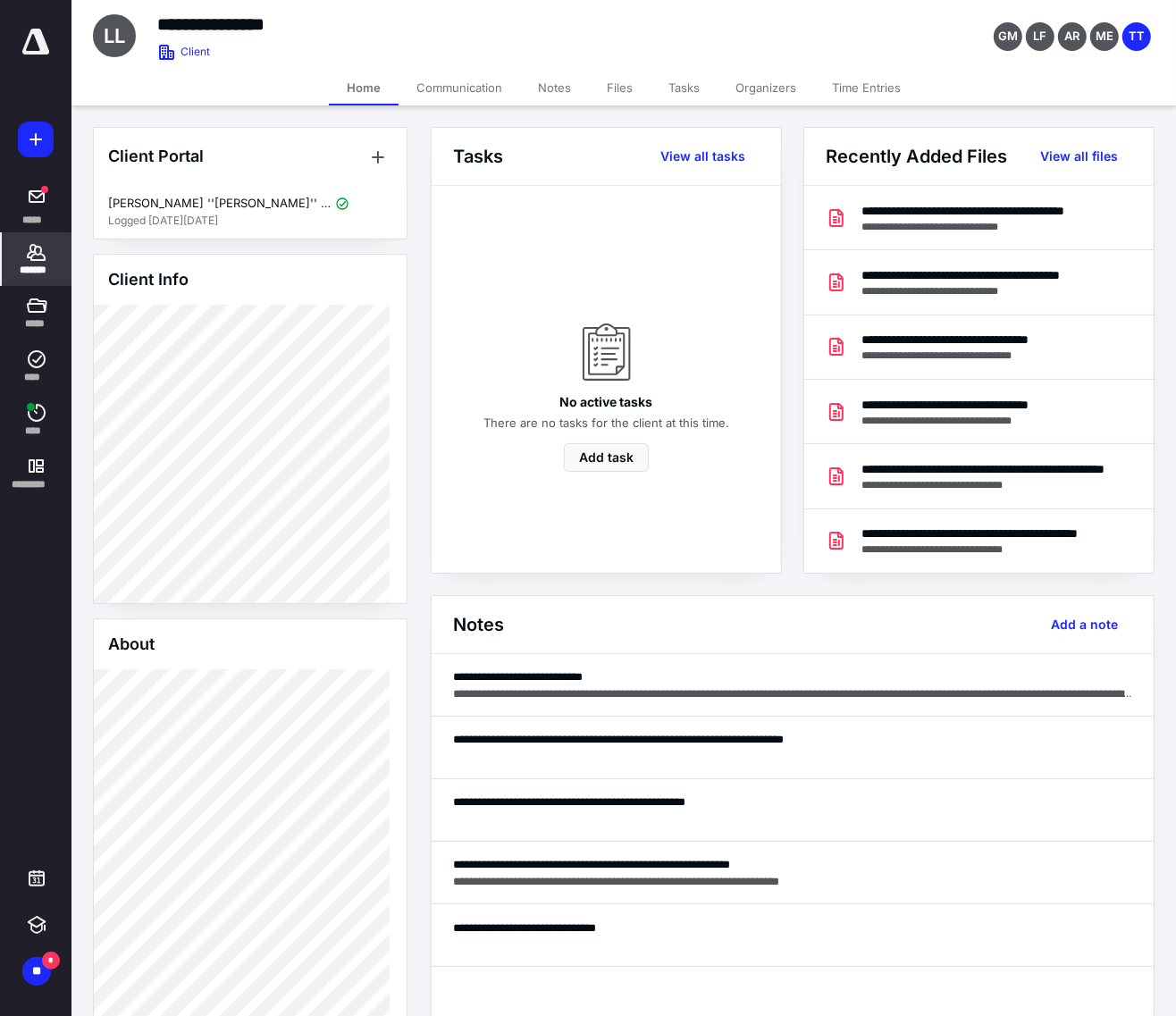 click on "Files" at bounding box center (619, 88) 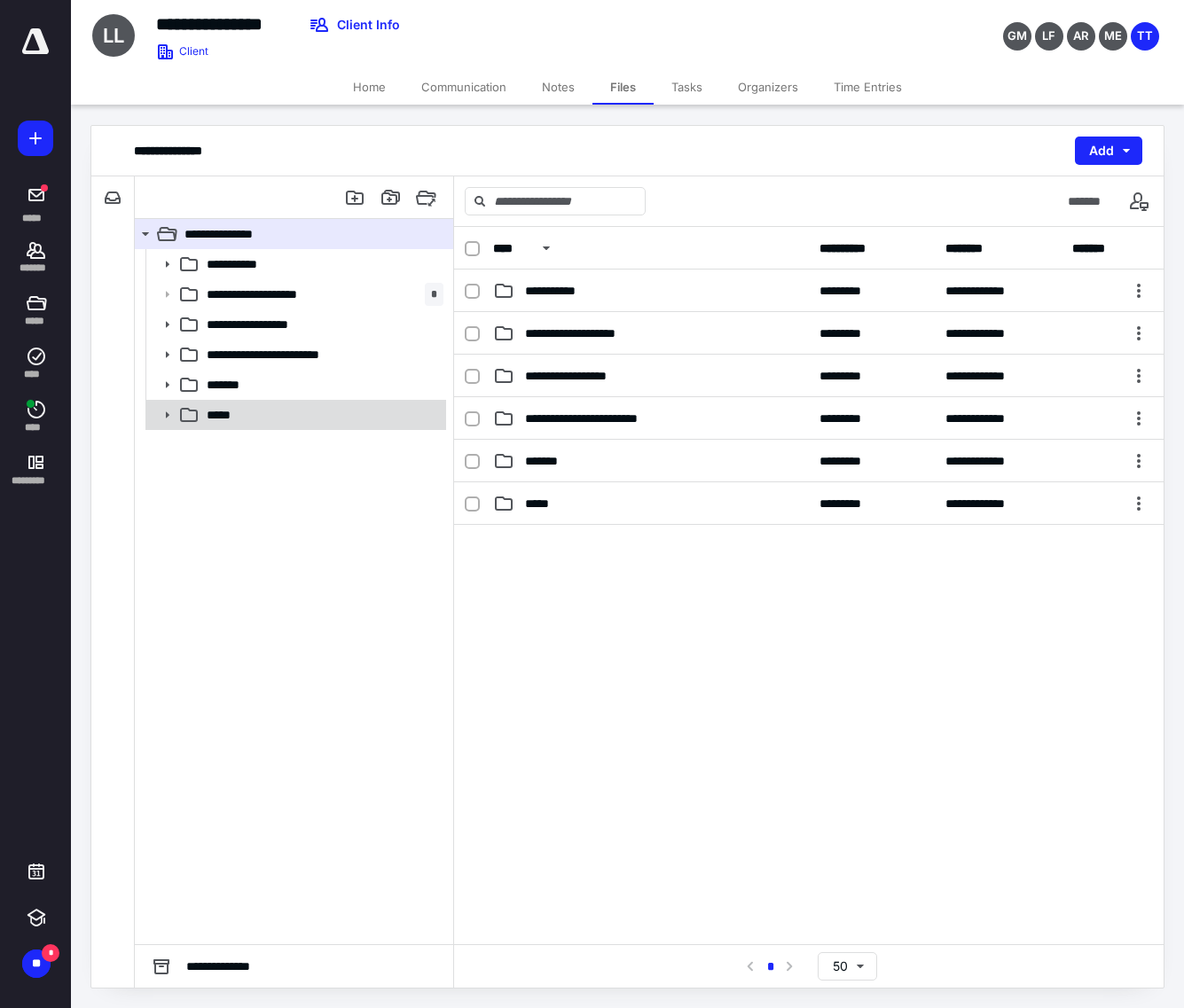 click 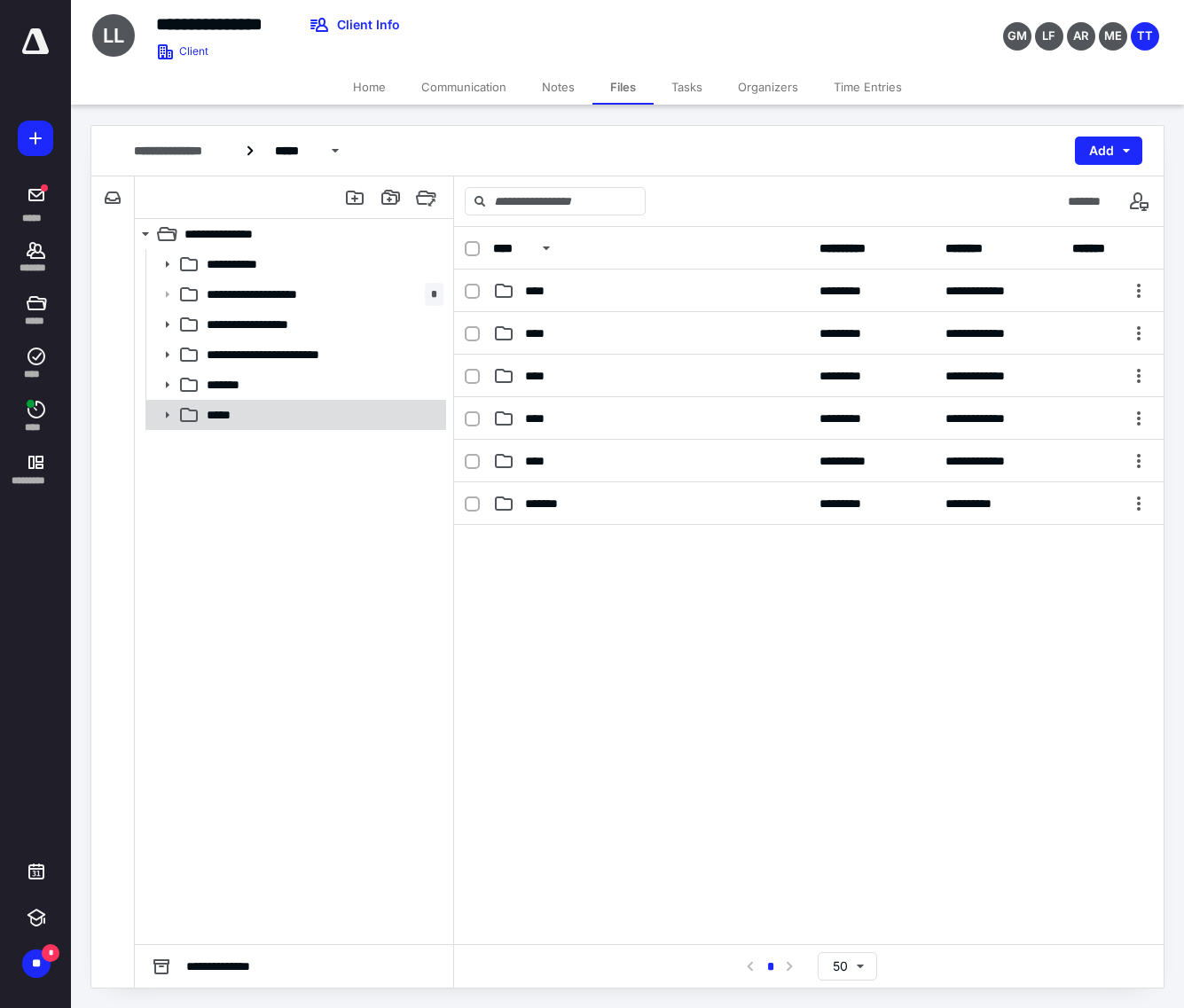 click 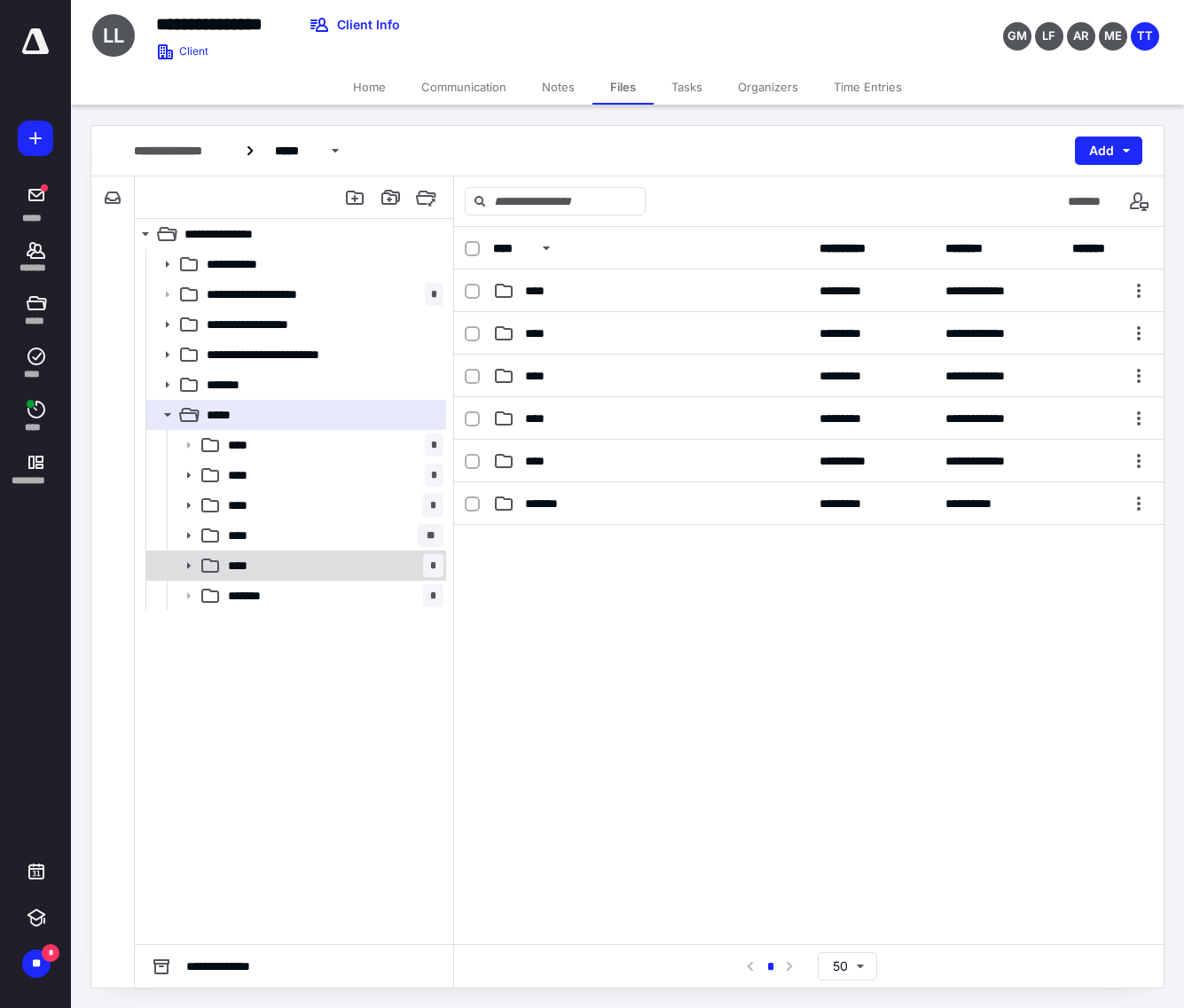 click on "**** *" at bounding box center [332, 566] 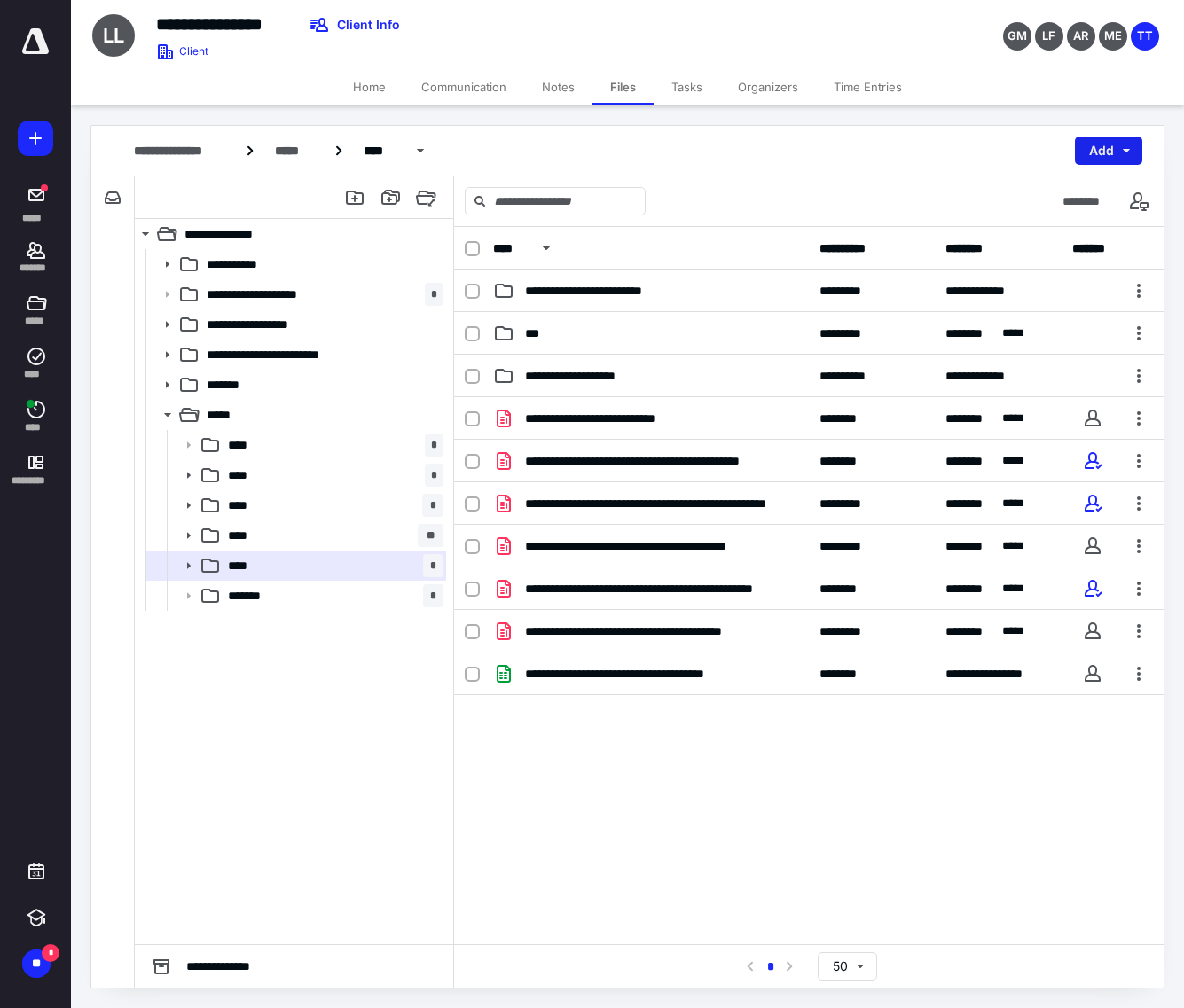 click on "Add" at bounding box center [1109, 151] 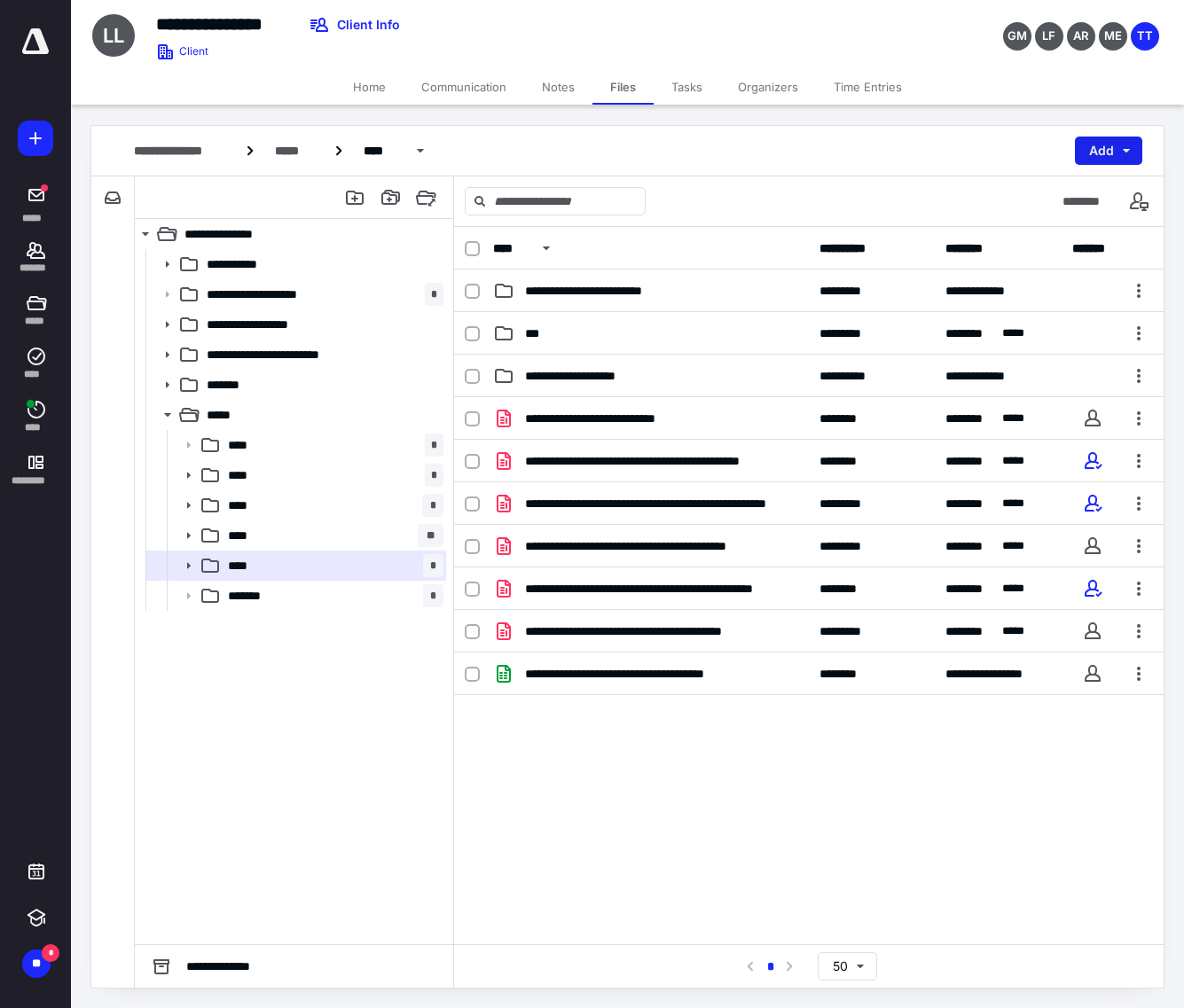 click on "Add" at bounding box center (1109, 151) 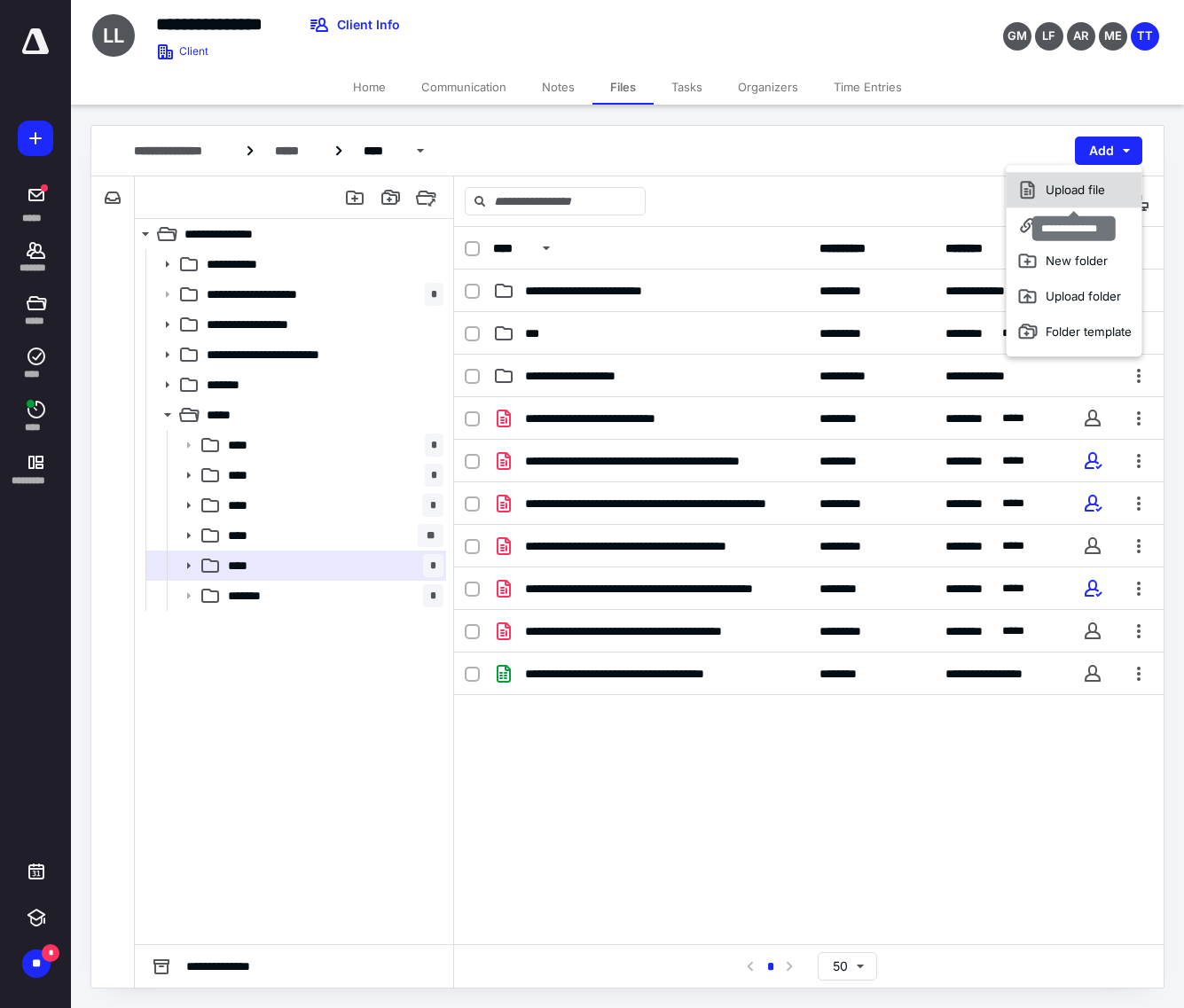 click on "Upload file" at bounding box center [1074, 190] 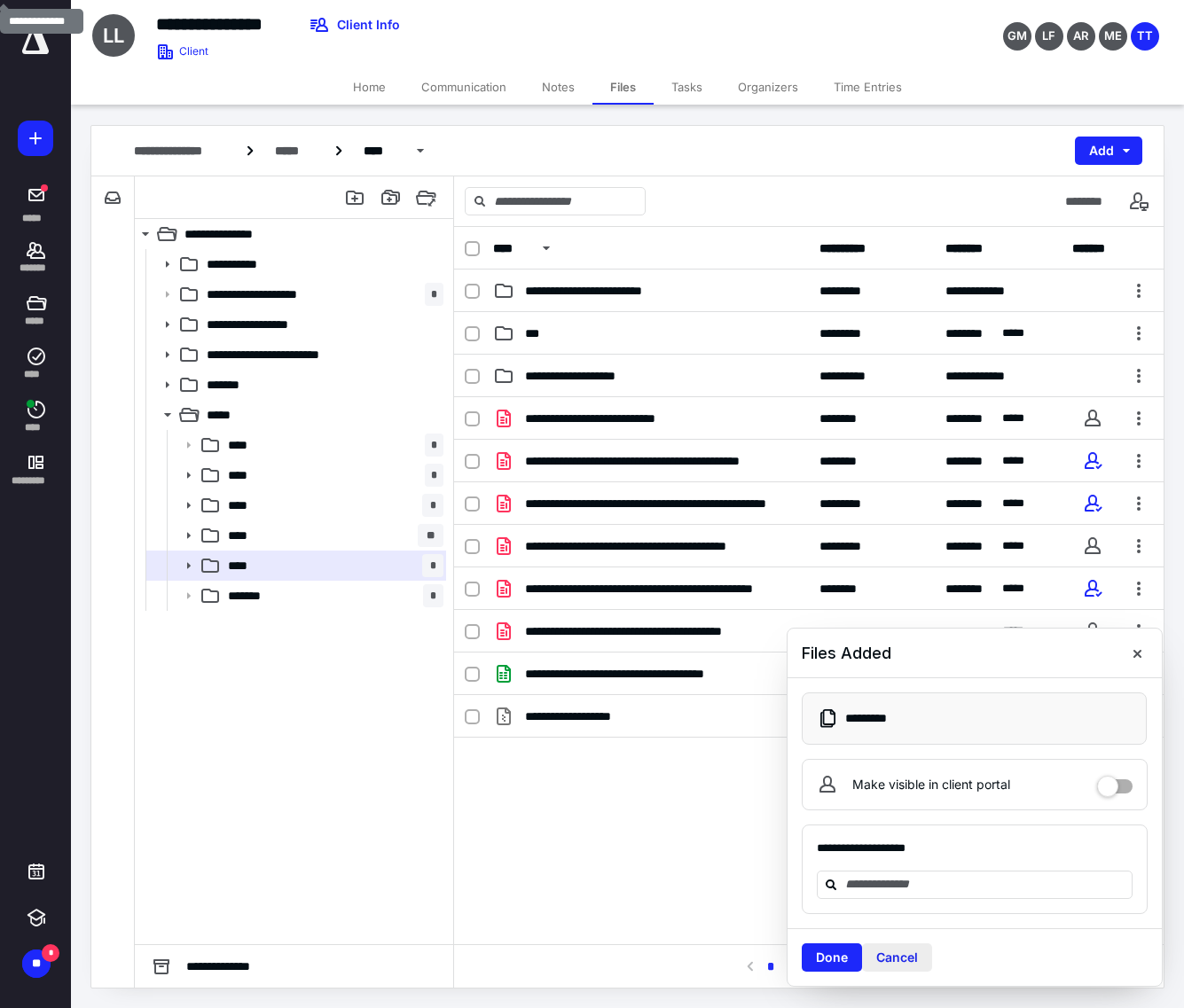 click on "Cancel" at bounding box center [897, 957] 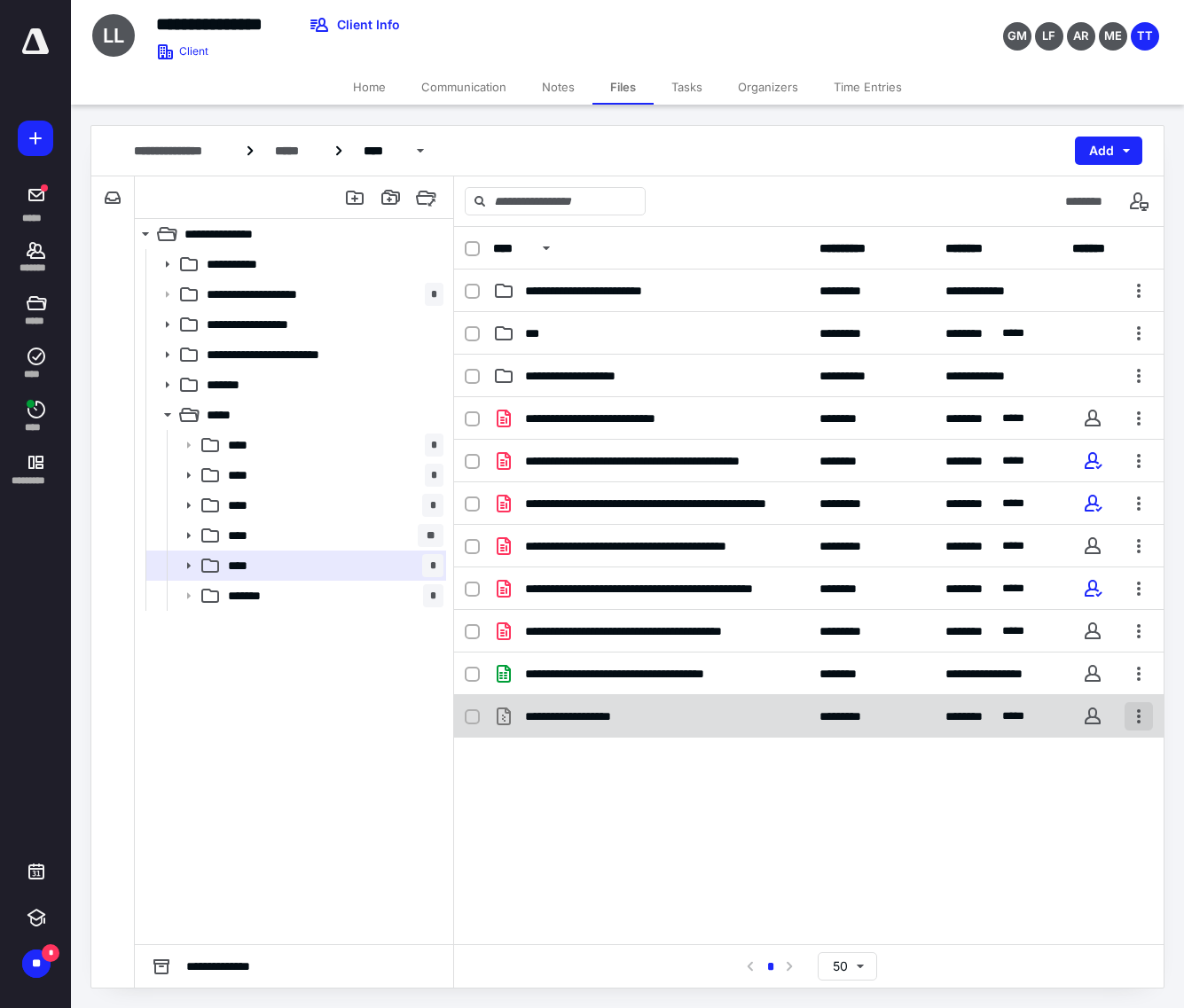click at bounding box center [1139, 716] 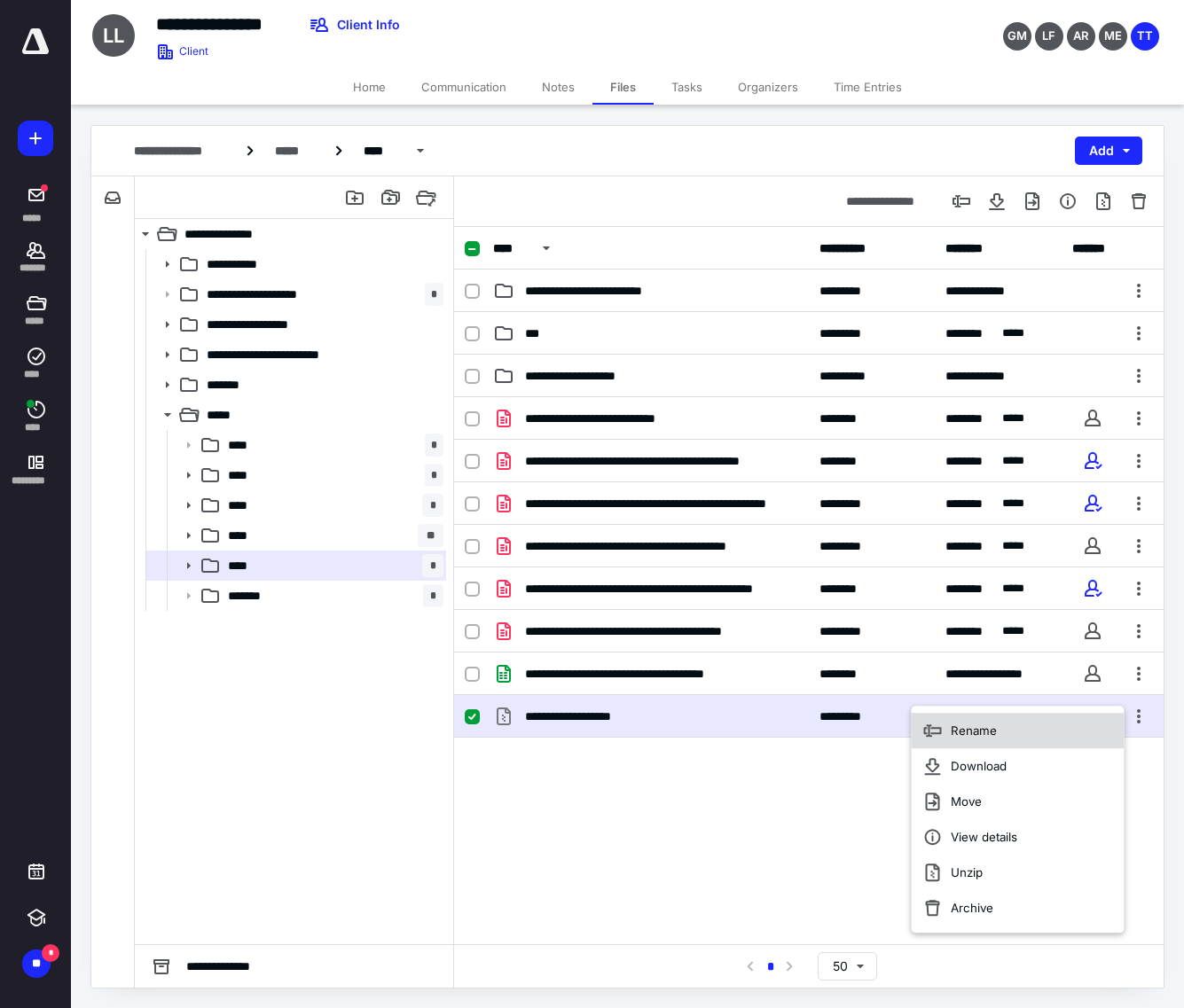 click on "Rename" at bounding box center [974, 731] 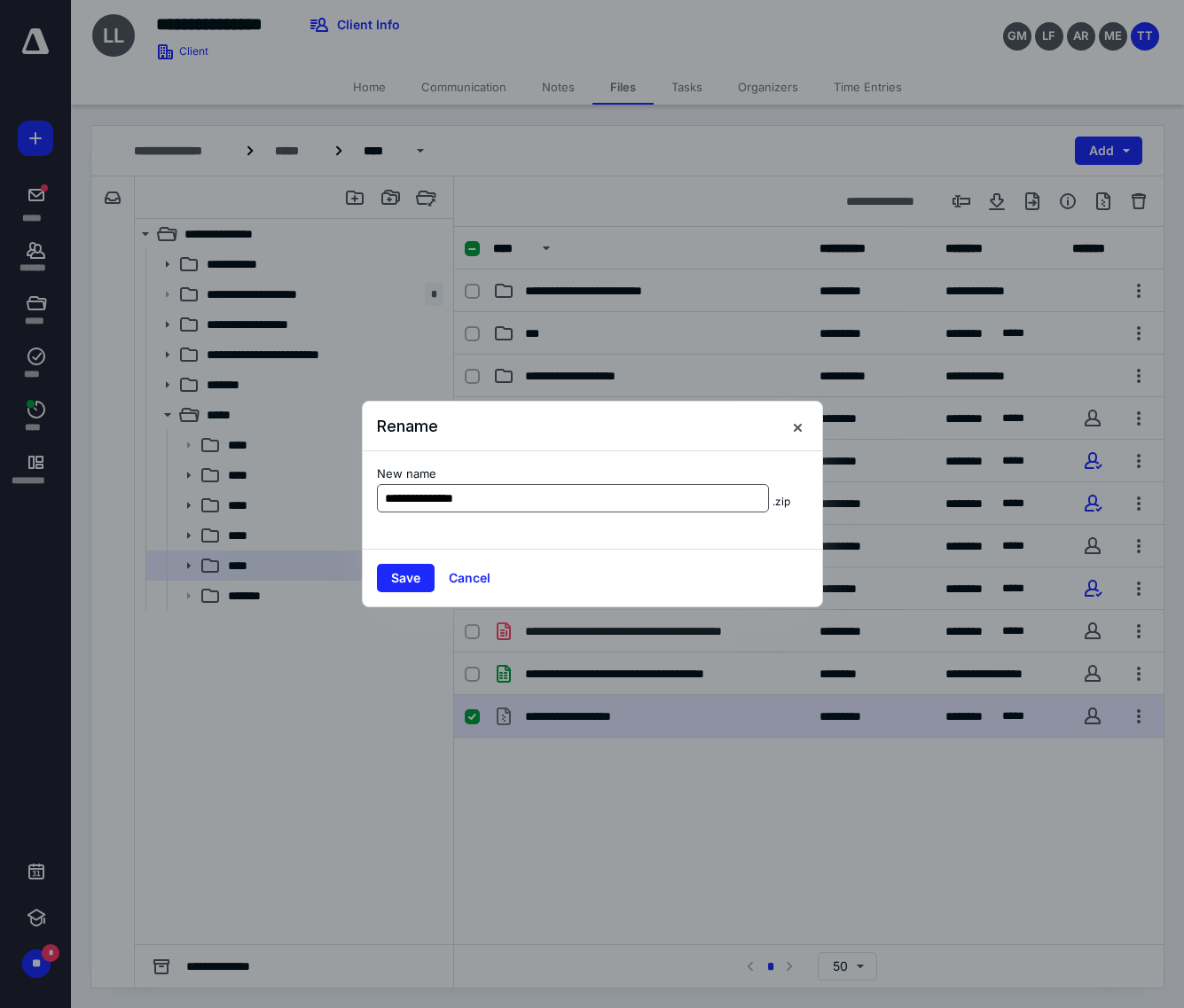 click on "**********" at bounding box center (573, 498) 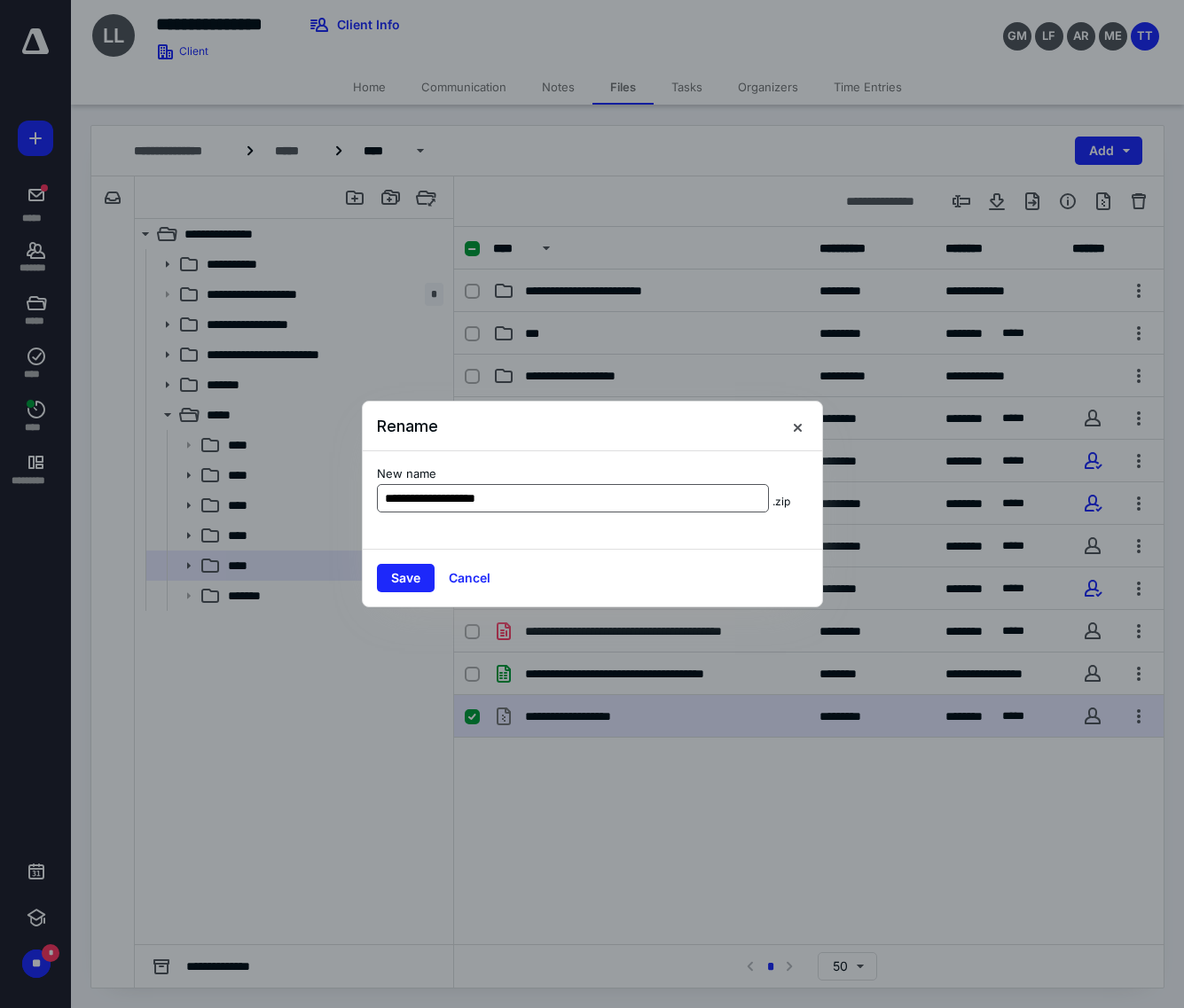 click on "**********" at bounding box center (573, 498) 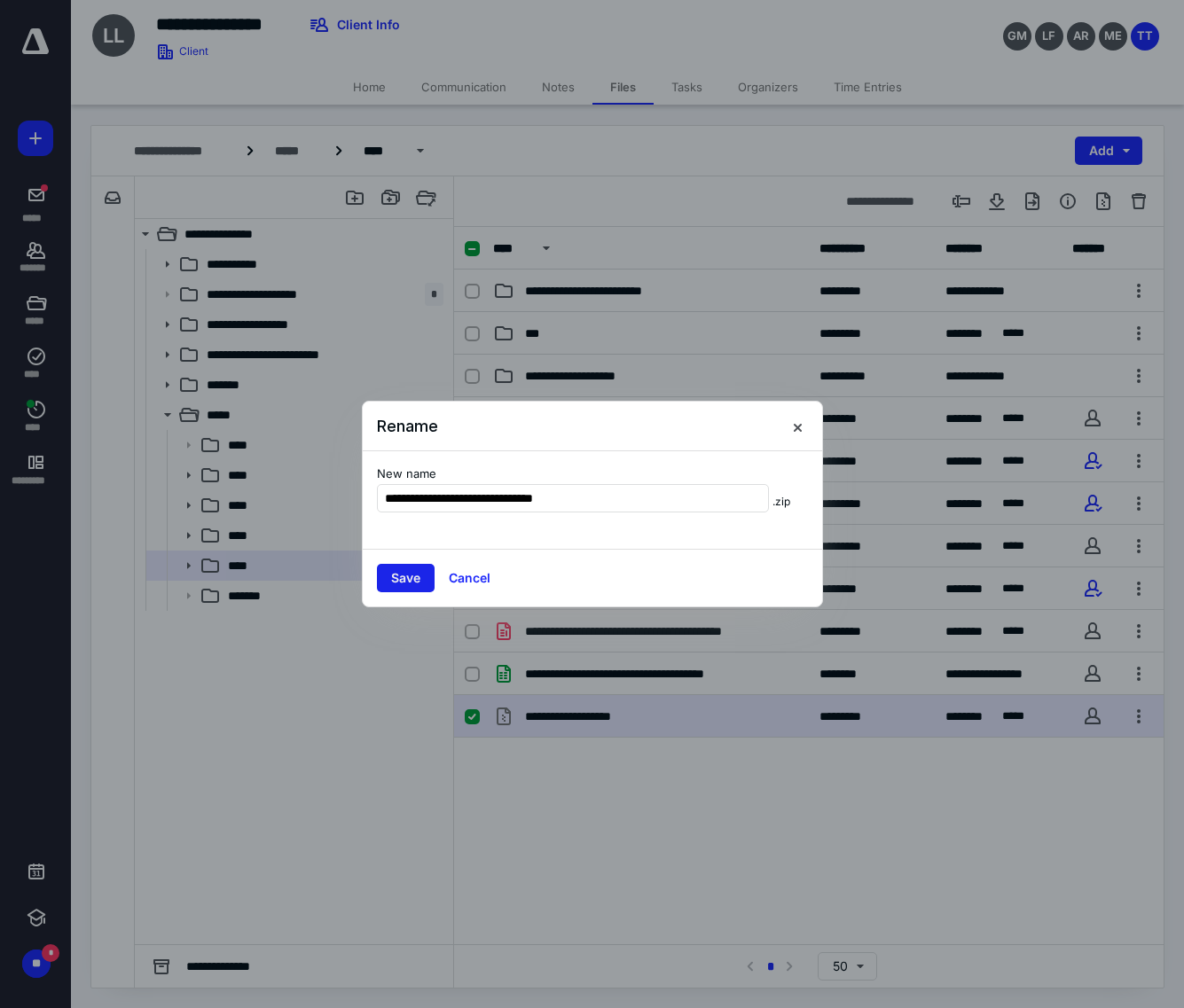 type on "**********" 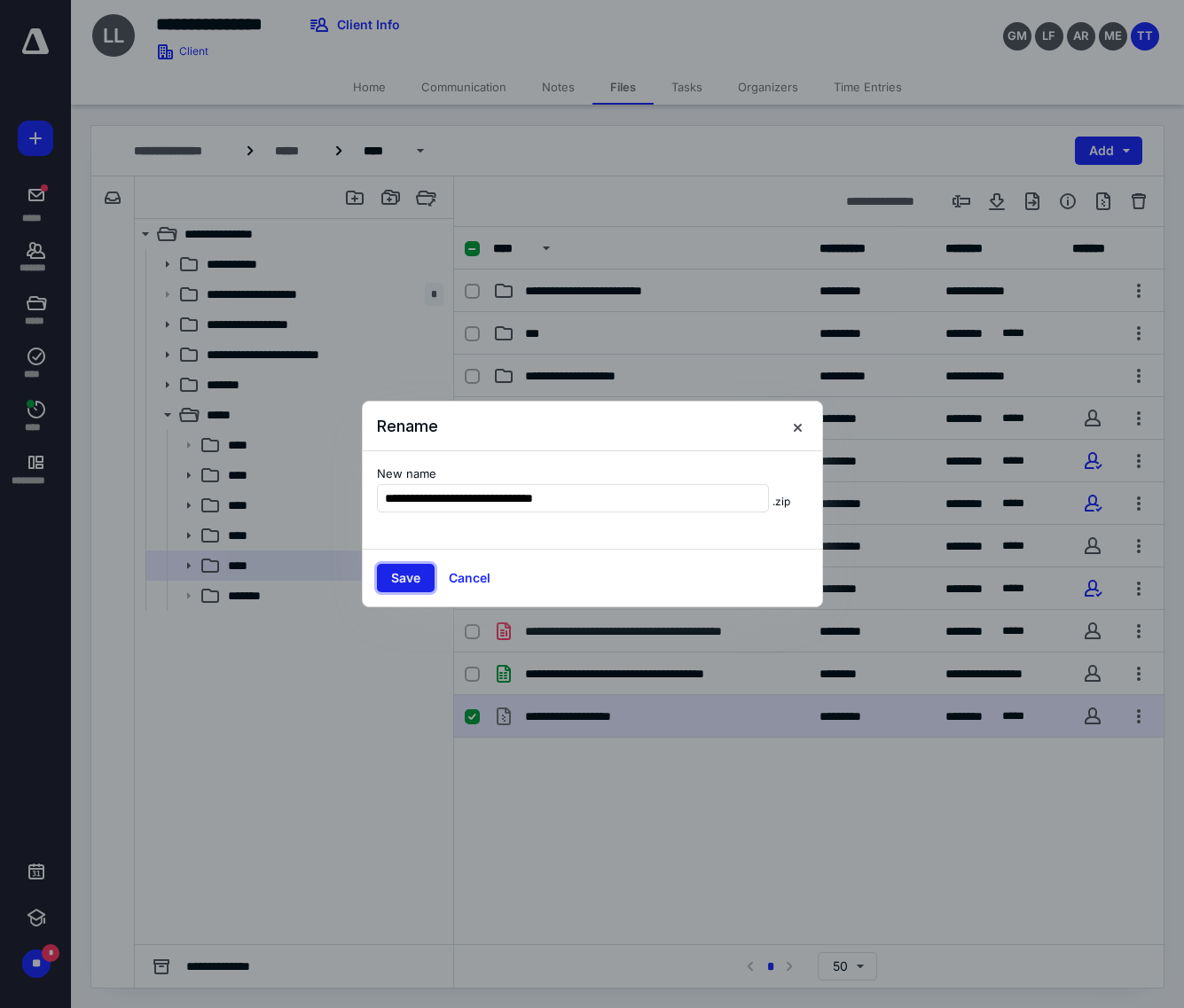 click on "Save" at bounding box center [405, 578] 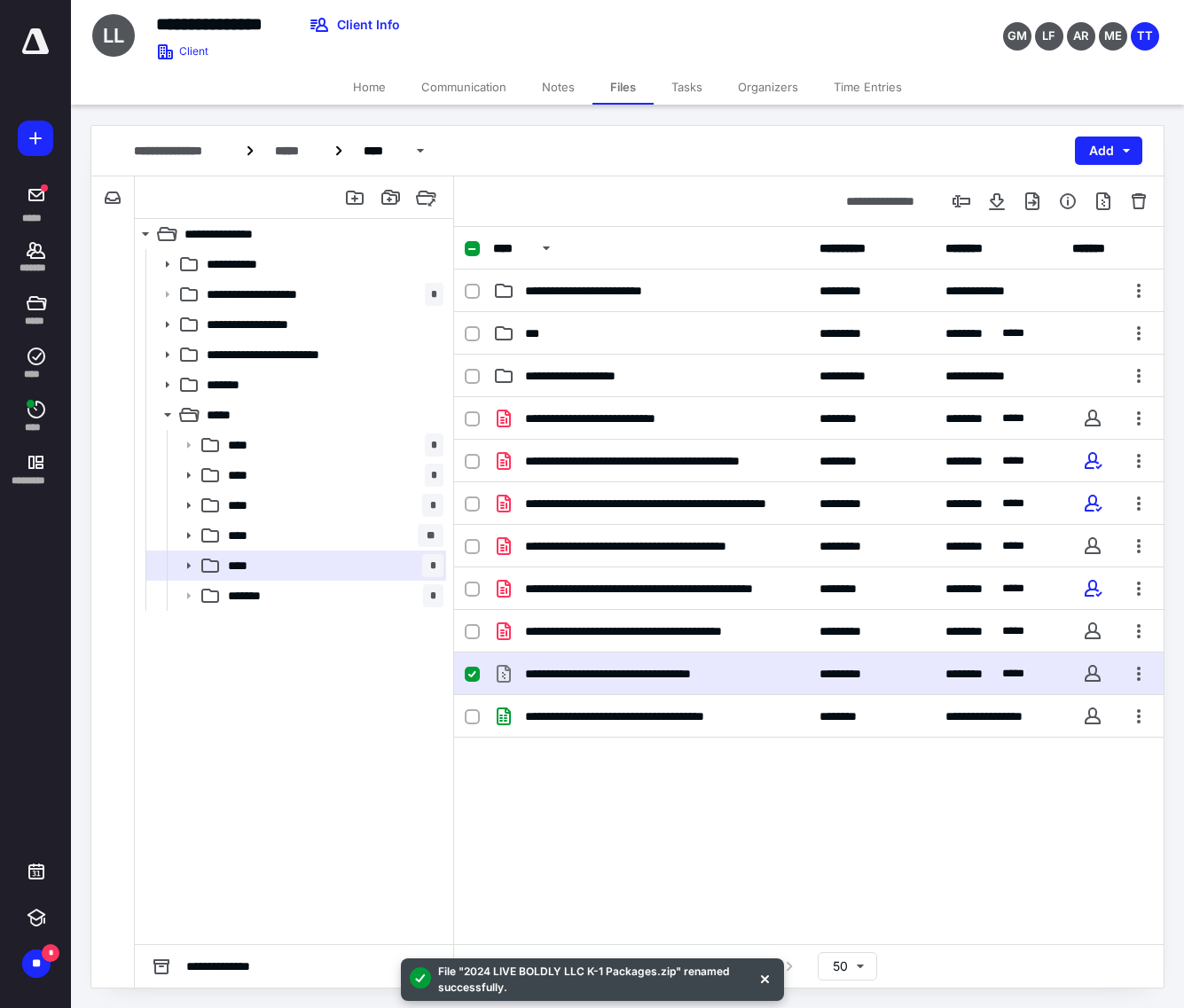 click on "**********" at bounding box center (809, 585) 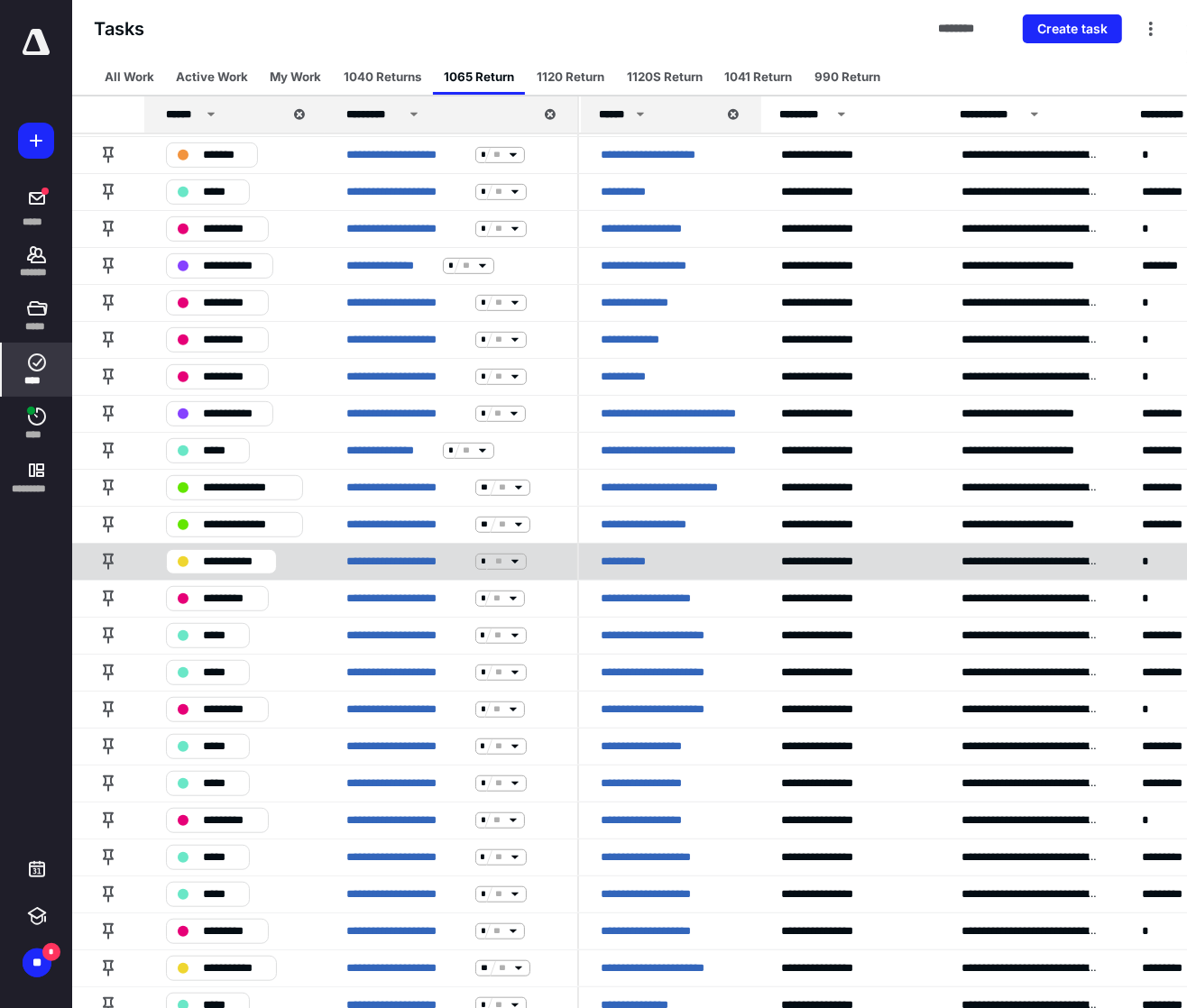 scroll, scrollTop: 643, scrollLeft: 0, axis: vertical 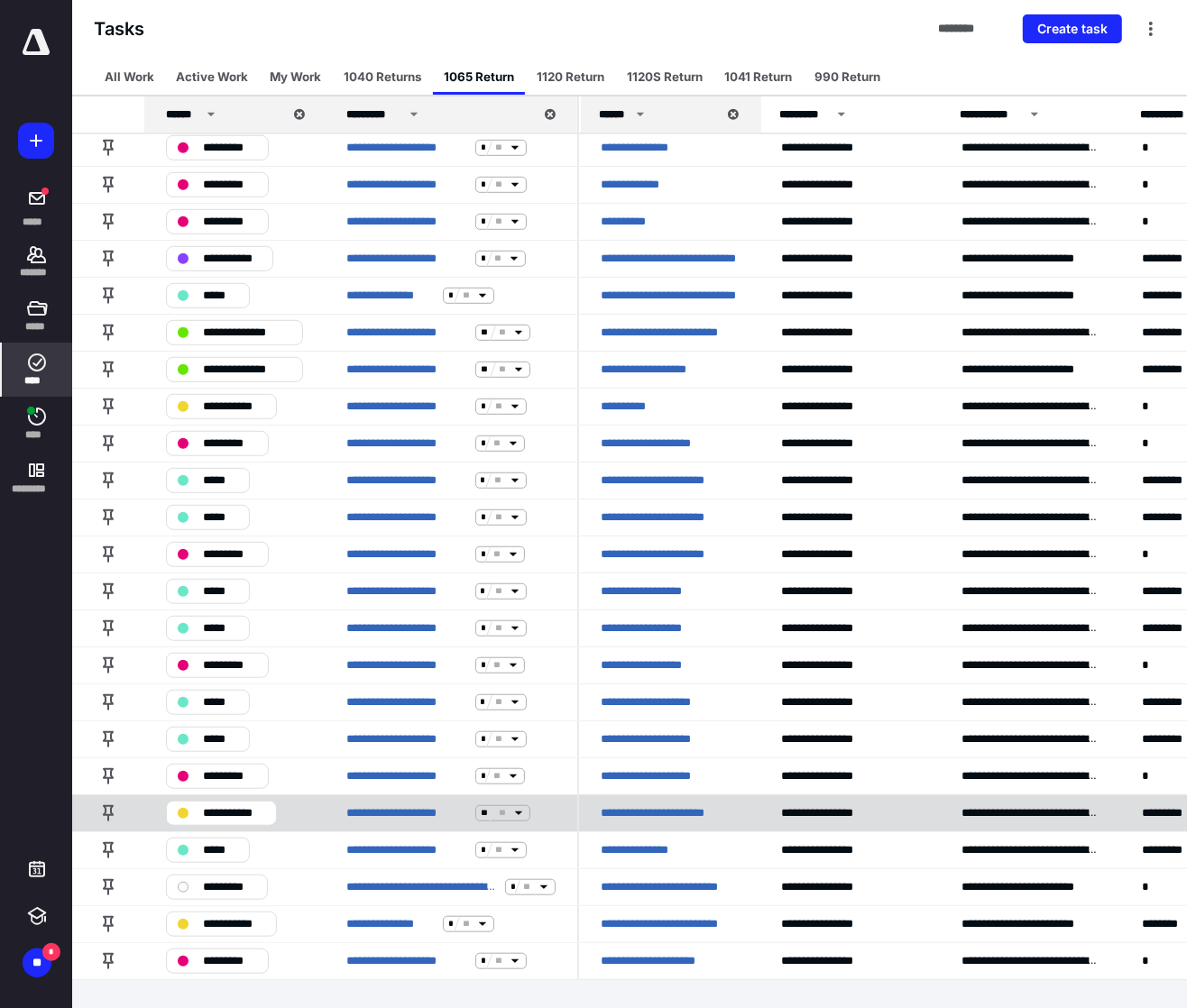 click on "**********" at bounding box center [234, 813] 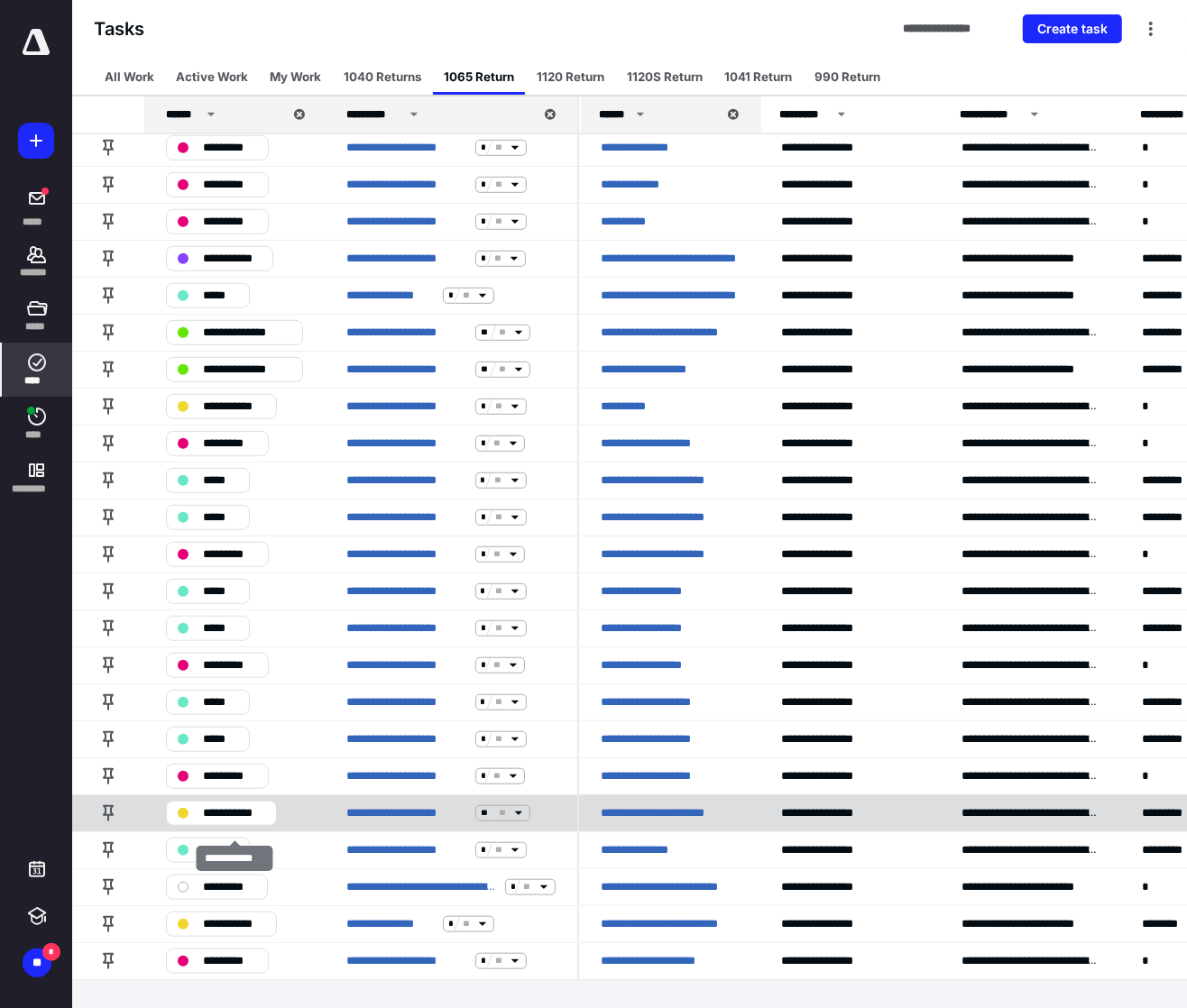 click on "**********" at bounding box center [234, 813] 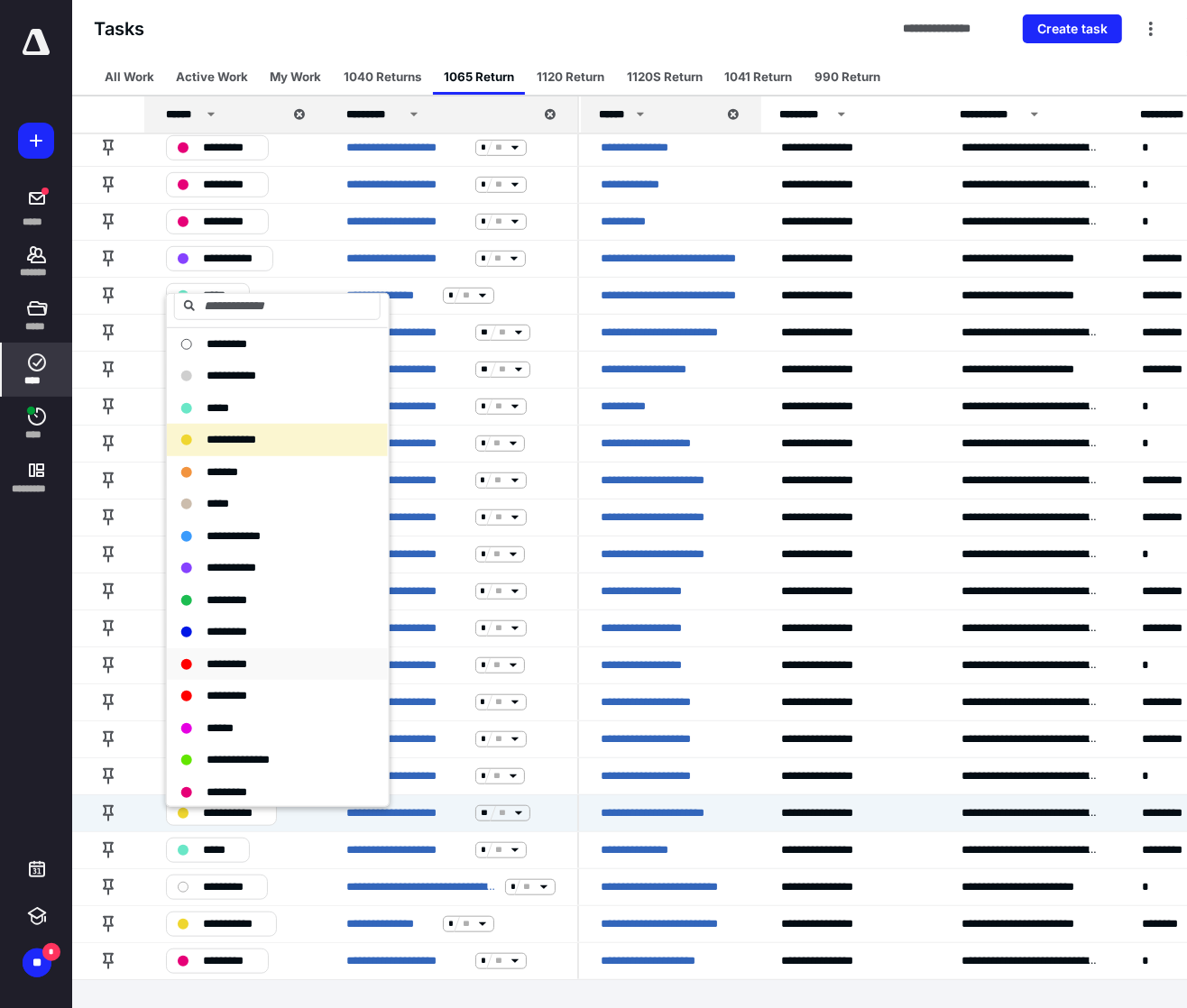 scroll, scrollTop: 12, scrollLeft: 0, axis: vertical 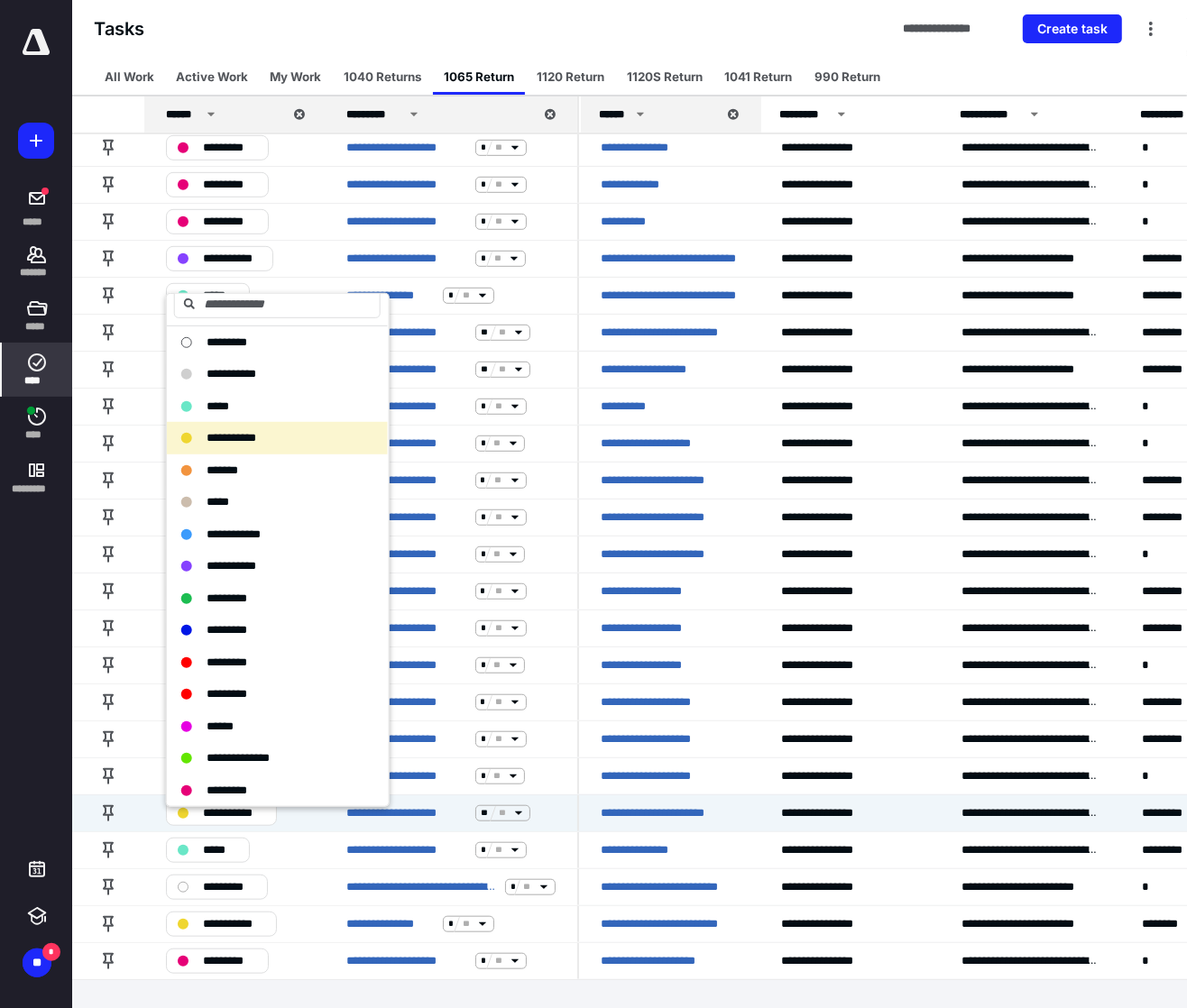 click on "**********" at bounding box center [630, 29] 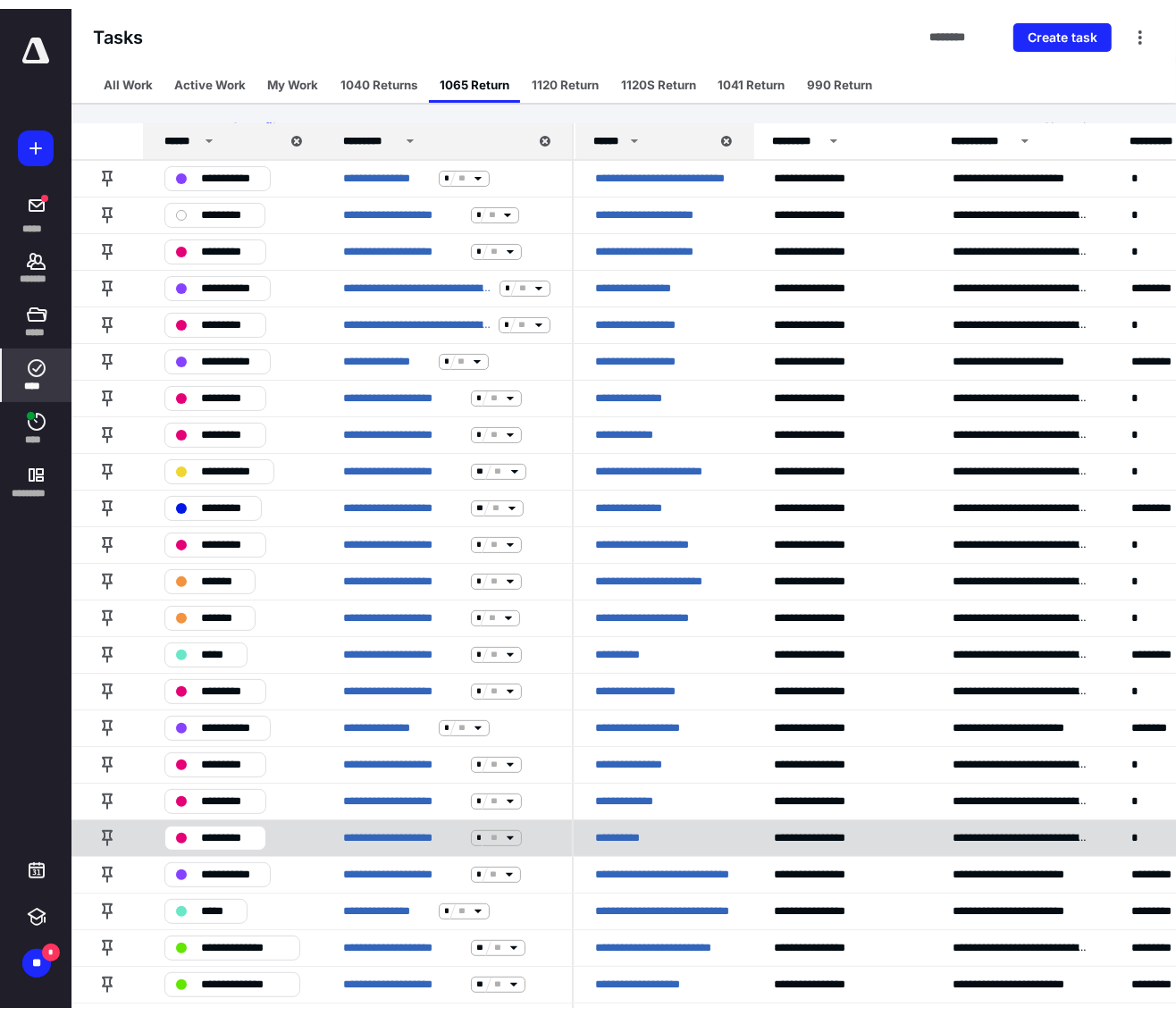 scroll, scrollTop: 0, scrollLeft: 0, axis: both 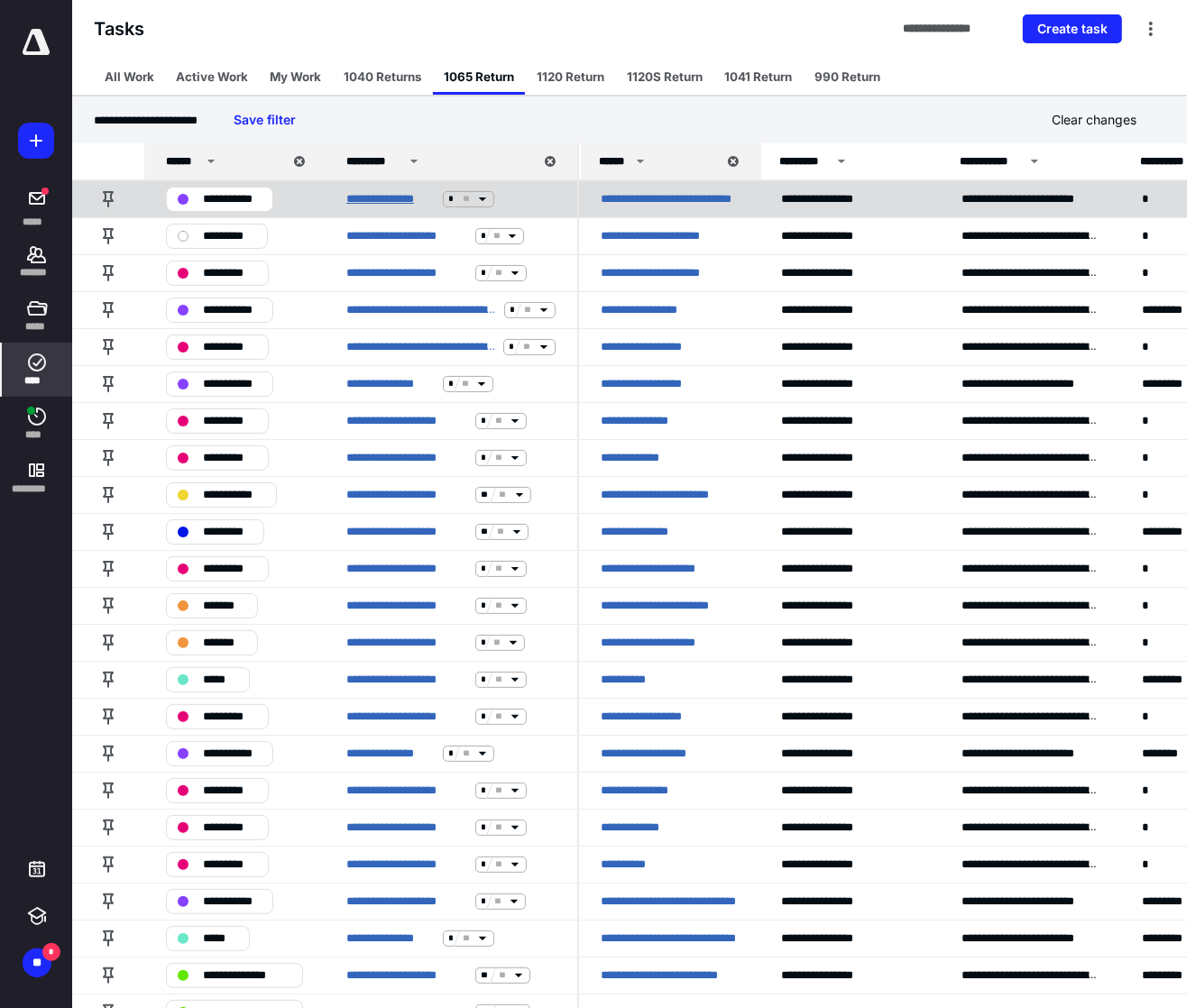 click on "**********" at bounding box center [391, 199] 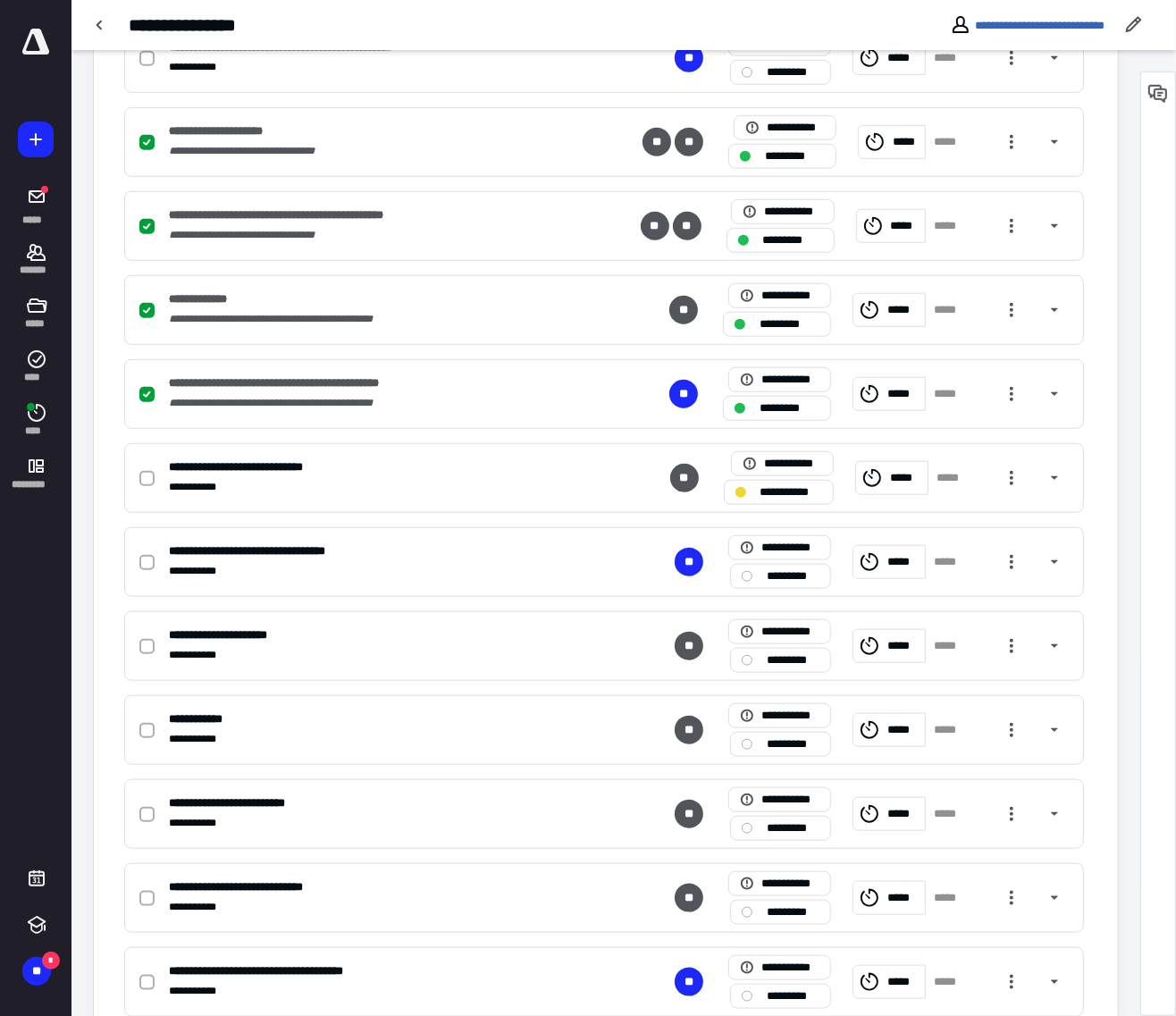 scroll, scrollTop: 963, scrollLeft: 0, axis: vertical 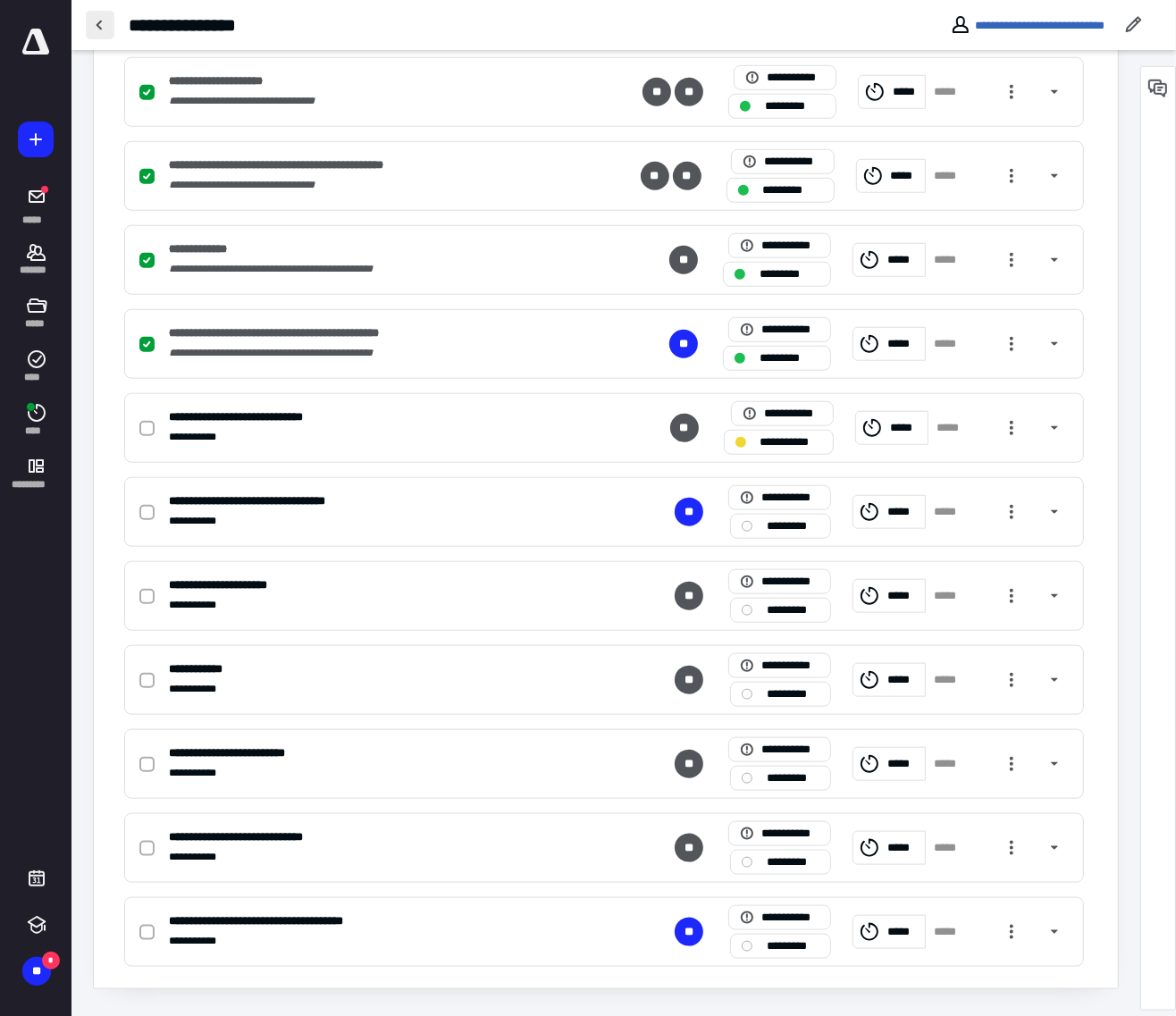 click at bounding box center [100, 25] 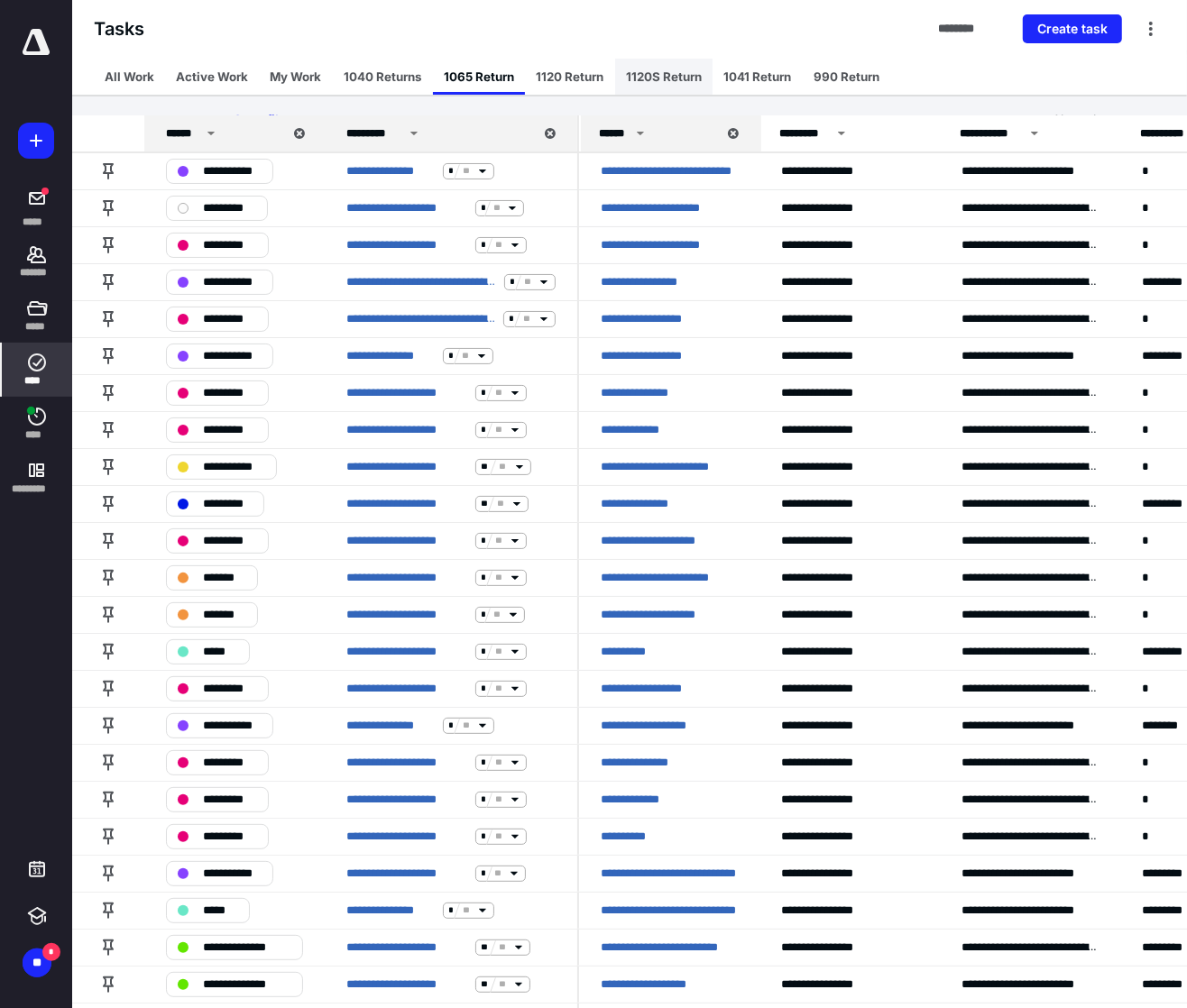 scroll, scrollTop: 0, scrollLeft: 0, axis: both 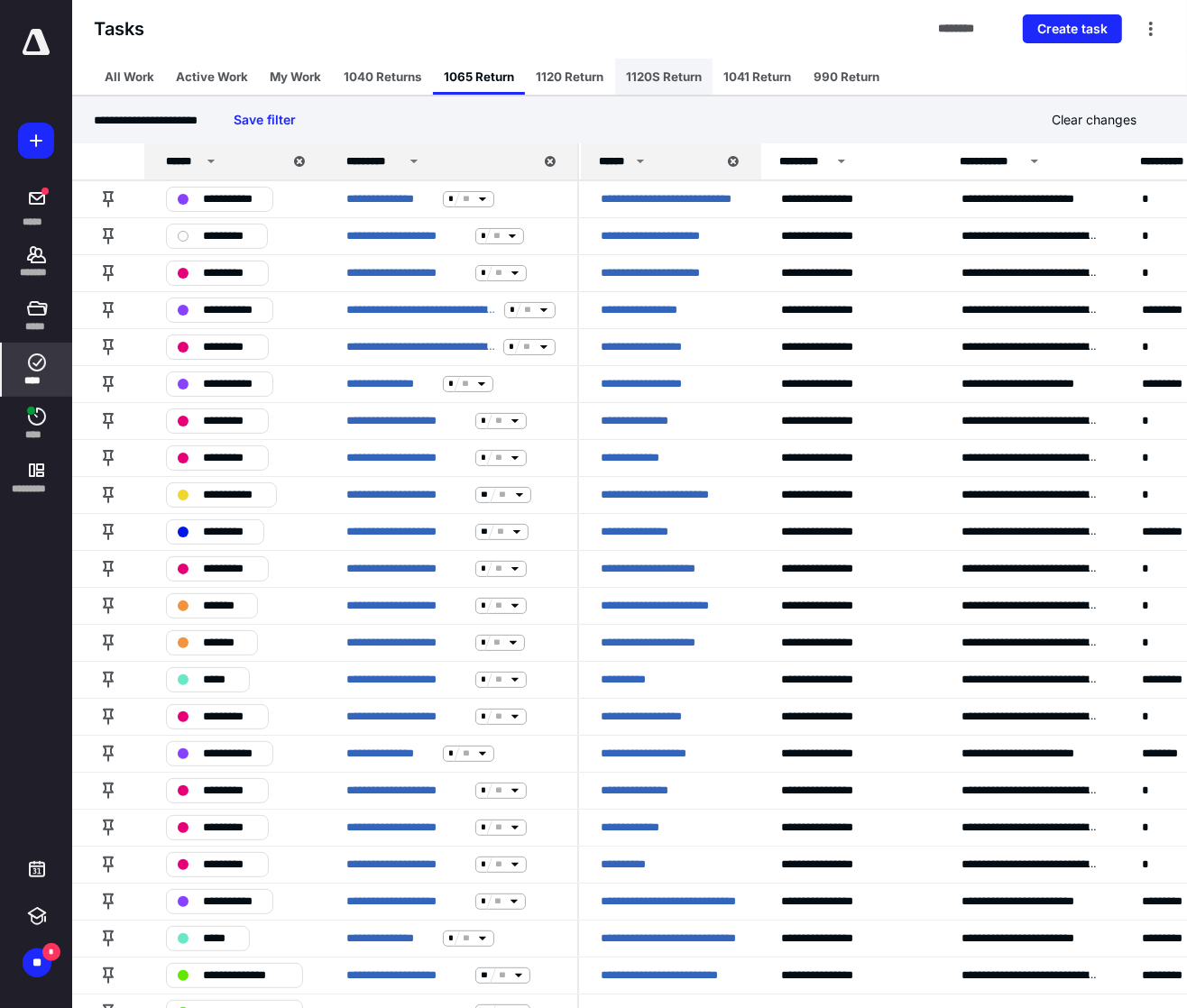 click on "1120S Return" at bounding box center (664, 77) 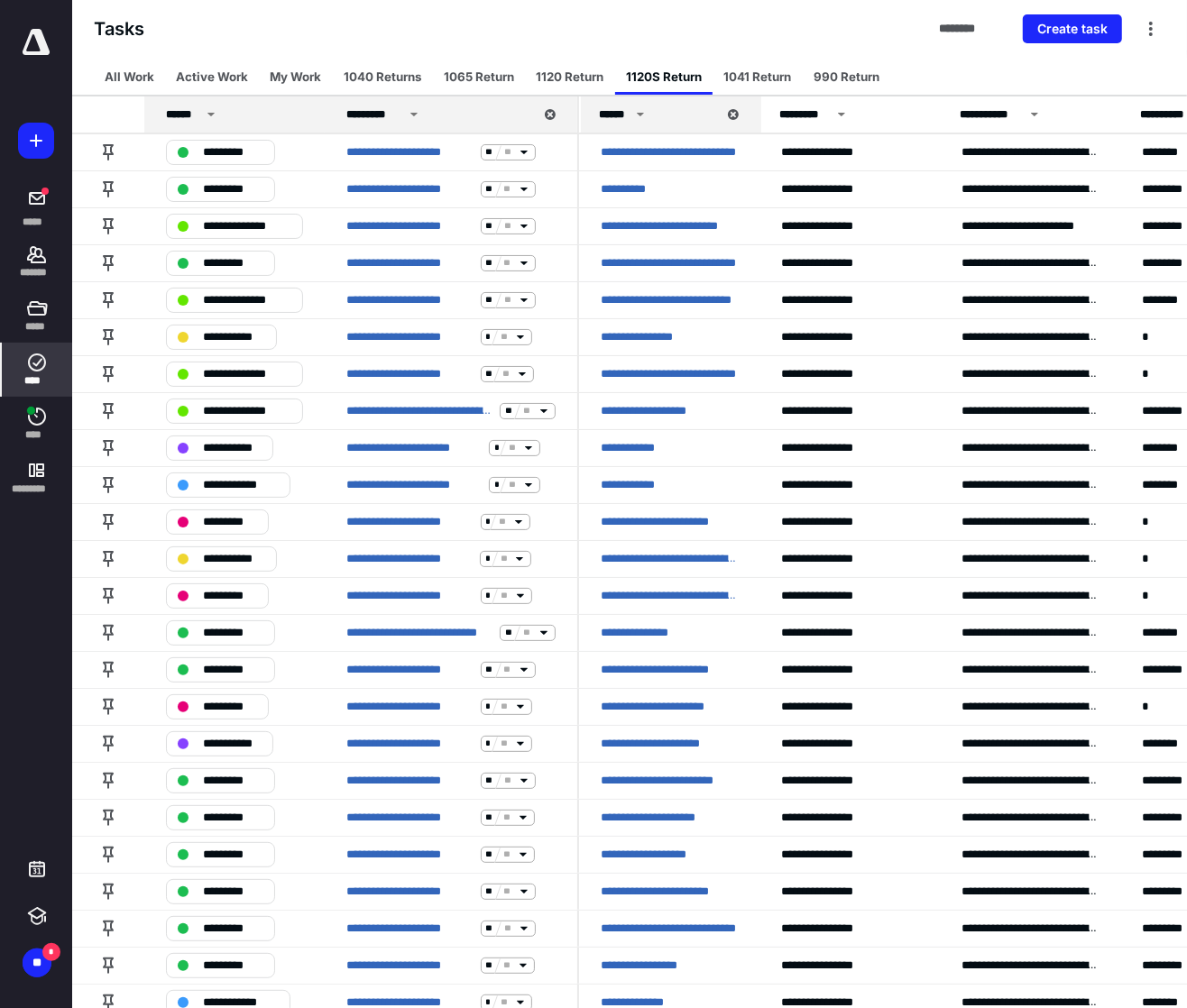 click 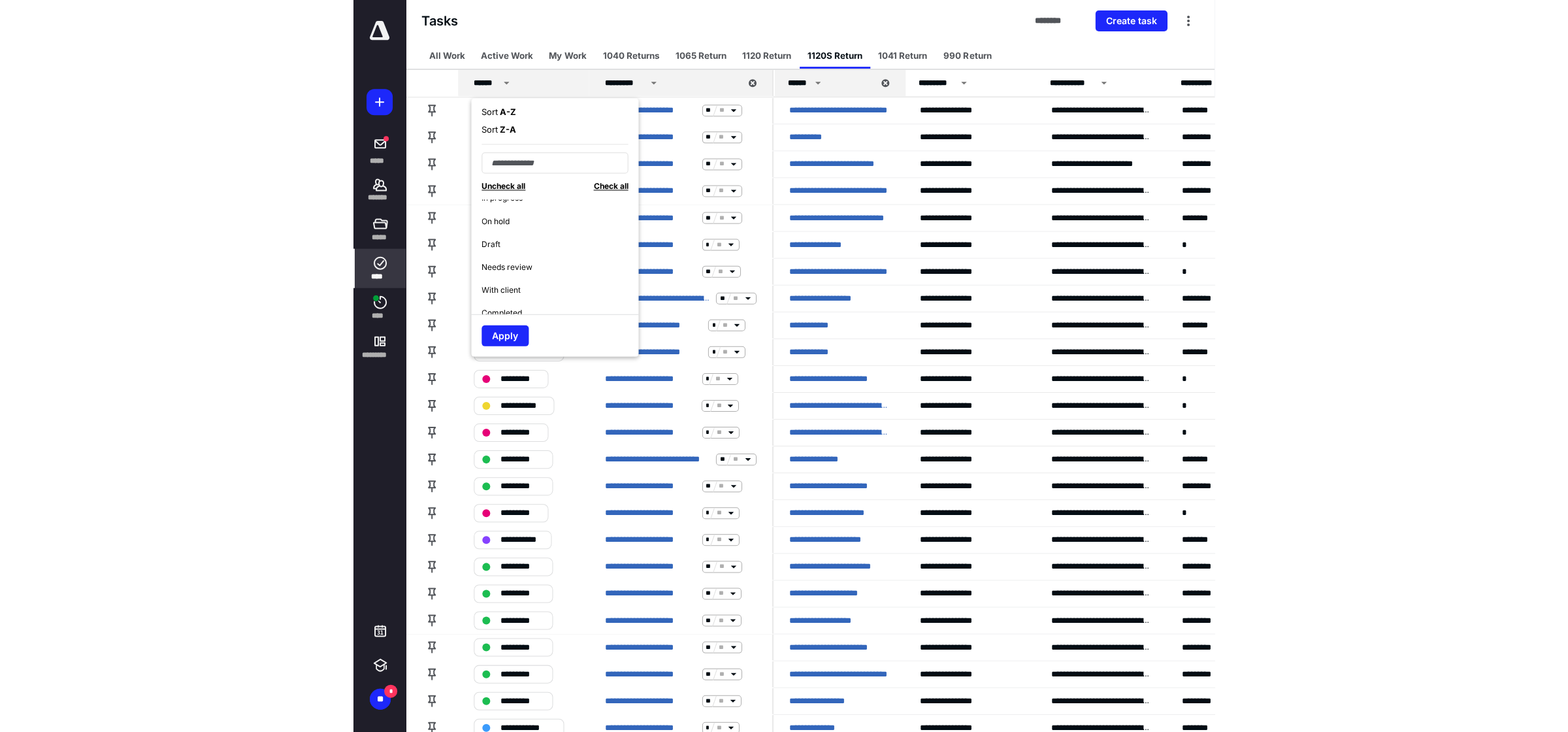 scroll, scrollTop: 163, scrollLeft: 0, axis: vertical 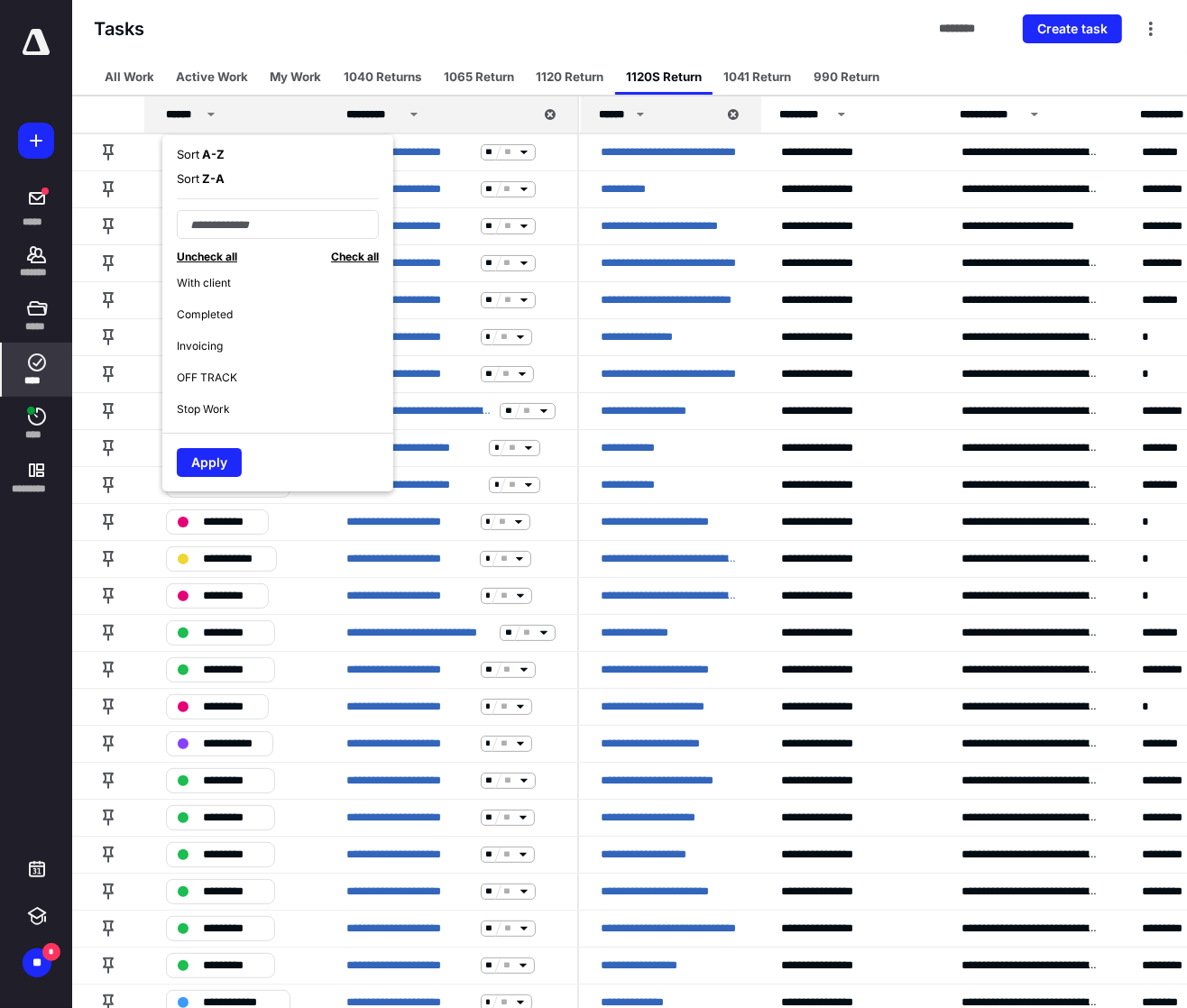 click on "Completed" at bounding box center [205, 315] 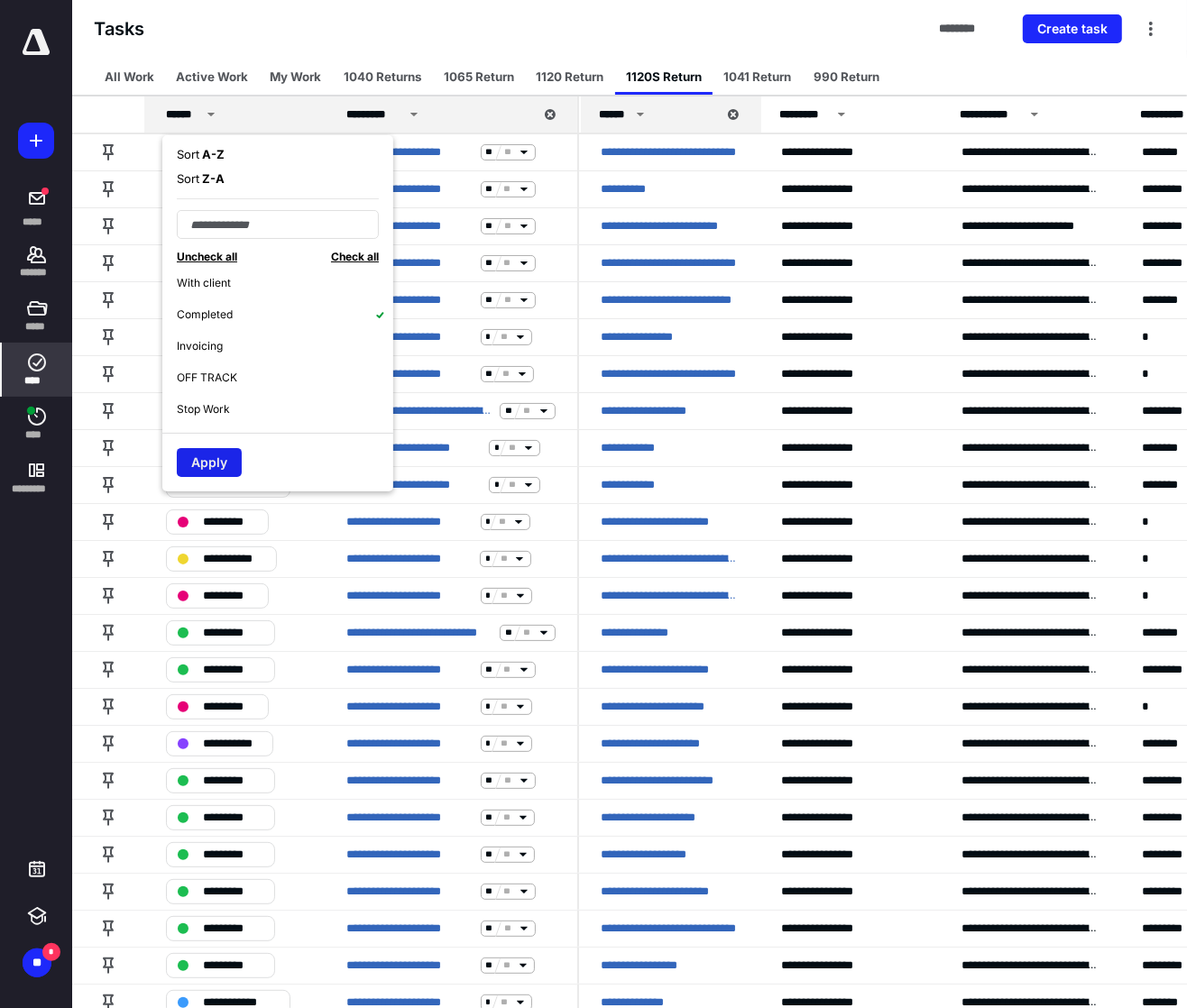 click on "Apply" at bounding box center [209, 463] 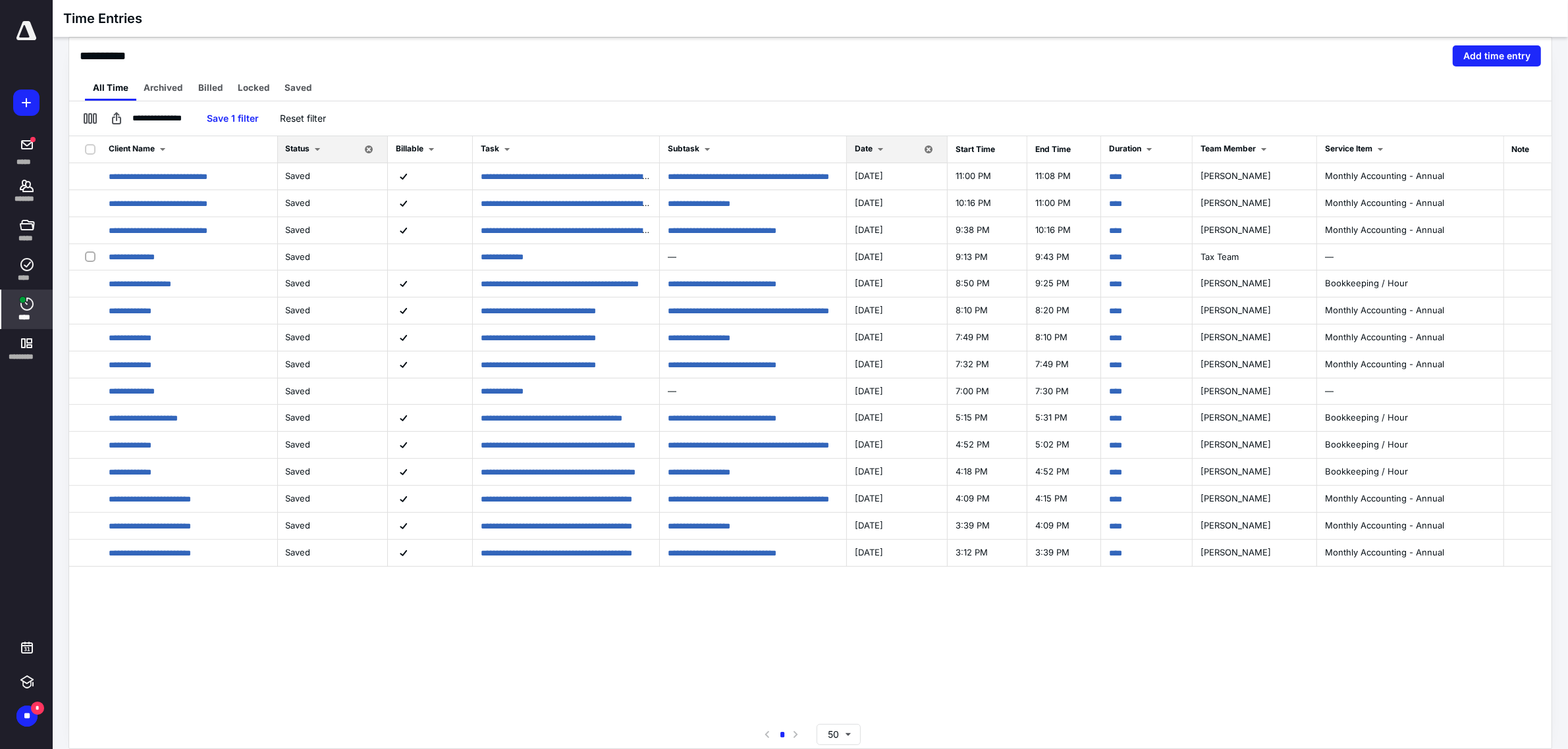 scroll, scrollTop: 0, scrollLeft: 0, axis: both 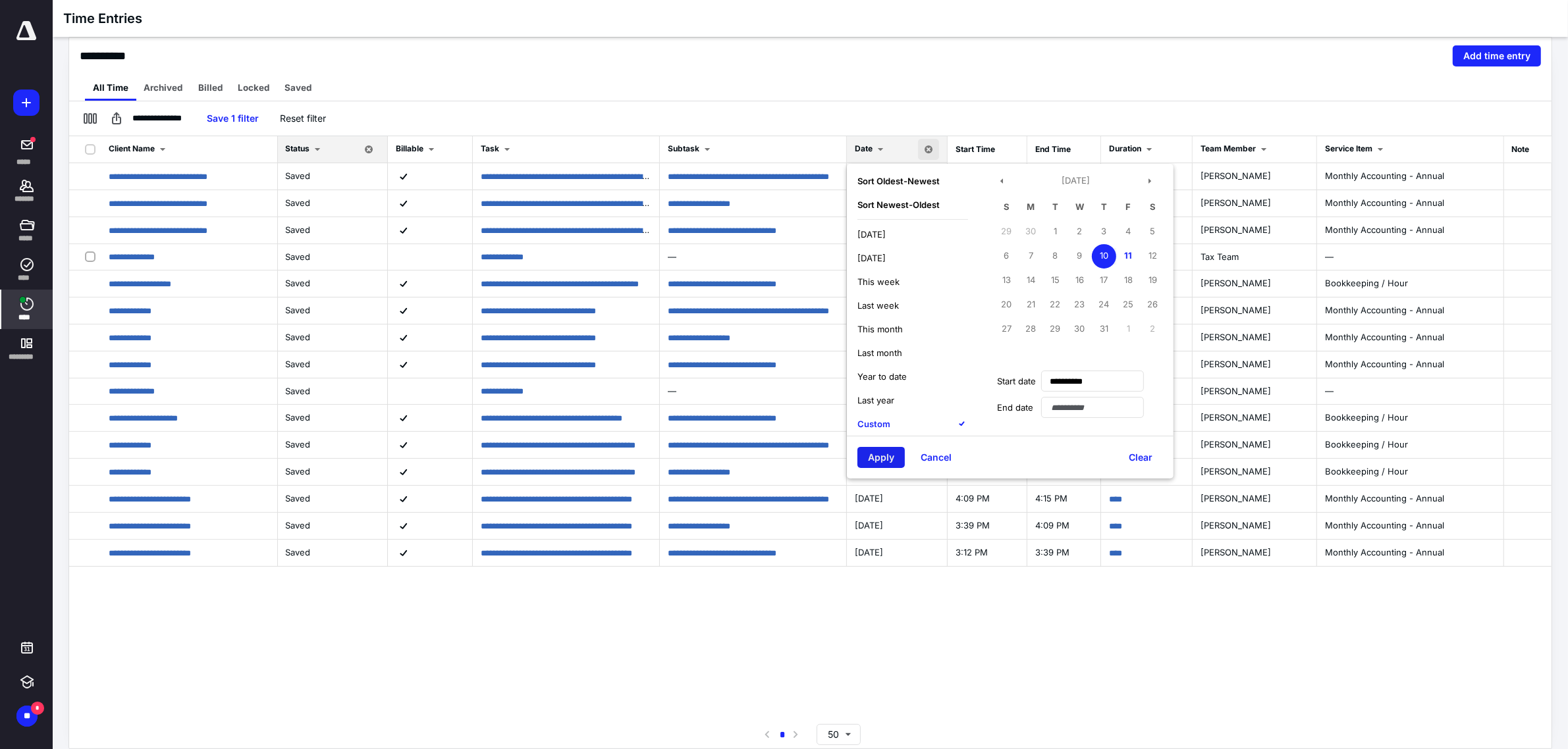 click on "Apply" at bounding box center (881, 457) 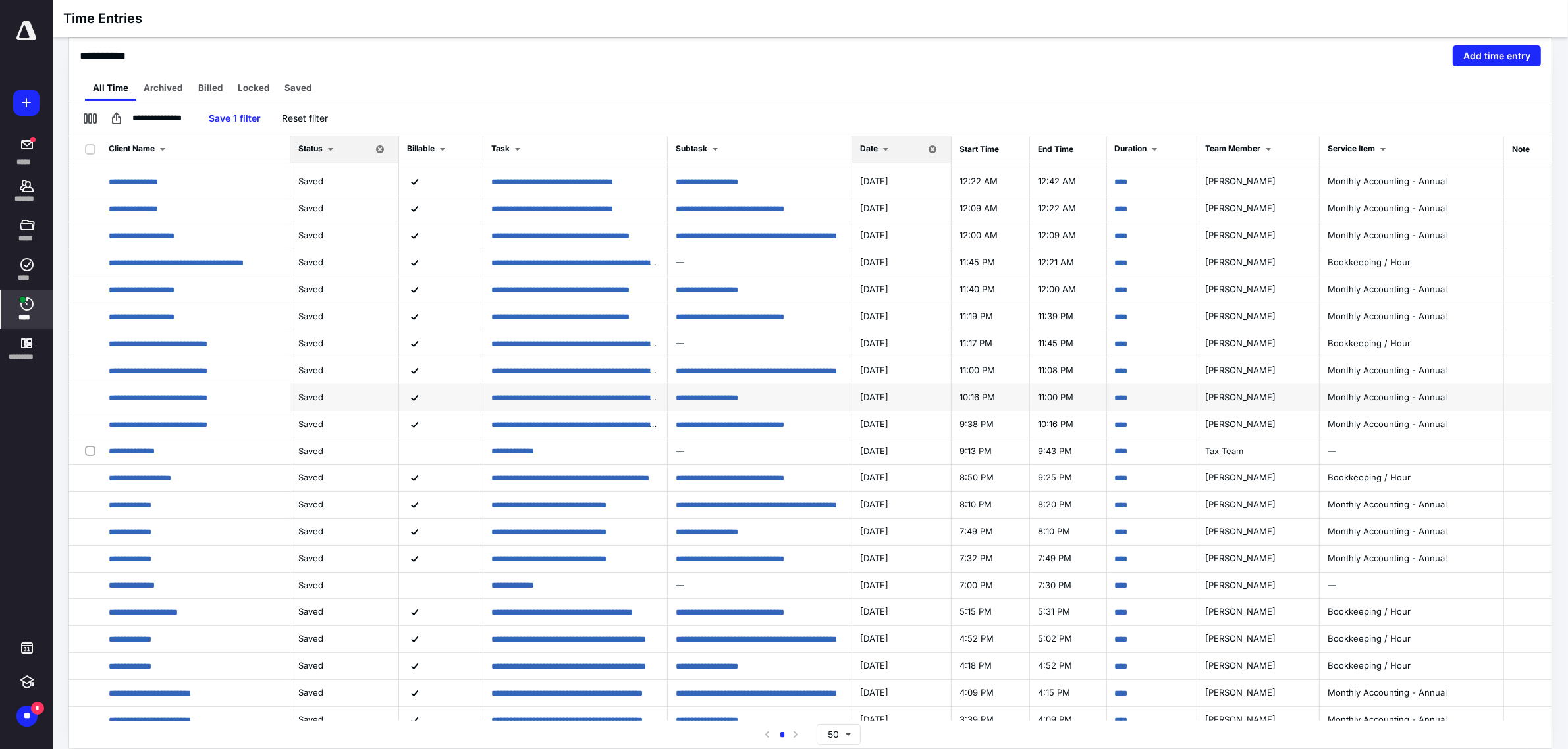 scroll, scrollTop: 0, scrollLeft: 0, axis: both 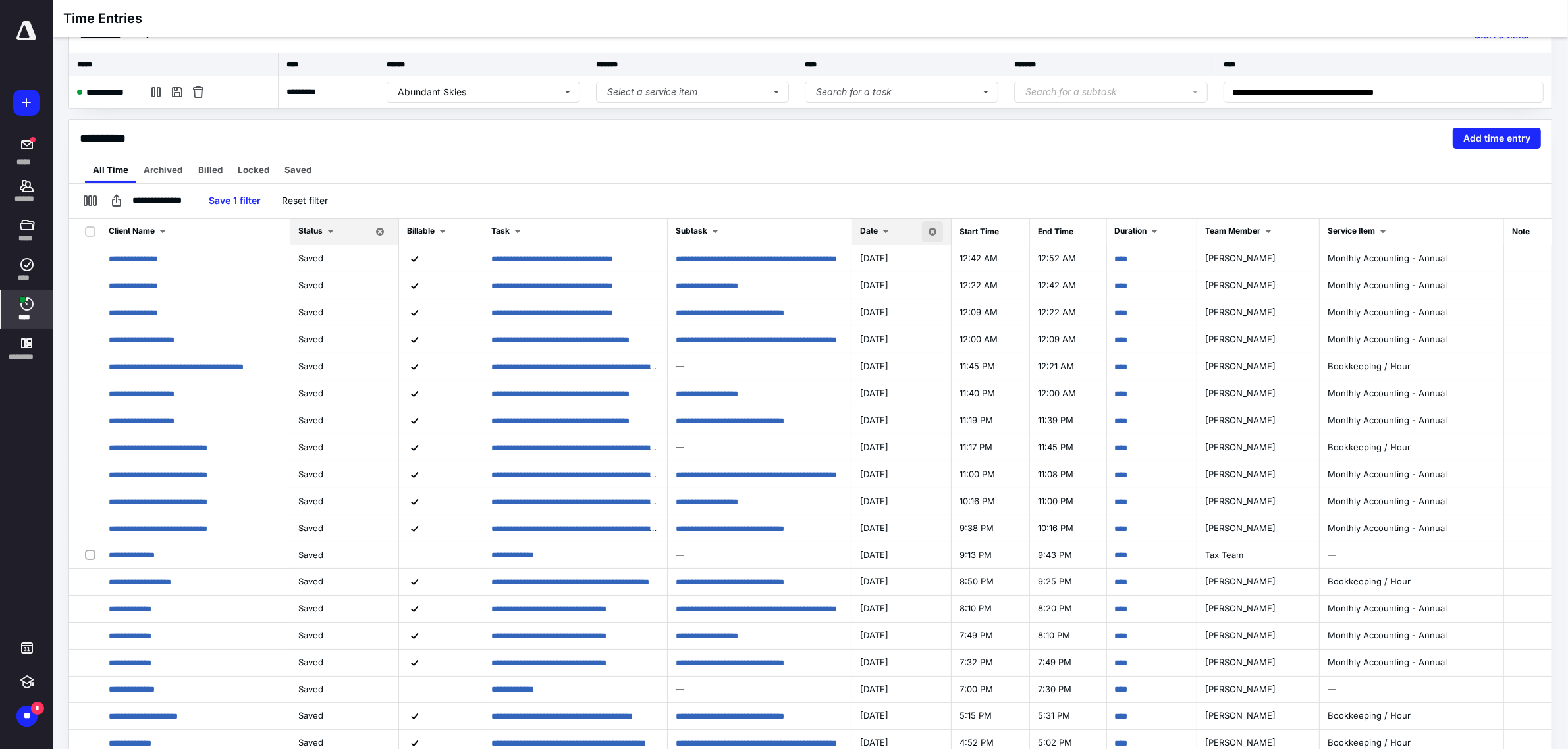 click at bounding box center [933, 232] 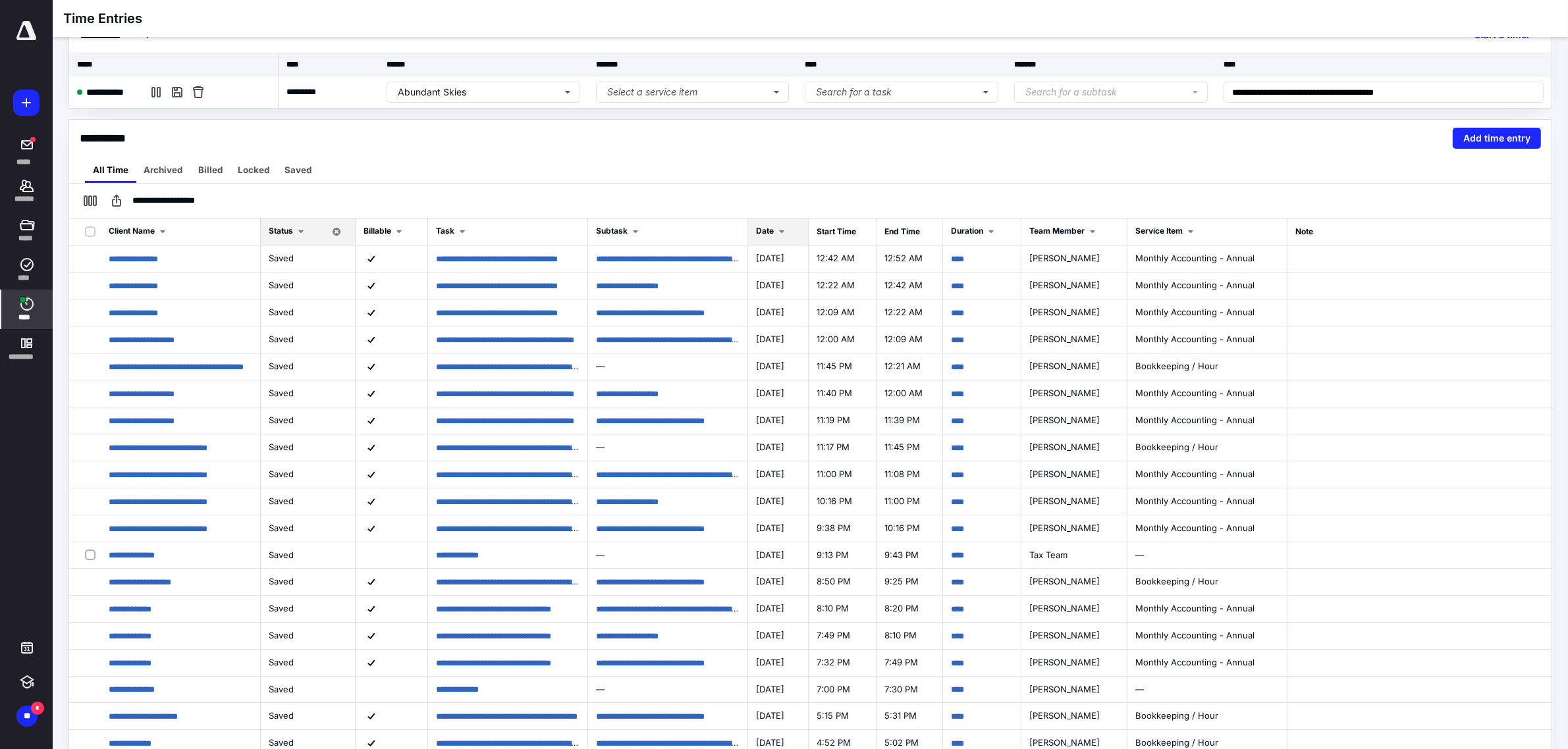 click on "Date" at bounding box center [778, 232] 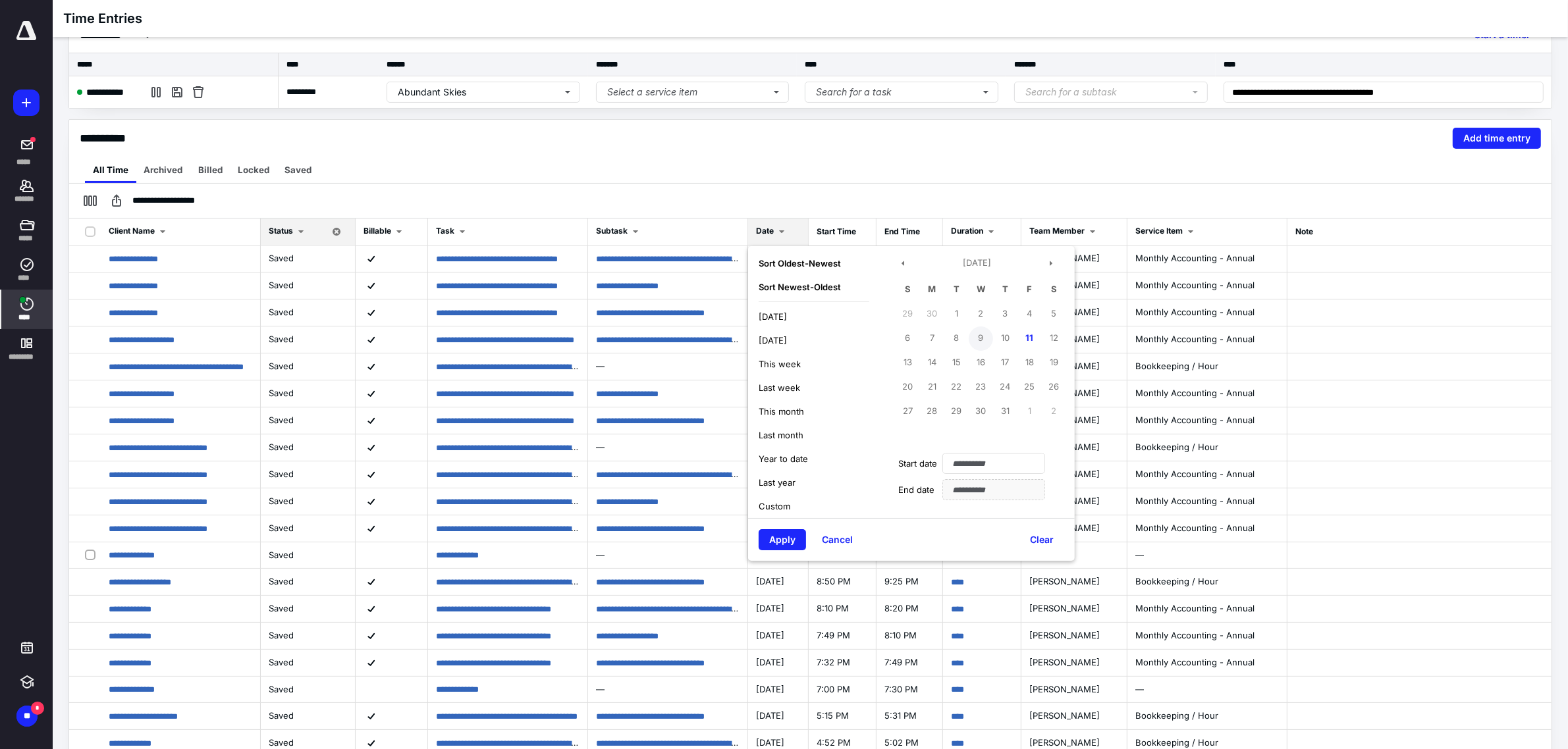 click on "9" at bounding box center (981, 338) 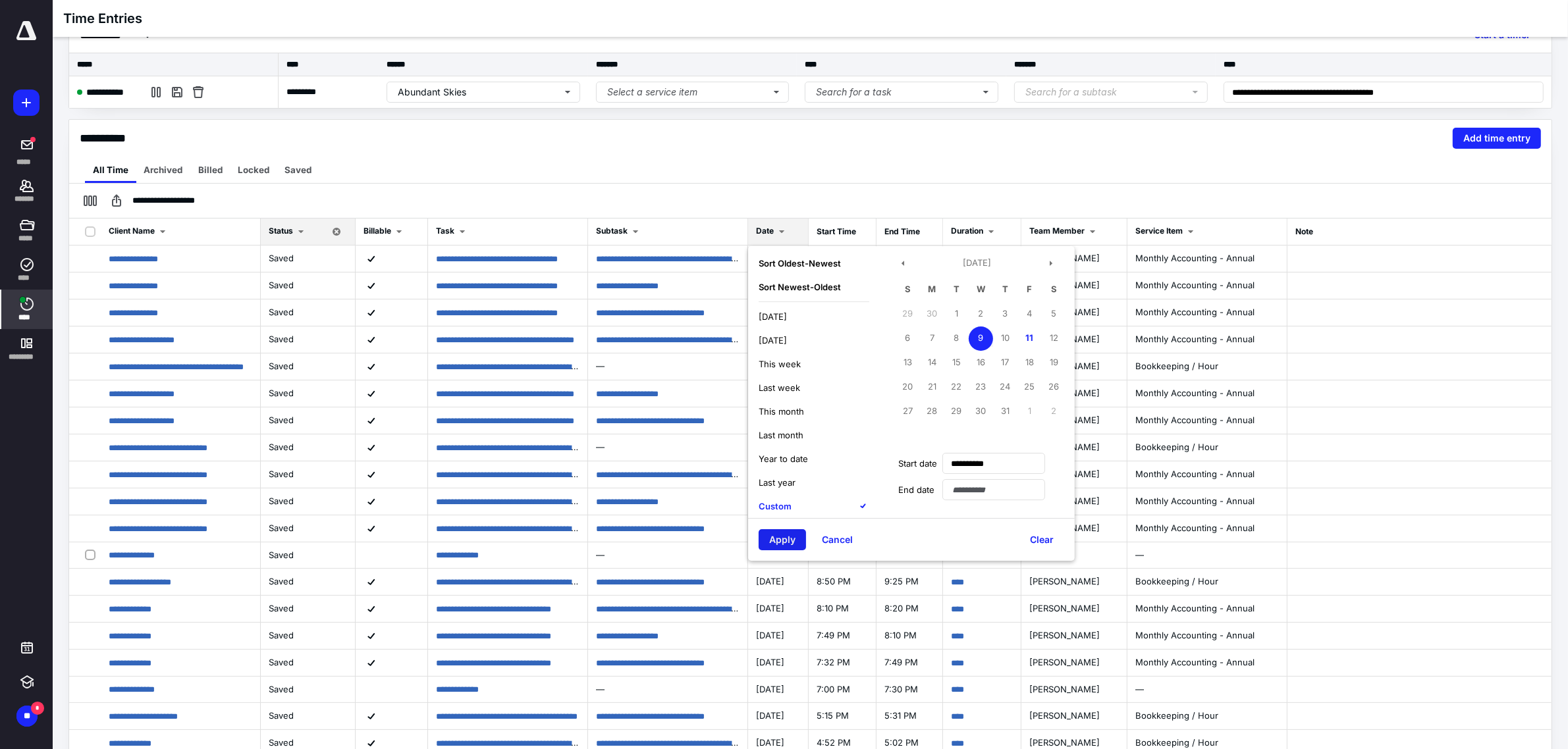click on "Apply" at bounding box center [782, 540] 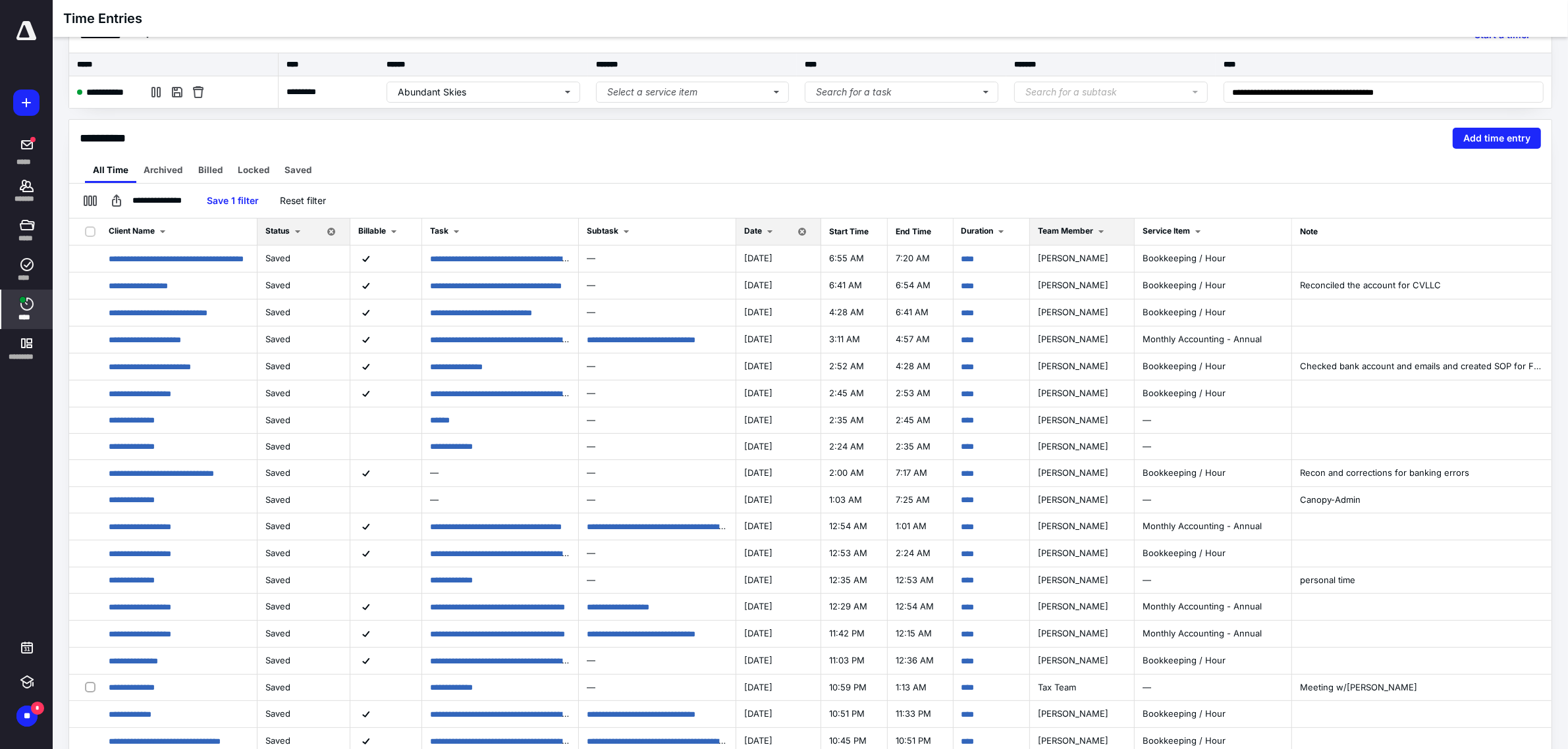 click at bounding box center (1101, 232) 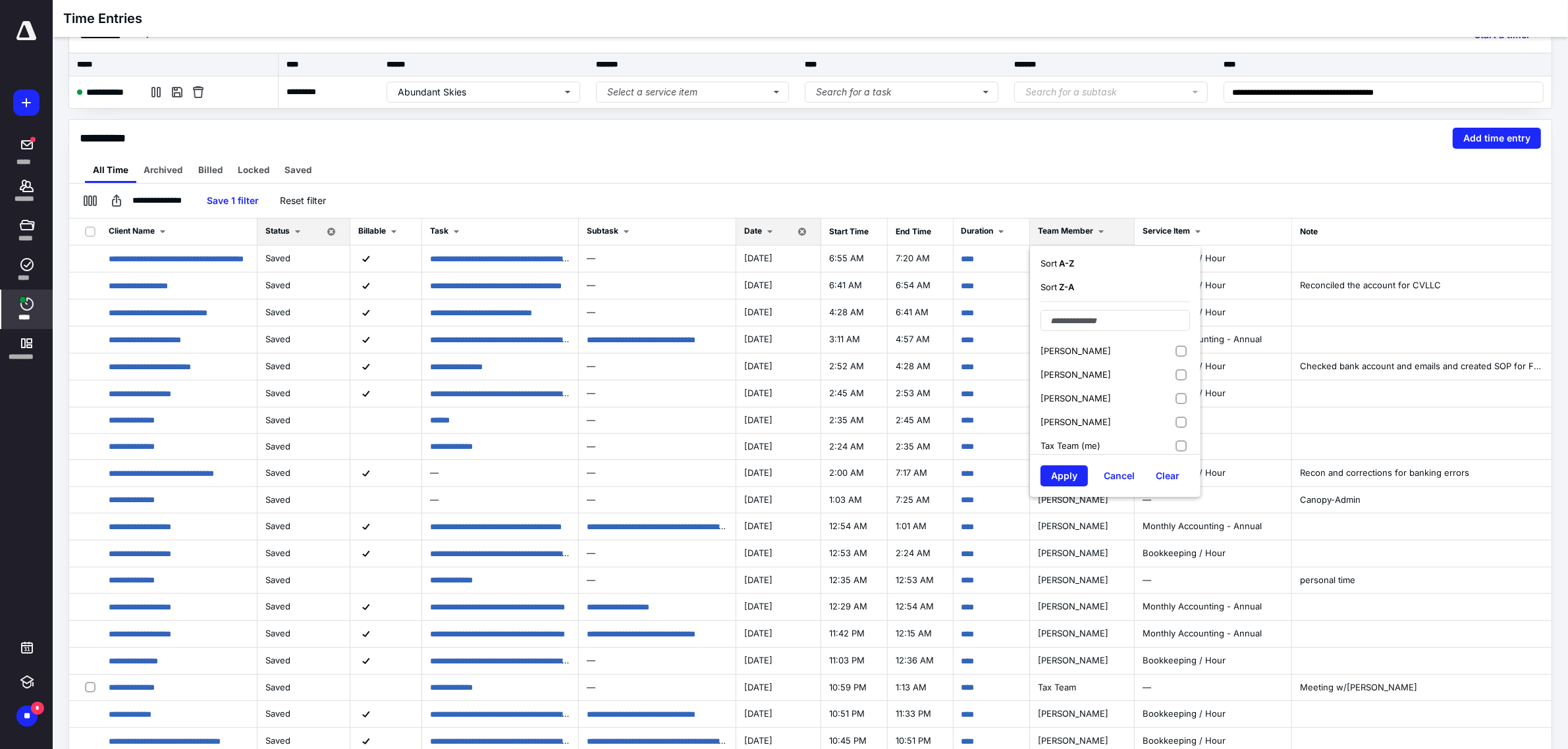scroll, scrollTop: 3, scrollLeft: 0, axis: vertical 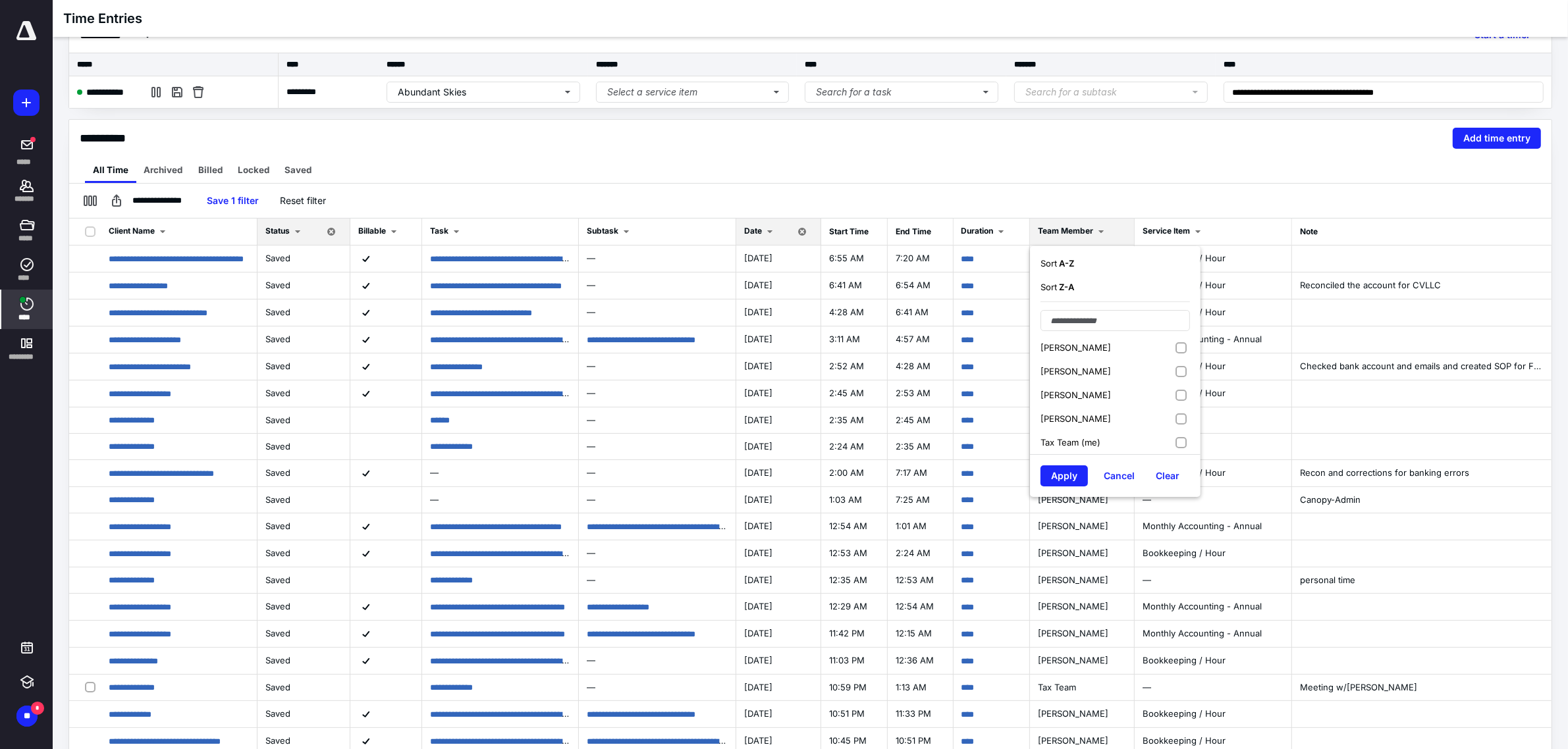 click on "[PERSON_NAME]" at bounding box center [1075, 348] 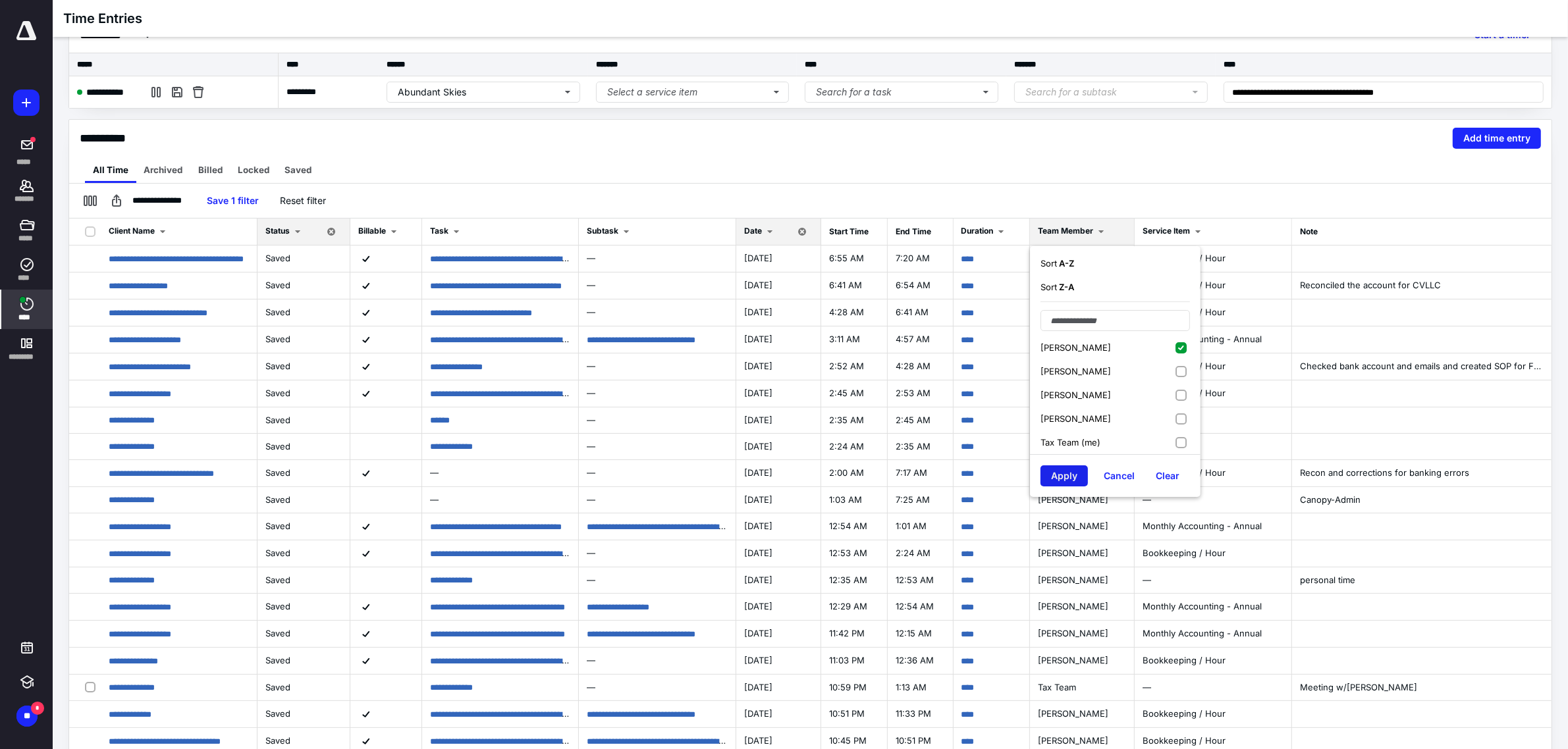 click on "Apply" at bounding box center [1064, 476] 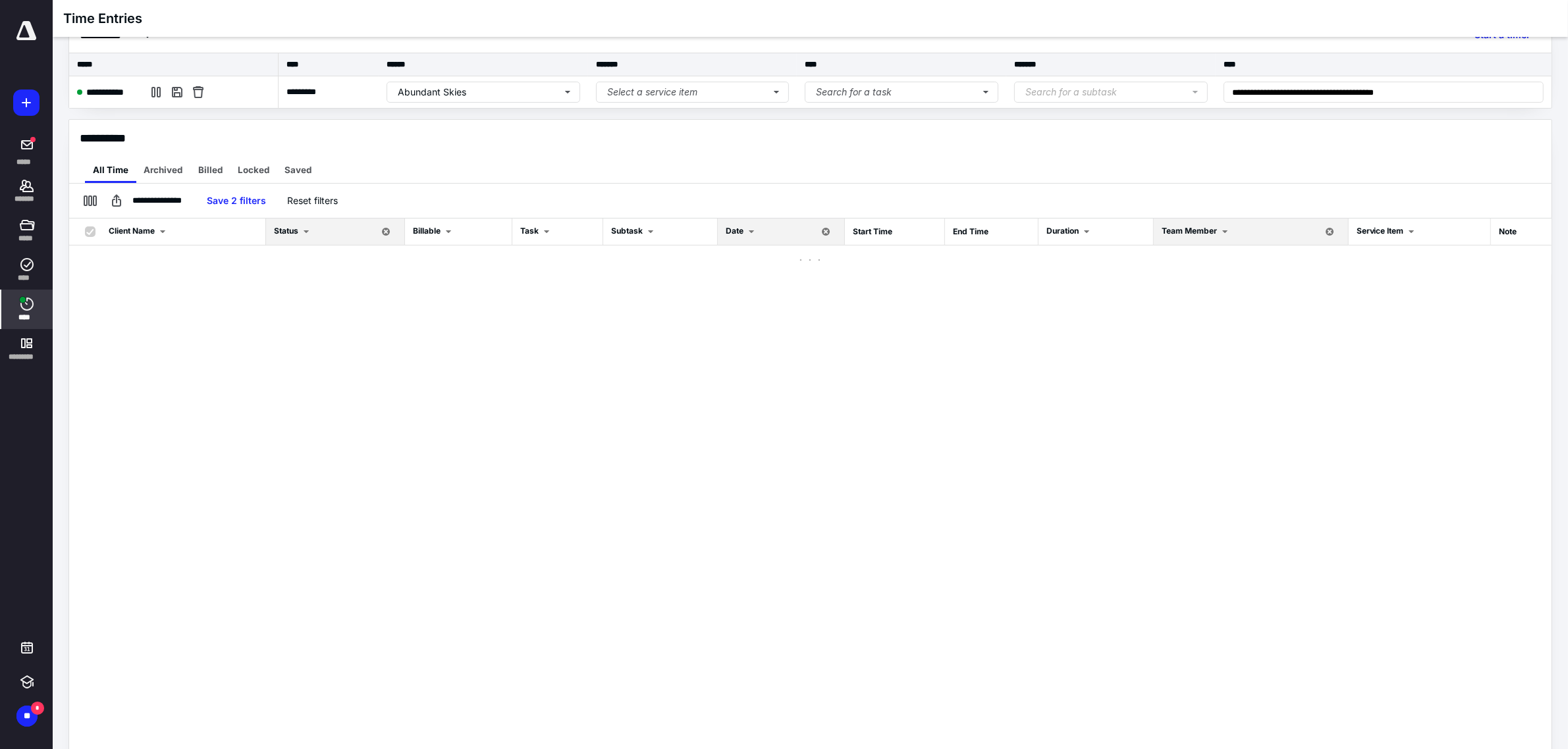checkbox on "true" 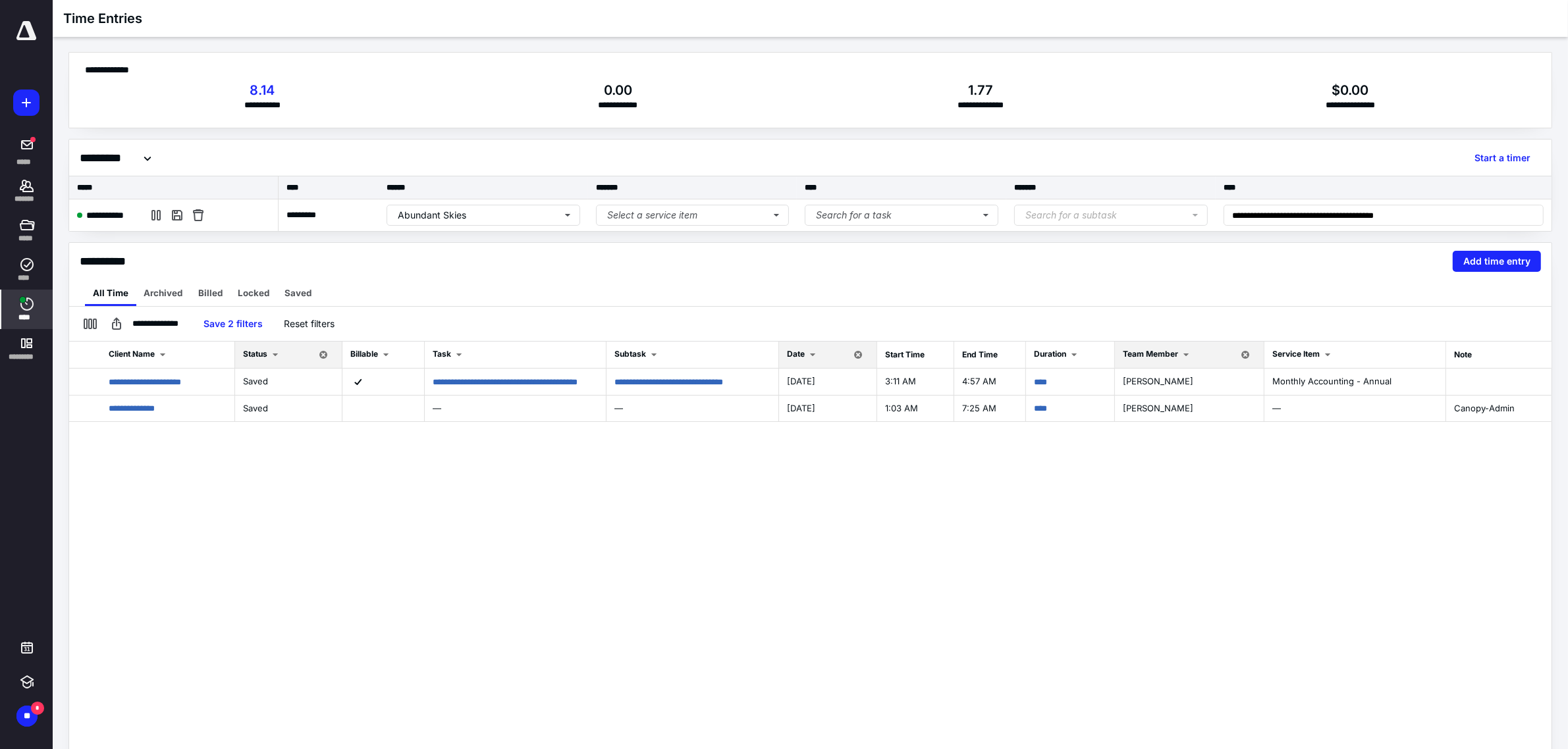 scroll, scrollTop: 0, scrollLeft: 0, axis: both 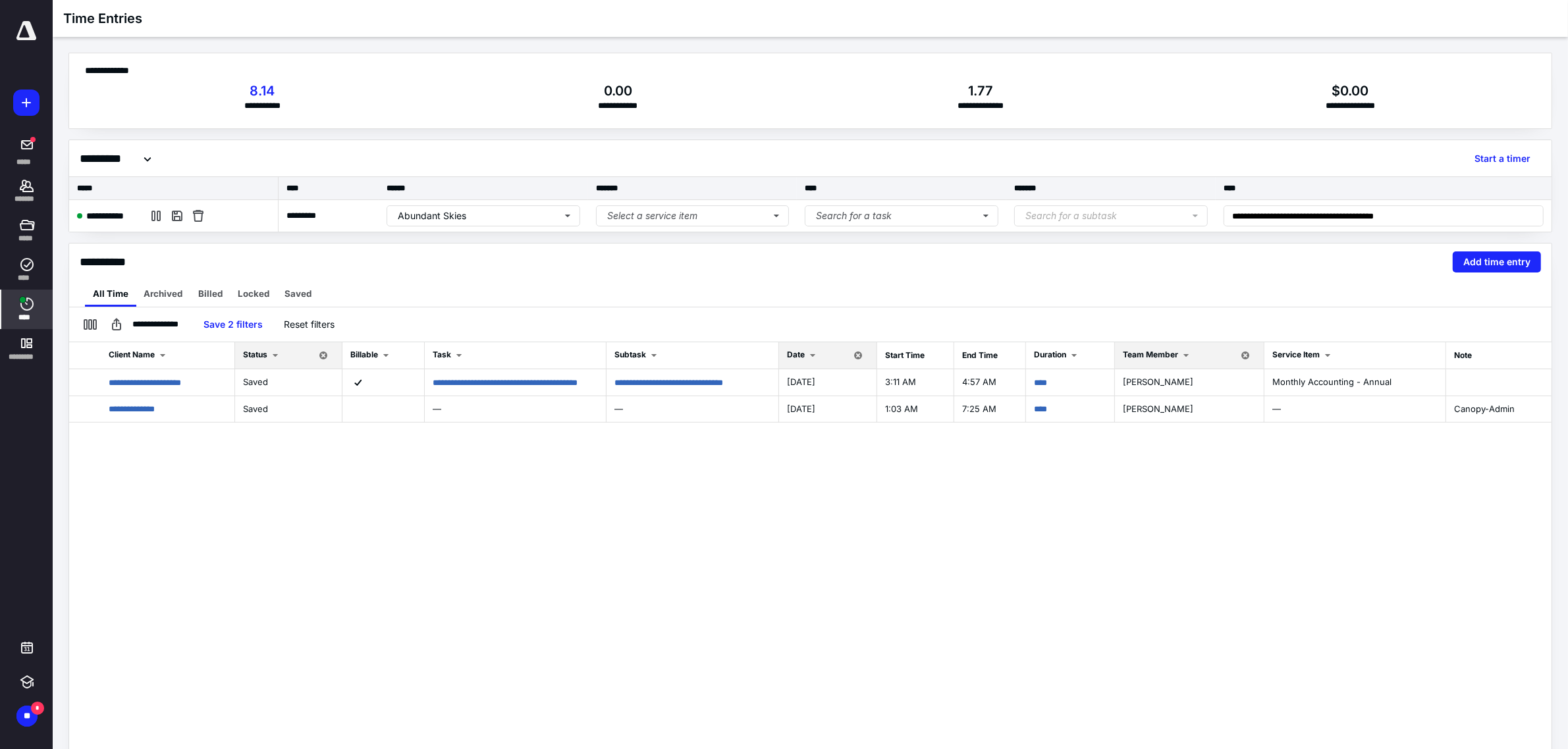 click on "Team Member" at bounding box center [1158, 355] 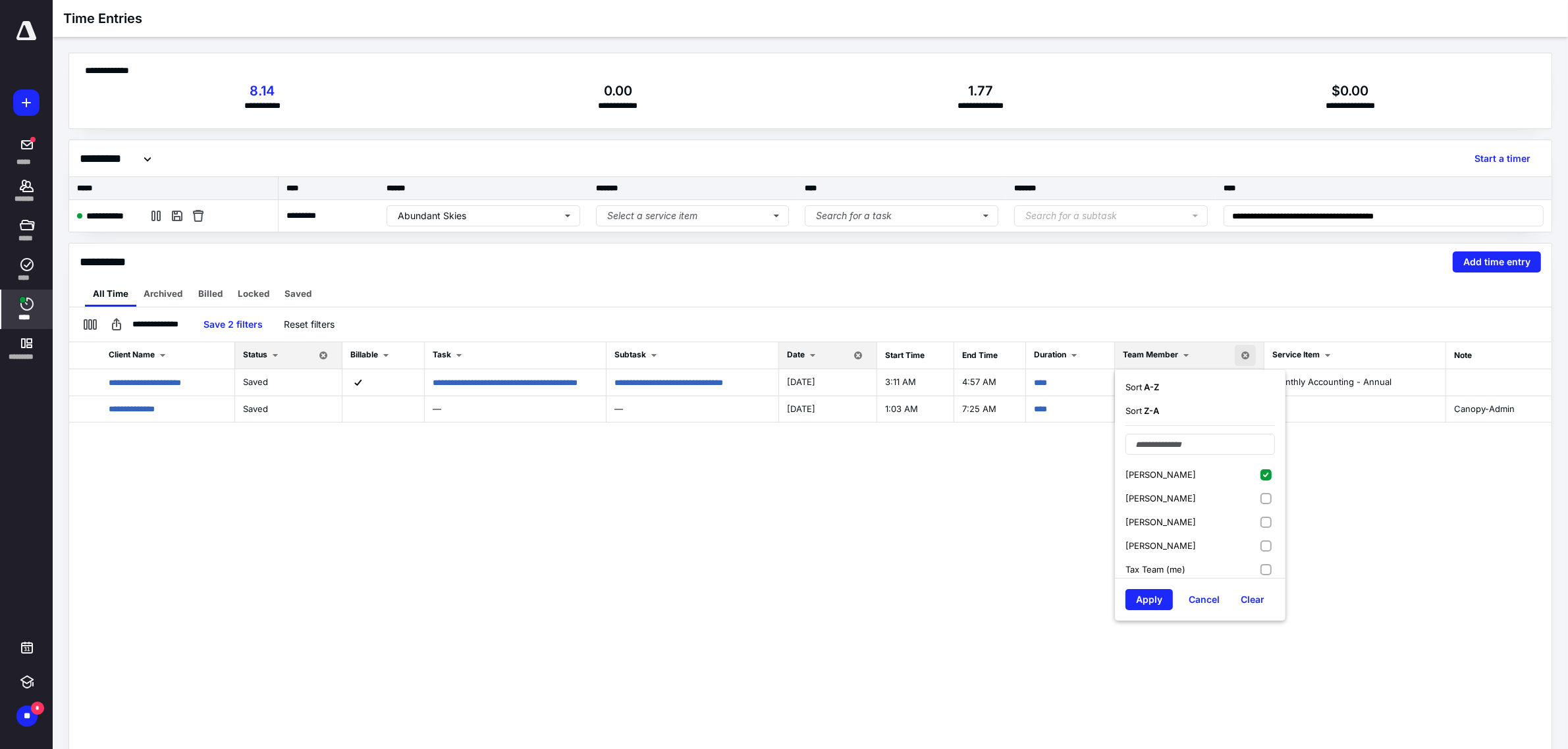 click on "[PERSON_NAME]" at bounding box center [1200, 475] 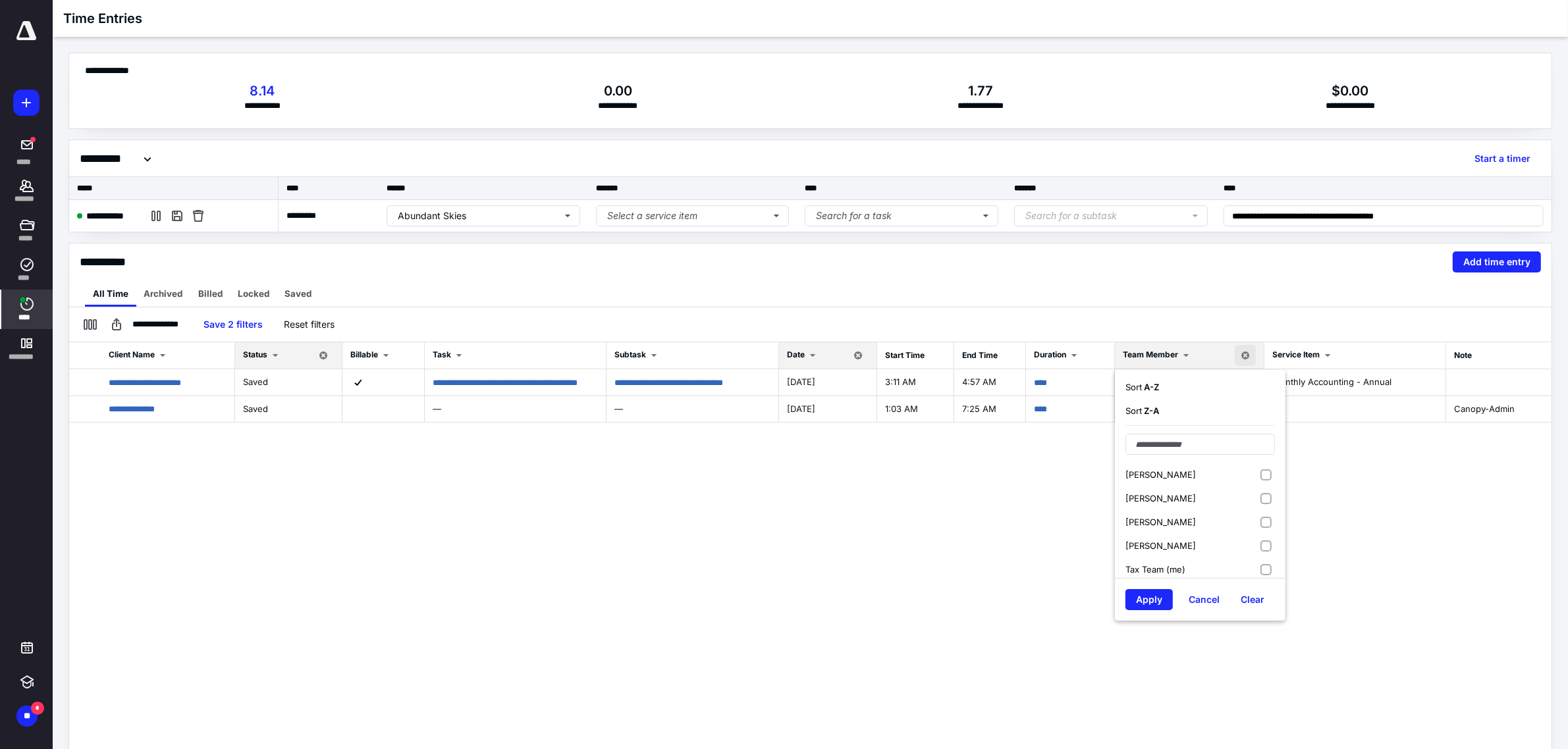 checkbox on "false" 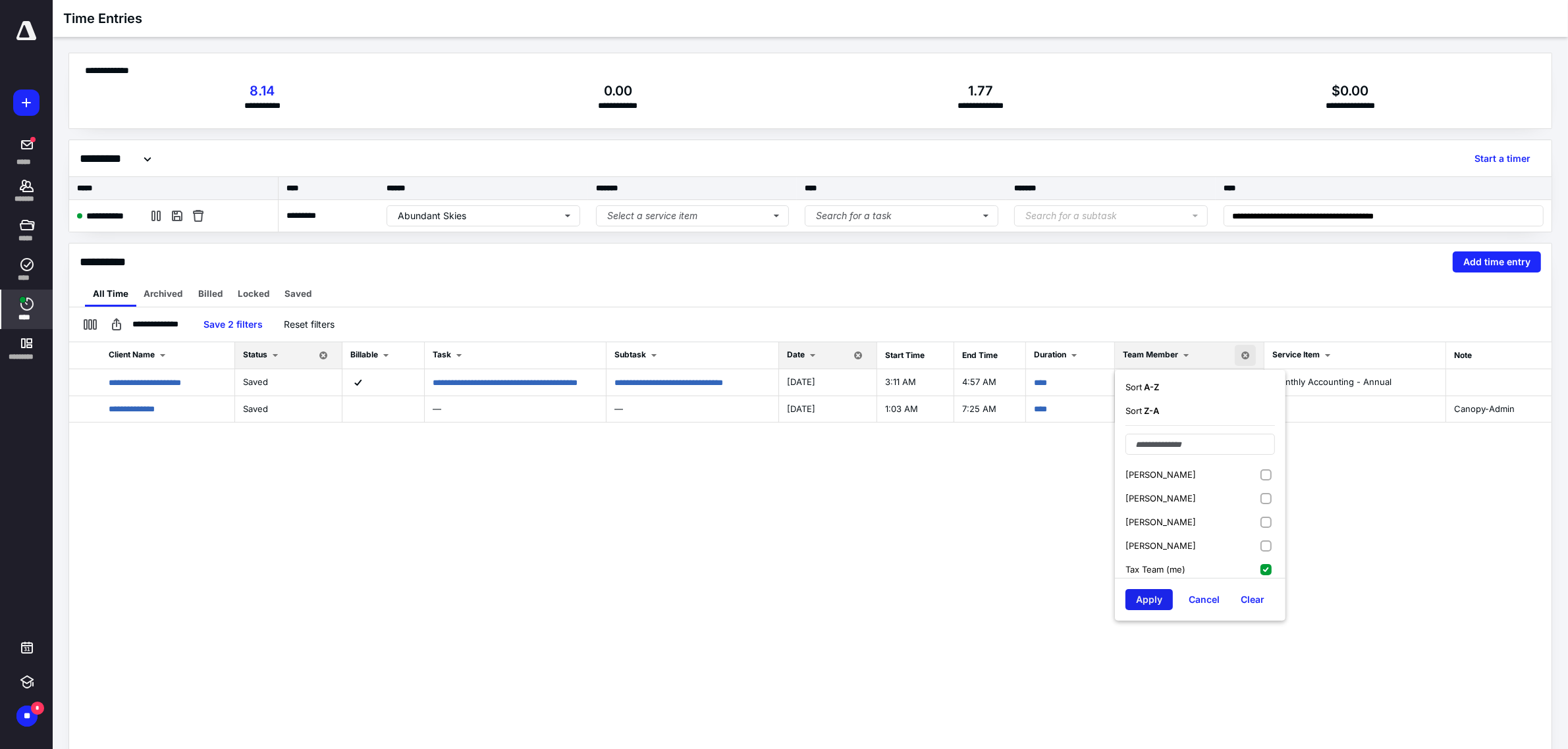 click on "Apply" at bounding box center [1149, 600] 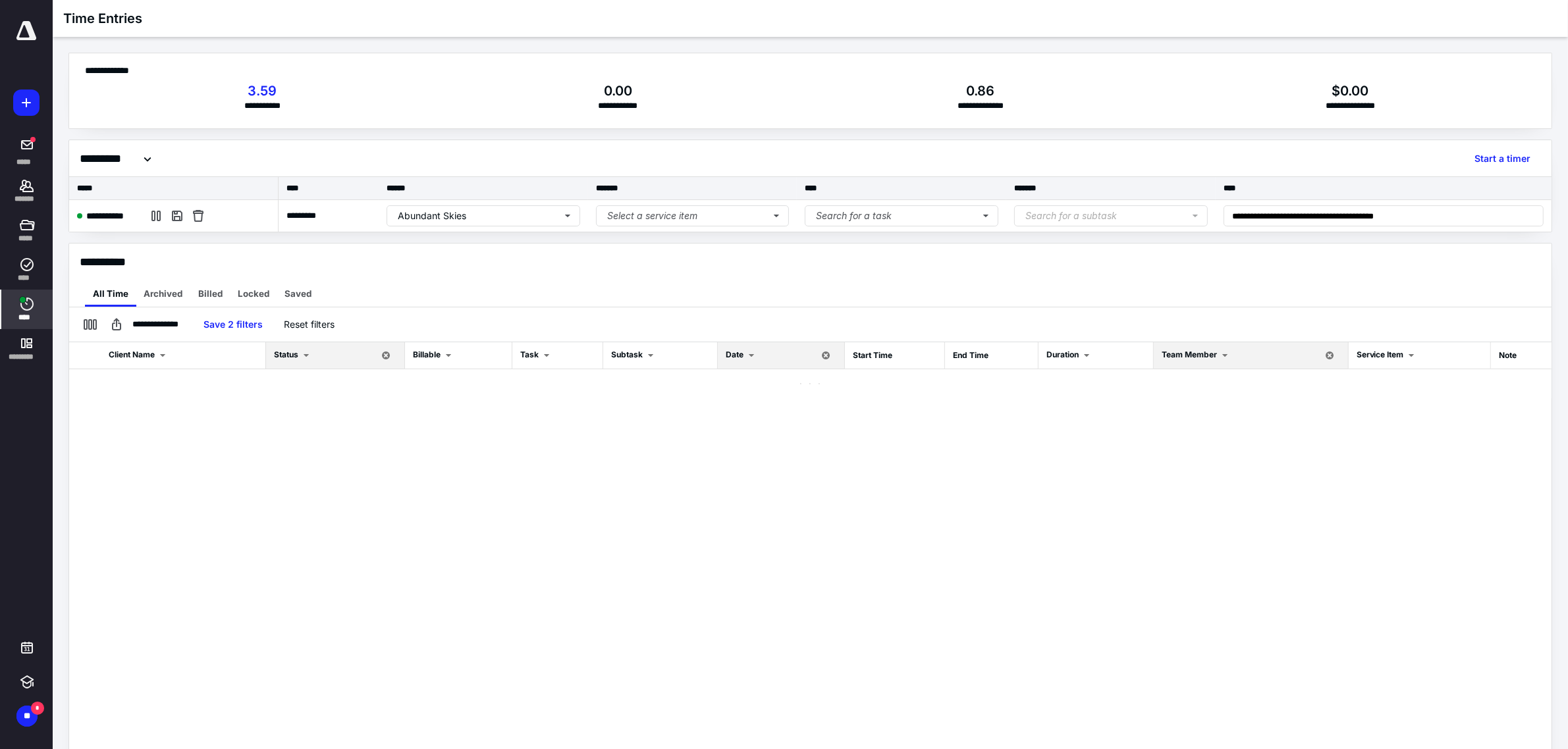 checkbox on "false" 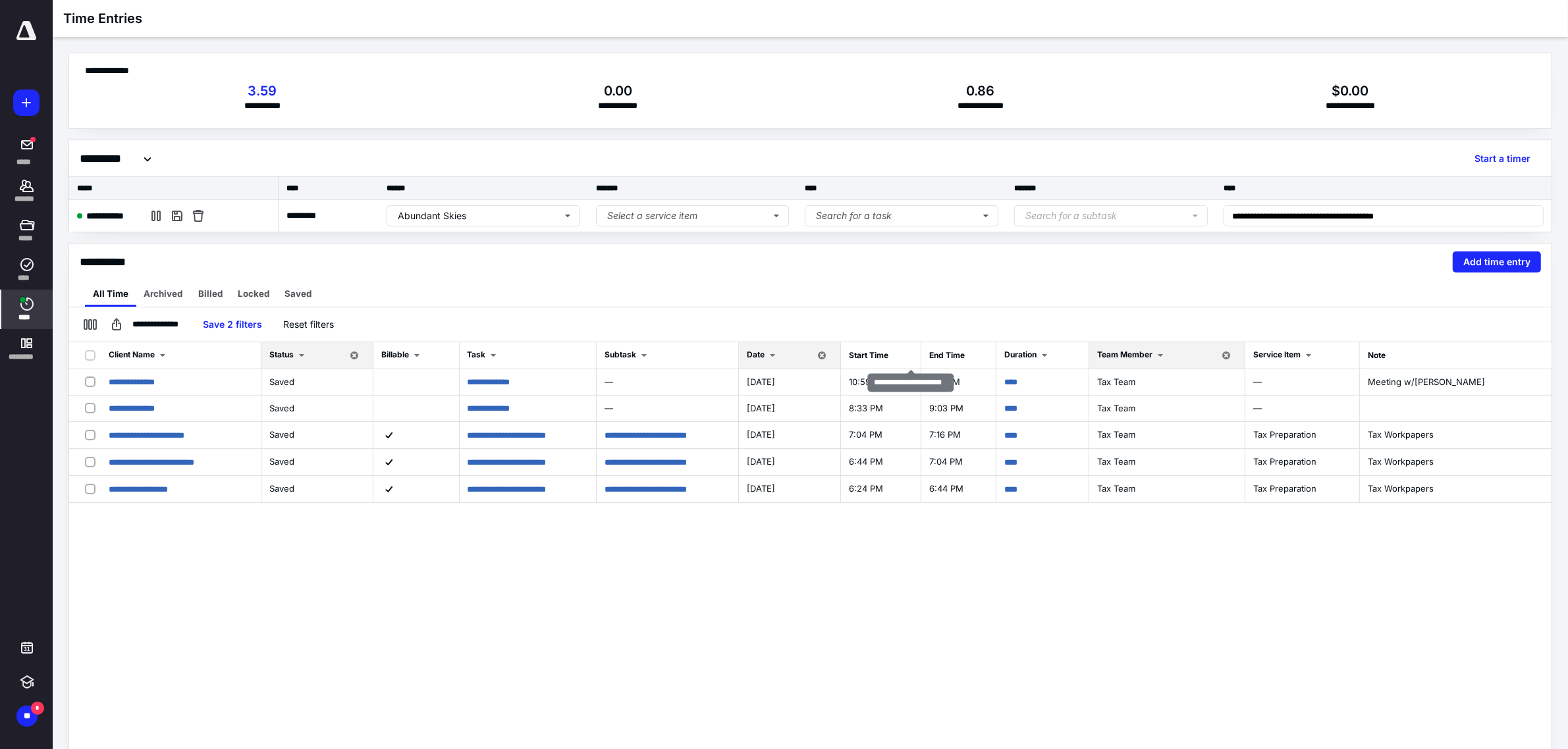 click at bounding box center (822, 355) 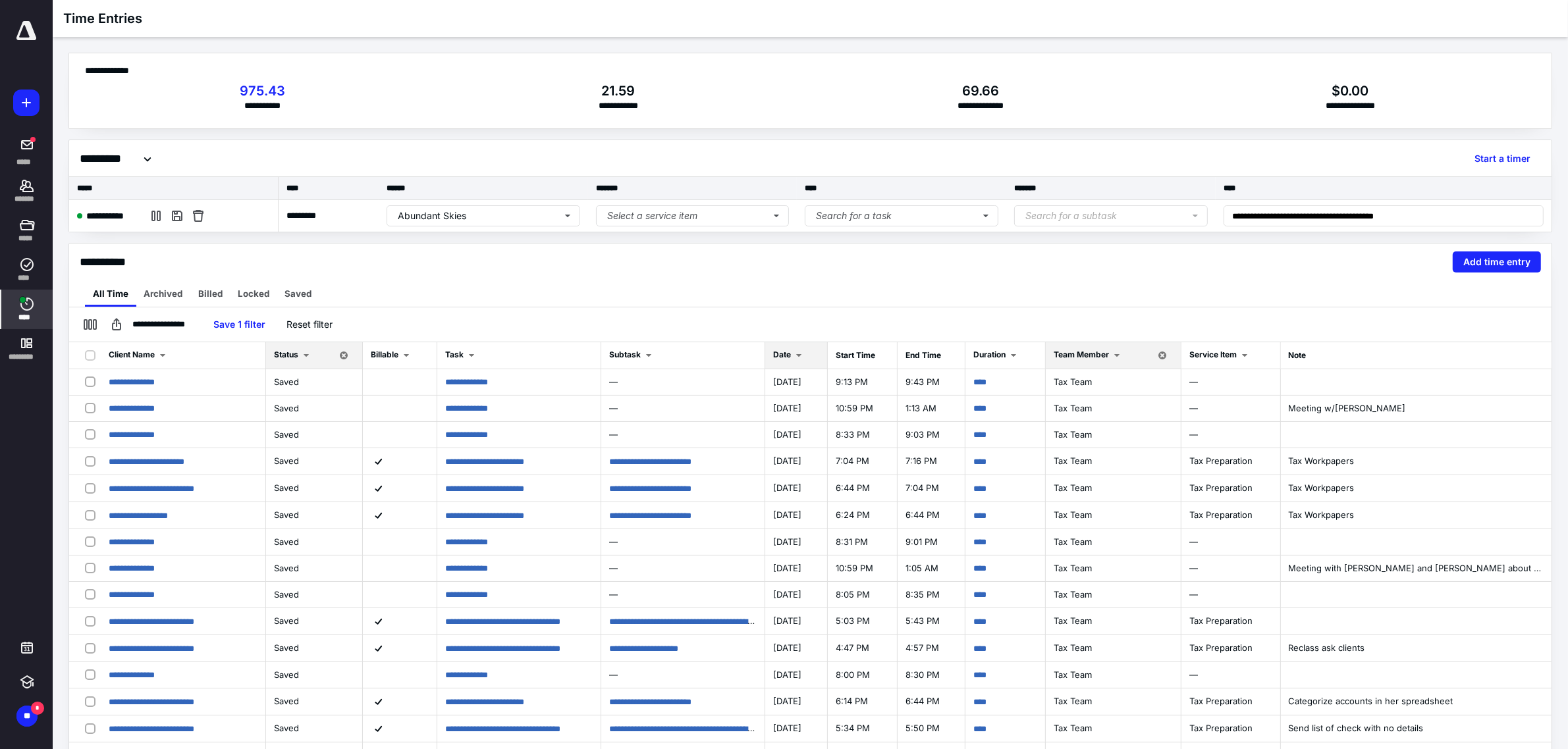 click at bounding box center (799, 355) 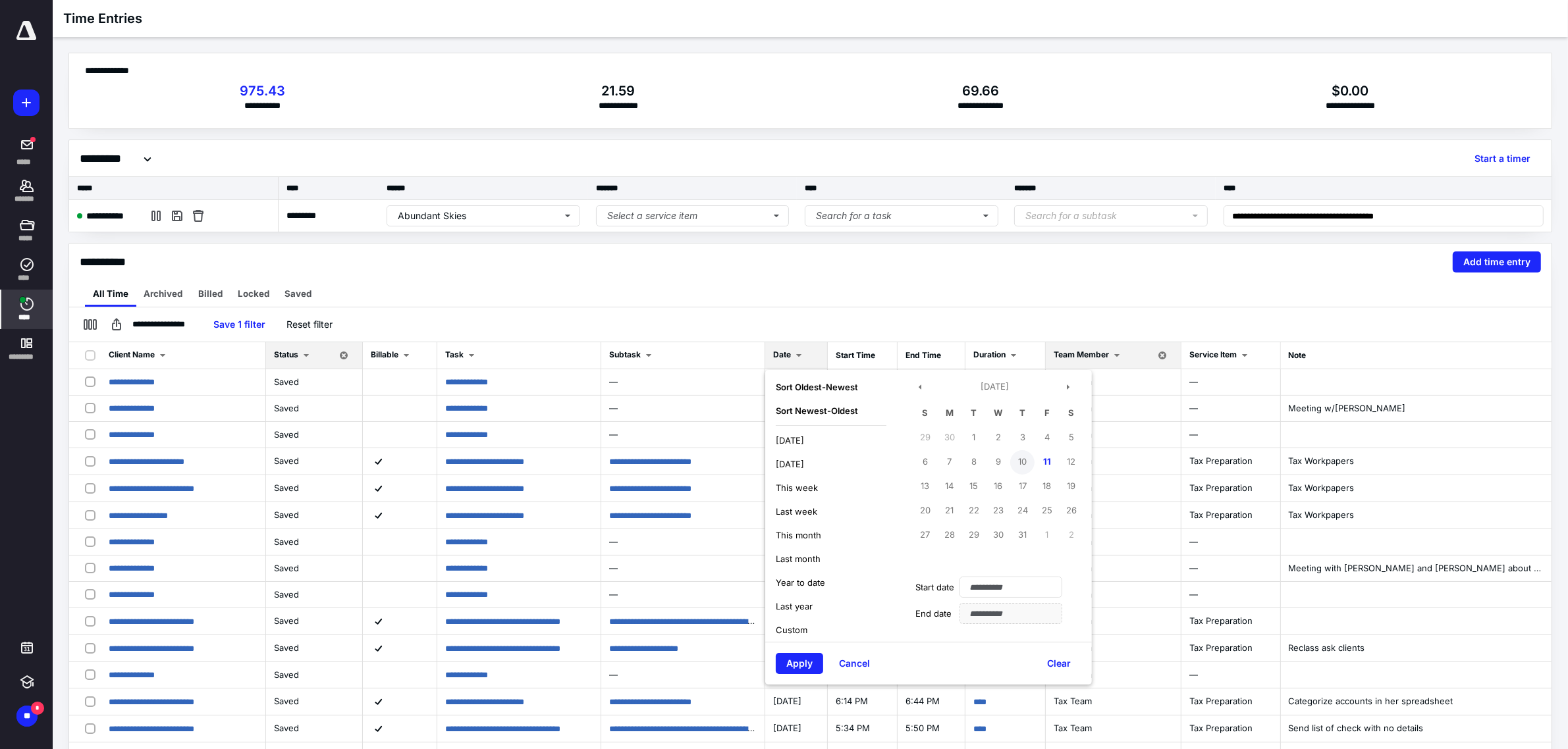 click on "10" at bounding box center [1022, 462] 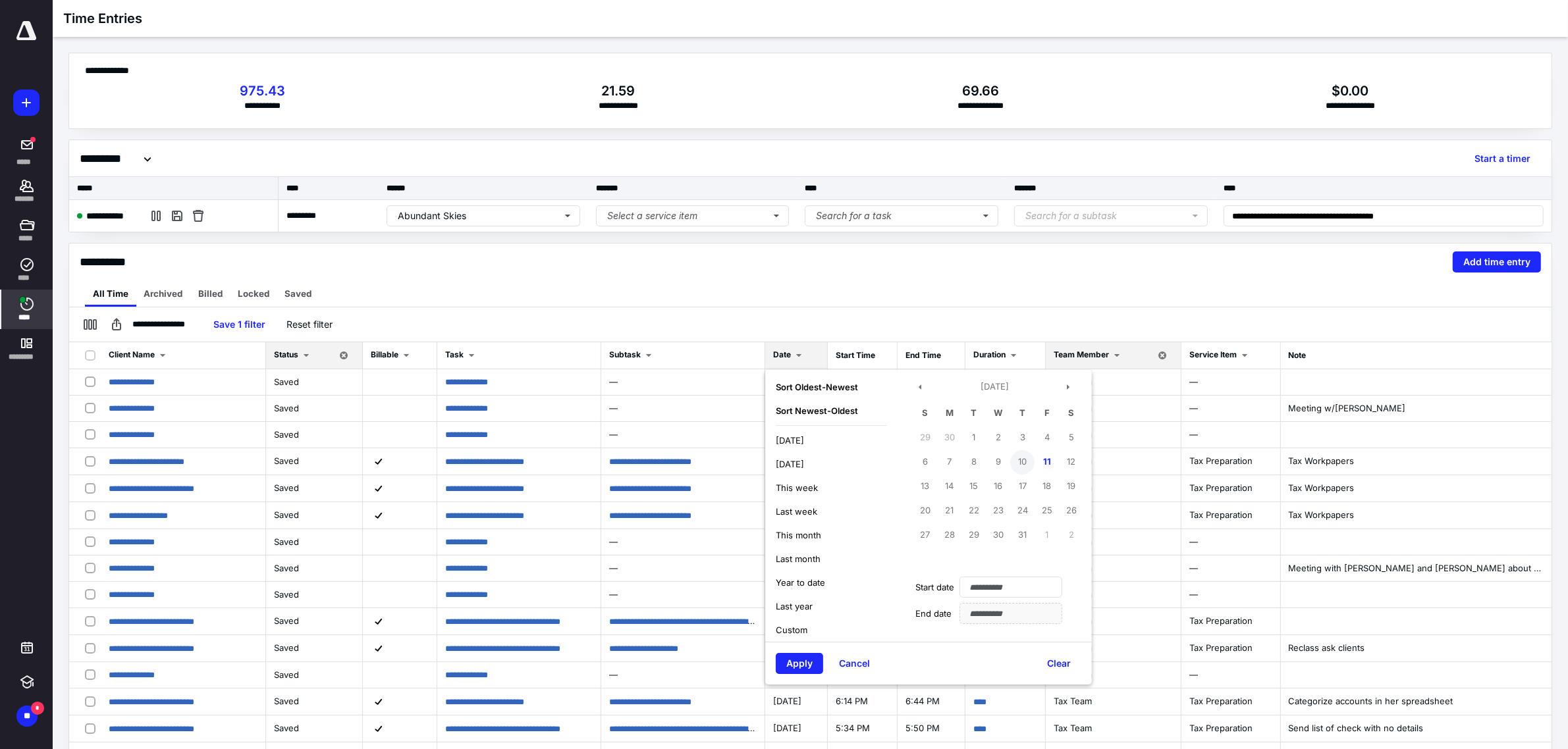 type on "**********" 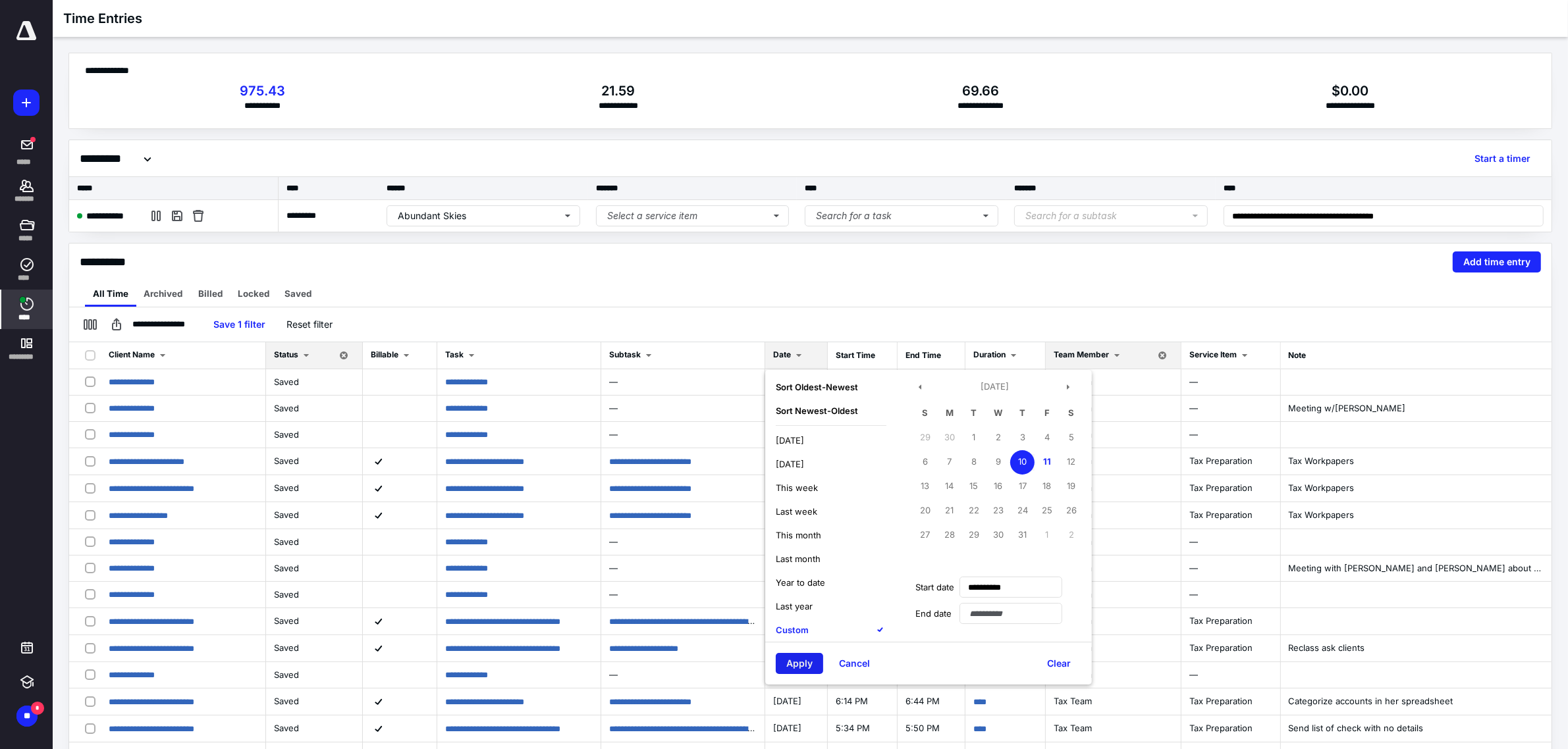 click on "Apply" at bounding box center (799, 663) 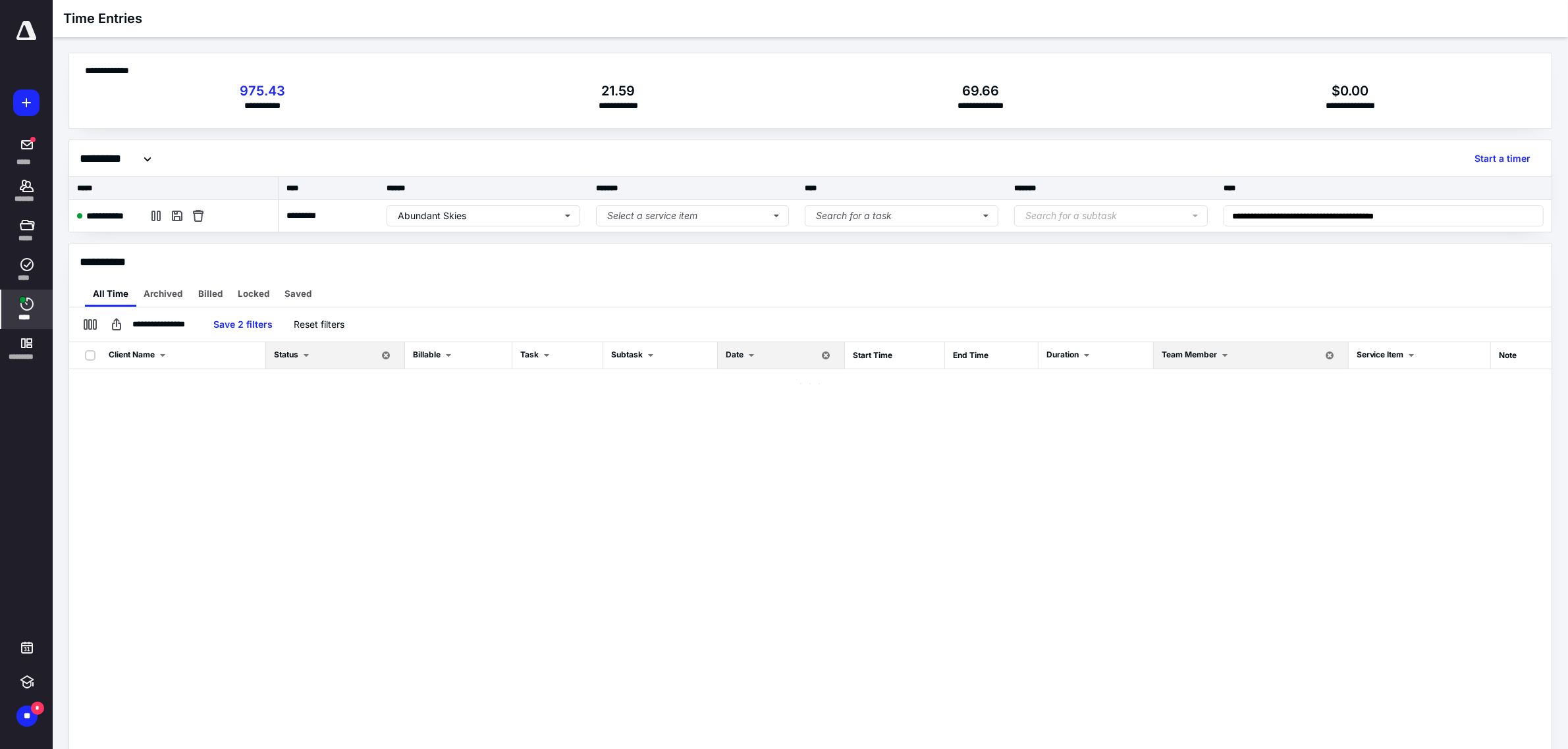click on "Client Name Status Billable Task Subtask Date Start Time End Time Duration Team Member Service Item Note" at bounding box center [810, 634] 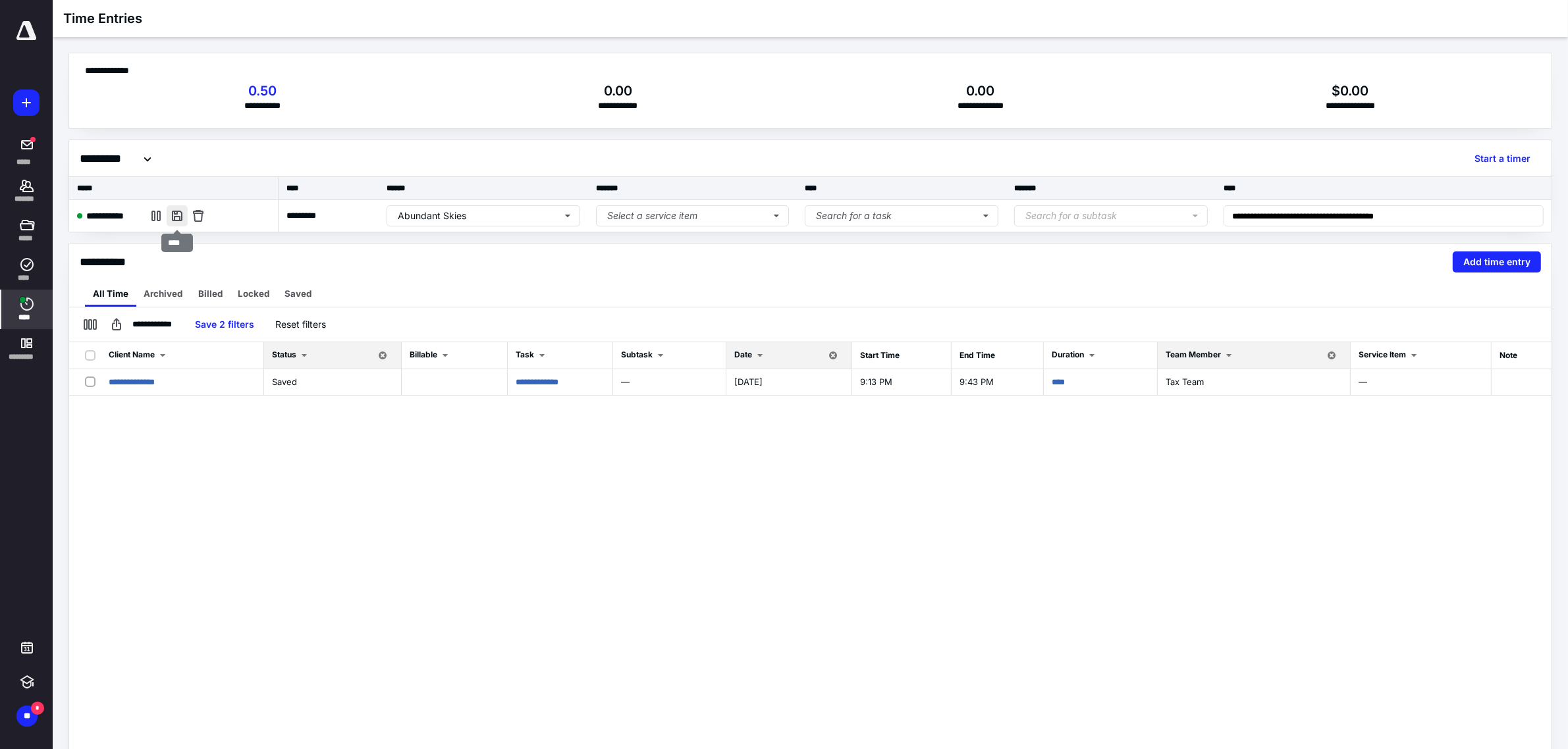 click at bounding box center [177, 216] 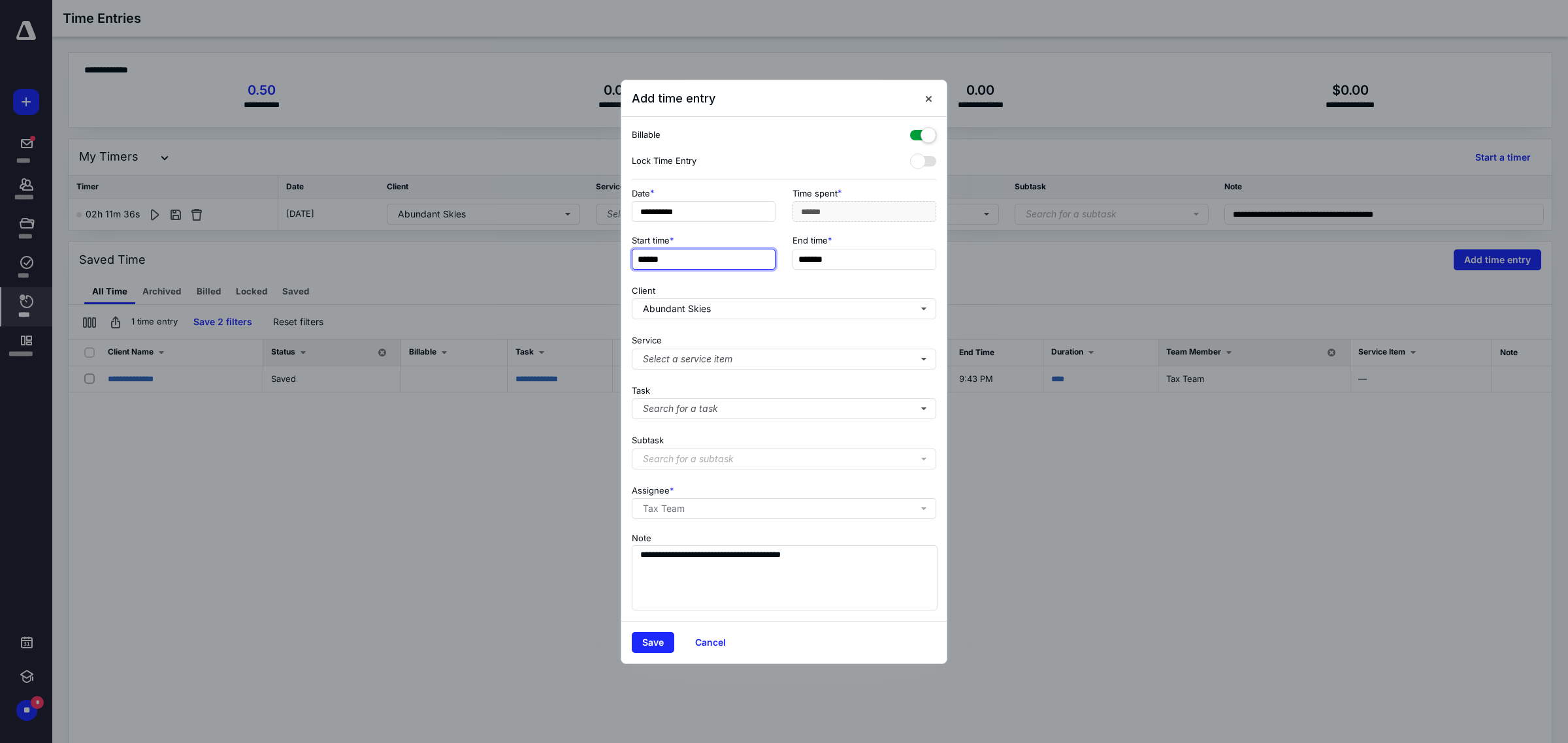 click on "******" at bounding box center [704, 259] 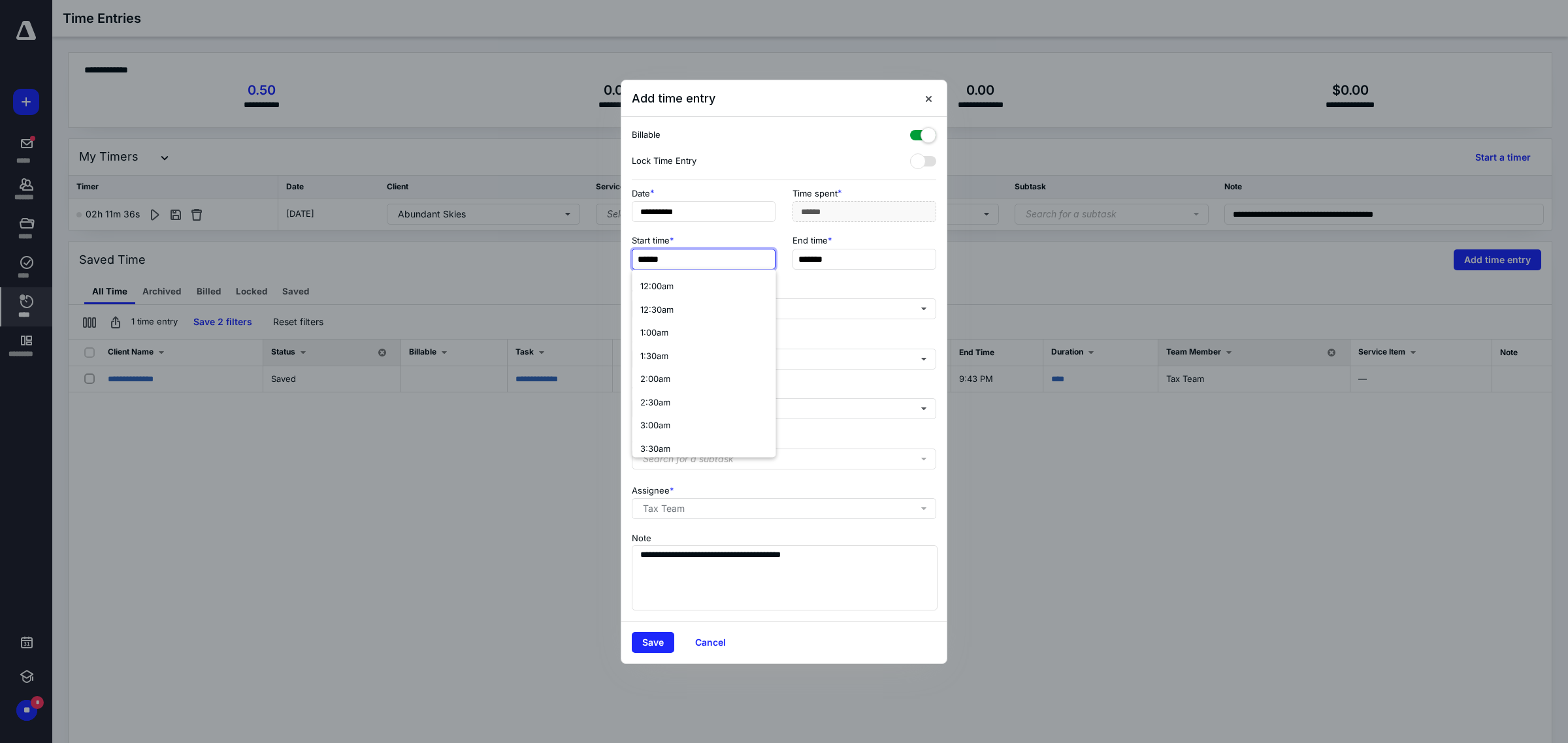 click on "******" at bounding box center [704, 259] 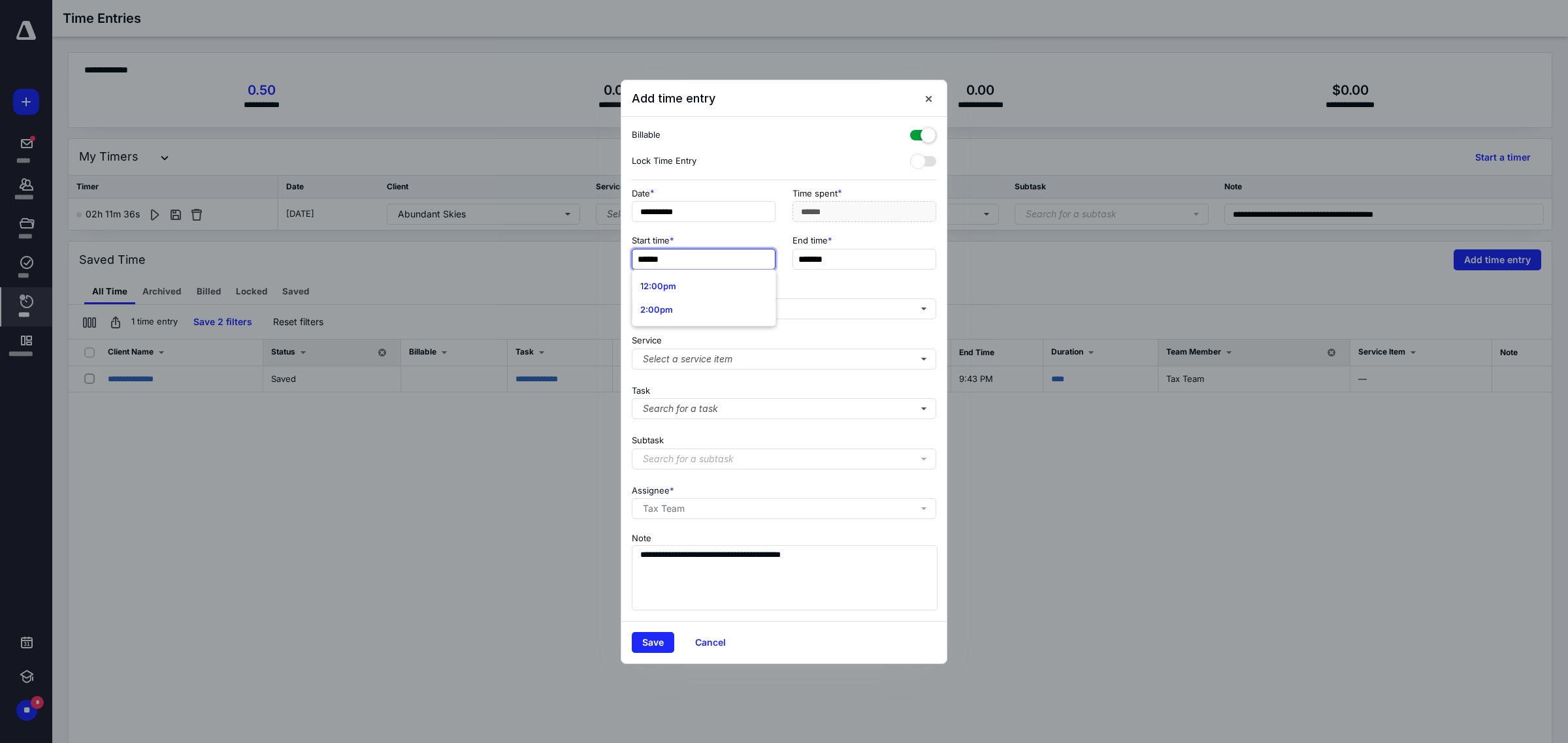 type on "******" 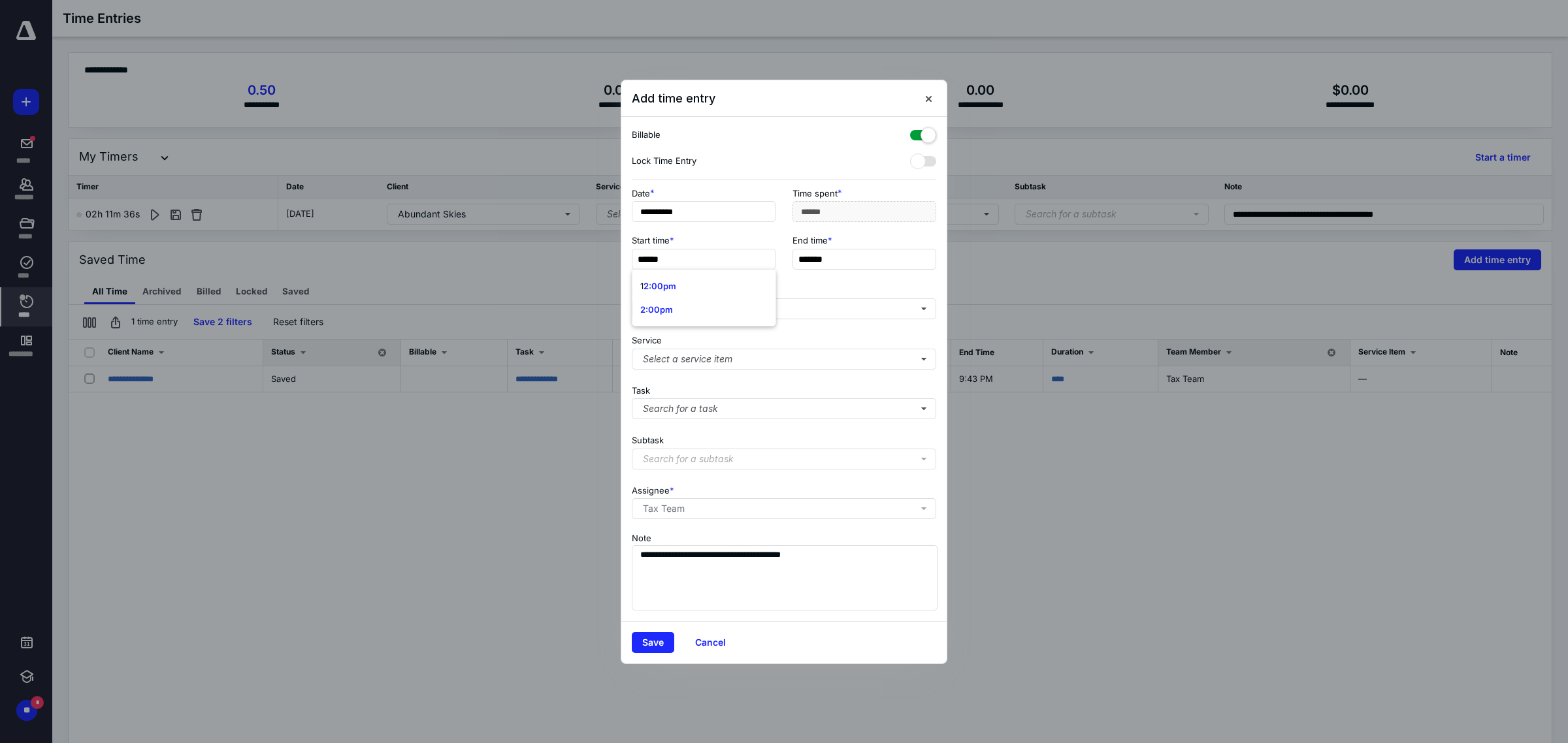 type on "******" 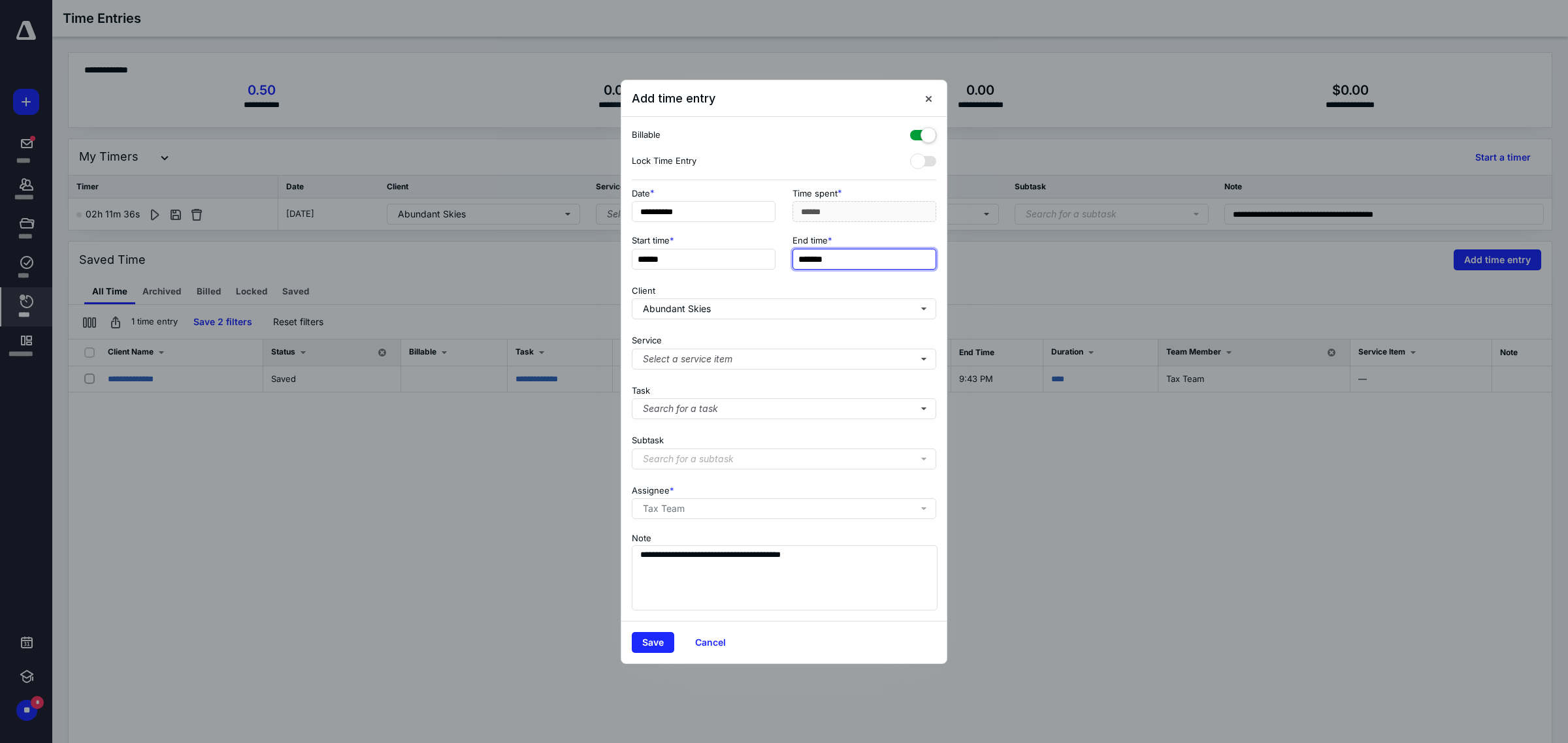click on "*******" at bounding box center (864, 259) 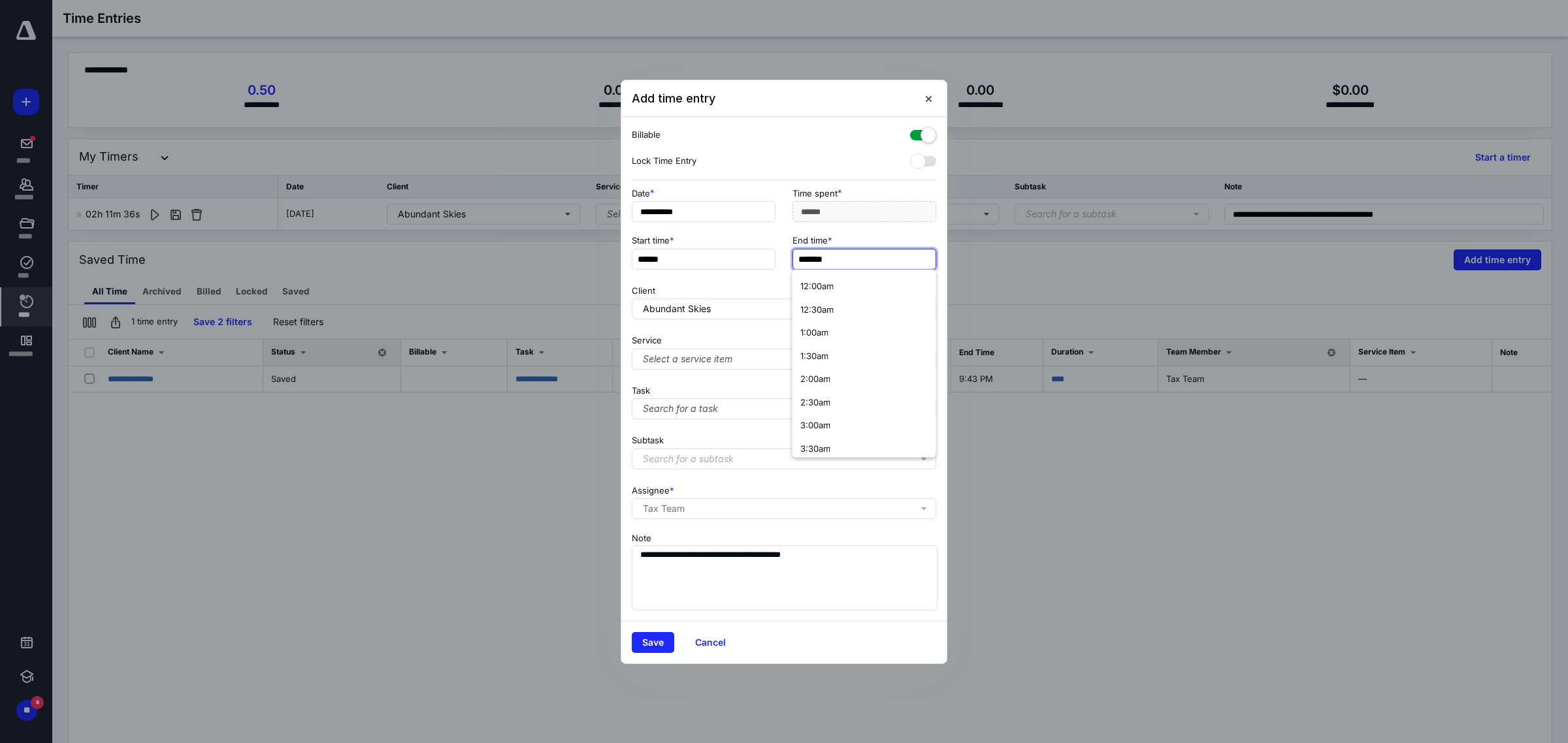 click on "*******" at bounding box center (864, 259) 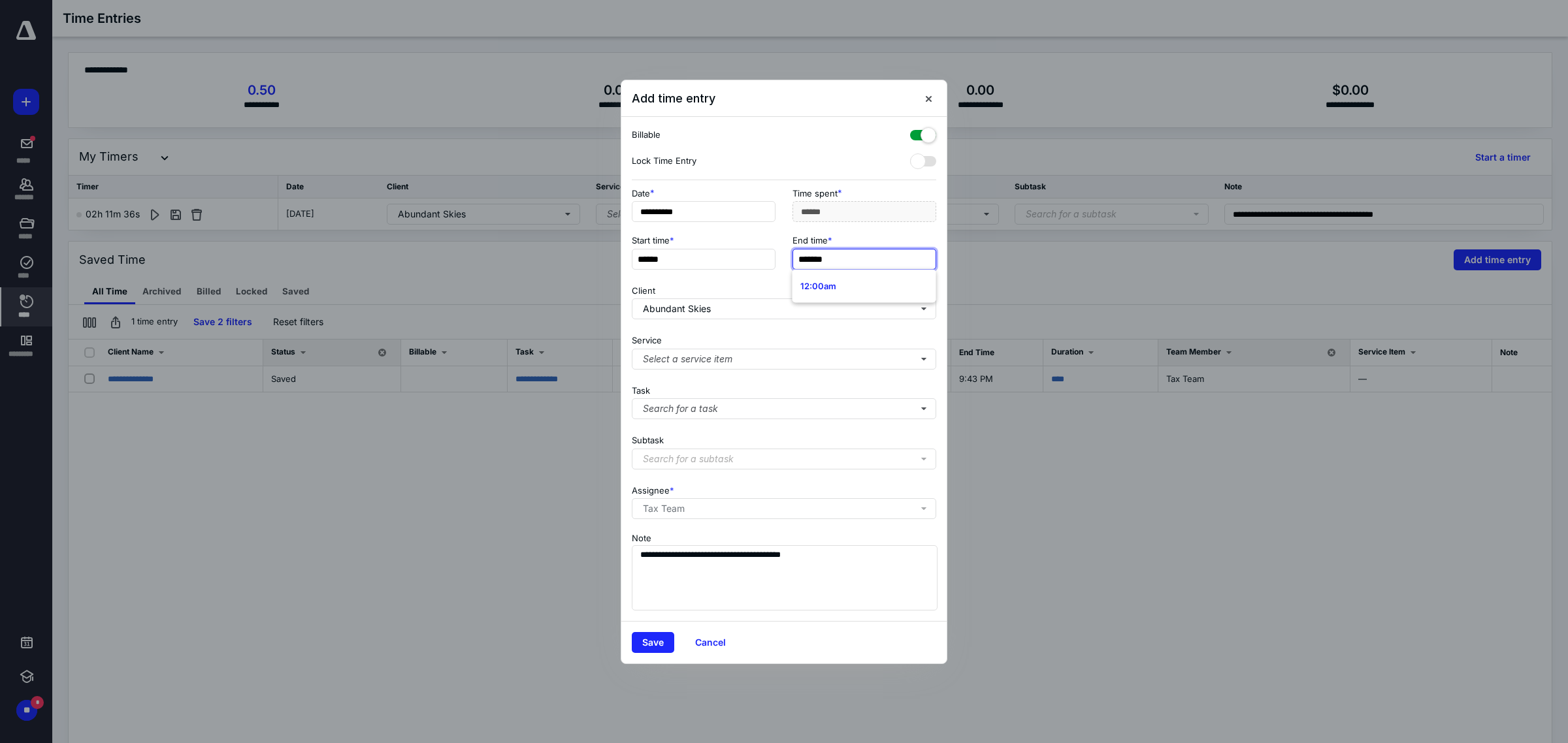 type on "*******" 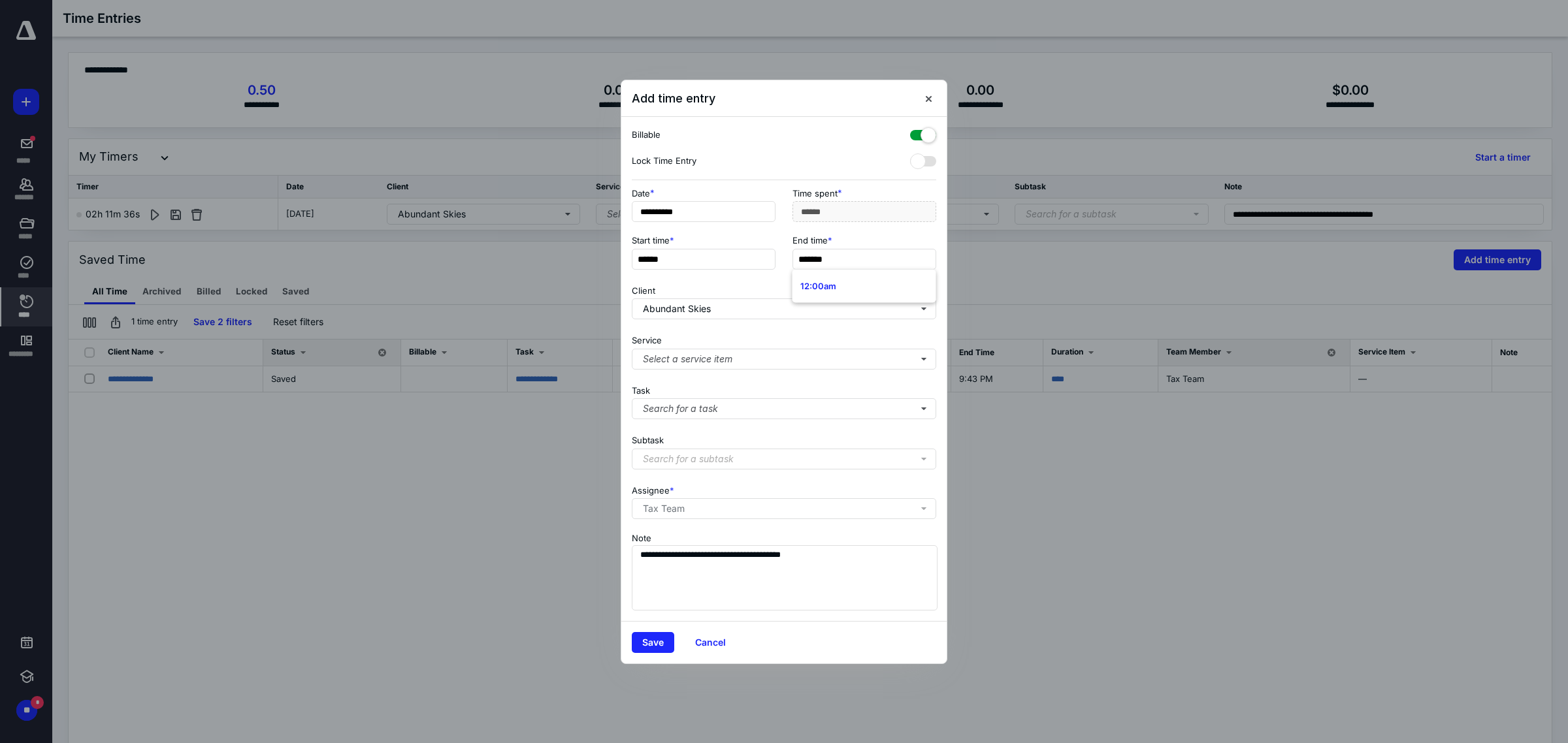 type on "***" 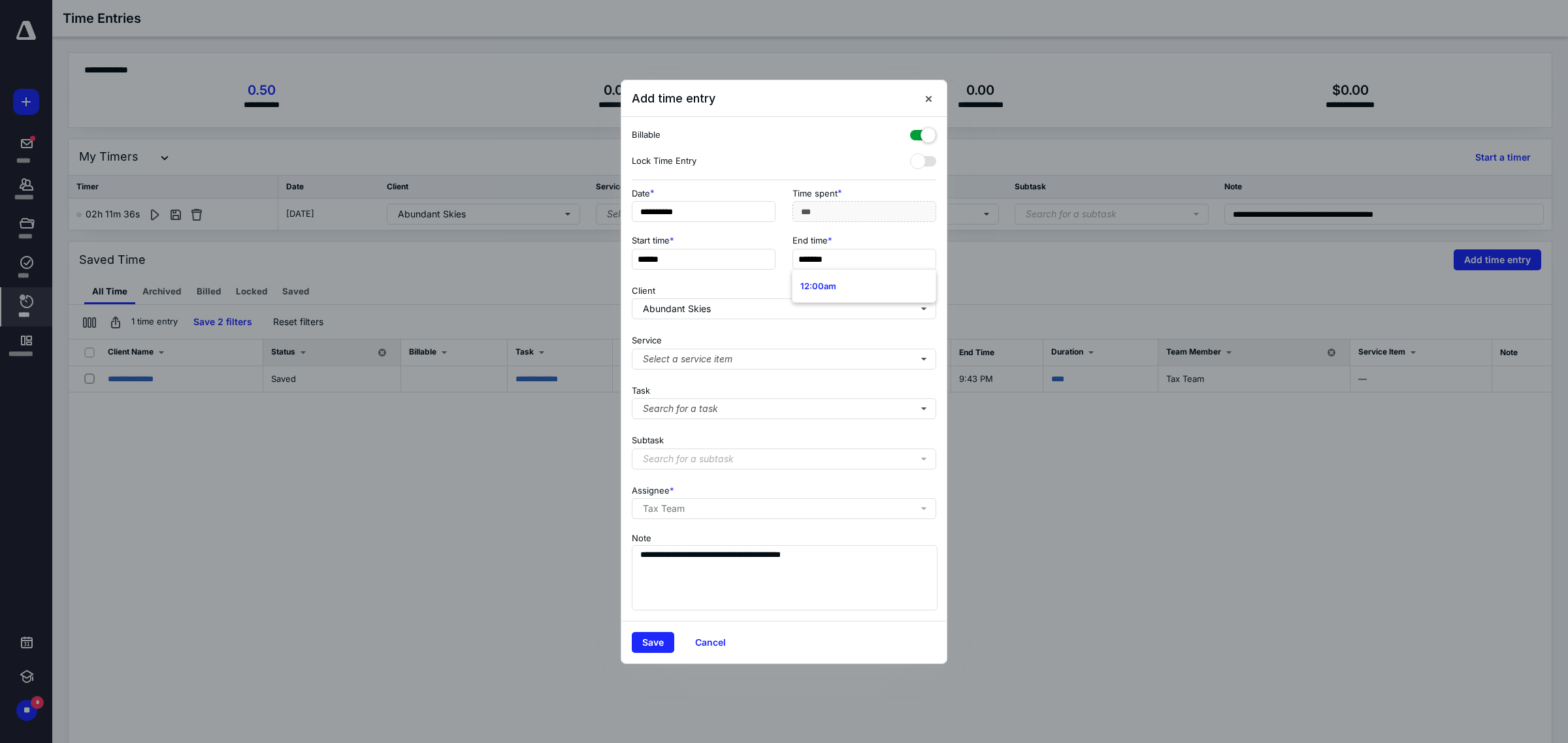 click on "**********" at bounding box center (784, 369) 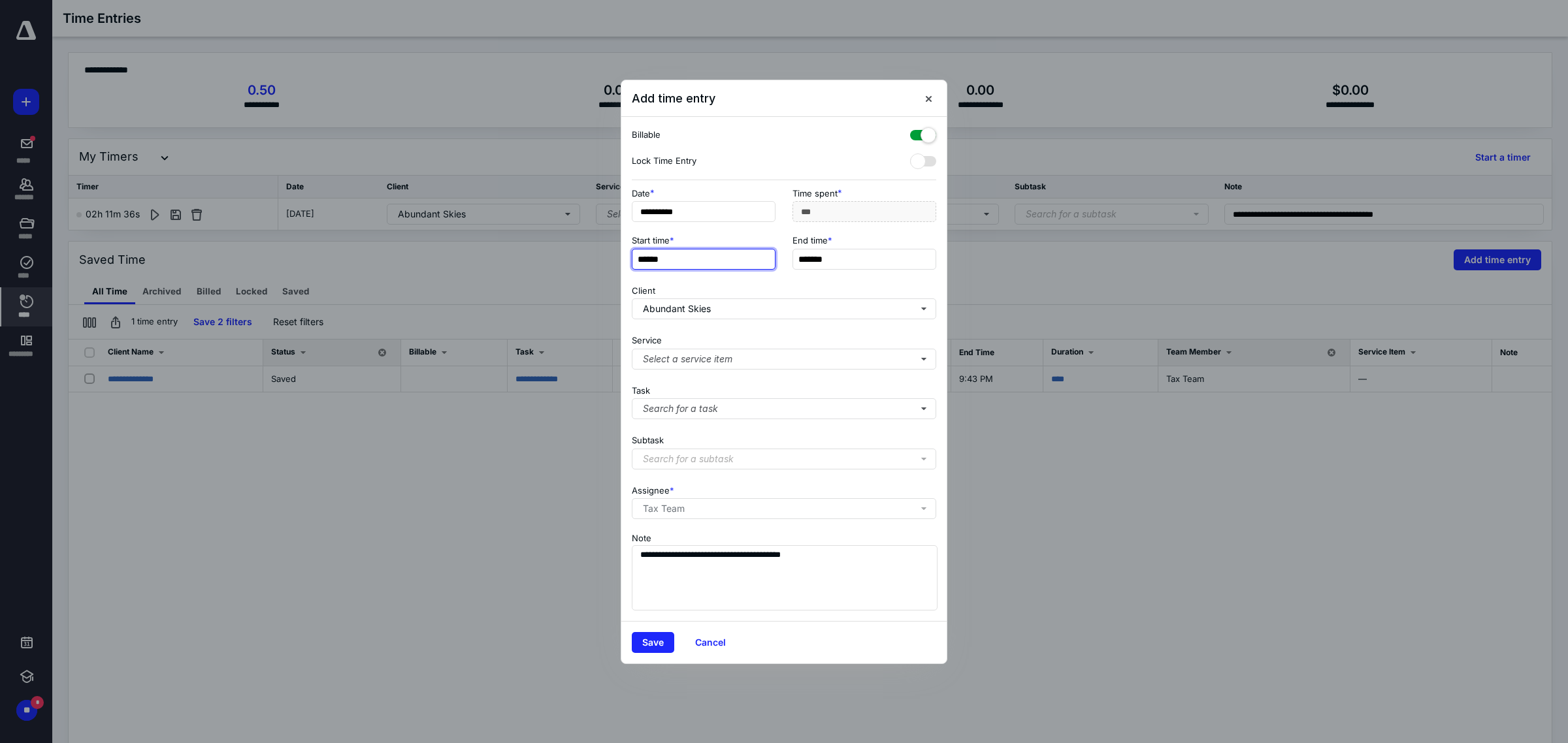 click on "******" at bounding box center (704, 259) 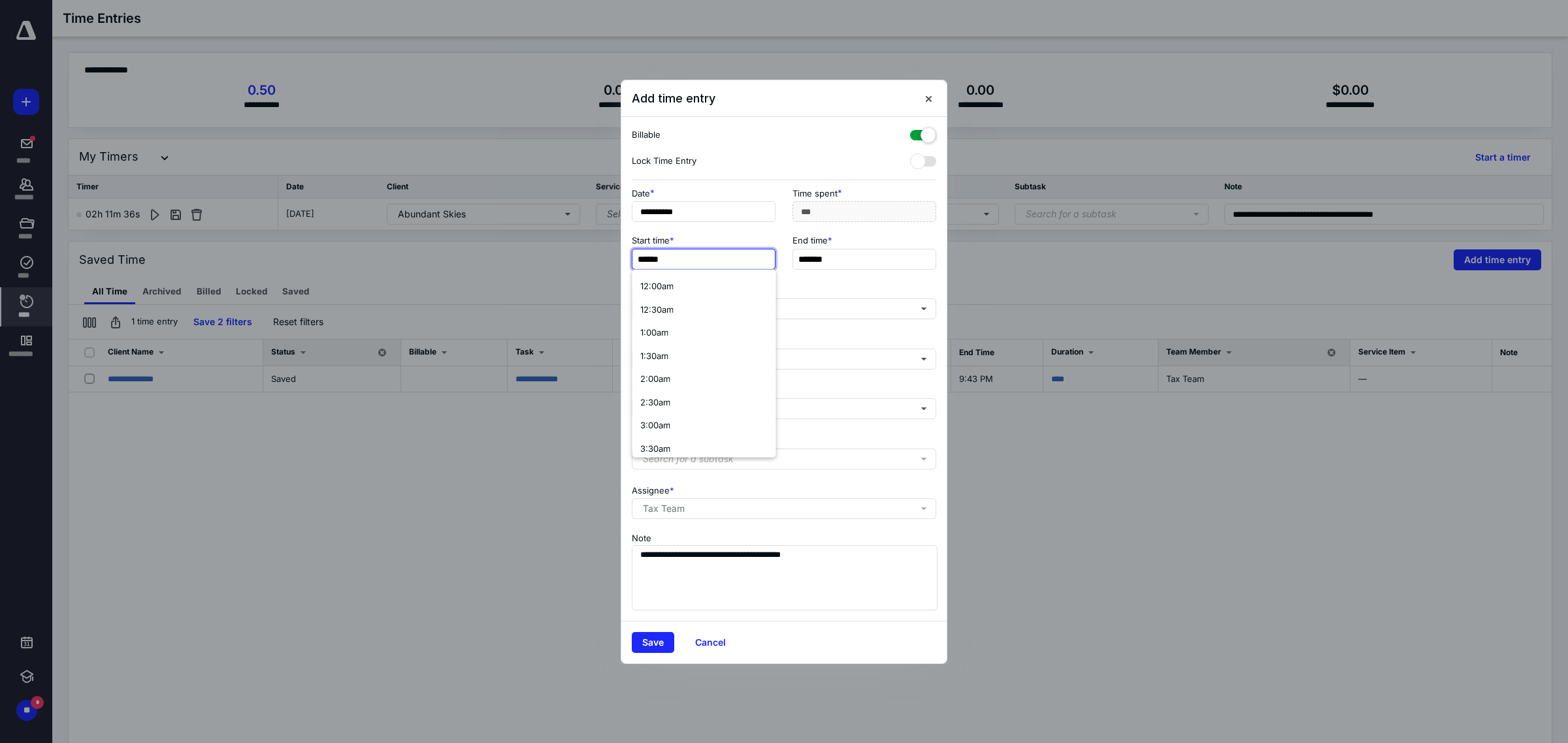 click on "******" at bounding box center (704, 259) 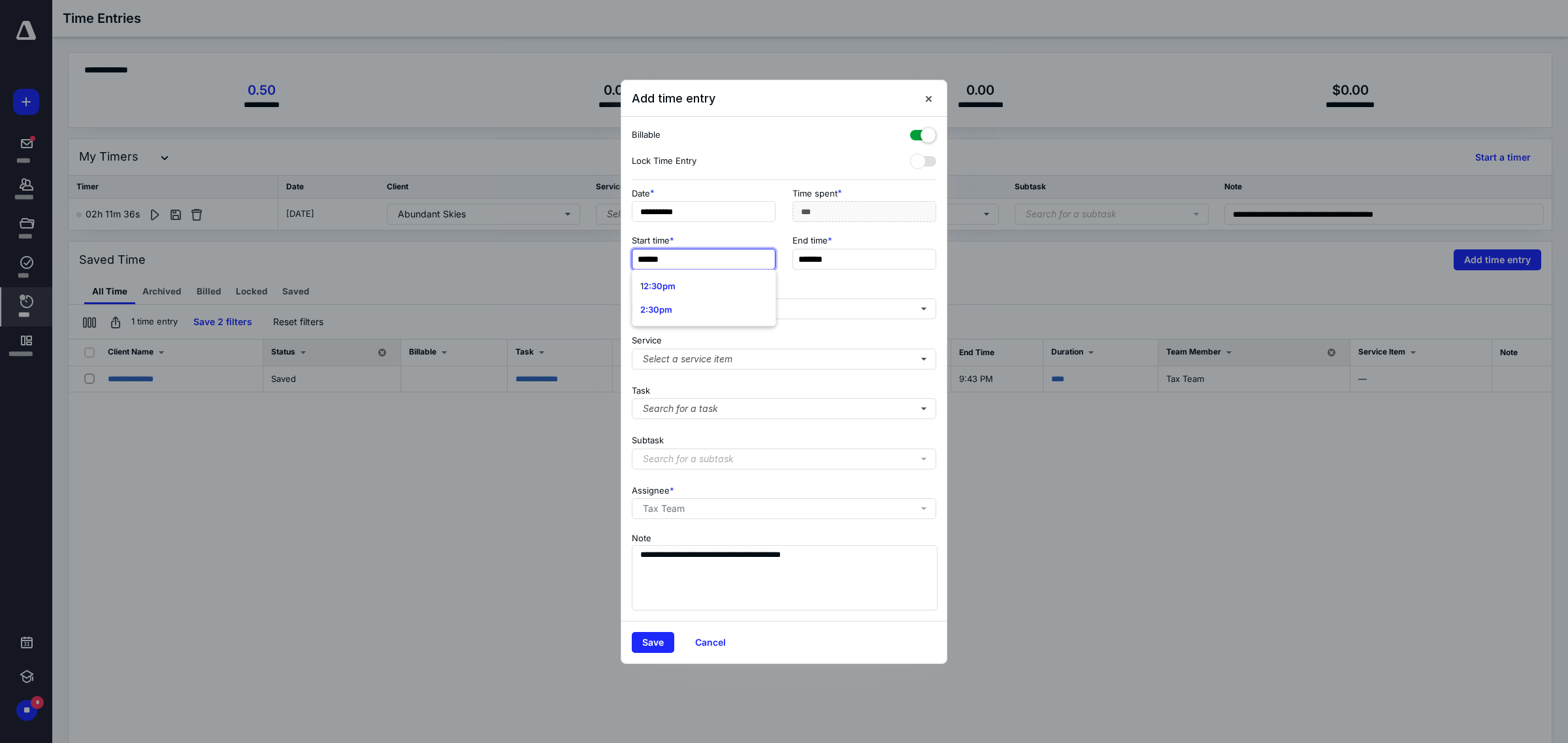 type on "******" 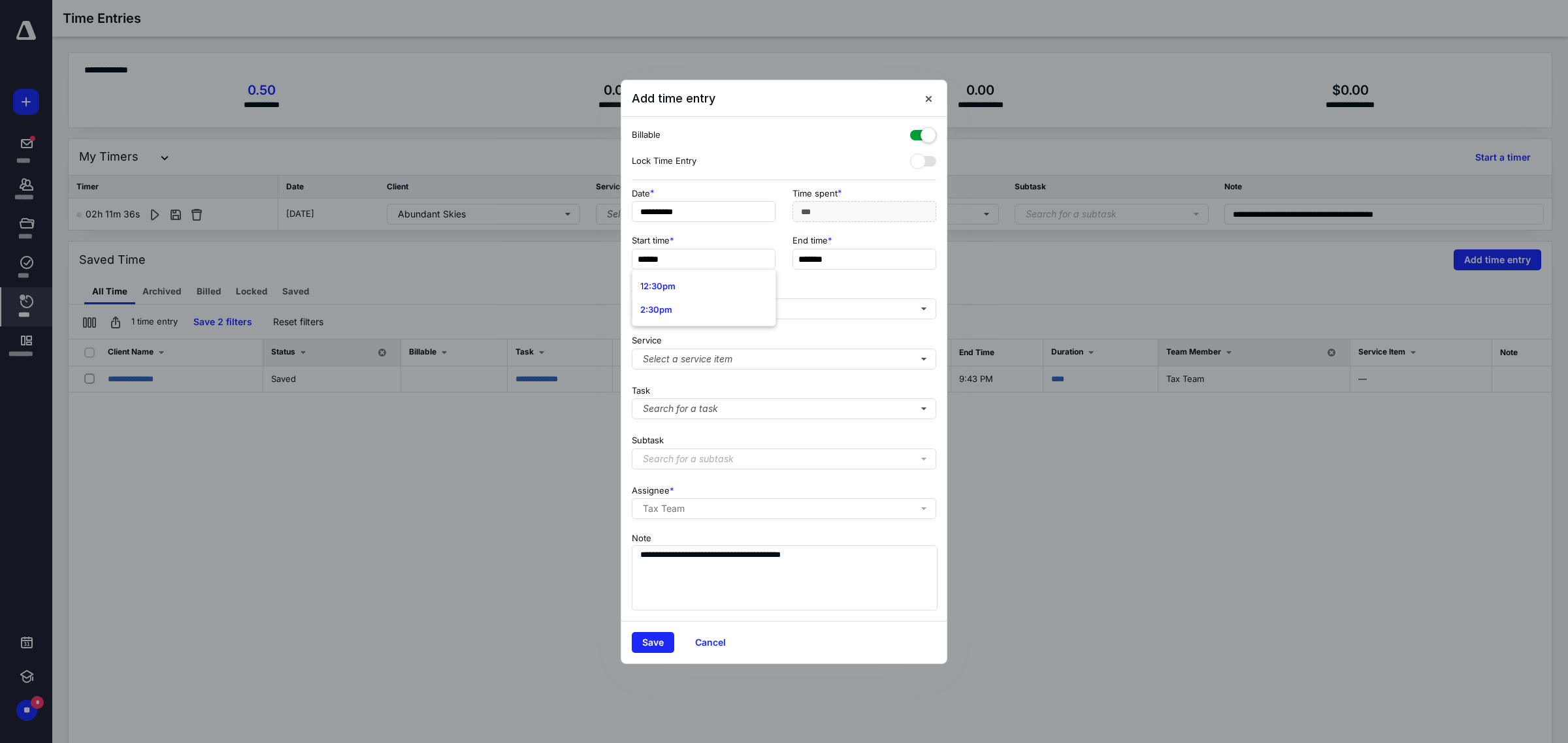 type on "******" 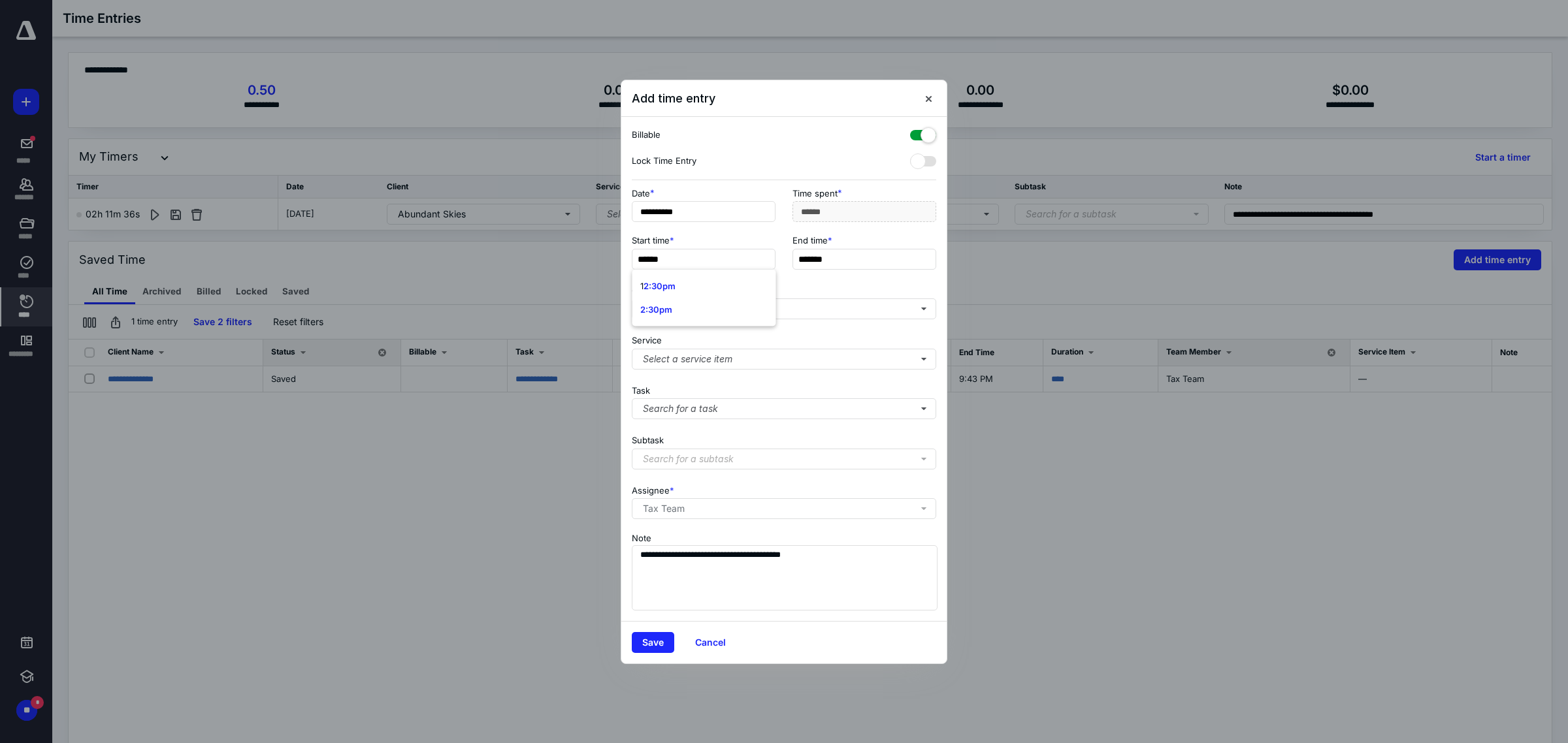 click on "Billable" at bounding box center (784, 135) 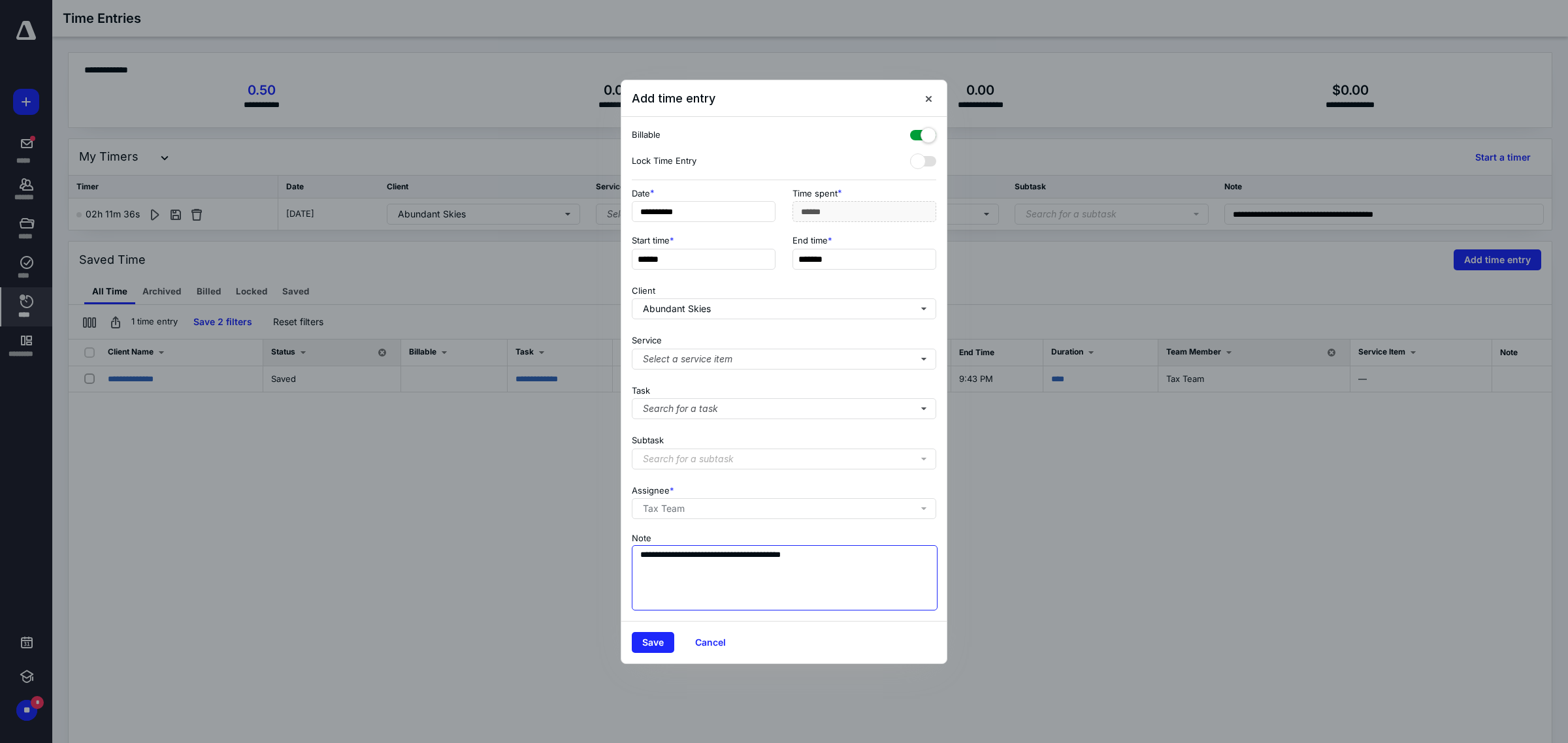drag, startPoint x: 857, startPoint y: 556, endPoint x: 624, endPoint y: 557, distance: 233.0021 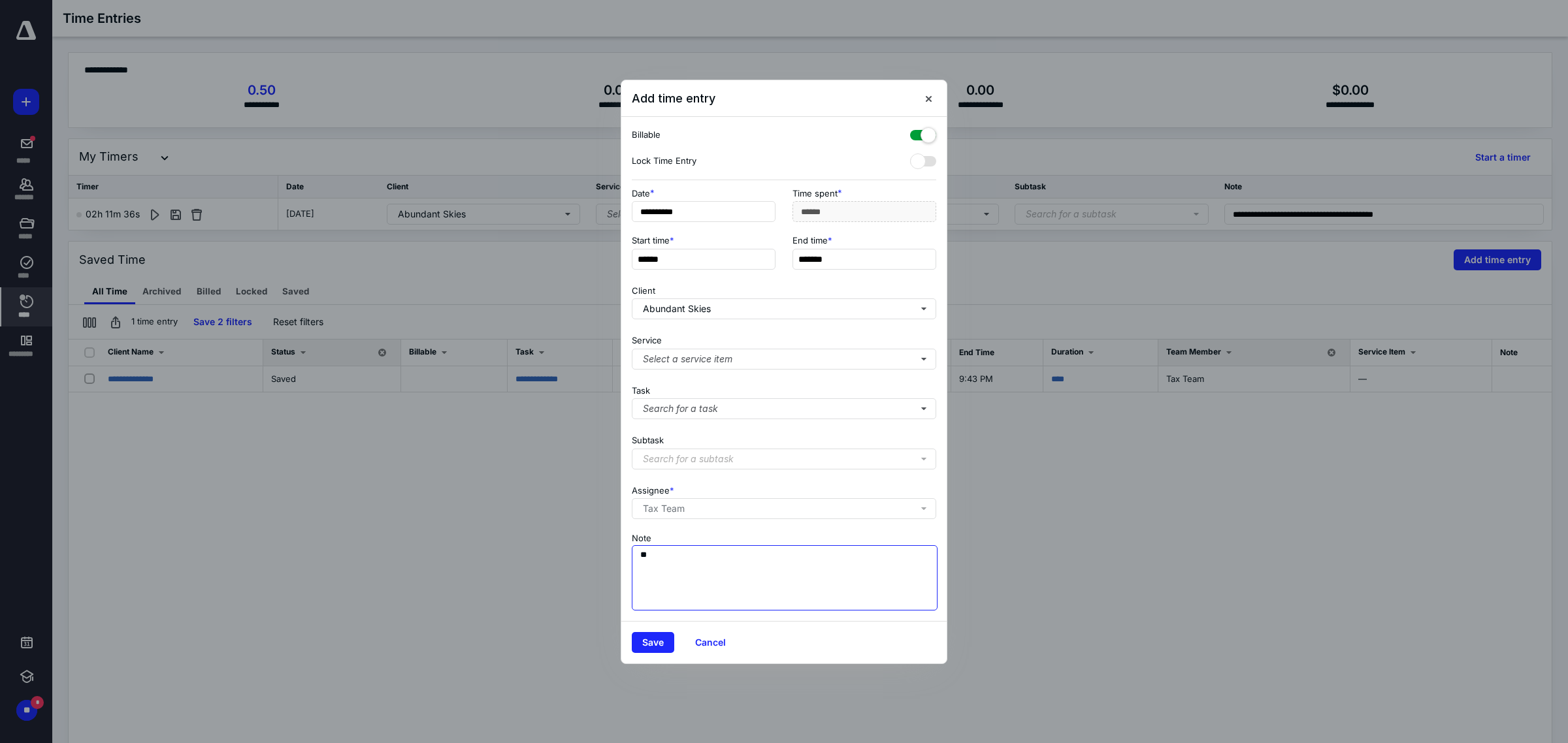 type on "*" 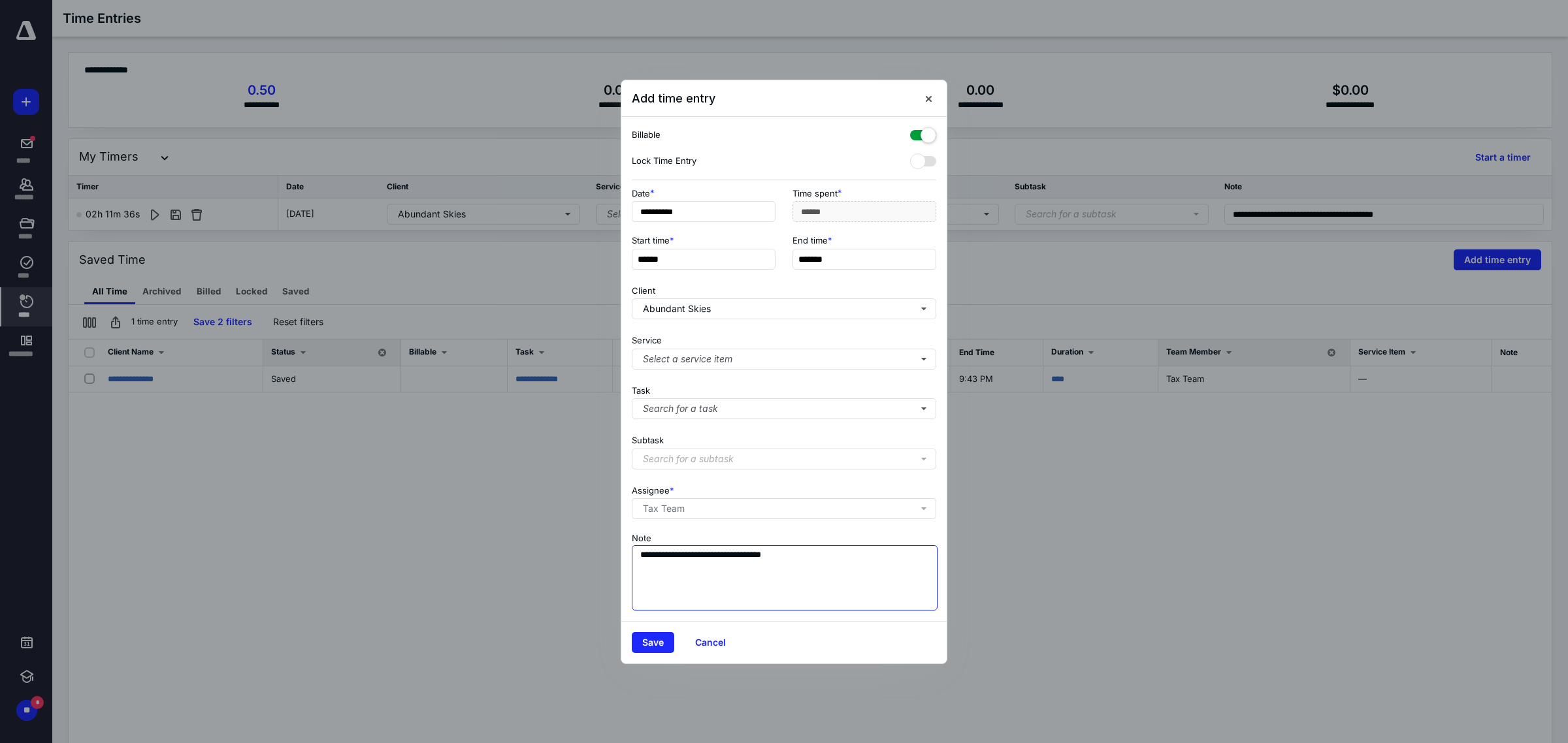 click on "**********" at bounding box center [785, 578] 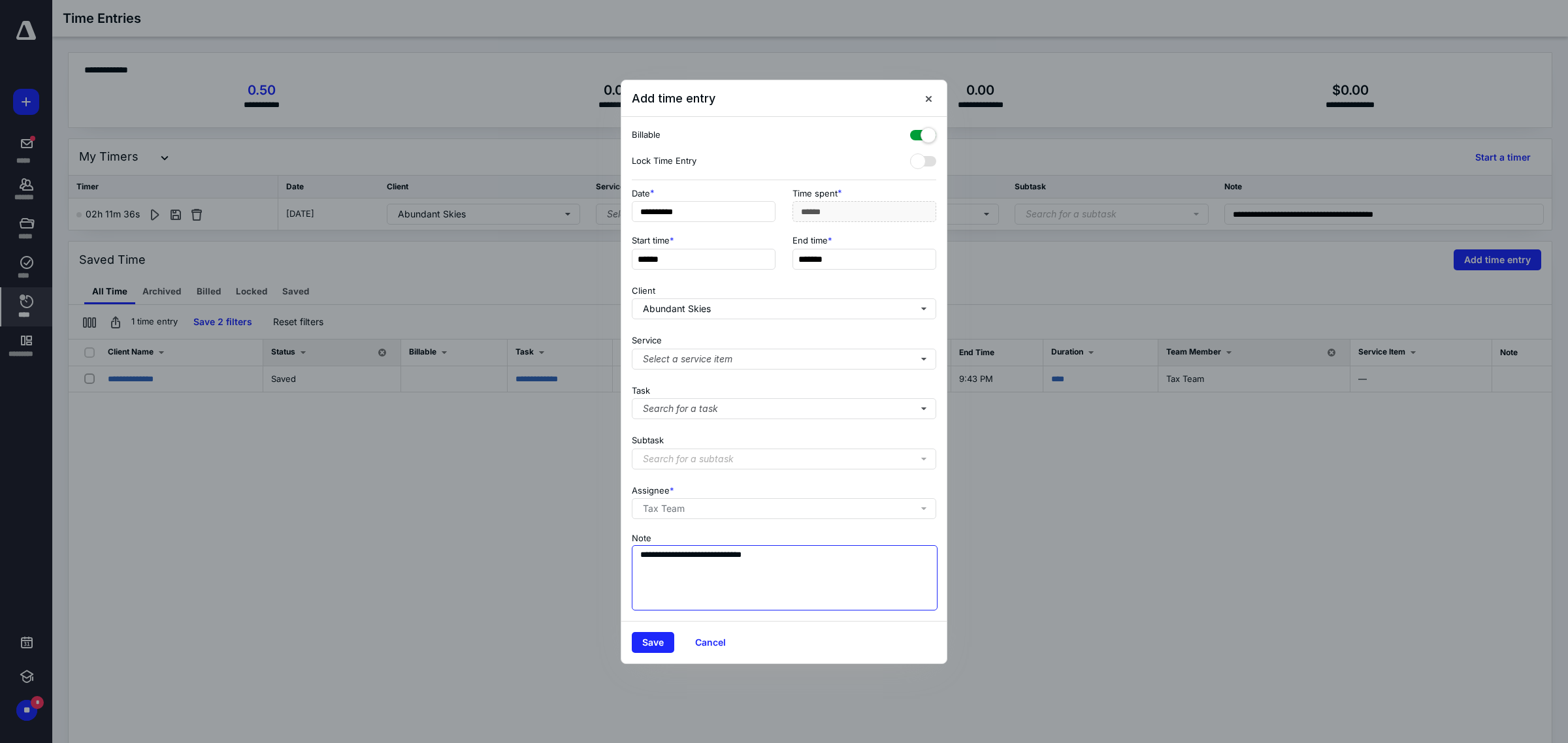 drag, startPoint x: 777, startPoint y: 550, endPoint x: 719, endPoint y: 560, distance: 58.85576 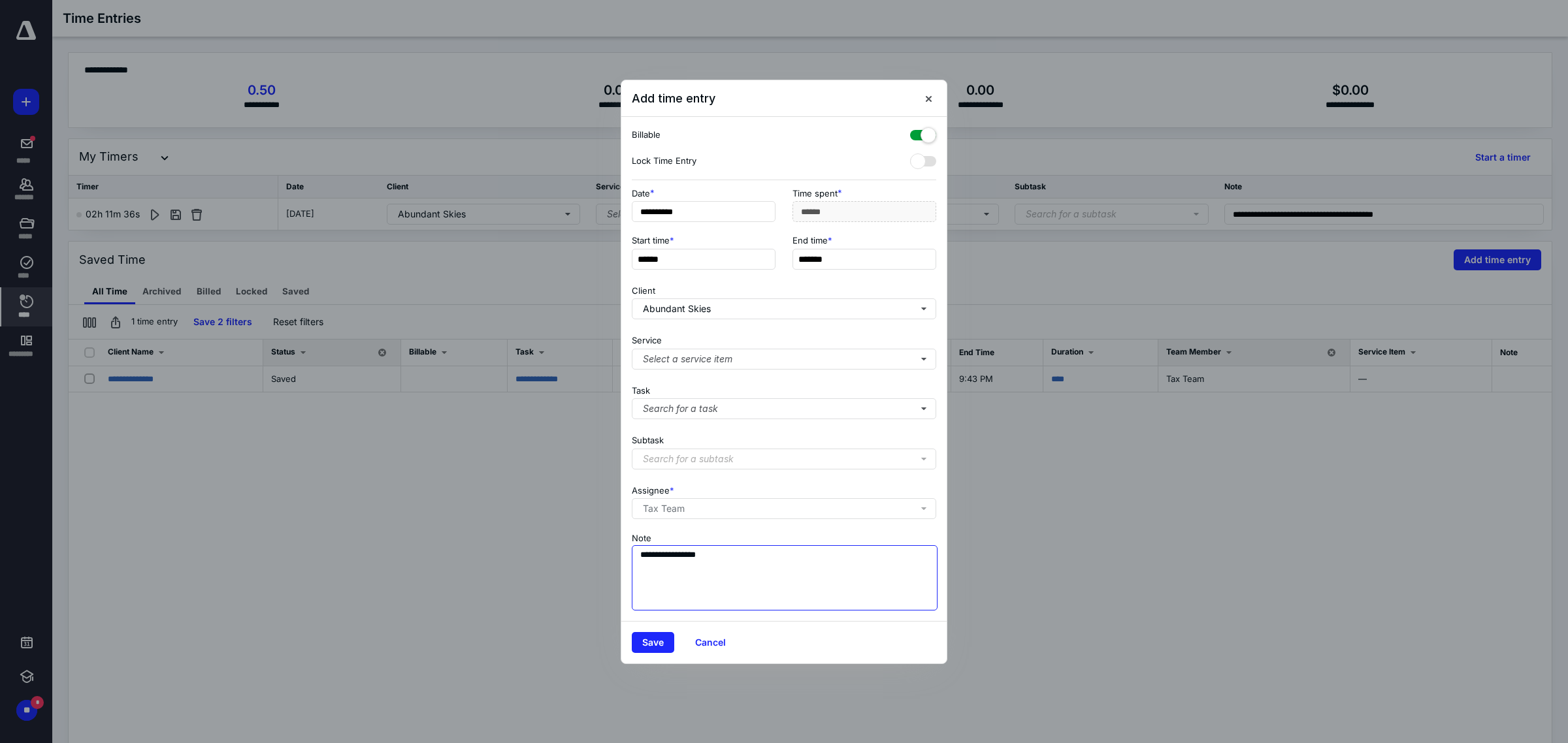 type on "**********" 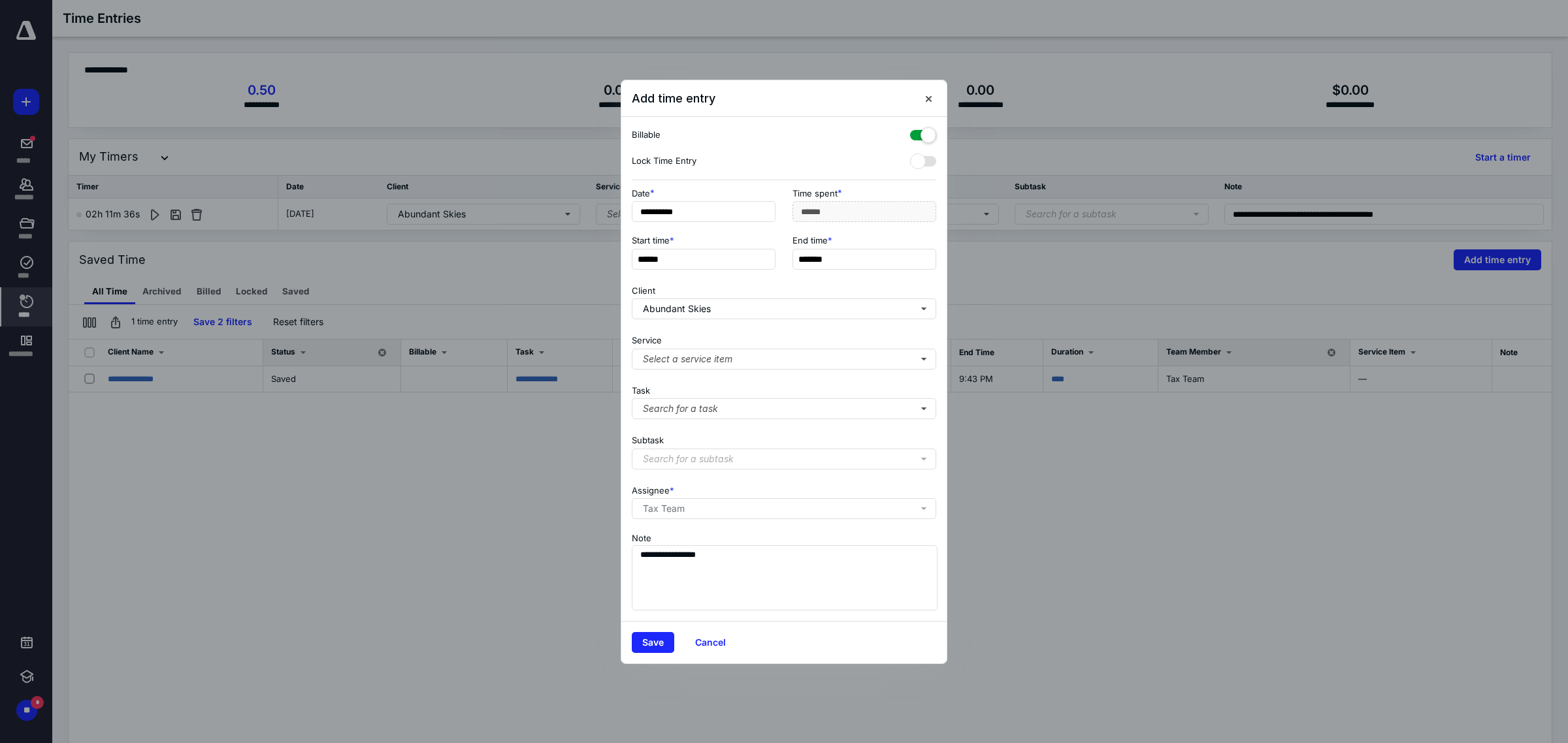 click at bounding box center [923, 133] 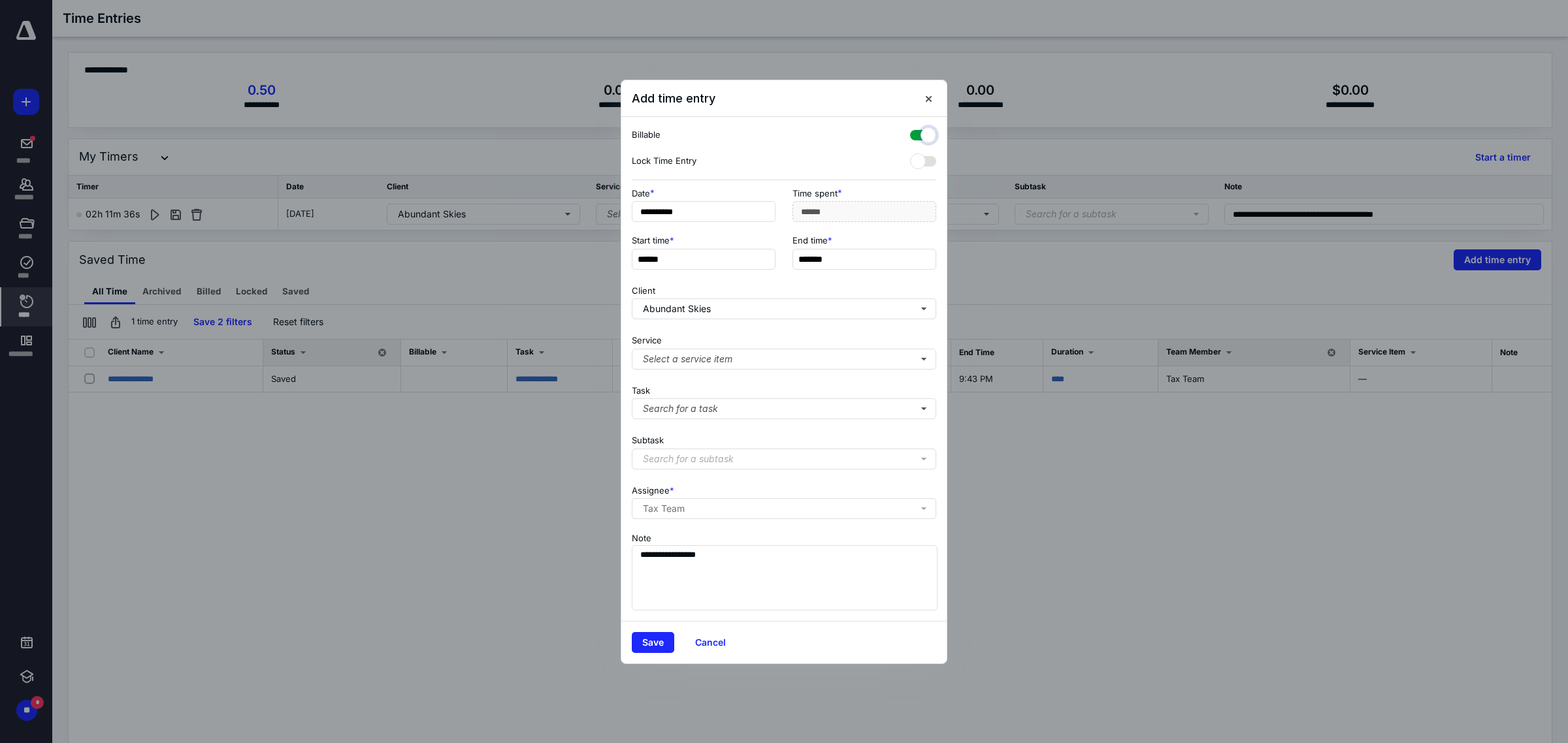 click at bounding box center [917, 133] 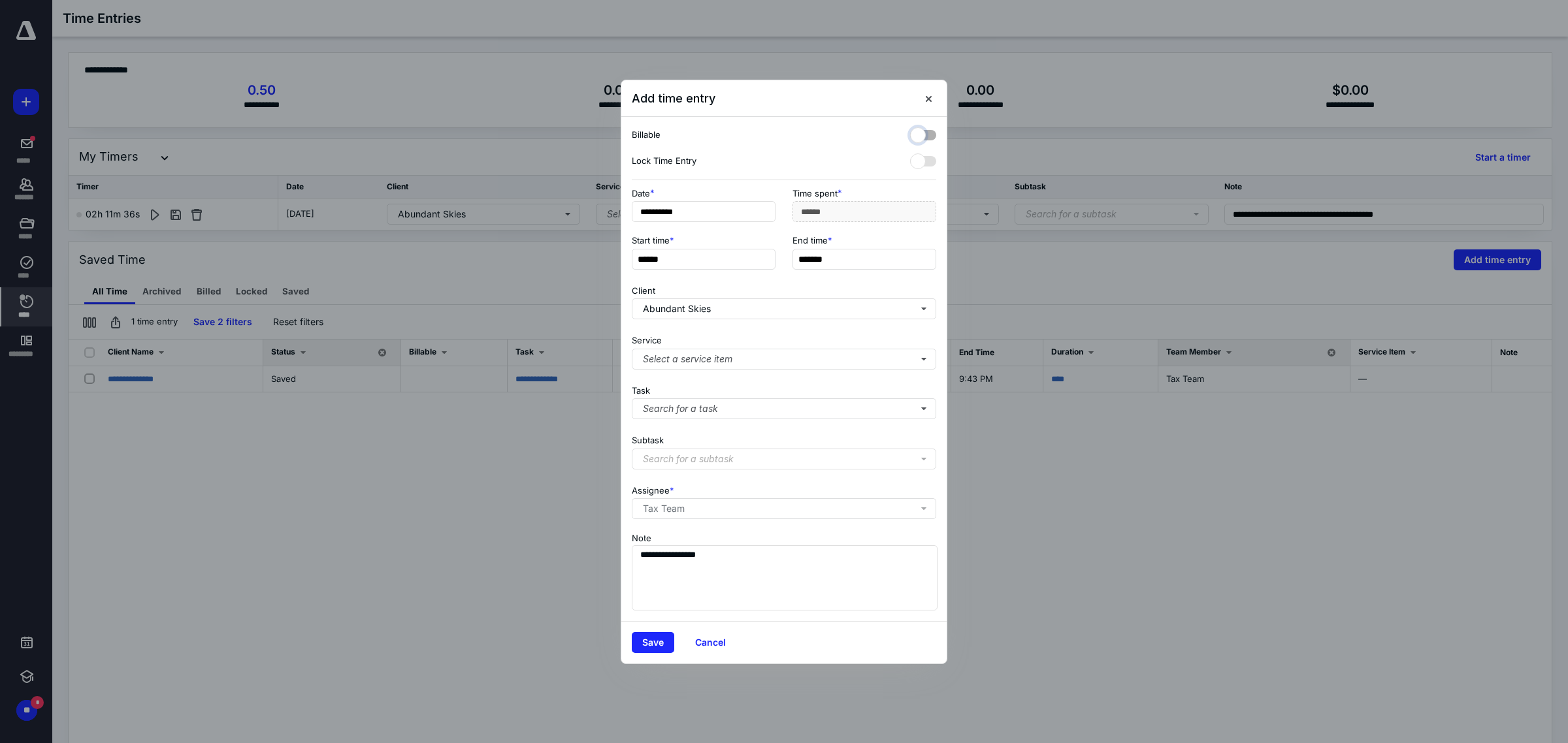 checkbox on "false" 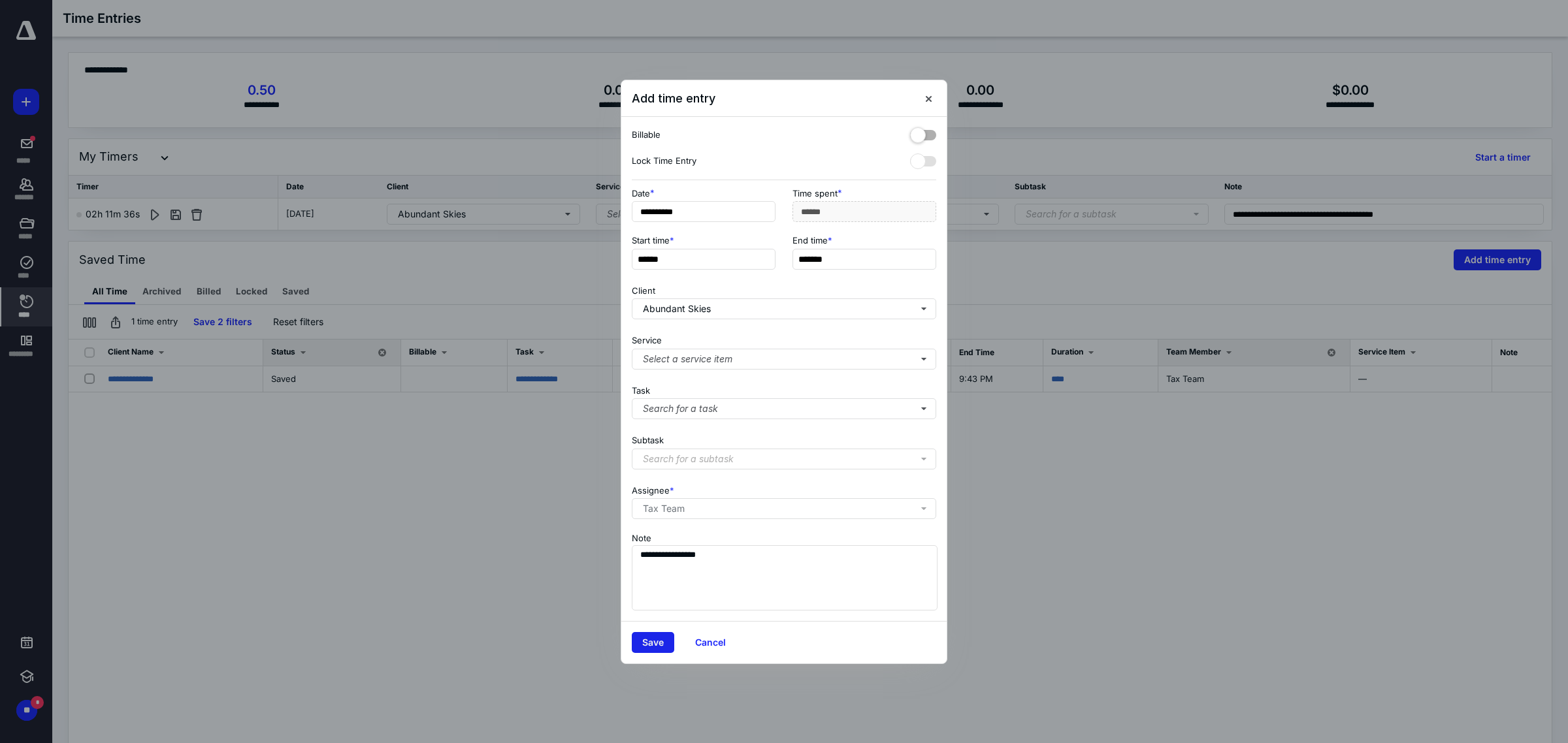 click on "Save" at bounding box center [653, 642] 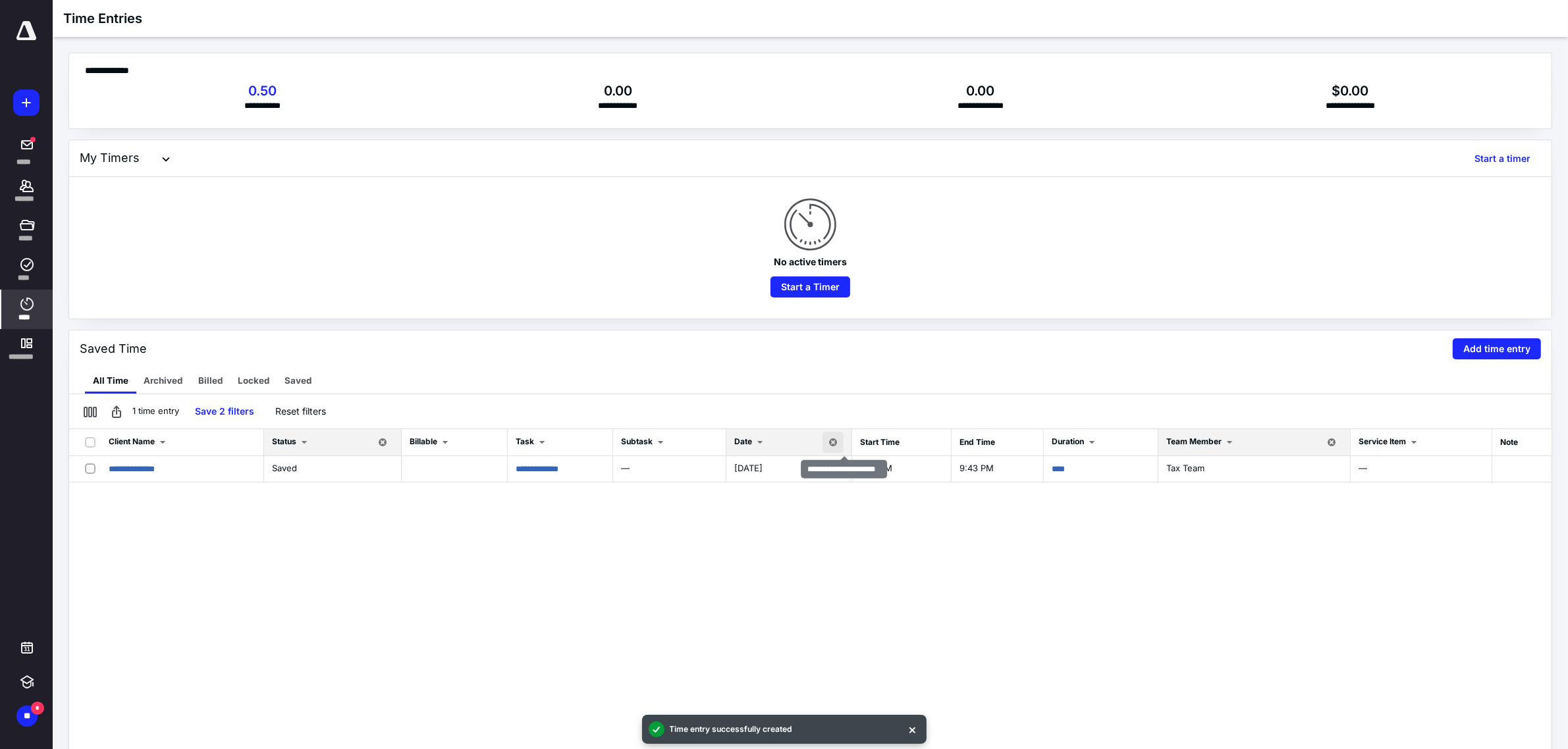 click at bounding box center [833, 442] 